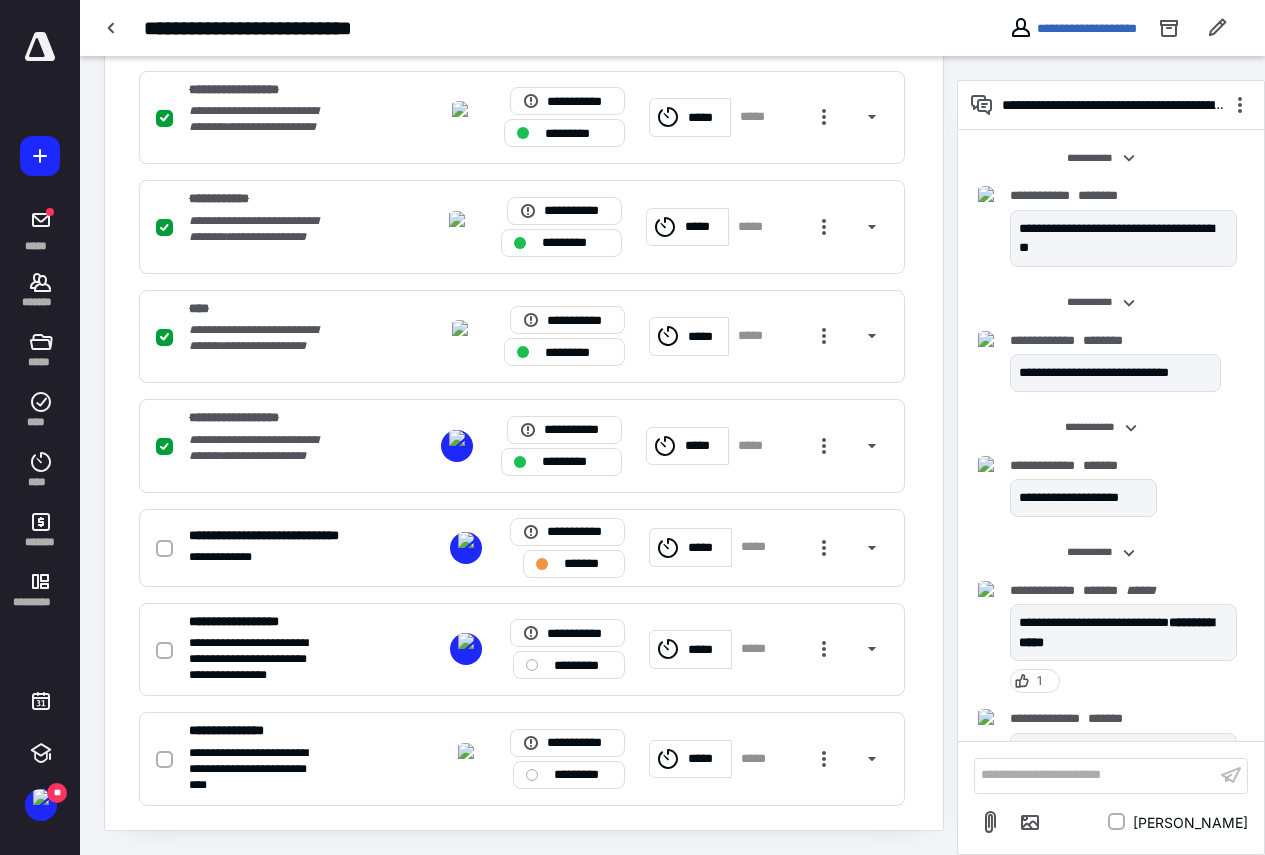 scroll, scrollTop: 0, scrollLeft: 0, axis: both 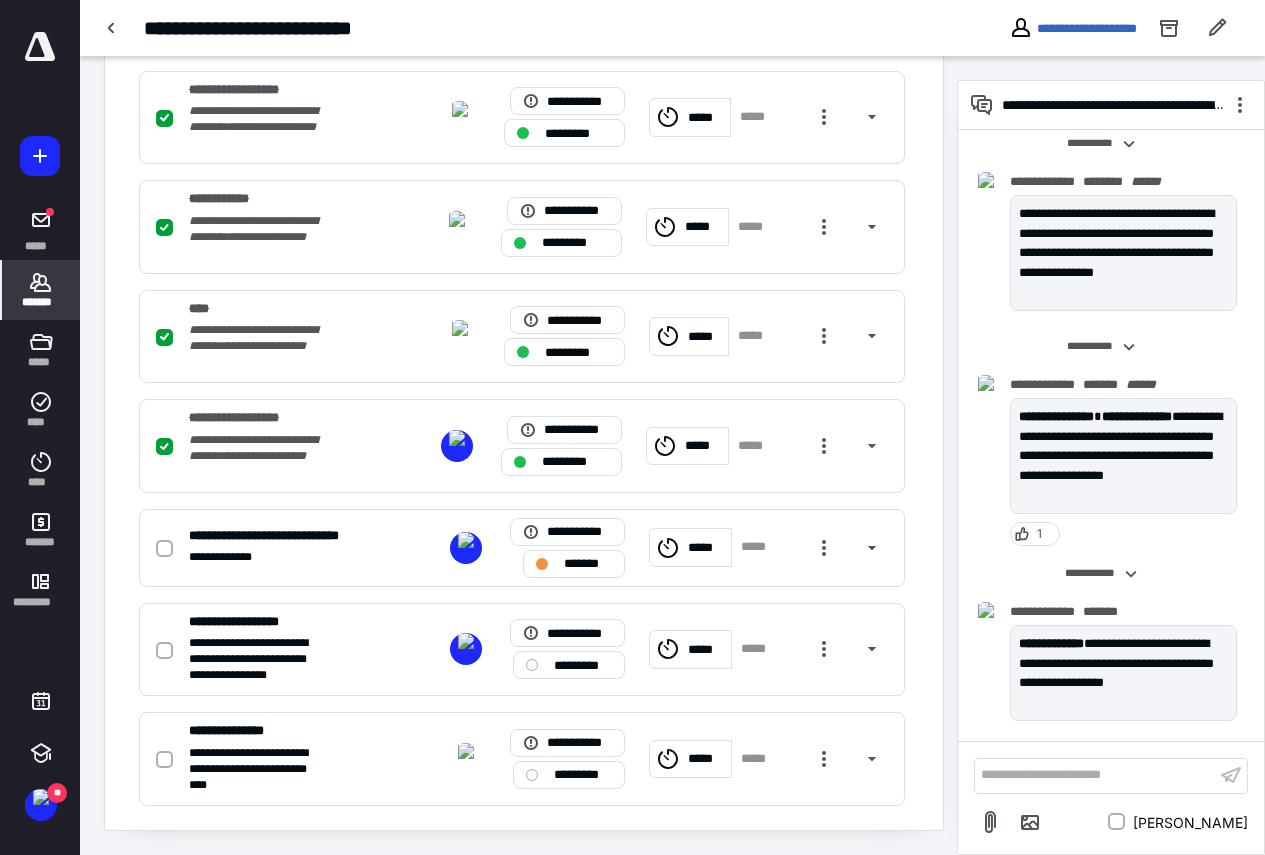 click 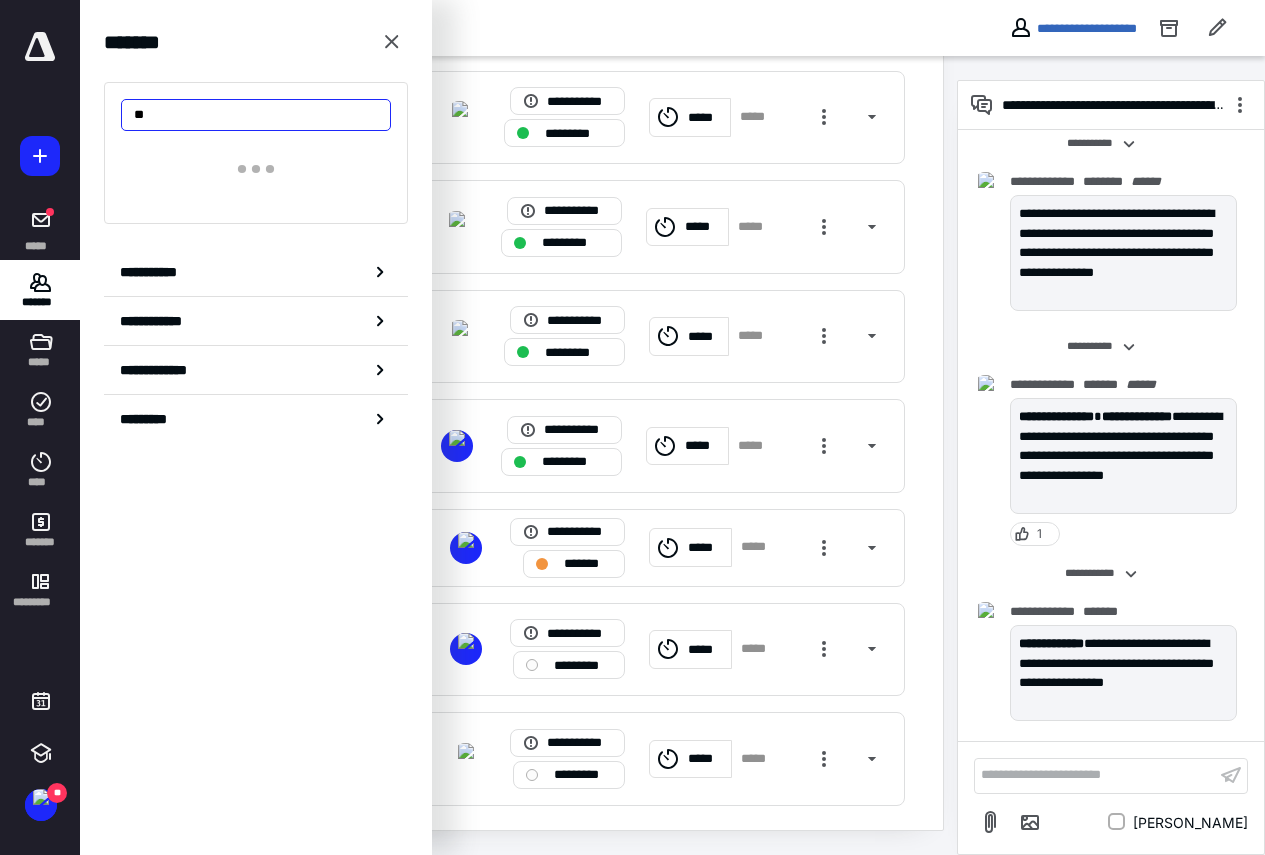 type on "*" 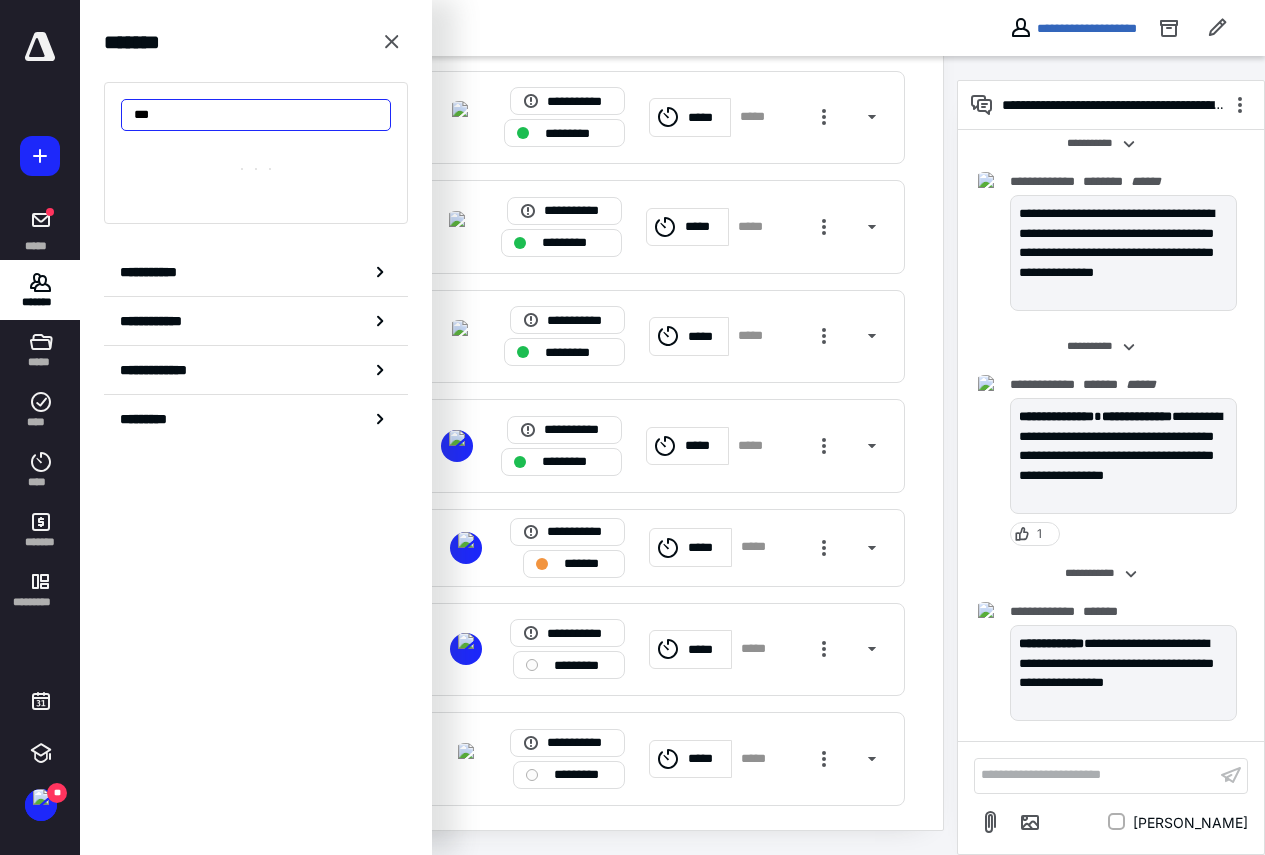 type on "****" 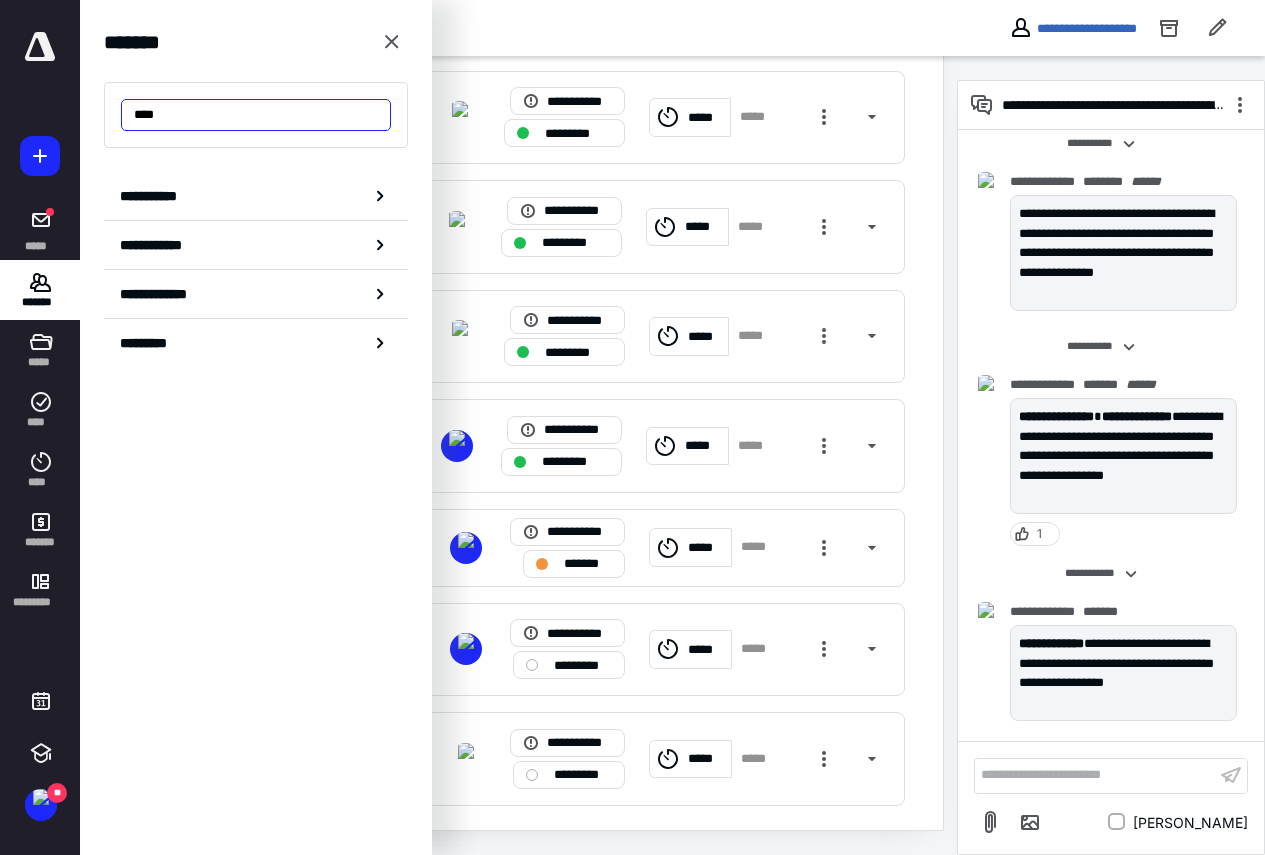 drag, startPoint x: 204, startPoint y: 112, endPoint x: 52, endPoint y: 111, distance: 152.0033 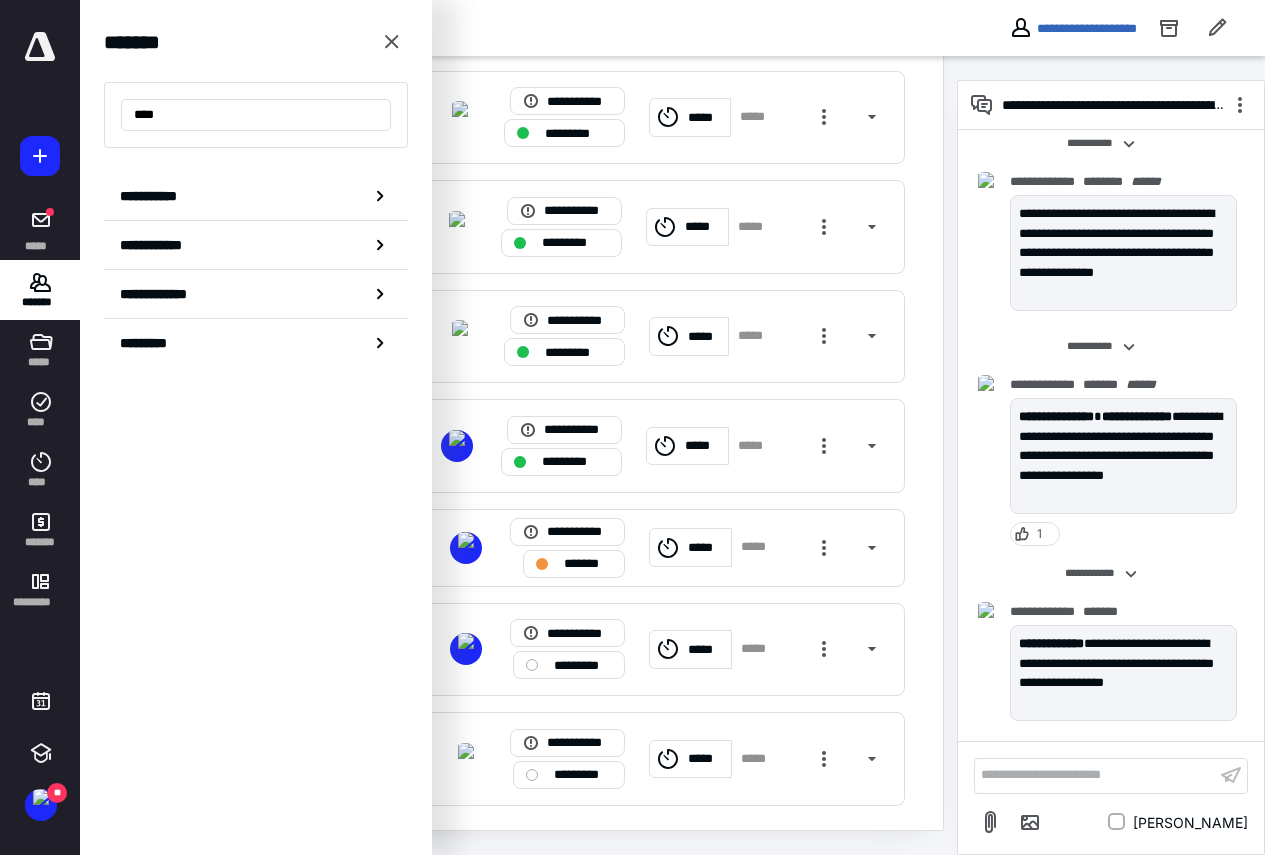 click on "**********" at bounding box center (632, 855) 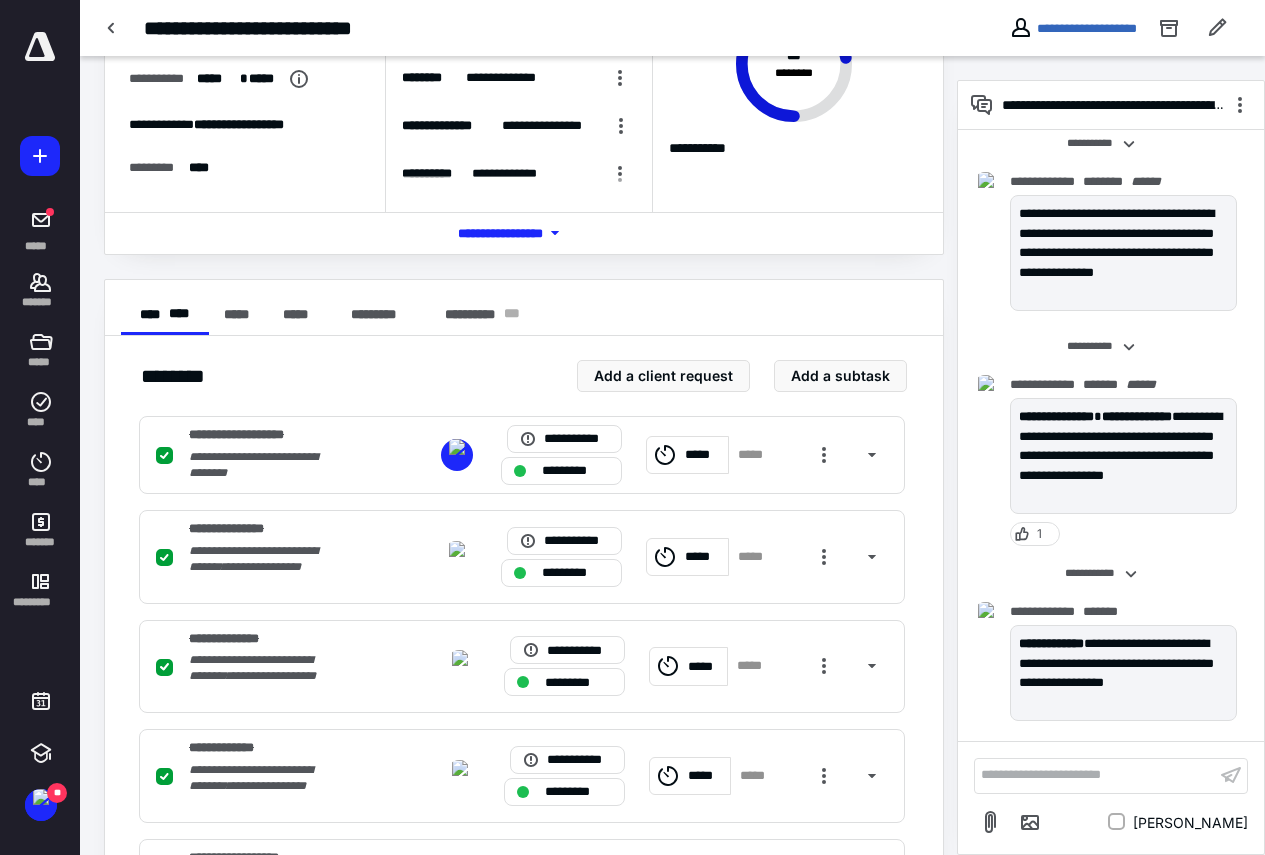 scroll, scrollTop: 0, scrollLeft: 0, axis: both 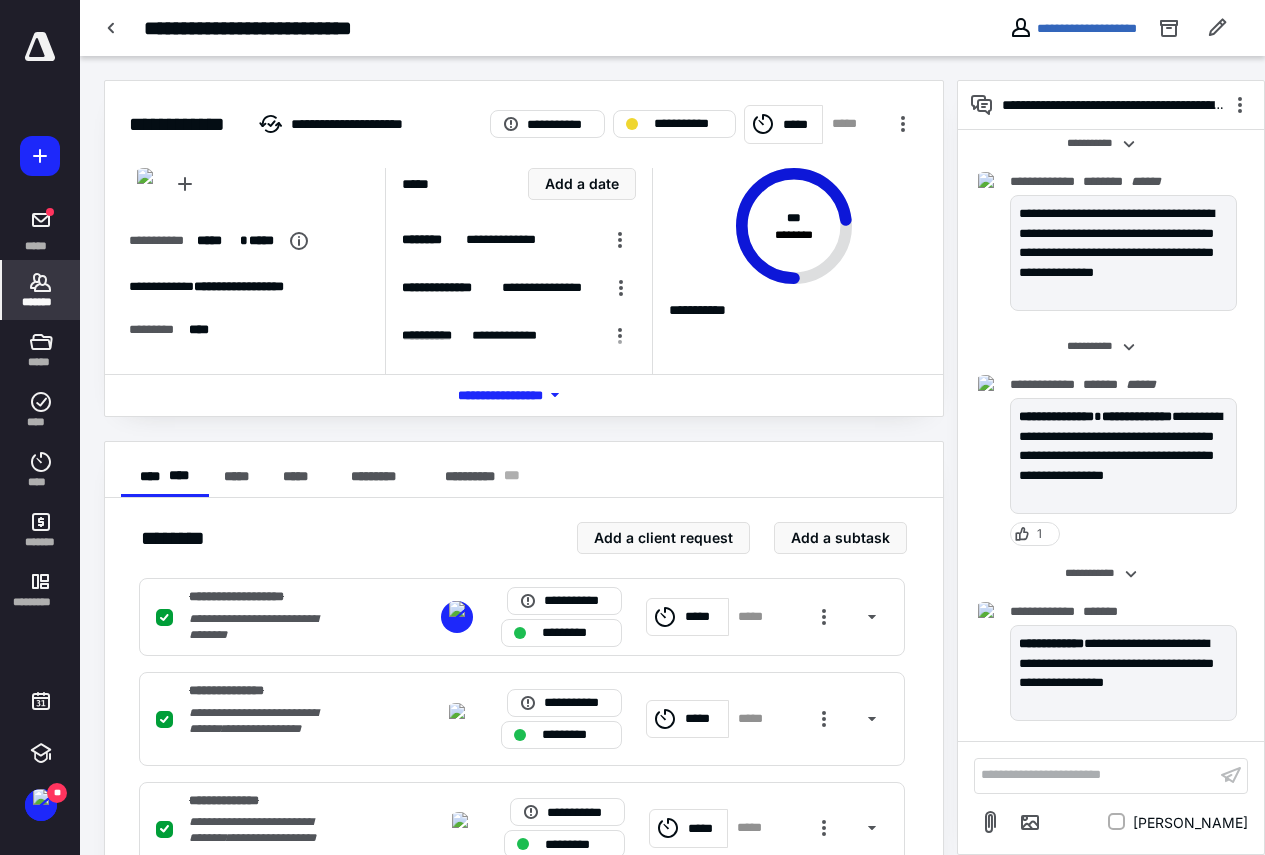 click 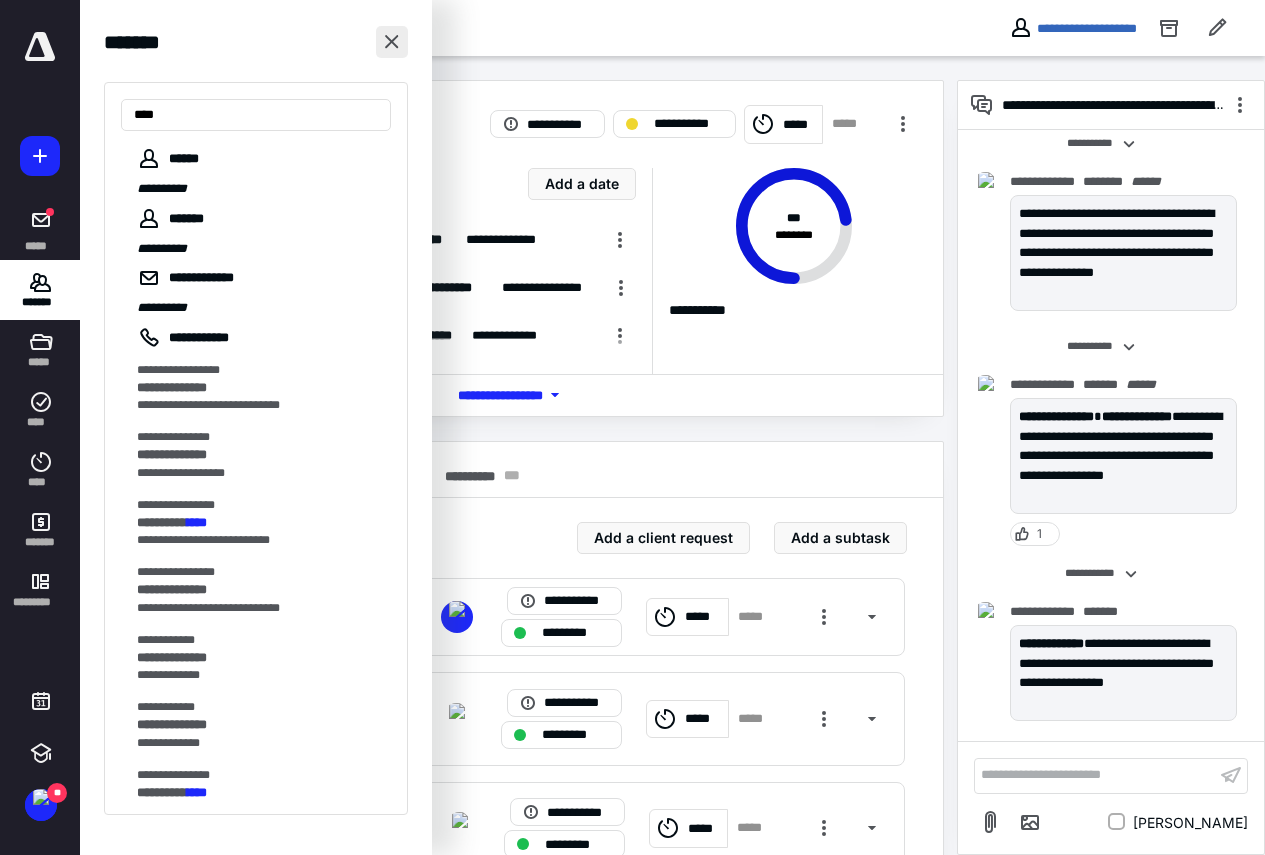 type on "****" 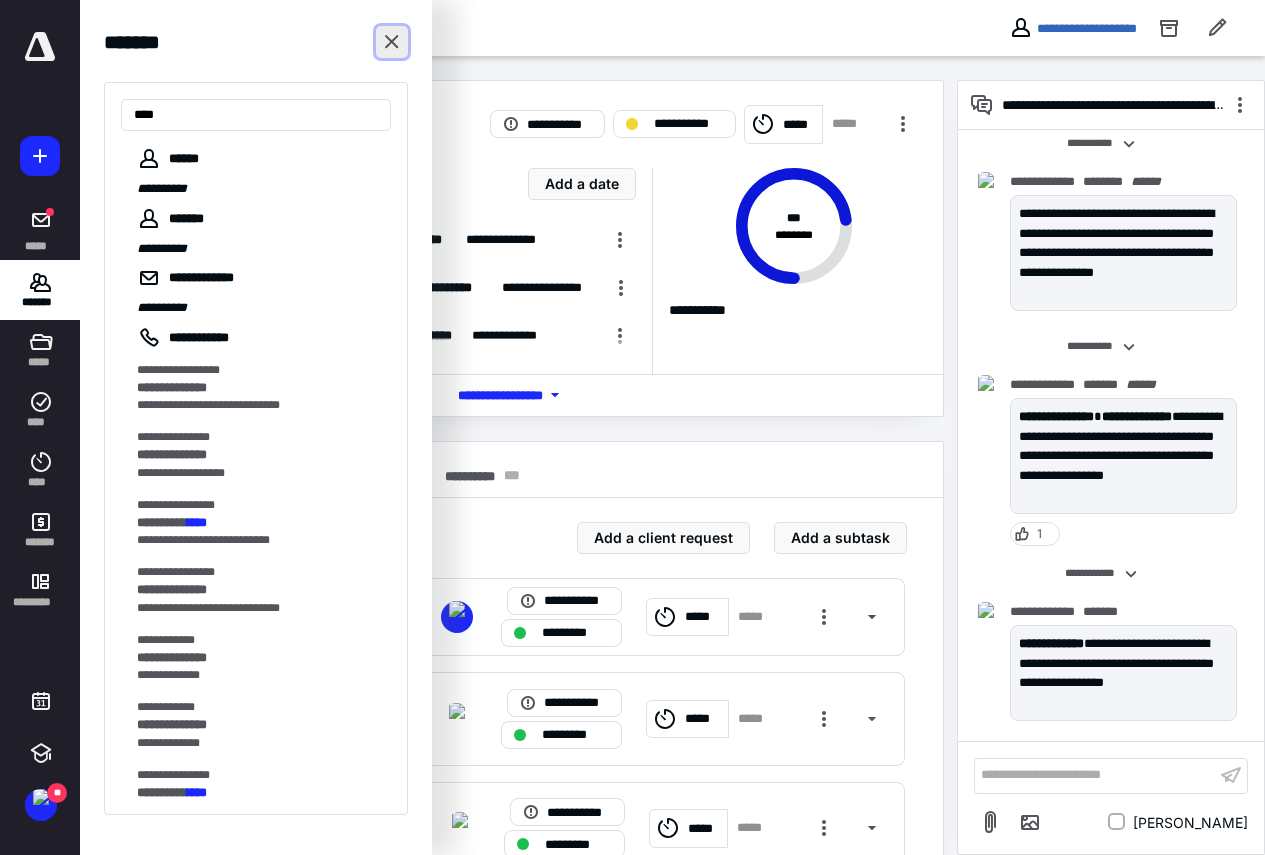 click at bounding box center [392, 42] 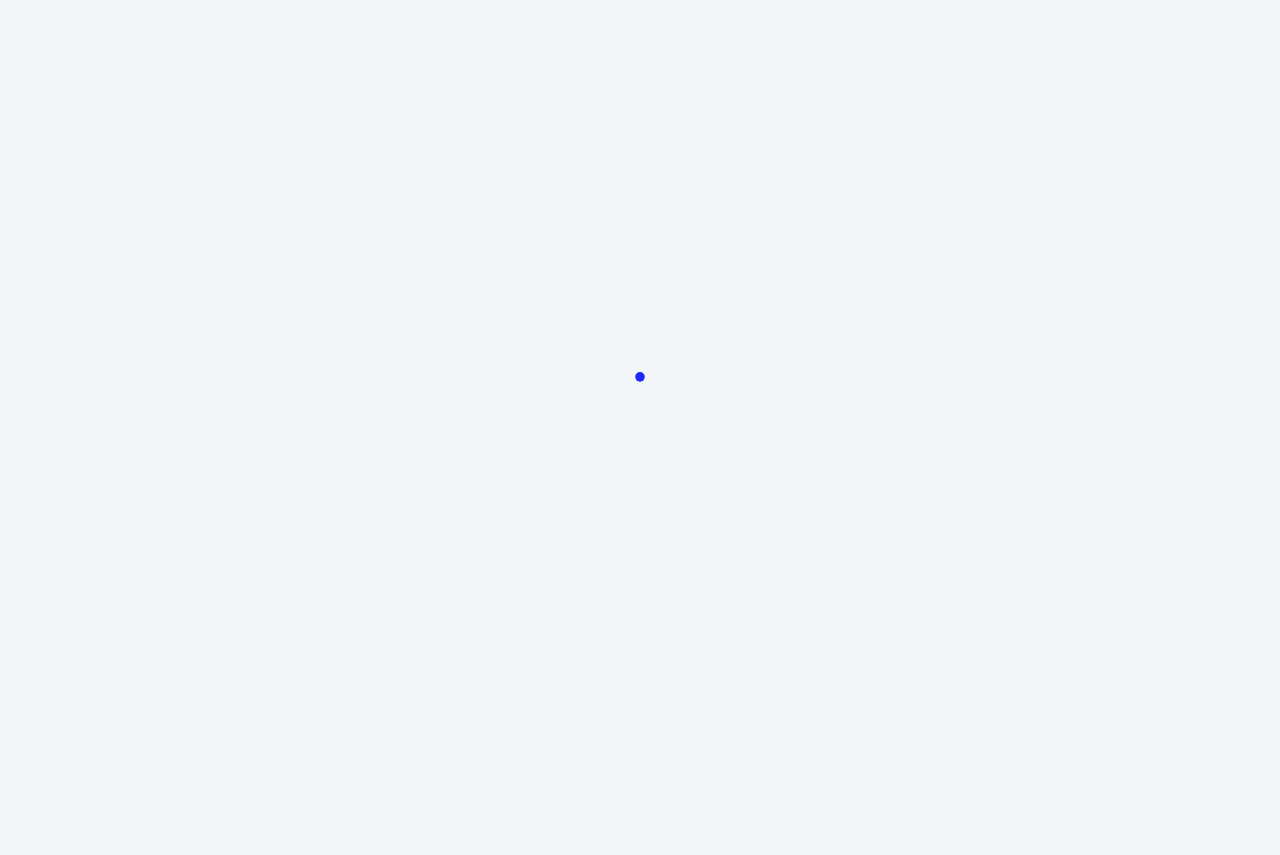 scroll, scrollTop: 0, scrollLeft: 0, axis: both 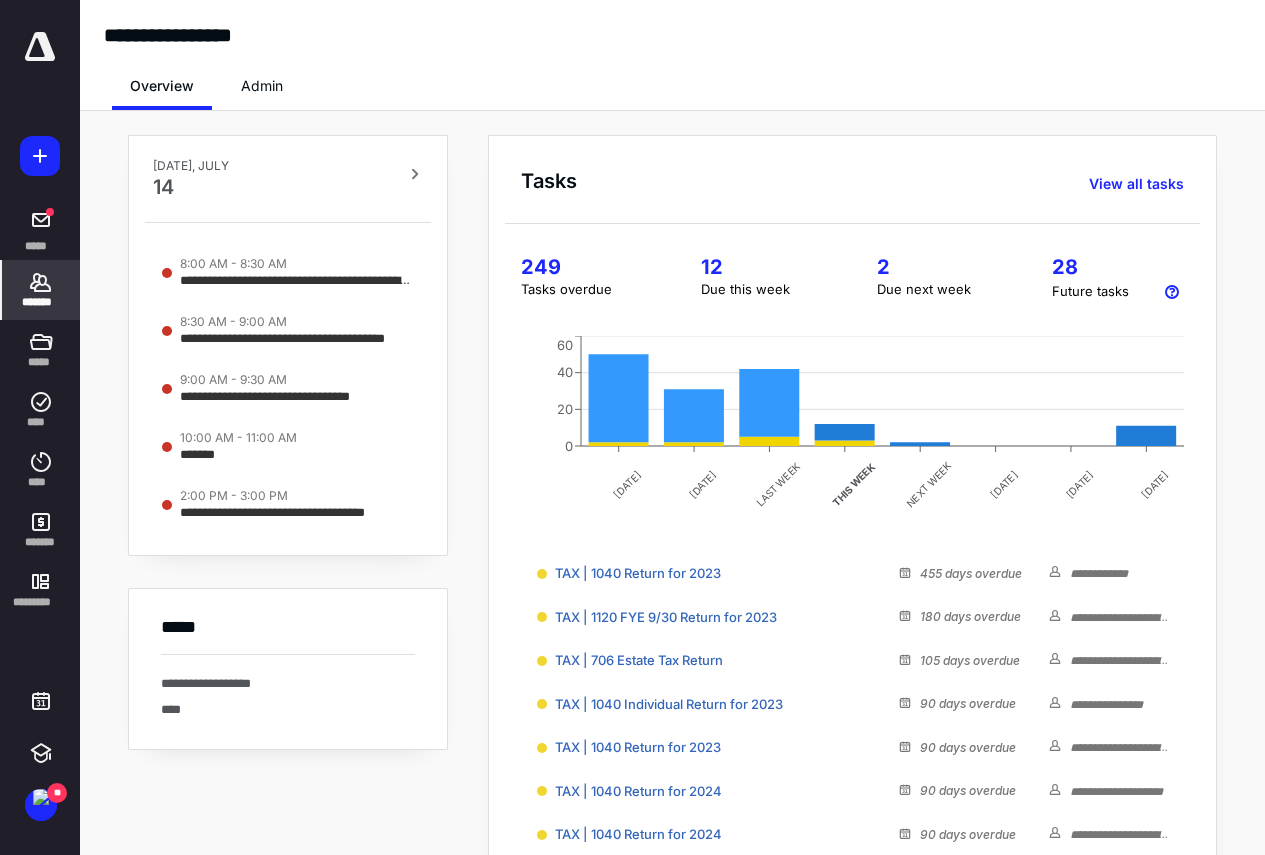 click 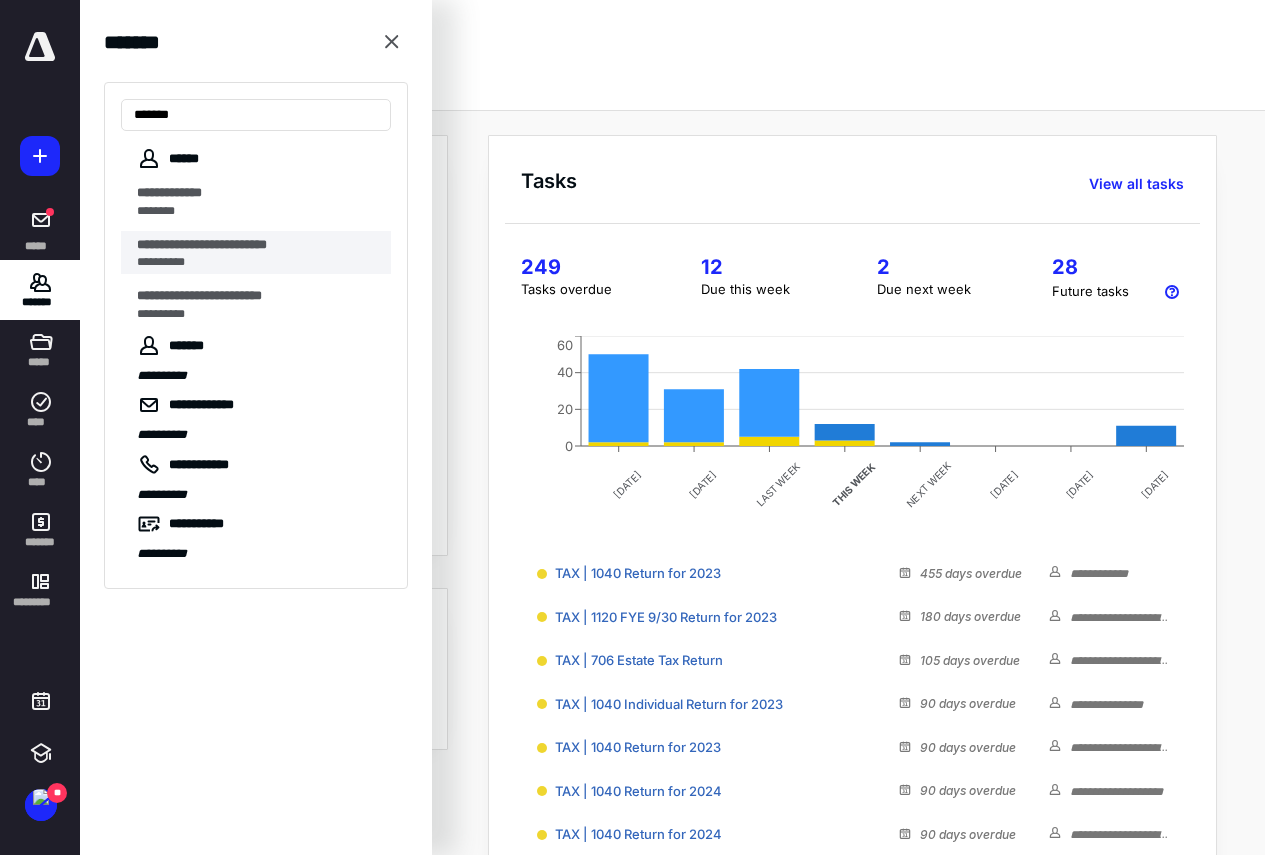 type on "******" 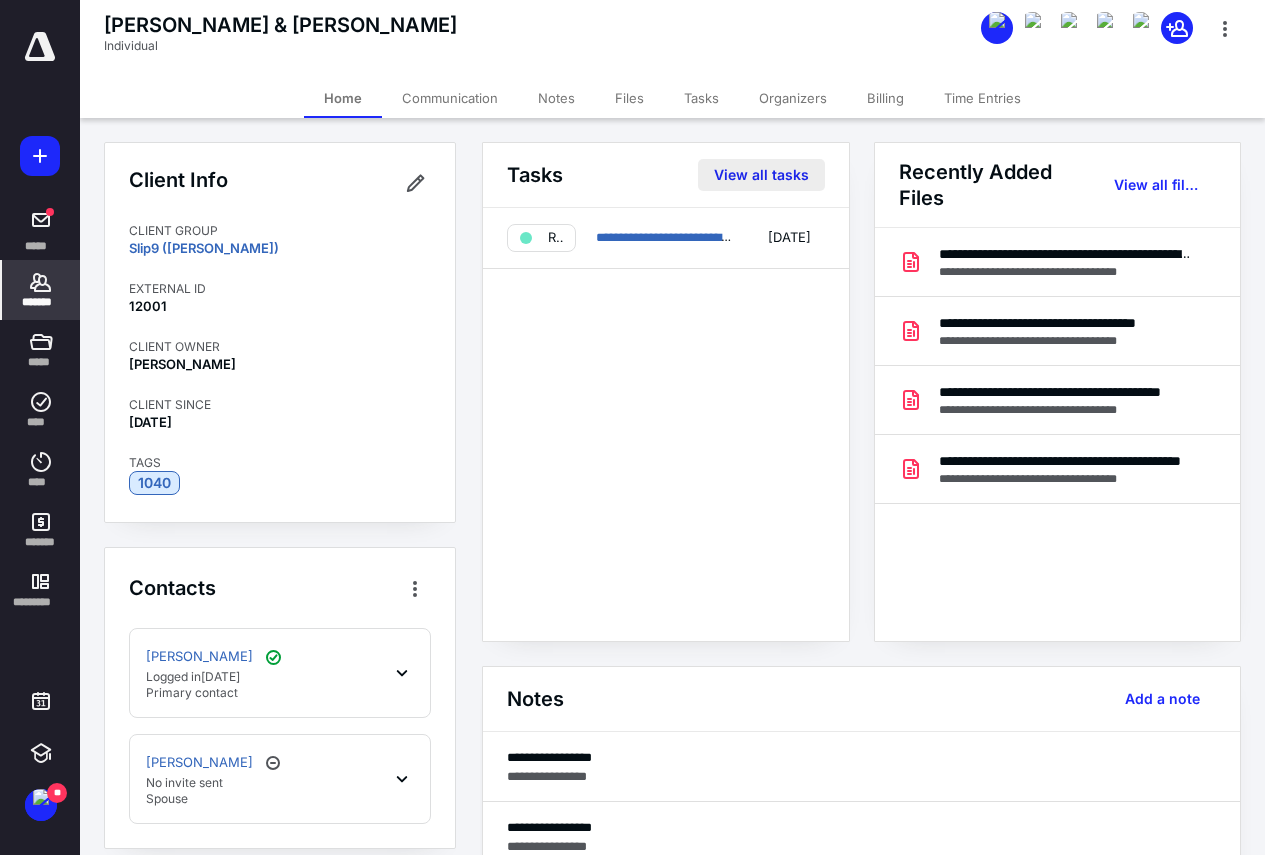 click on "View all tasks" at bounding box center [761, 175] 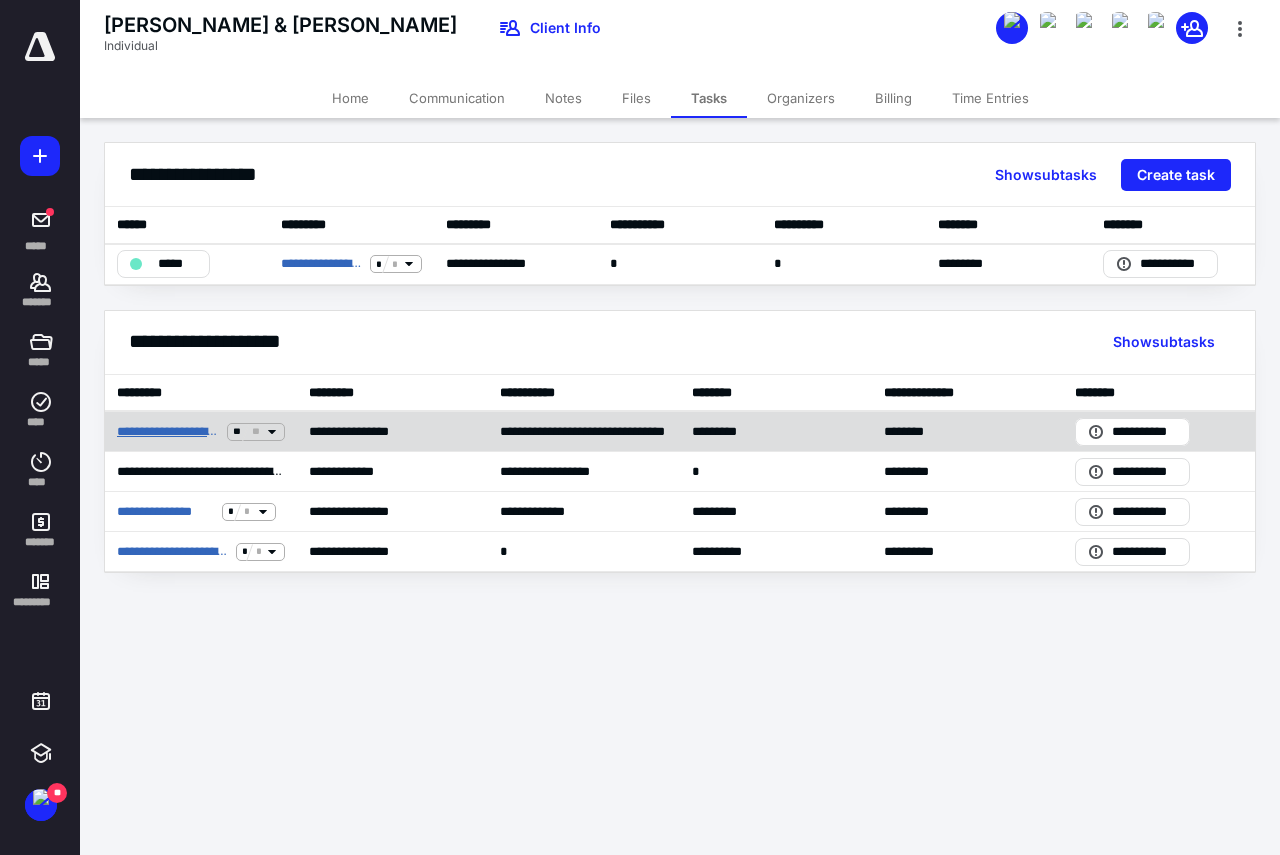 click on "**********" at bounding box center (168, 432) 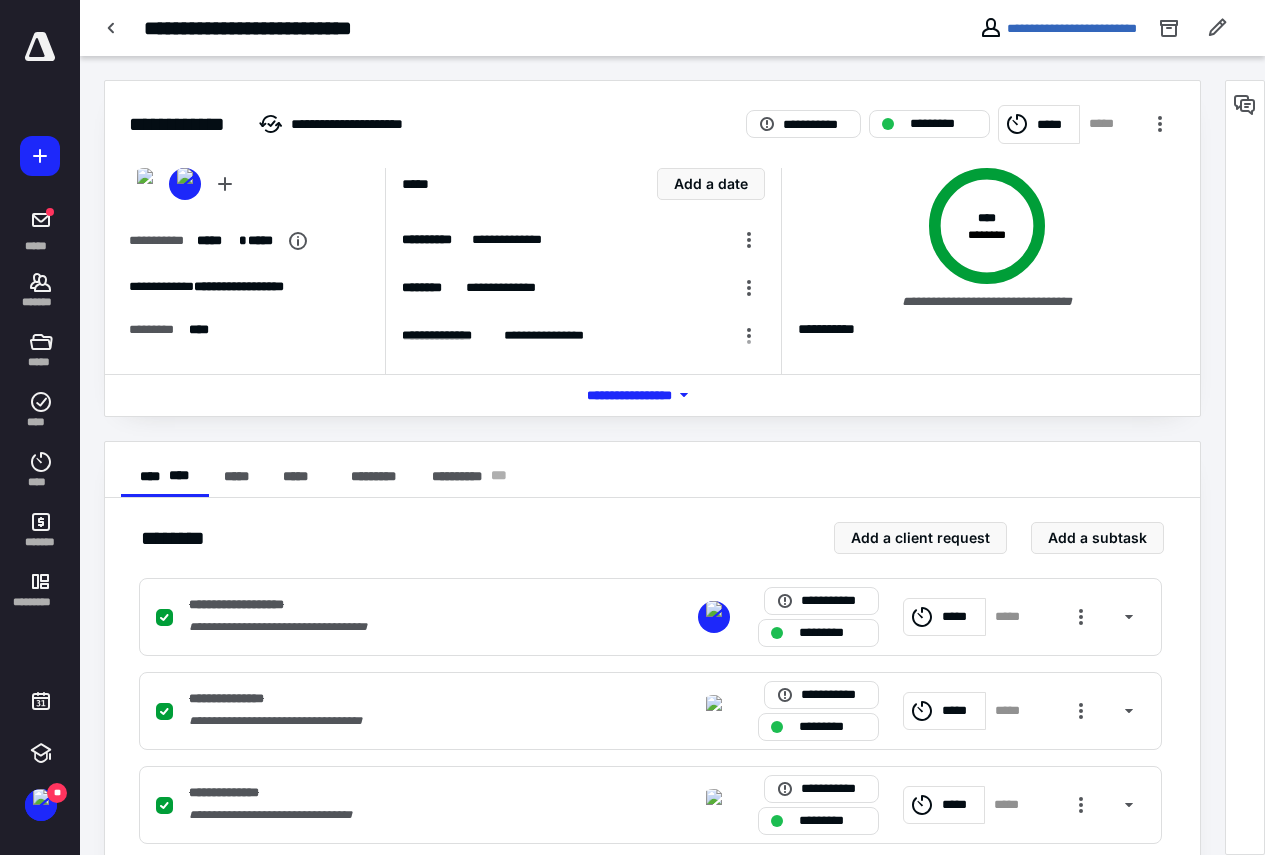 scroll, scrollTop: 500, scrollLeft: 0, axis: vertical 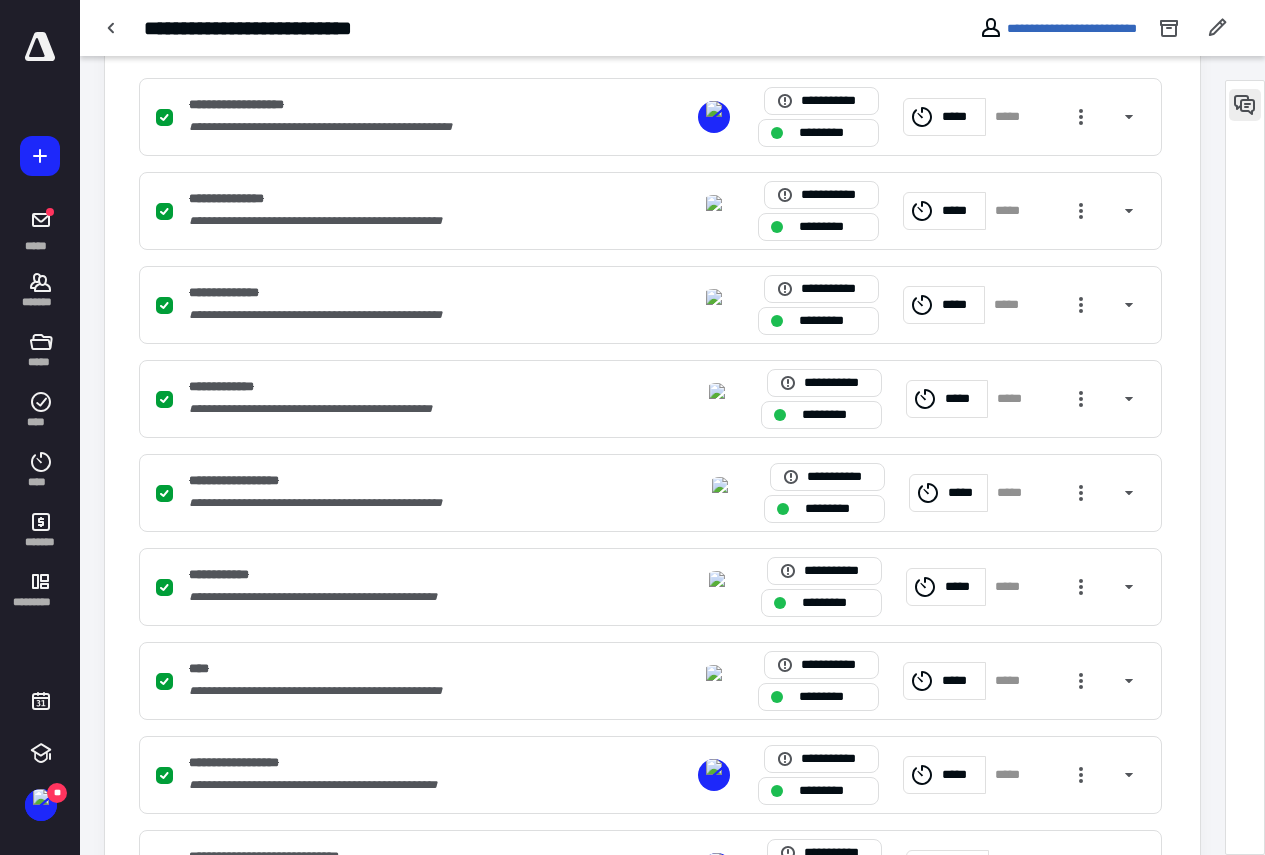 click at bounding box center (1245, 105) 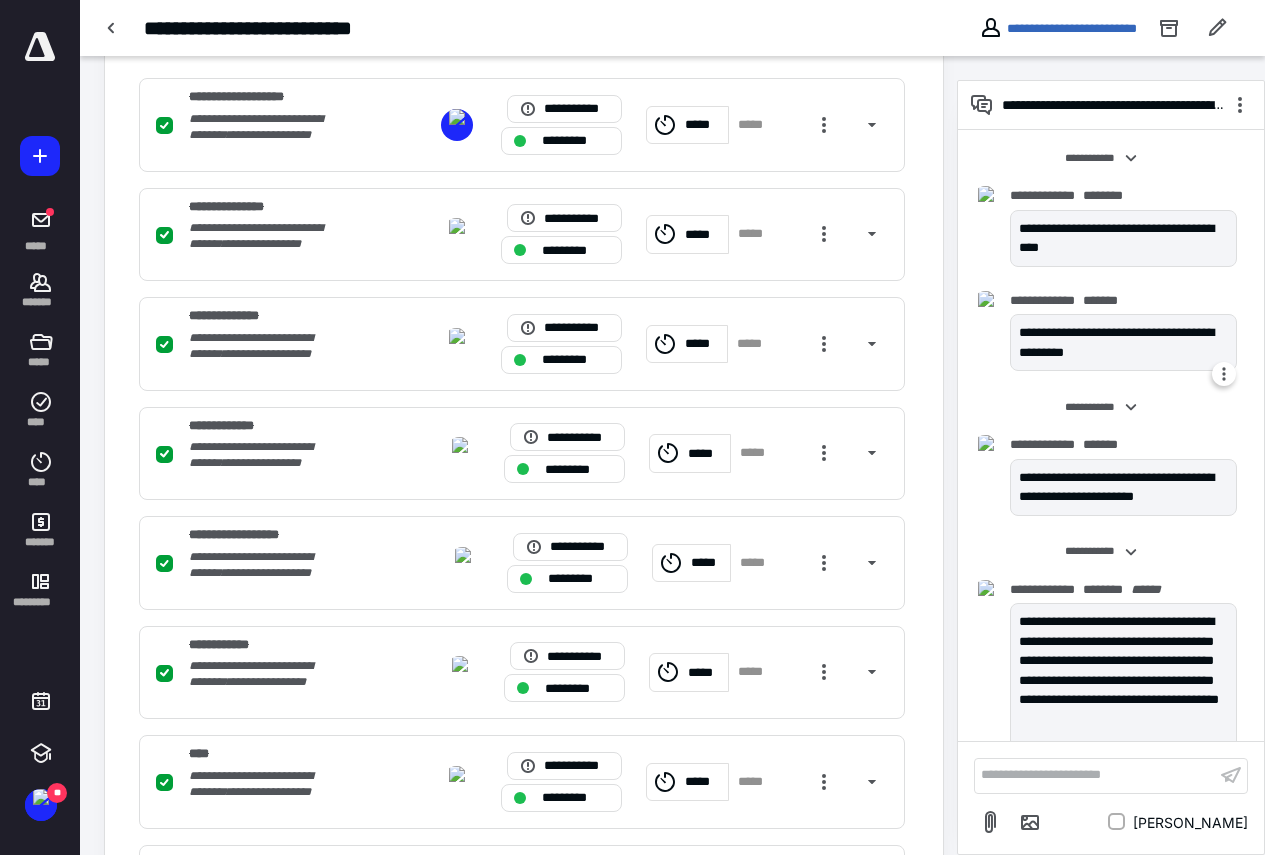 scroll, scrollTop: 1803, scrollLeft: 0, axis: vertical 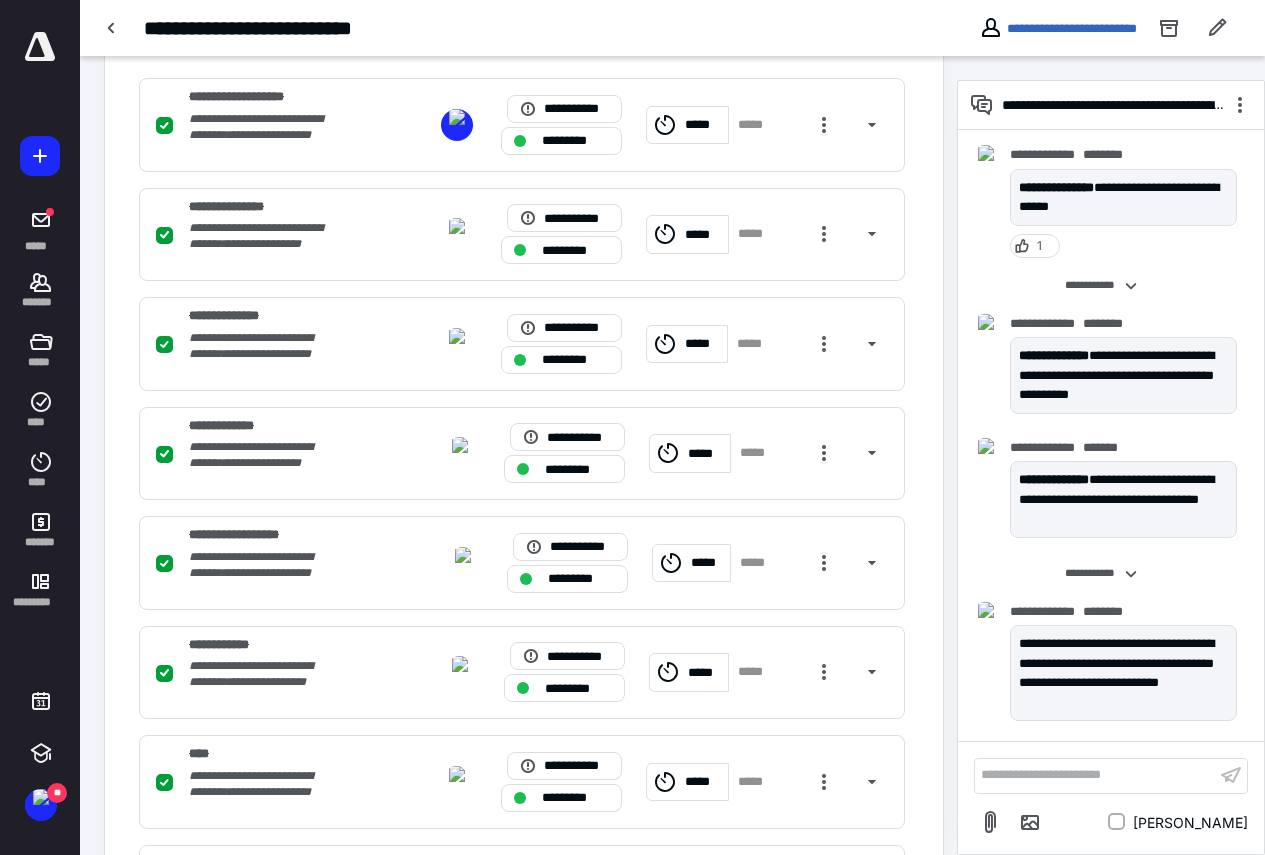 click on "**********" at bounding box center [1095, 775] 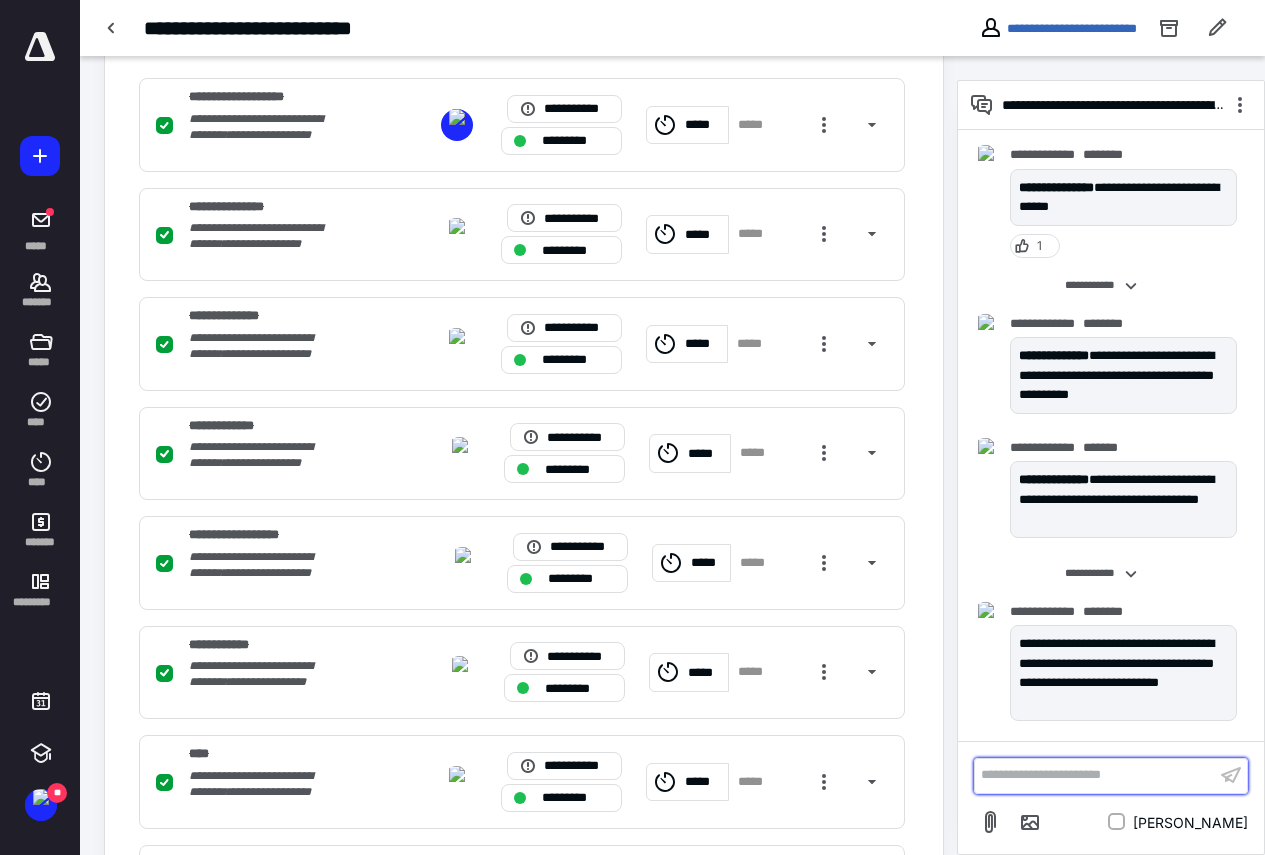 click on "**********" at bounding box center (1095, 775) 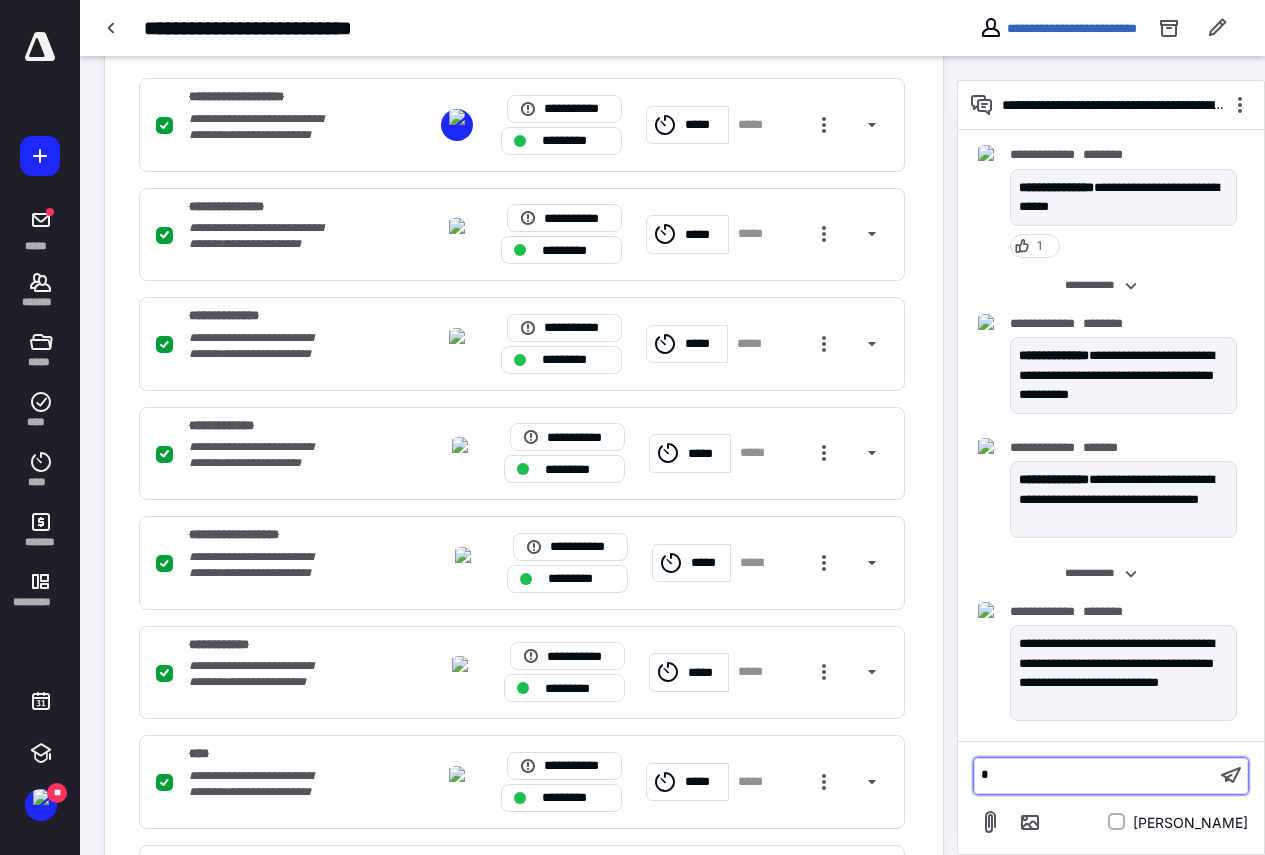 scroll, scrollTop: 945, scrollLeft: 0, axis: vertical 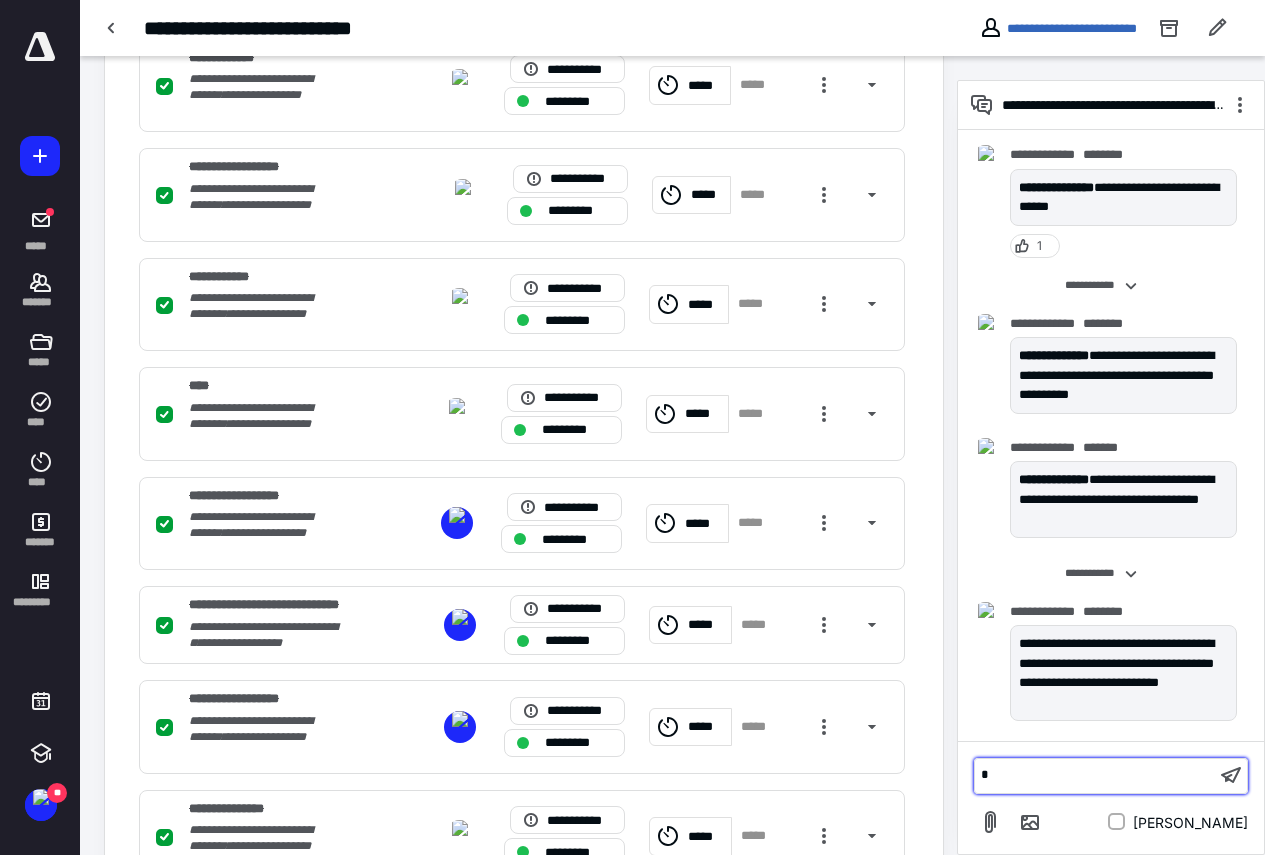type 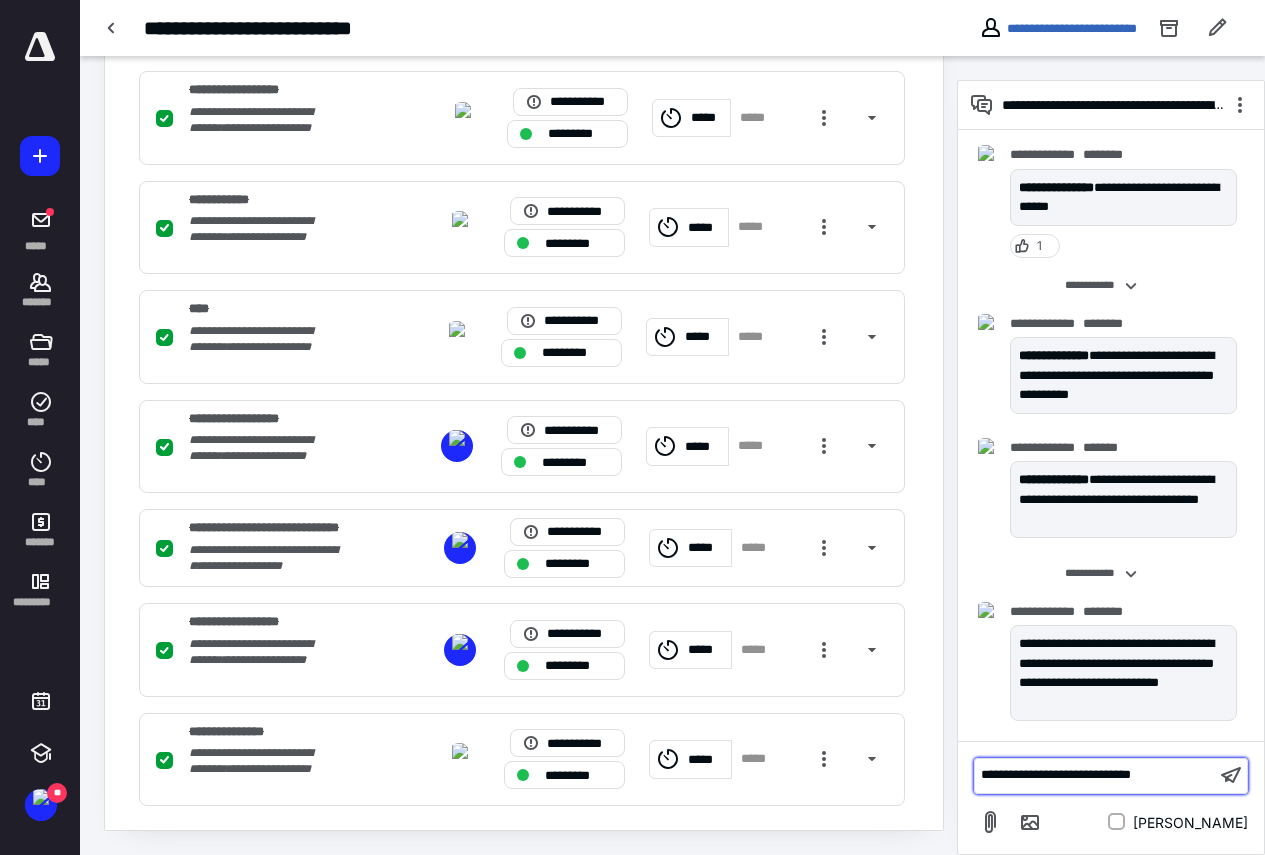 scroll, scrollTop: 1928, scrollLeft: 0, axis: vertical 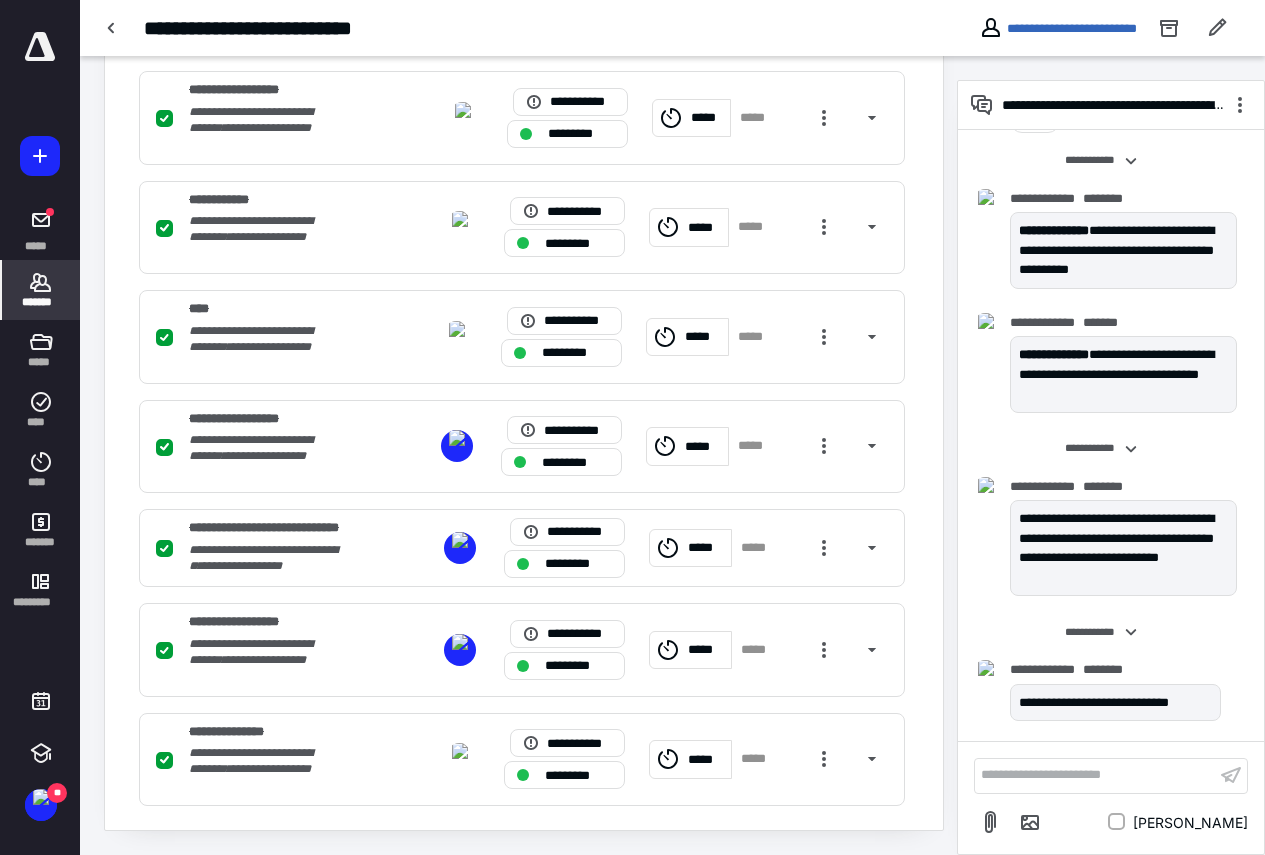 drag, startPoint x: 53, startPoint y: 287, endPoint x: 54, endPoint y: 266, distance: 21.023796 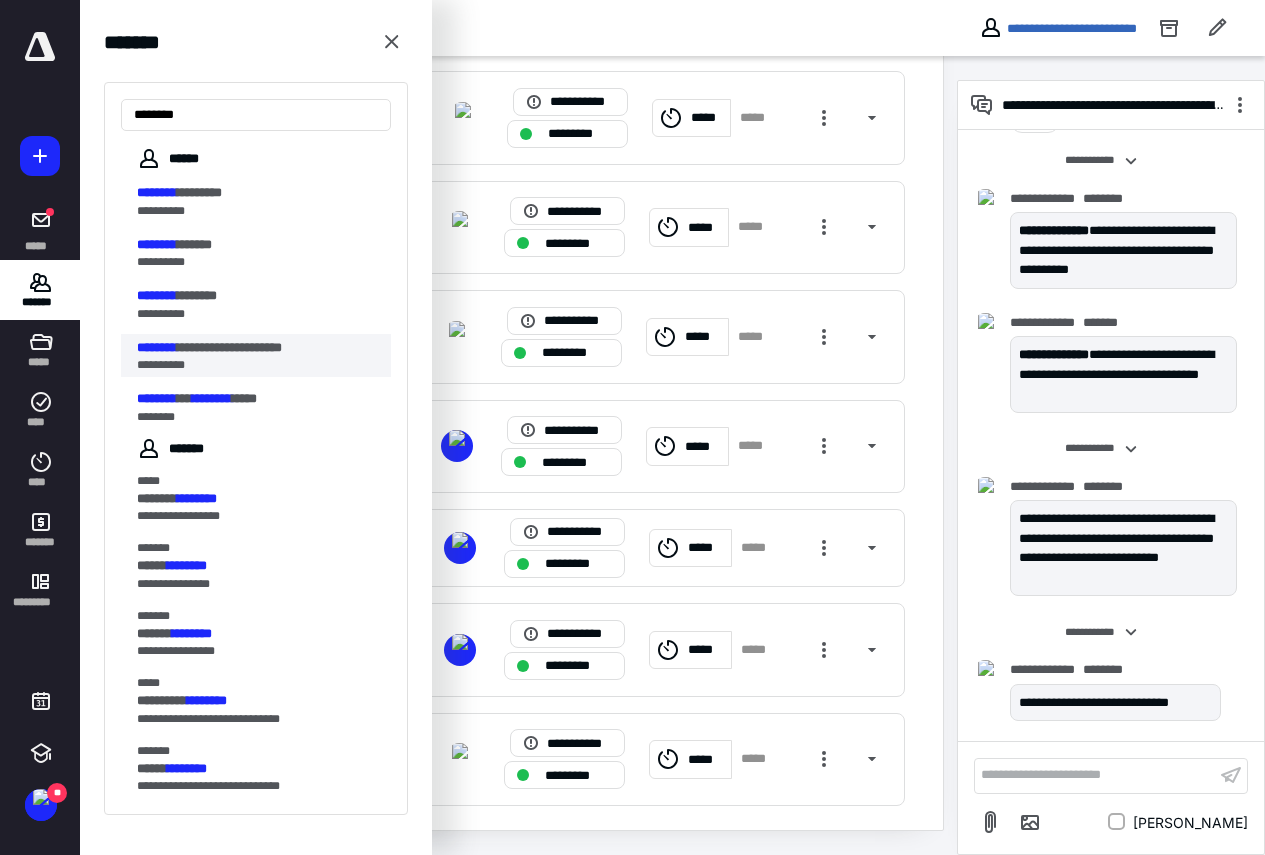 type on "********" 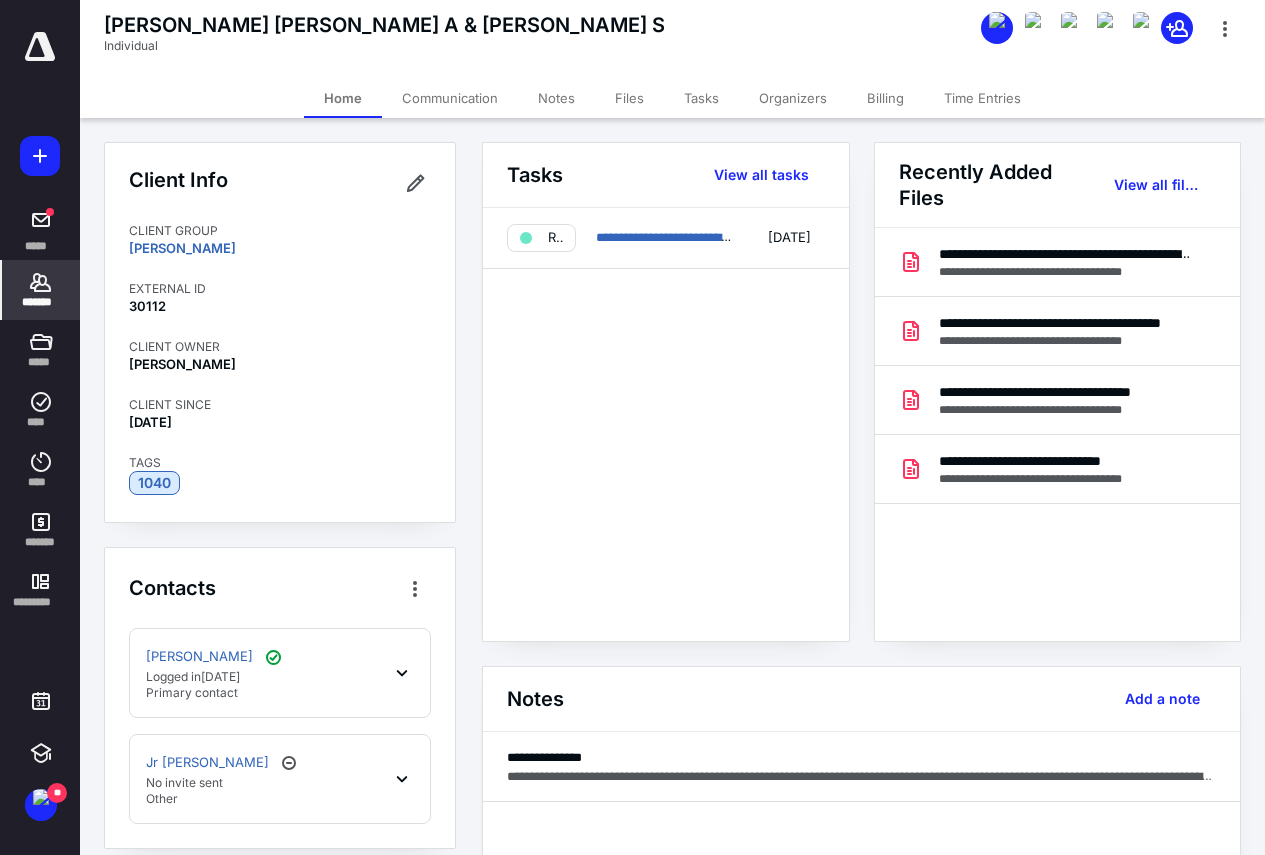 click 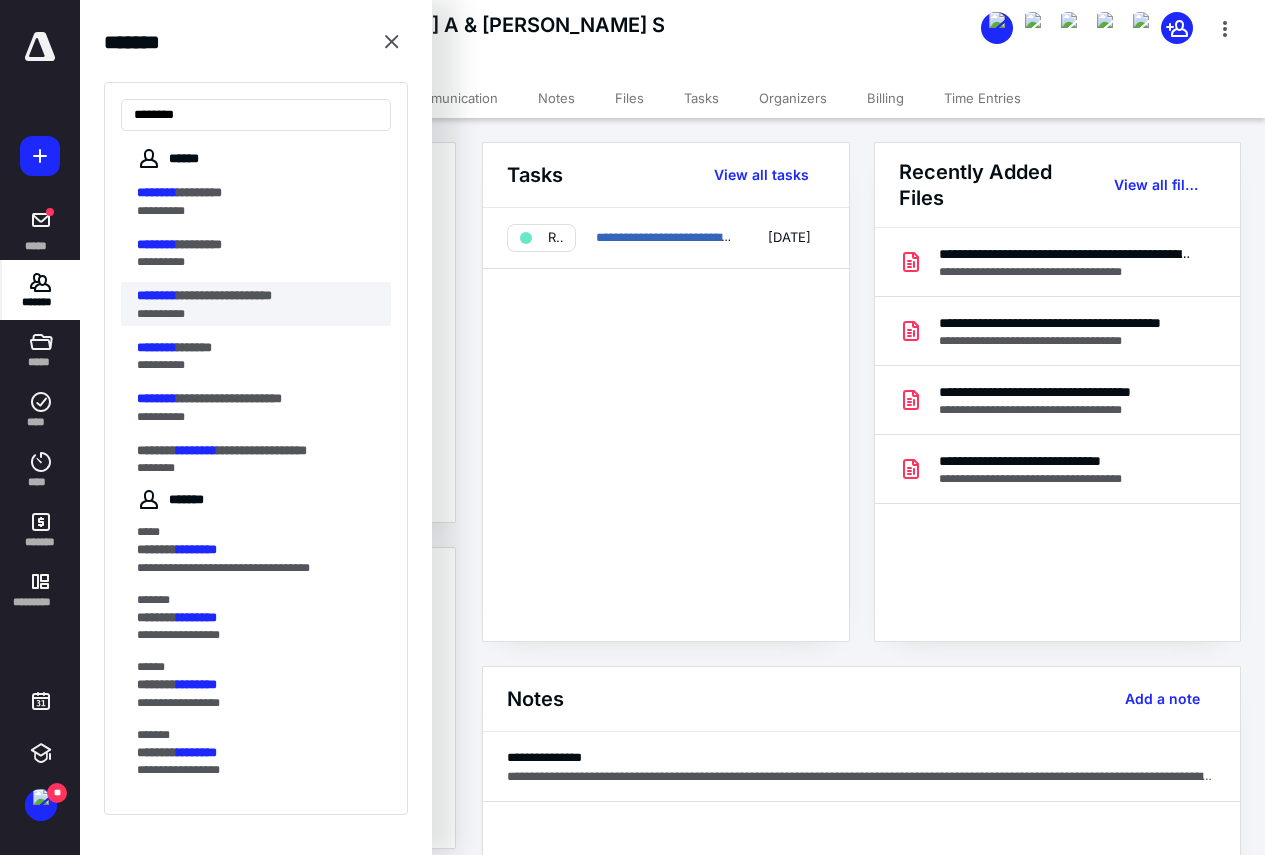 type on "********" 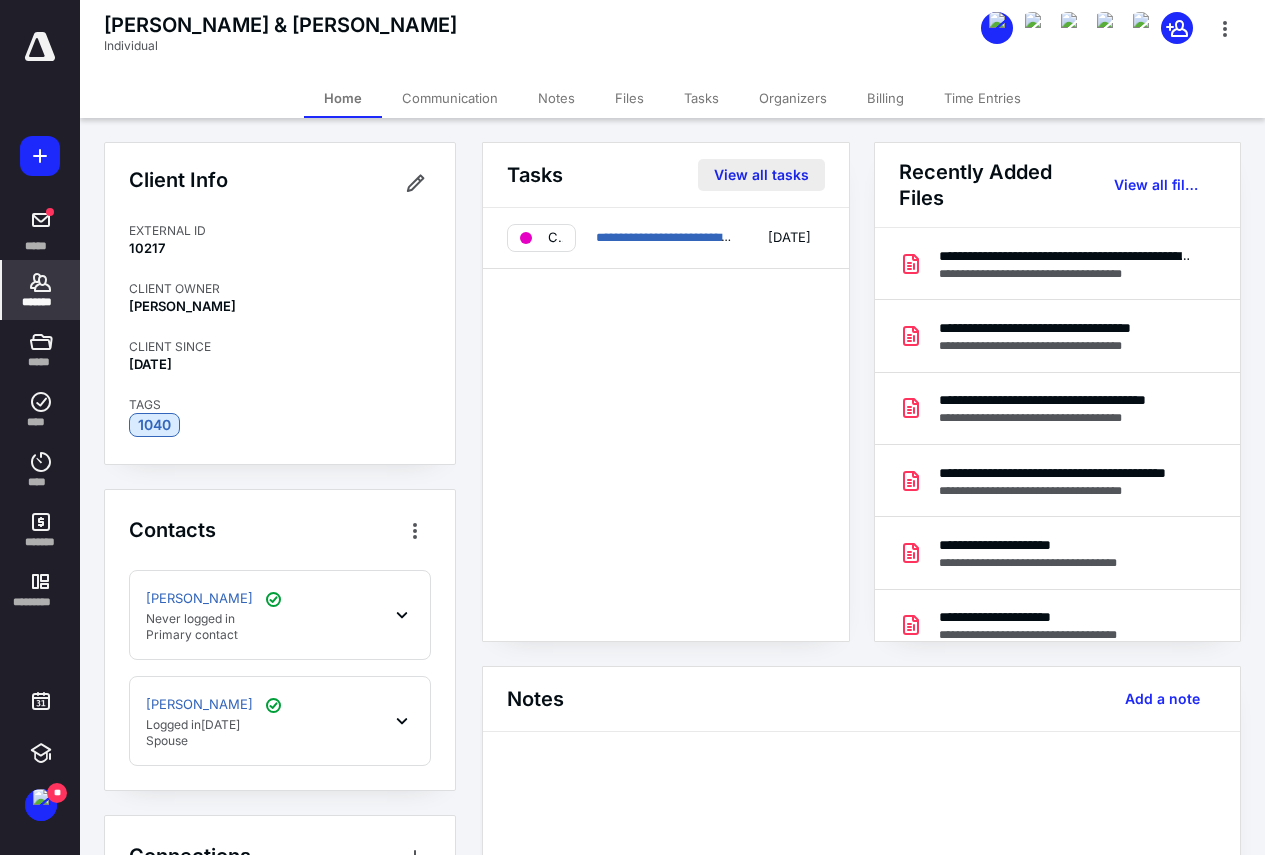 click on "View all tasks" at bounding box center (761, 175) 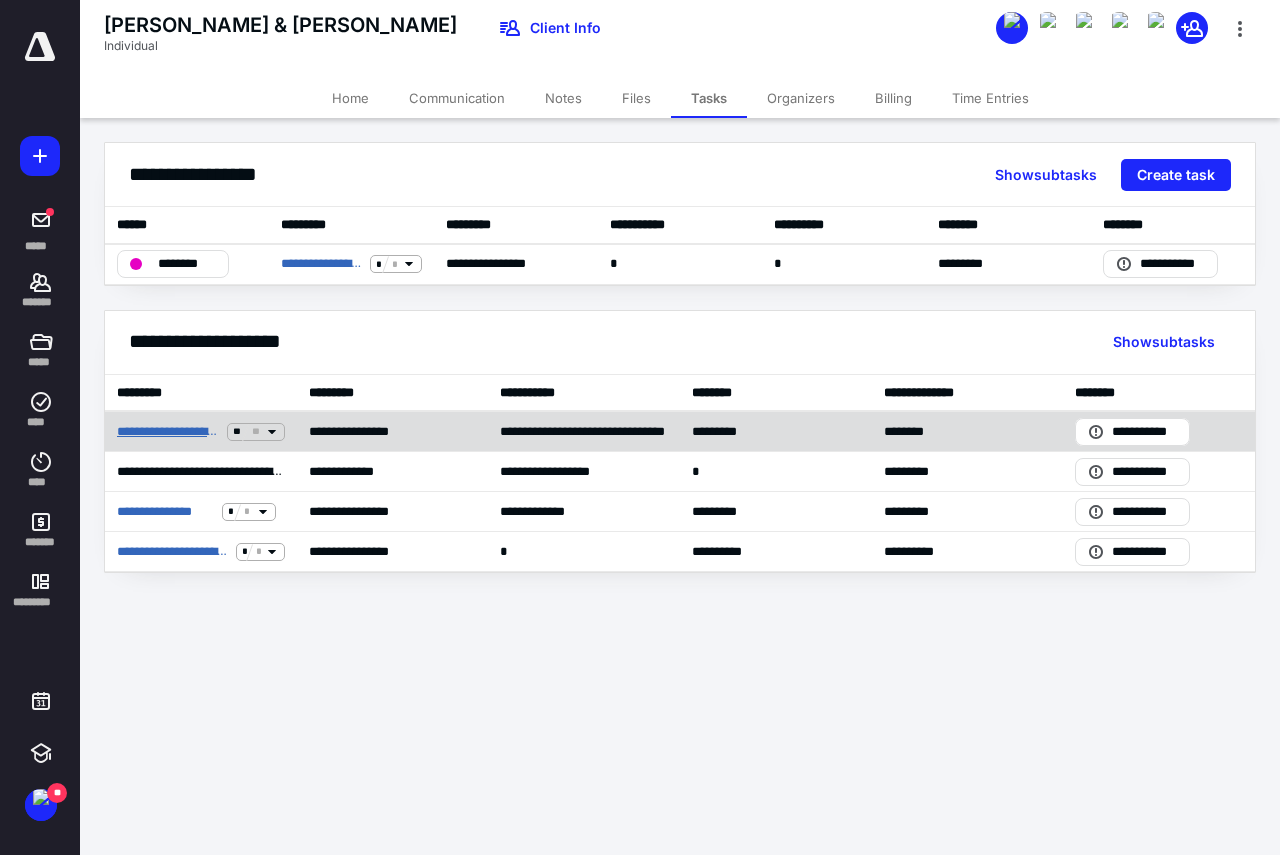 click on "**********" at bounding box center [168, 432] 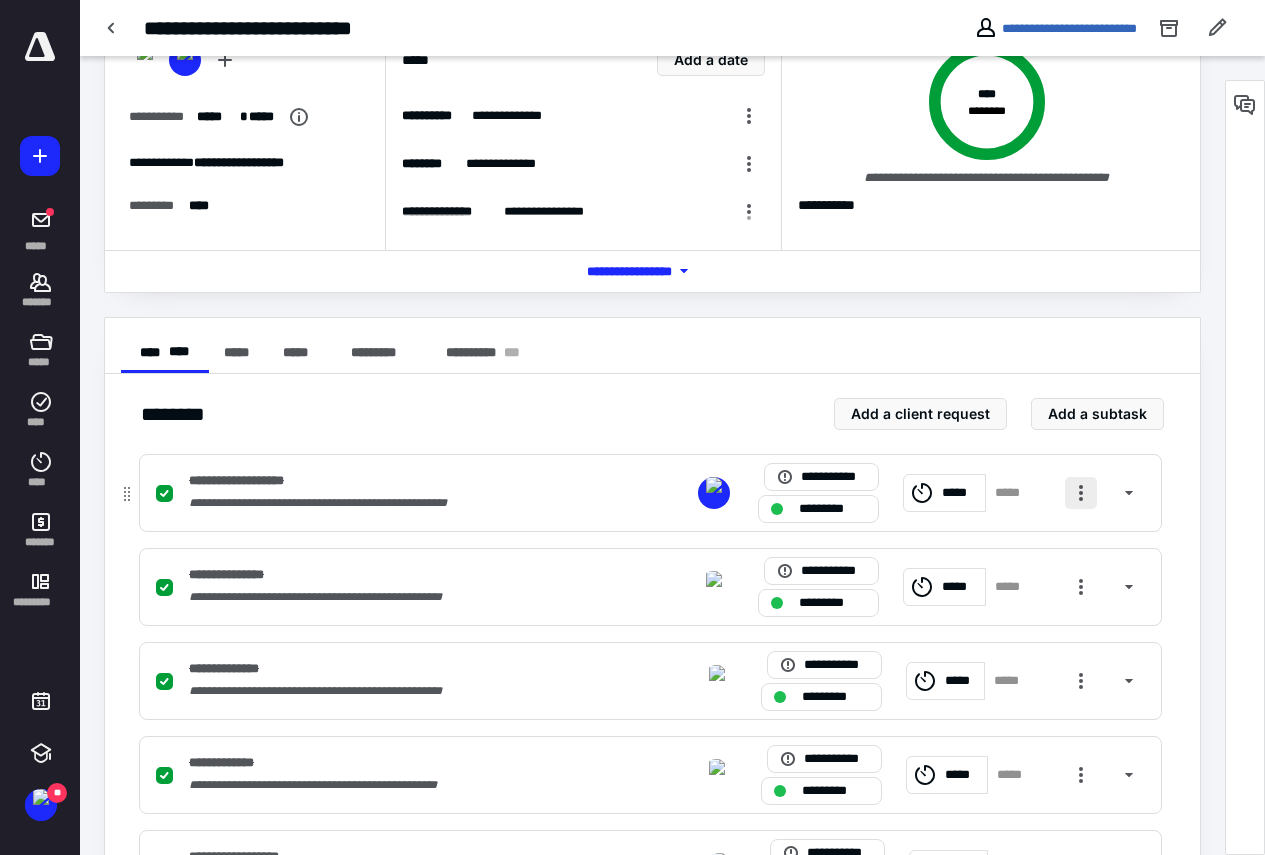scroll, scrollTop: 400, scrollLeft: 0, axis: vertical 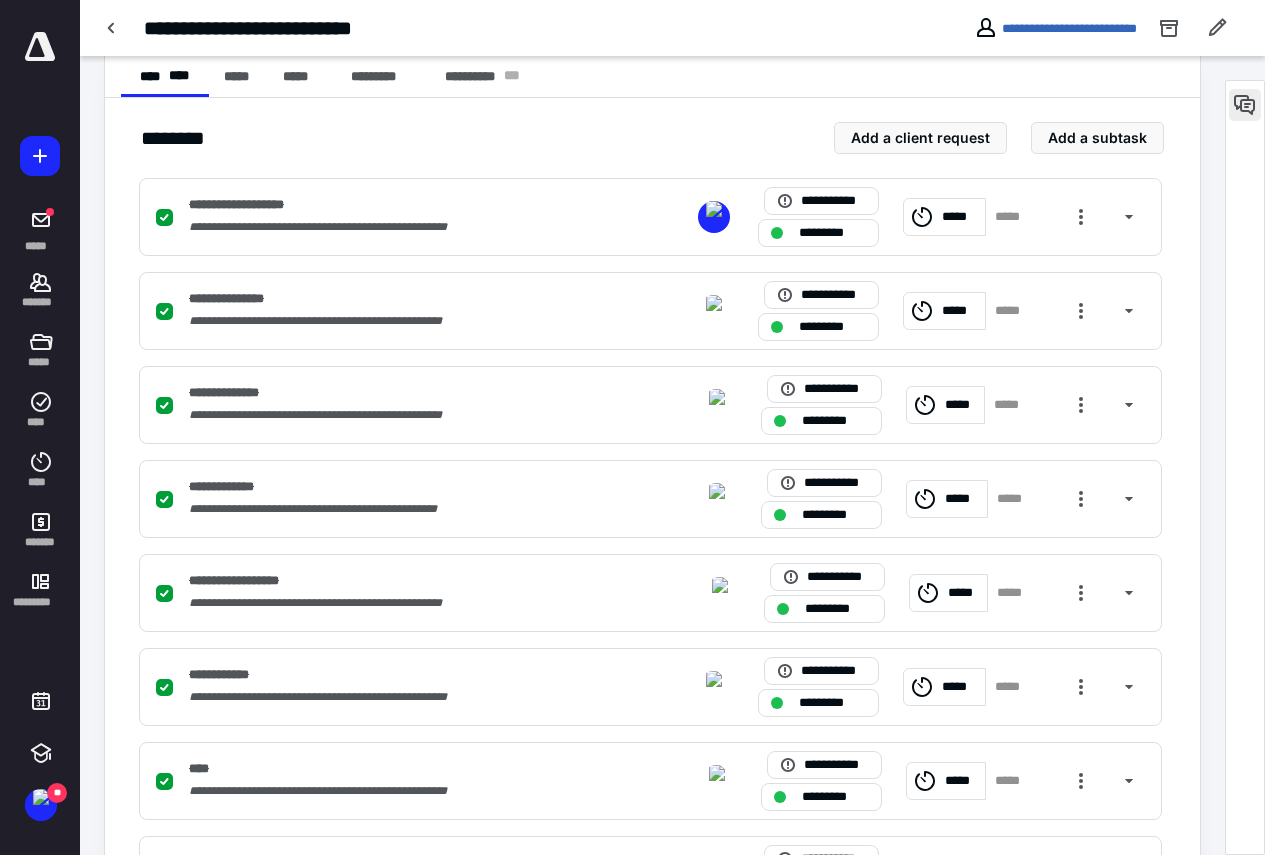 click at bounding box center [1245, 105] 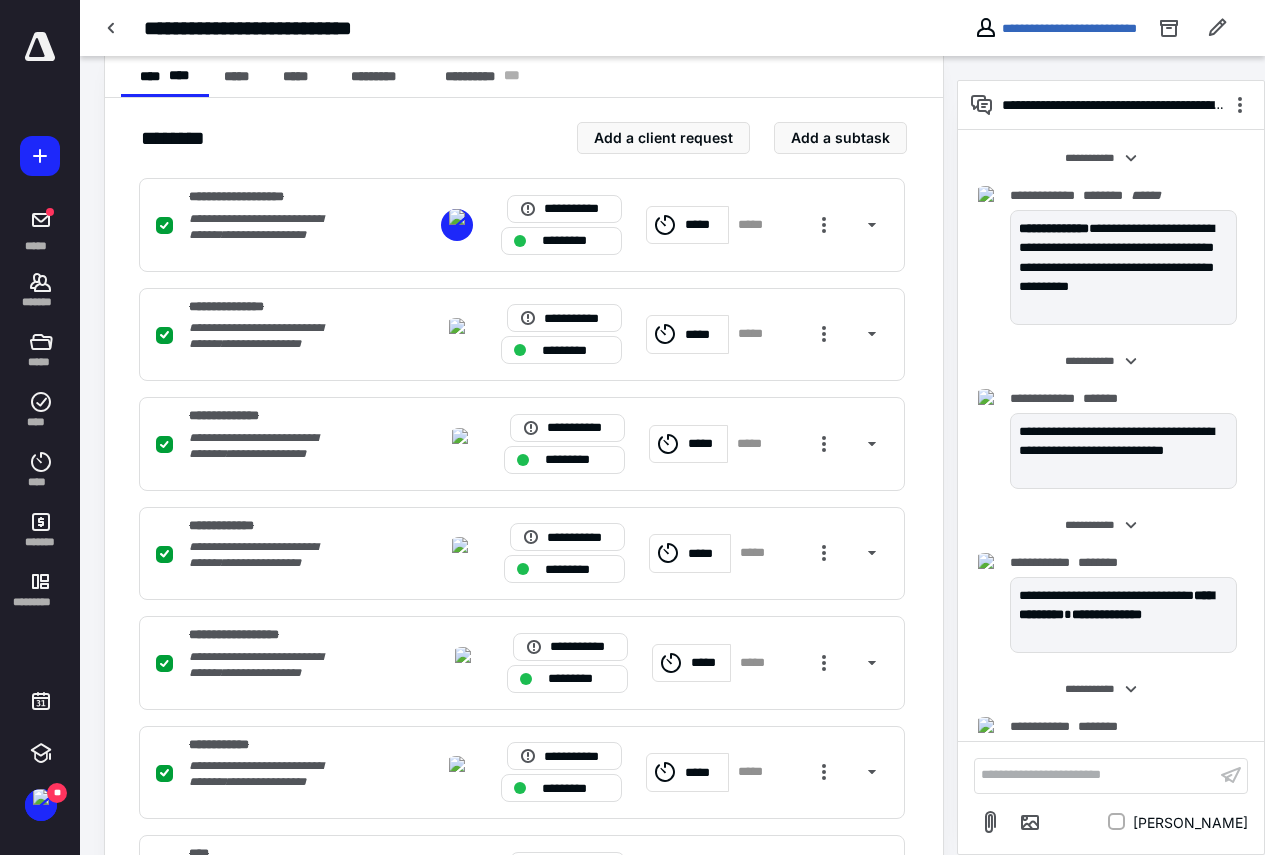 scroll, scrollTop: 765, scrollLeft: 0, axis: vertical 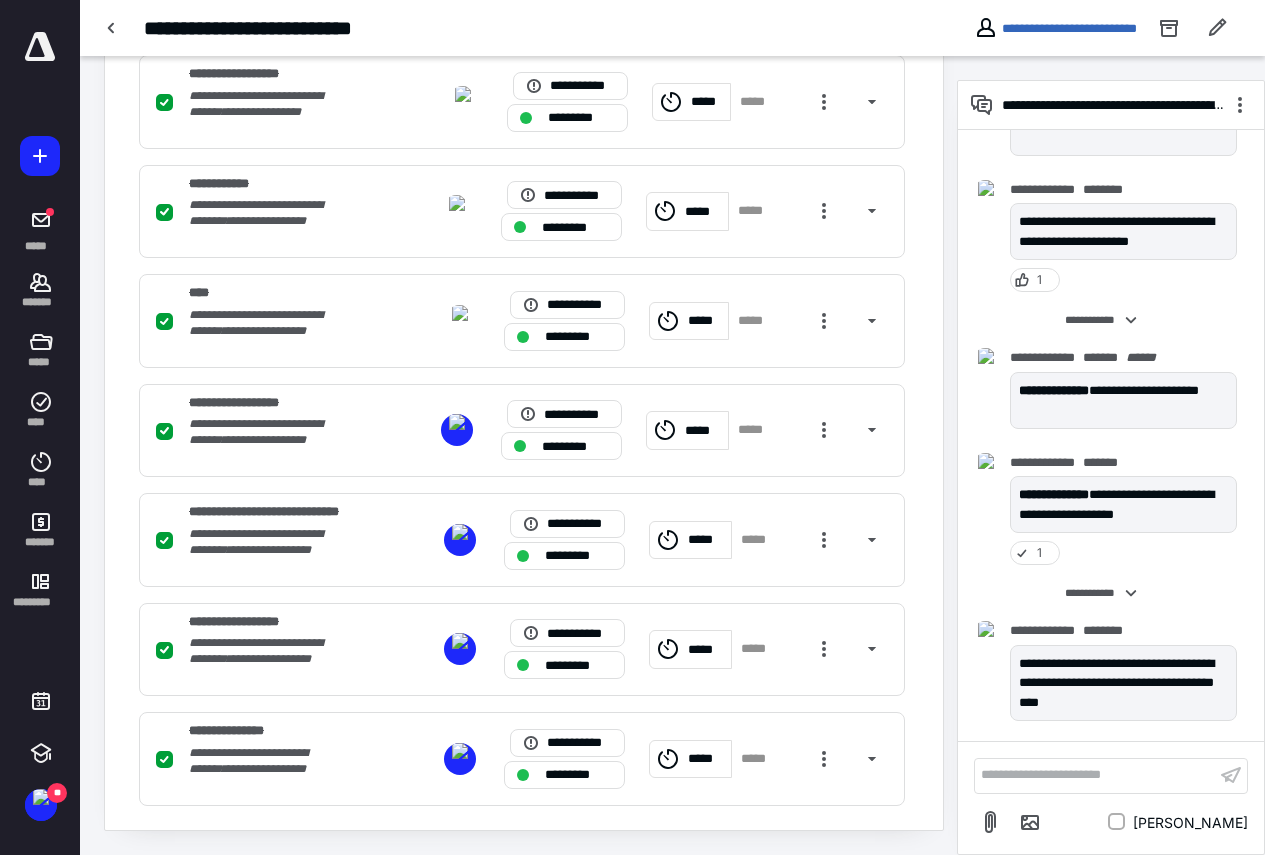 type 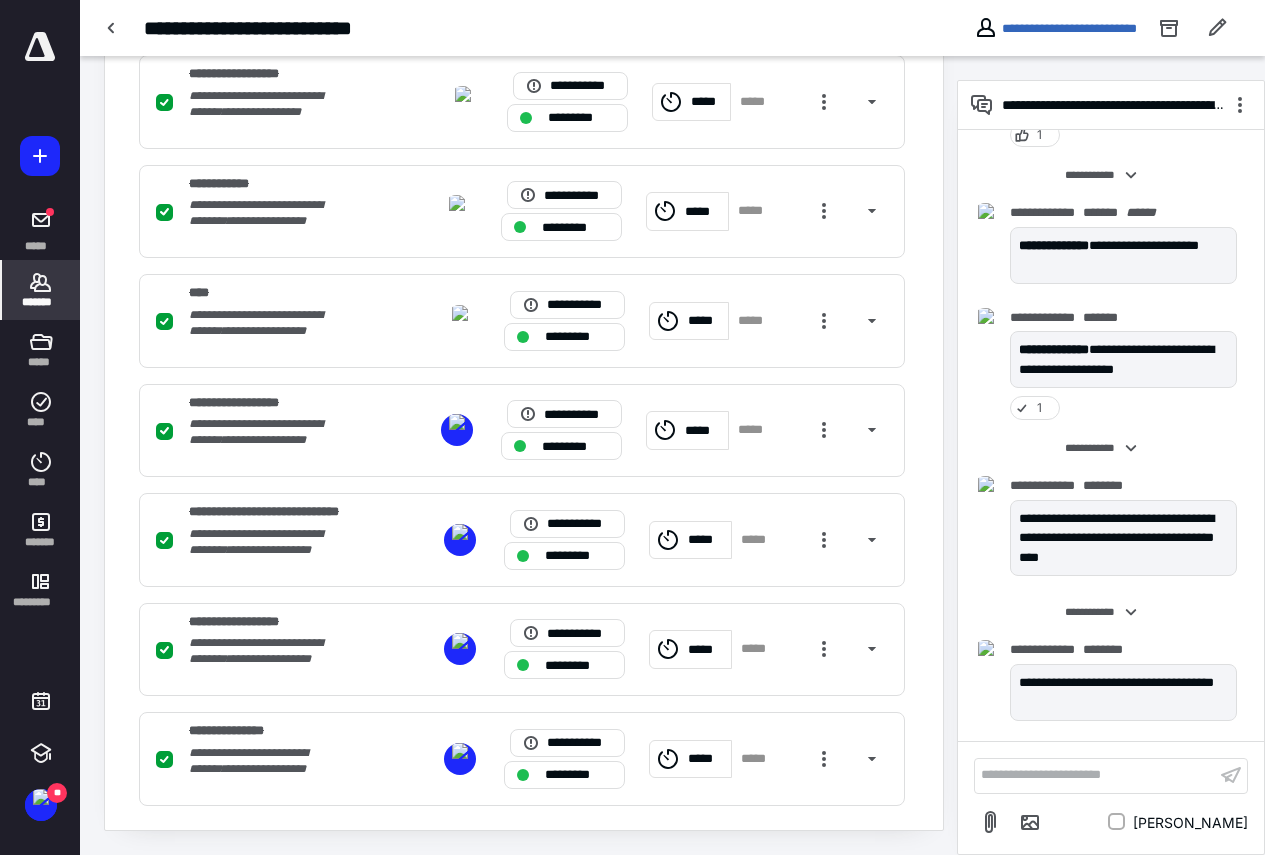 click 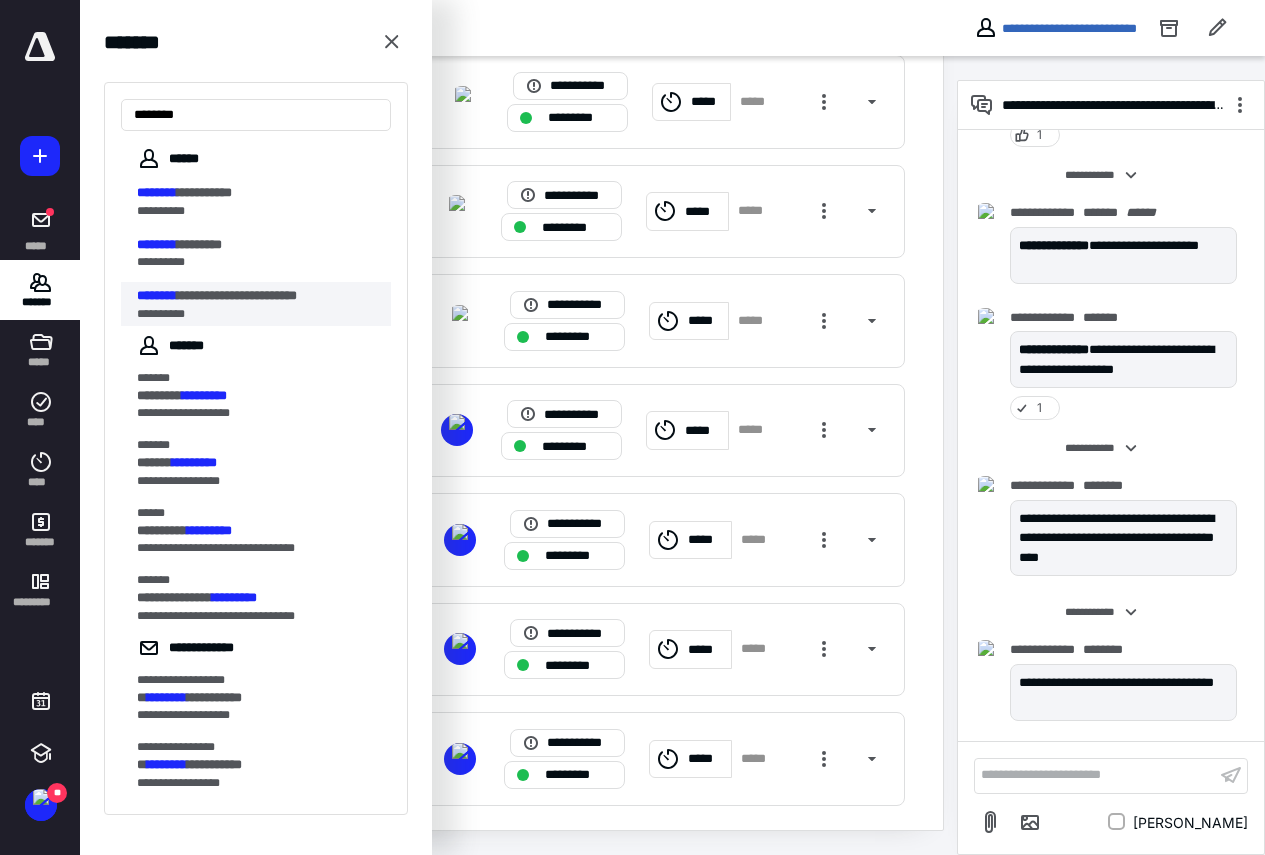 type on "********" 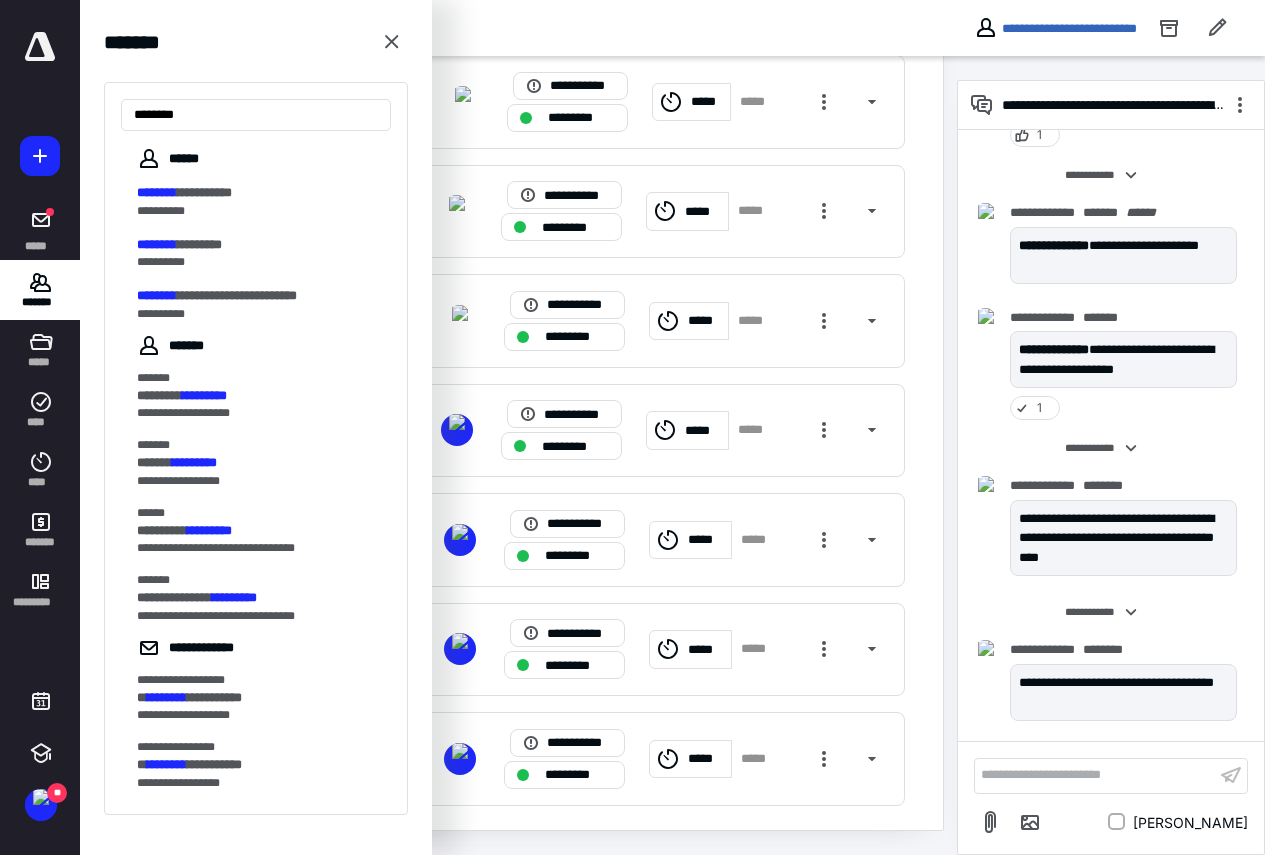scroll, scrollTop: 0, scrollLeft: 0, axis: both 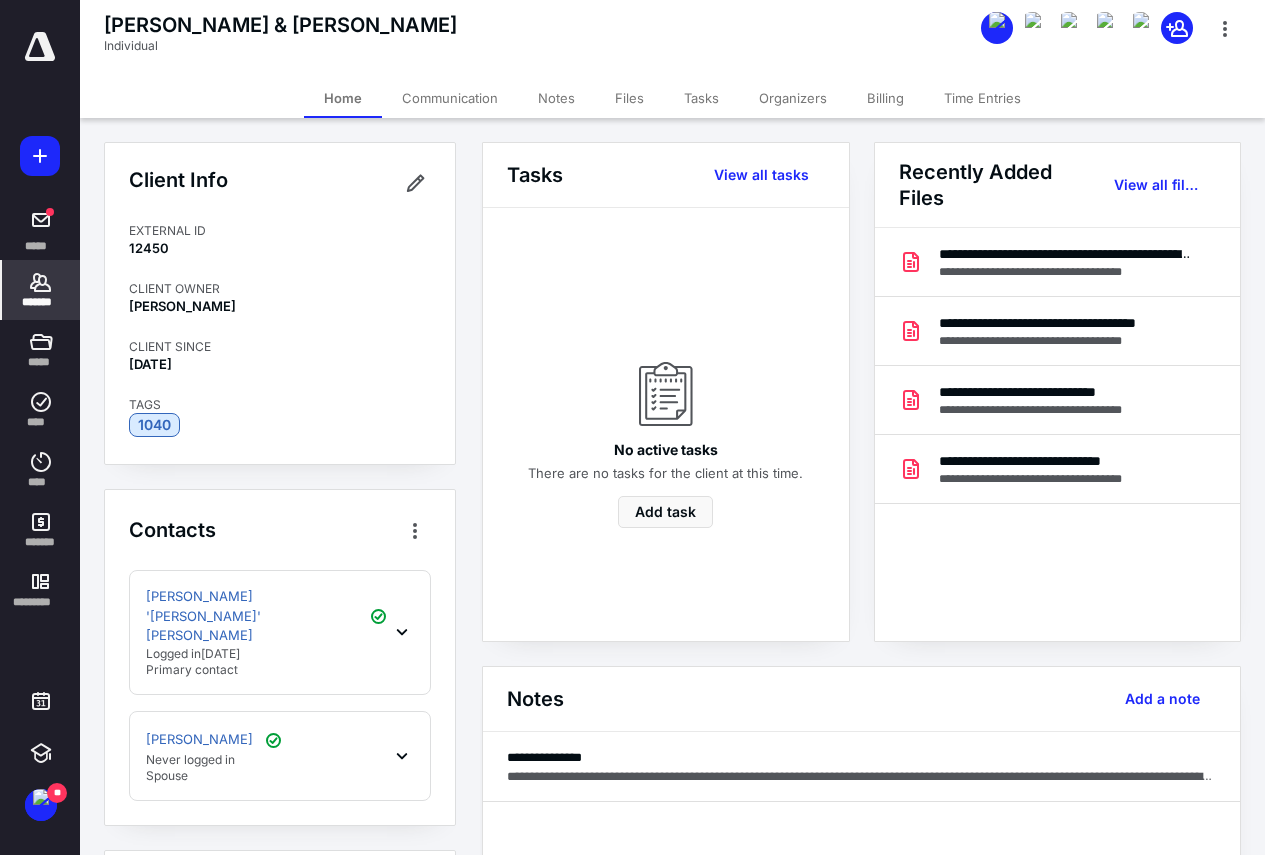 click on "Files" at bounding box center (629, 98) 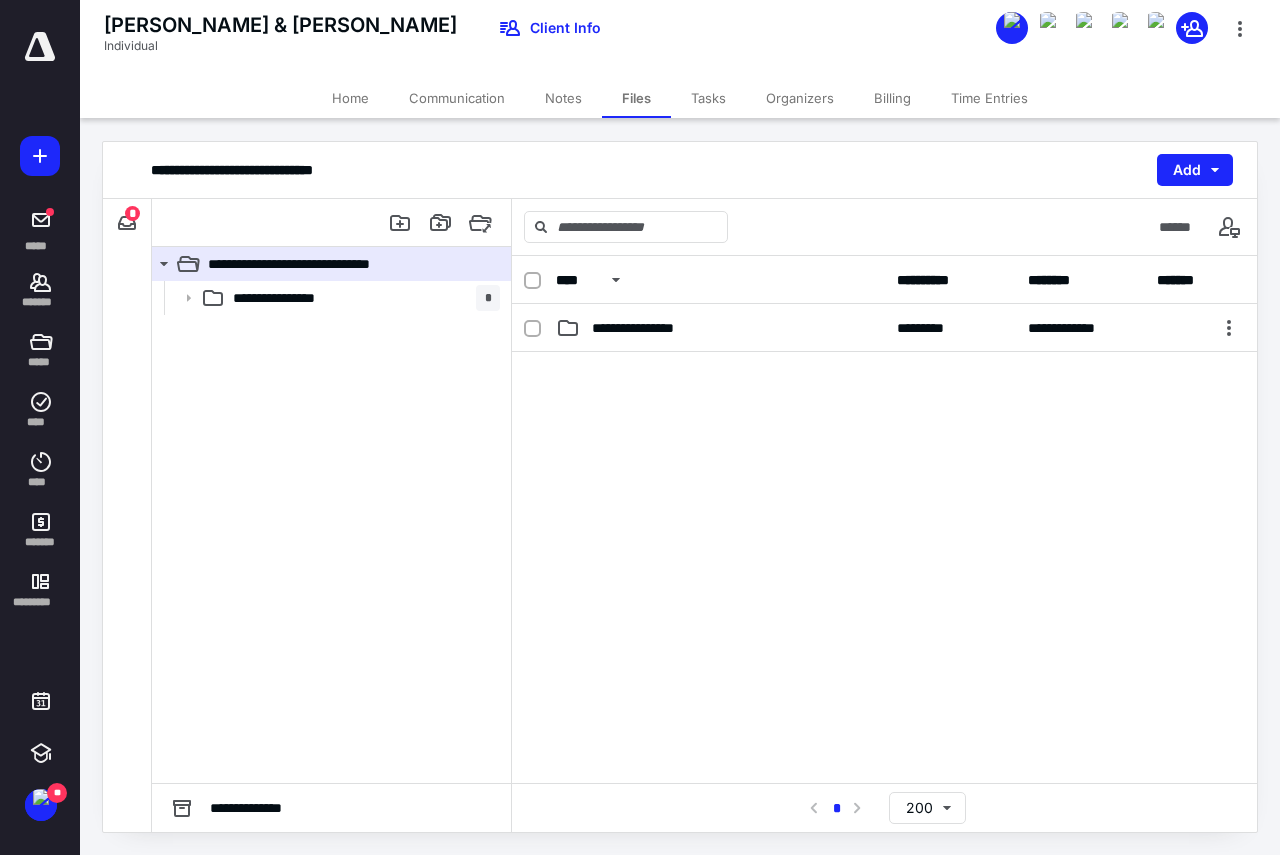 click on "Tasks" at bounding box center (708, 98) 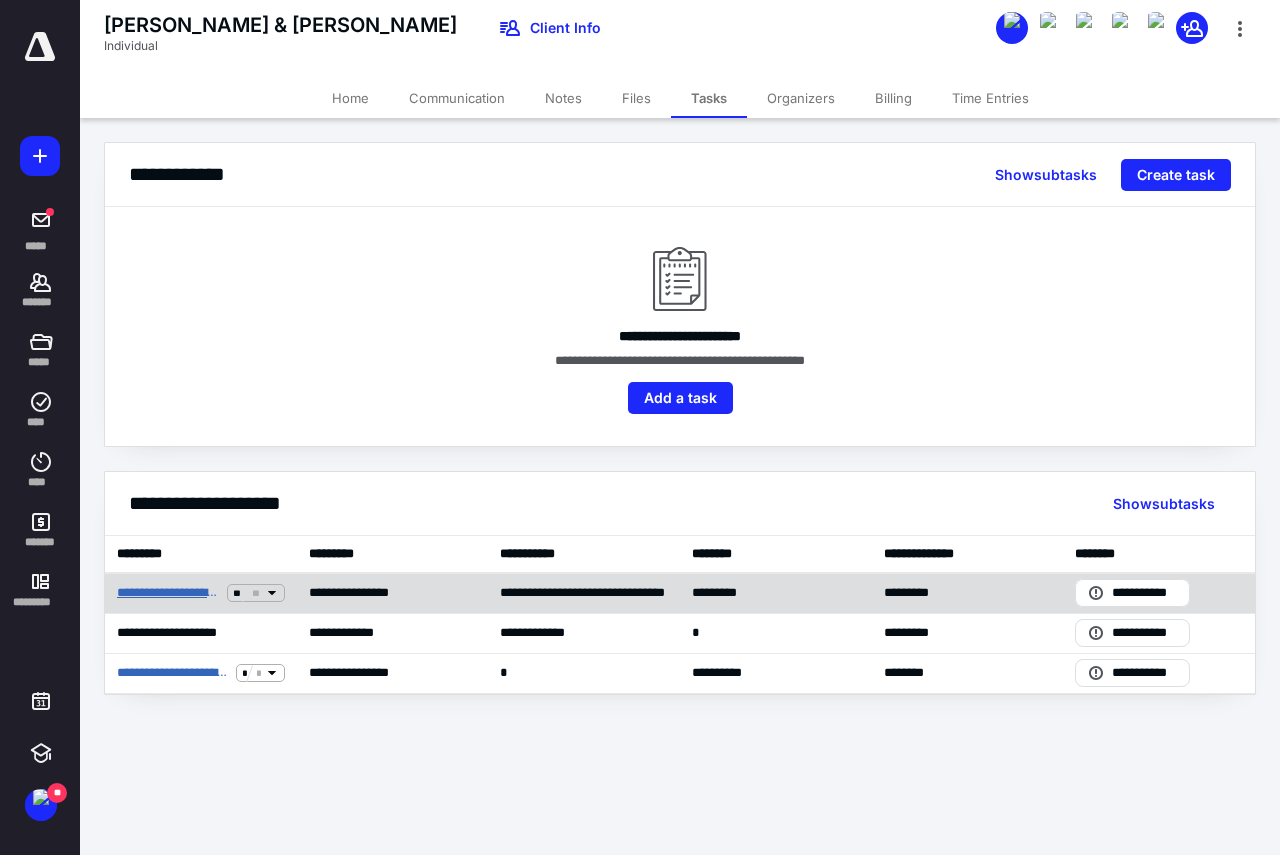 click on "**********" at bounding box center (168, 593) 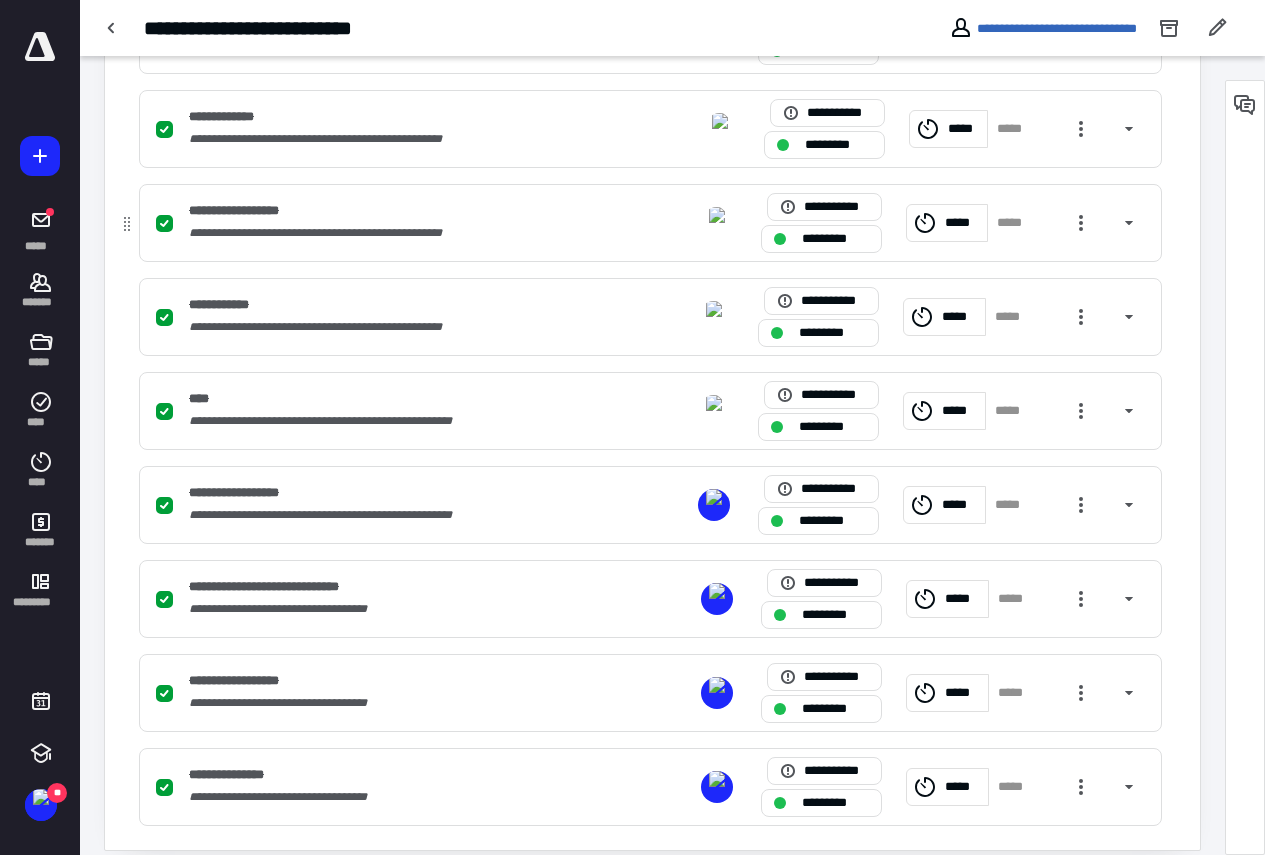 scroll, scrollTop: 790, scrollLeft: 0, axis: vertical 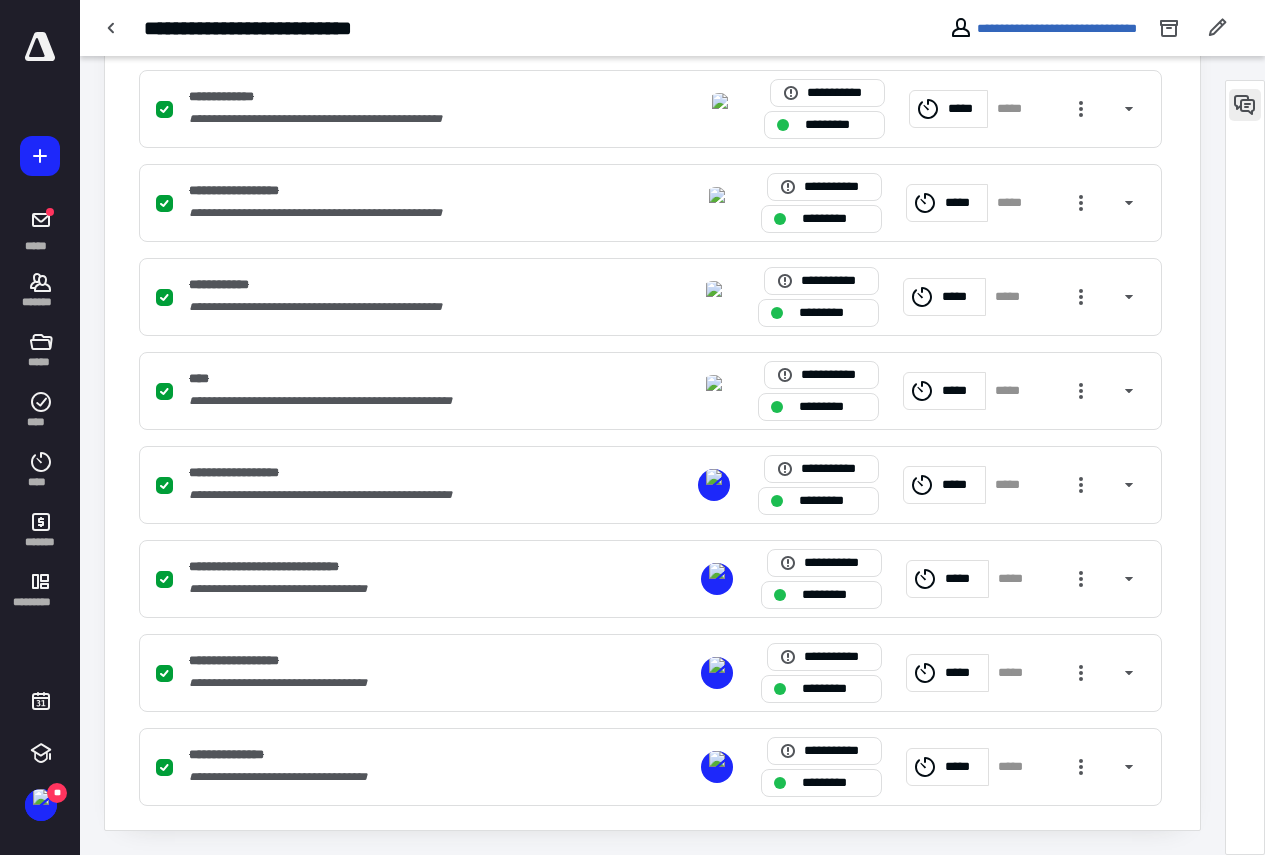 click at bounding box center (1245, 105) 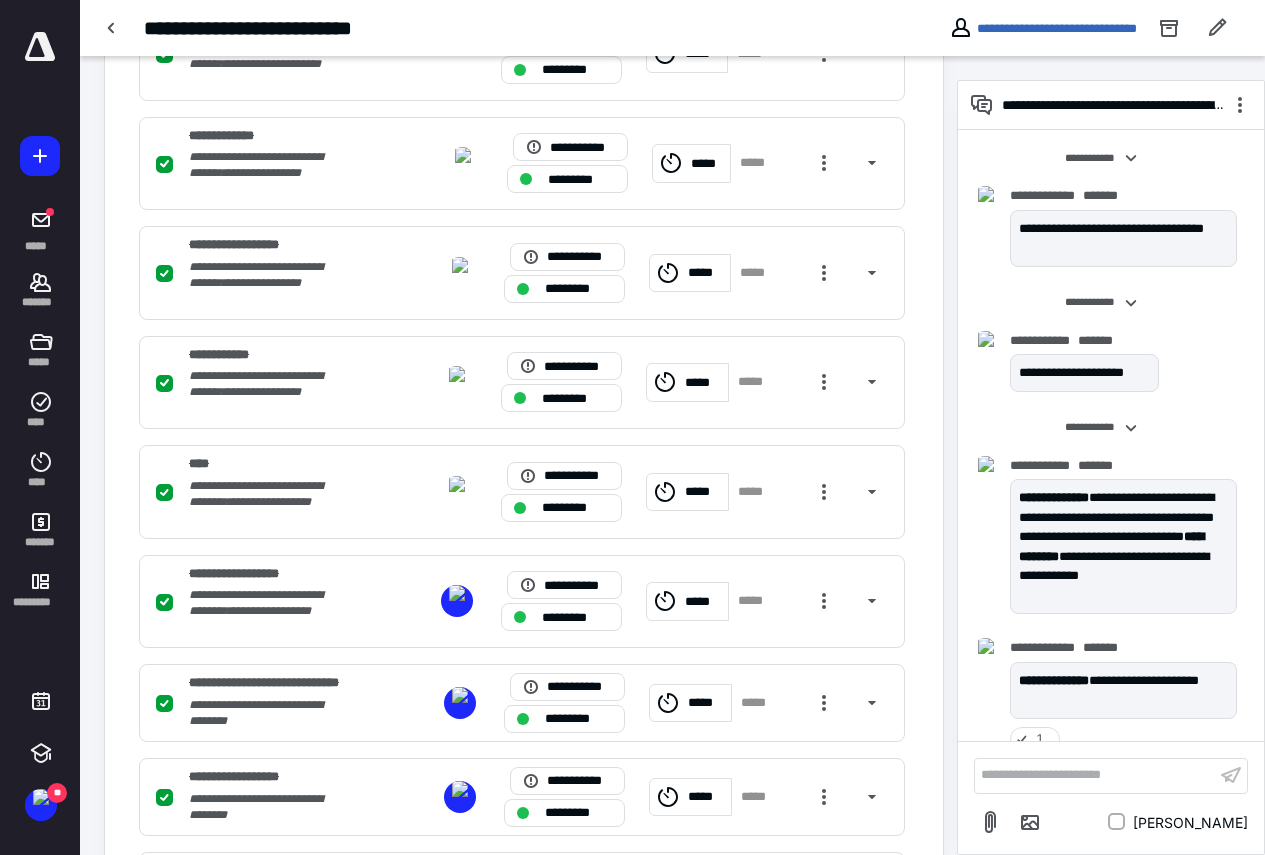 scroll, scrollTop: 475, scrollLeft: 0, axis: vertical 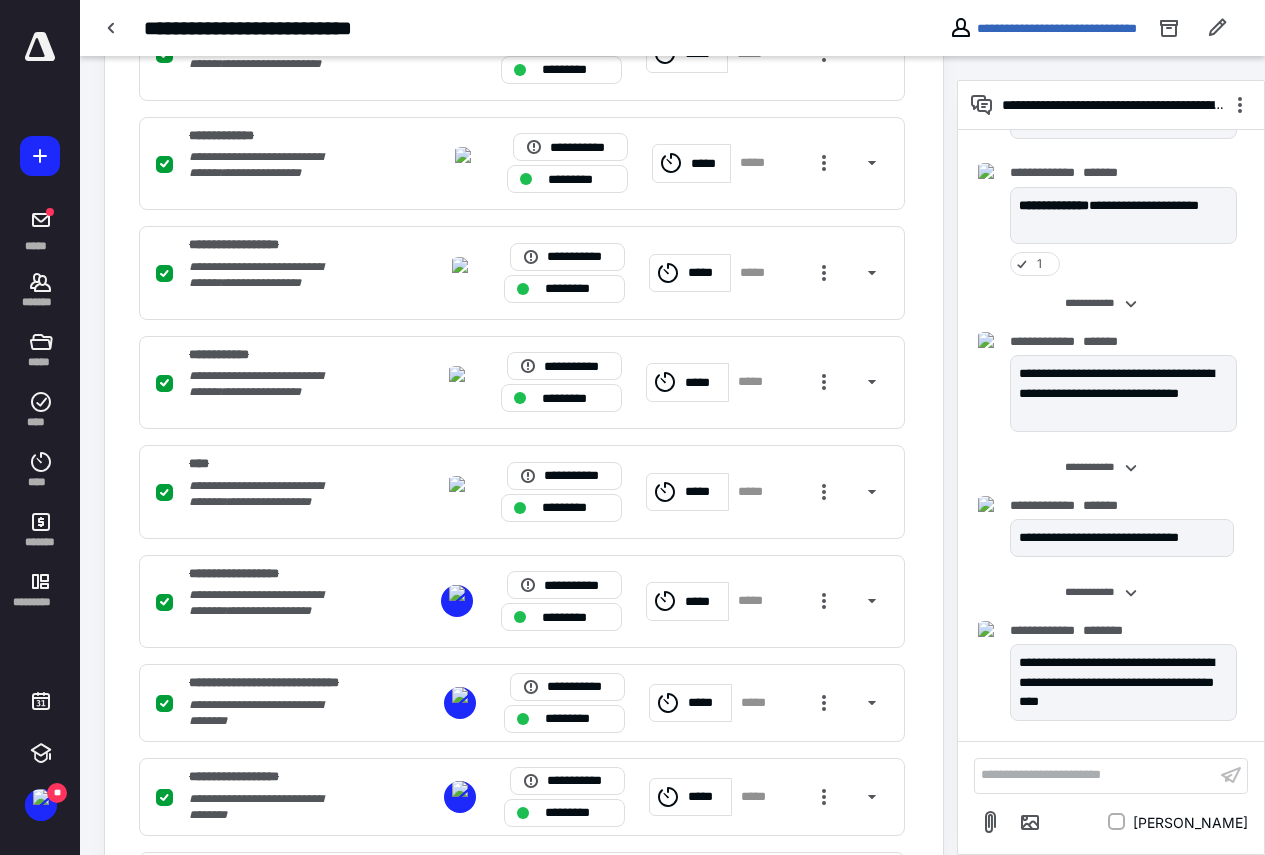 click on "**********" at bounding box center (1095, 775) 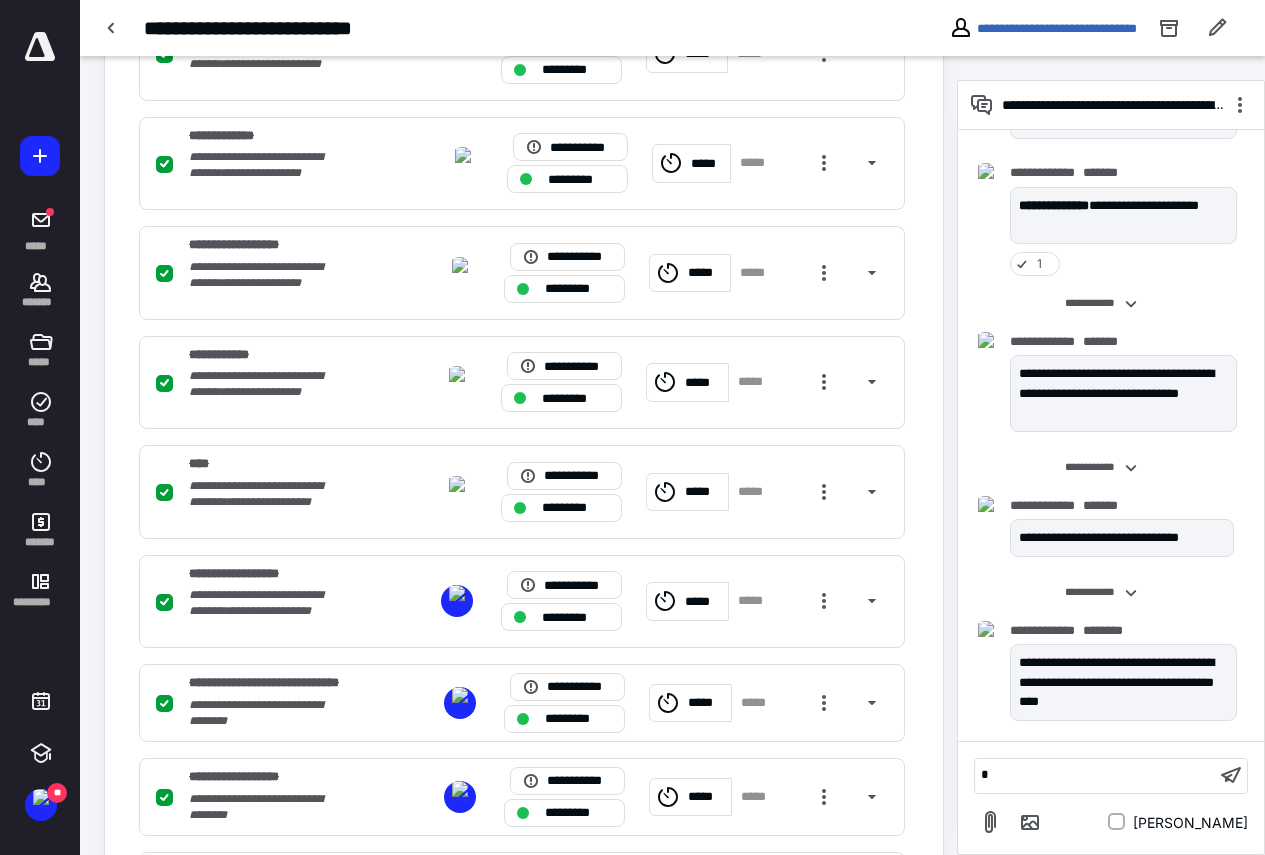 scroll, scrollTop: 914, scrollLeft: 0, axis: vertical 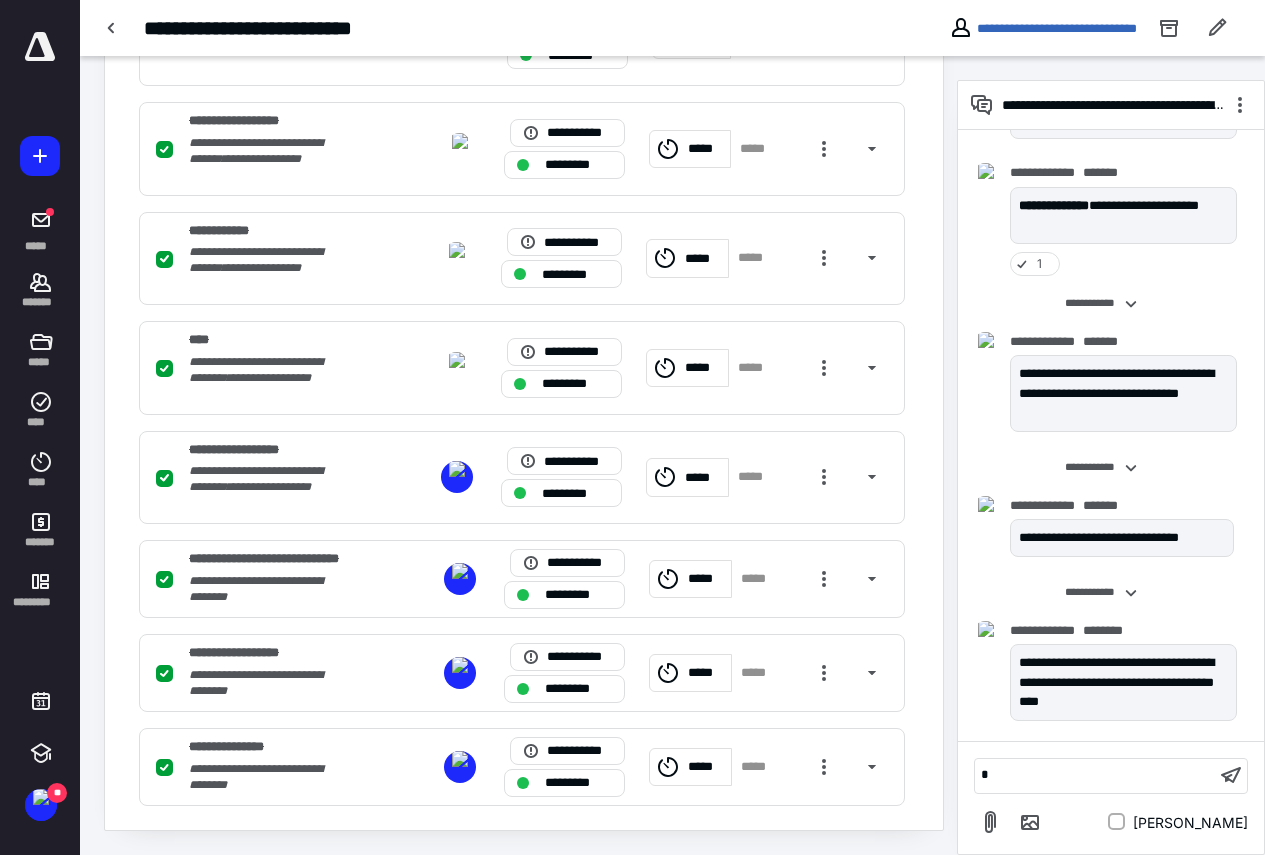 type 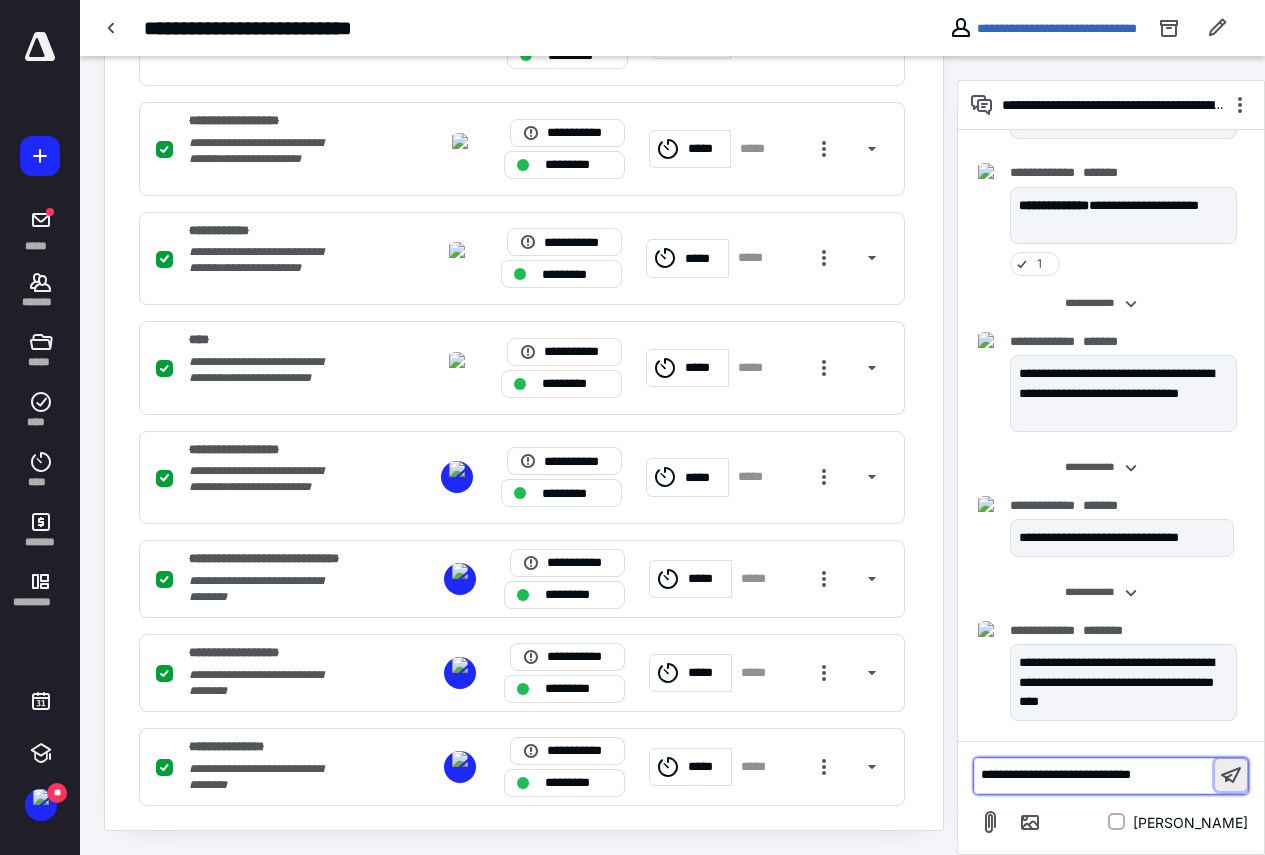 click at bounding box center [1231, 775] 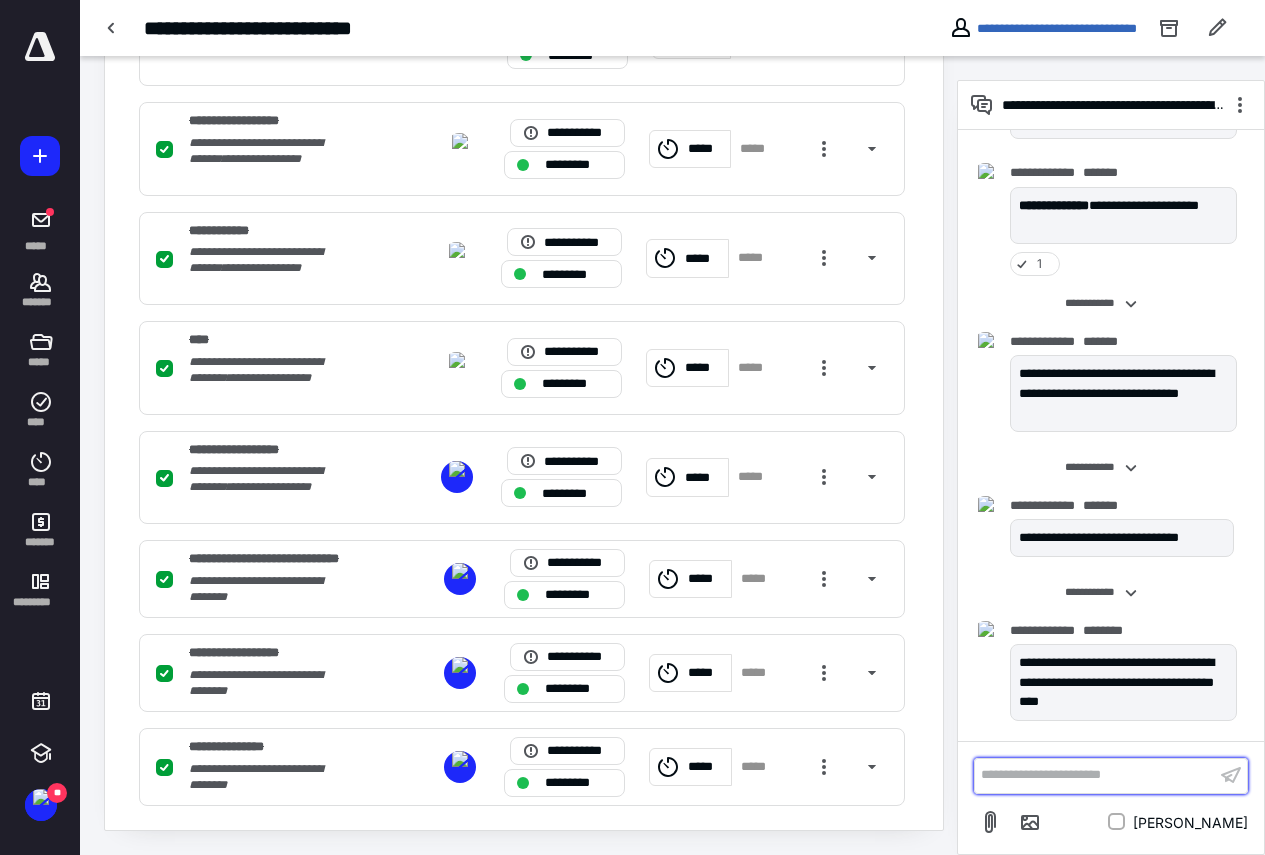 scroll, scrollTop: 600, scrollLeft: 0, axis: vertical 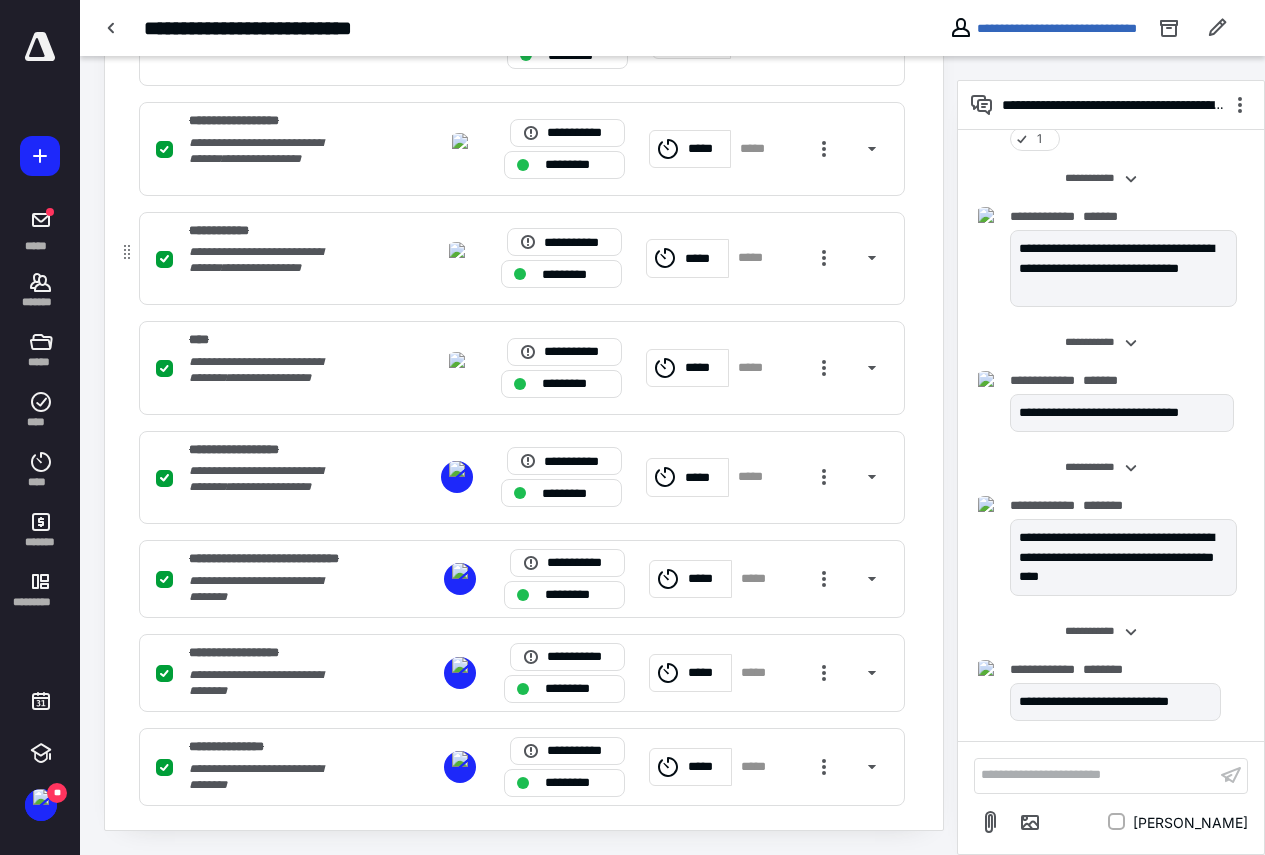 drag, startPoint x: 41, startPoint y: 280, endPoint x: 154, endPoint y: 240, distance: 119.870766 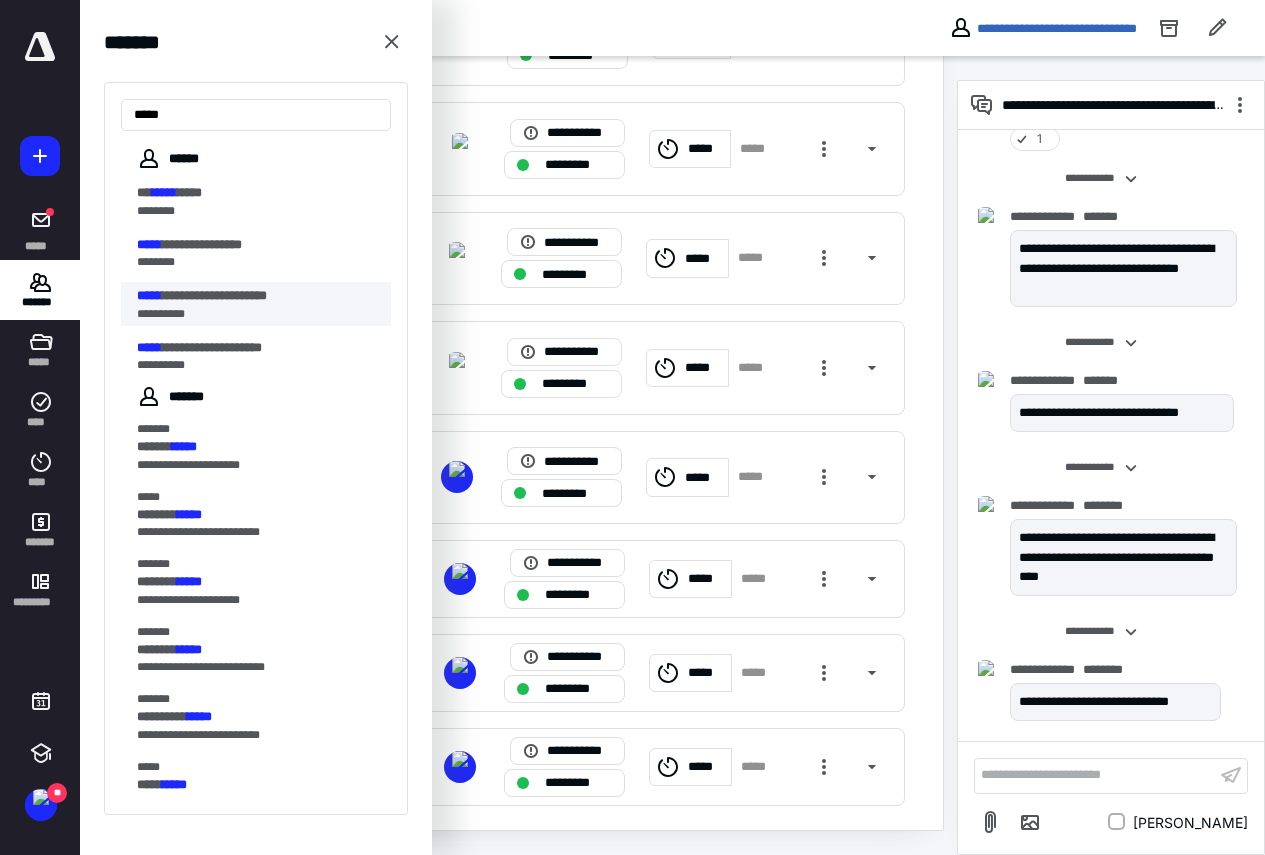 type on "*****" 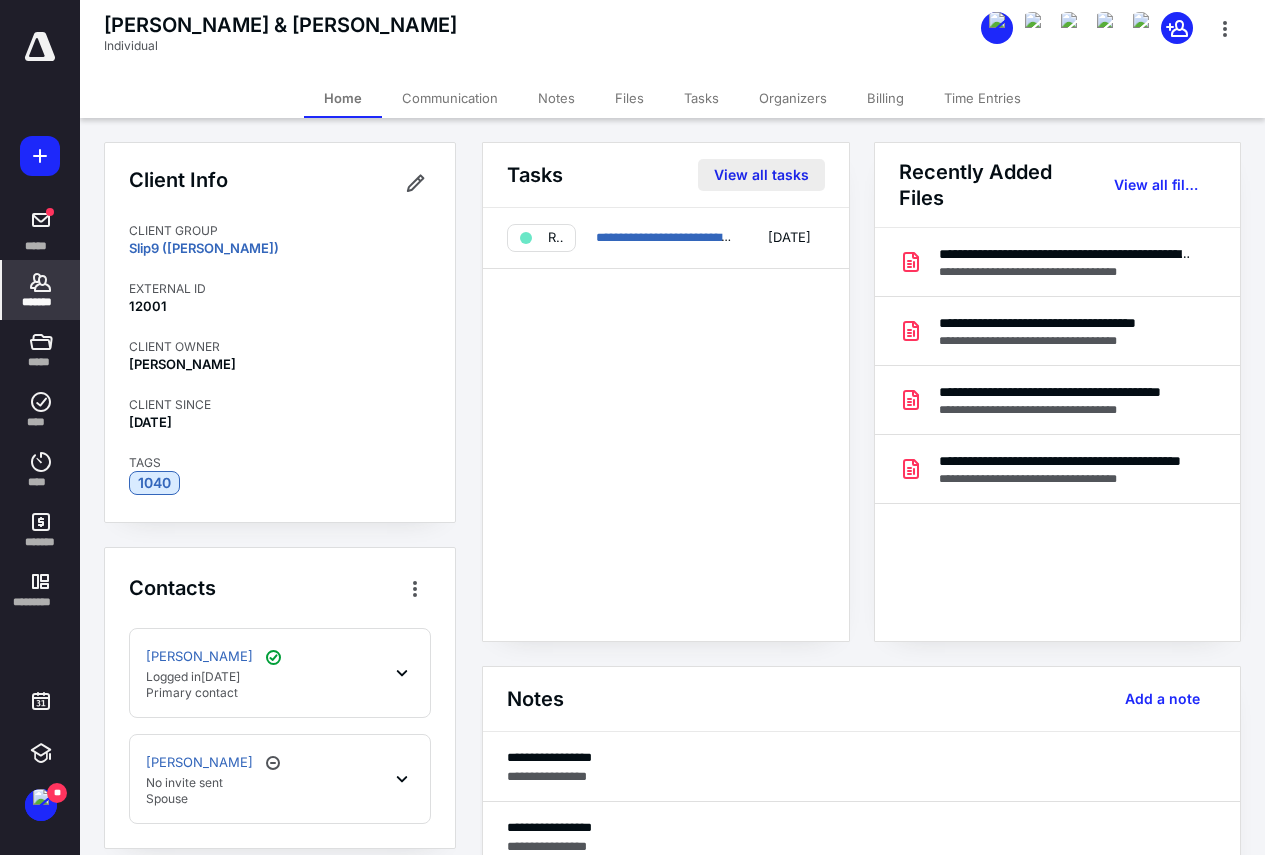 click on "View all tasks" at bounding box center (761, 175) 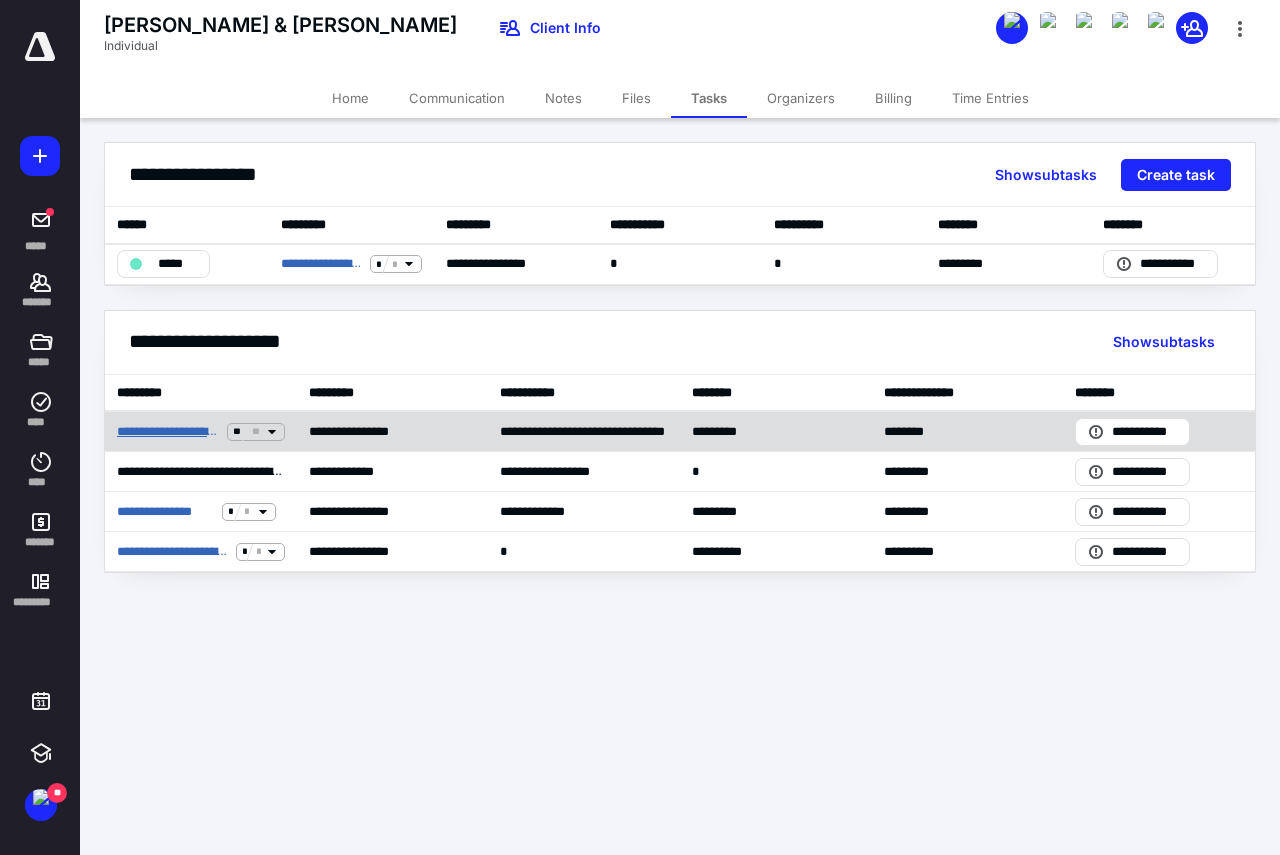 click on "**********" at bounding box center (168, 432) 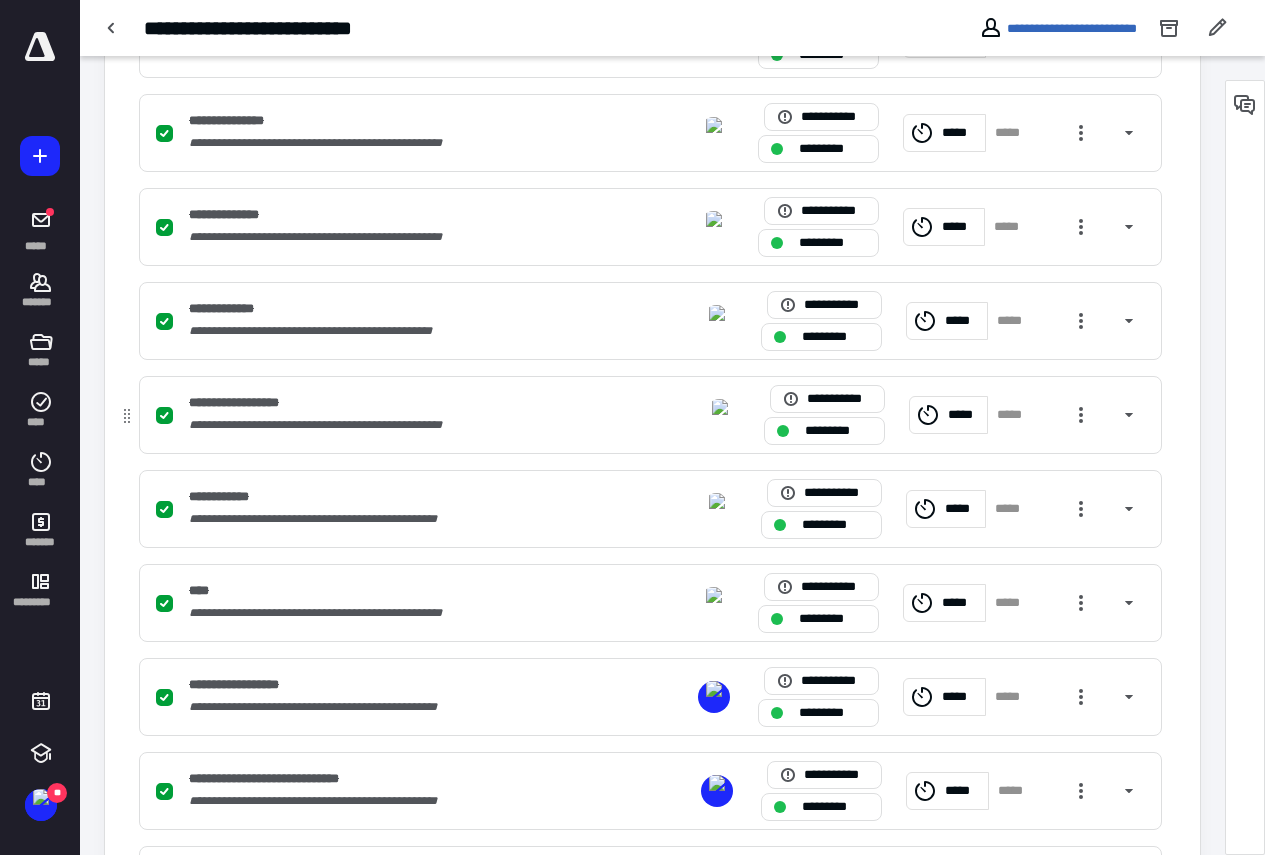scroll, scrollTop: 790, scrollLeft: 0, axis: vertical 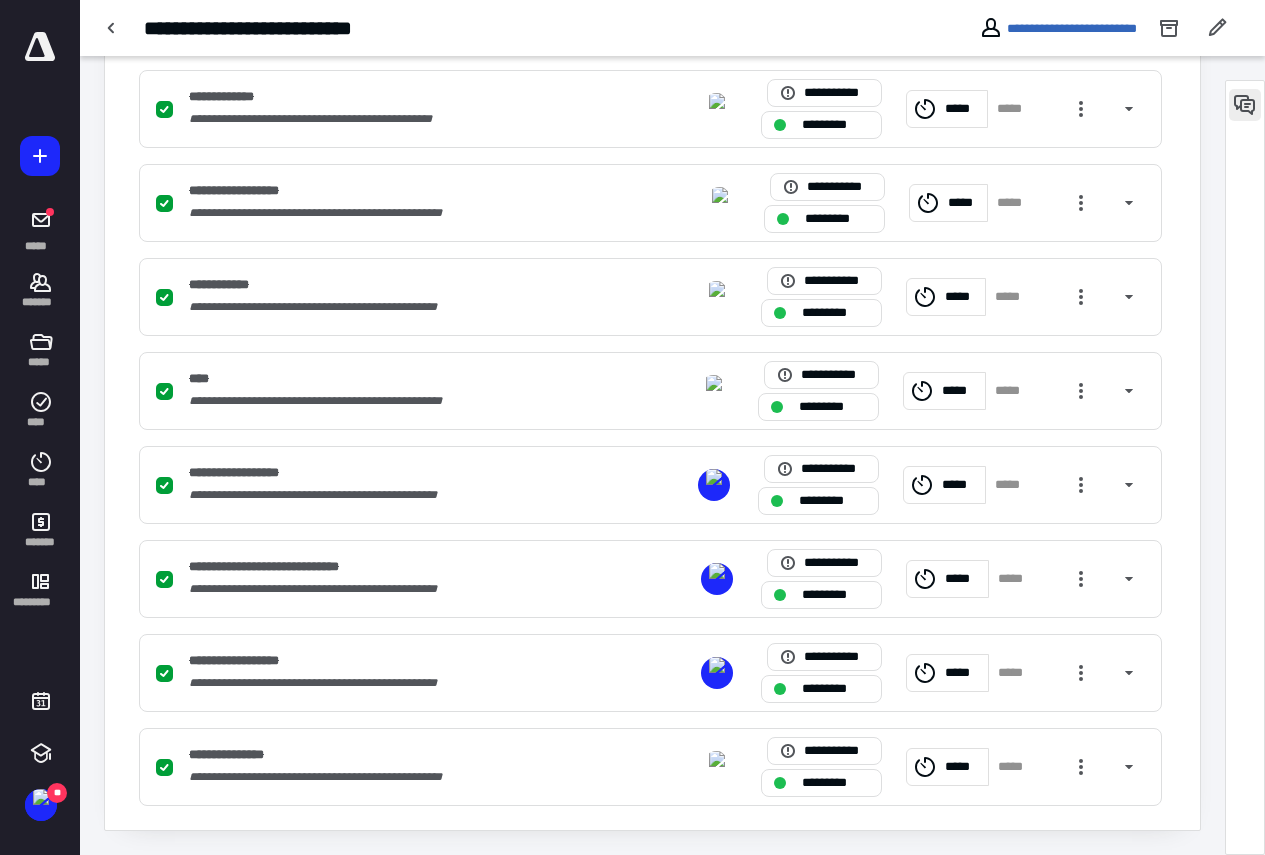 click at bounding box center (1245, 105) 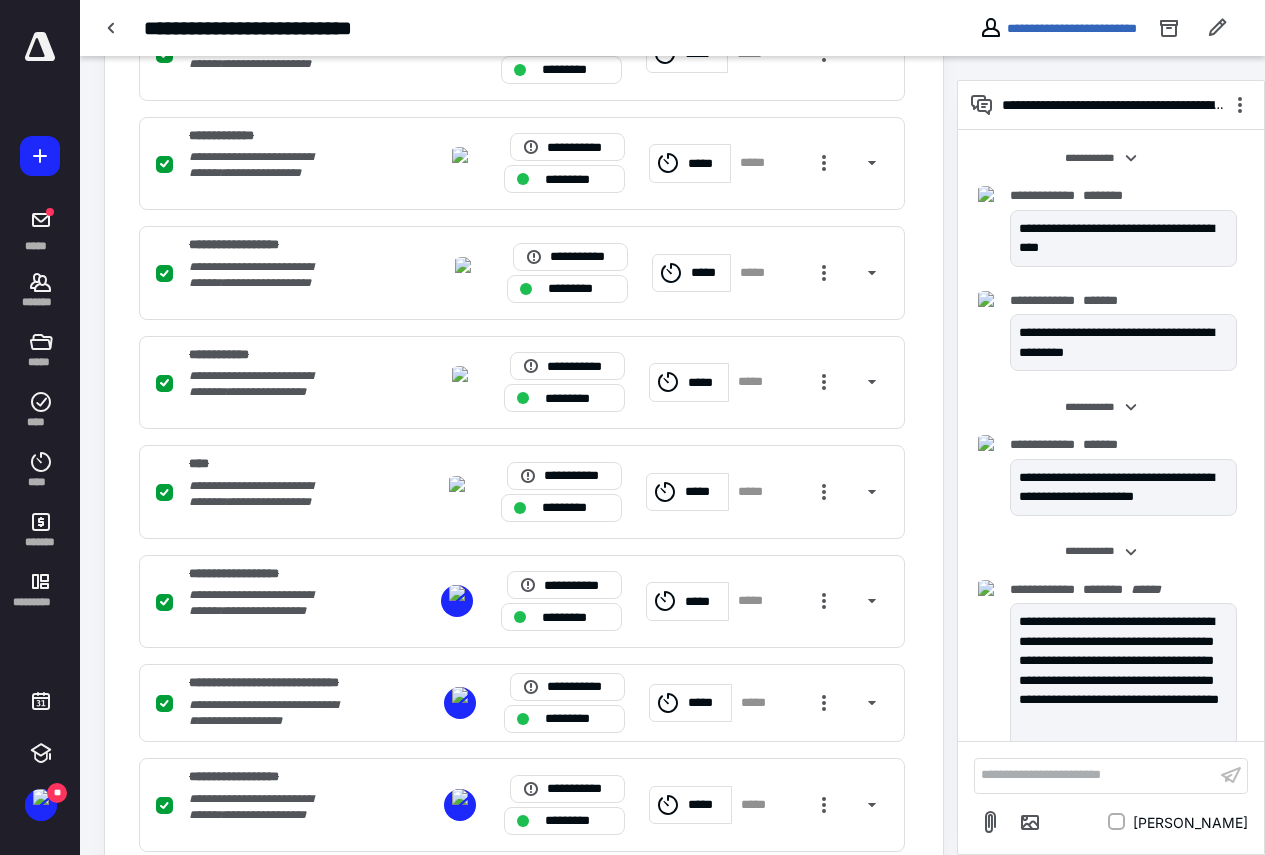 scroll, scrollTop: 1928, scrollLeft: 0, axis: vertical 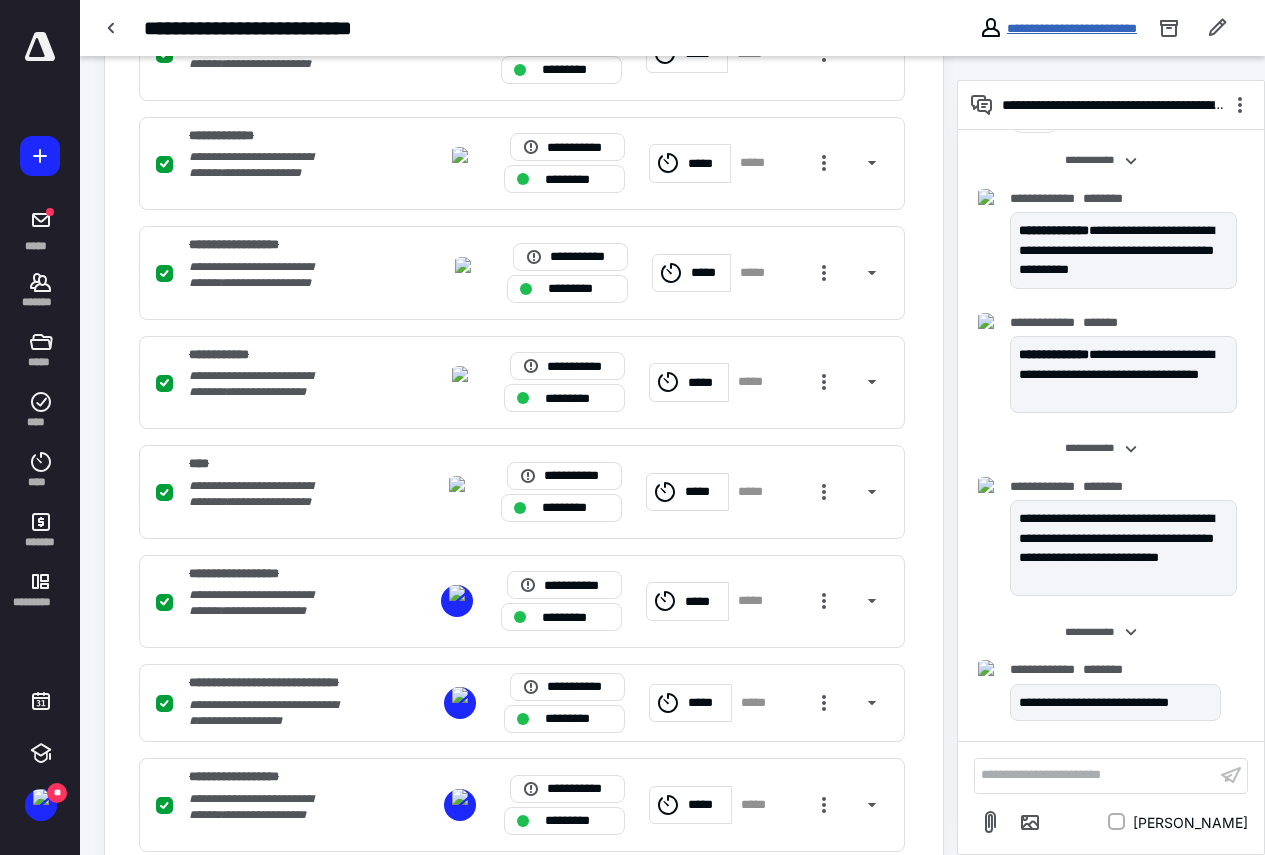 click on "**********" at bounding box center [1072, 28] 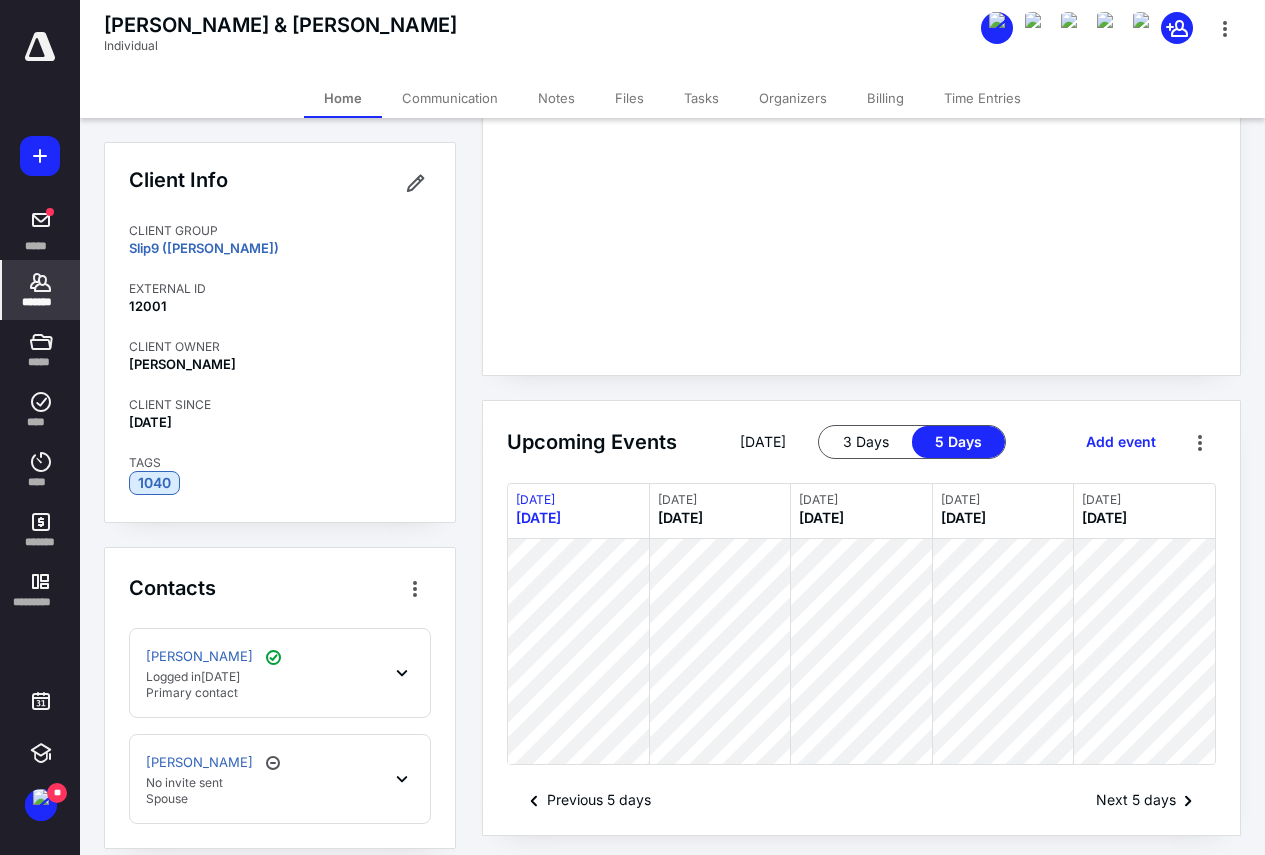 scroll, scrollTop: 0, scrollLeft: 0, axis: both 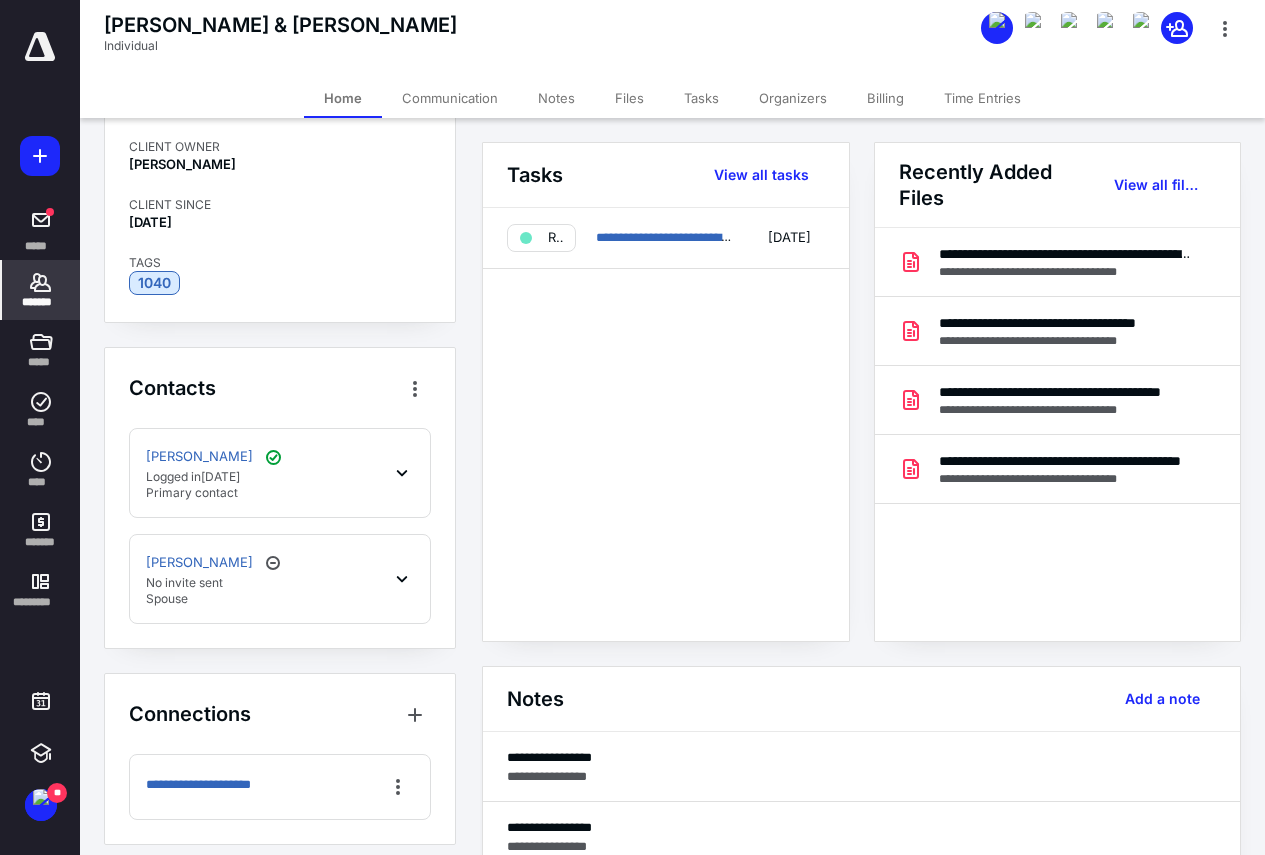 click on "[PERSON_NAME] Logged [DATE][DATE] Primary contact" at bounding box center [280, 473] 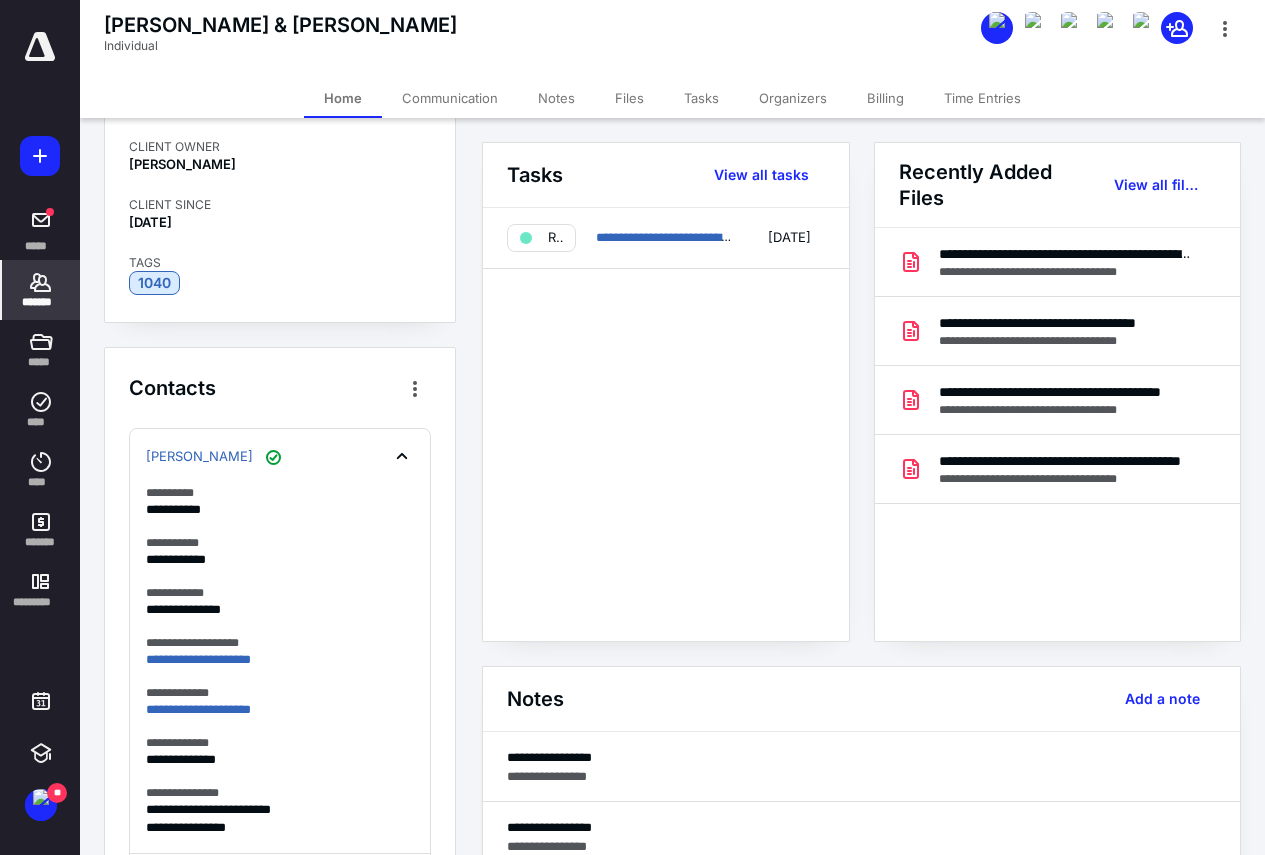 click on "Files" at bounding box center (629, 98) 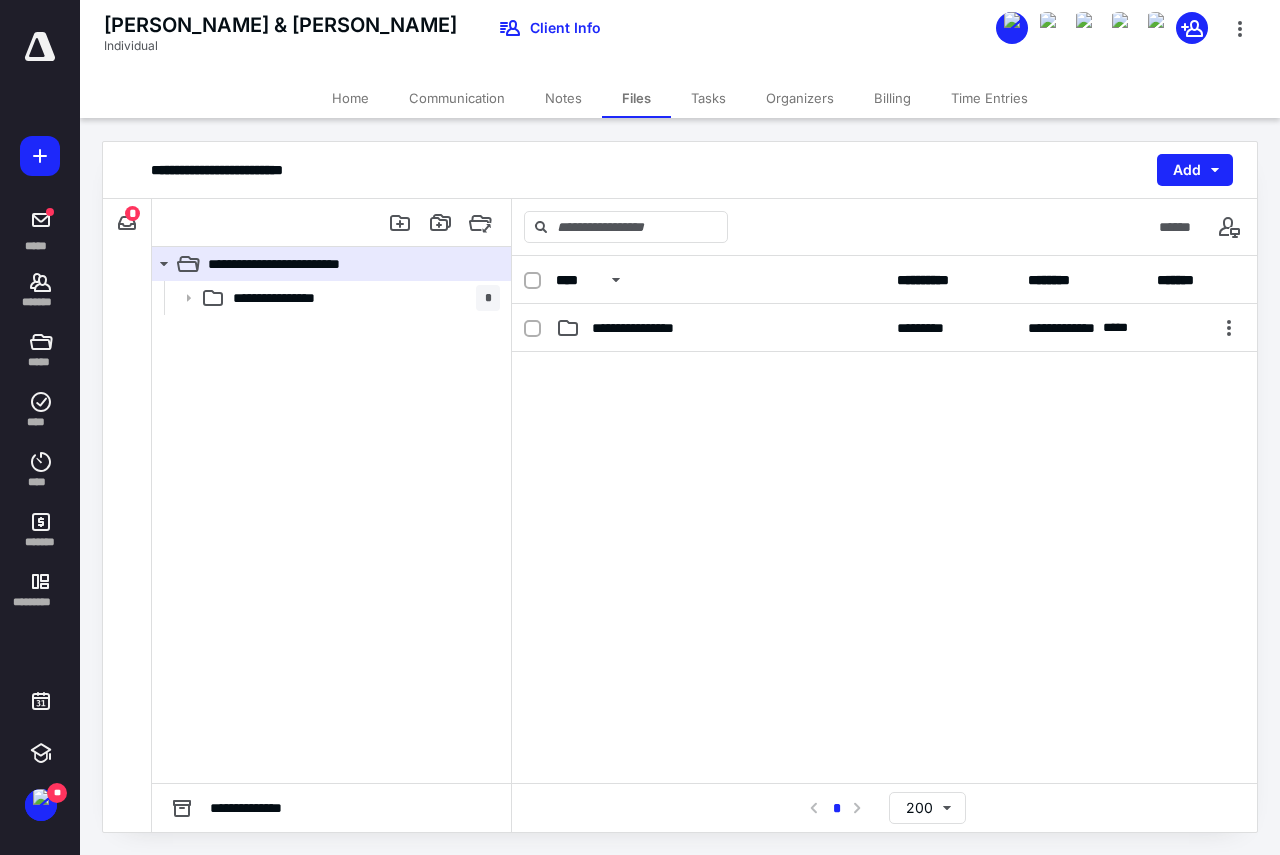 click on "Tasks" at bounding box center [708, 98] 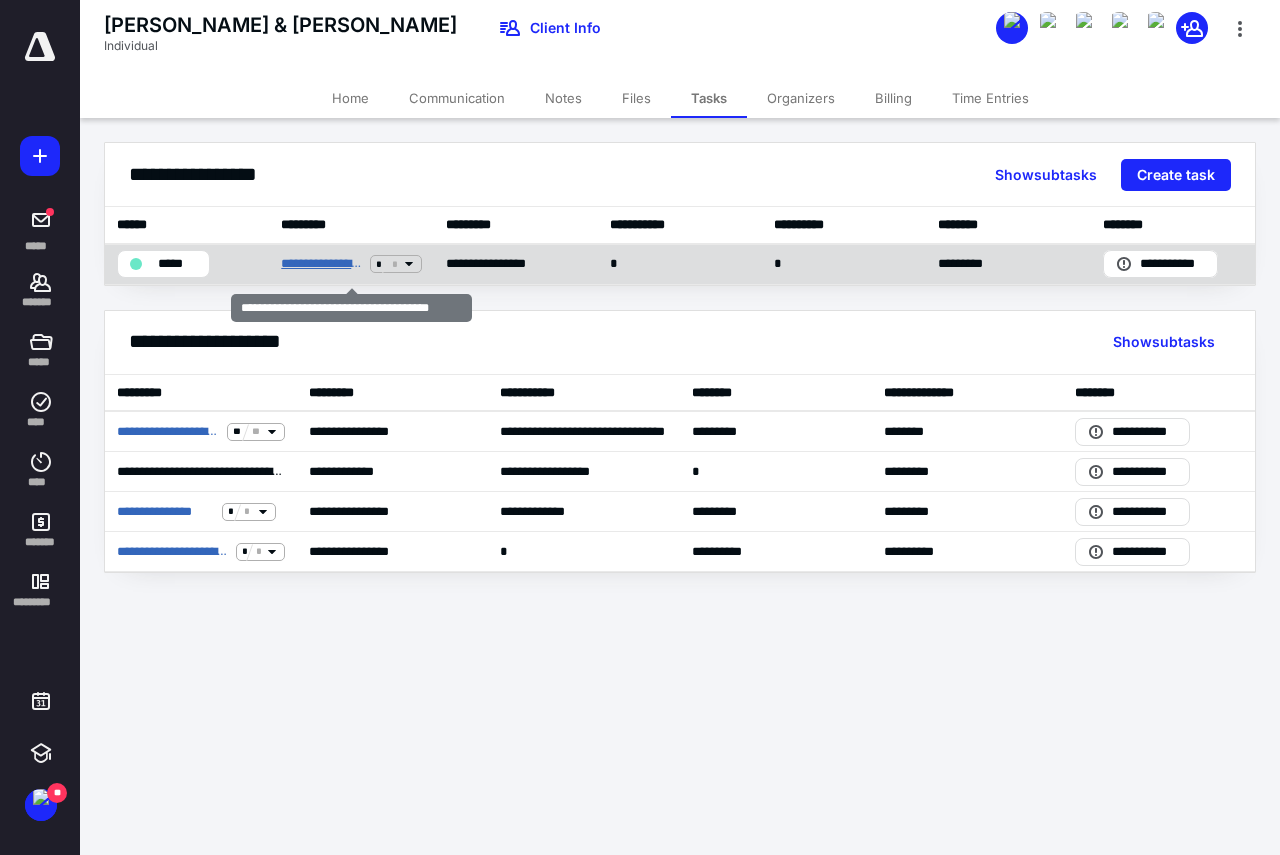 click on "**********" at bounding box center [321, 264] 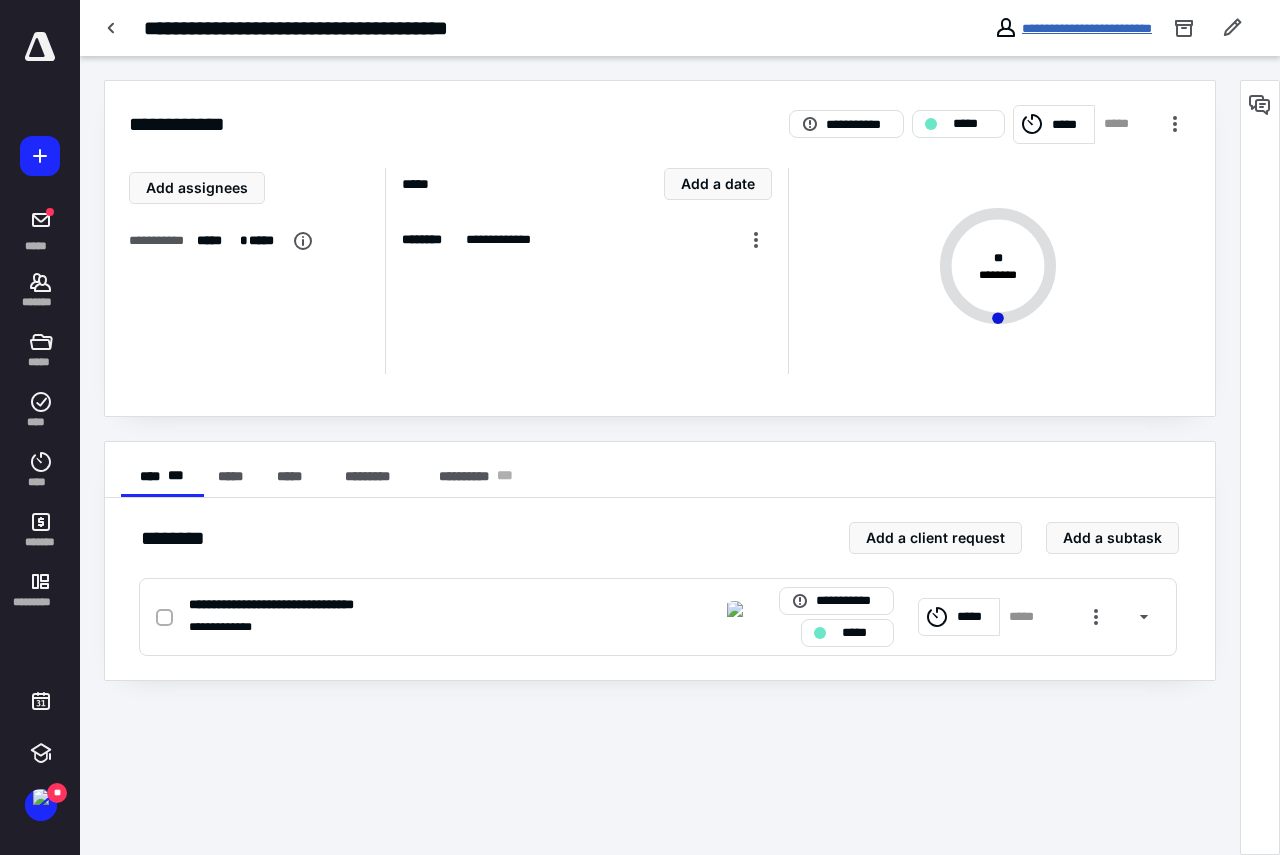 click on "**********" at bounding box center (1087, 28) 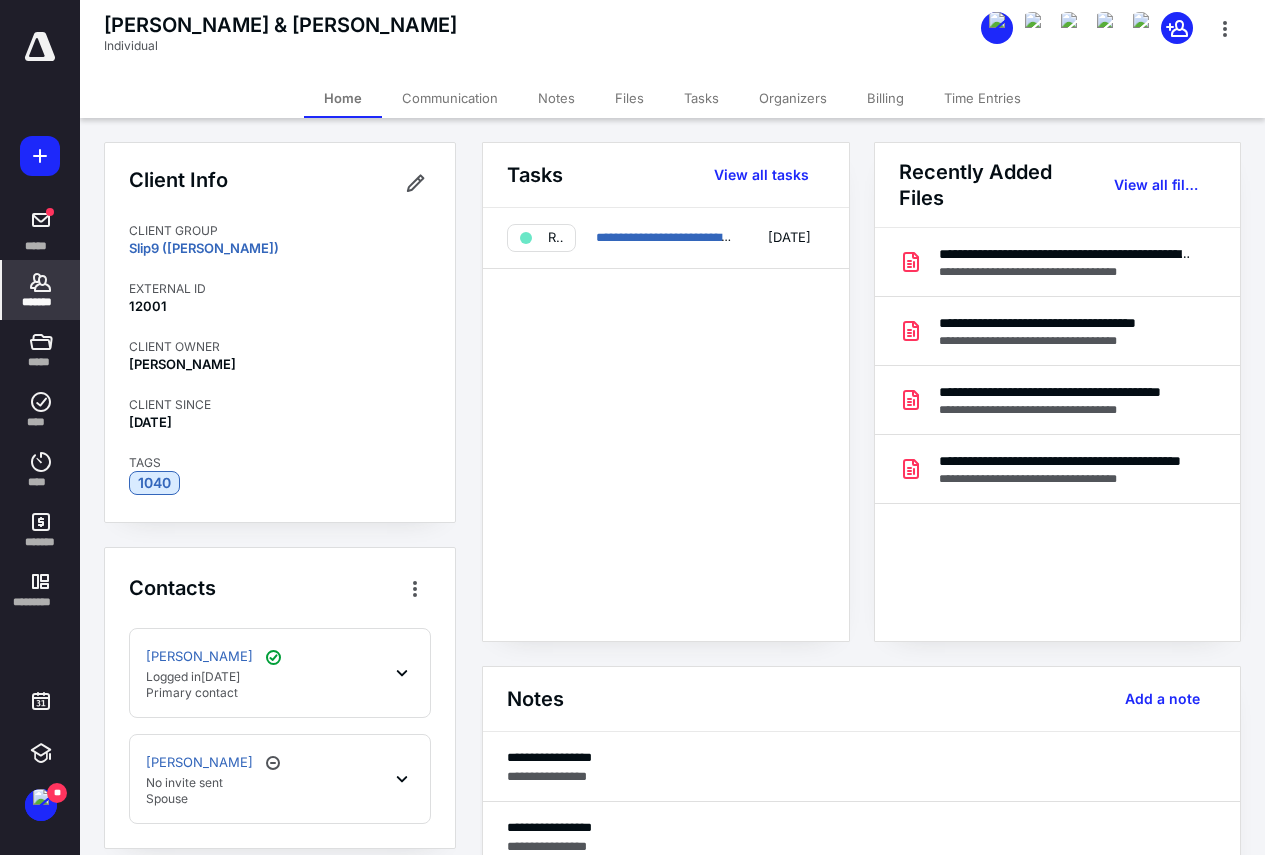 click on "Tasks" at bounding box center [701, 98] 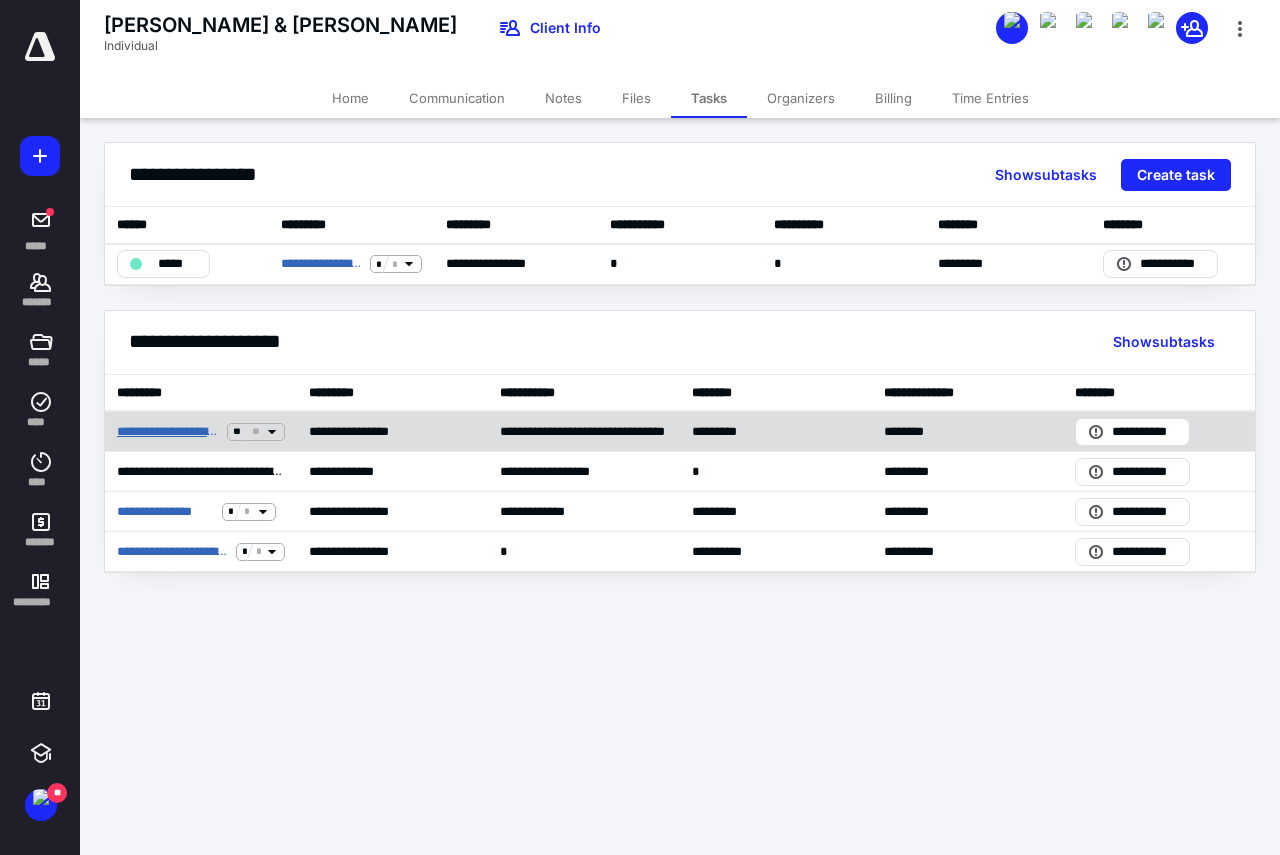click on "**********" at bounding box center (168, 432) 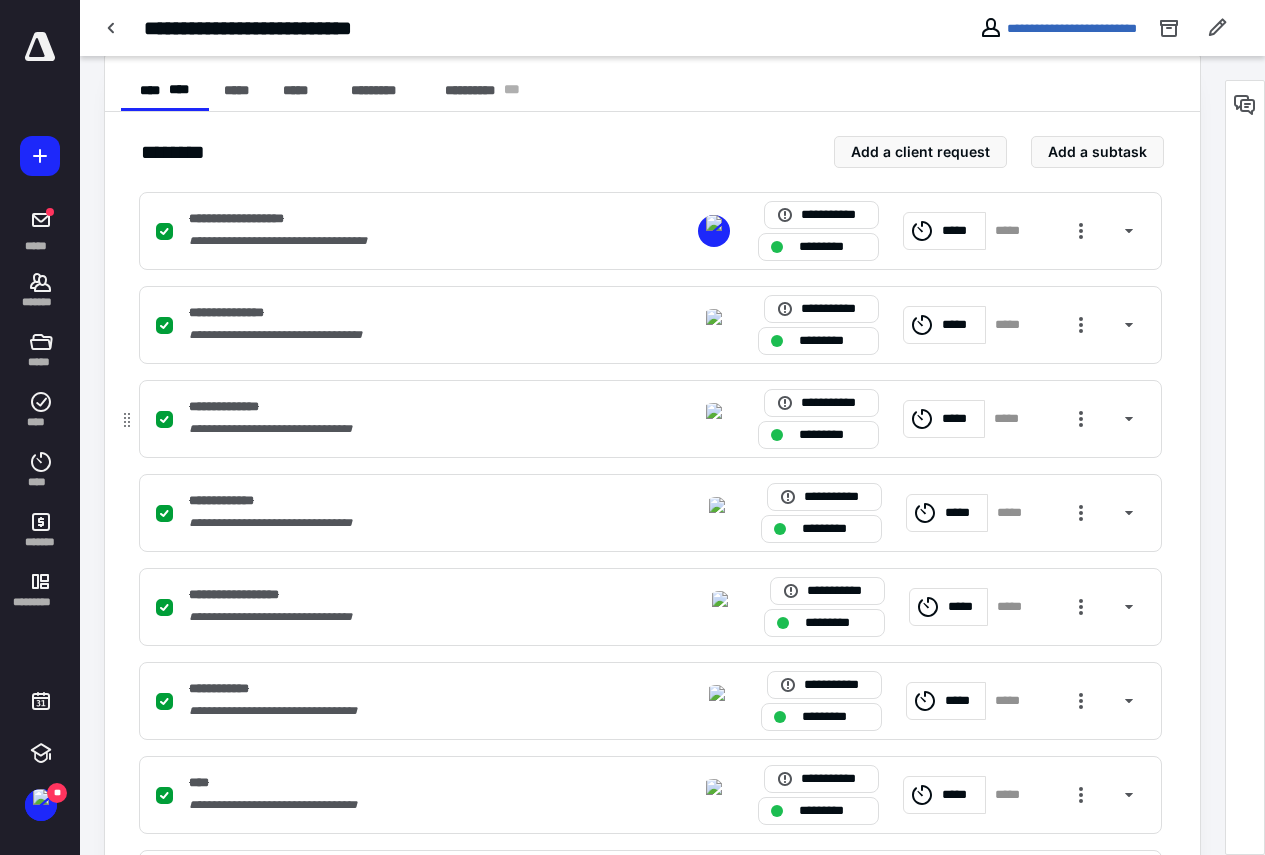scroll, scrollTop: 600, scrollLeft: 0, axis: vertical 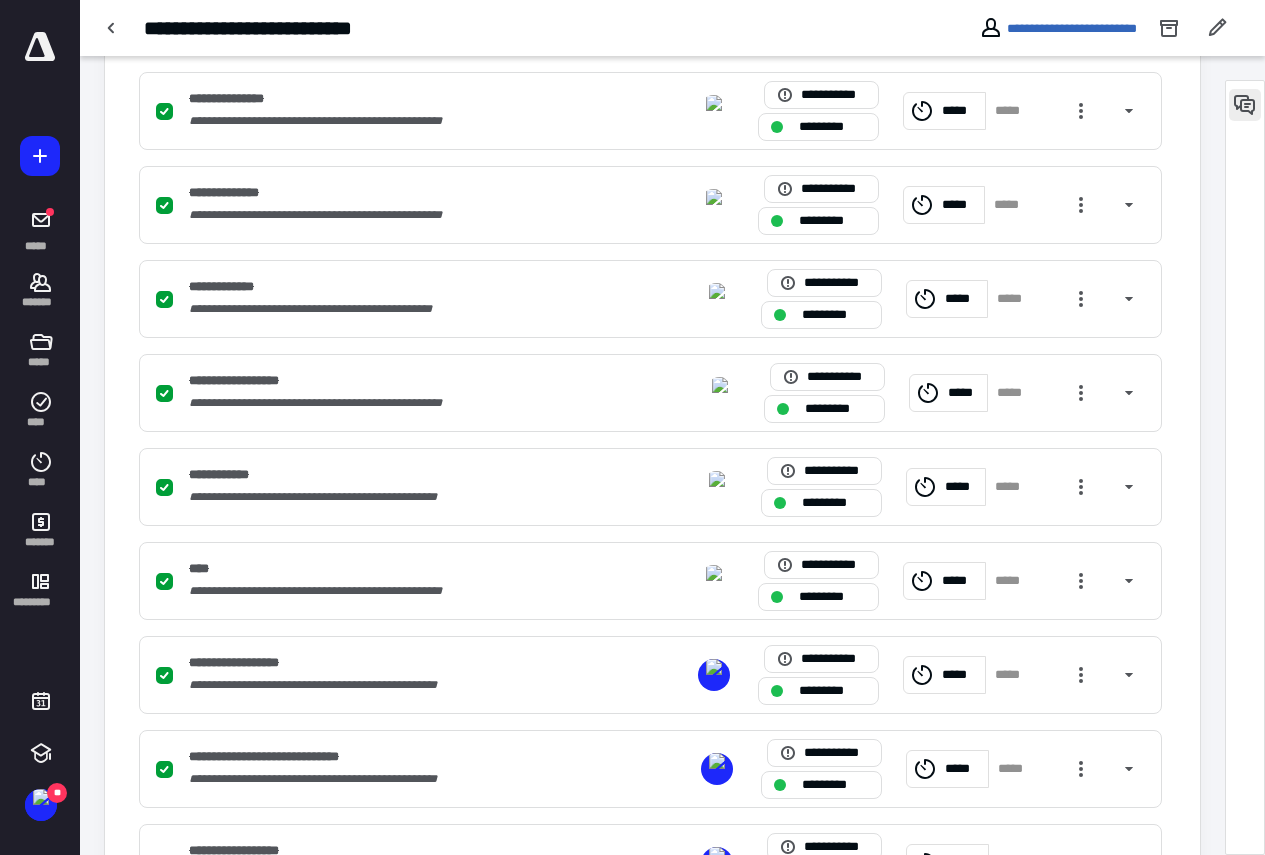 click at bounding box center [1245, 105] 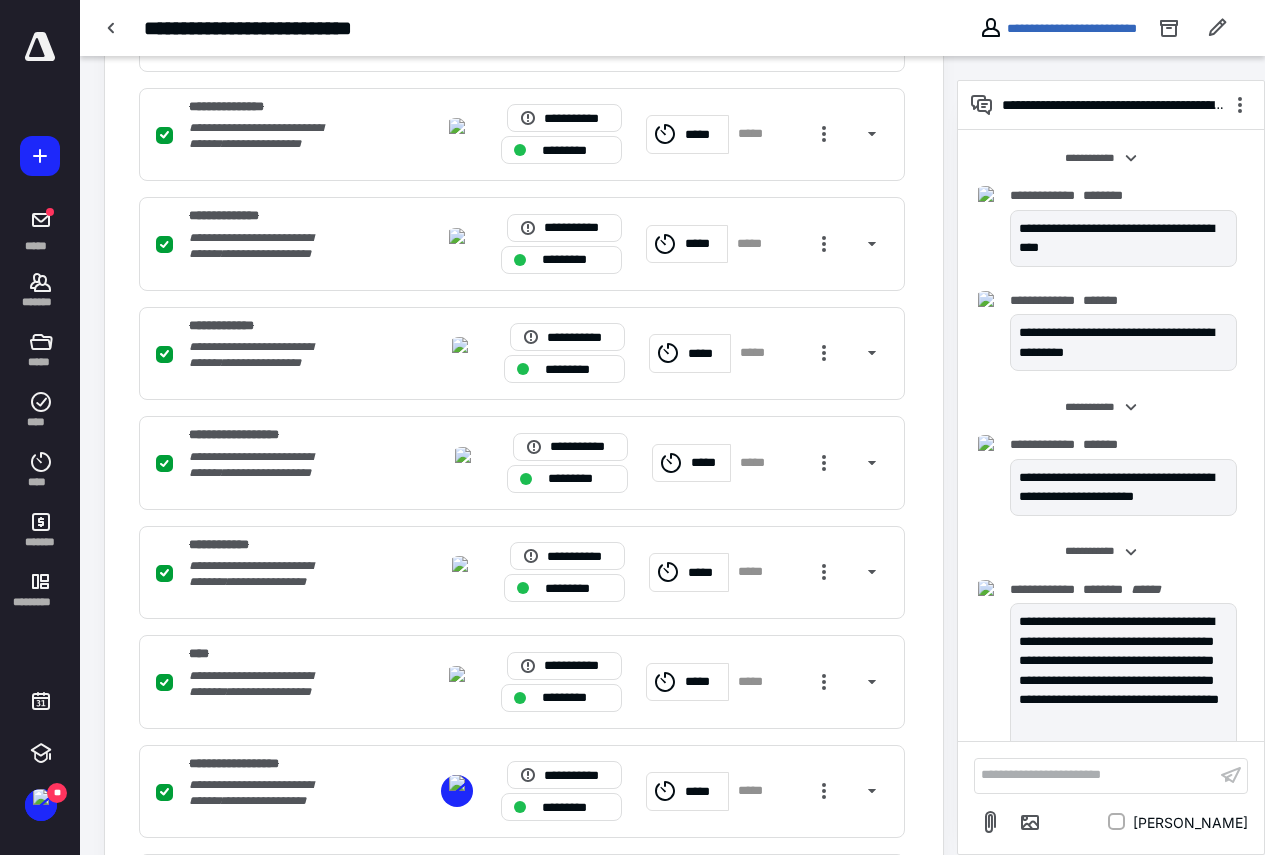 scroll, scrollTop: 1928, scrollLeft: 0, axis: vertical 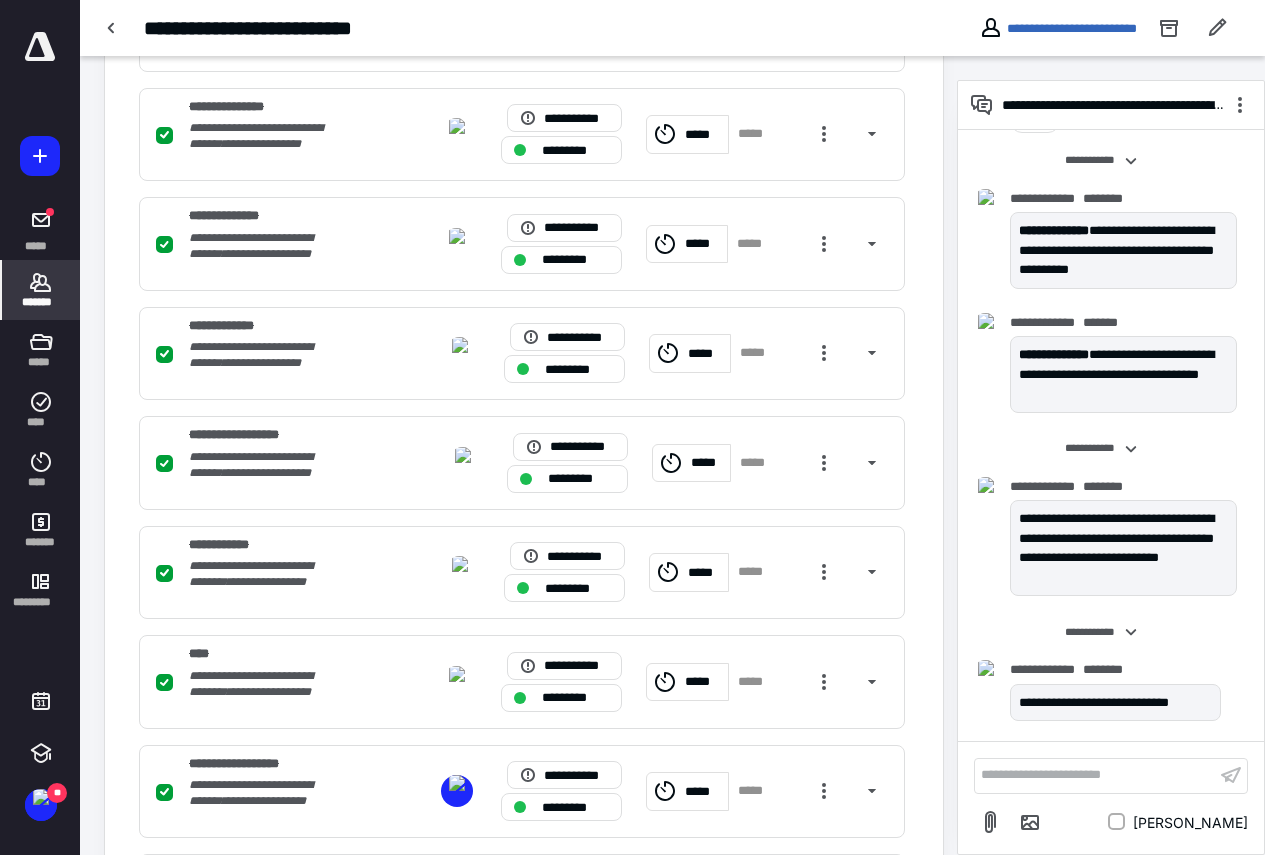 drag, startPoint x: 44, startPoint y: 282, endPoint x: 54, endPoint y: 284, distance: 10.198039 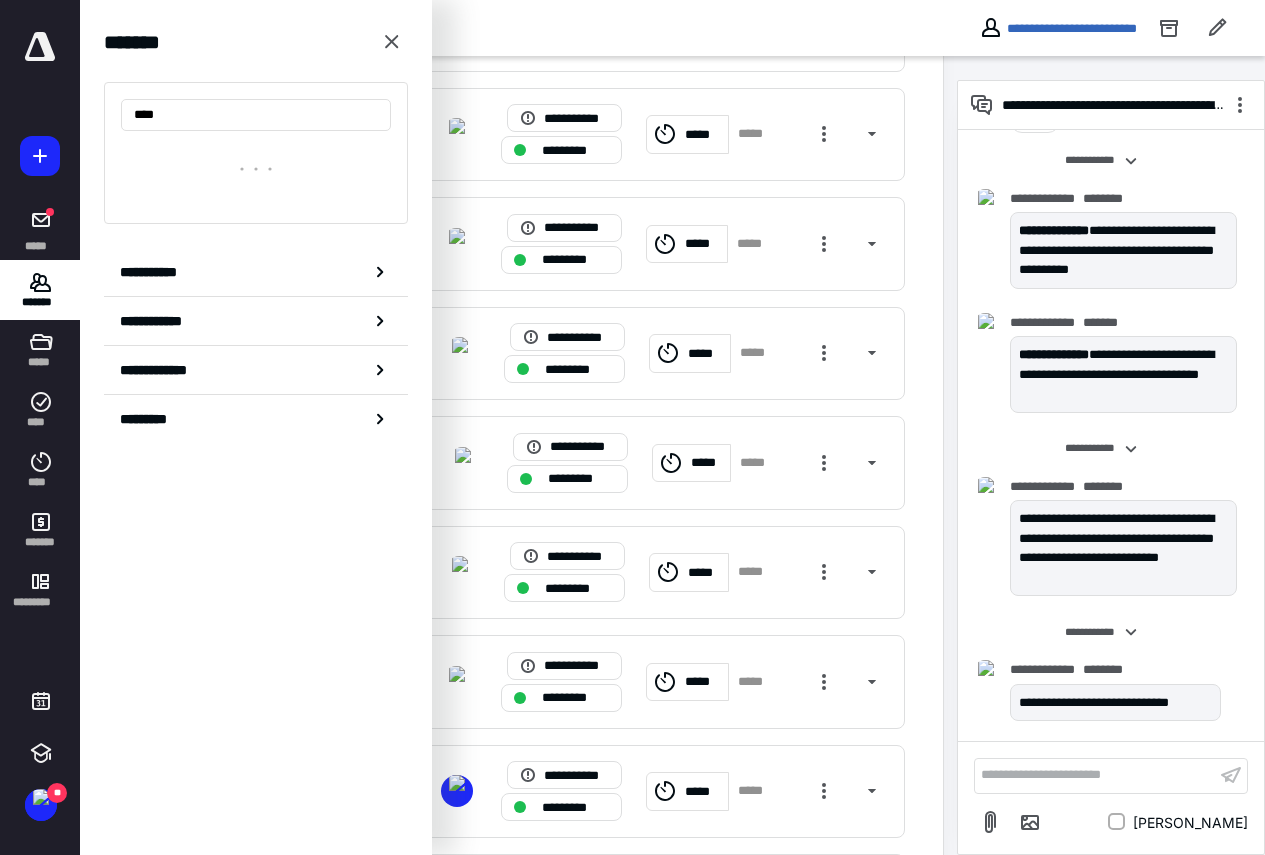 type on "*****" 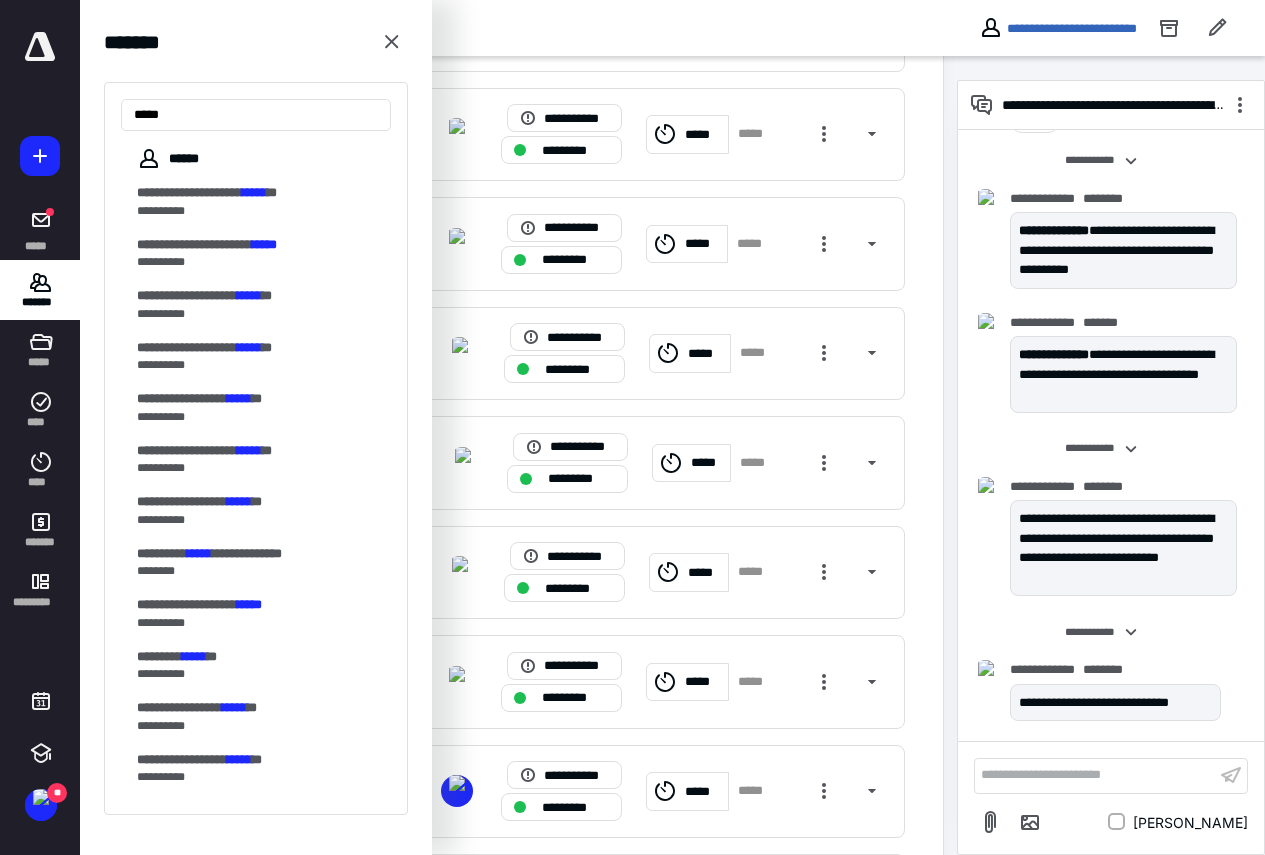 drag, startPoint x: 234, startPoint y: 121, endPoint x: 70, endPoint y: 113, distance: 164.195 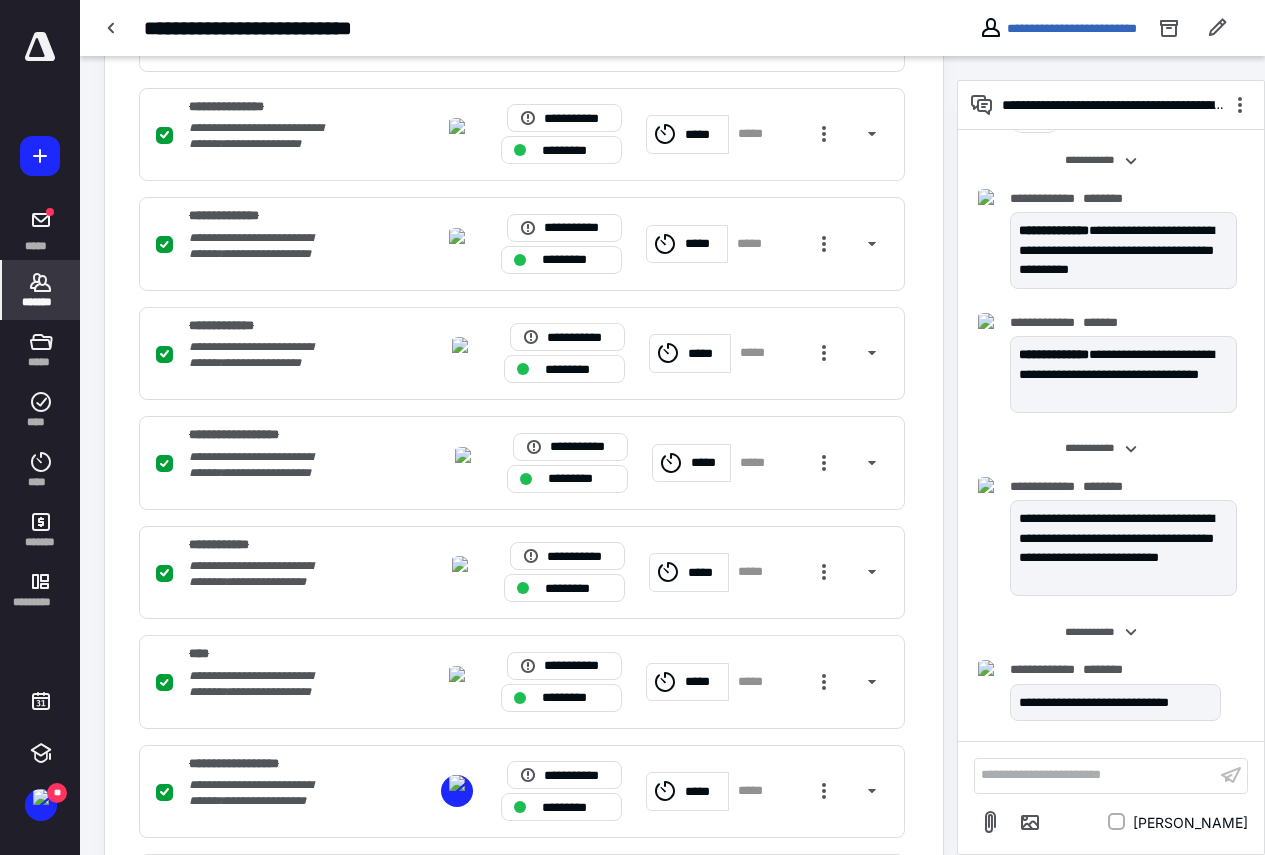 click on "*******" at bounding box center (41, 302) 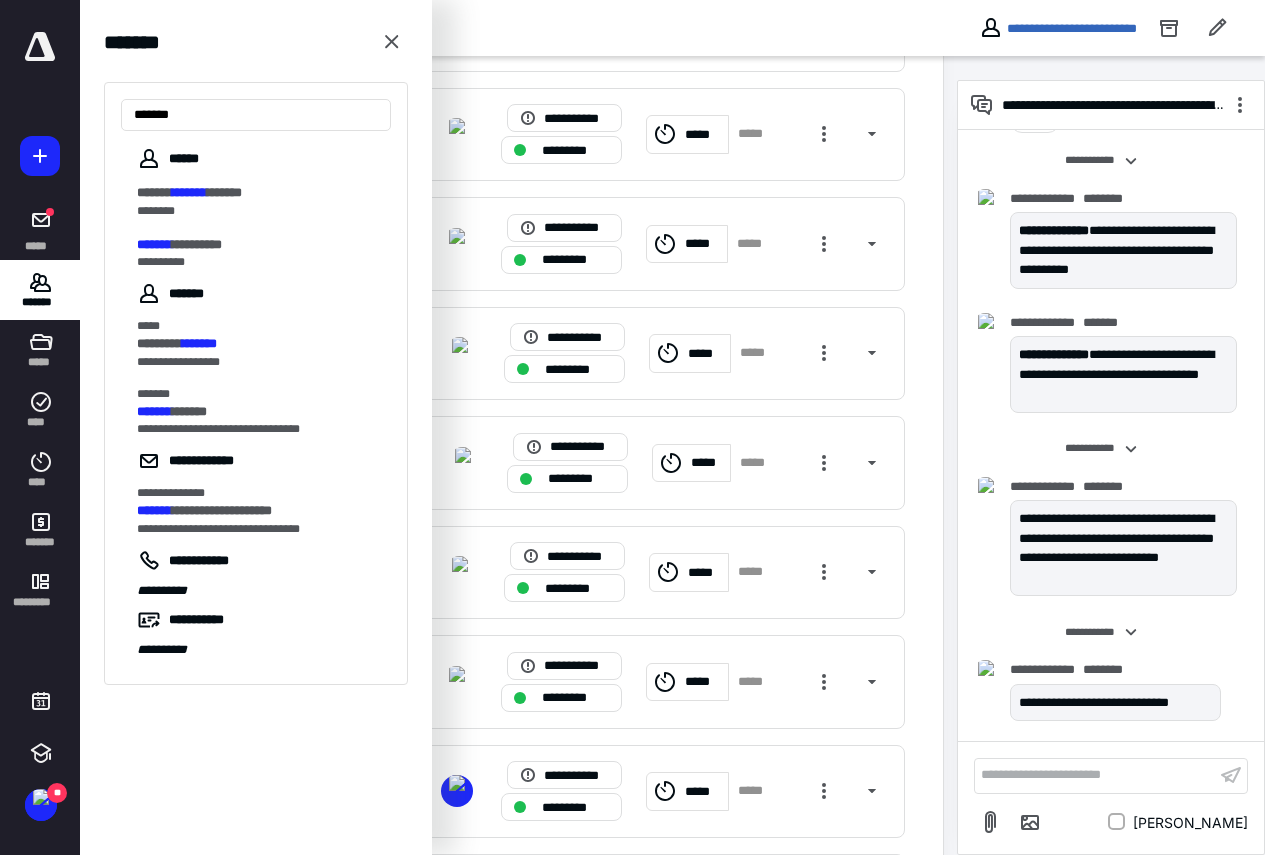 type on "*******" 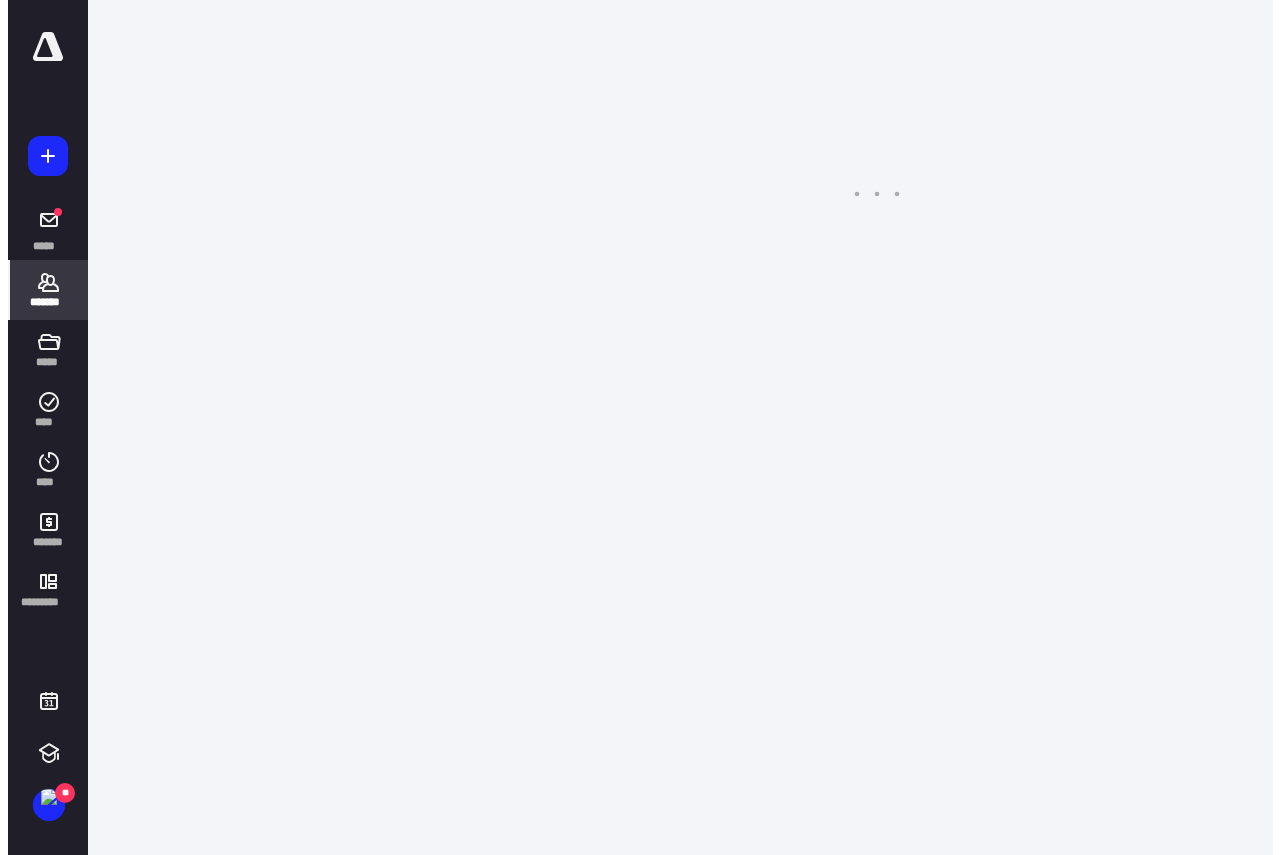 scroll, scrollTop: 0, scrollLeft: 0, axis: both 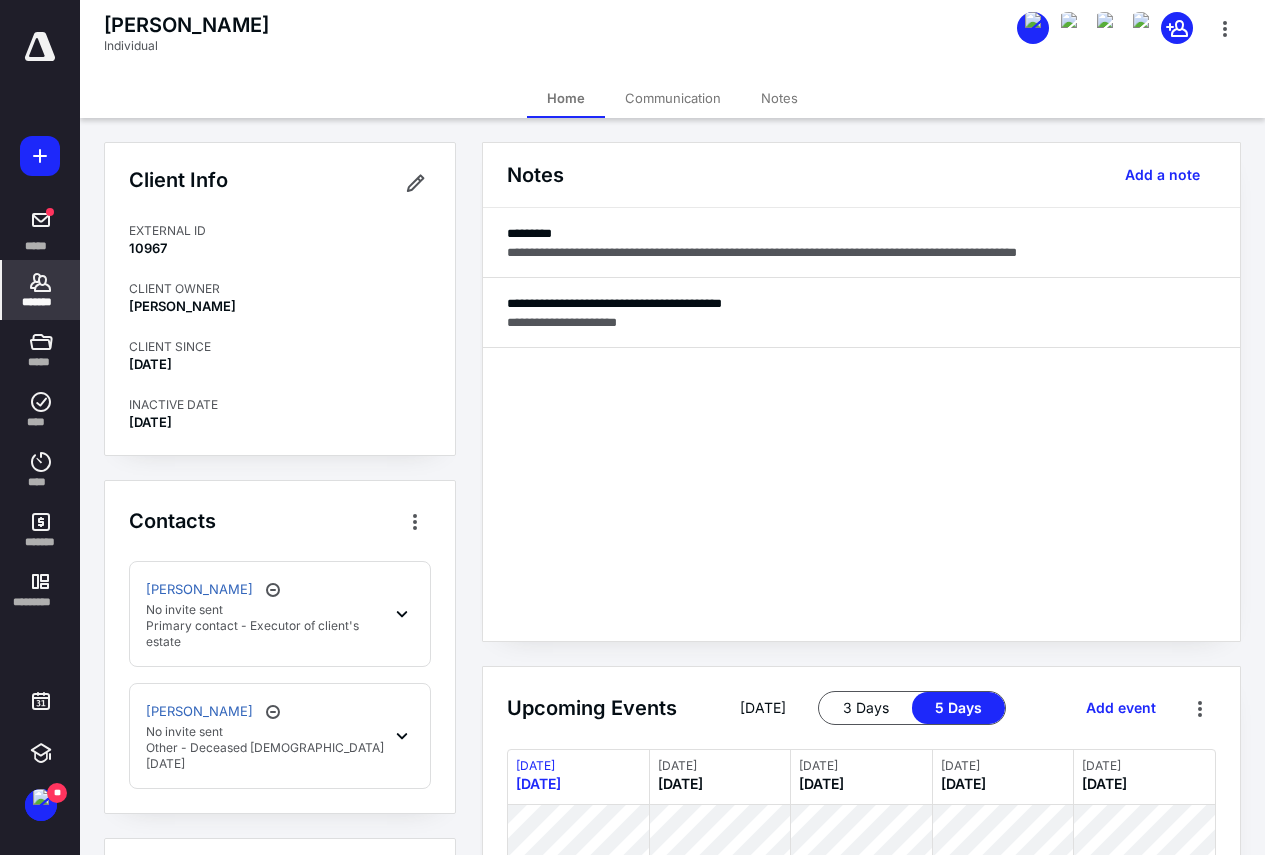click 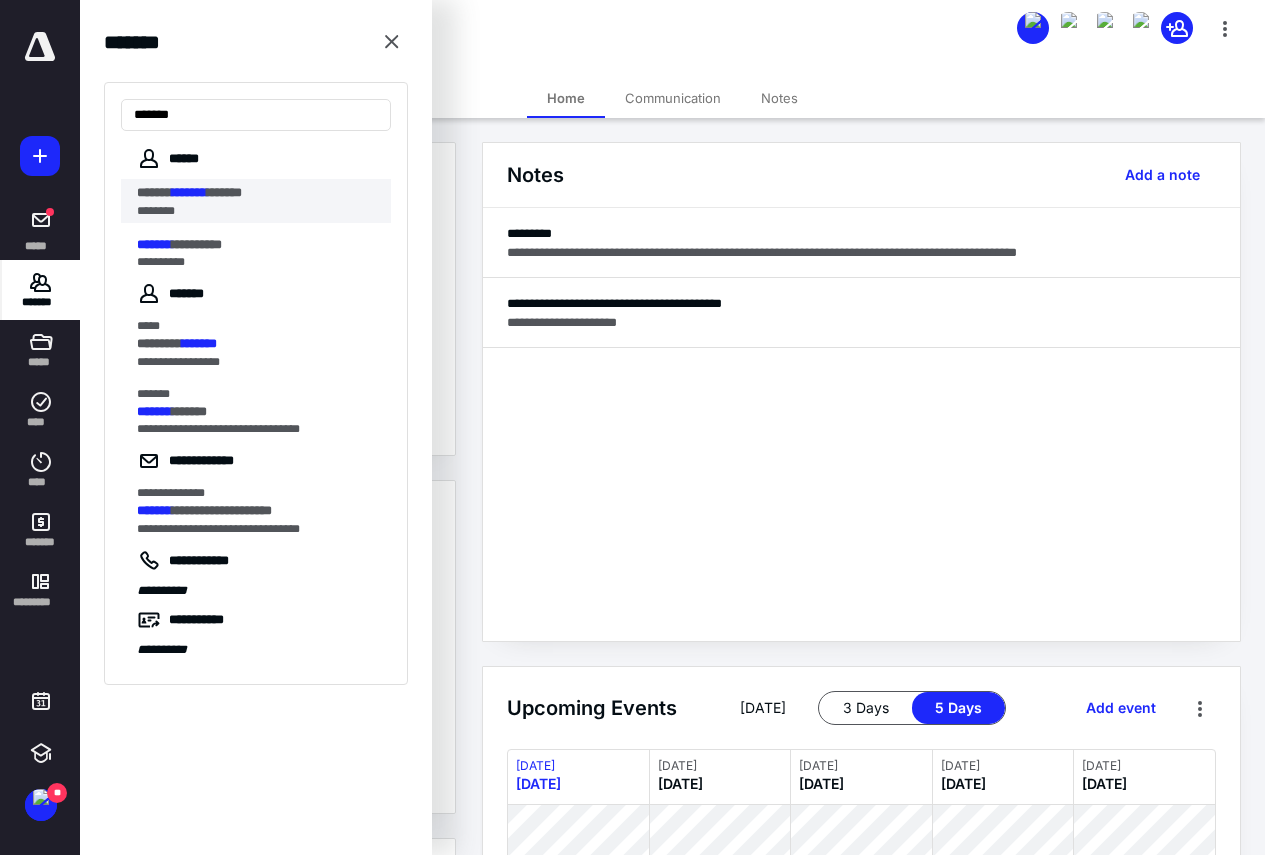 type on "*******" 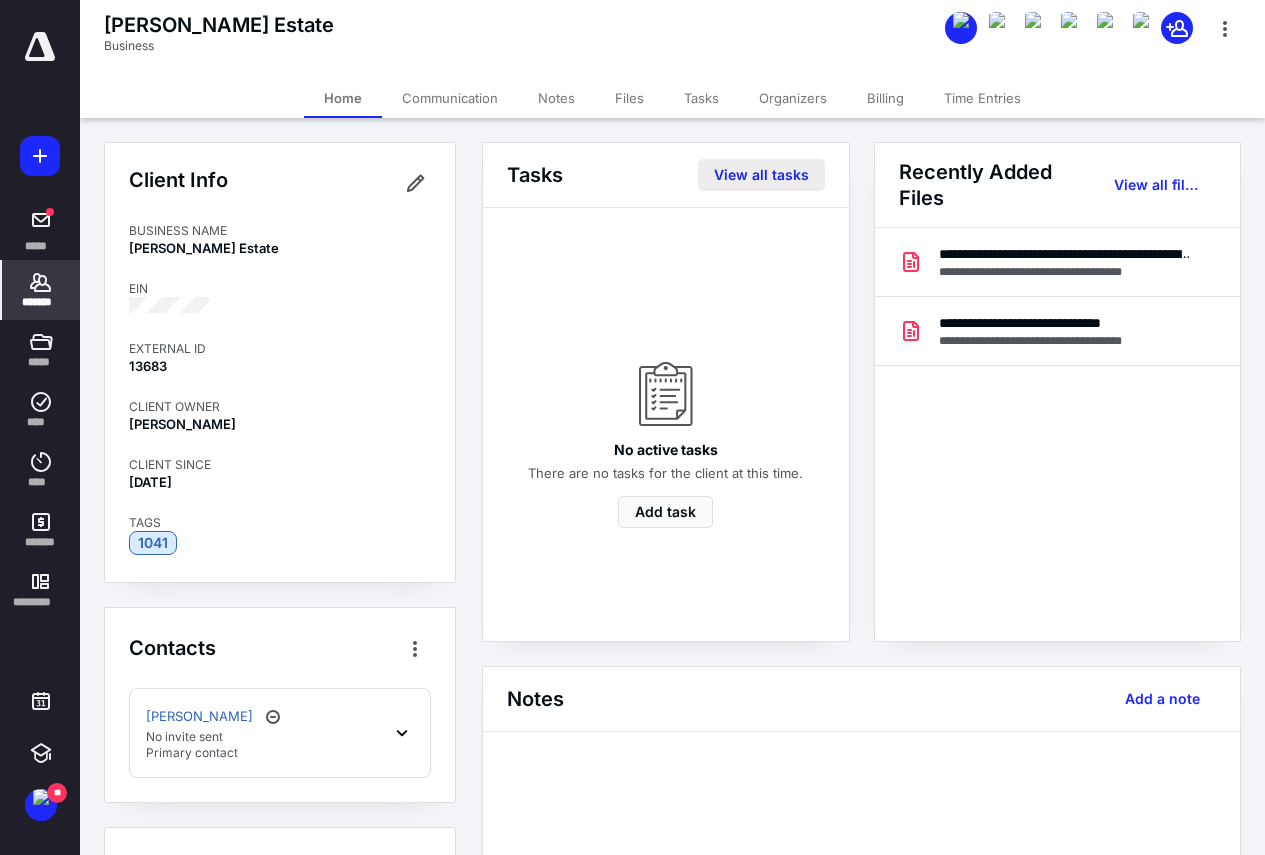 click on "View all tasks" at bounding box center (761, 175) 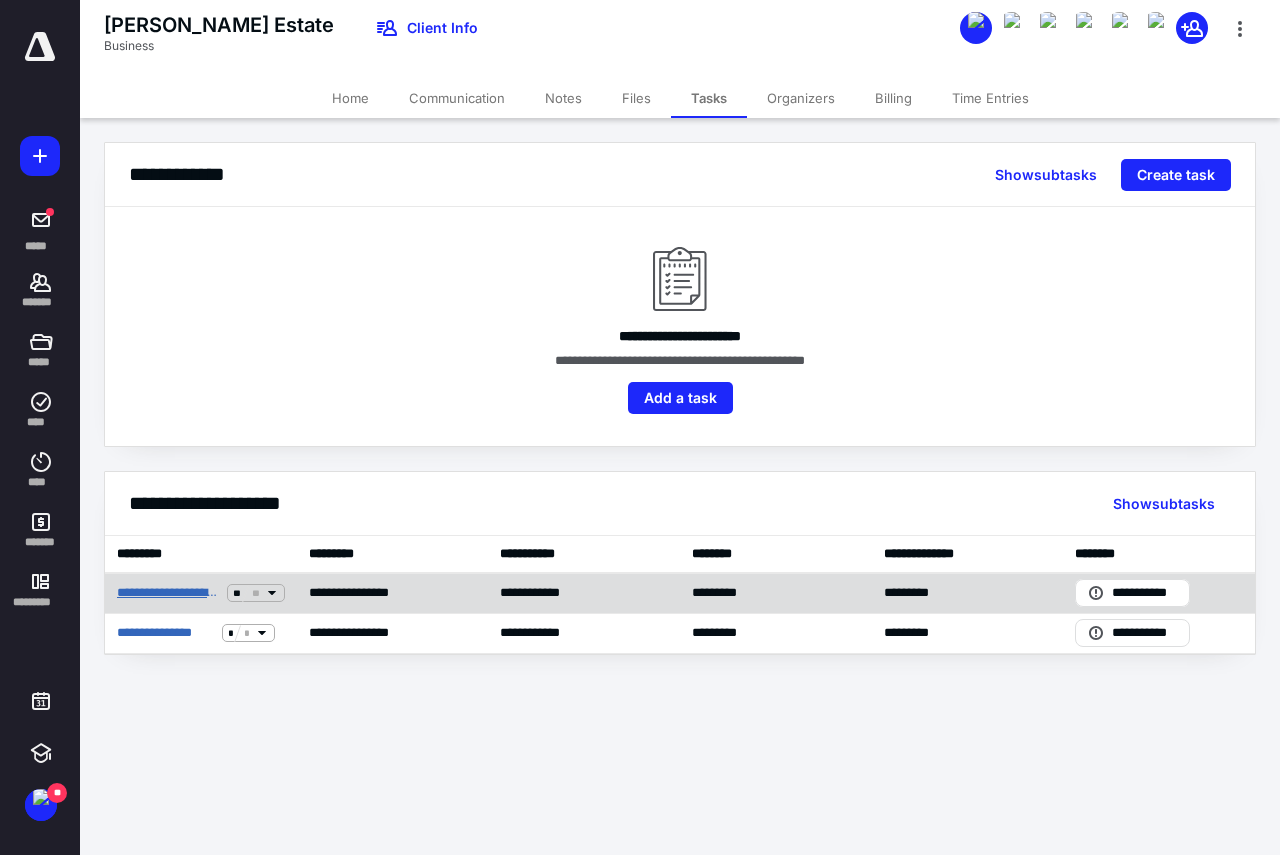 click on "**********" at bounding box center (168, 593) 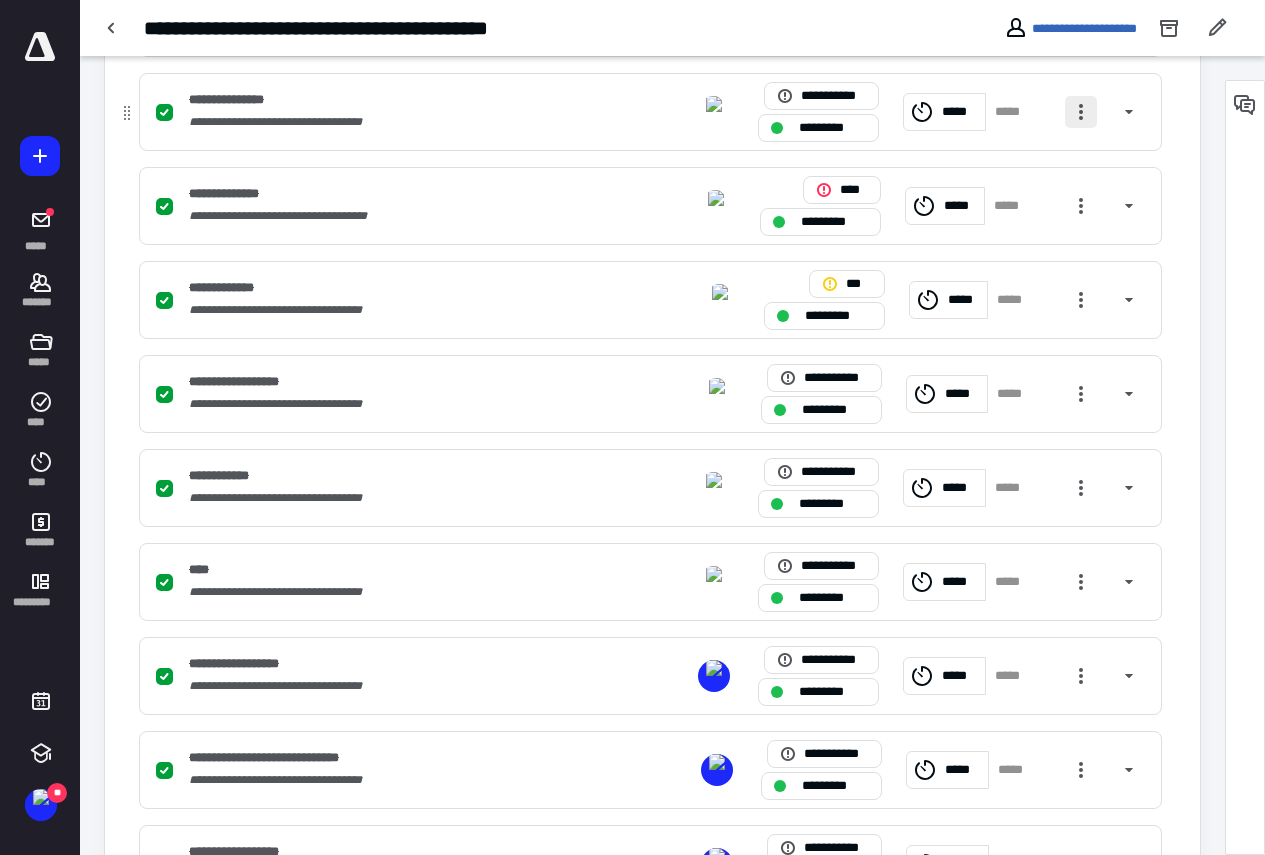 scroll, scrollTop: 600, scrollLeft: 0, axis: vertical 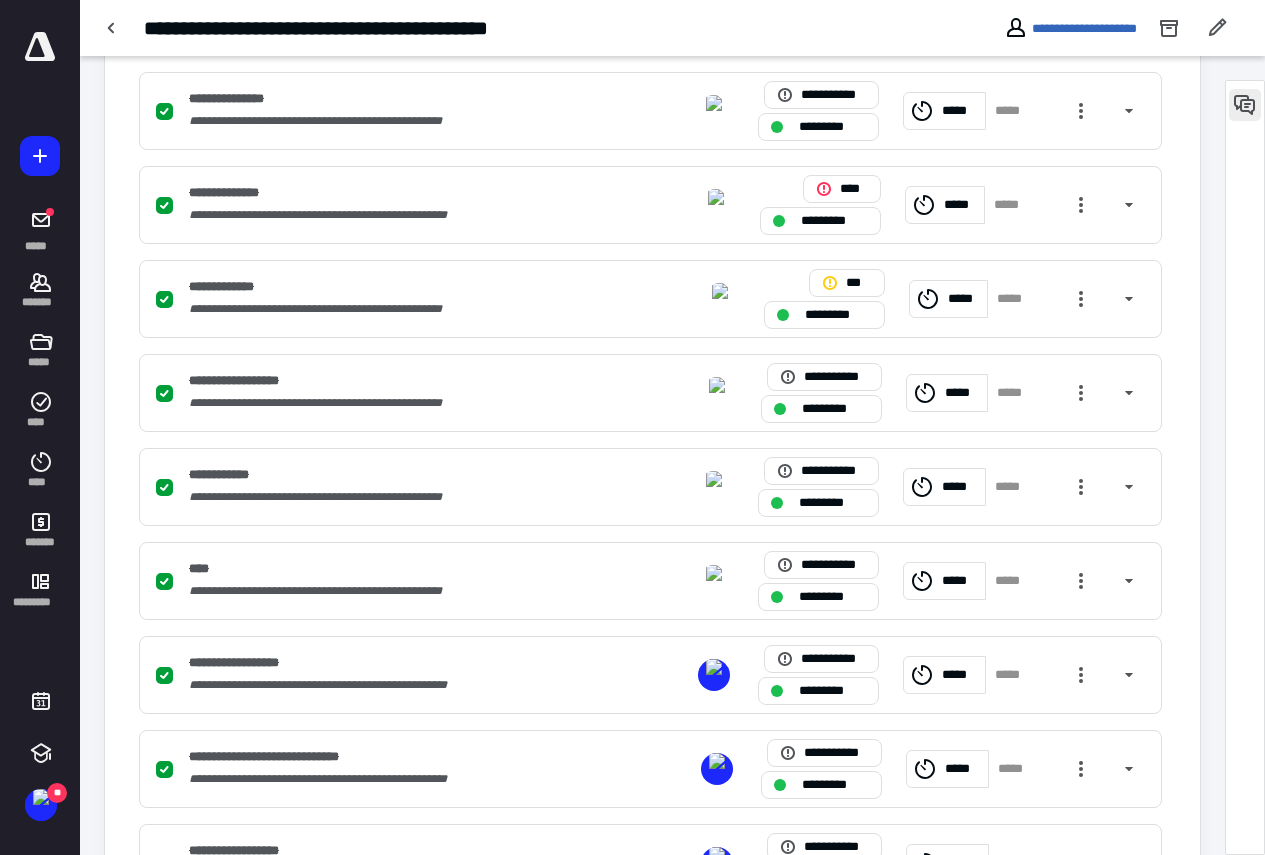 click at bounding box center [1245, 105] 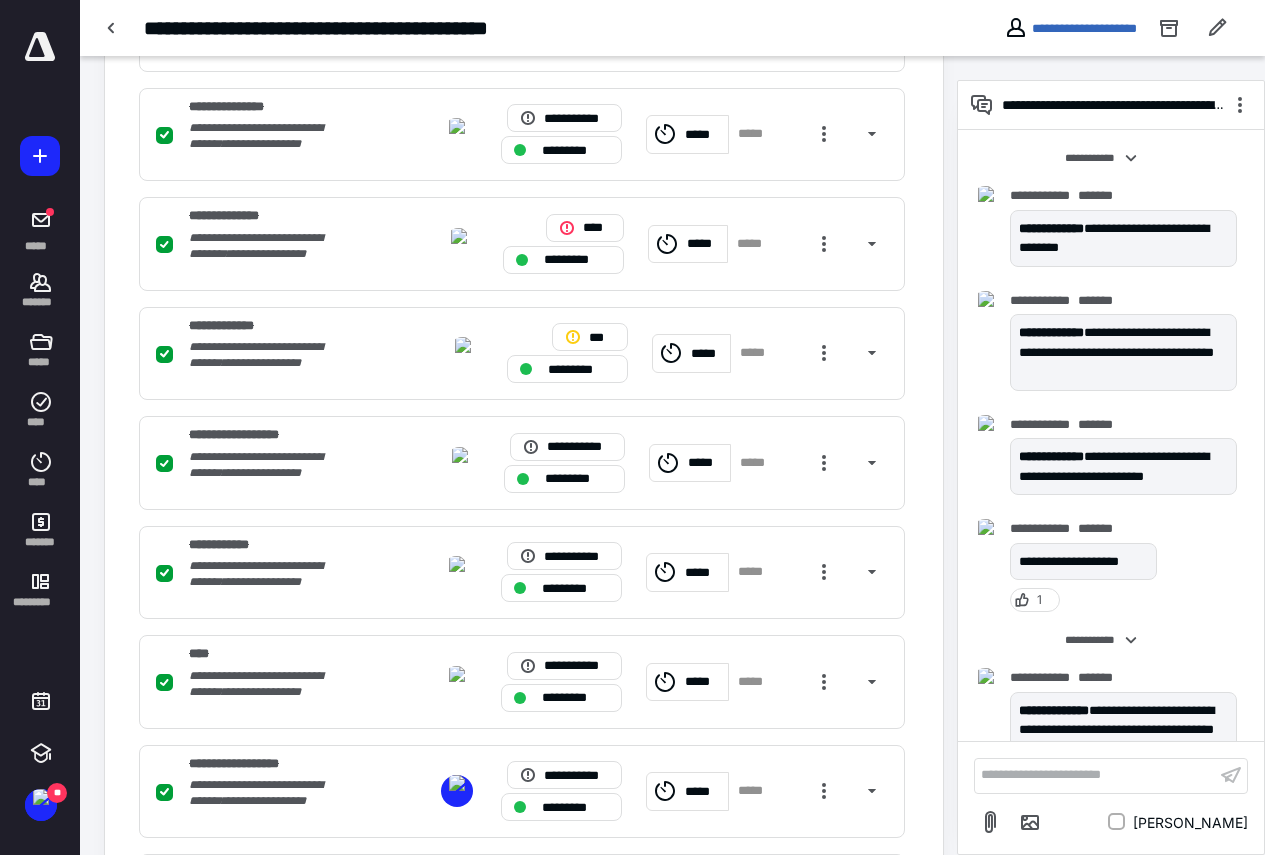 scroll, scrollTop: 961, scrollLeft: 0, axis: vertical 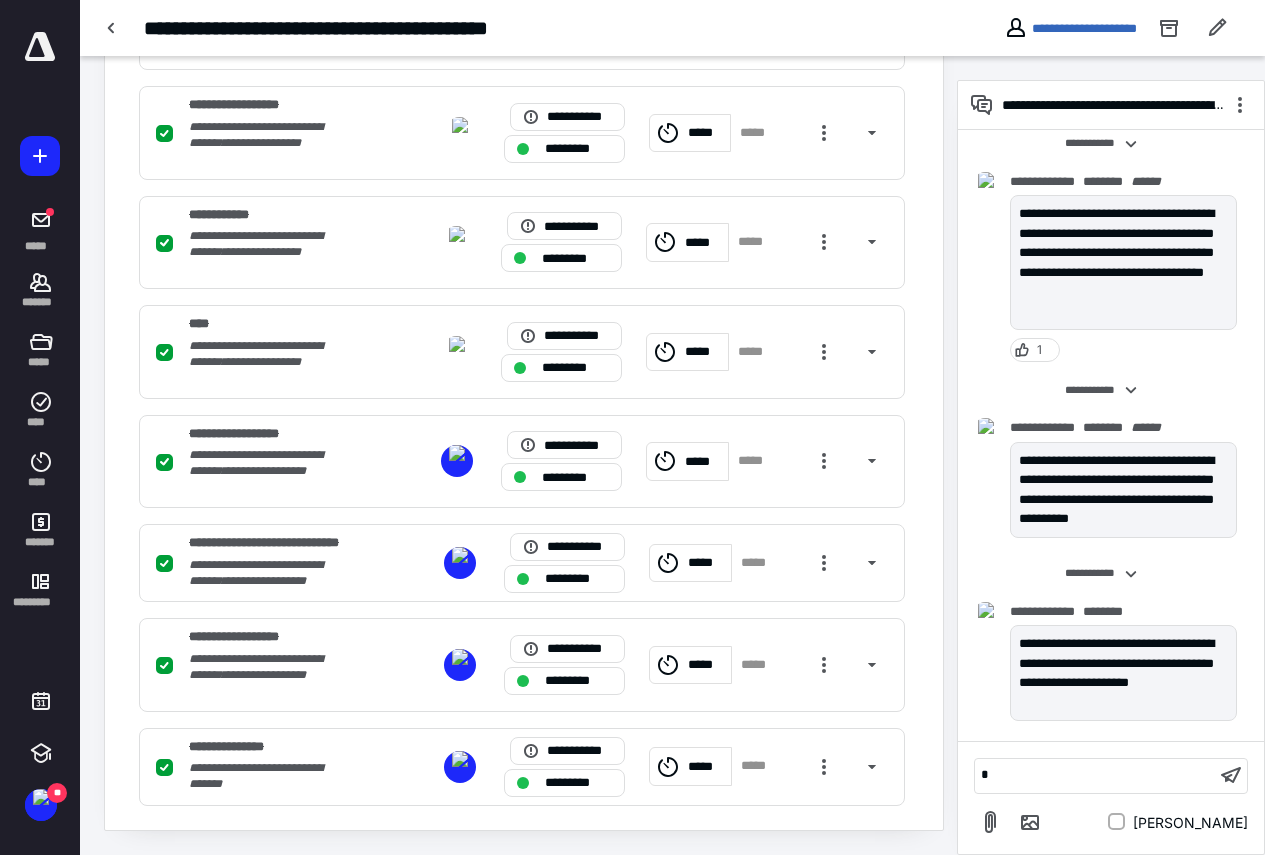 type 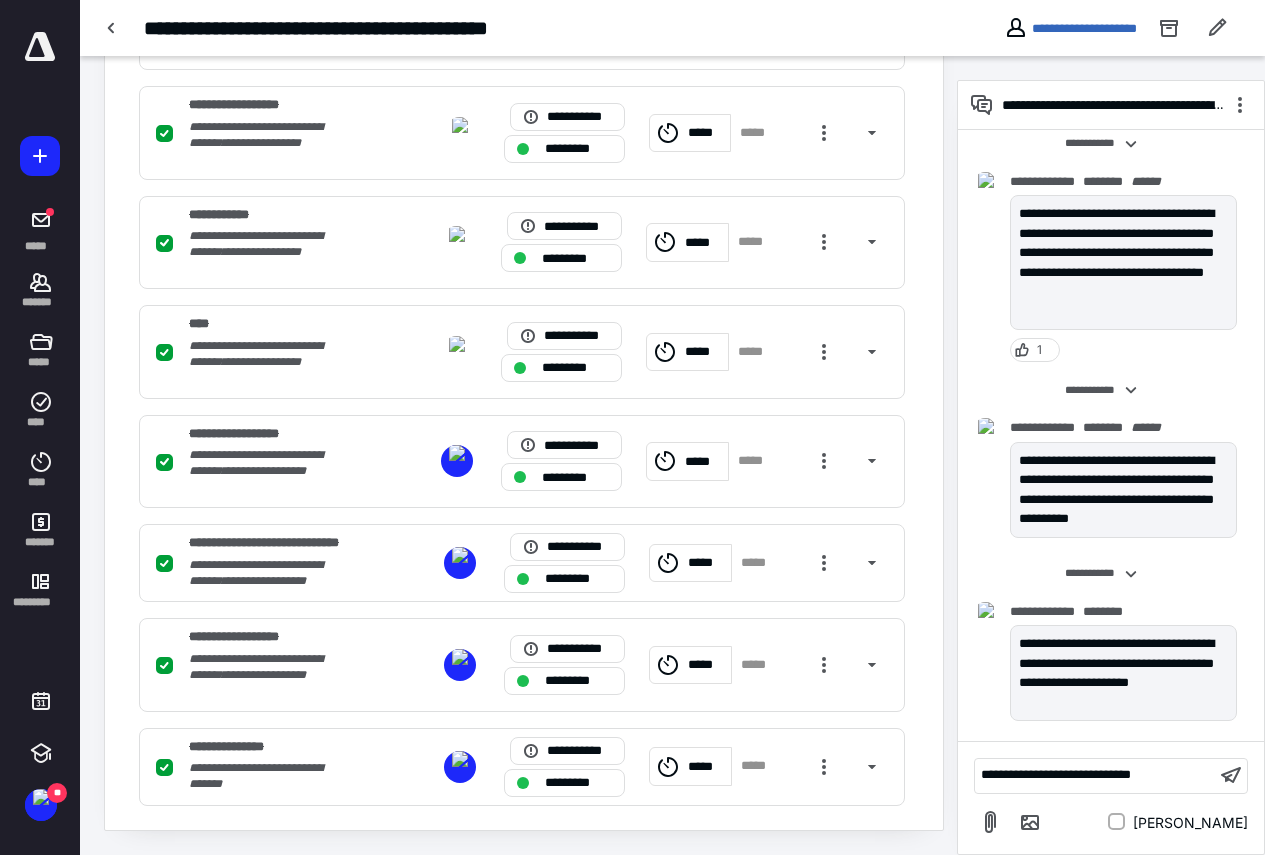 scroll, scrollTop: 1086, scrollLeft: 0, axis: vertical 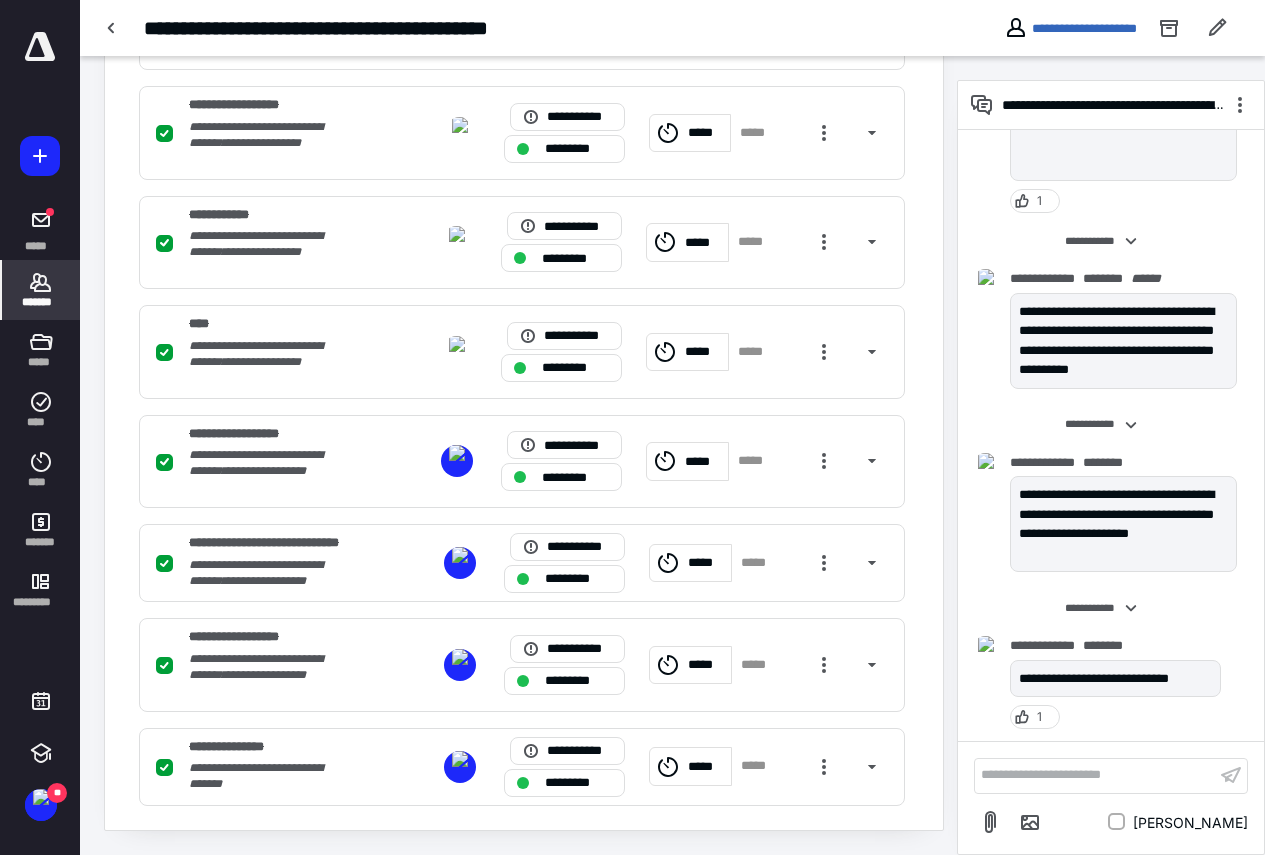 click on "*******" at bounding box center [41, 290] 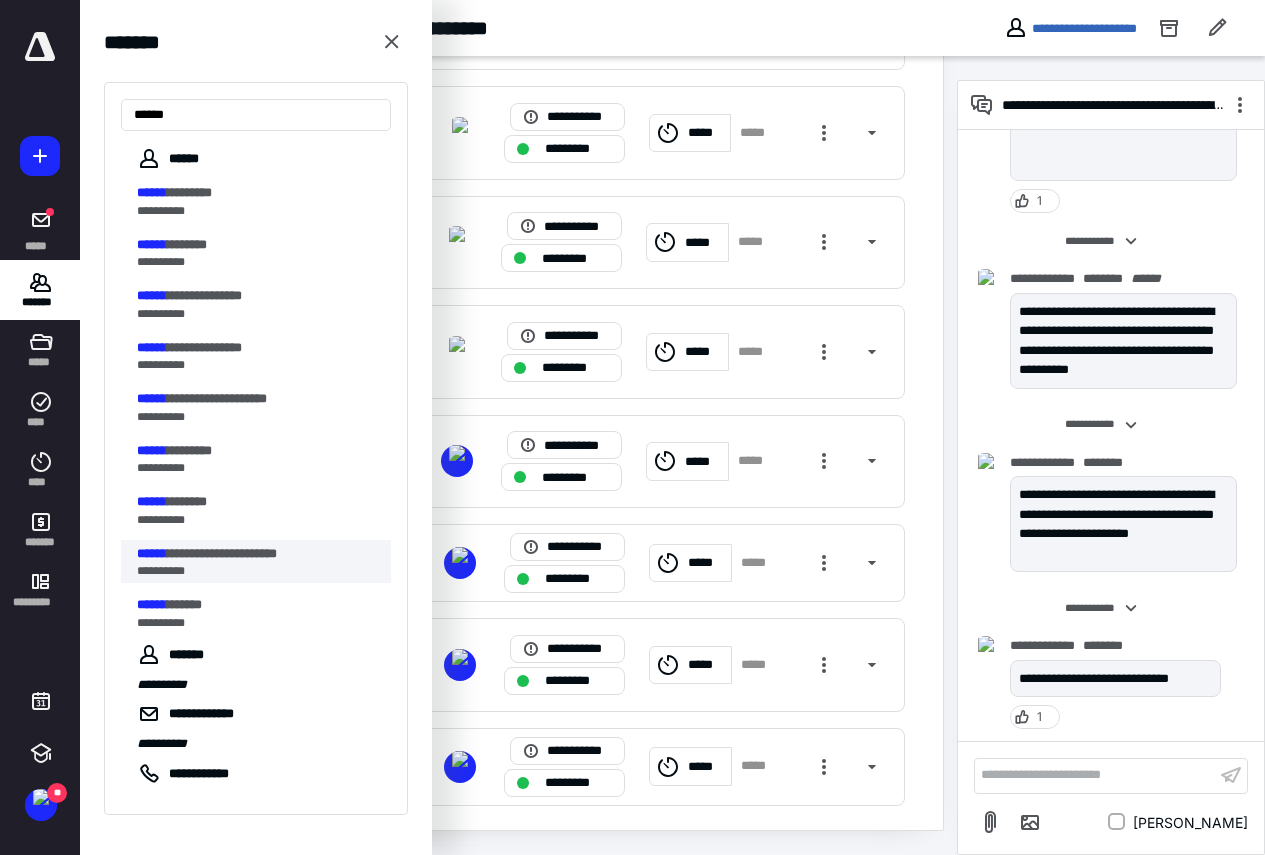 type on "******" 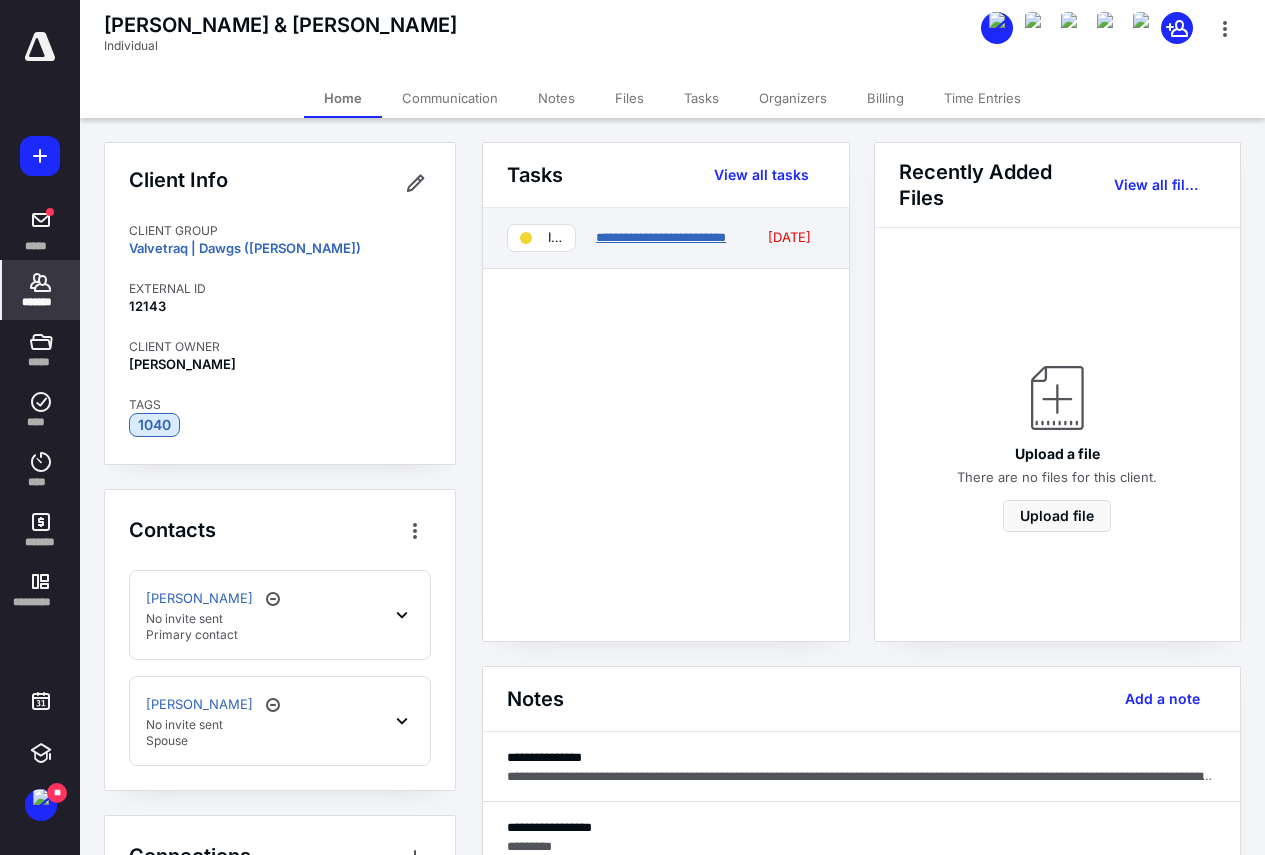 click on "**********" at bounding box center [661, 237] 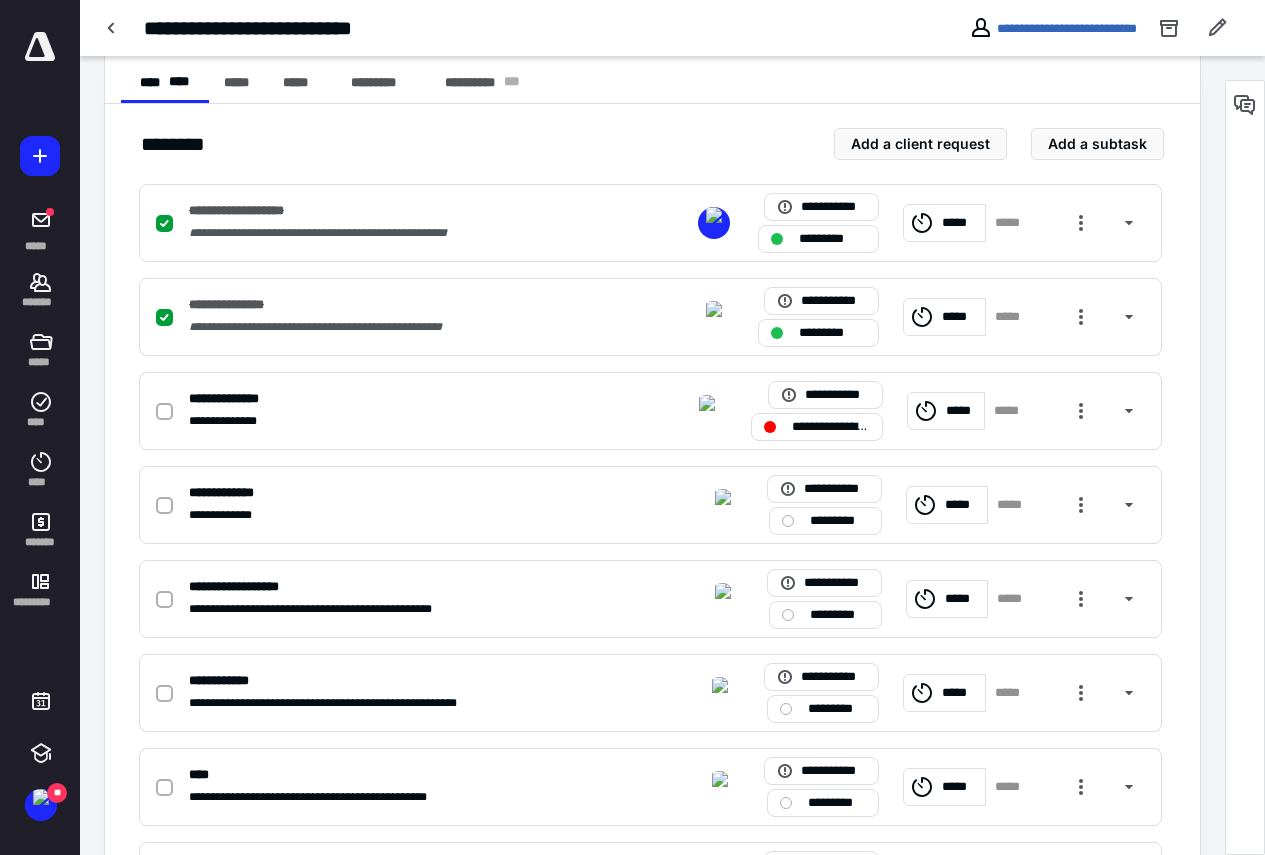 scroll, scrollTop: 400, scrollLeft: 0, axis: vertical 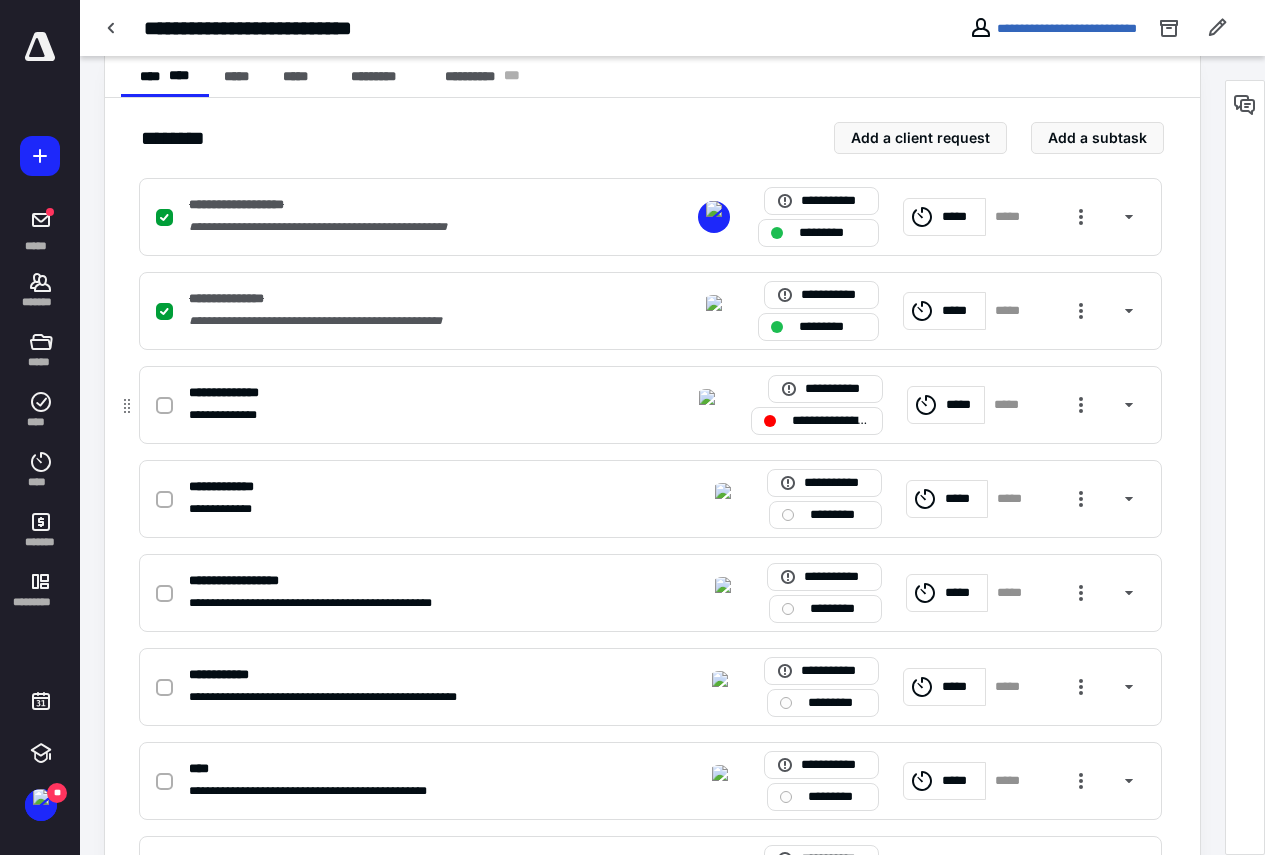 click on "**********" at bounding box center (831, 421) 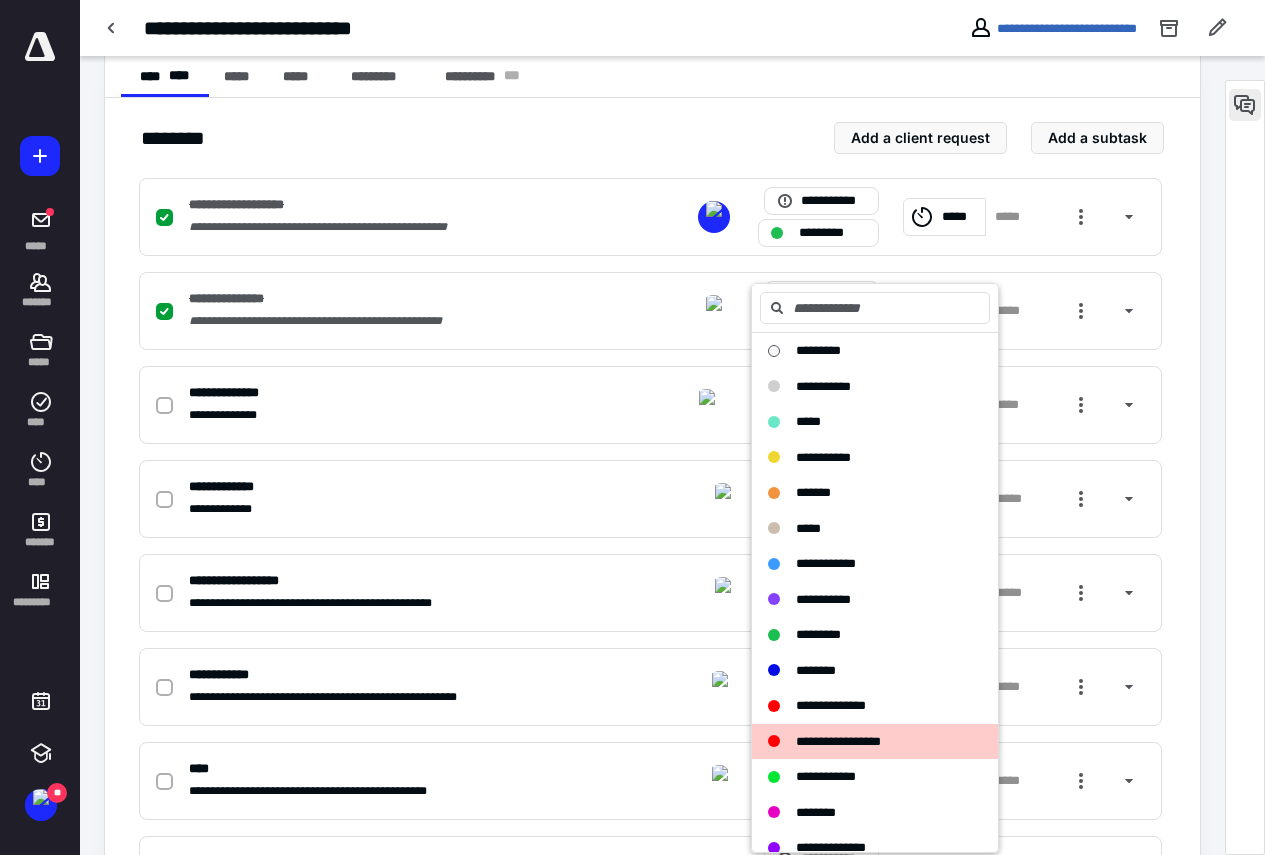 click at bounding box center (1245, 105) 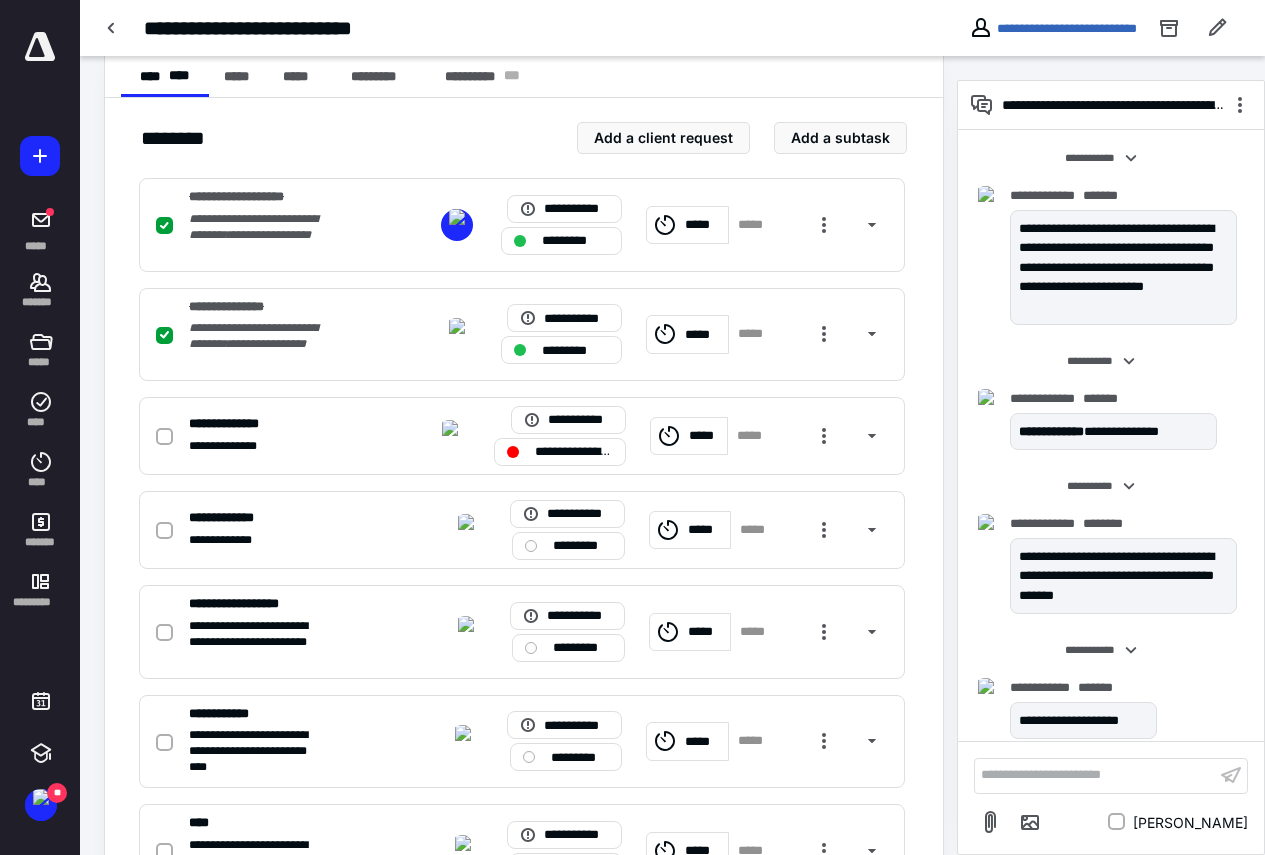 scroll, scrollTop: 639, scrollLeft: 0, axis: vertical 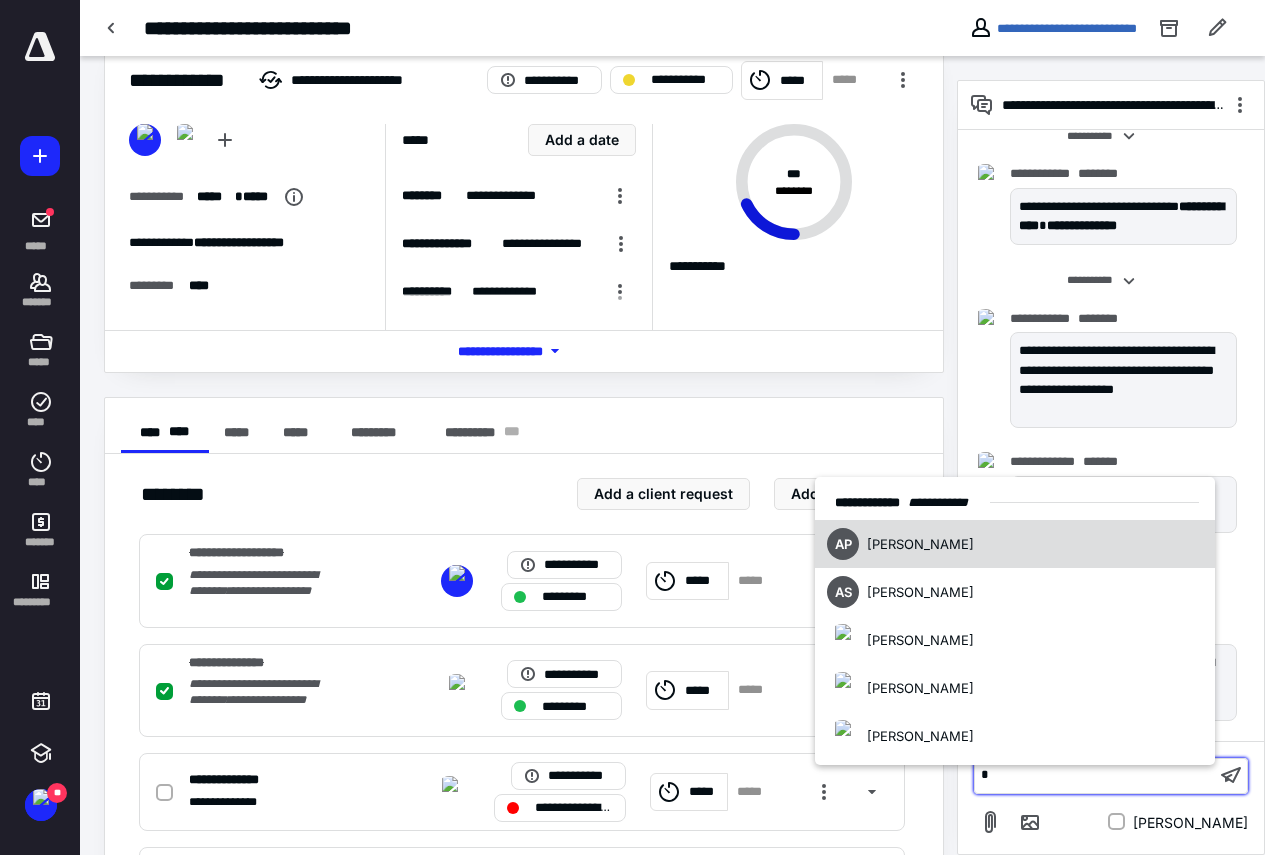 type 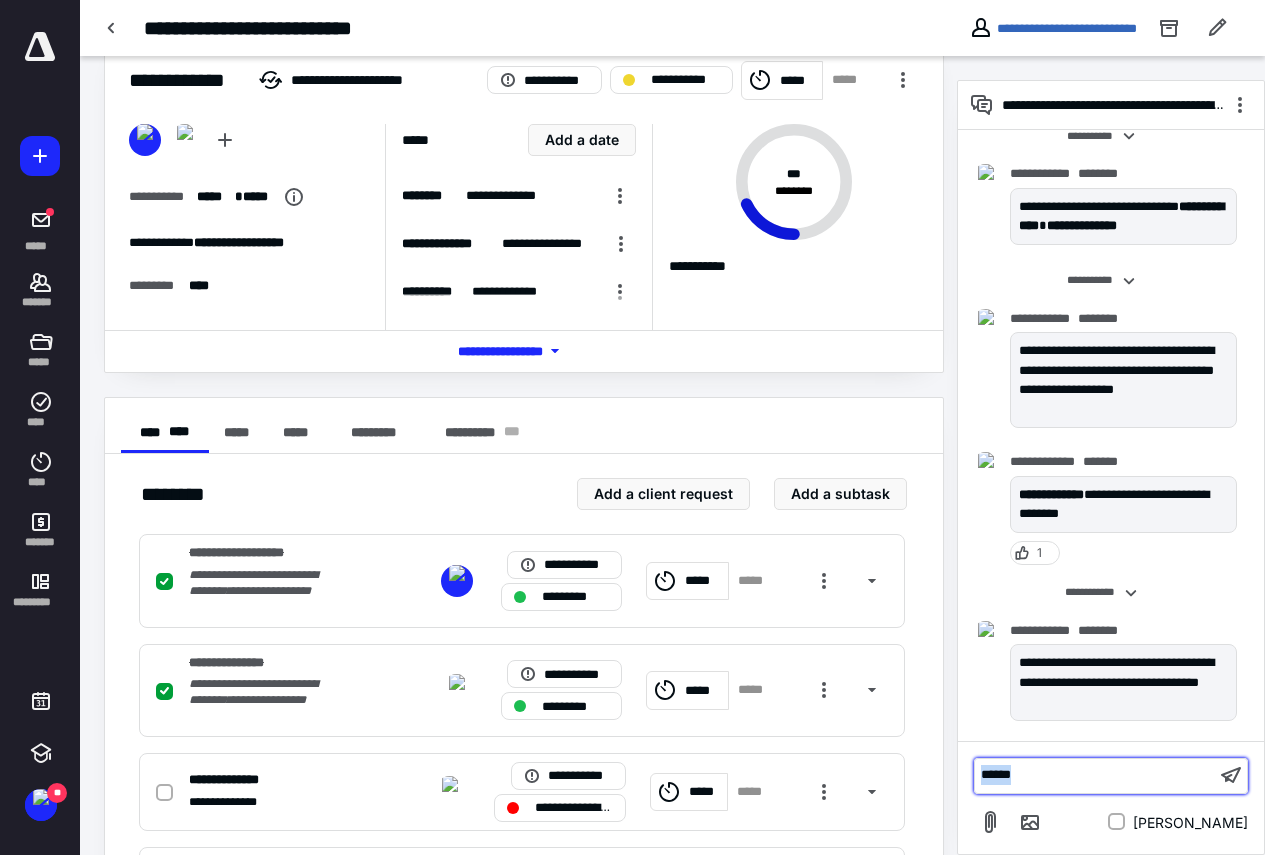 drag, startPoint x: 1042, startPoint y: 774, endPoint x: 961, endPoint y: 754, distance: 83.43261 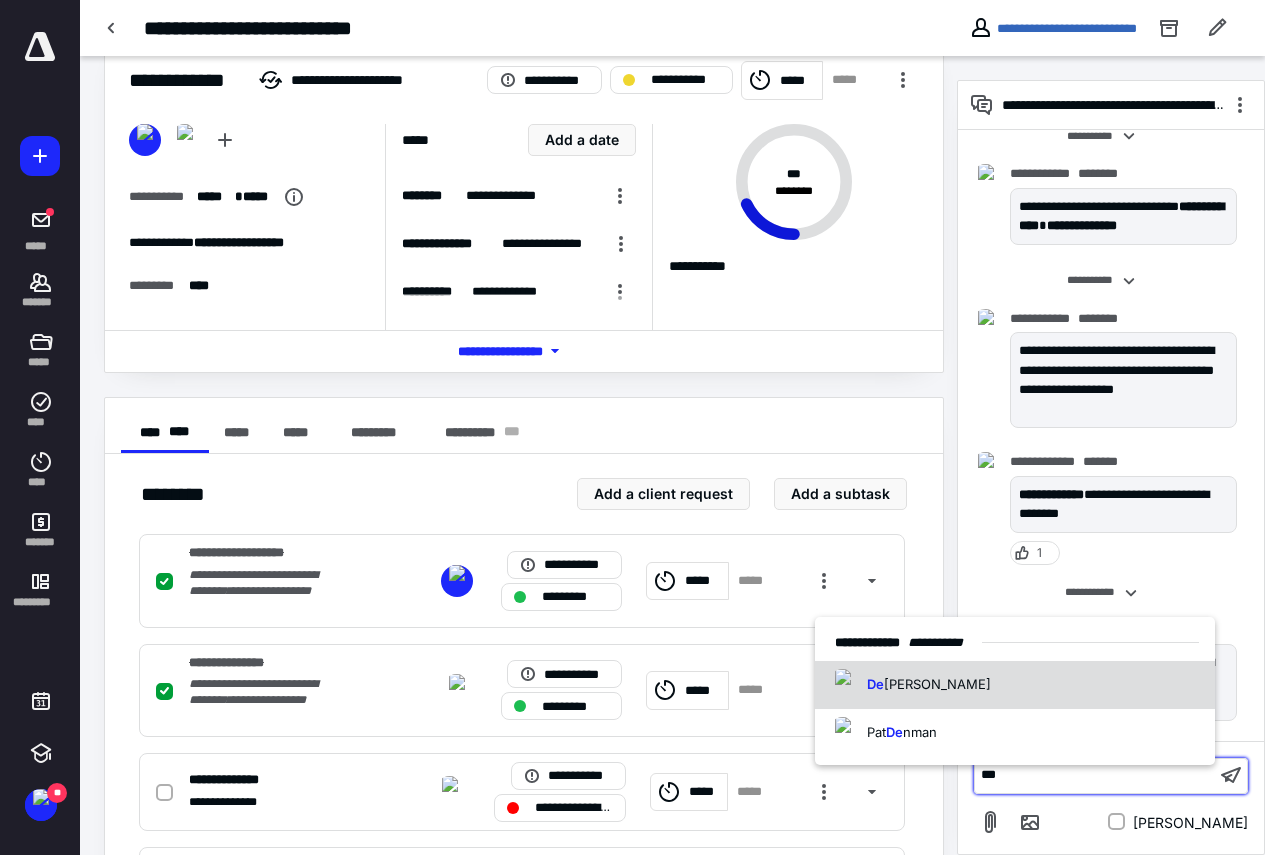 click on "[PERSON_NAME]" at bounding box center [937, 684] 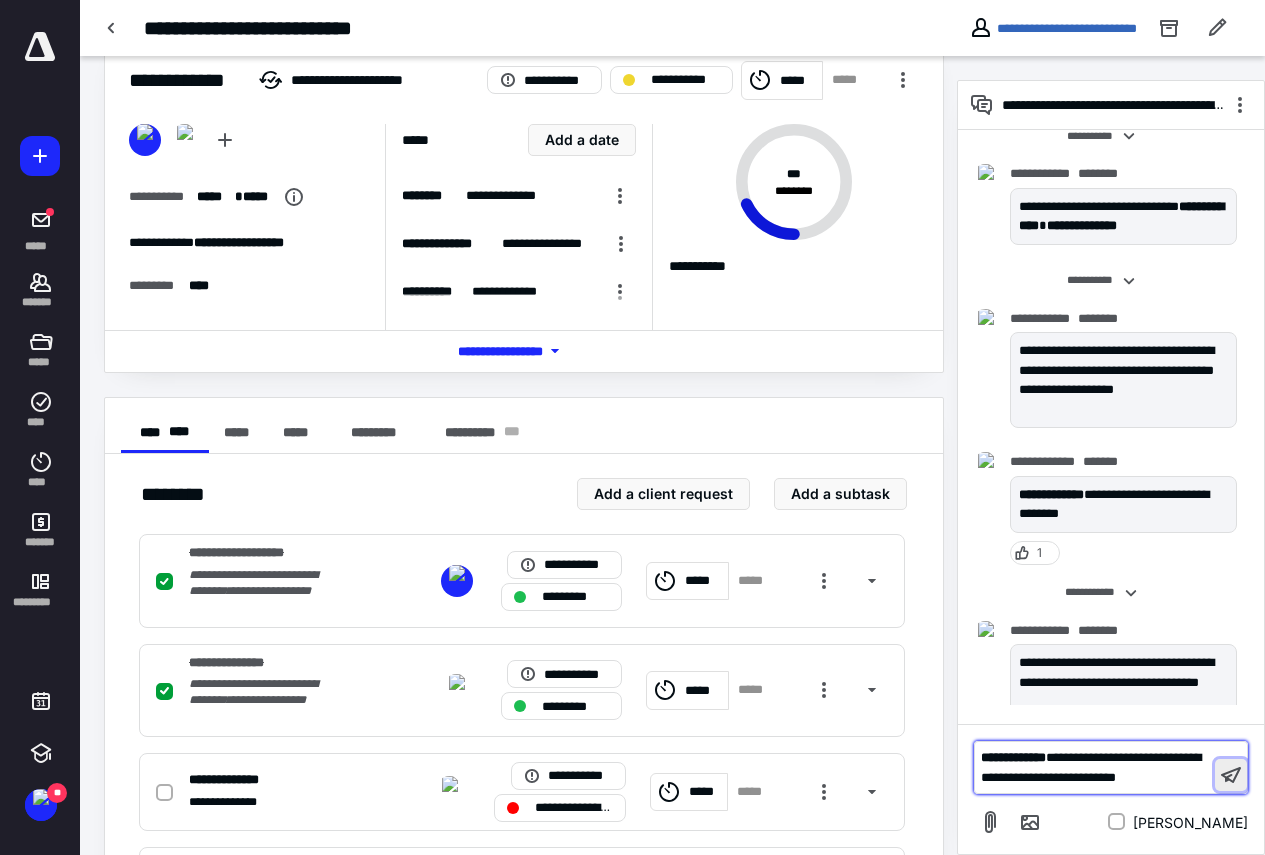 click at bounding box center (1231, 775) 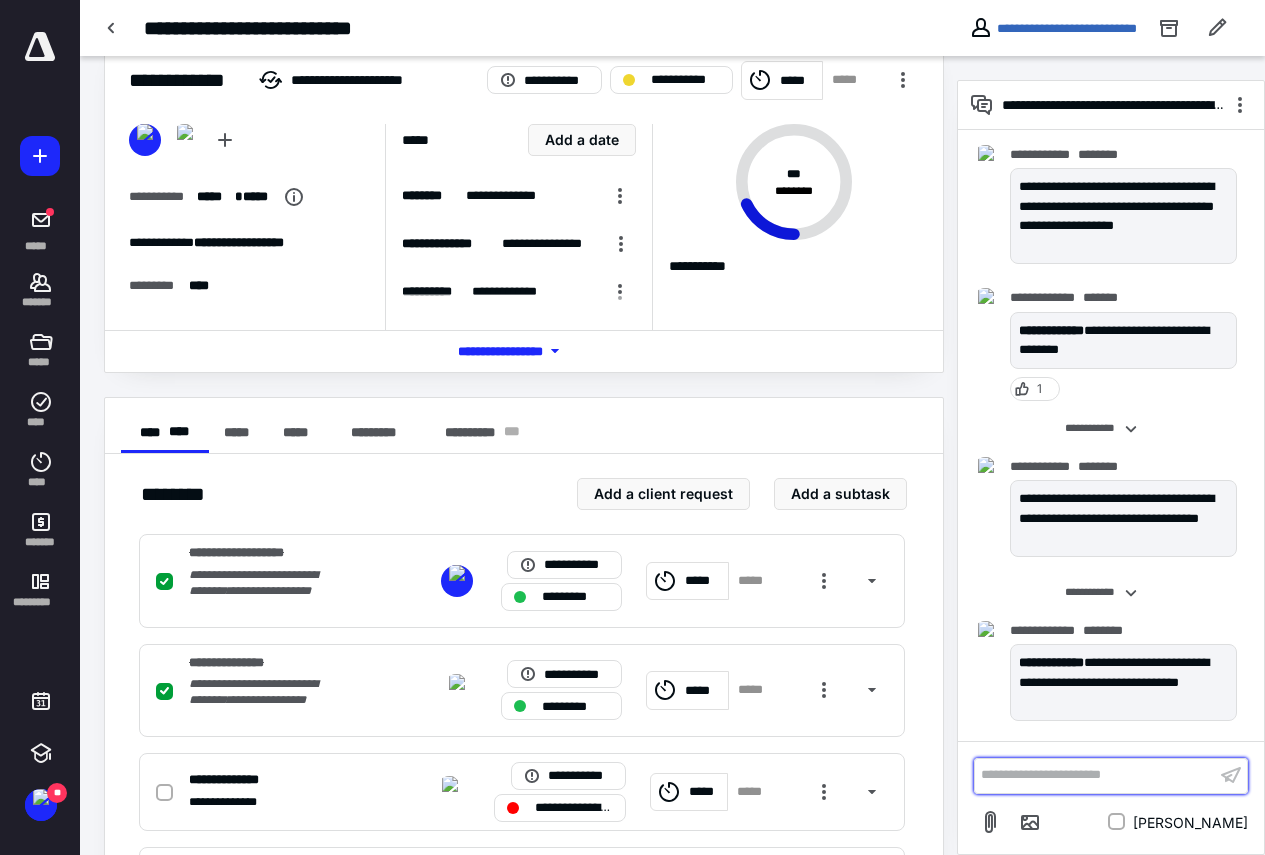 click on "**********" at bounding box center (1095, 775) 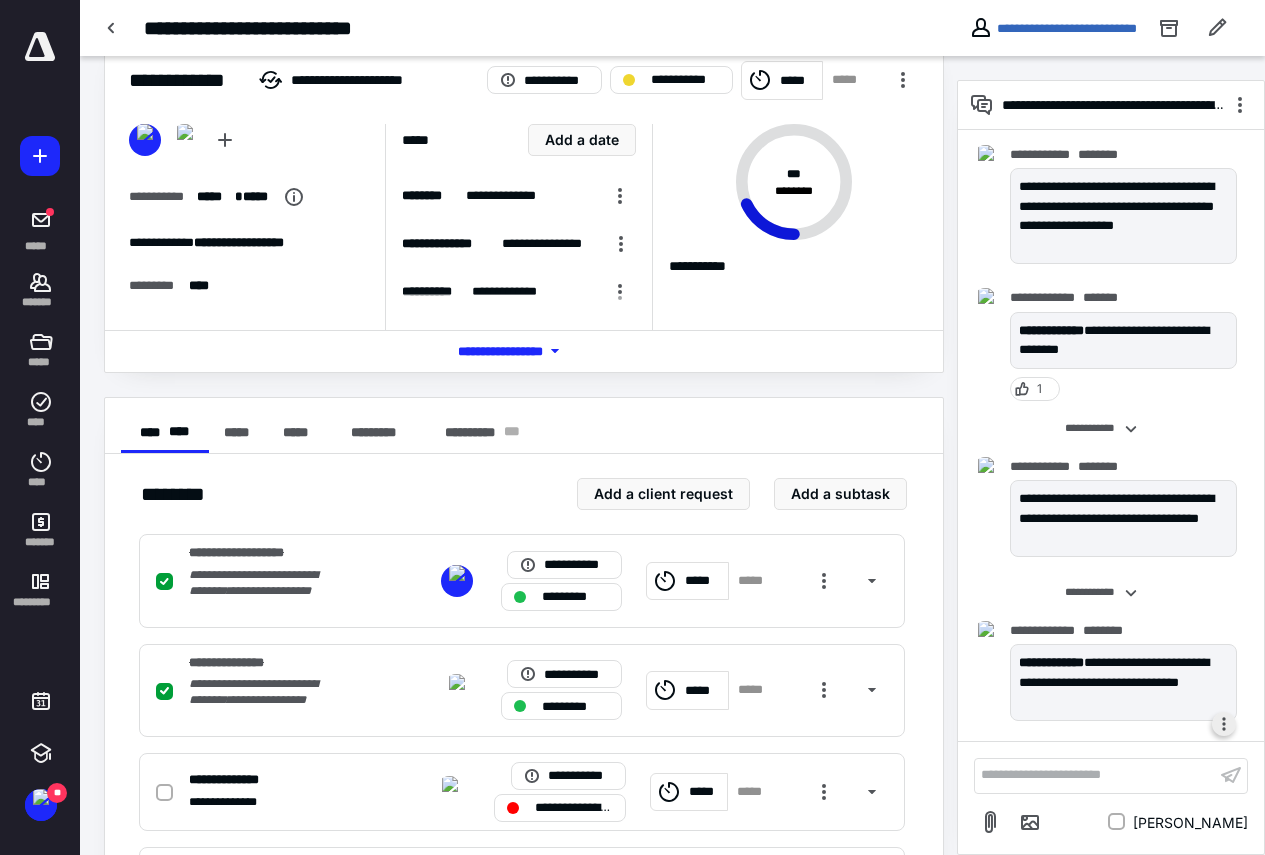 click at bounding box center [1224, 724] 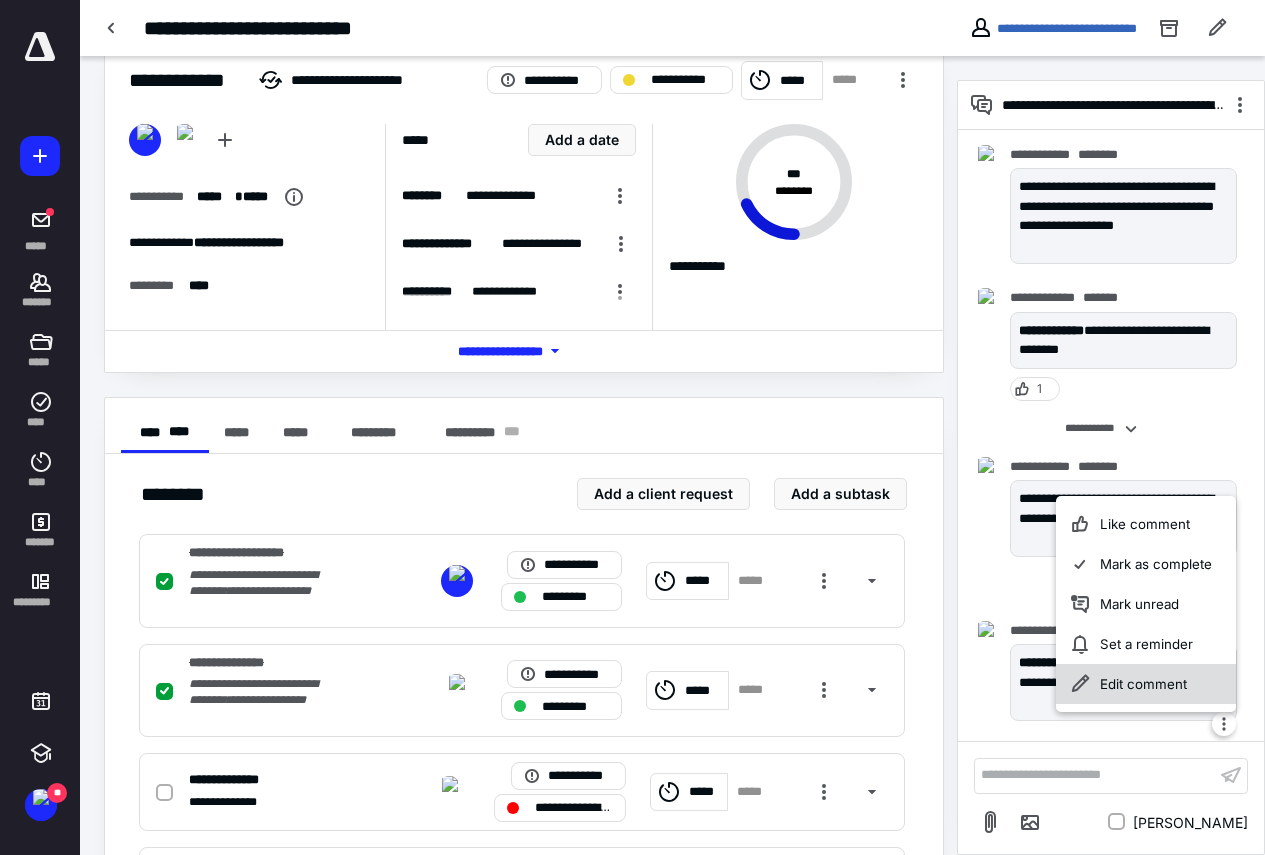 click on "Edit comment" at bounding box center (1146, 684) 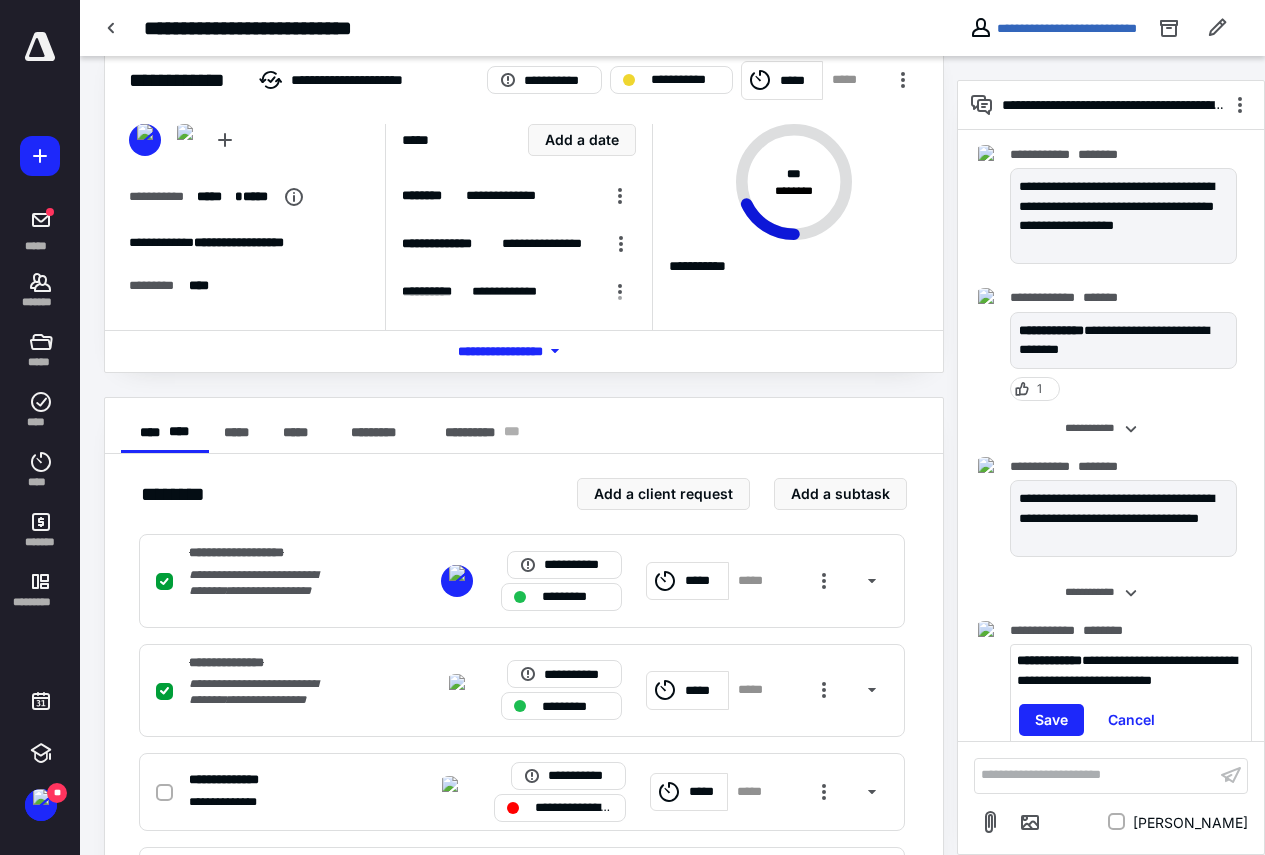 click on "**********" at bounding box center (1131, 670) 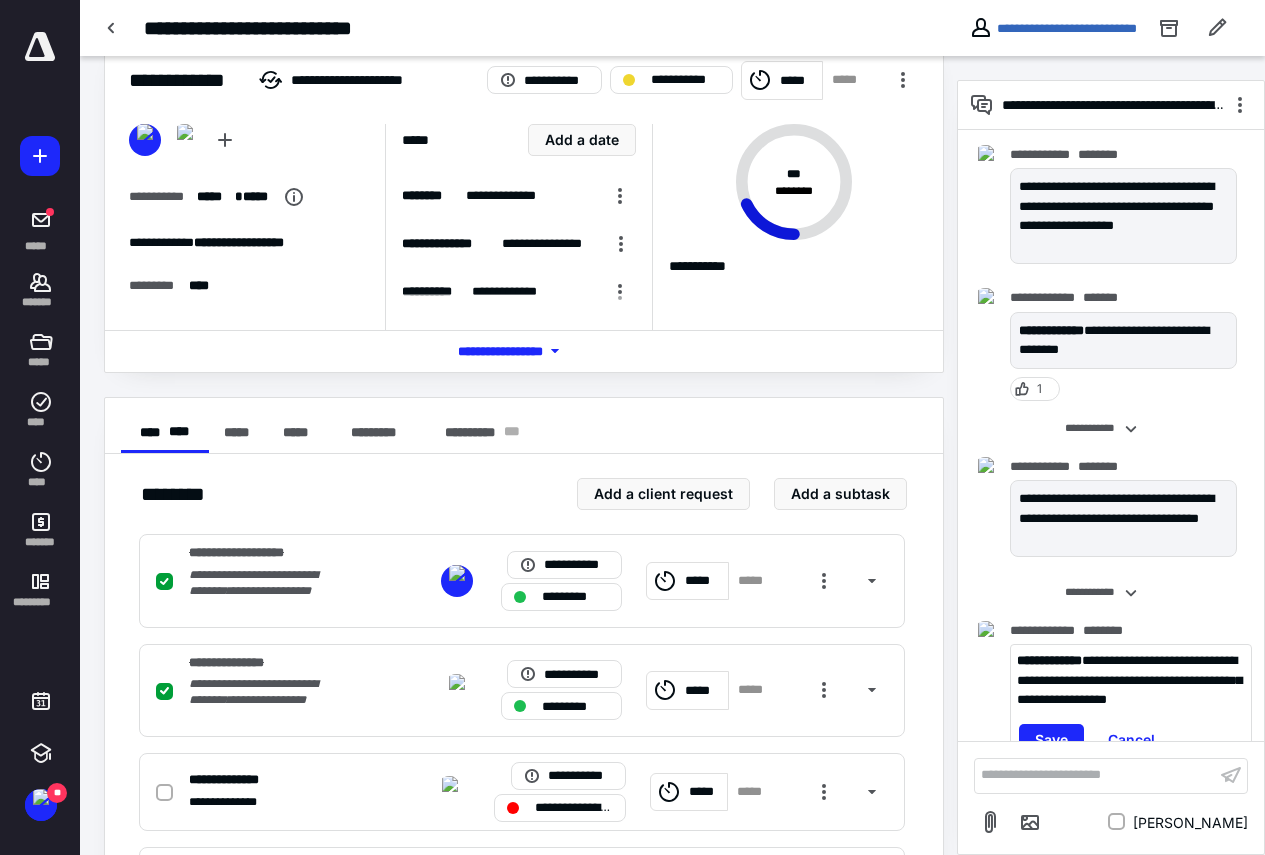 scroll, scrollTop: 858, scrollLeft: 0, axis: vertical 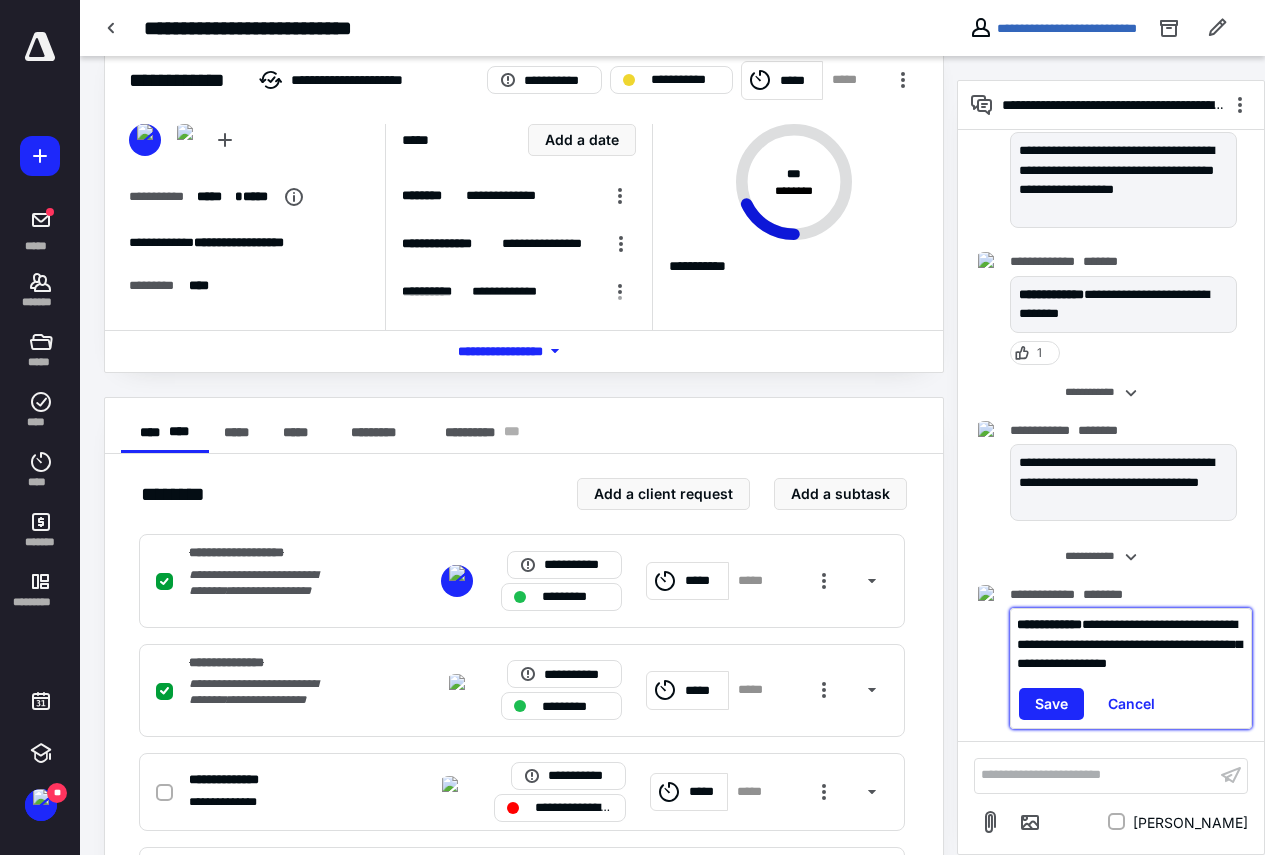 click on "**********" at bounding box center (1131, 644) 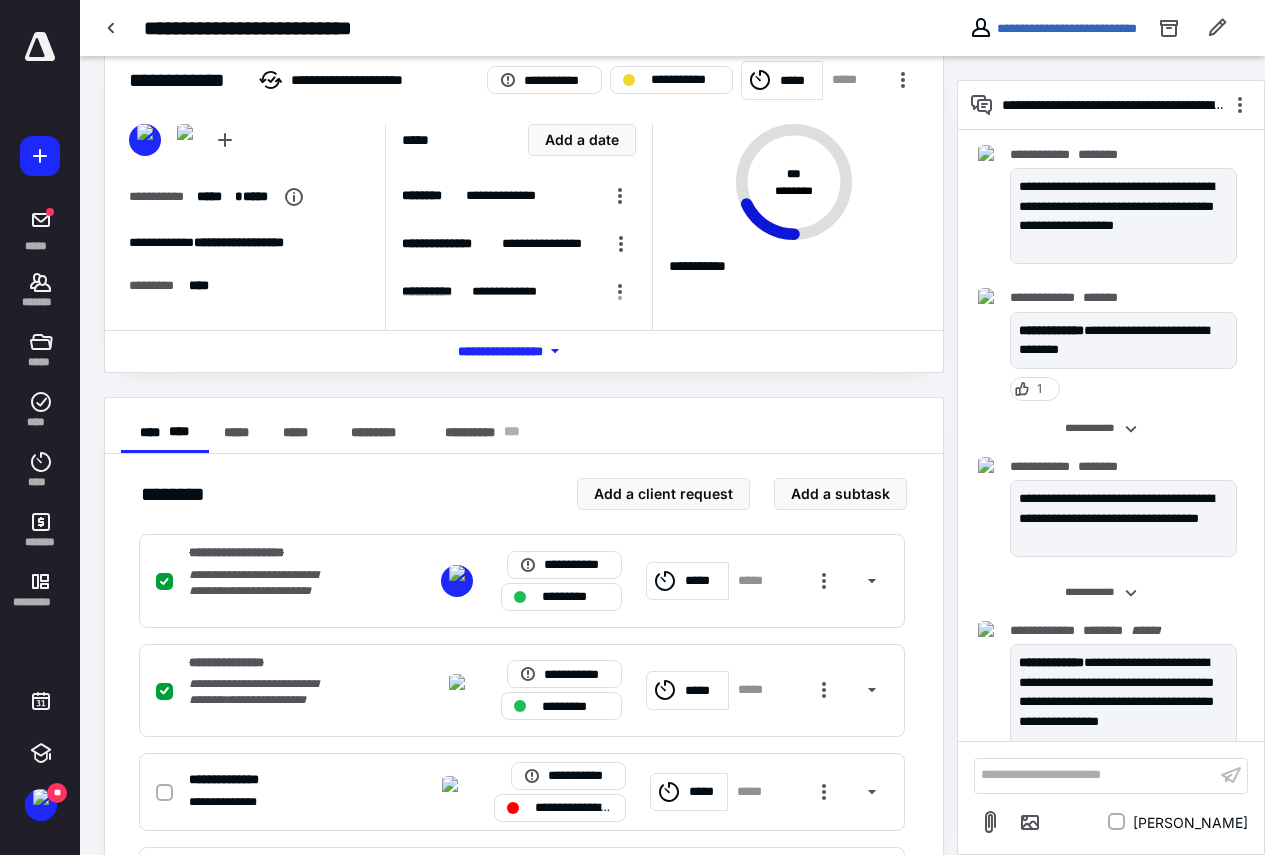 scroll, scrollTop: 842, scrollLeft: 0, axis: vertical 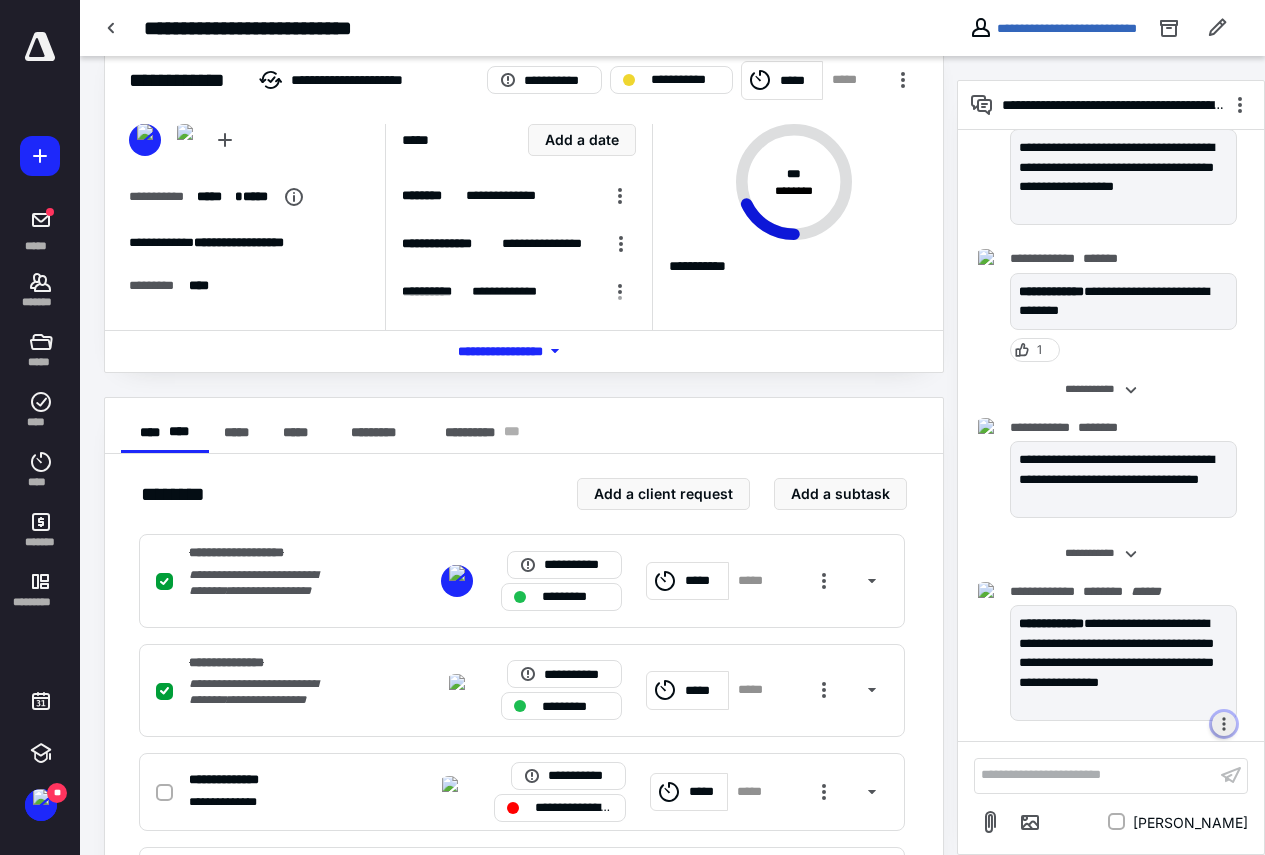 click at bounding box center [1224, 724] 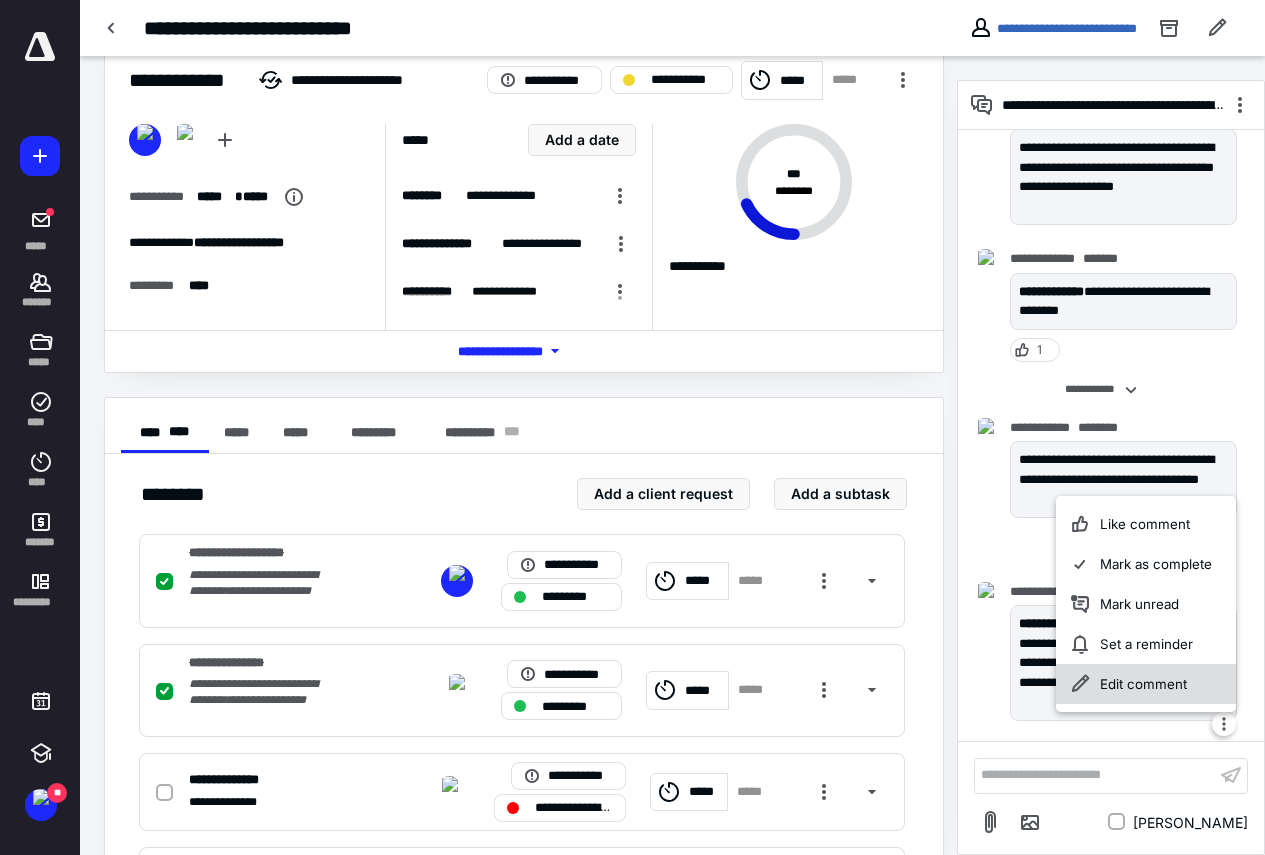 click on "Edit comment" at bounding box center (1146, 684) 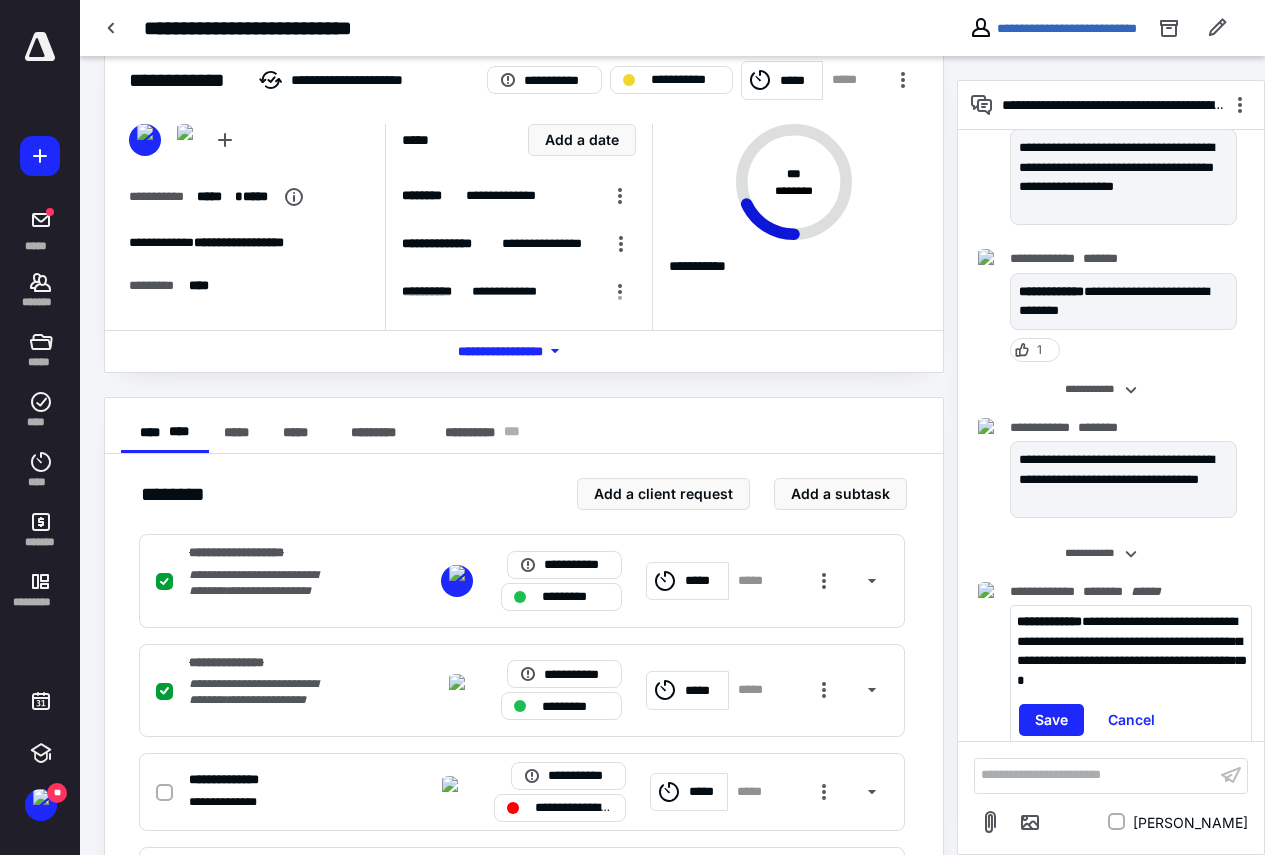 click on "**********" at bounding box center [1132, 651] 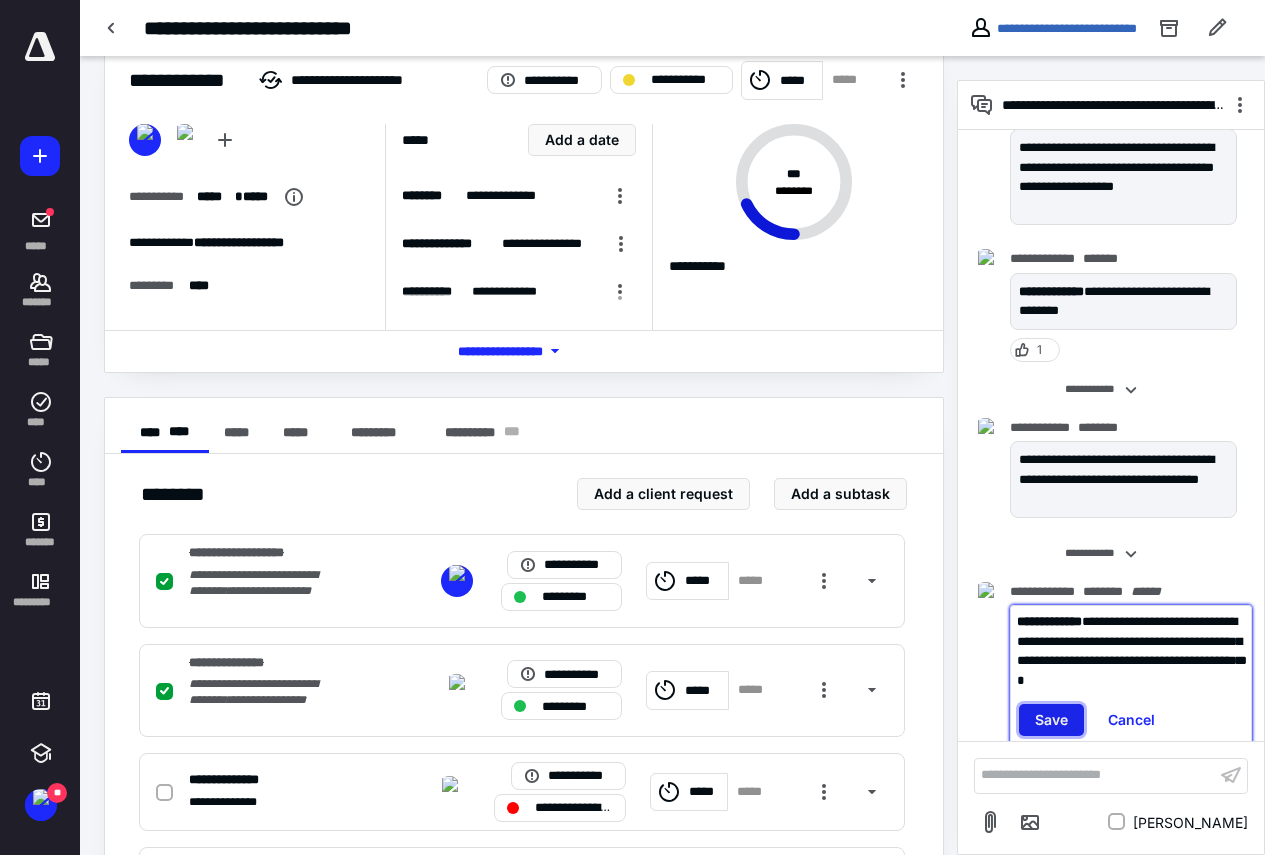 click on "Save" at bounding box center (1051, 720) 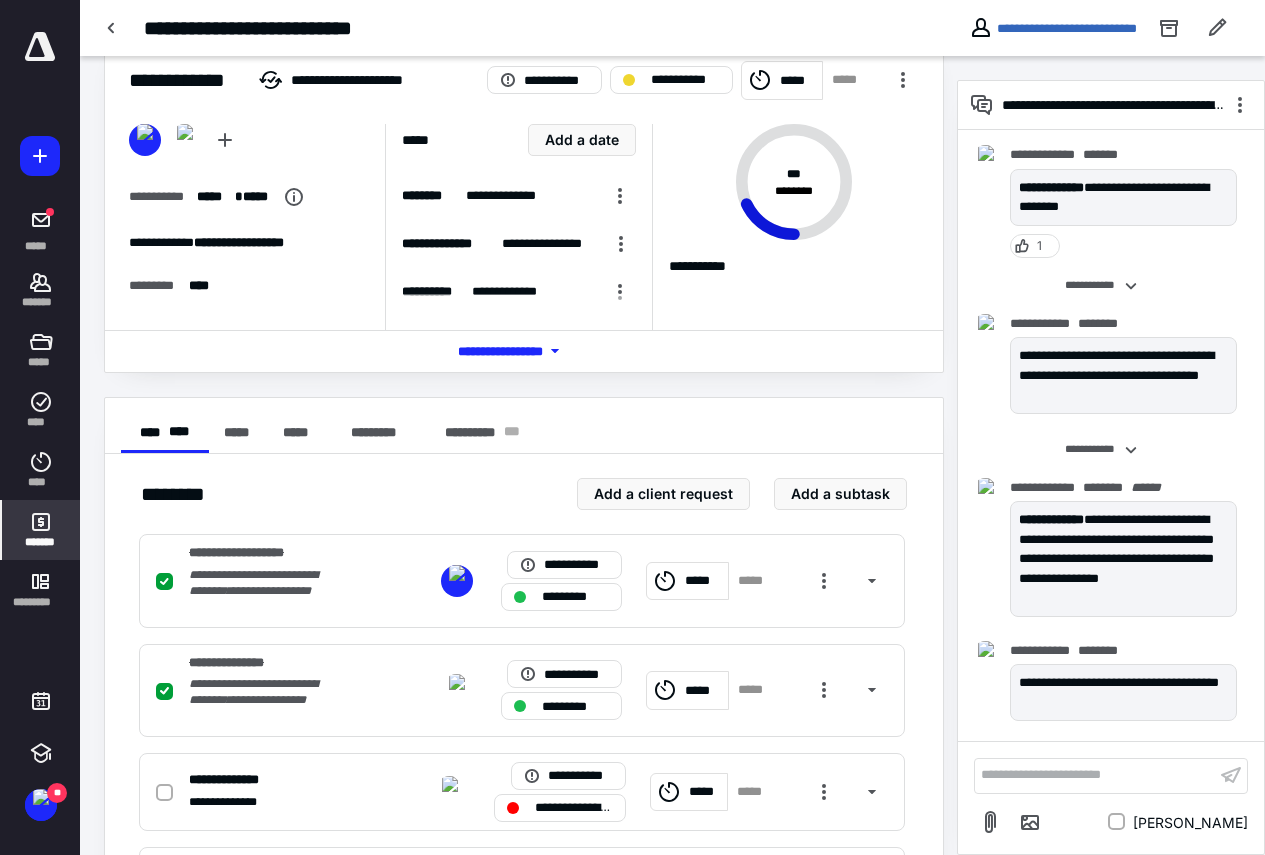 scroll, scrollTop: 970, scrollLeft: 0, axis: vertical 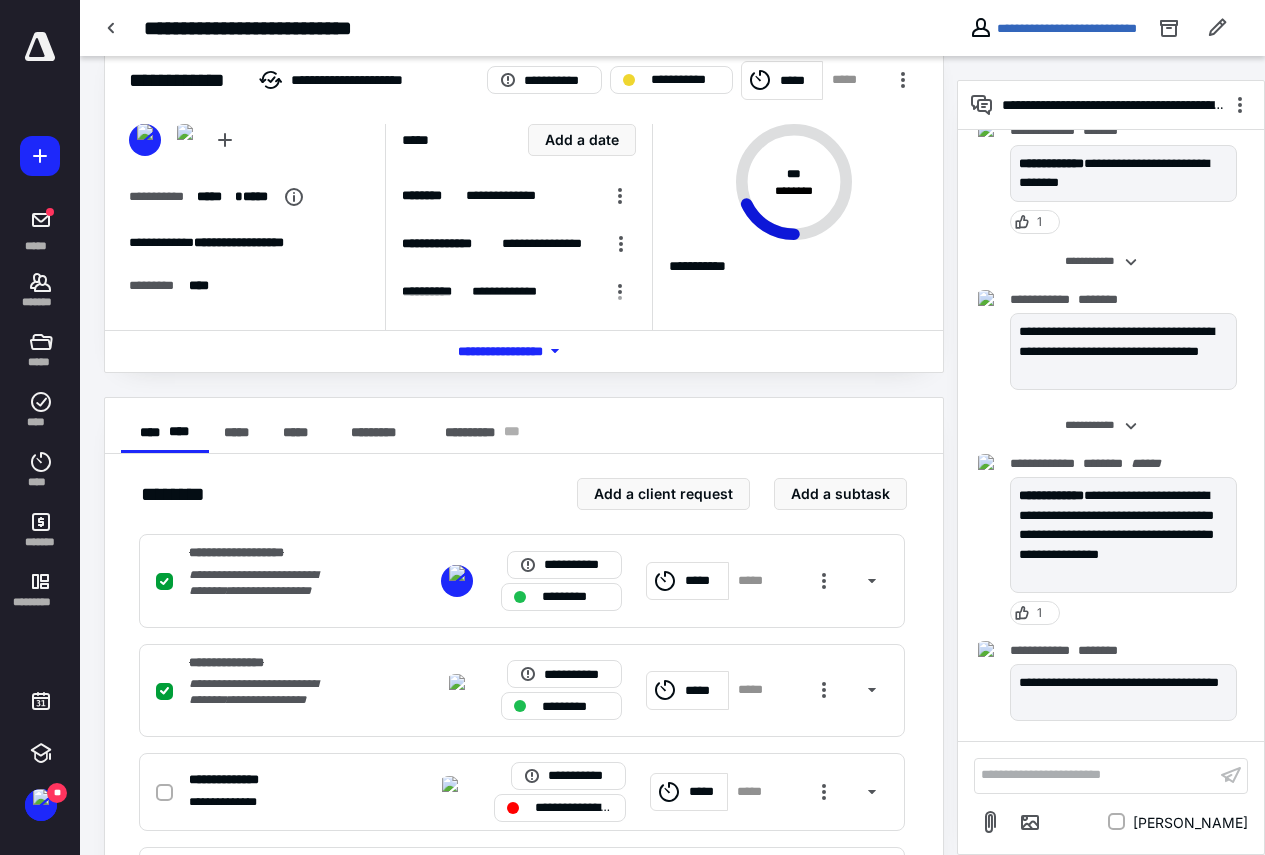 drag, startPoint x: 35, startPoint y: 292, endPoint x: 109, endPoint y: 287, distance: 74.168724 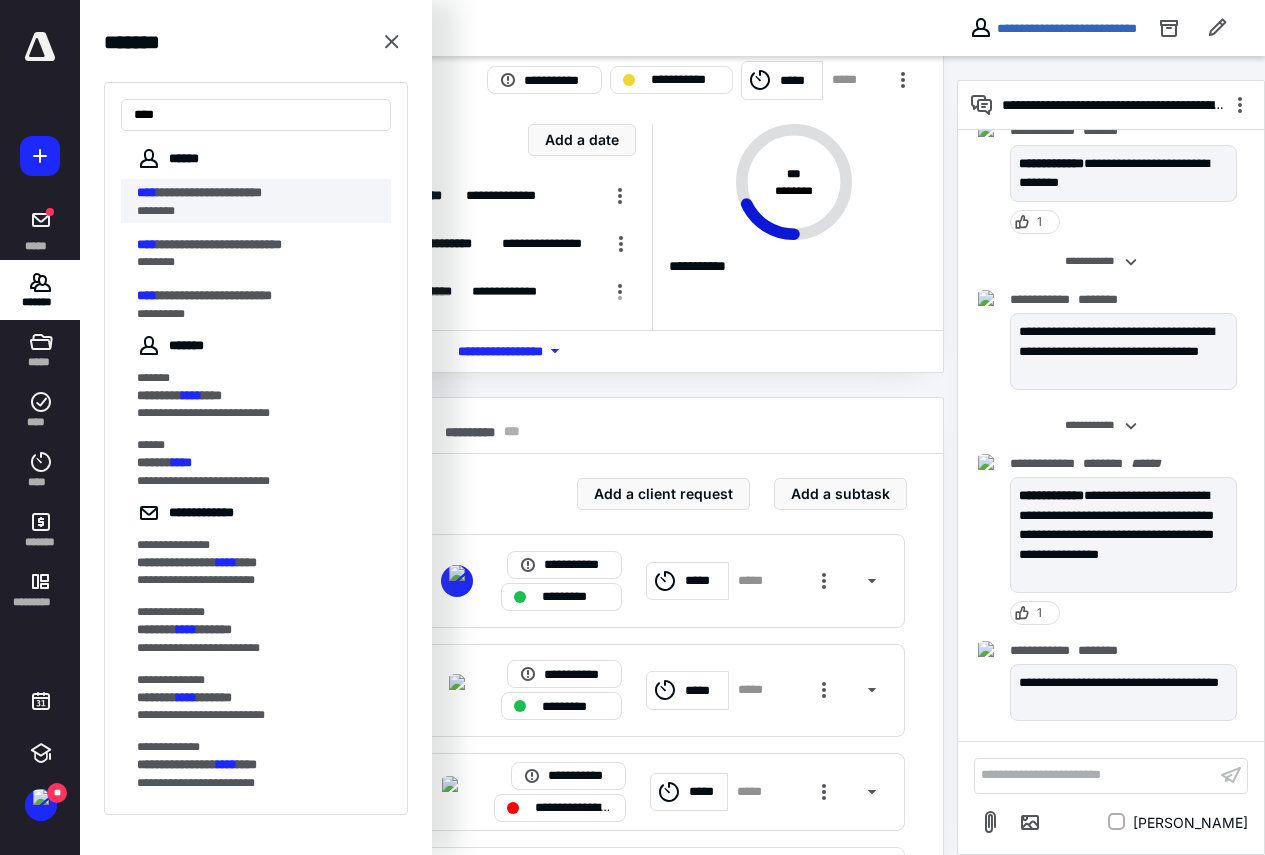 type on "****" 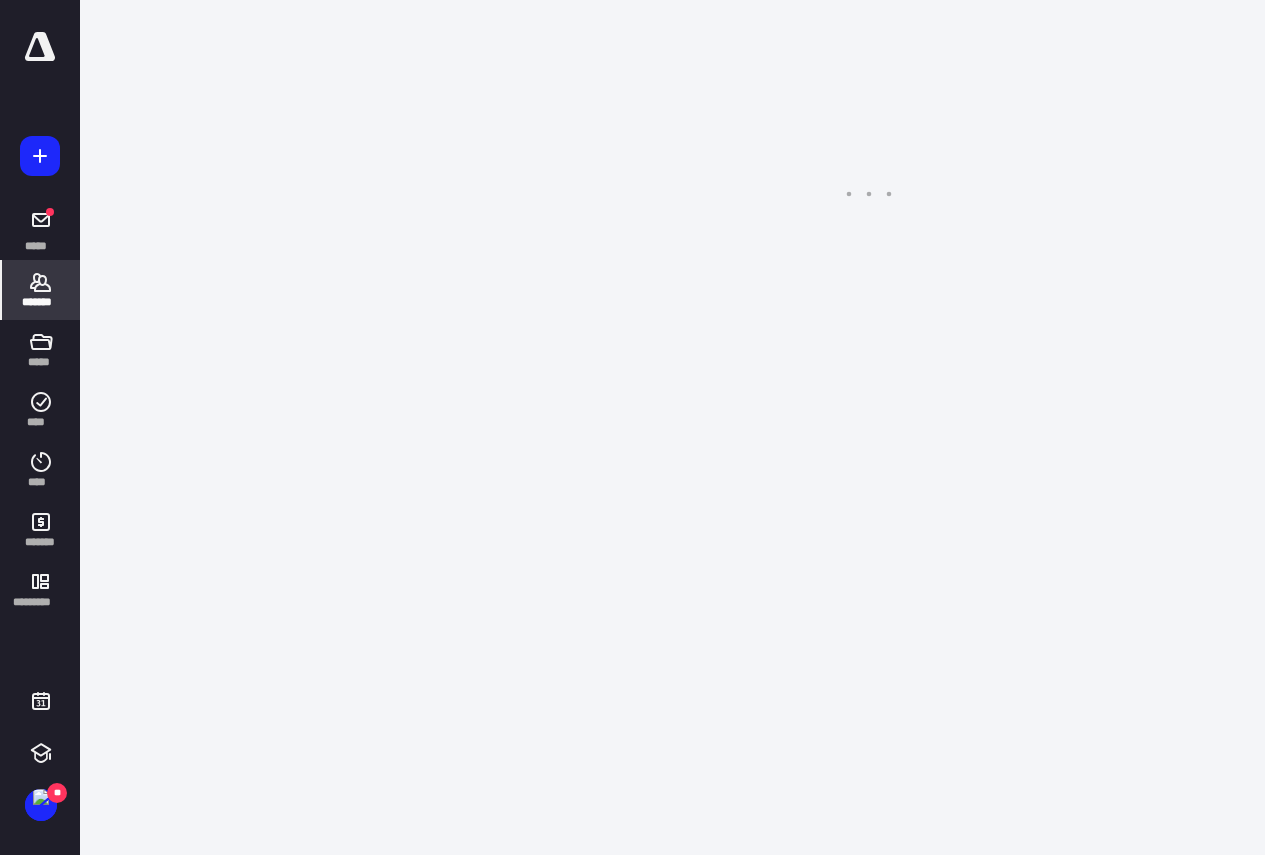 scroll, scrollTop: 0, scrollLeft: 0, axis: both 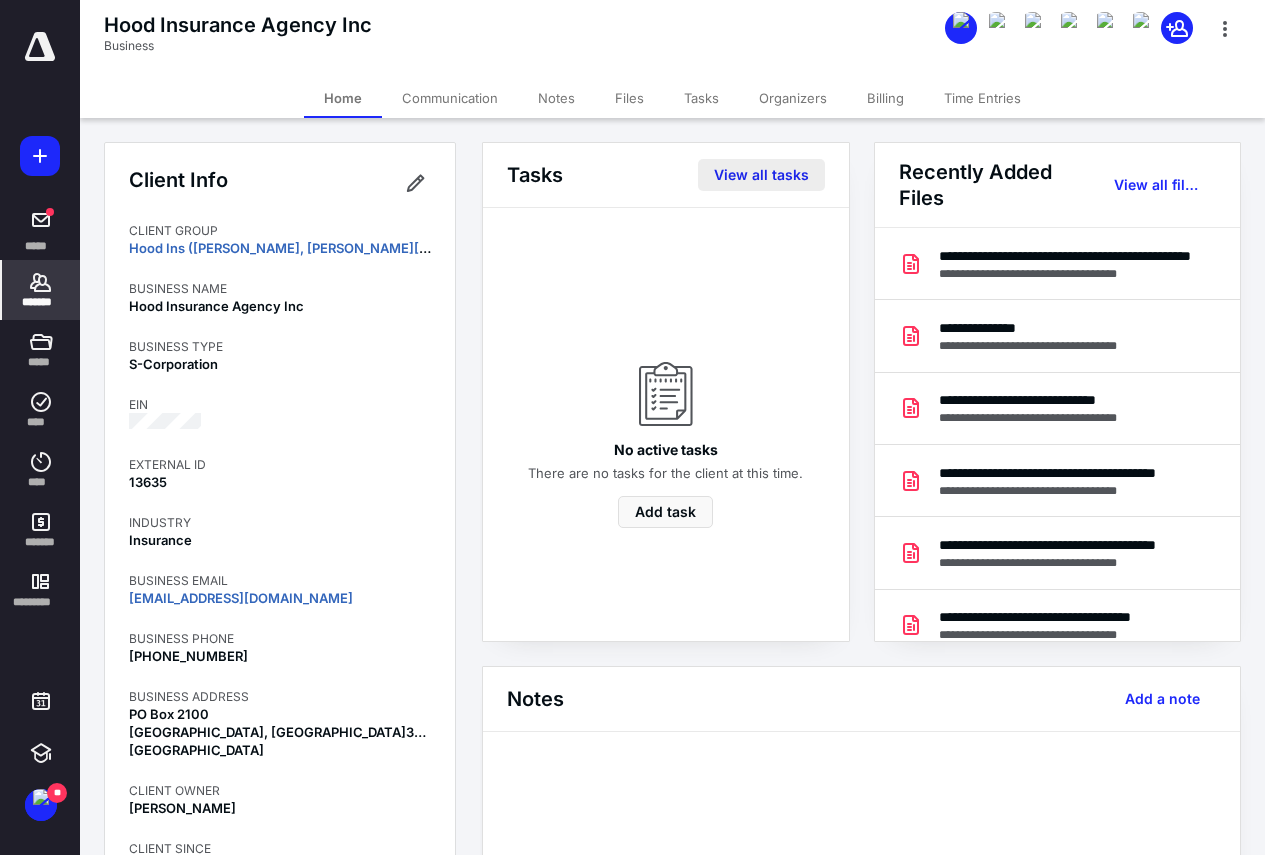 click on "View all tasks" at bounding box center (761, 175) 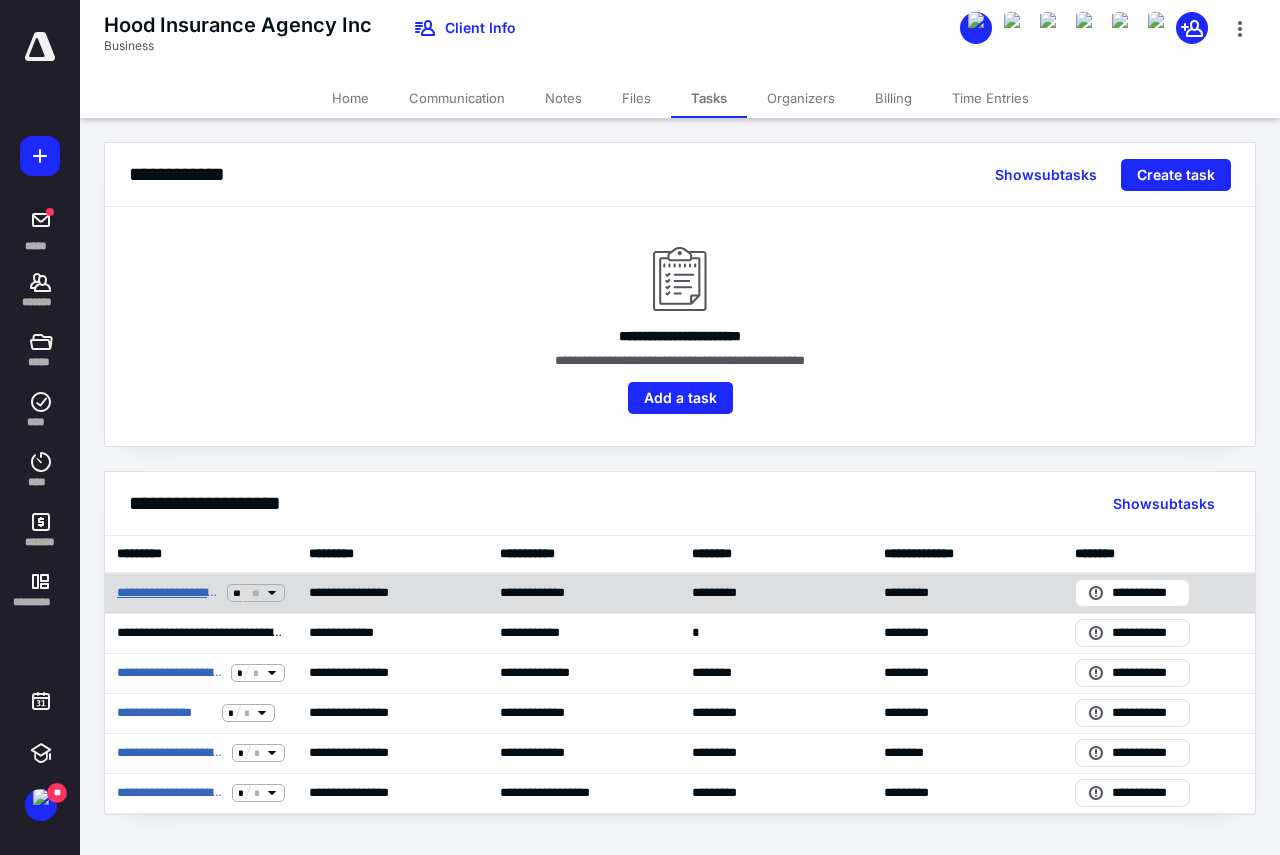 click on "**********" at bounding box center (168, 593) 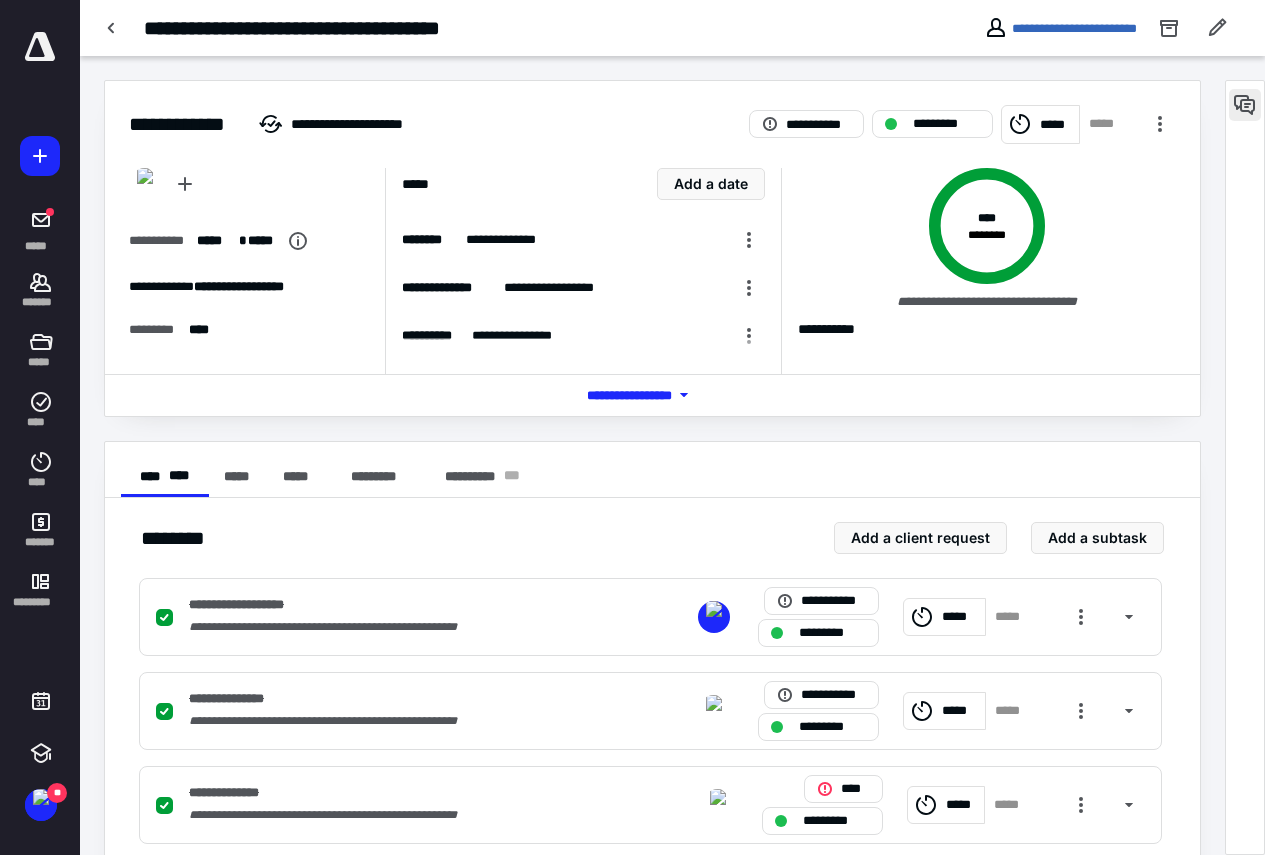 click at bounding box center [1245, 105] 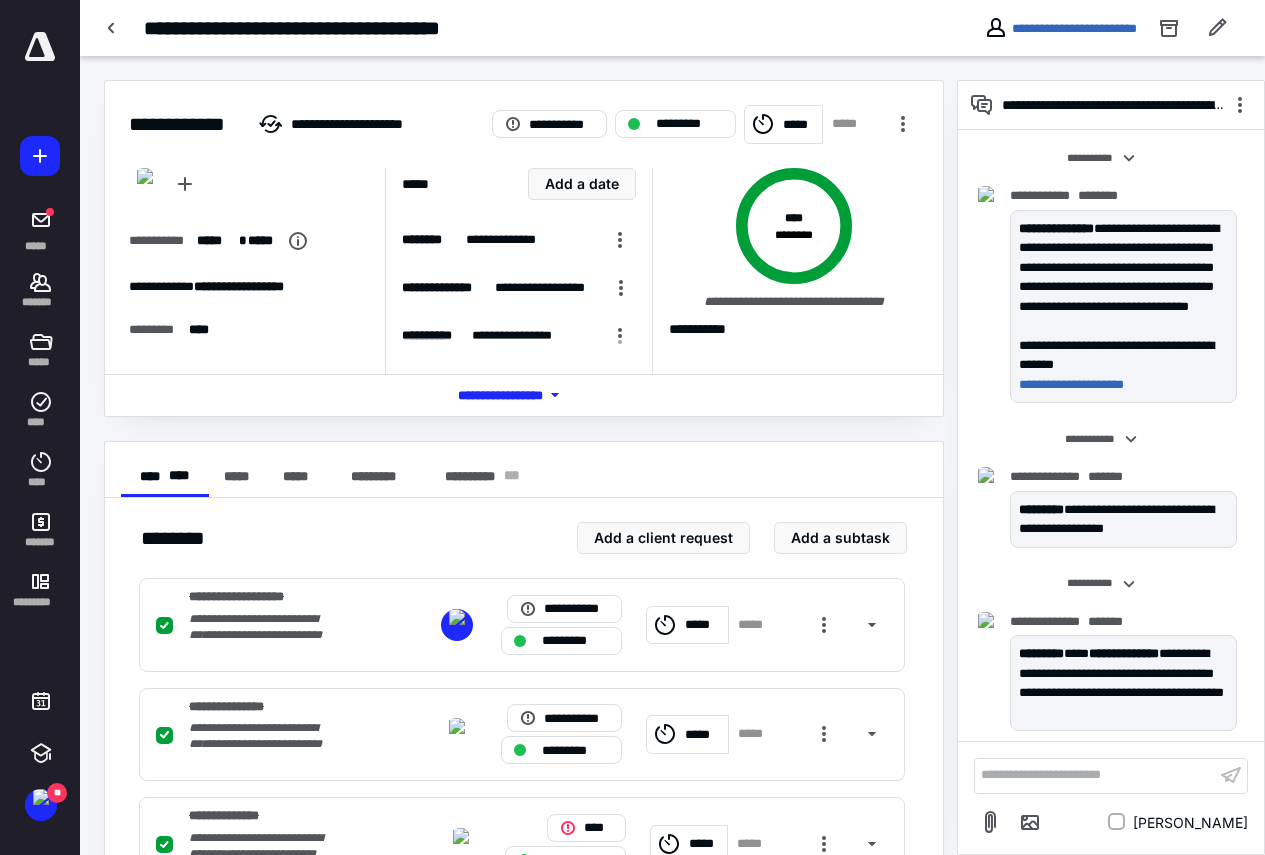 scroll, scrollTop: 1260, scrollLeft: 0, axis: vertical 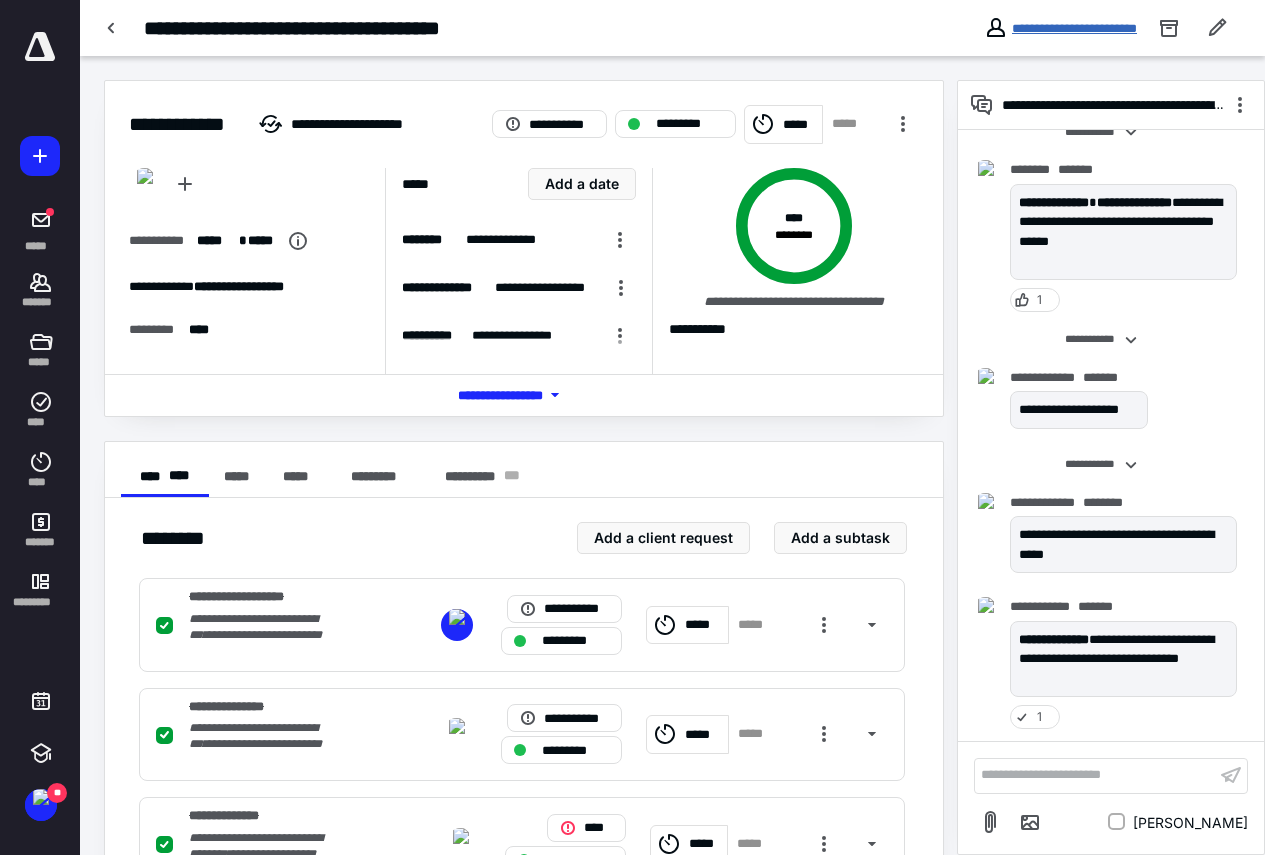 click on "**********" at bounding box center (1074, 28) 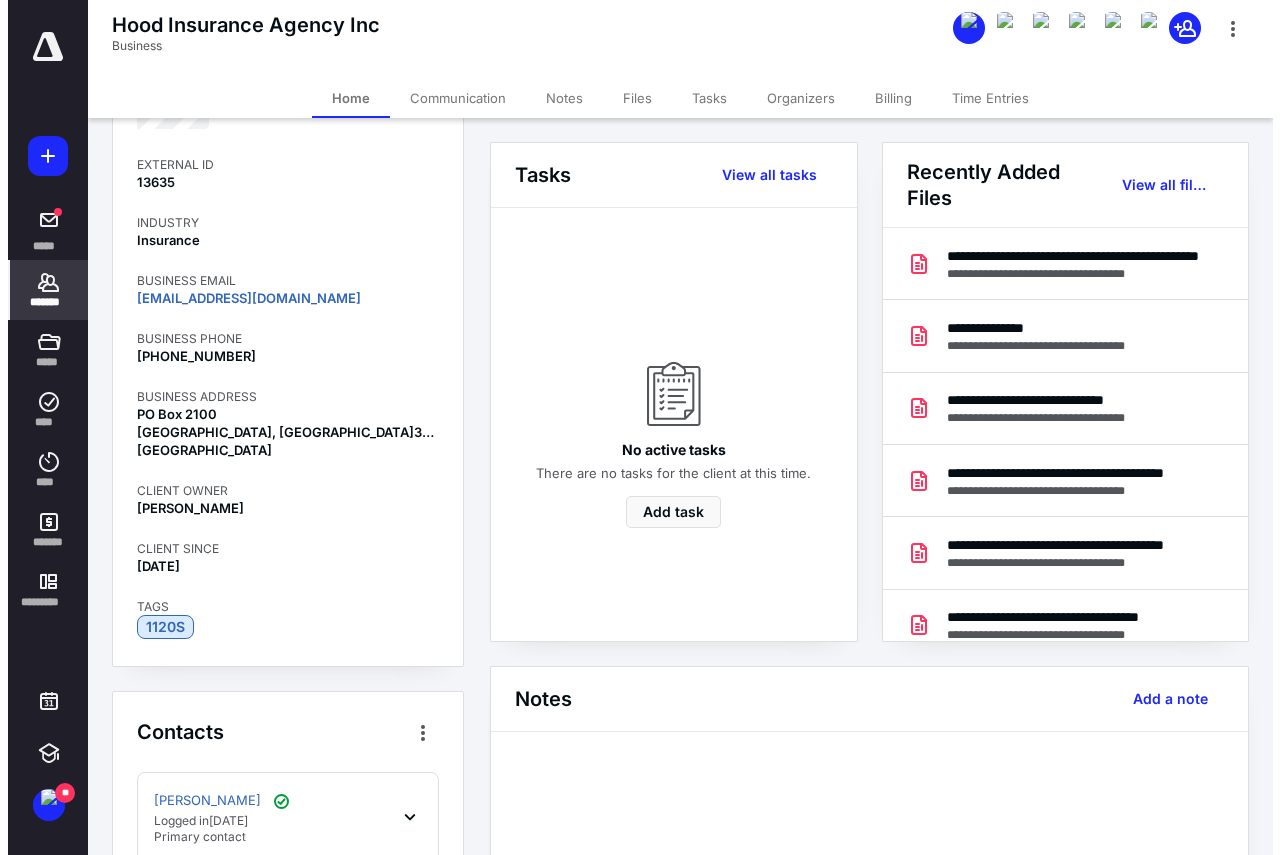 scroll, scrollTop: 400, scrollLeft: 0, axis: vertical 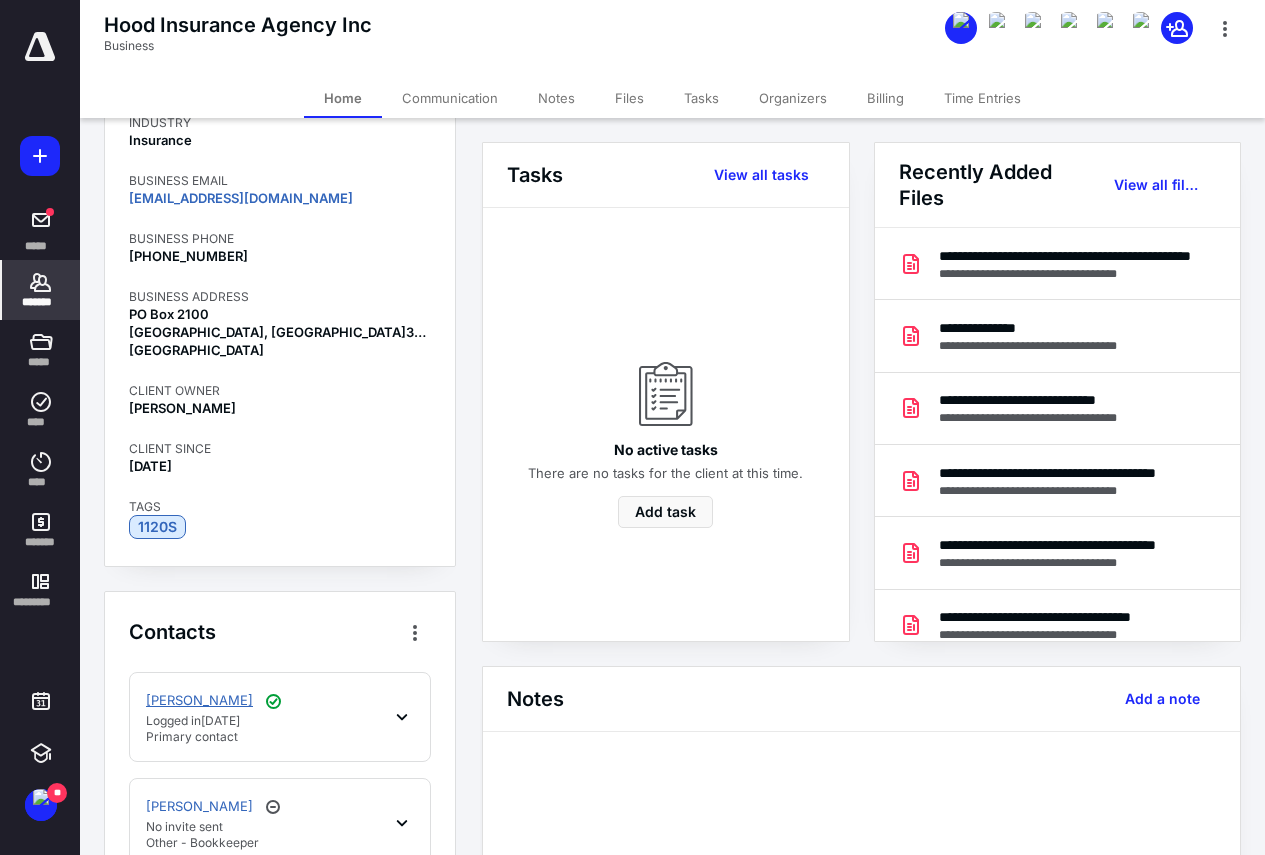 click on "[PERSON_NAME]" at bounding box center [199, 701] 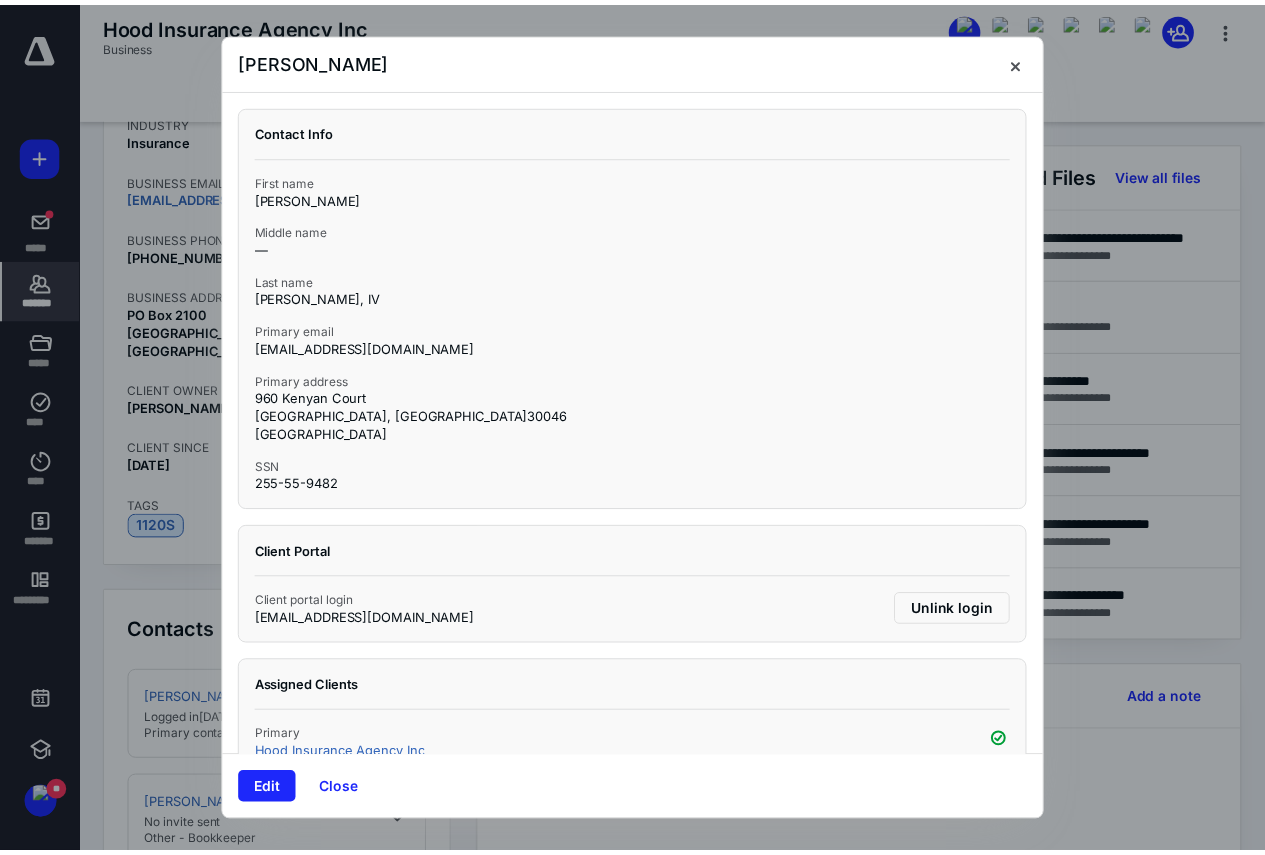scroll, scrollTop: 139, scrollLeft: 0, axis: vertical 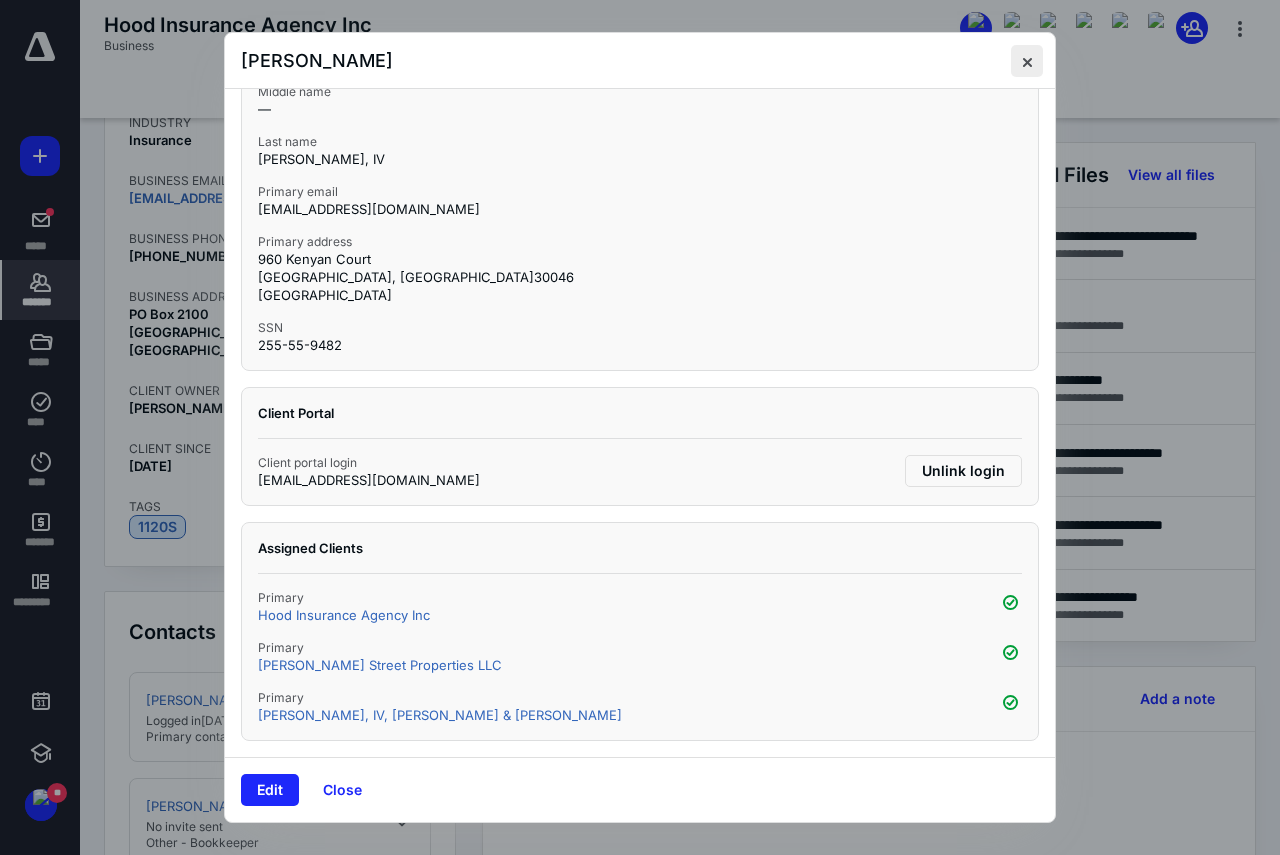 click at bounding box center (1027, 61) 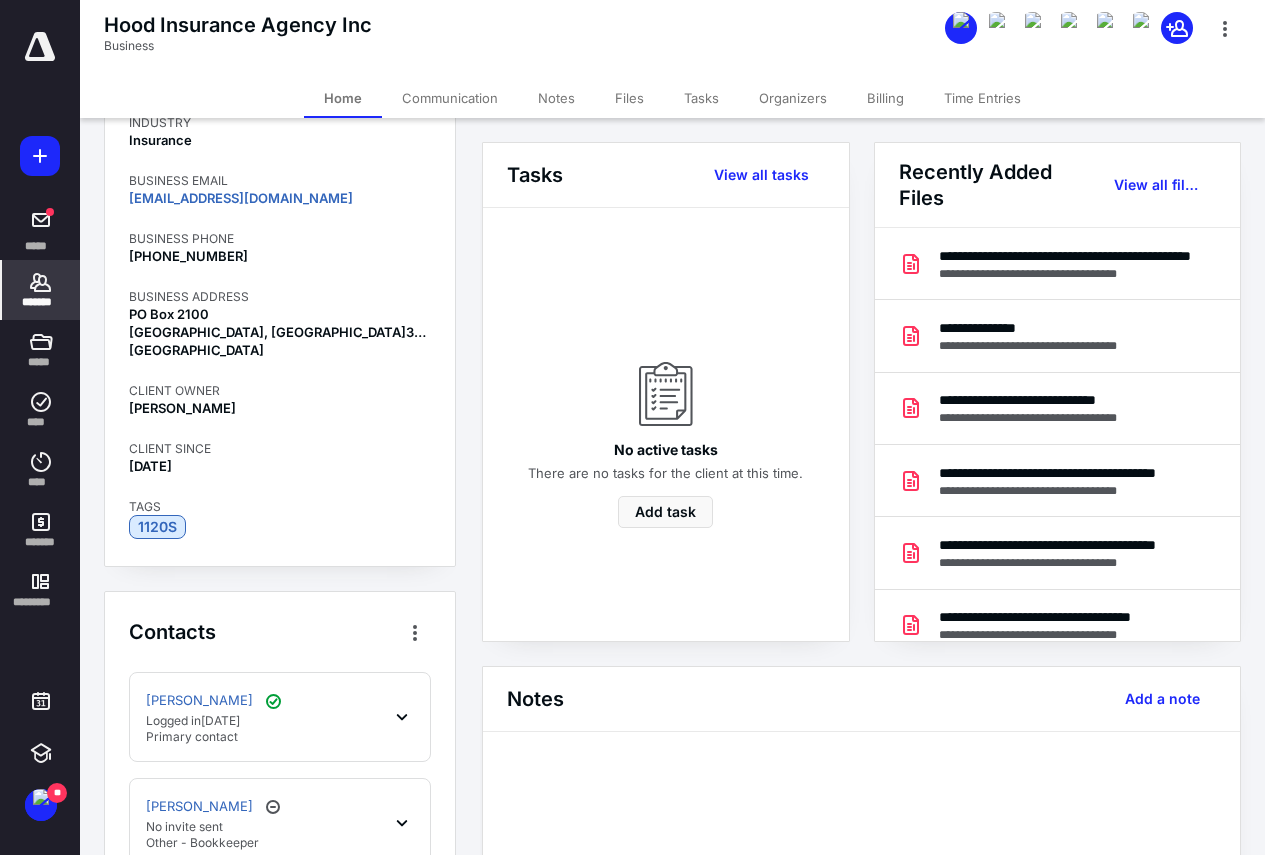 click on "*******" at bounding box center (41, 302) 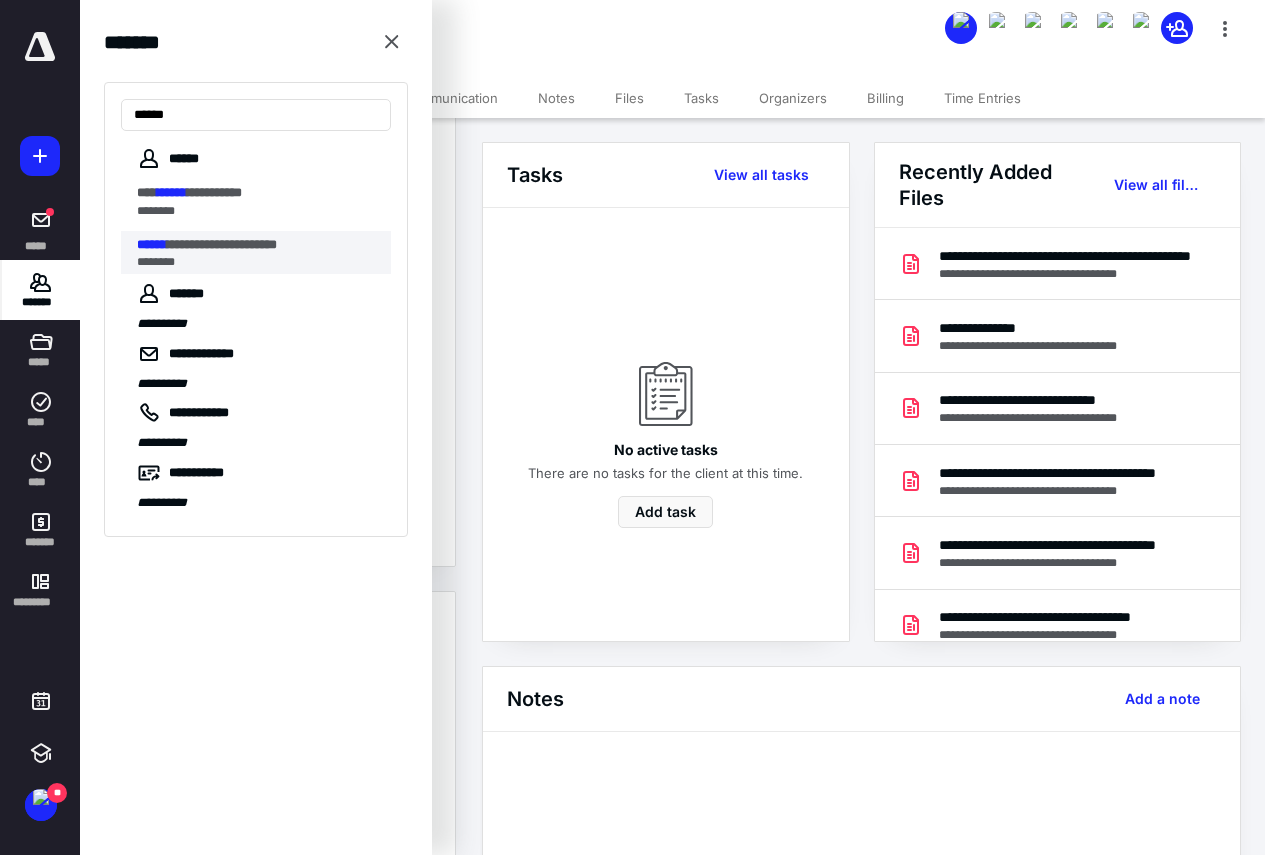 type on "******" 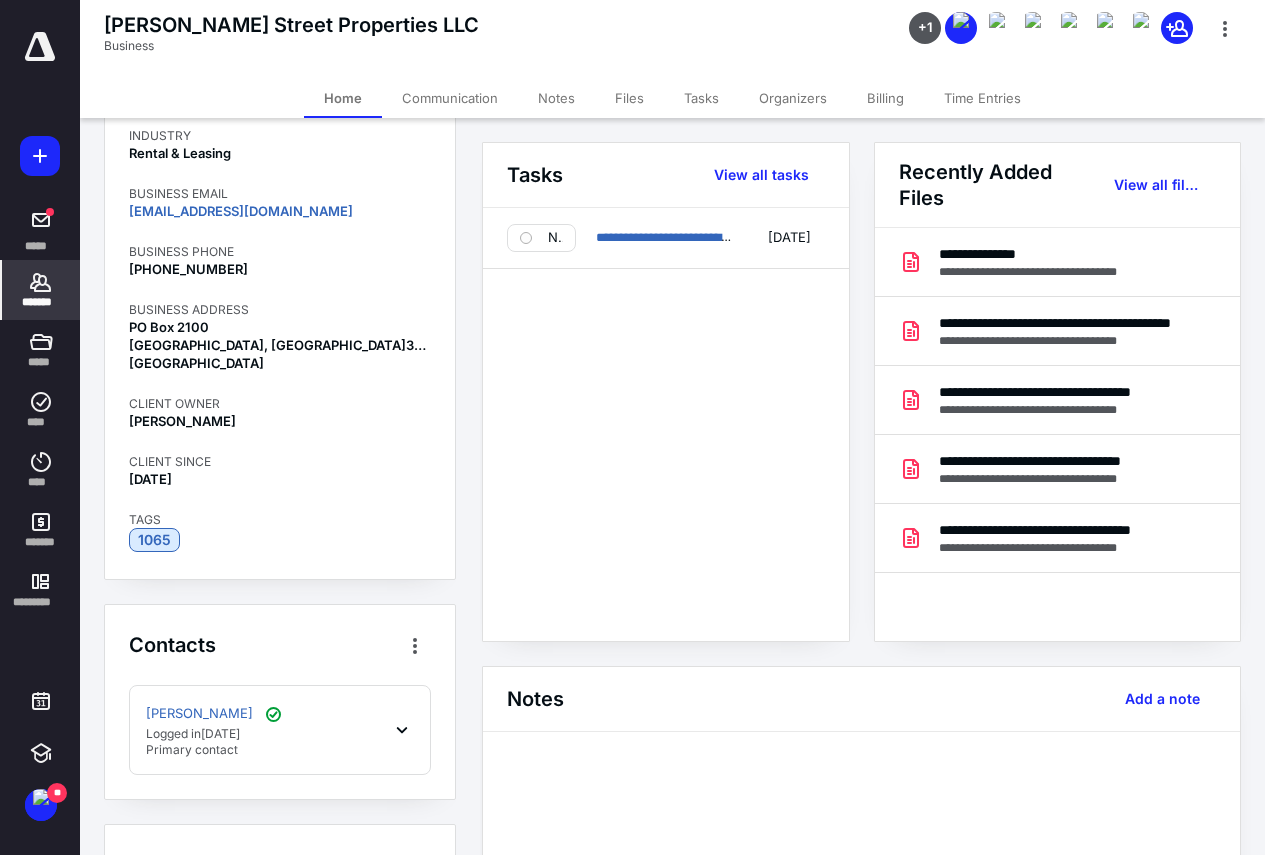scroll, scrollTop: 600, scrollLeft: 0, axis: vertical 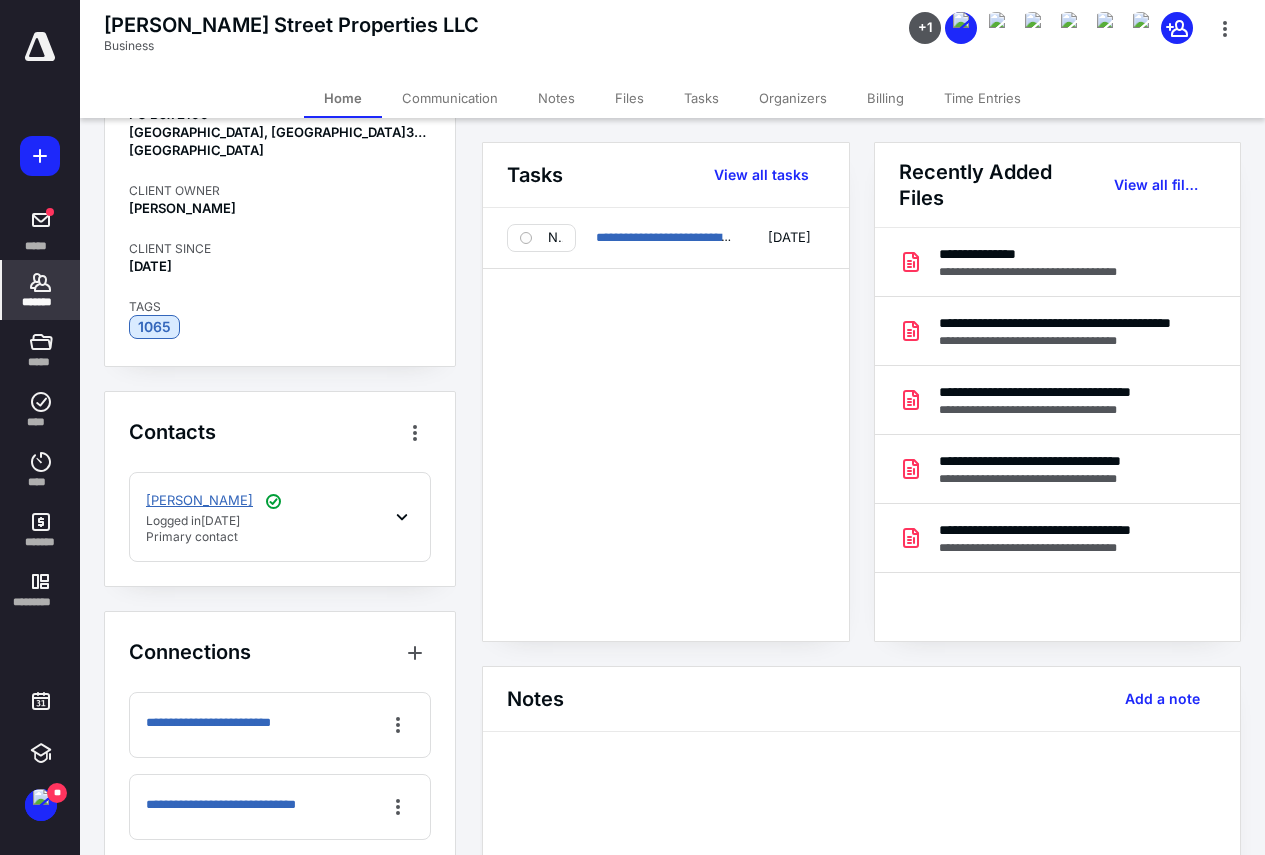 click on "[PERSON_NAME]" at bounding box center [199, 501] 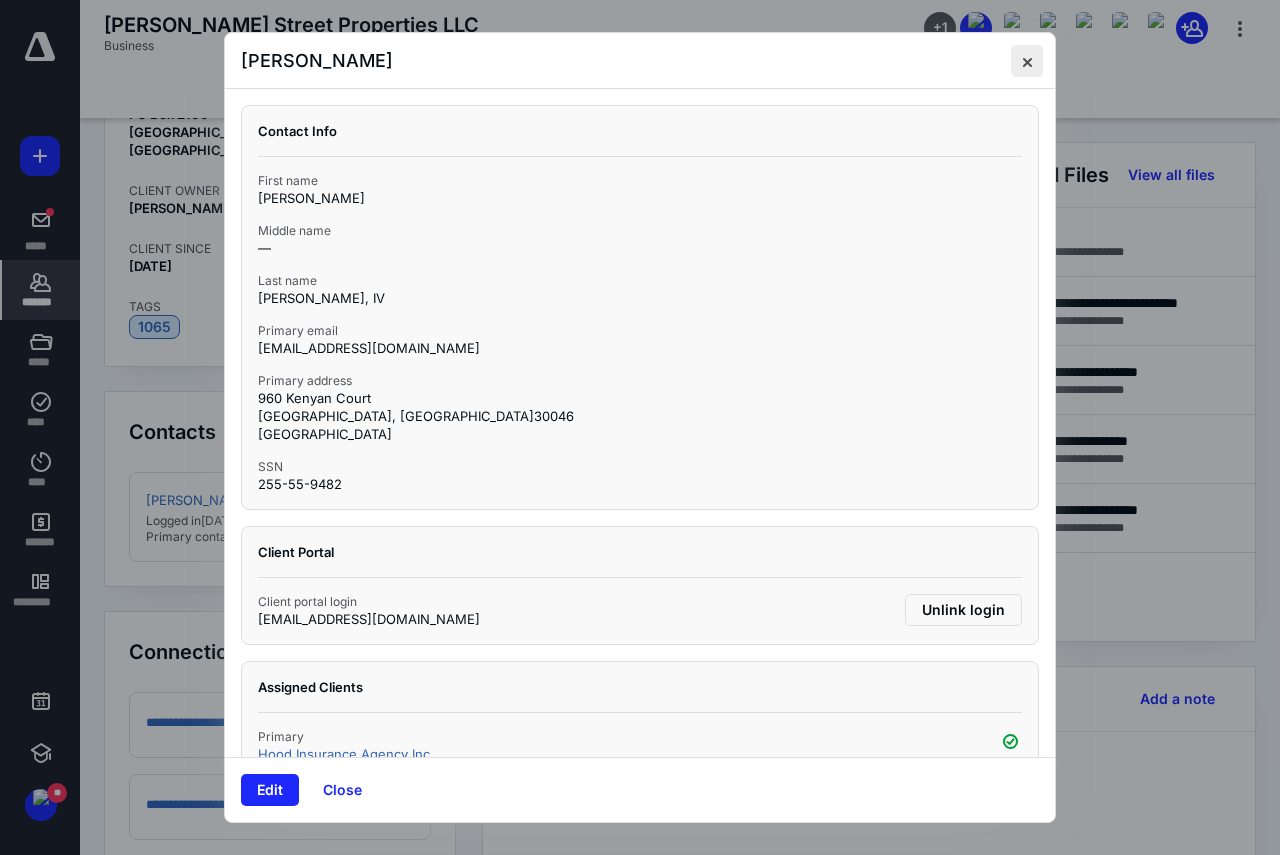 click at bounding box center [1027, 61] 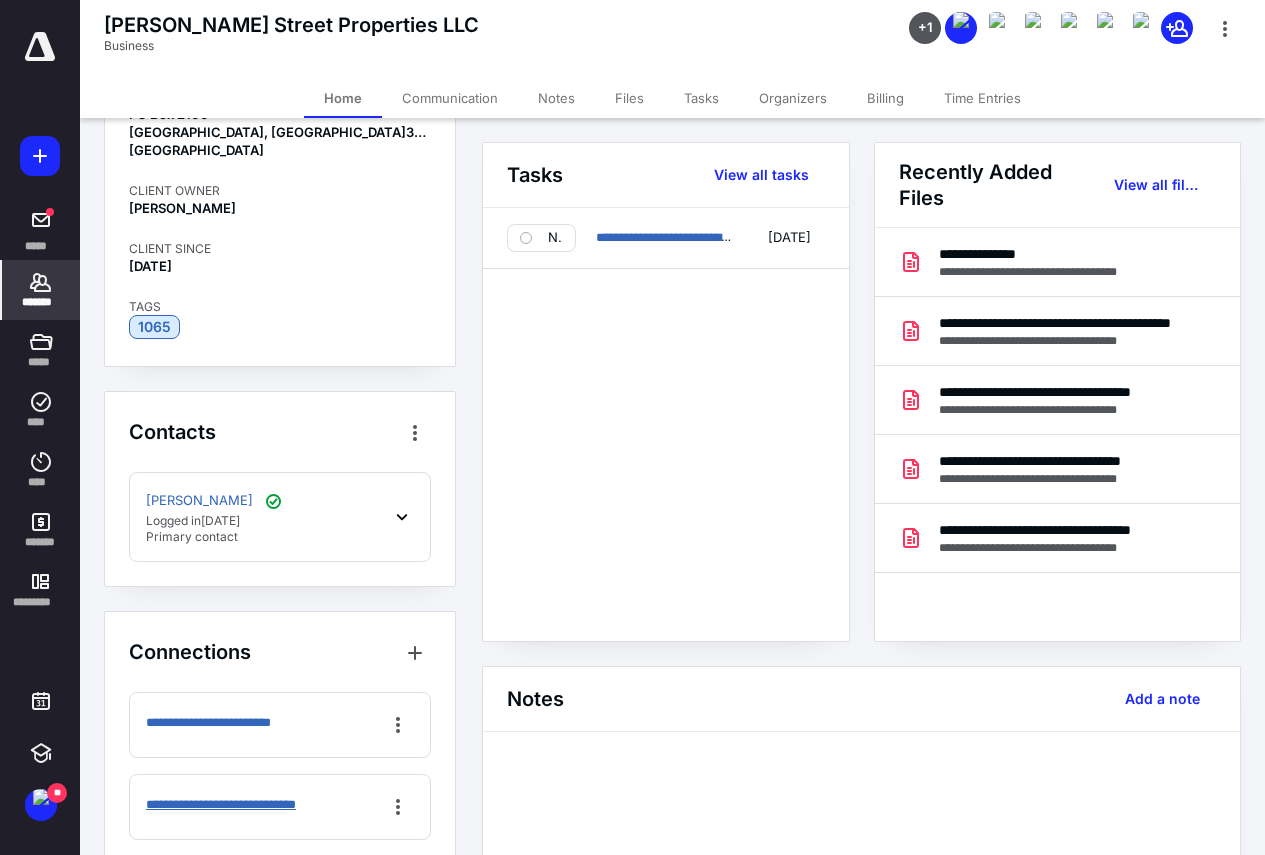 click on "**********" at bounding box center [240, 805] 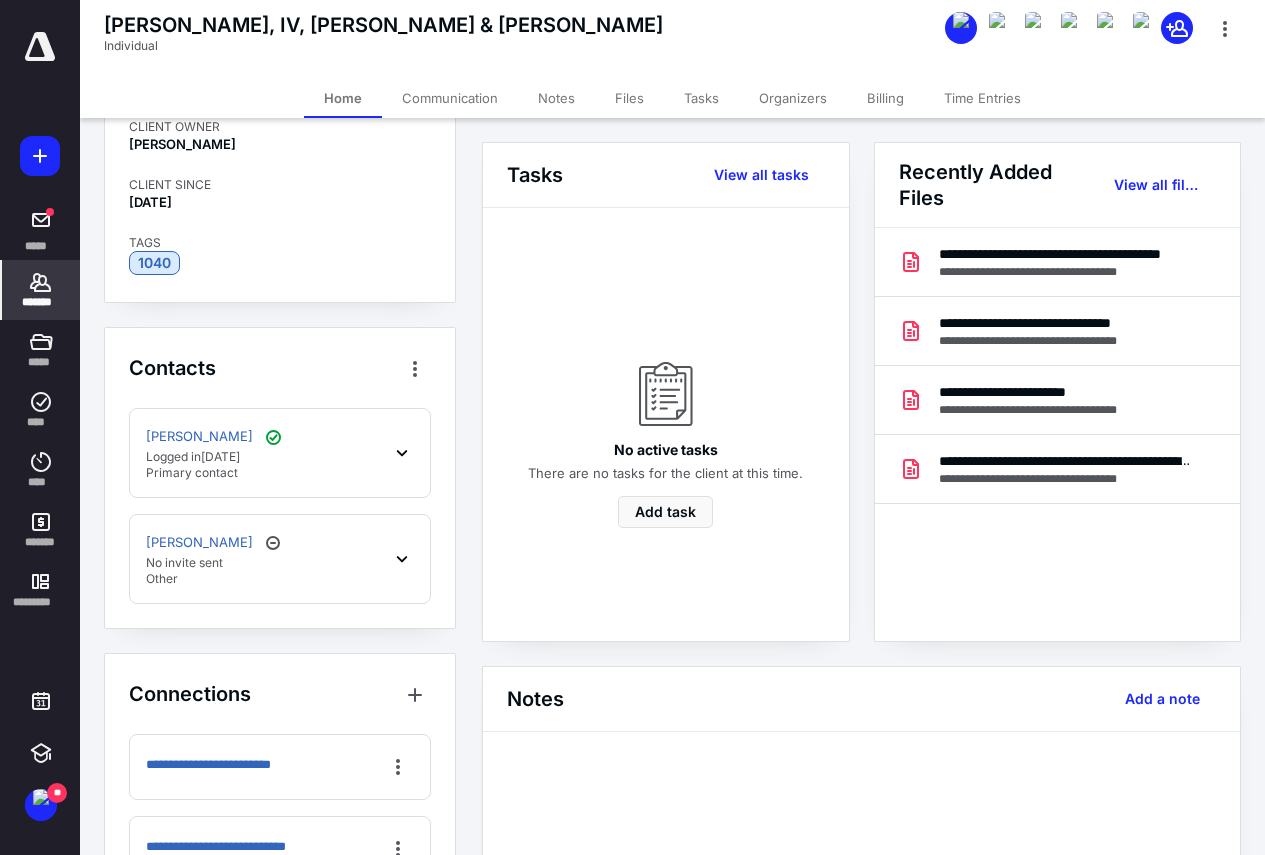 scroll, scrollTop: 300, scrollLeft: 0, axis: vertical 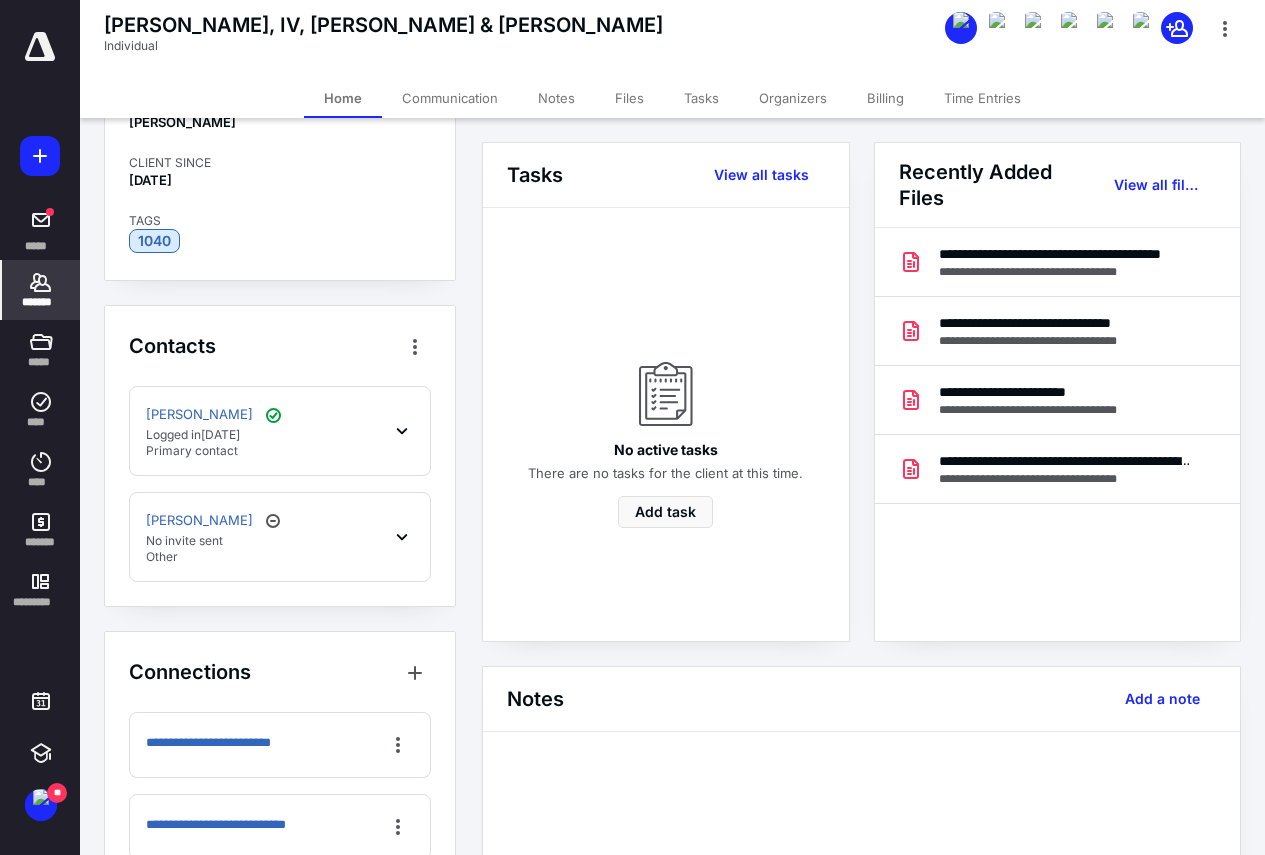 click on "[PERSON_NAME] Logged [DATE][DATE] Primary contact" at bounding box center [280, 431] 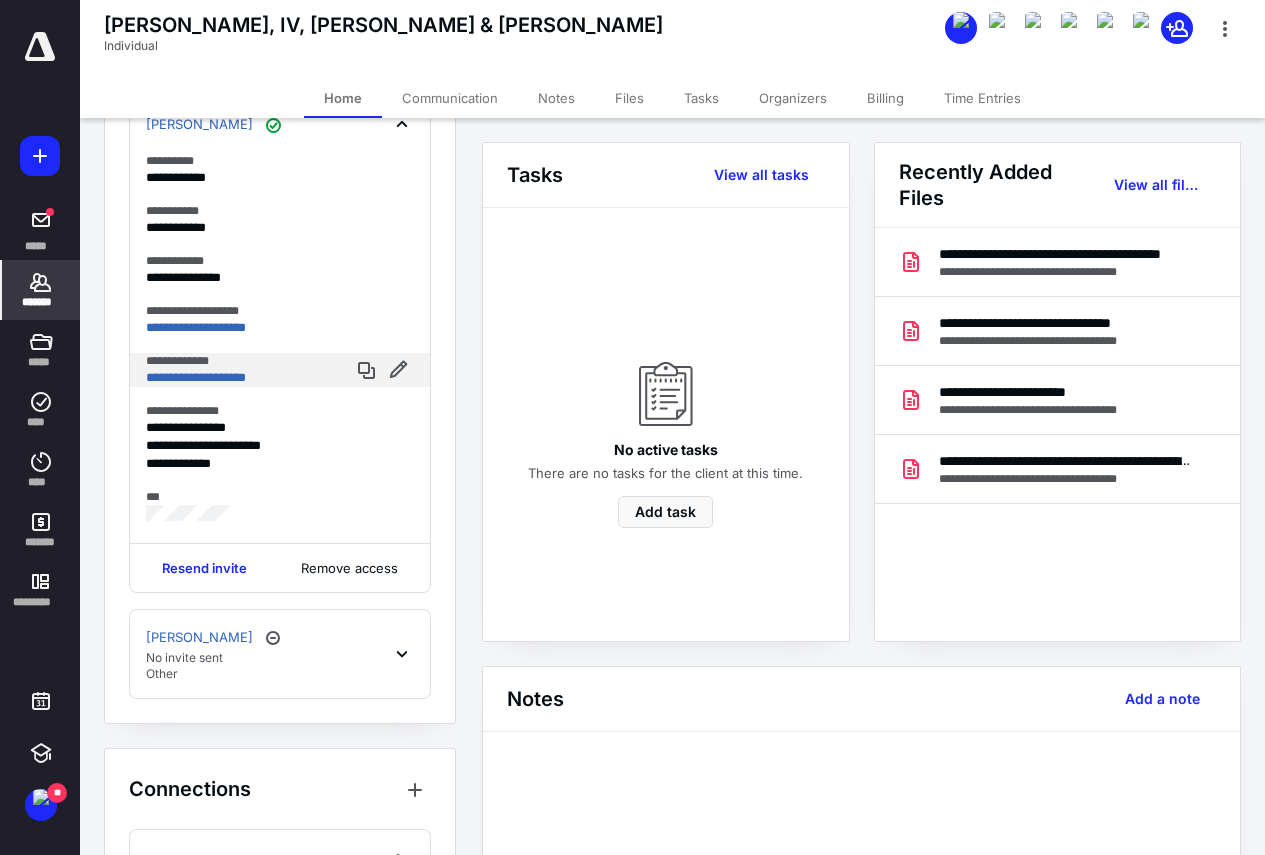 scroll, scrollTop: 757, scrollLeft: 0, axis: vertical 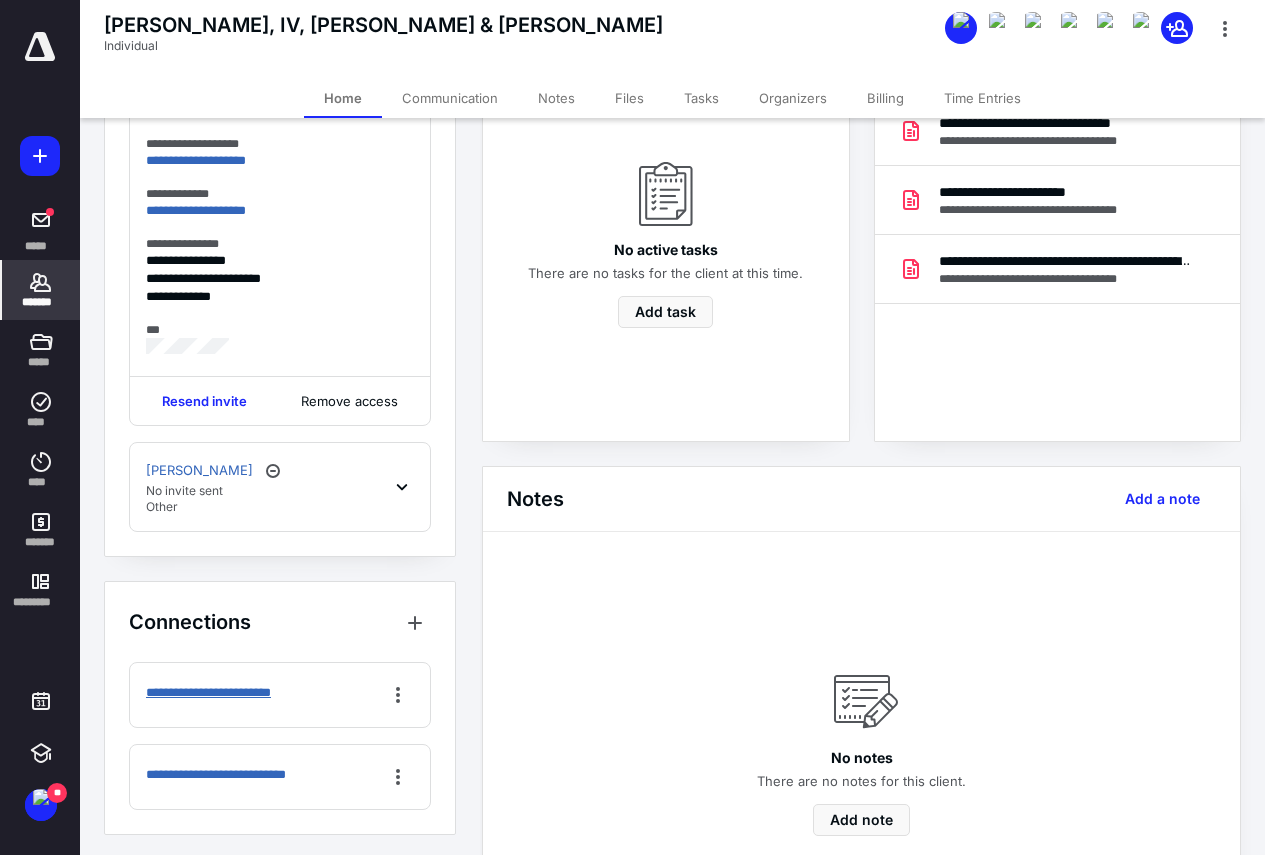 click on "**********" at bounding box center [231, 693] 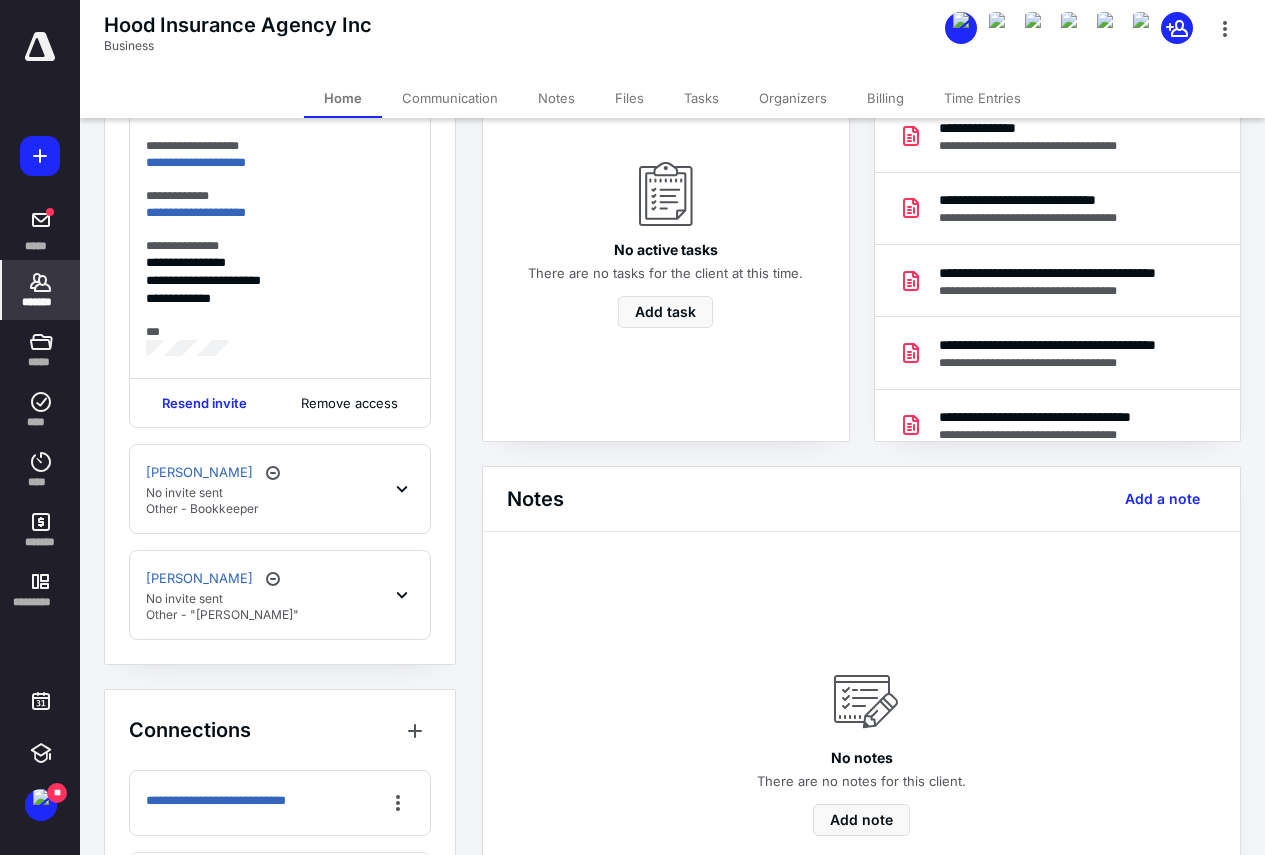 scroll, scrollTop: 1329, scrollLeft: 0, axis: vertical 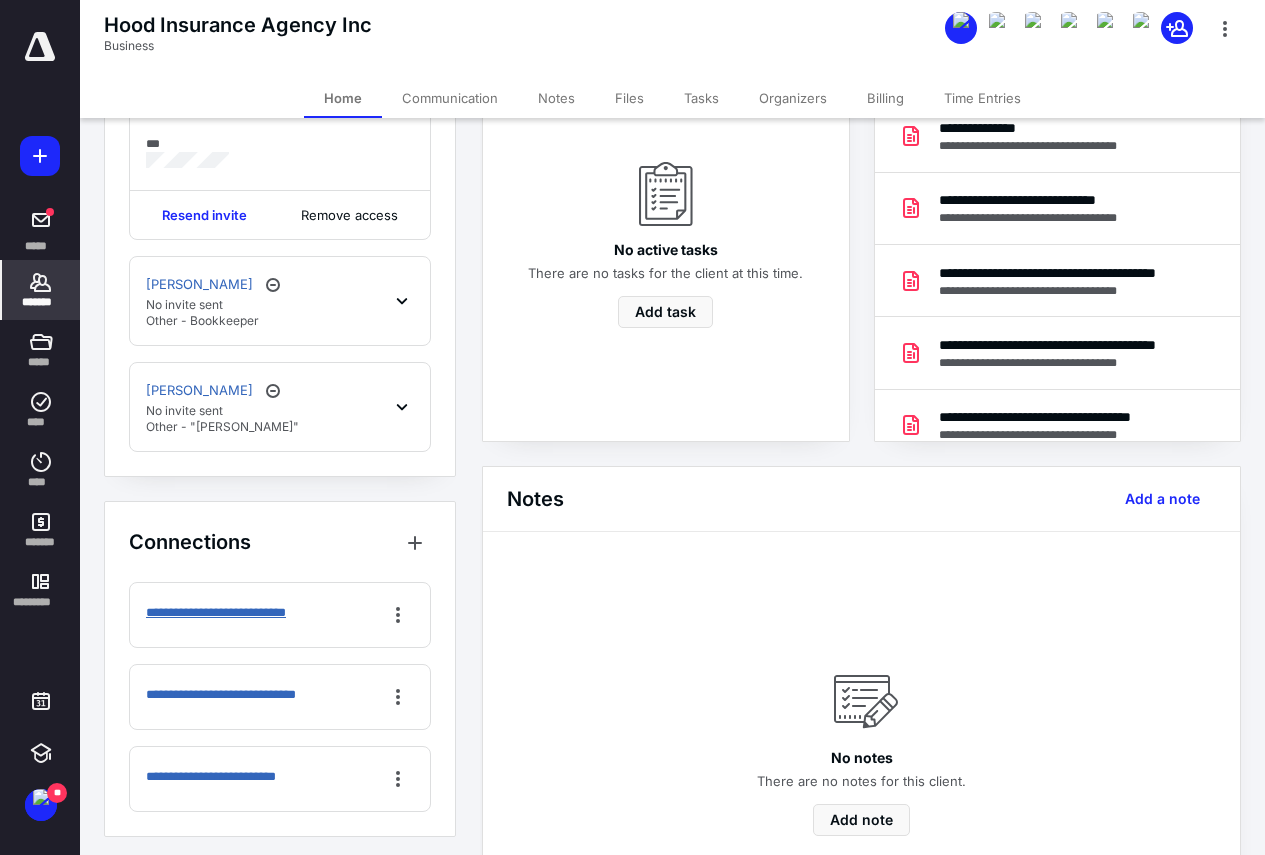 click on "**********" at bounding box center [233, 613] 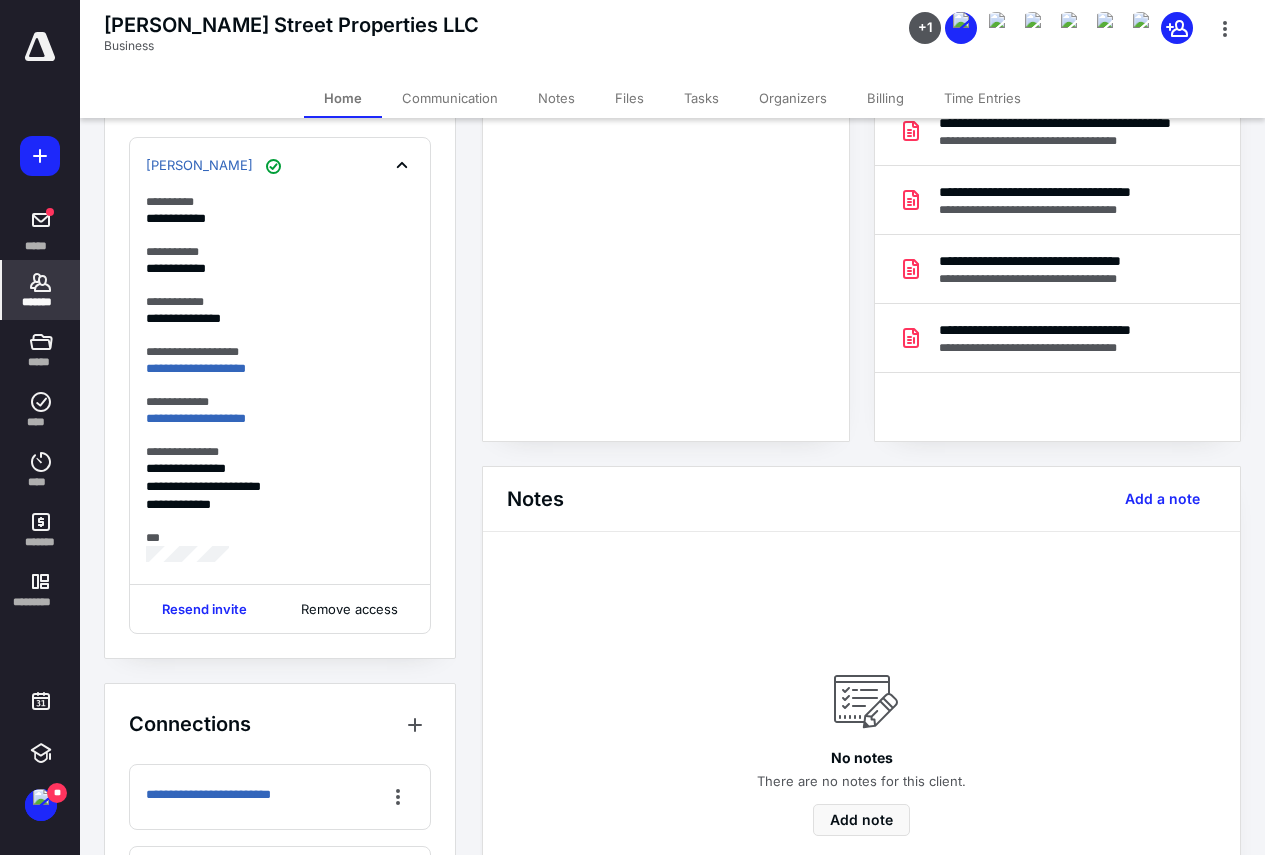 scroll, scrollTop: 835, scrollLeft: 0, axis: vertical 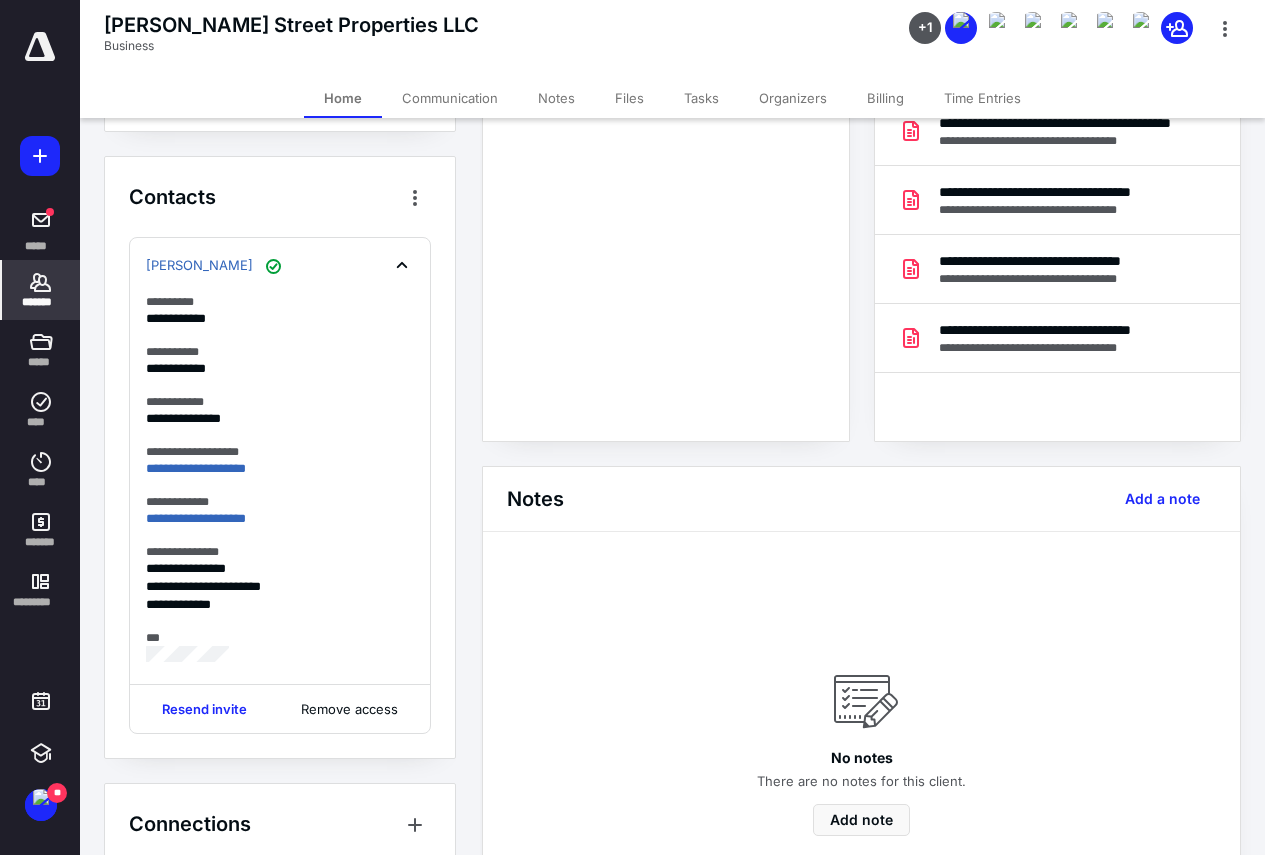 click 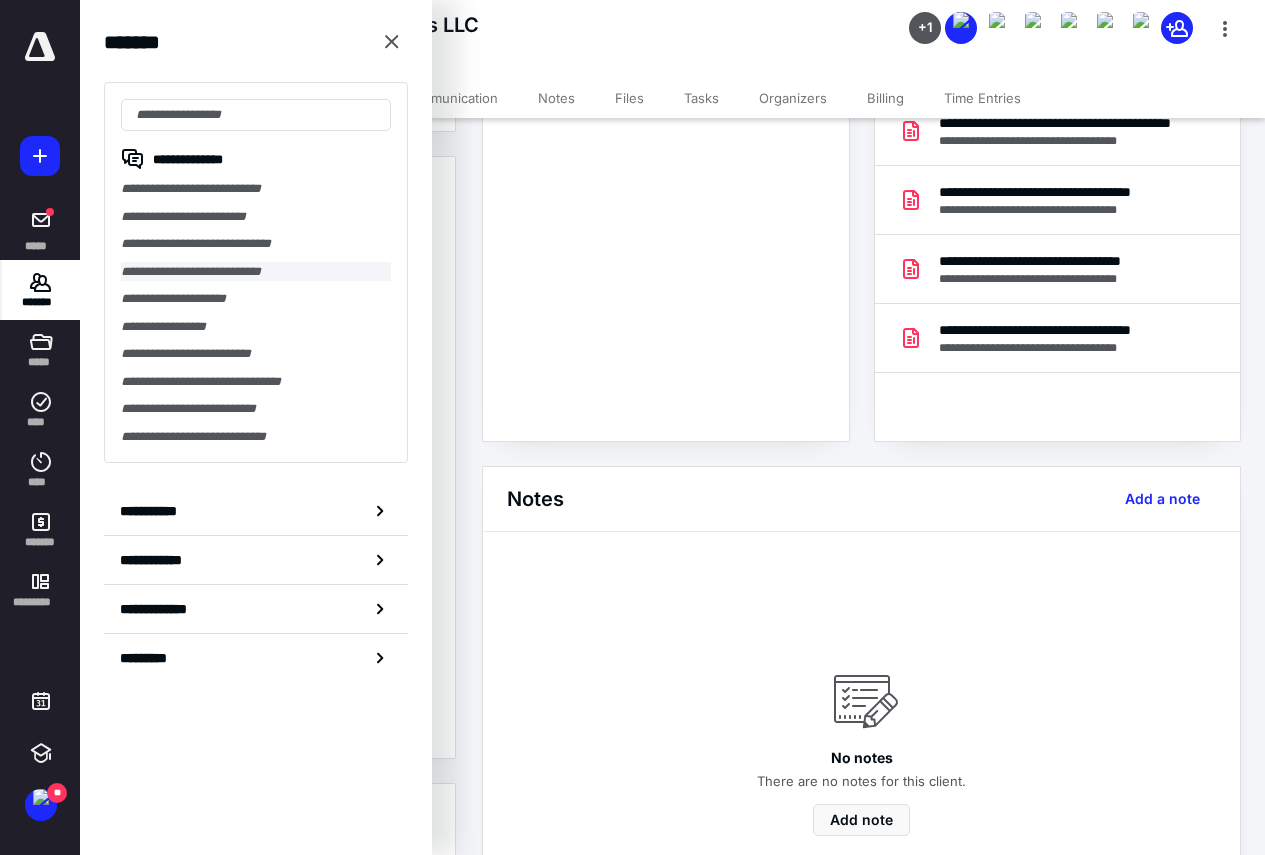 click on "**********" at bounding box center [256, 272] 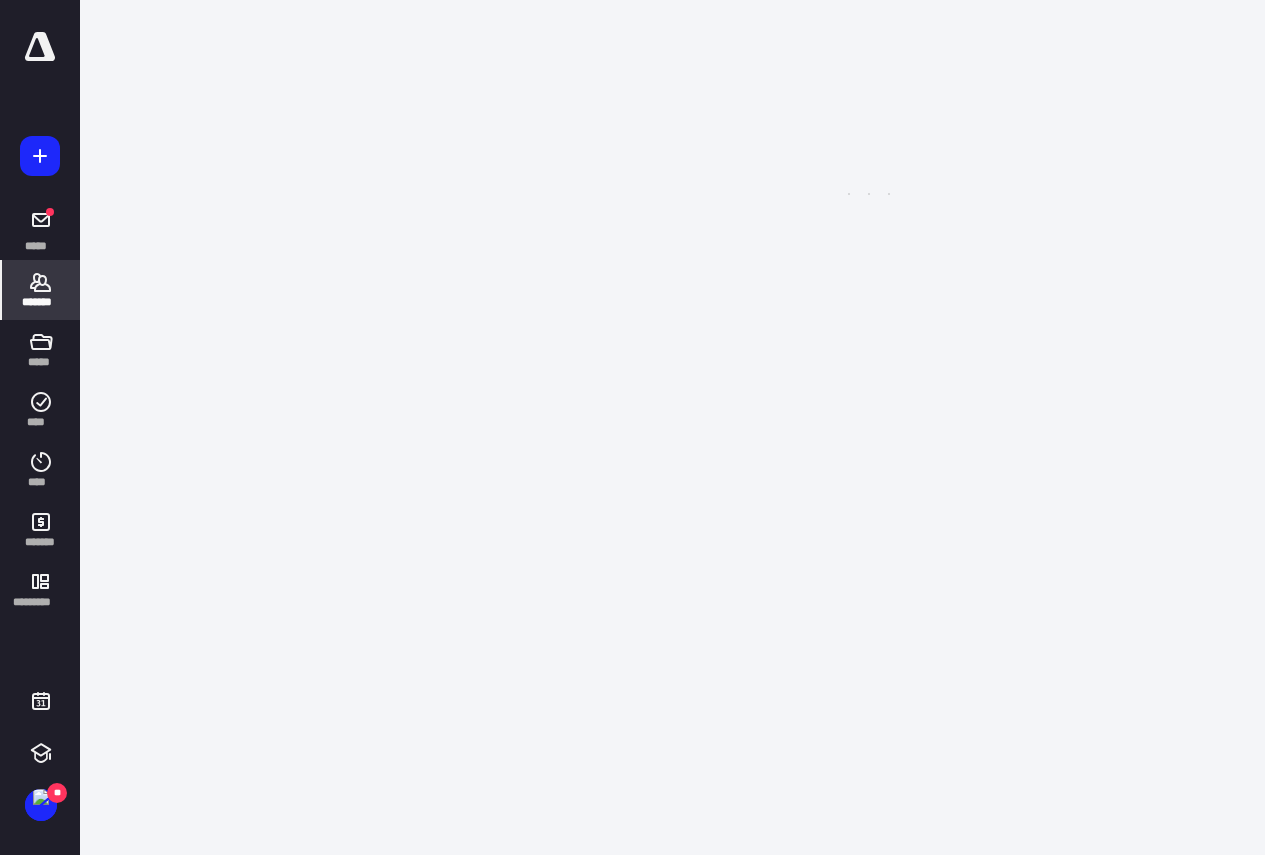 scroll, scrollTop: 0, scrollLeft: 0, axis: both 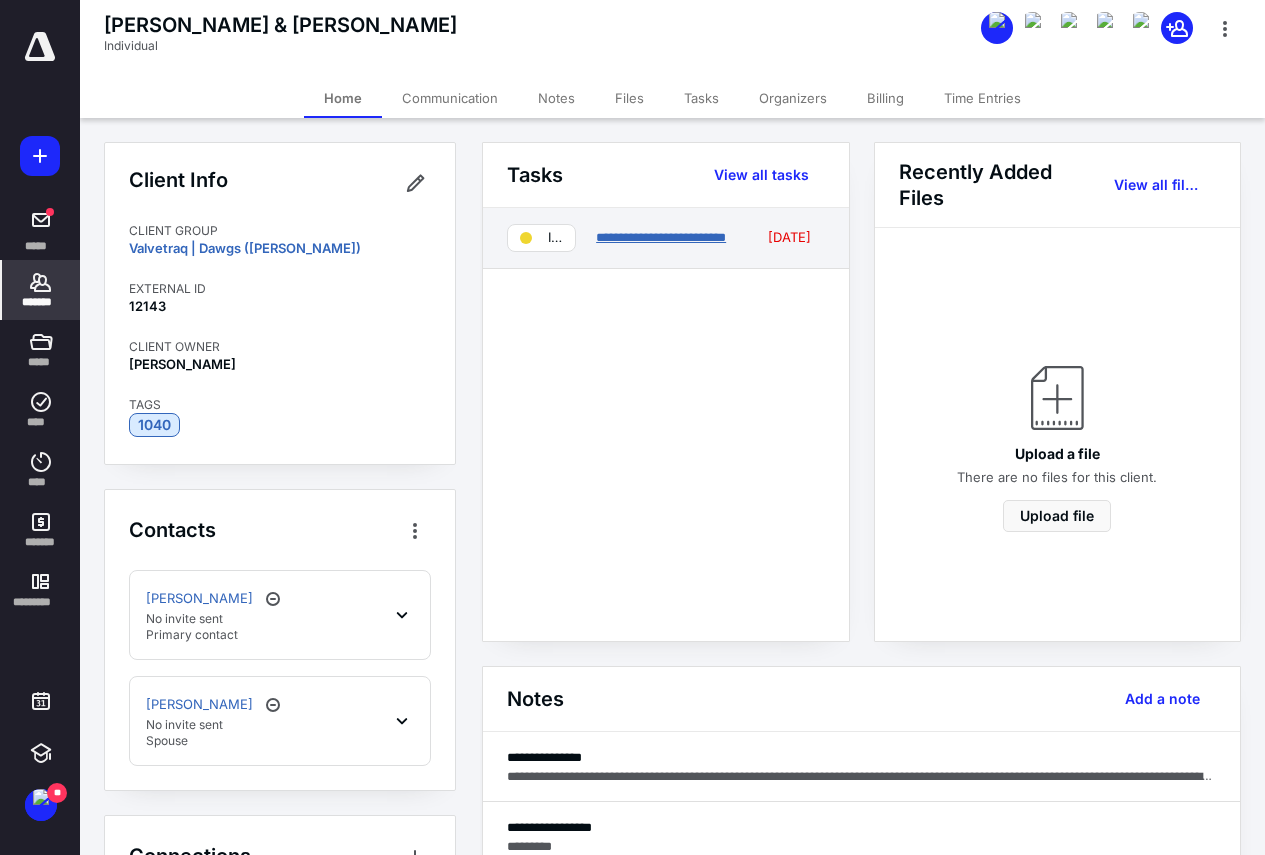 click on "**********" at bounding box center (661, 237) 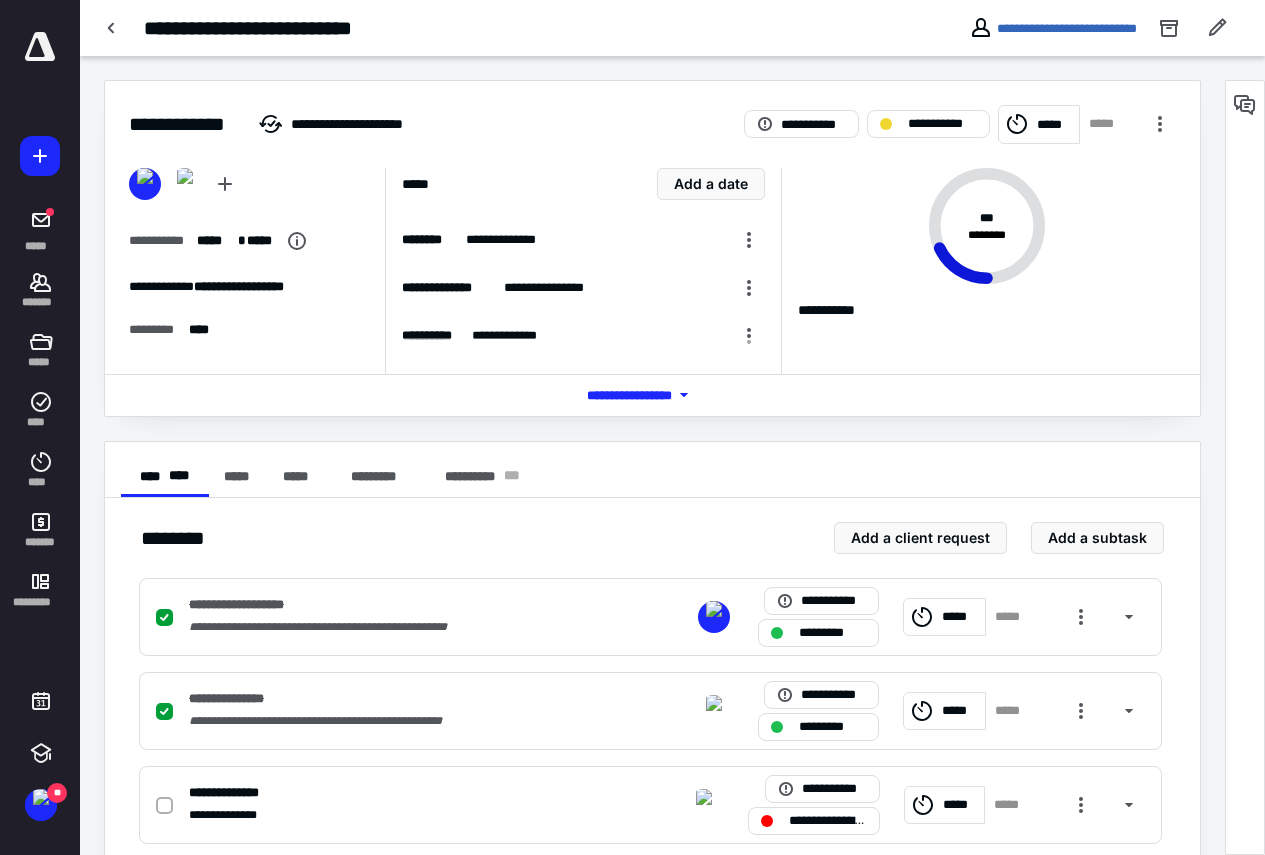 click at bounding box center (1245, 105) 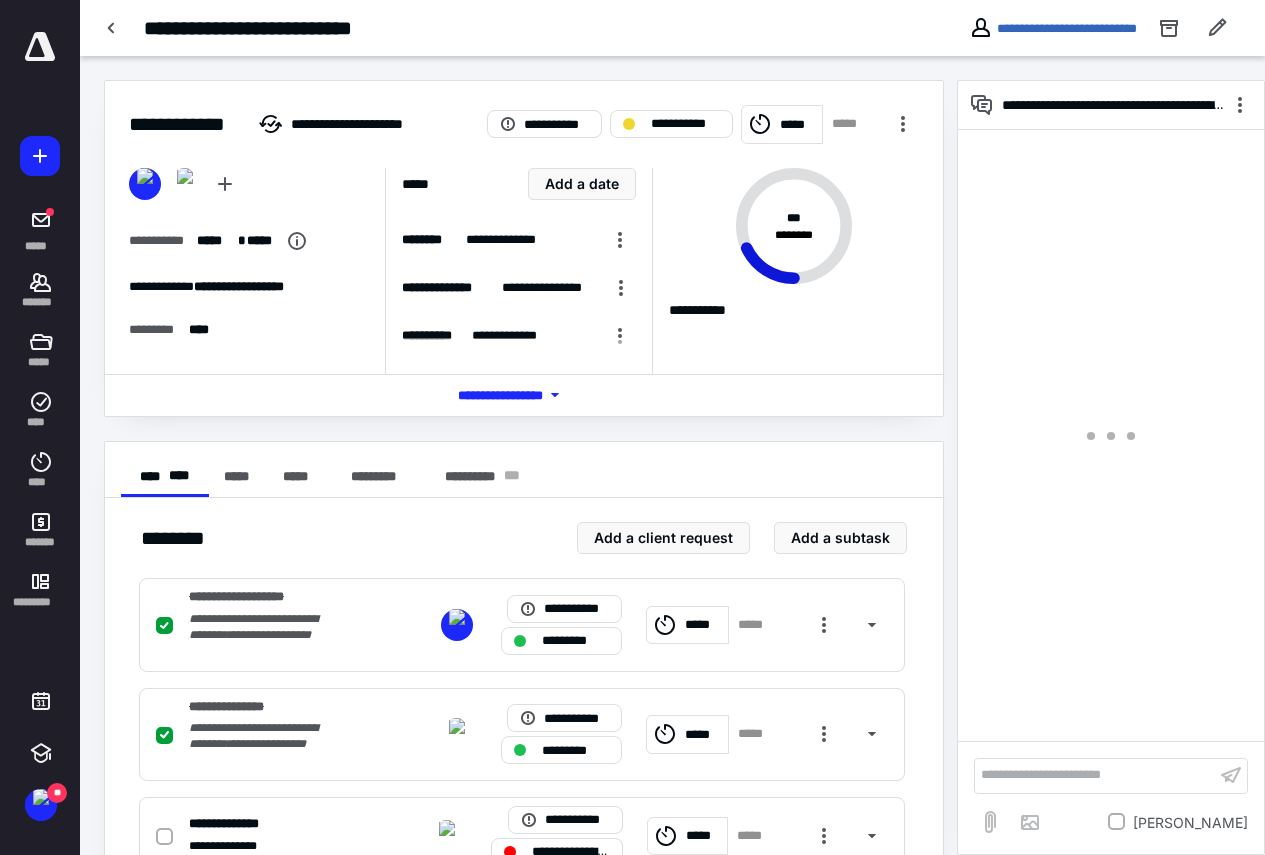 scroll, scrollTop: 608, scrollLeft: 0, axis: vertical 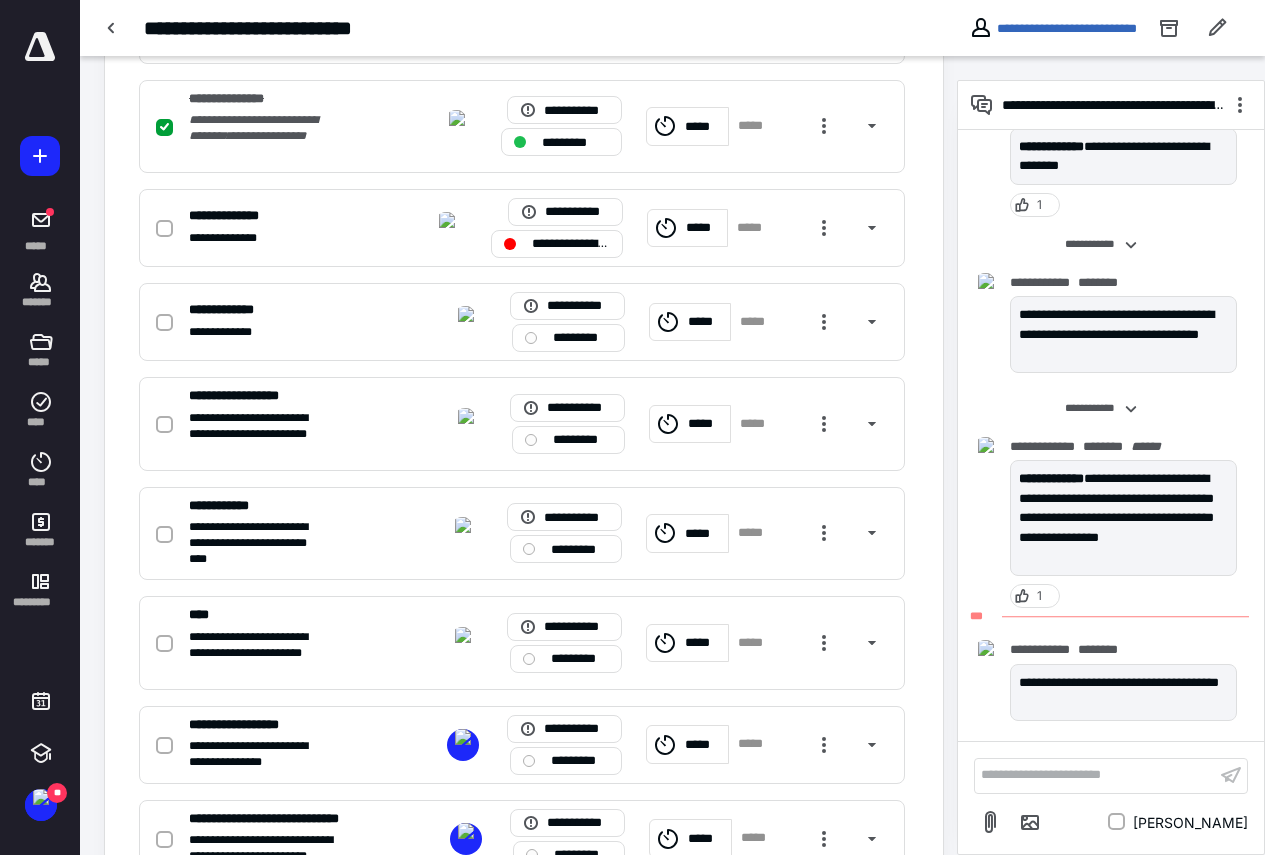 click on "**********" at bounding box center (1095, 775) 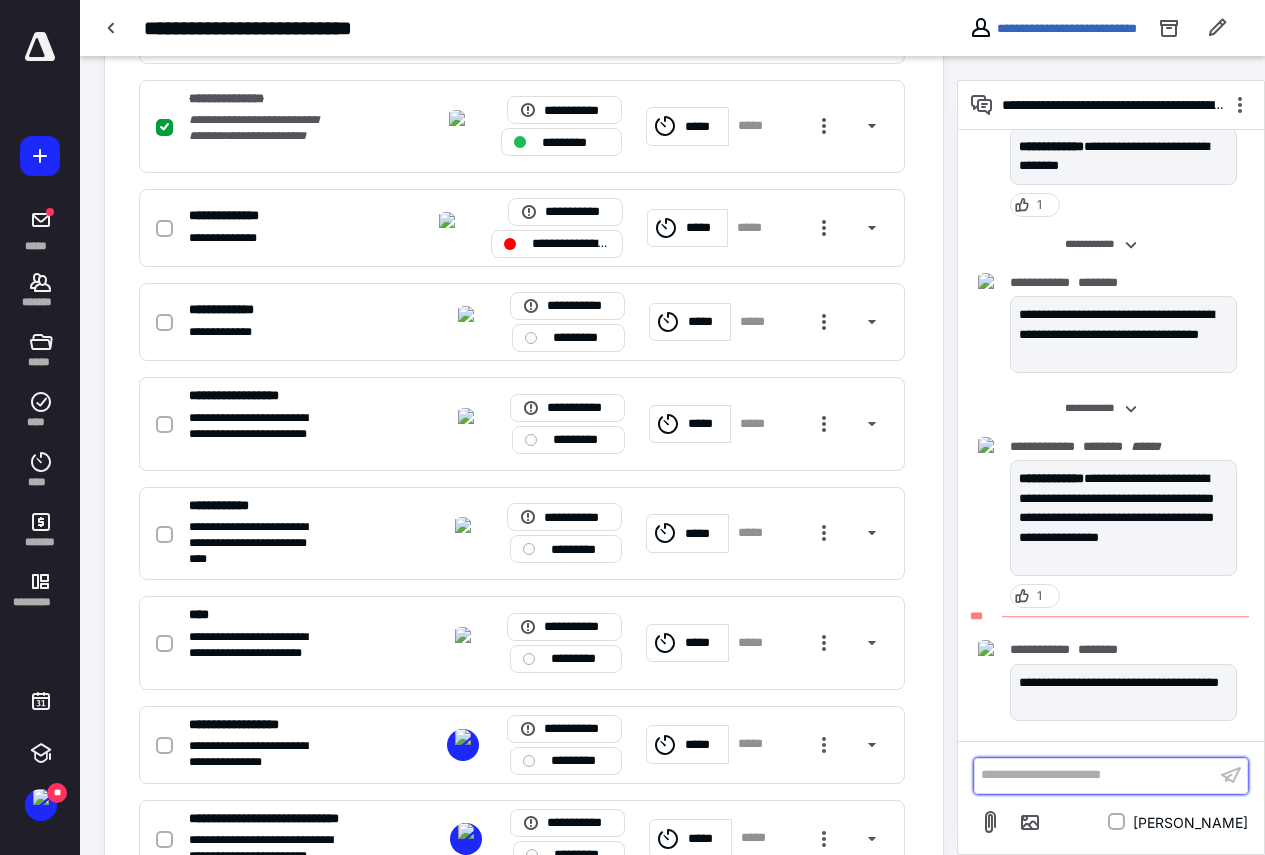 click on "**********" at bounding box center [1095, 775] 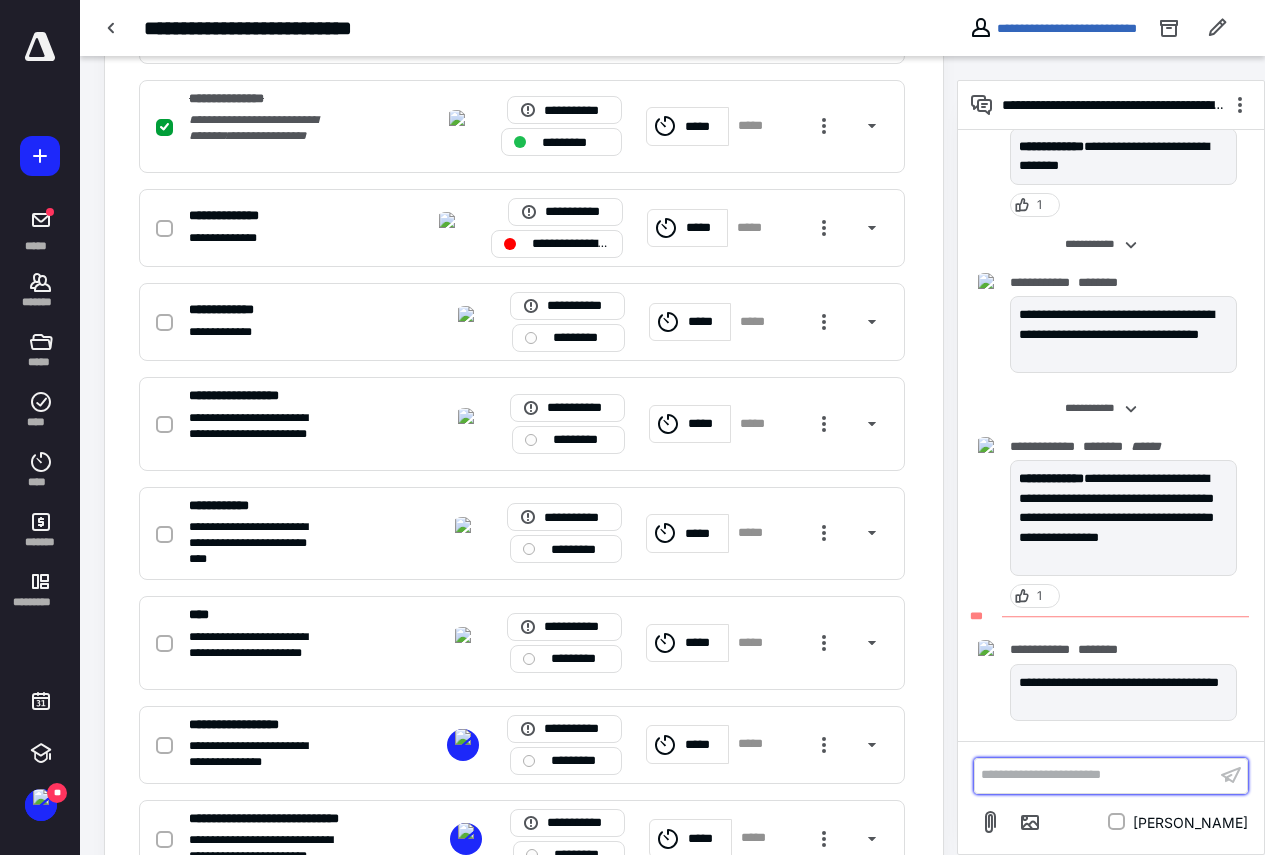 scroll, scrollTop: 899, scrollLeft: 0, axis: vertical 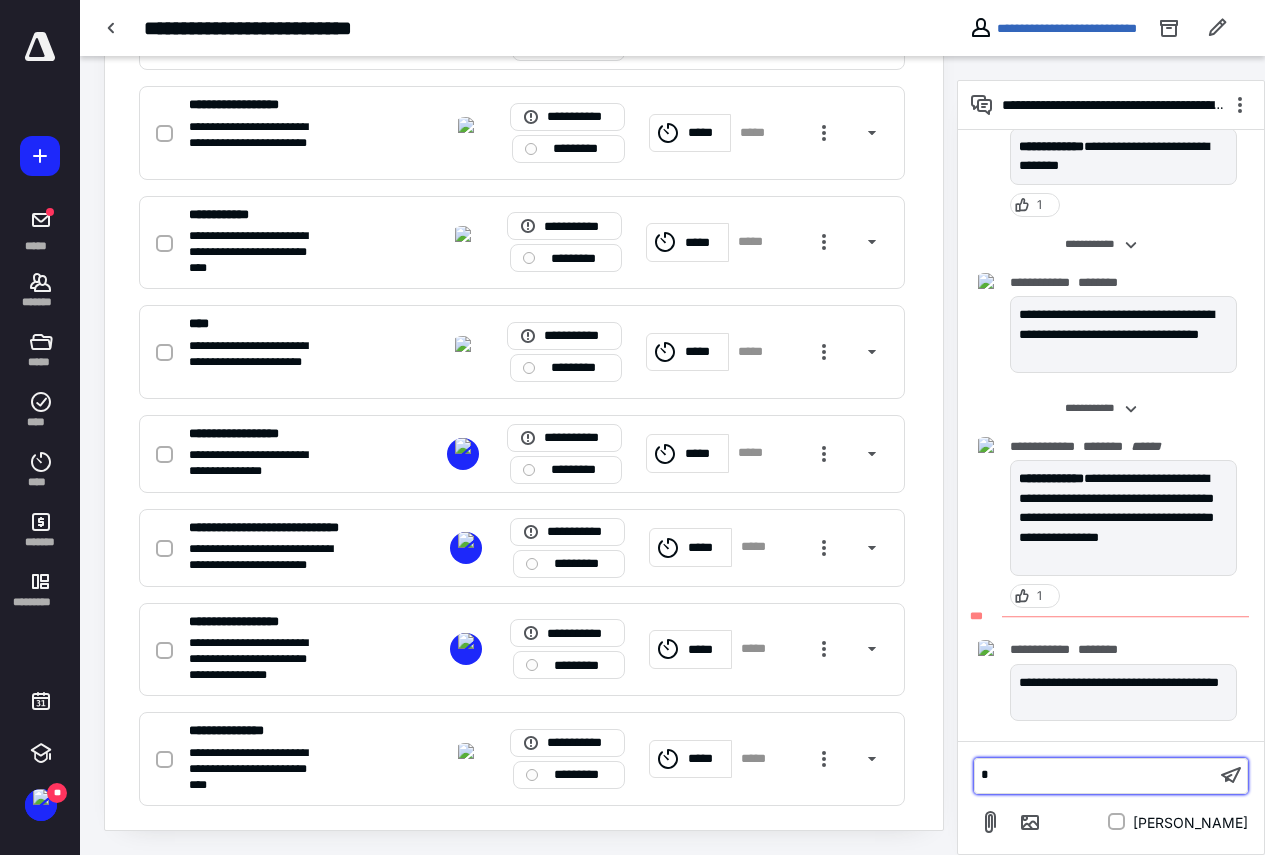 type 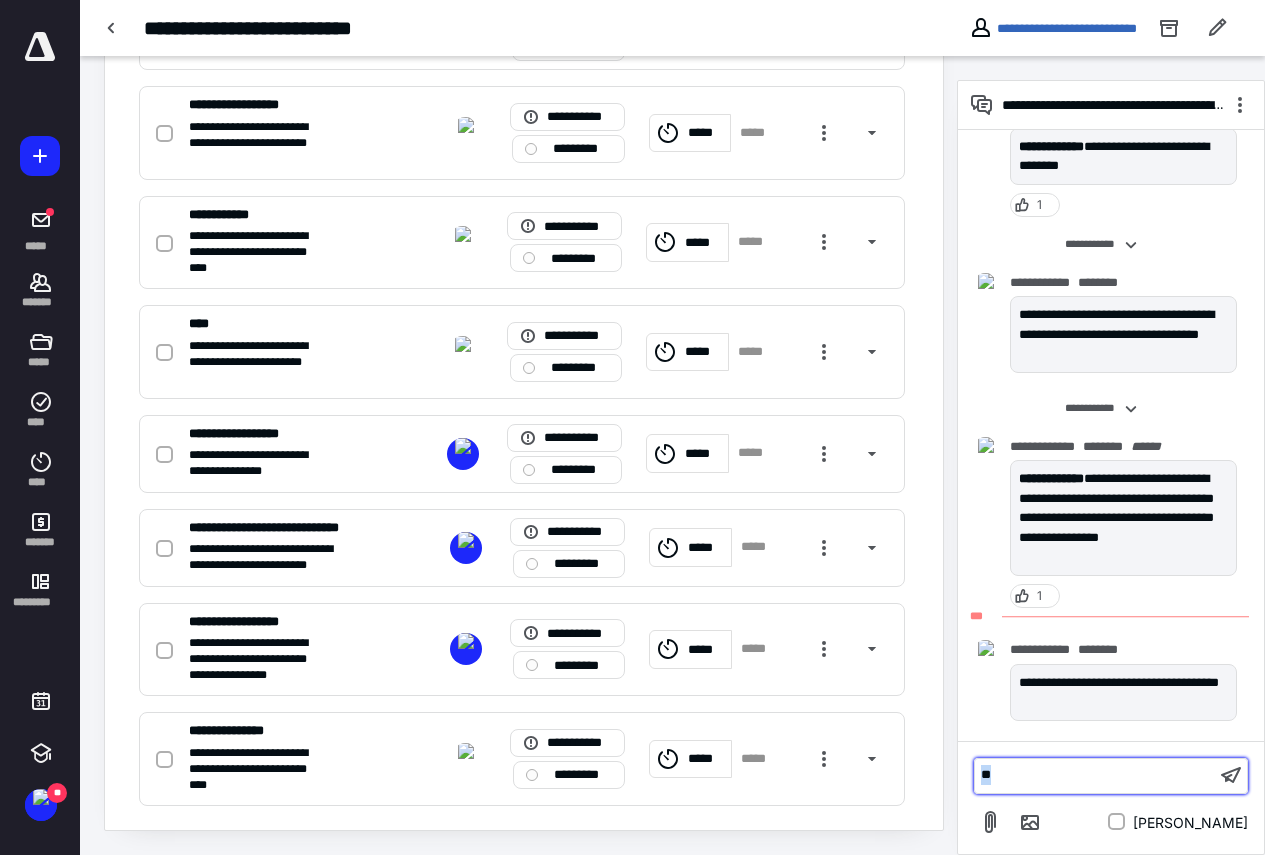 drag, startPoint x: 1032, startPoint y: 779, endPoint x: 971, endPoint y: 772, distance: 61.400326 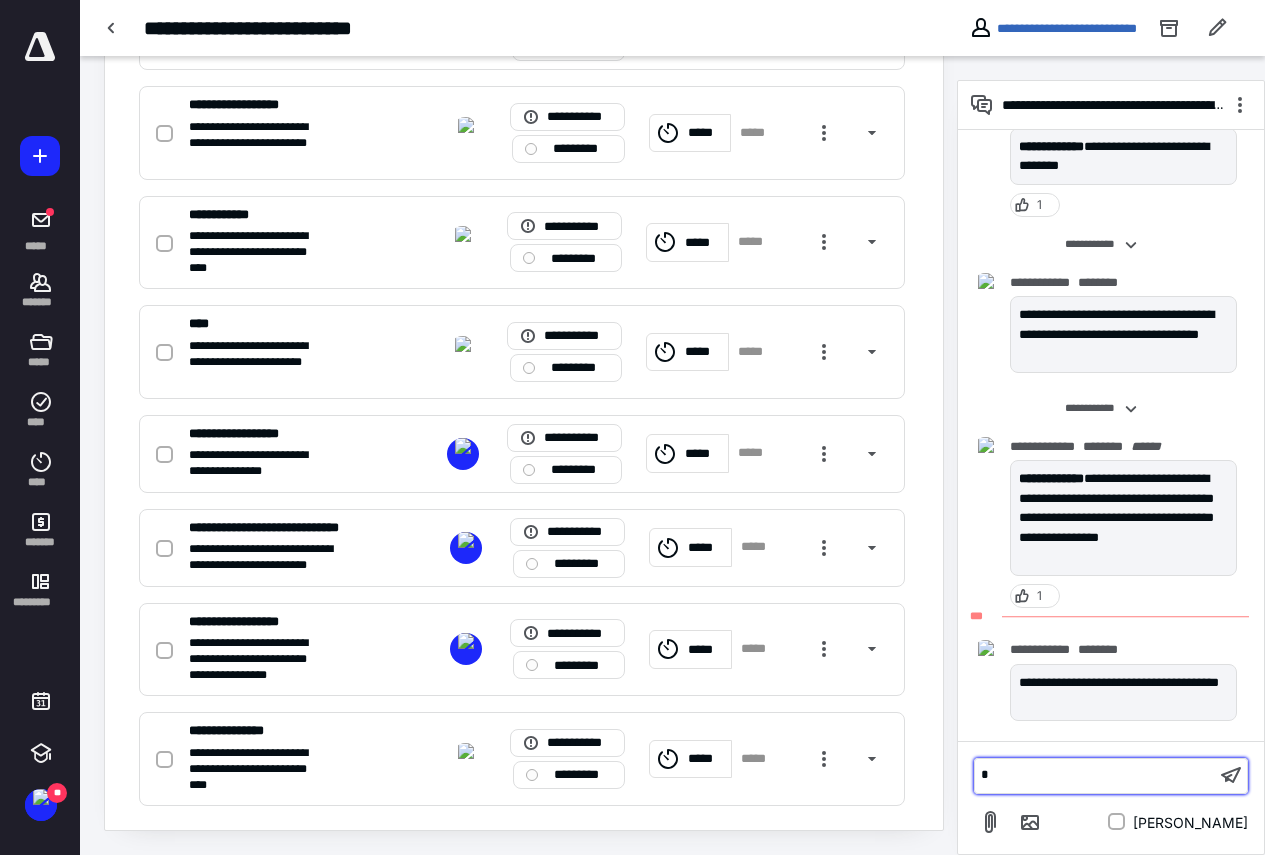 scroll, scrollTop: 44, scrollLeft: 0, axis: vertical 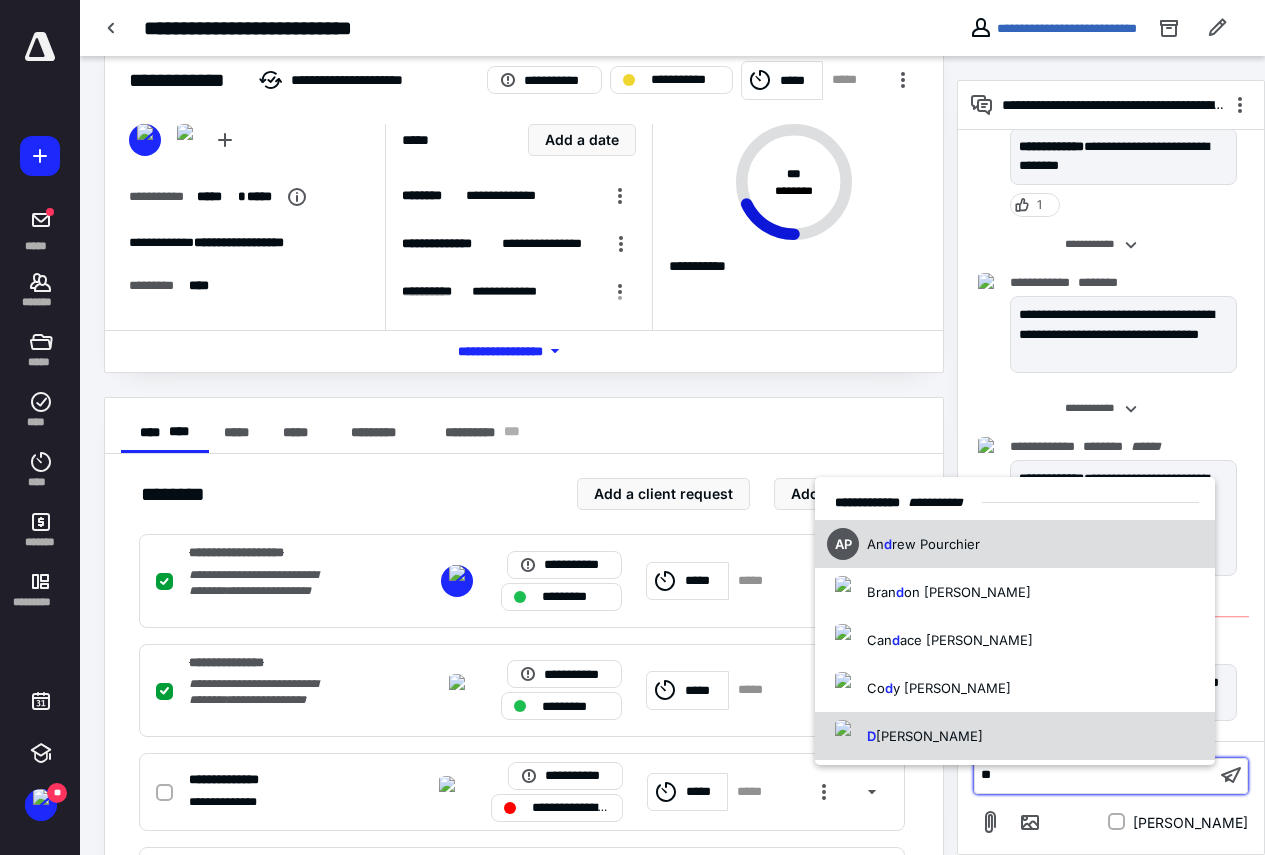 click on "[PERSON_NAME]" at bounding box center [929, 736] 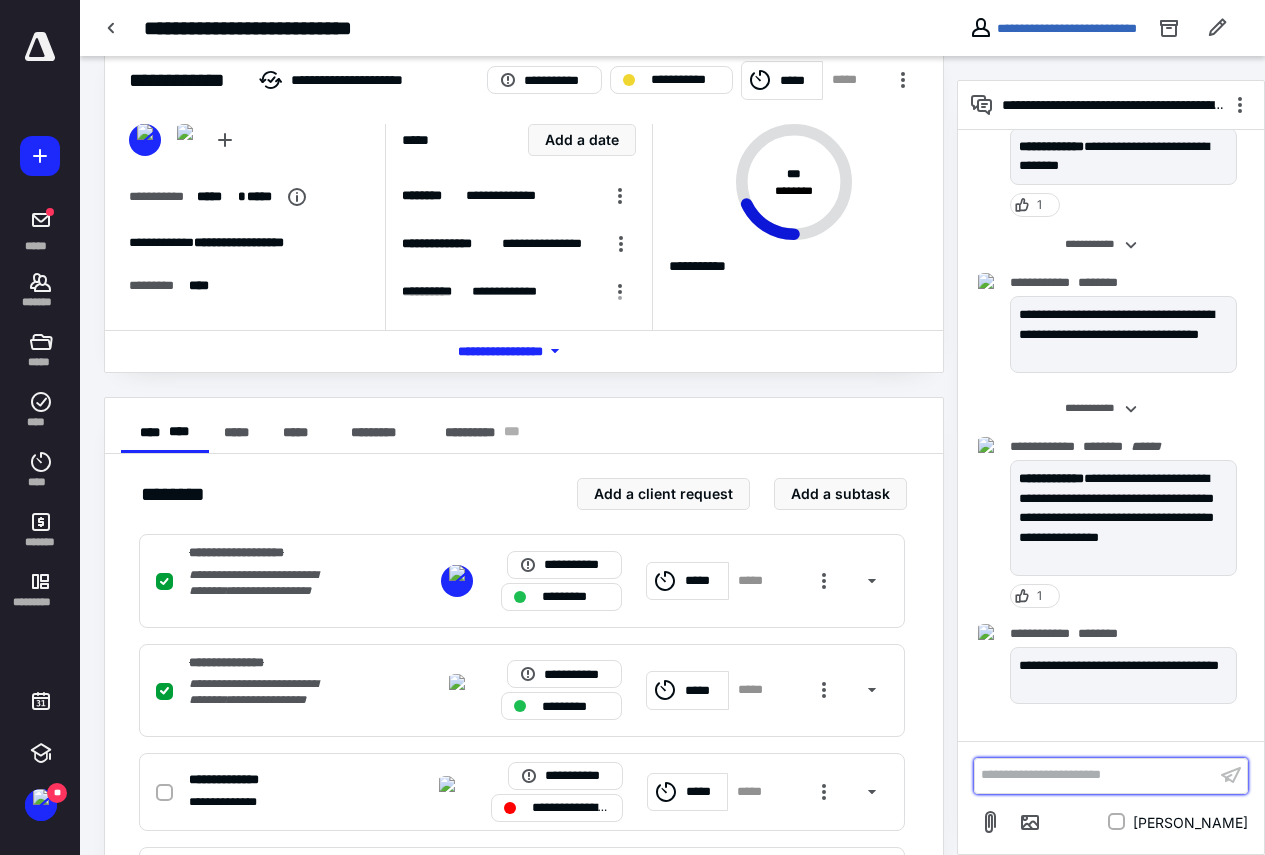 scroll, scrollTop: 1075, scrollLeft: 0, axis: vertical 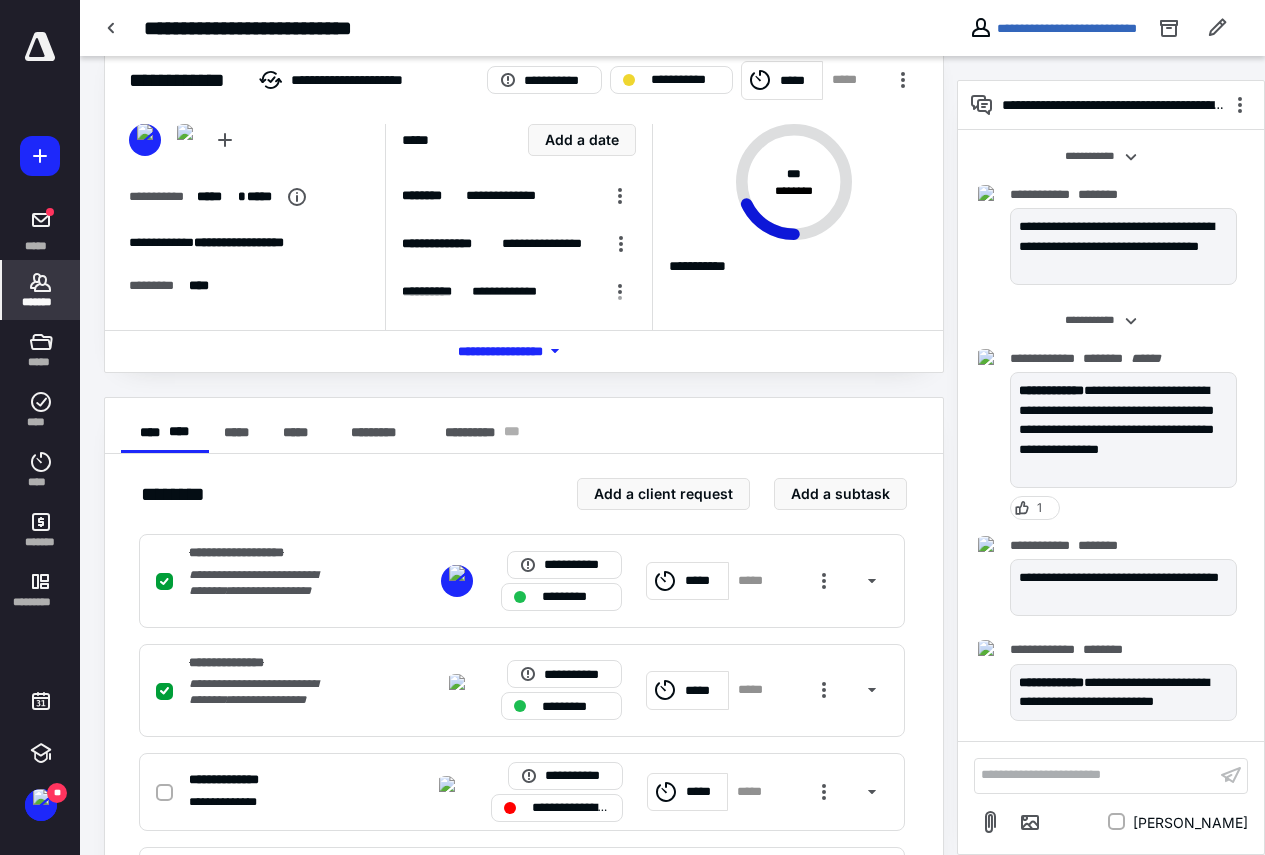 click 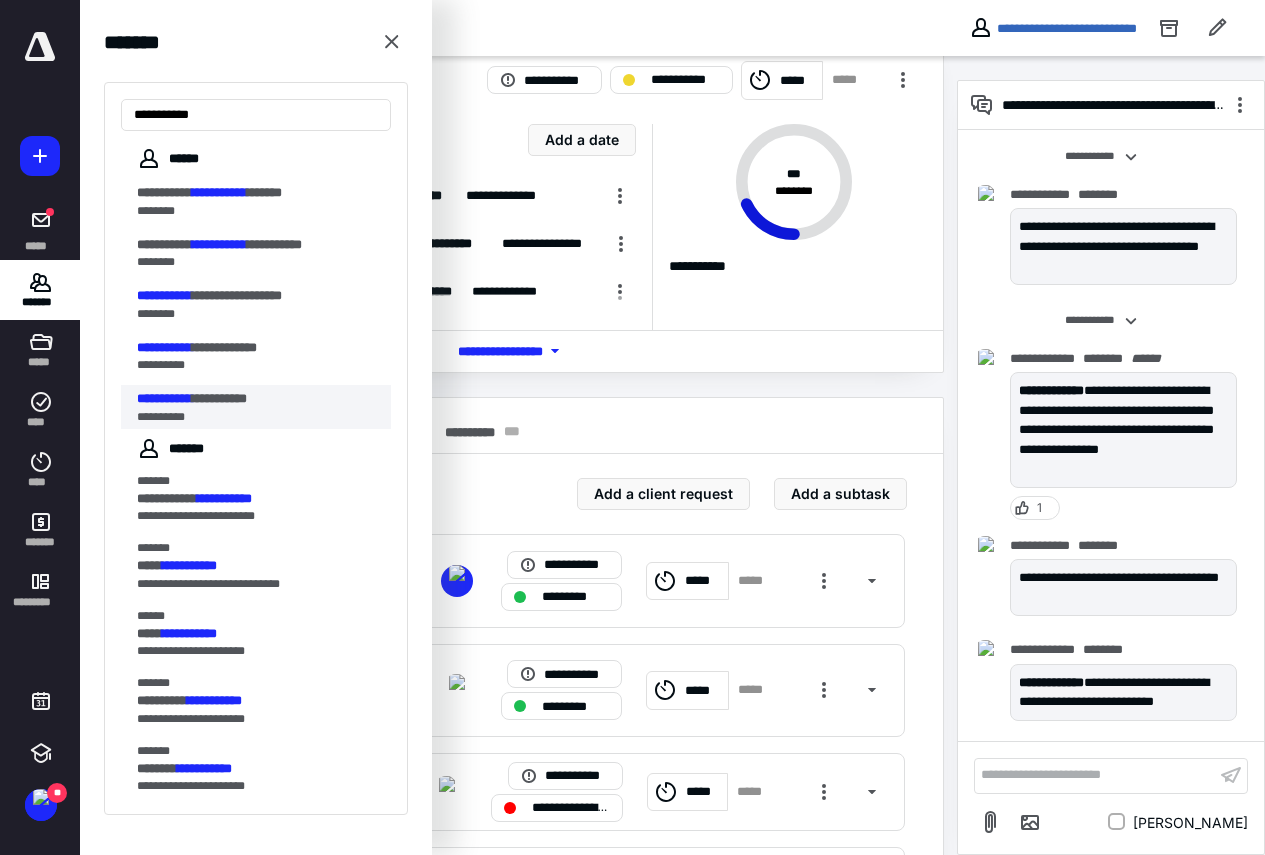 type on "**********" 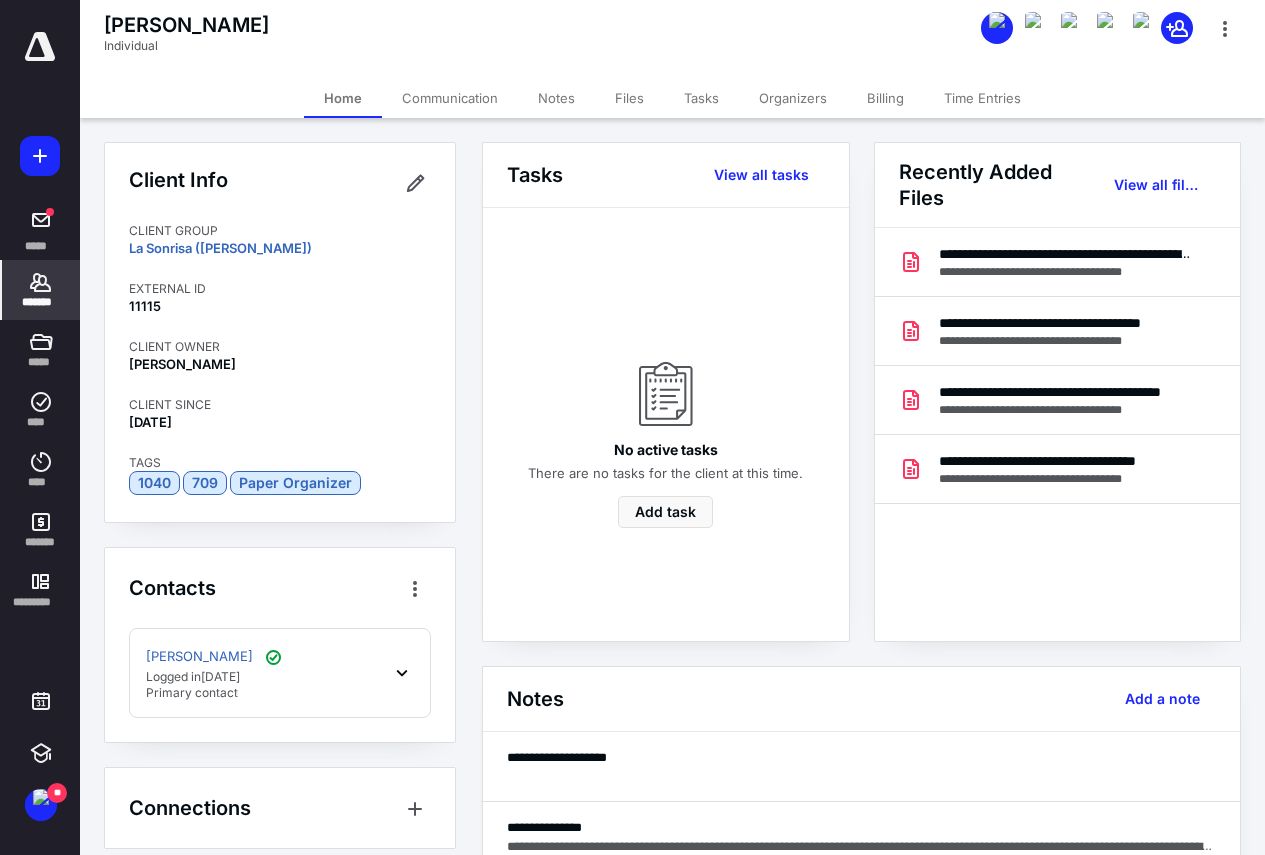 click on "Tasks" at bounding box center [701, 98] 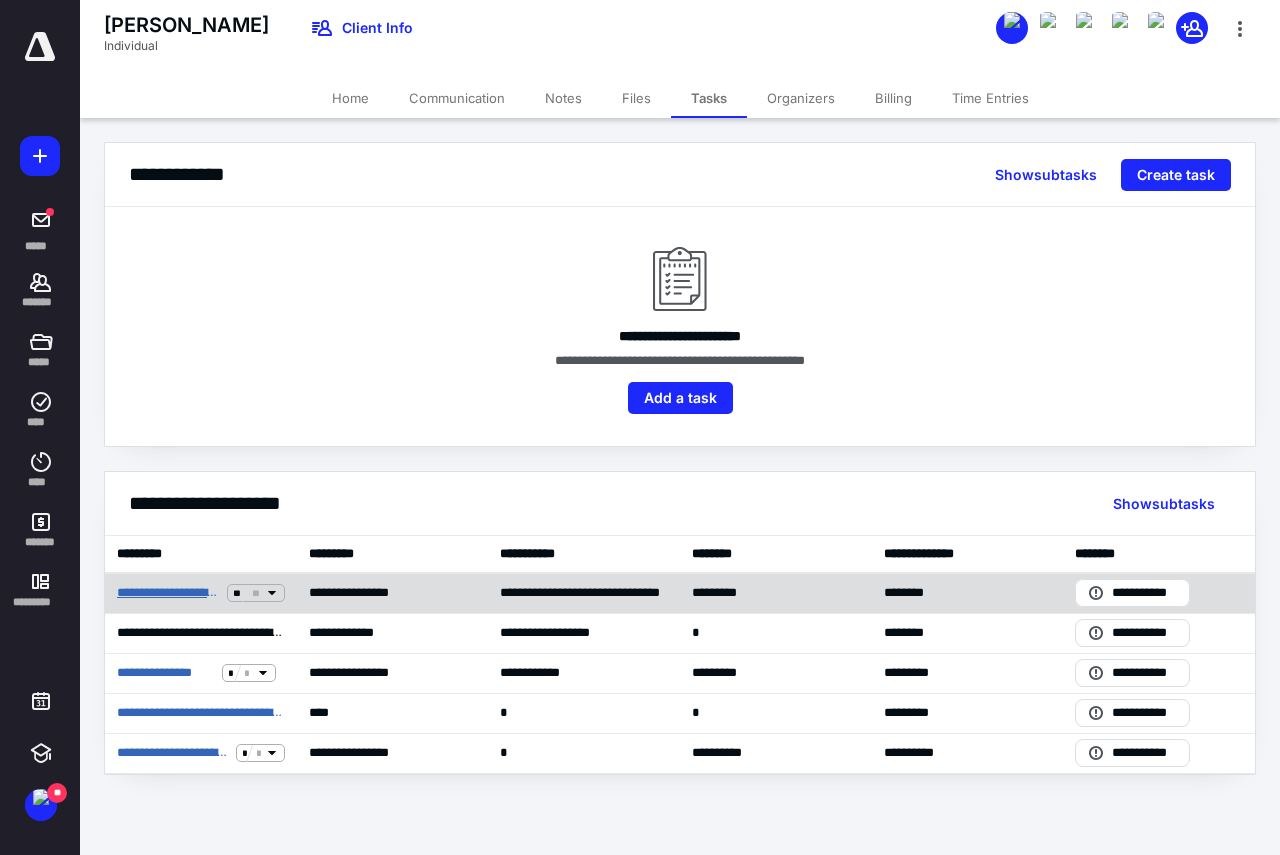 click on "**********" at bounding box center [168, 593] 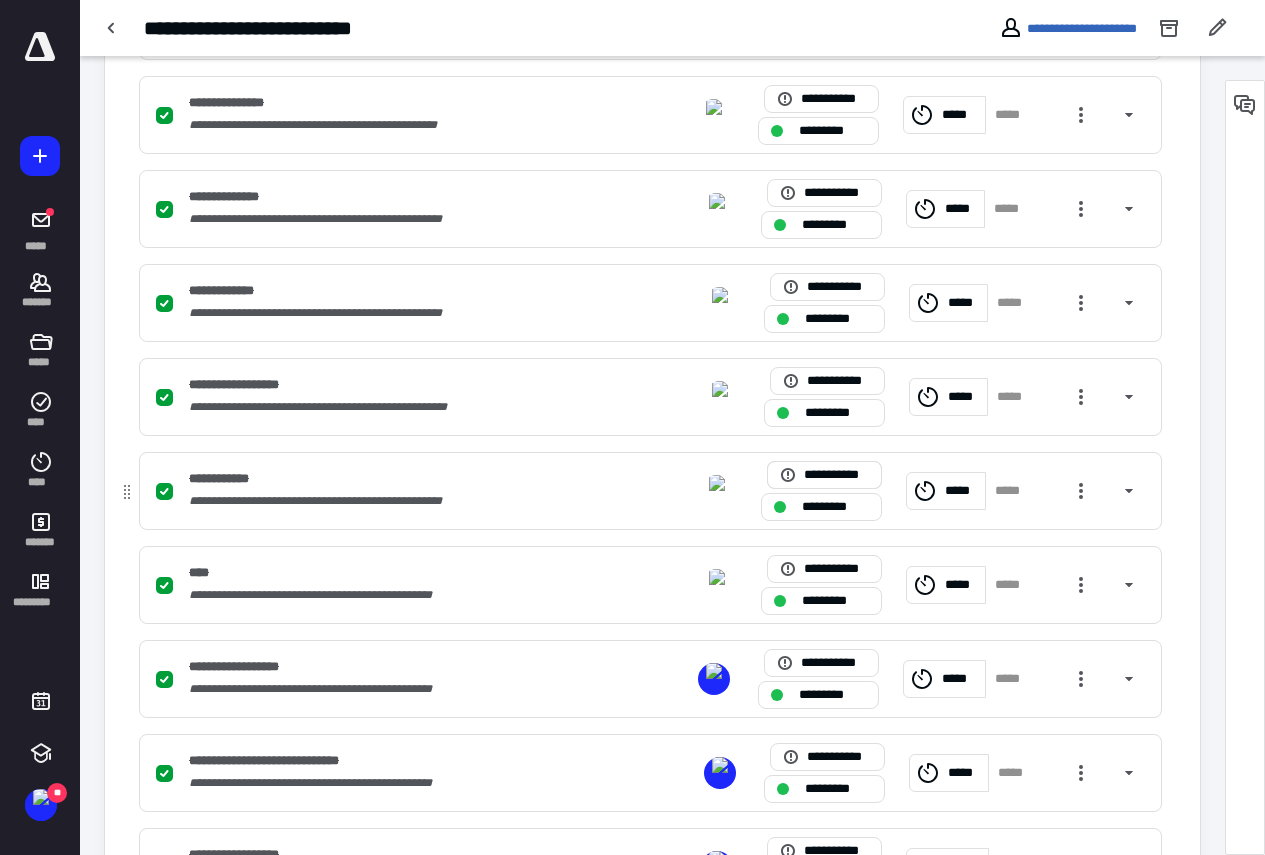 scroll, scrollTop: 700, scrollLeft: 0, axis: vertical 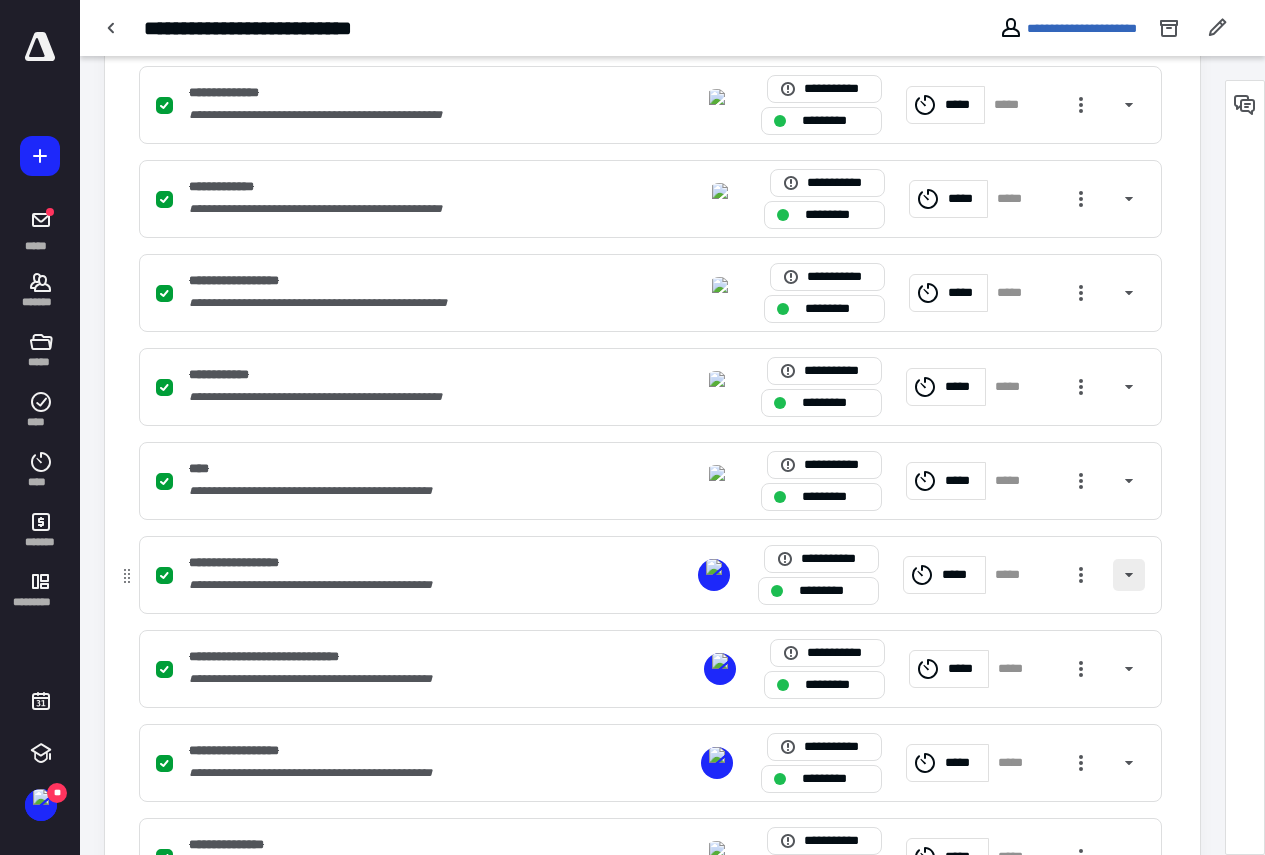 click at bounding box center [1129, 575] 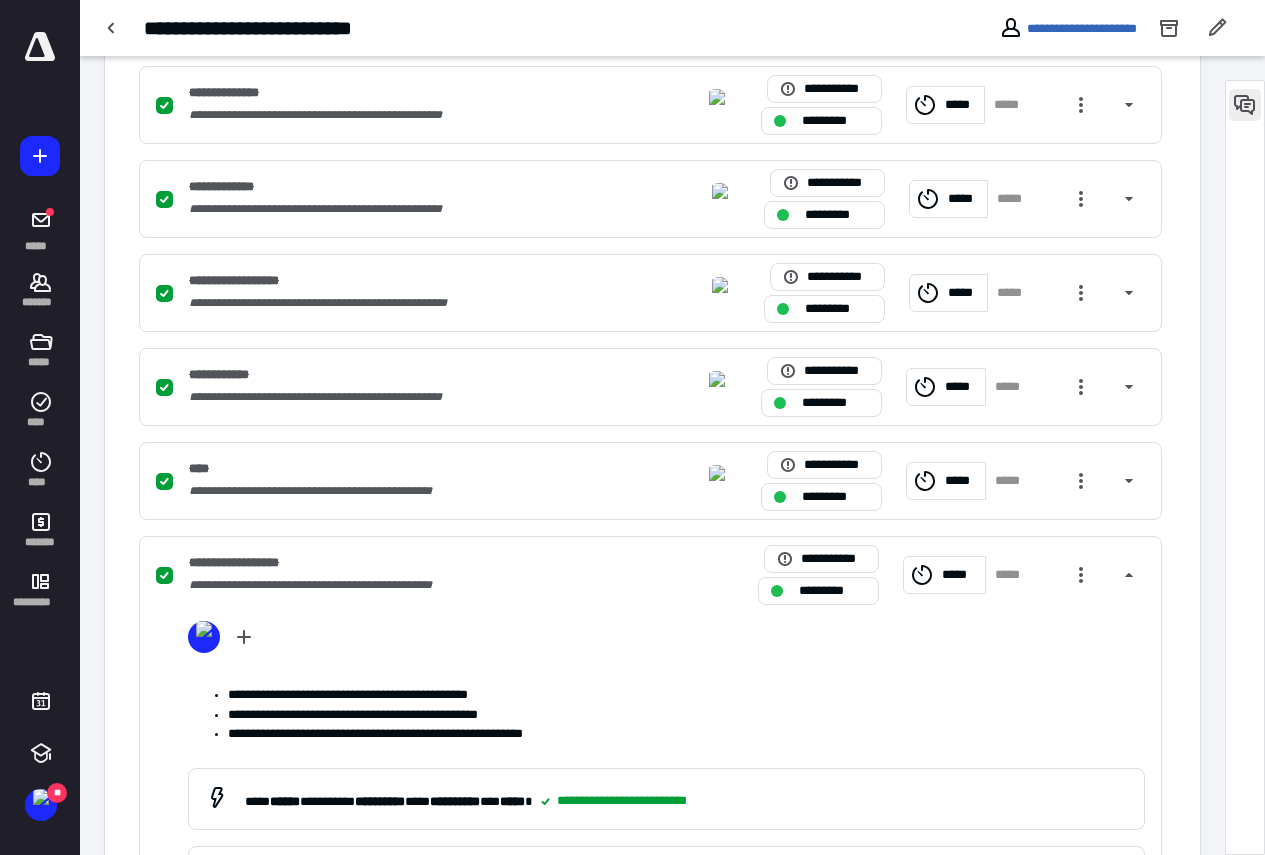 click at bounding box center [1245, 105] 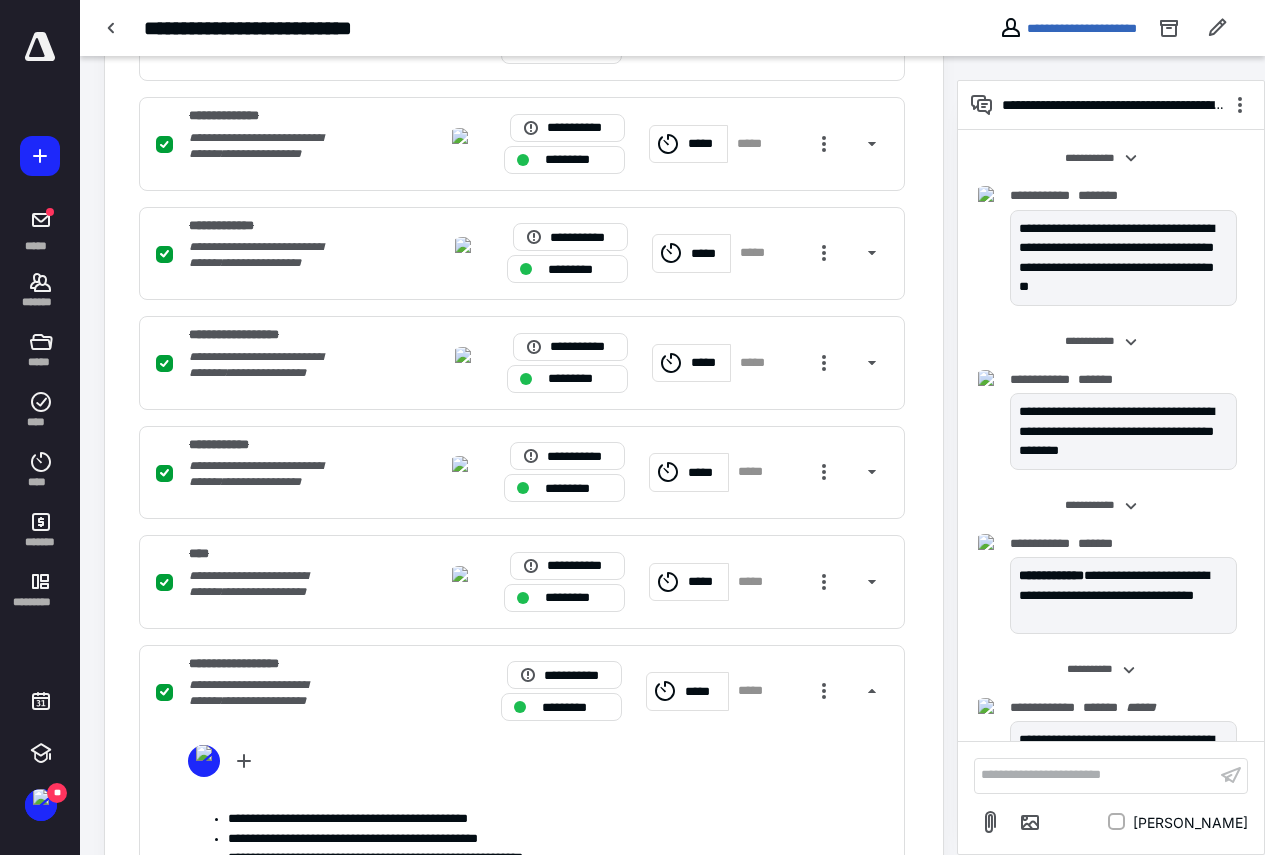 scroll, scrollTop: 1743, scrollLeft: 0, axis: vertical 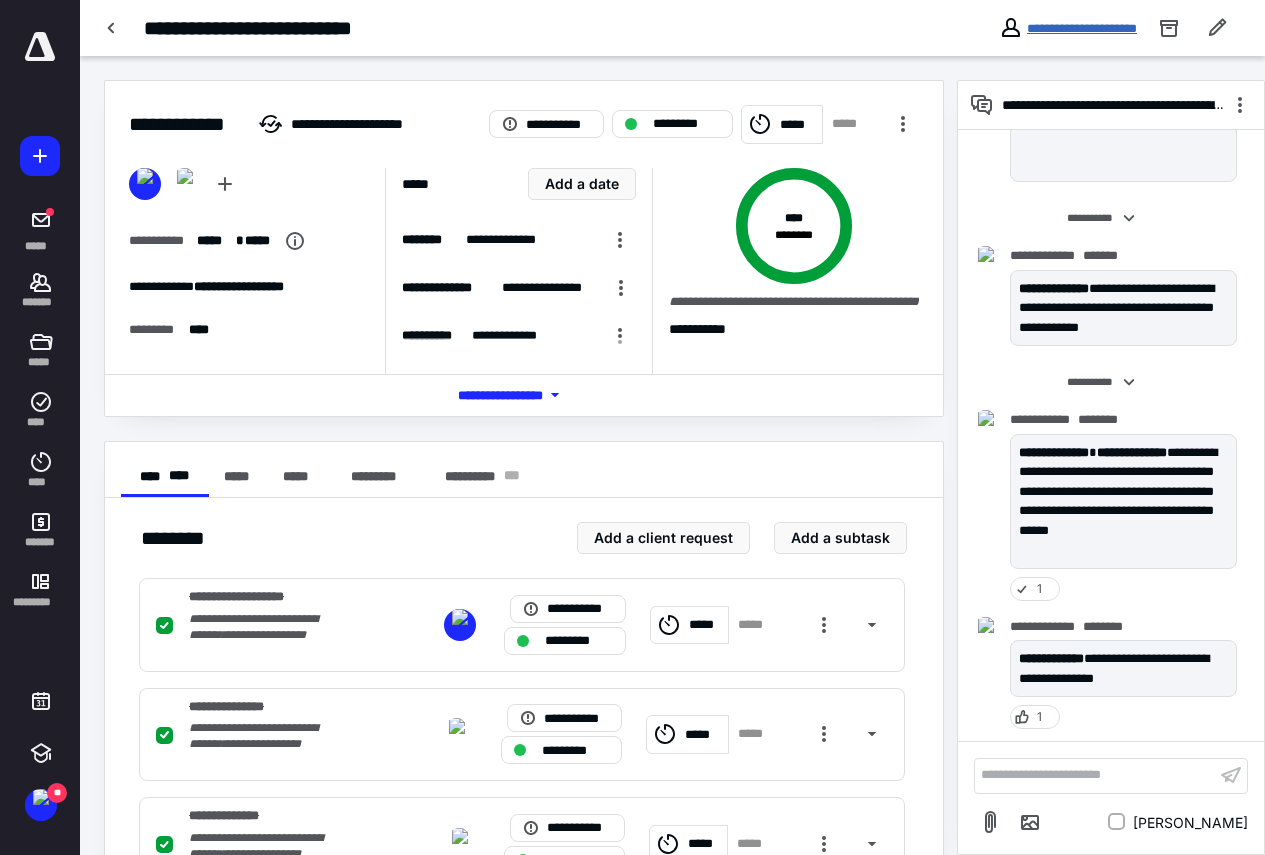 click on "**********" at bounding box center (1082, 28) 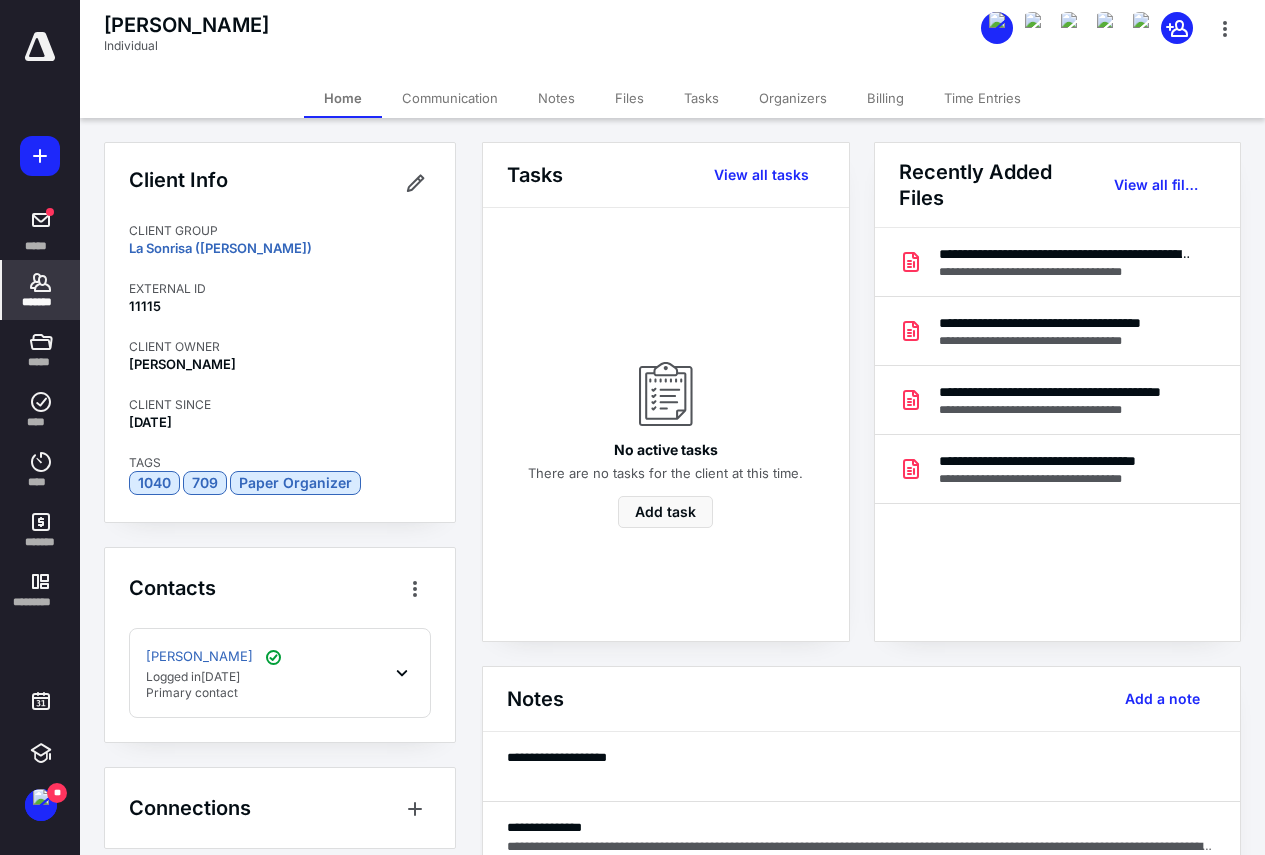 click on "Files" at bounding box center (629, 98) 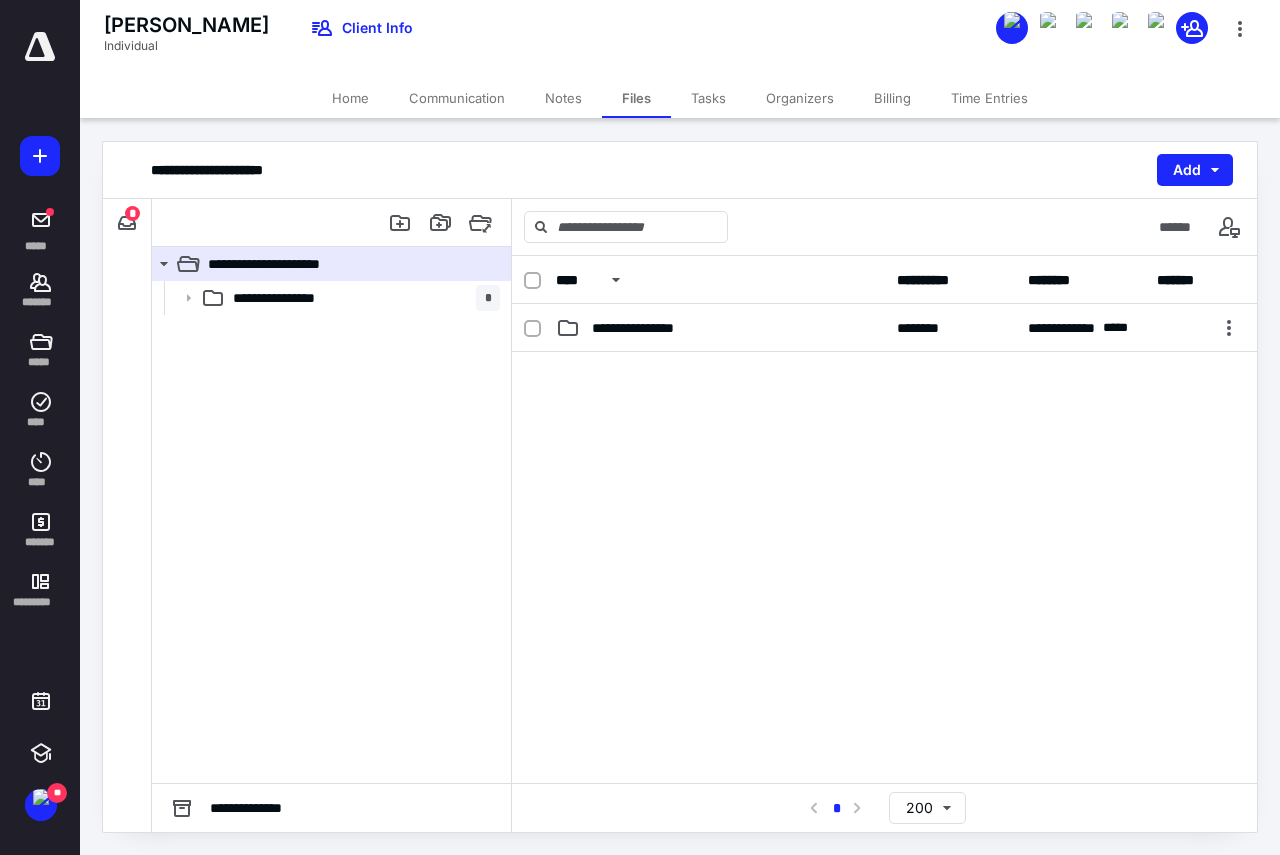 click on "Tasks" at bounding box center [708, 98] 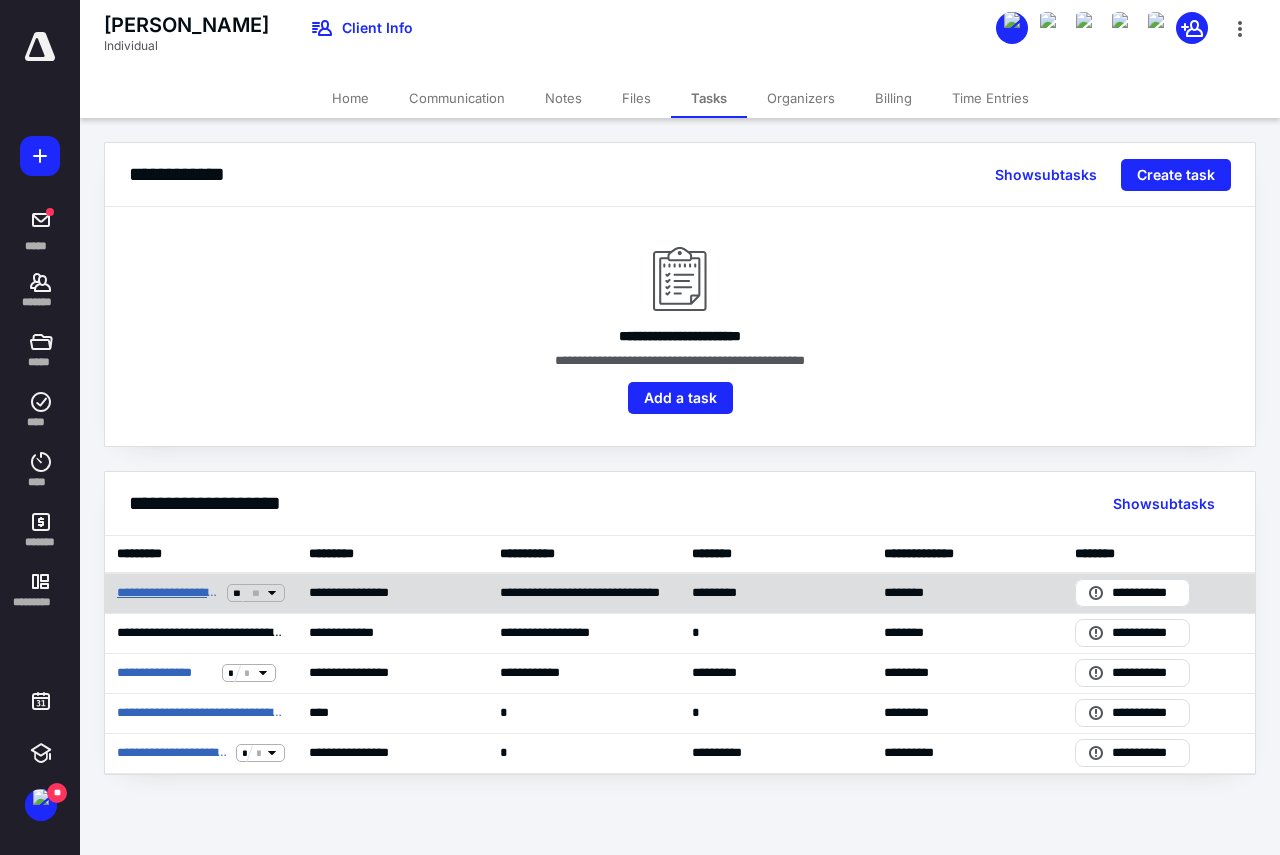 click on "**********" at bounding box center [168, 593] 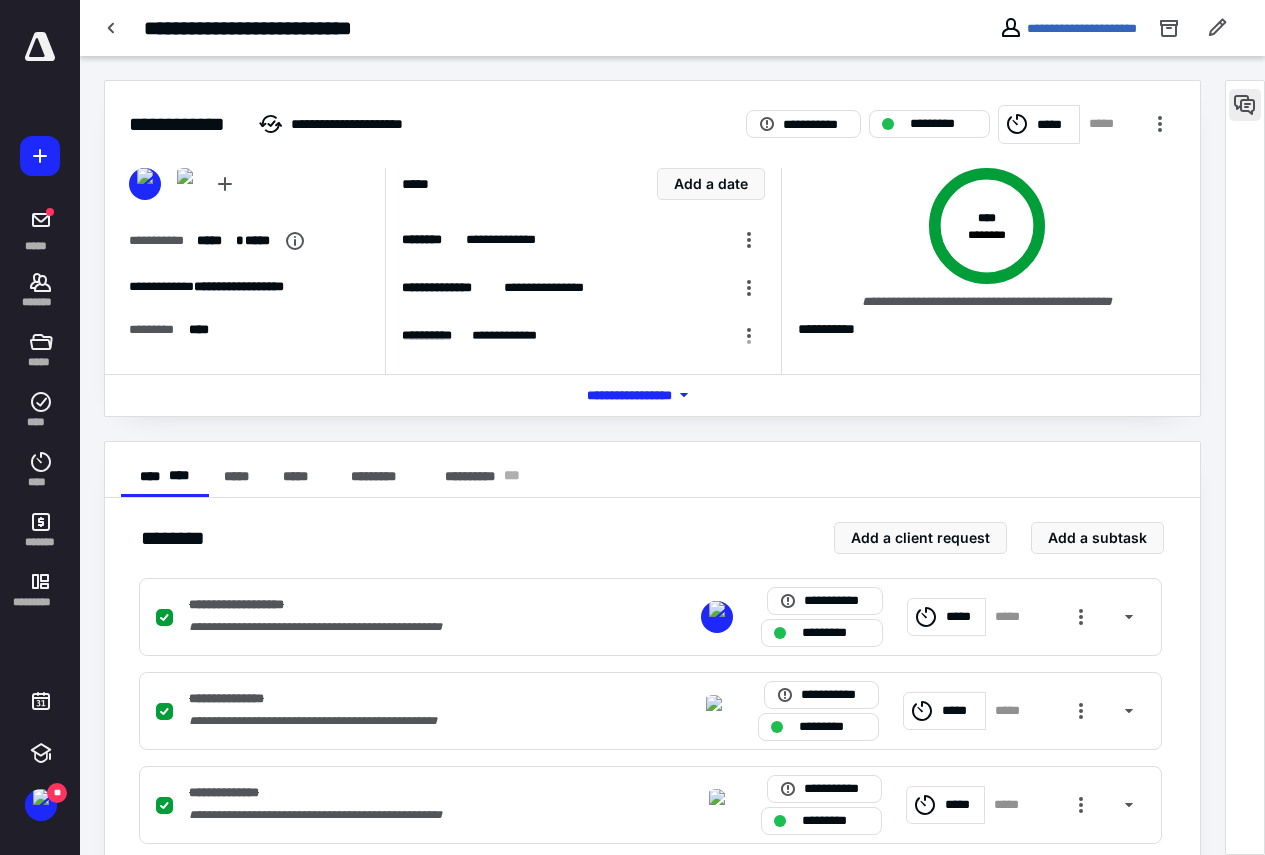 click at bounding box center (1245, 105) 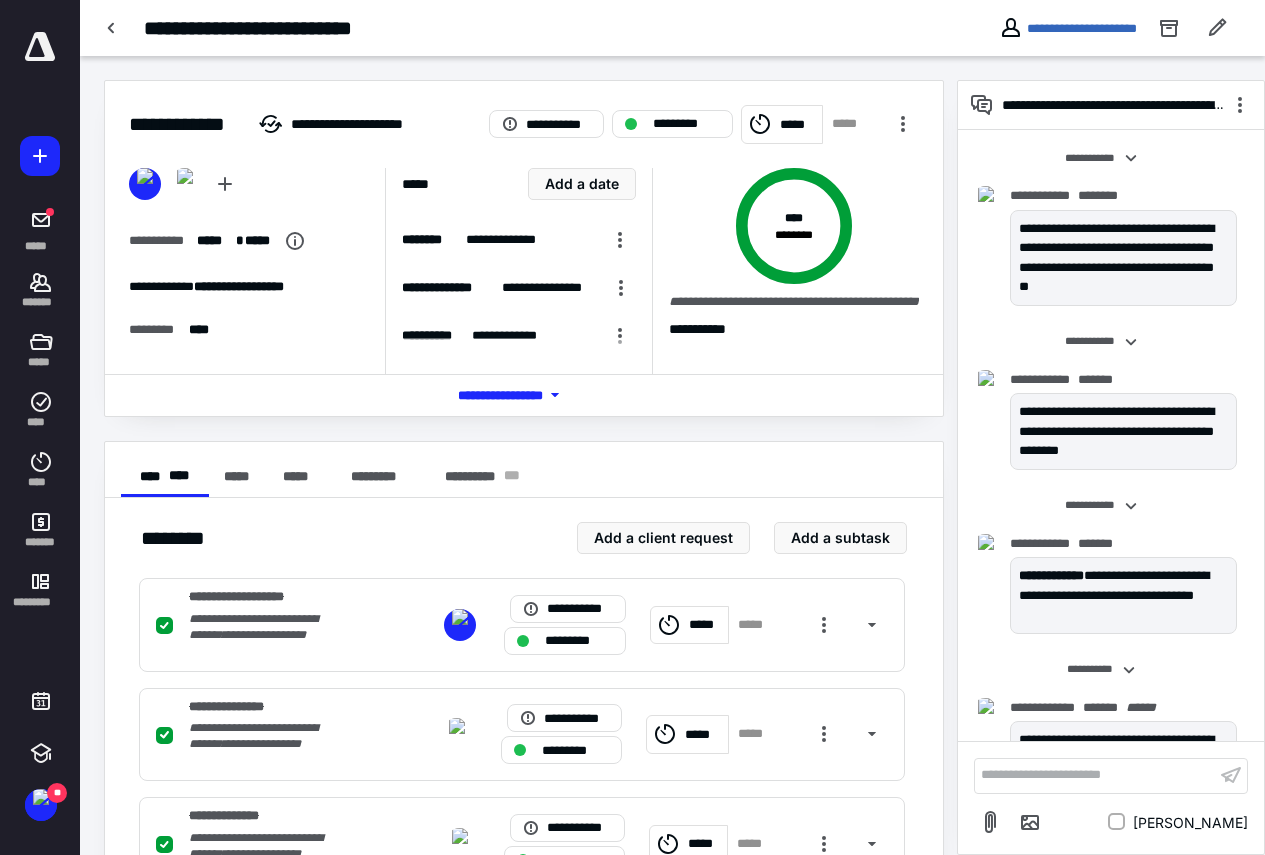 scroll, scrollTop: 1743, scrollLeft: 0, axis: vertical 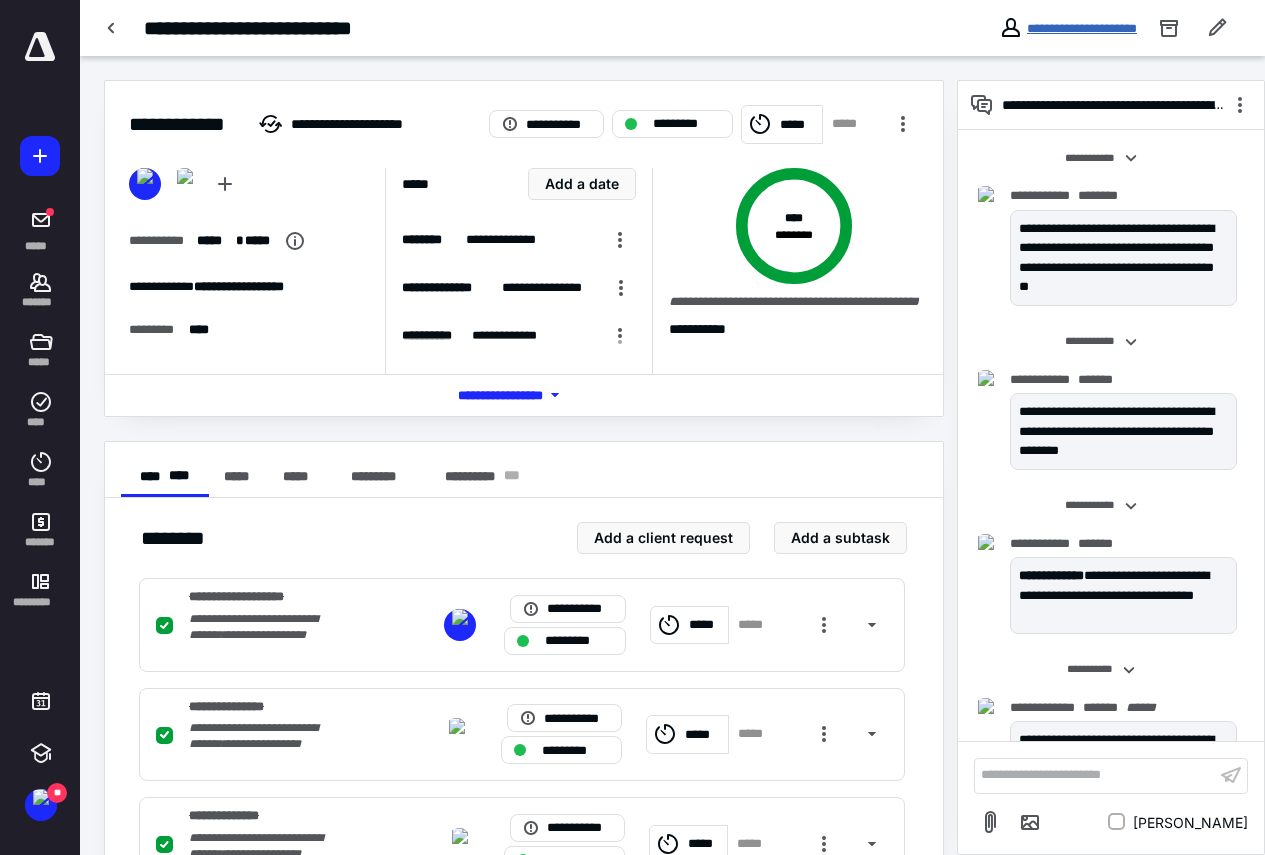 click on "**********" at bounding box center [1082, 28] 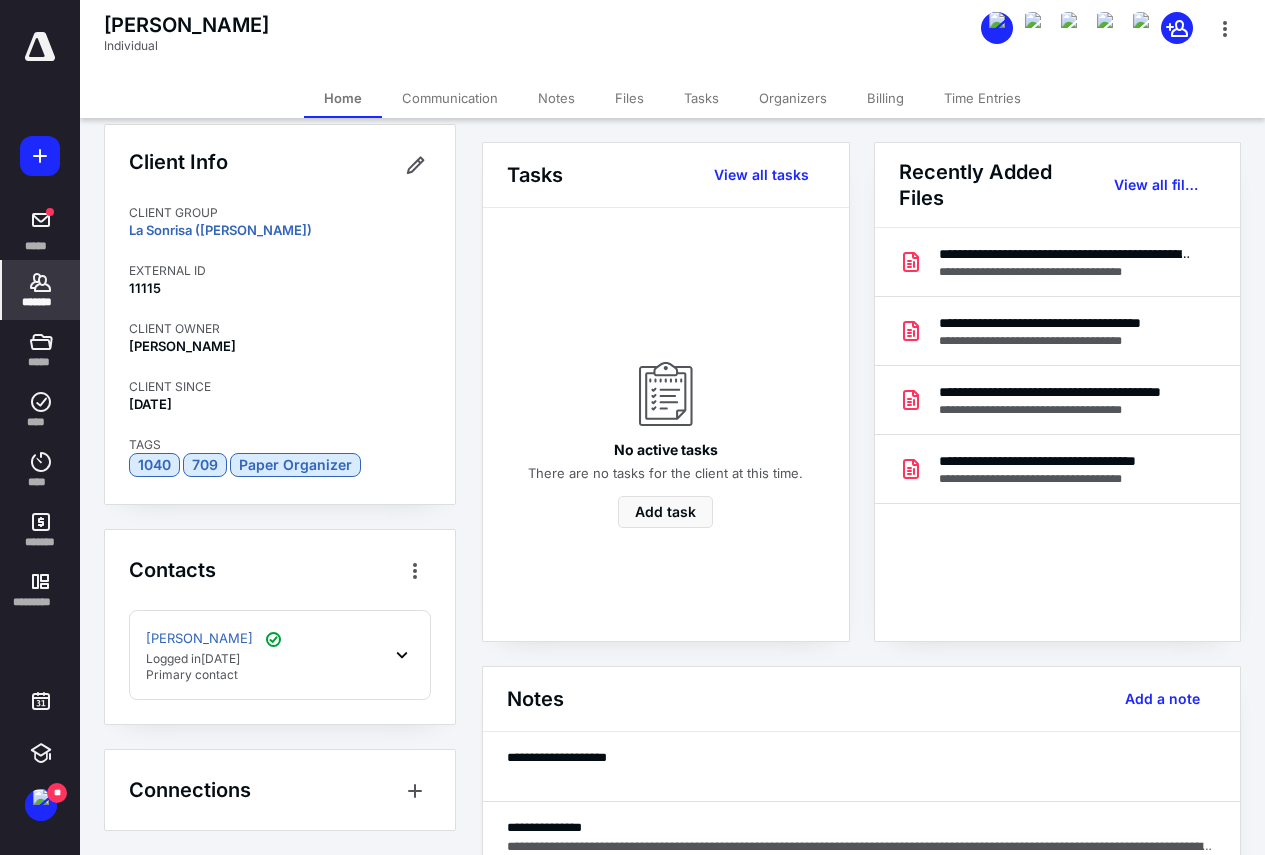 click on "[PERSON_NAME] Logged [DATE][DATE] Primary contact" at bounding box center (280, 655) 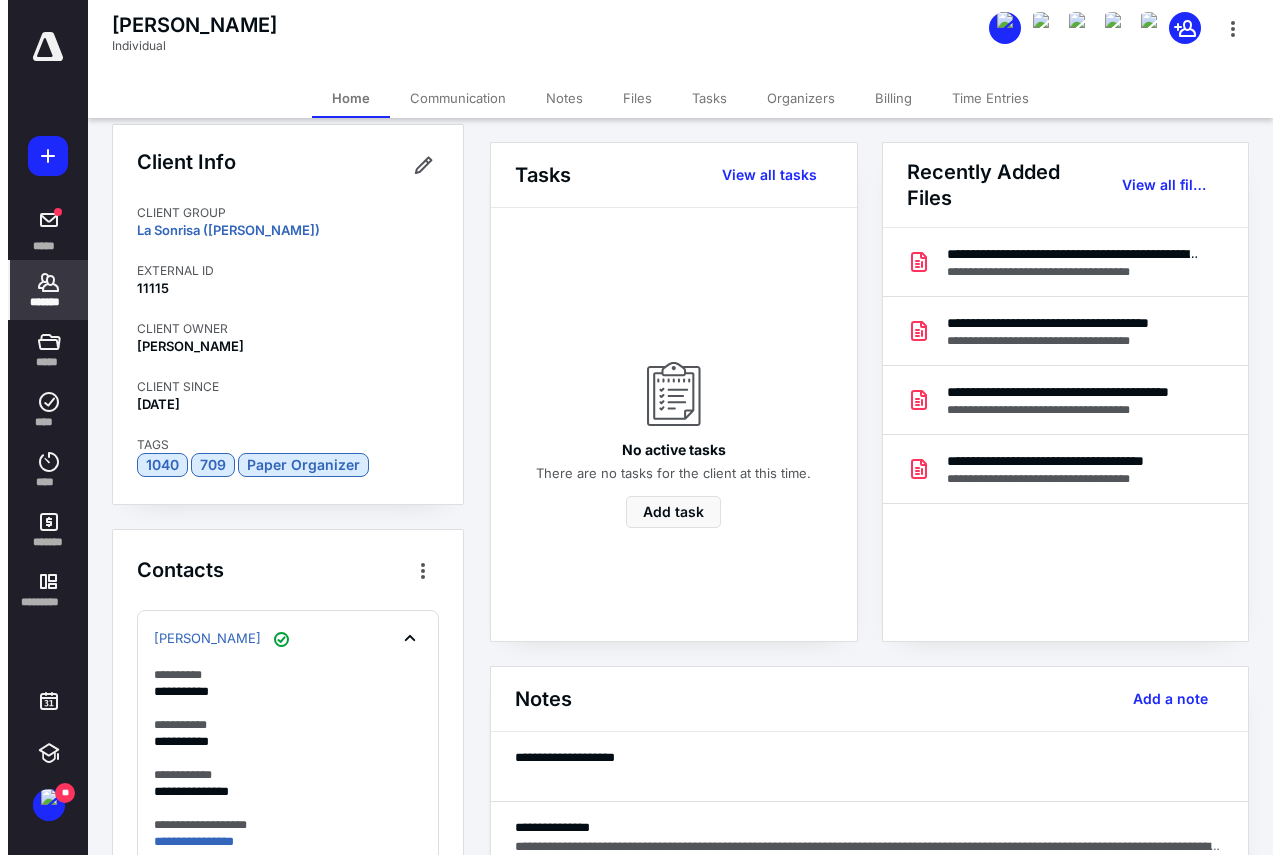 scroll, scrollTop: 318, scrollLeft: 0, axis: vertical 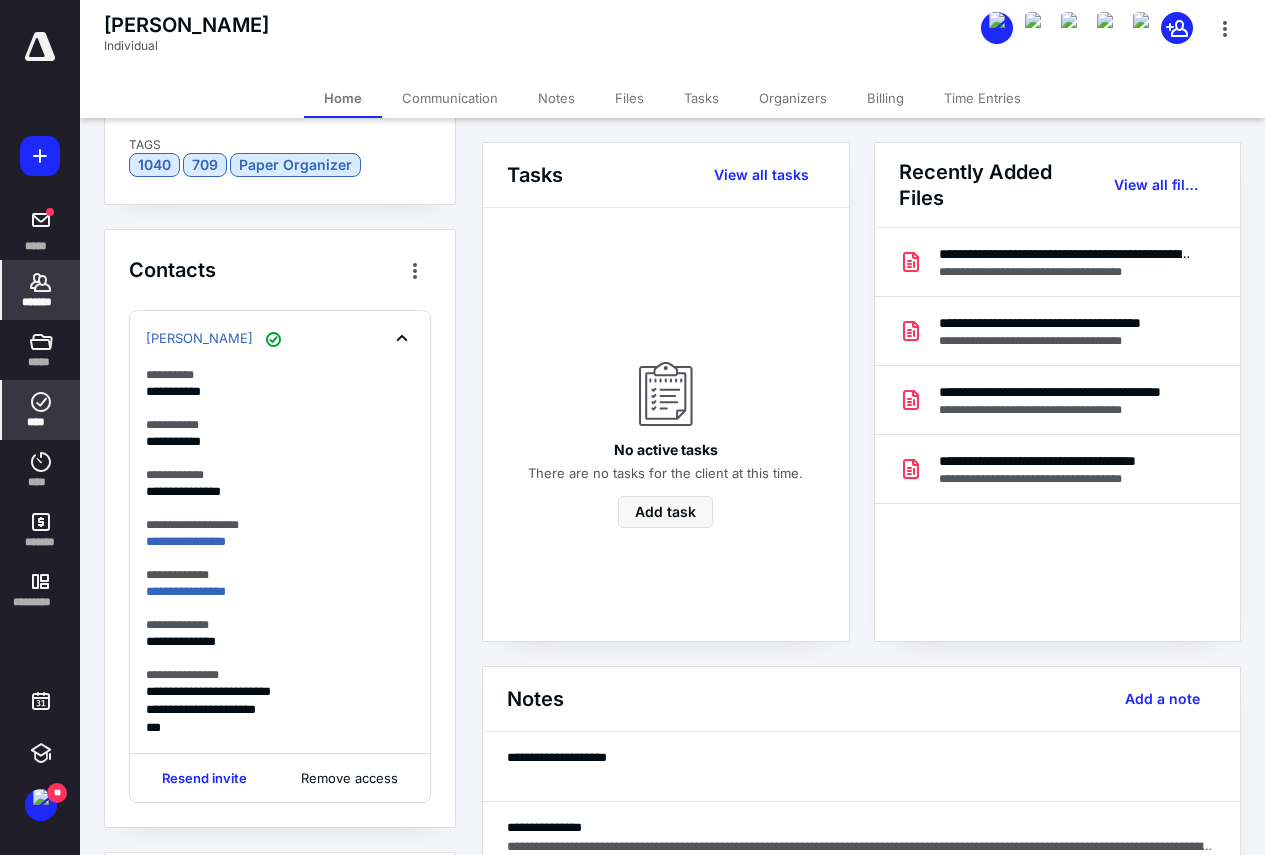 click on "****" at bounding box center (41, 422) 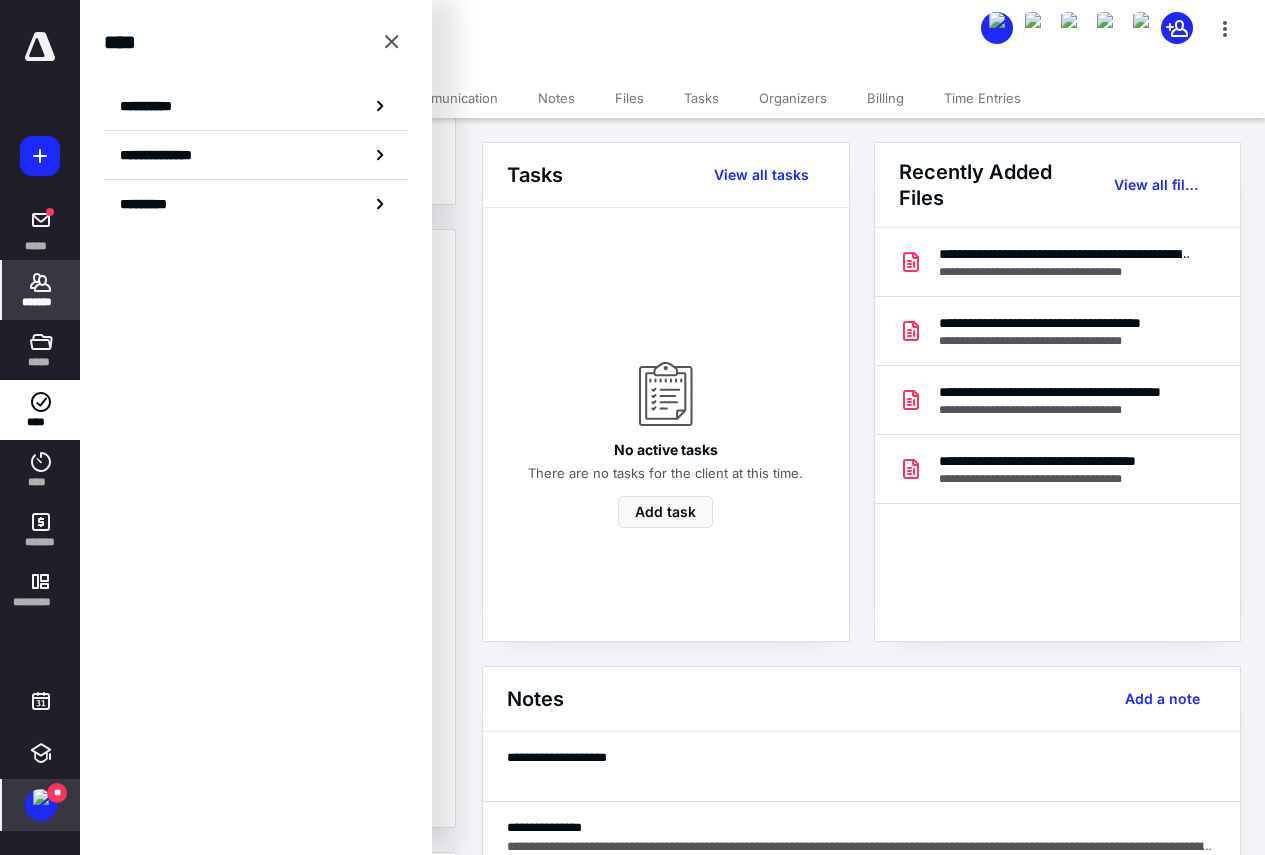 click on "**" at bounding box center [57, 793] 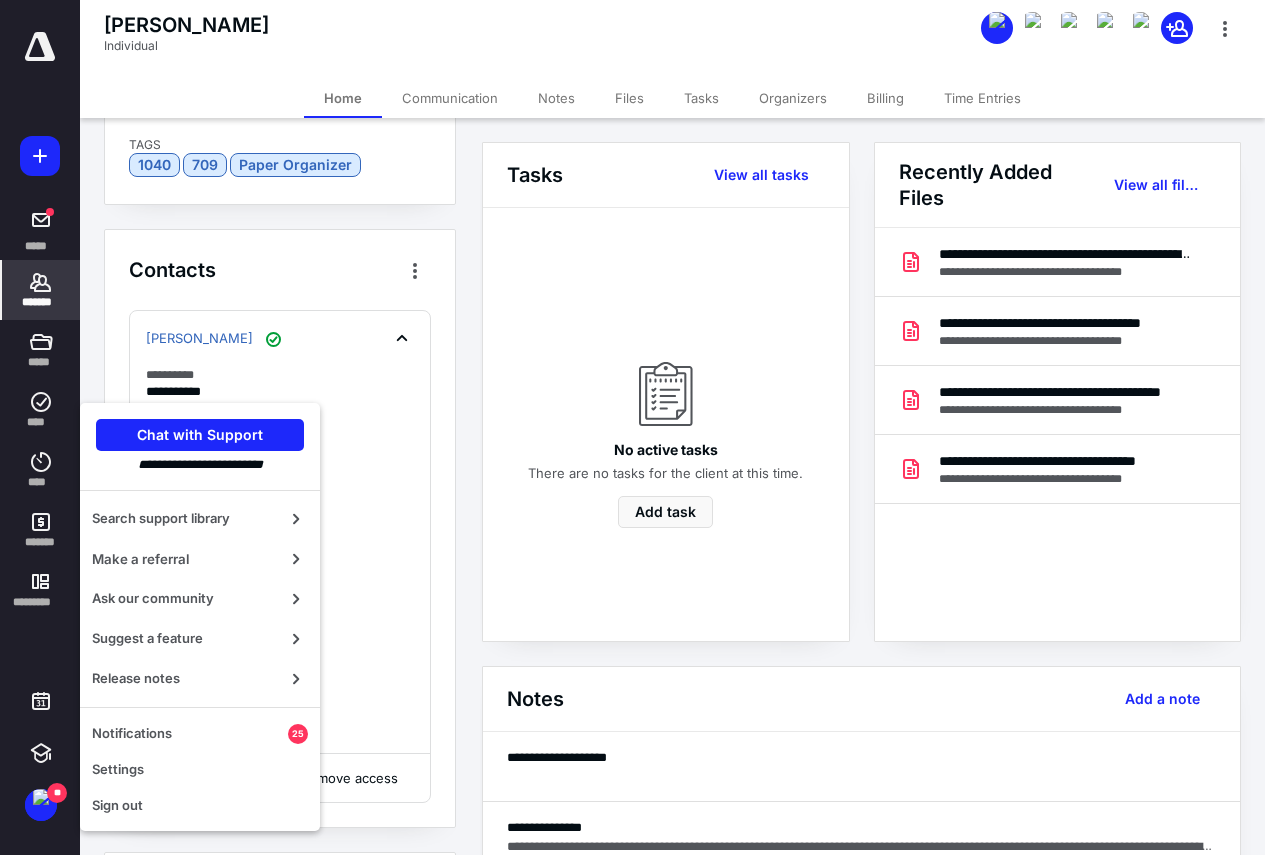 click 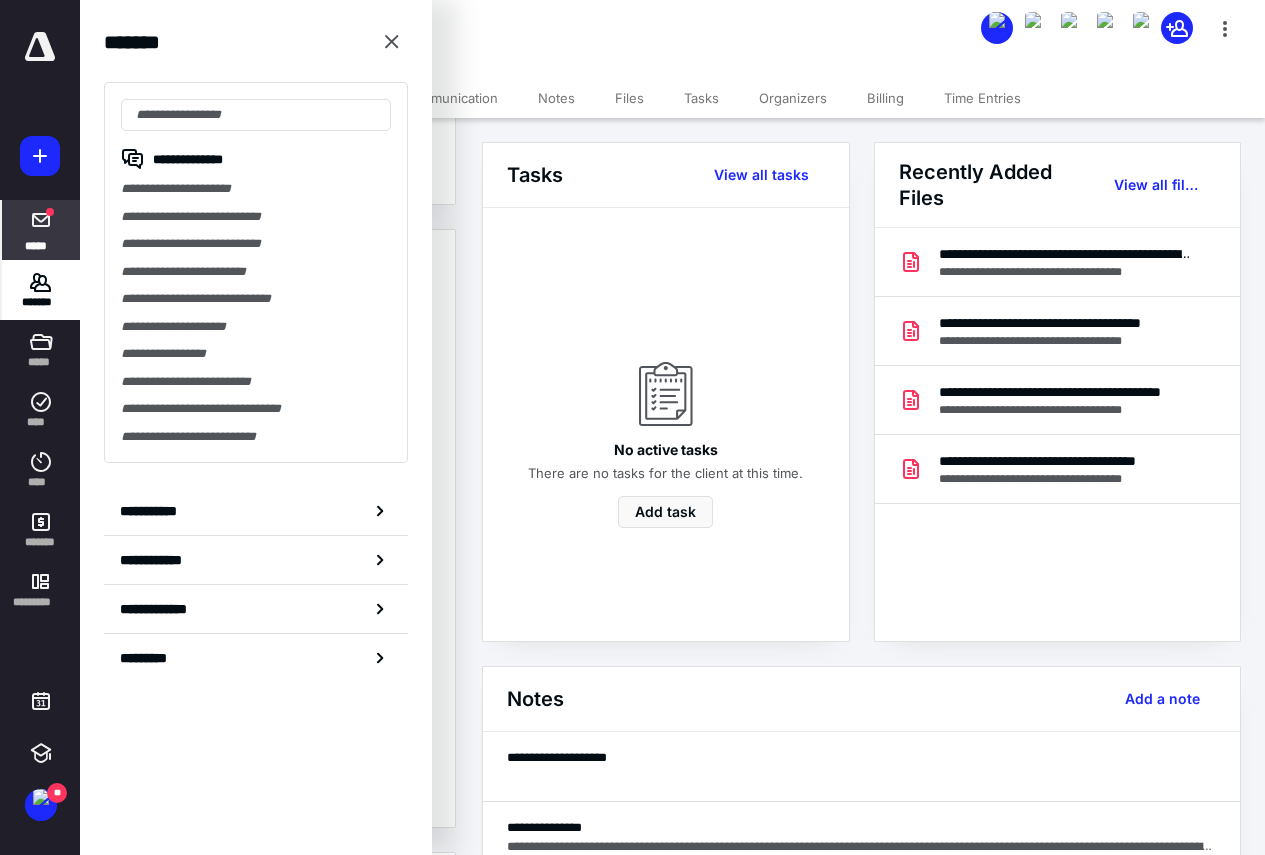 click 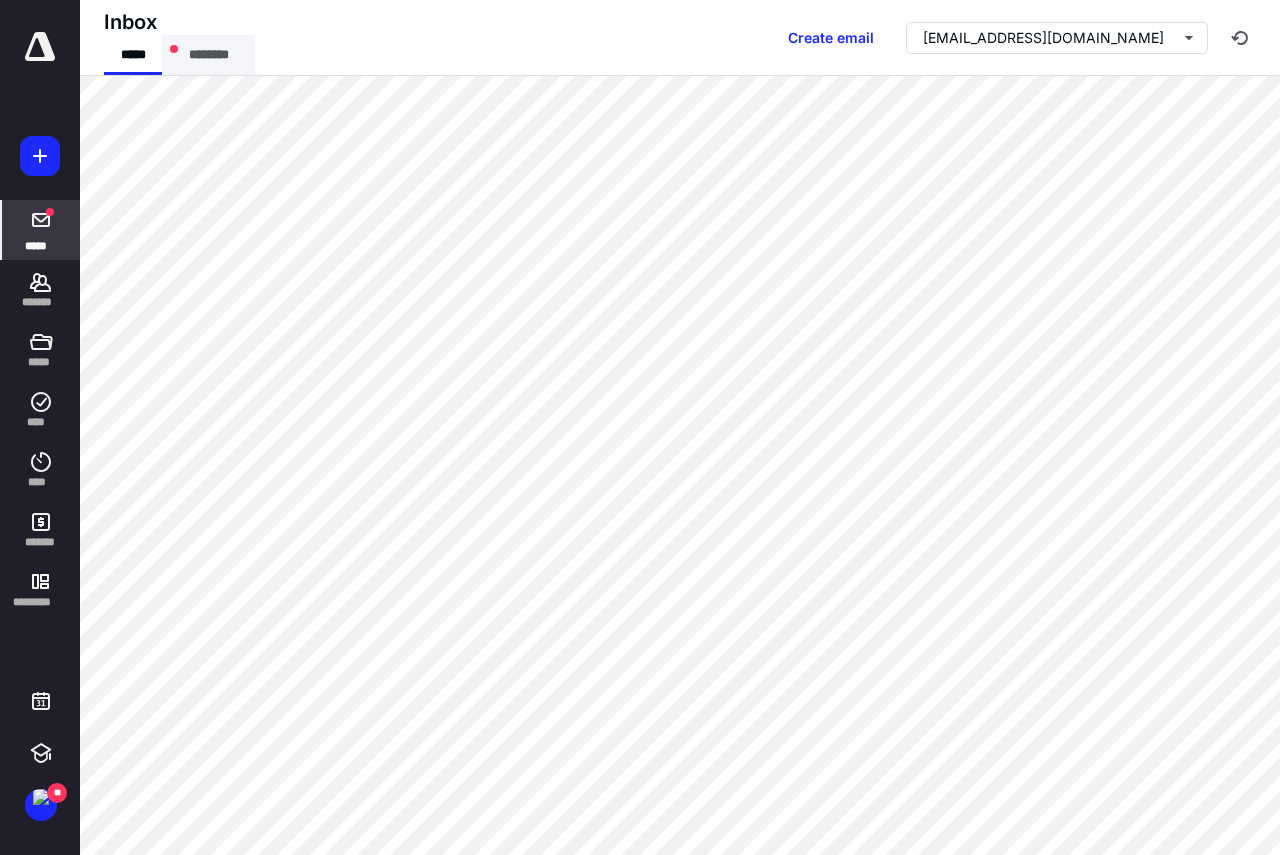 click on "********" at bounding box center [208, 55] 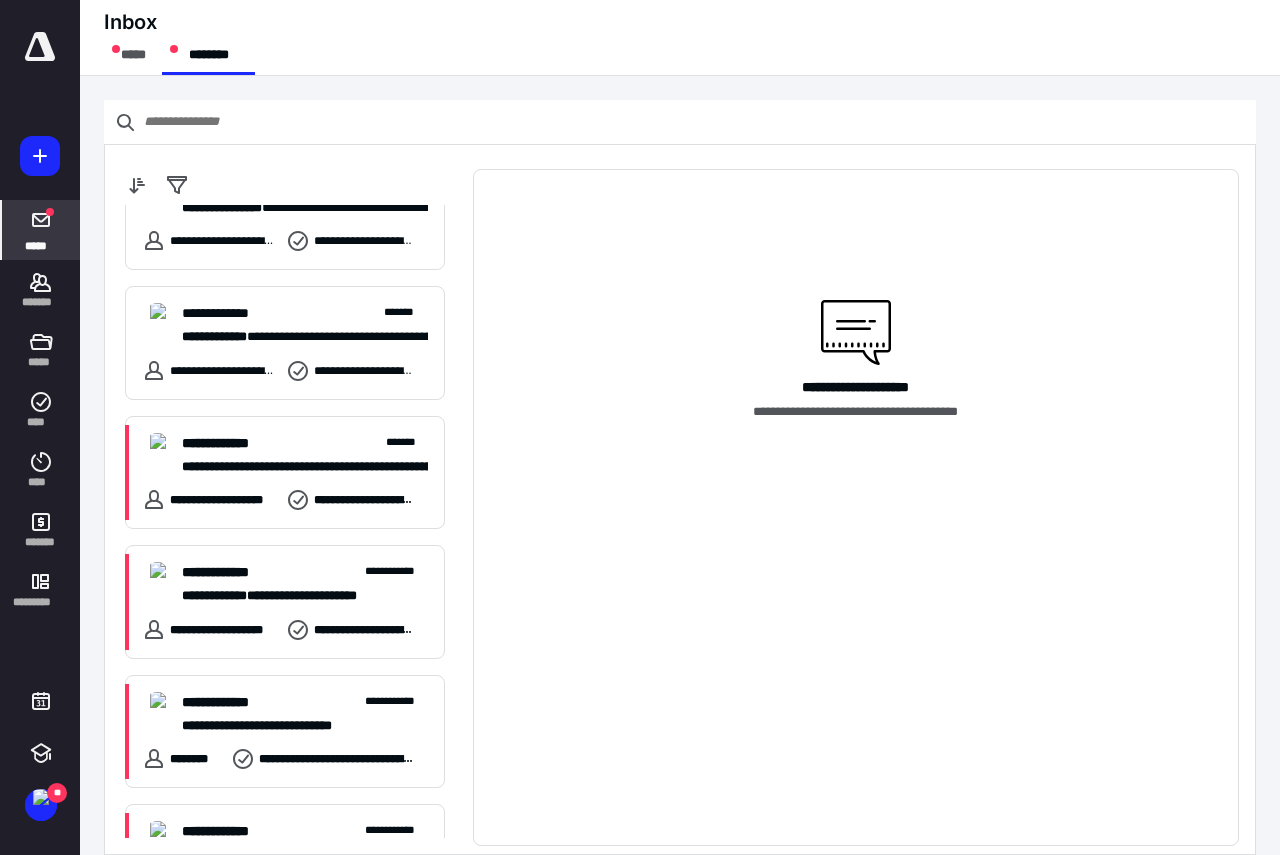 scroll, scrollTop: 800, scrollLeft: 0, axis: vertical 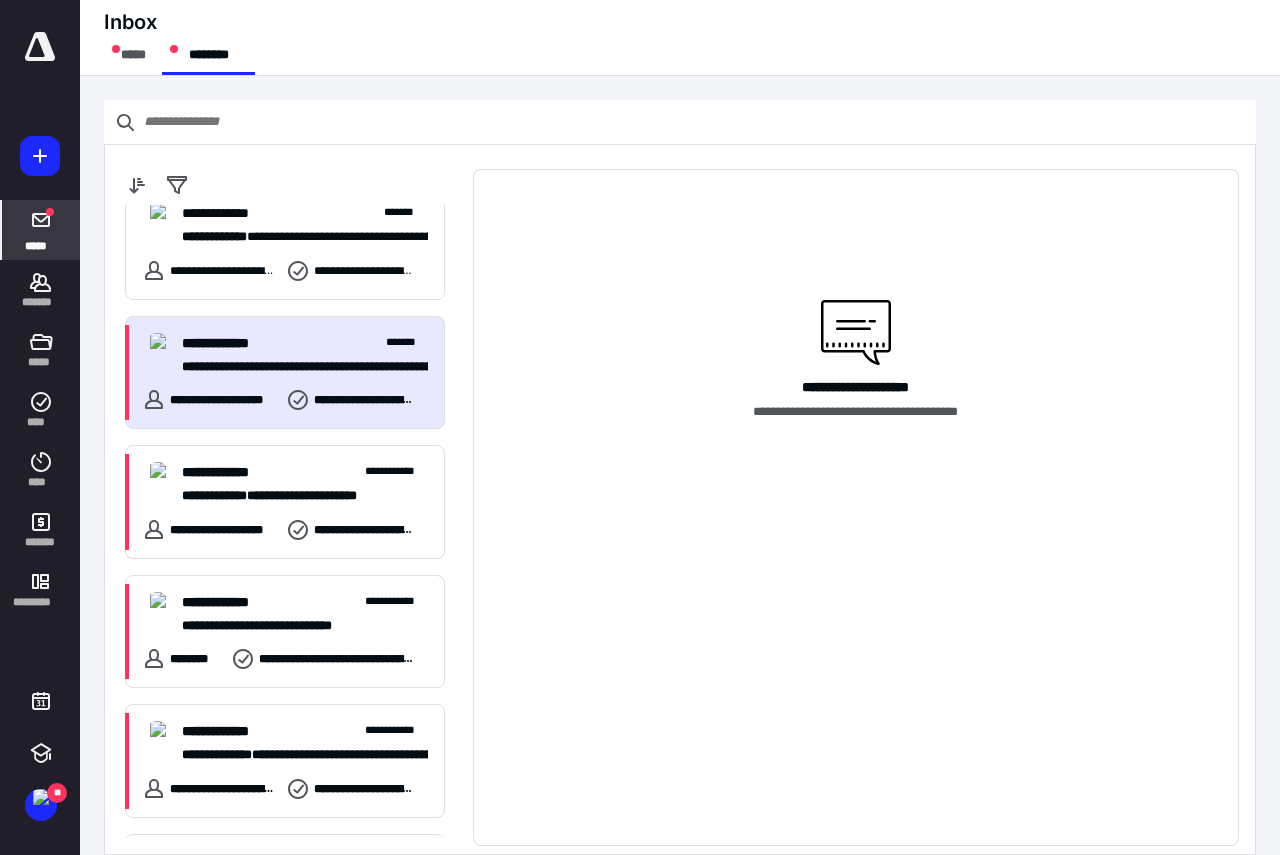 click on "**********" at bounding box center [297, 367] 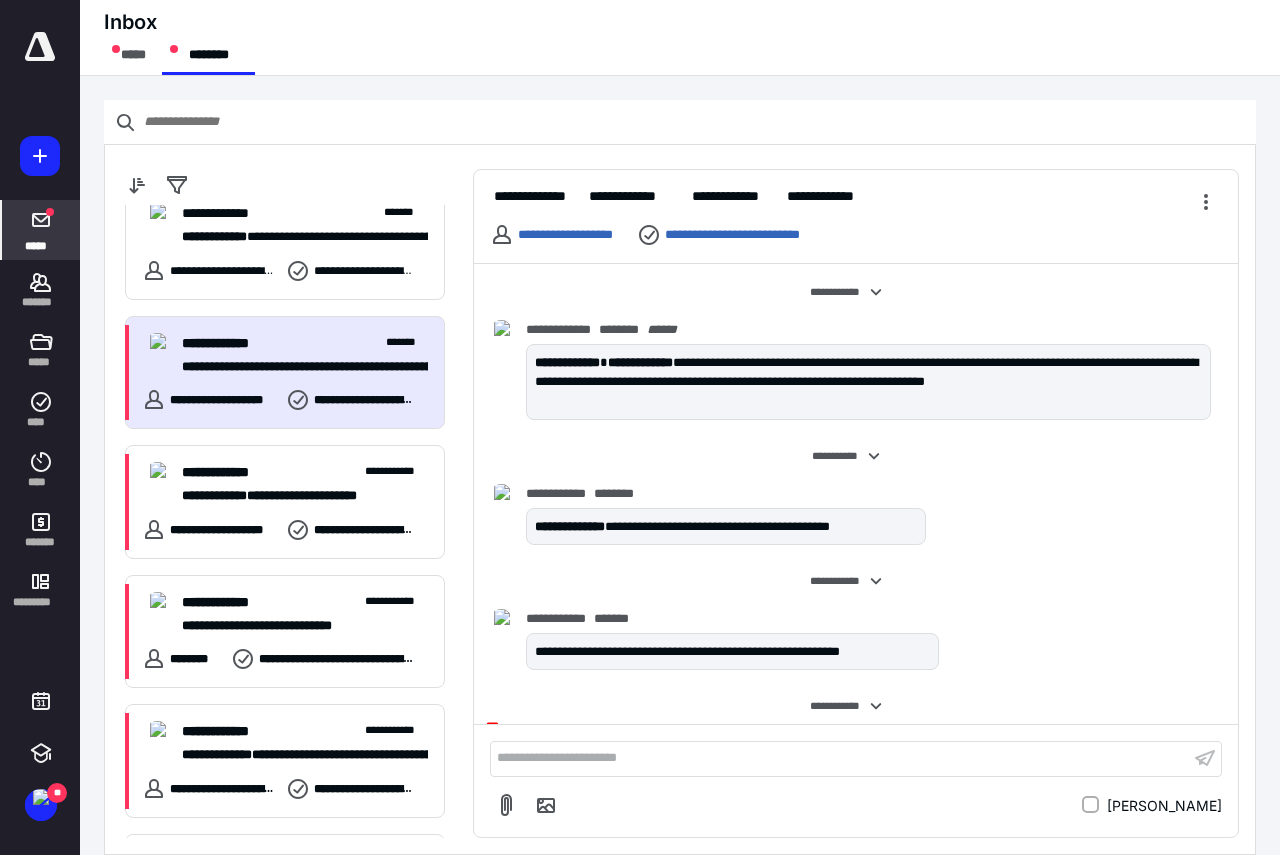 scroll, scrollTop: 257, scrollLeft: 0, axis: vertical 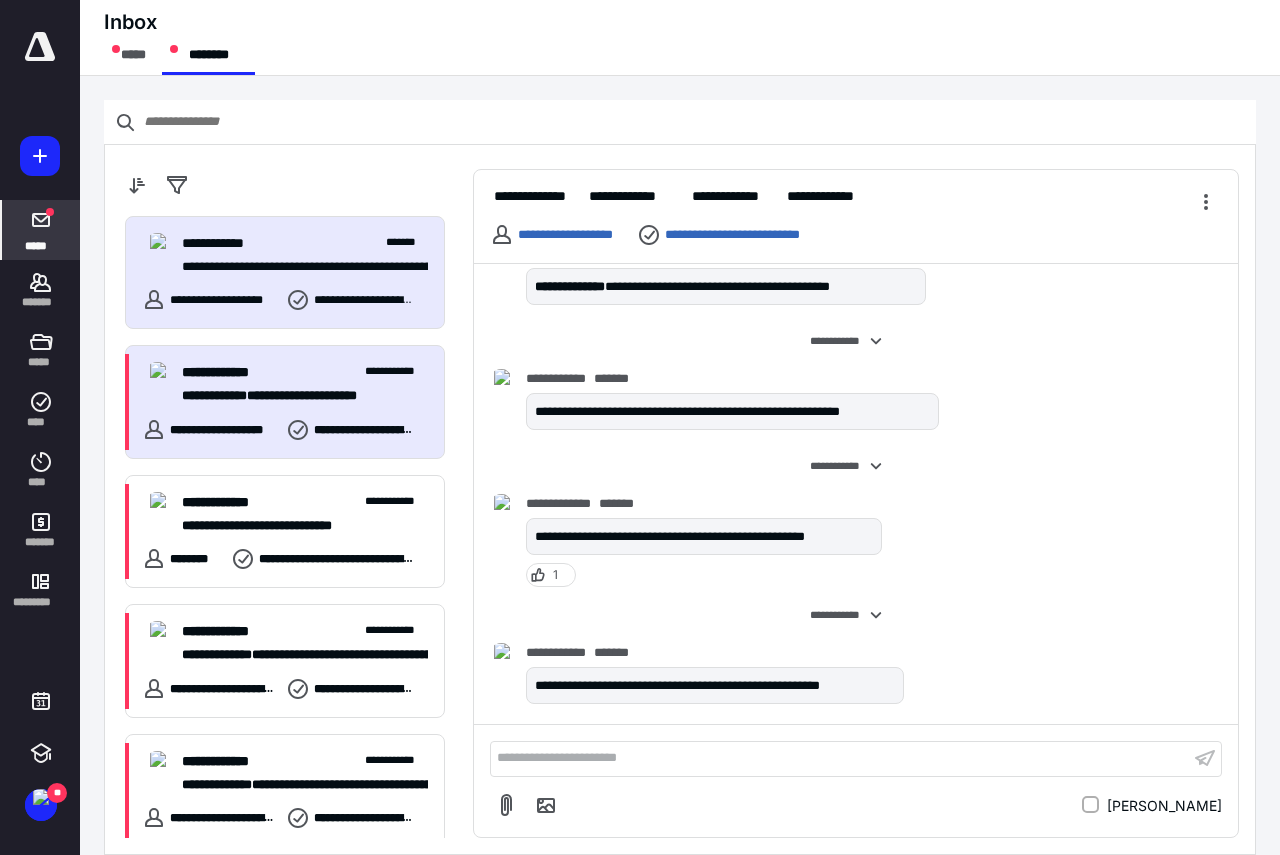 click on "**********" at bounding box center [305, 384] 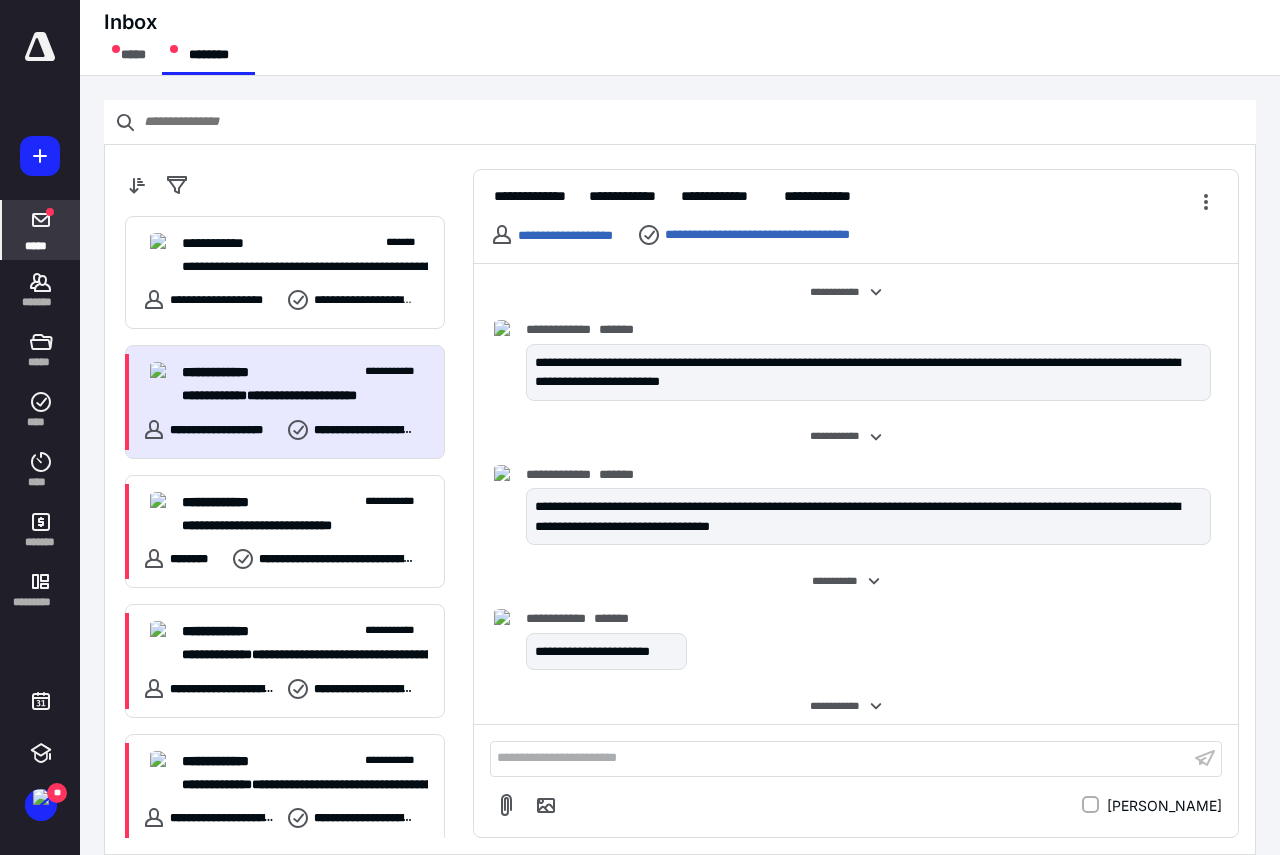 scroll, scrollTop: 233, scrollLeft: 0, axis: vertical 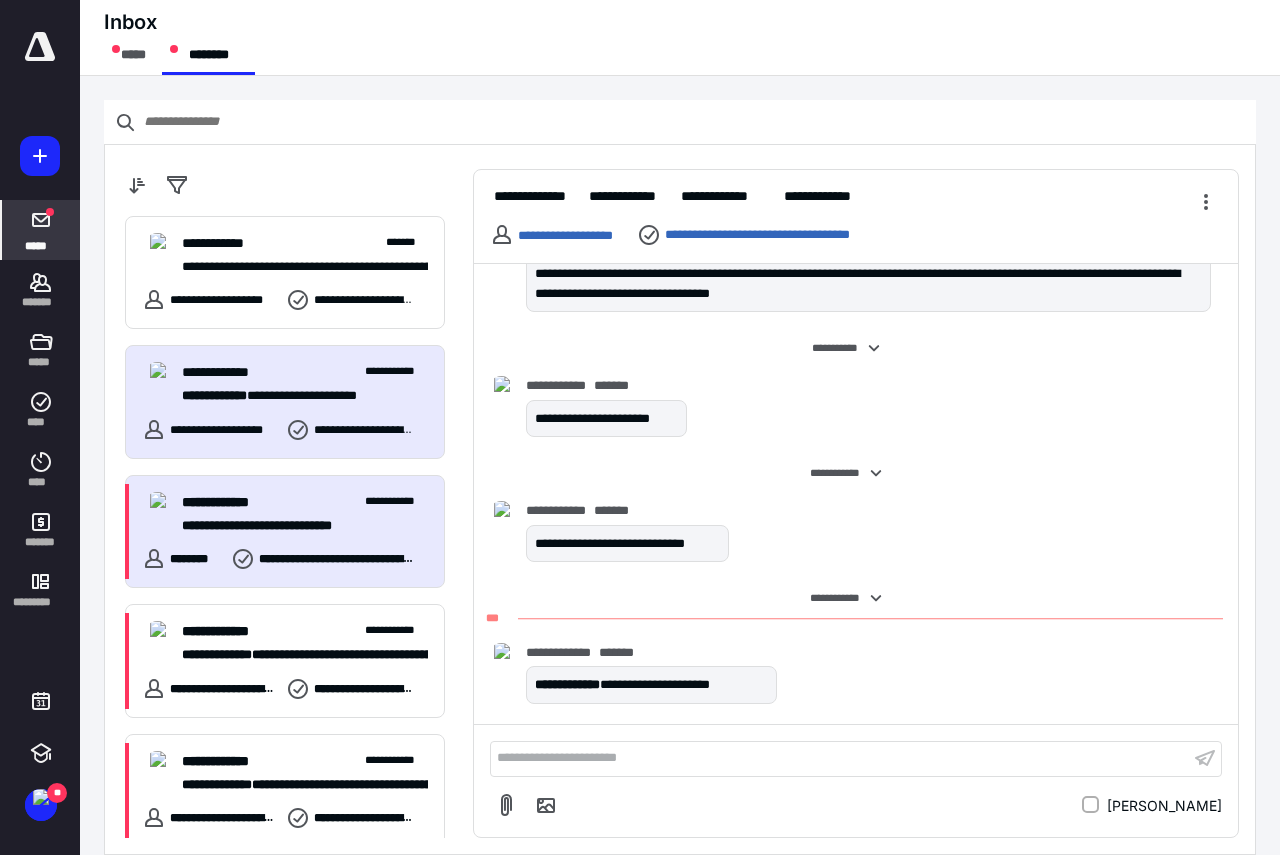 click on "**********" at bounding box center (297, 526) 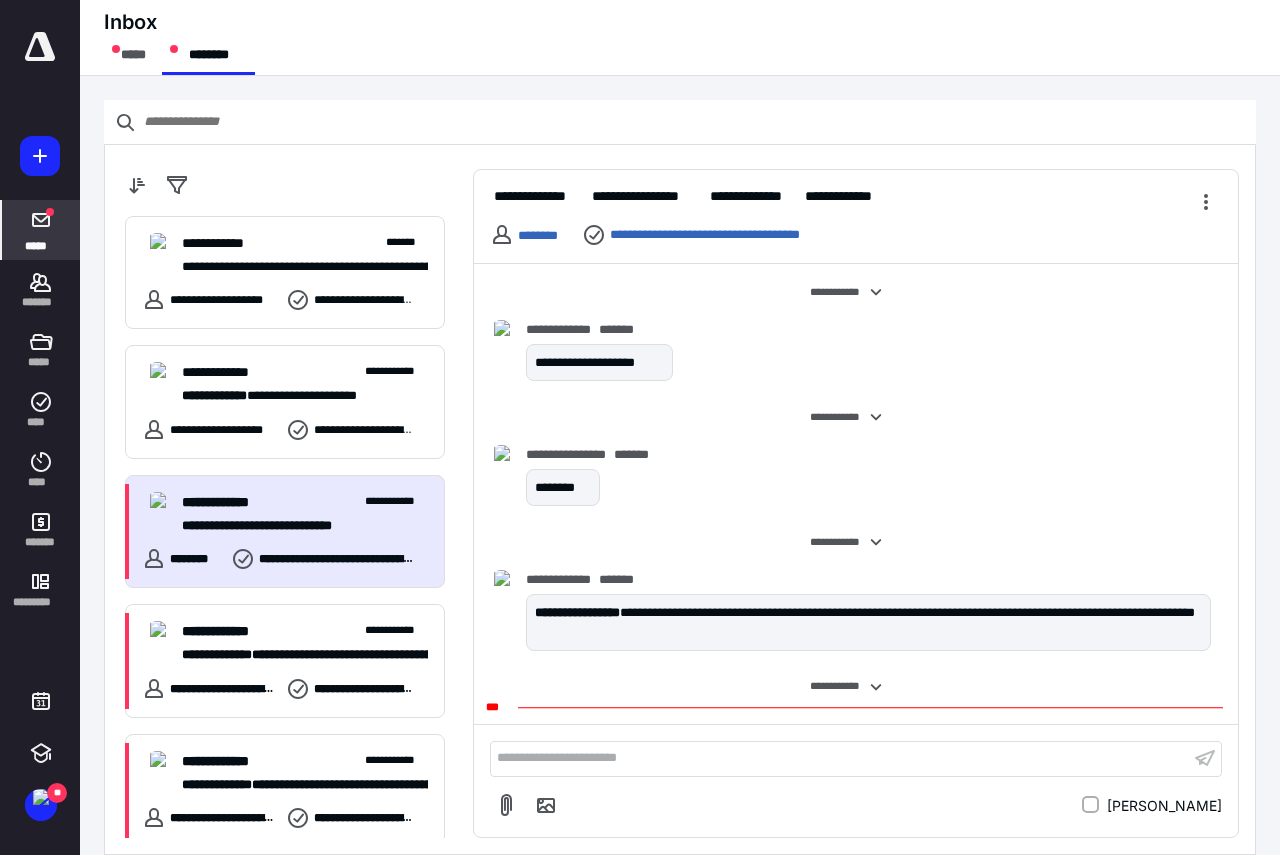 scroll, scrollTop: 88, scrollLeft: 0, axis: vertical 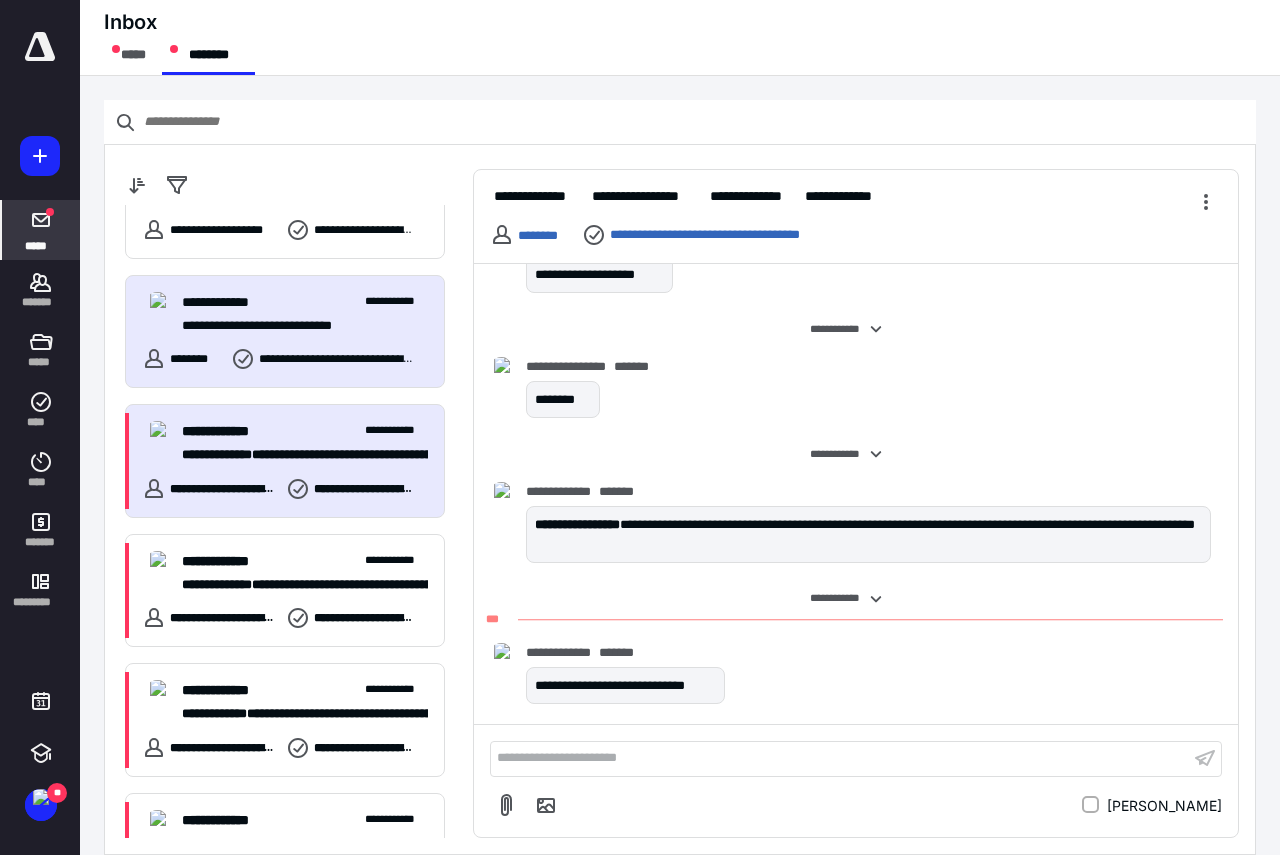 click on "**********" at bounding box center [305, 443] 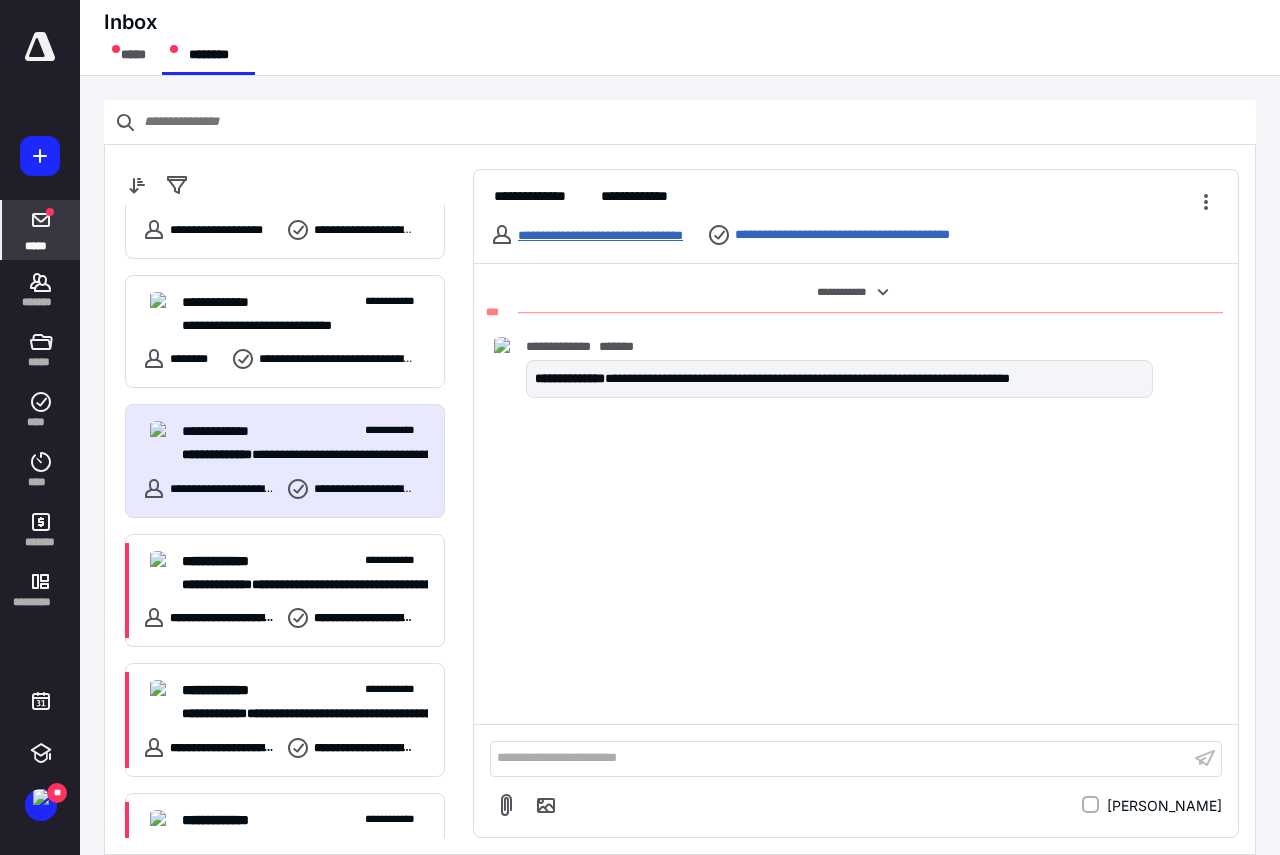 click on "**********" at bounding box center [600, 235] 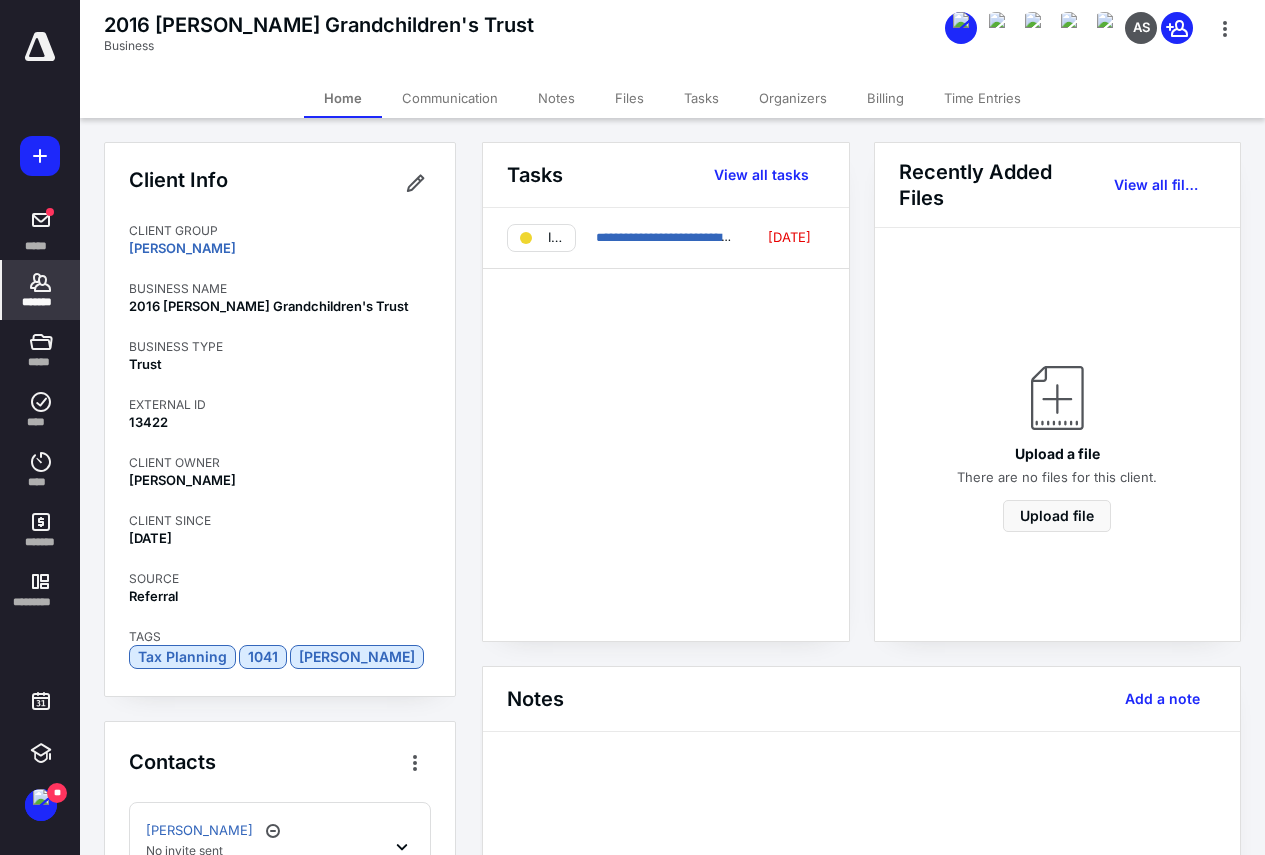 click on "Billing" at bounding box center [885, 98] 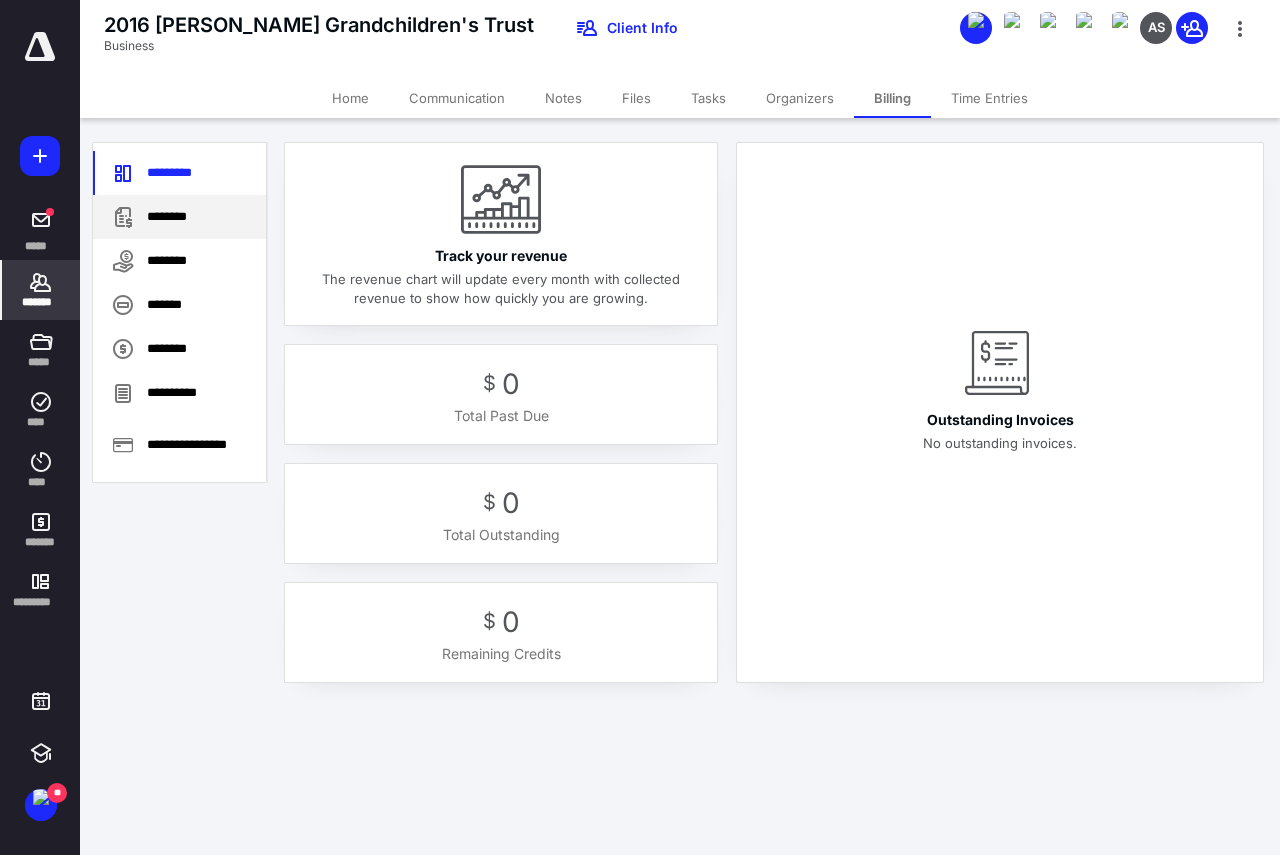 click on "********" at bounding box center [179, 217] 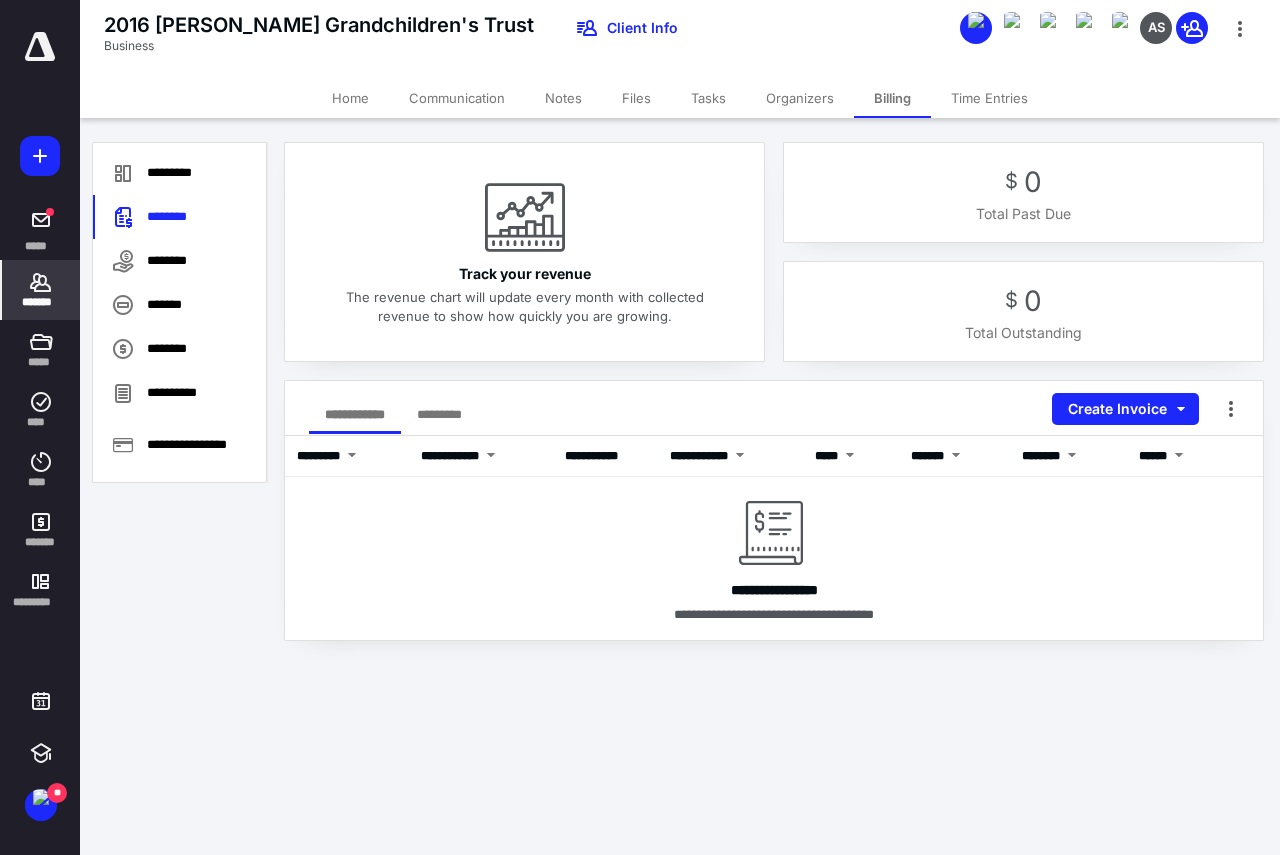 click on "Tasks" at bounding box center (708, 98) 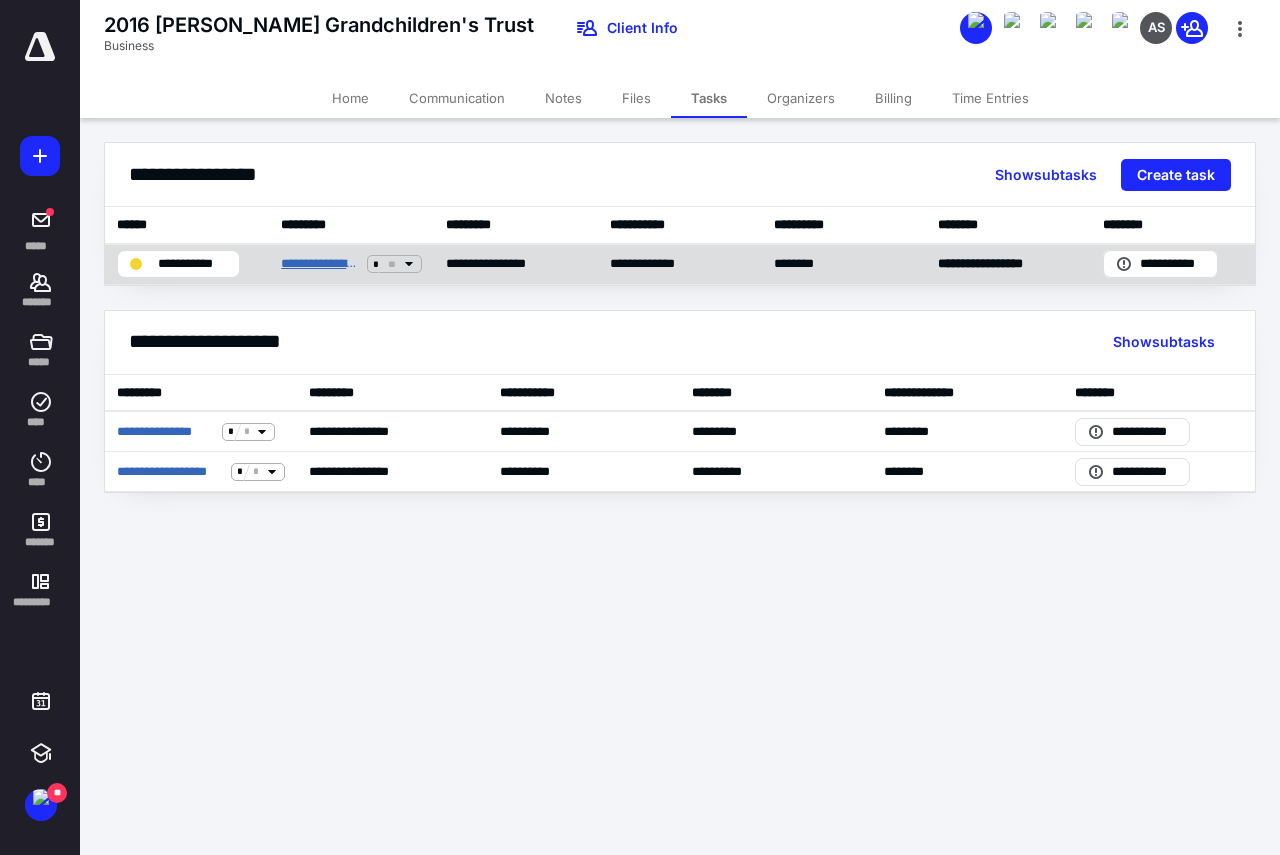 click on "**********" at bounding box center (319, 264) 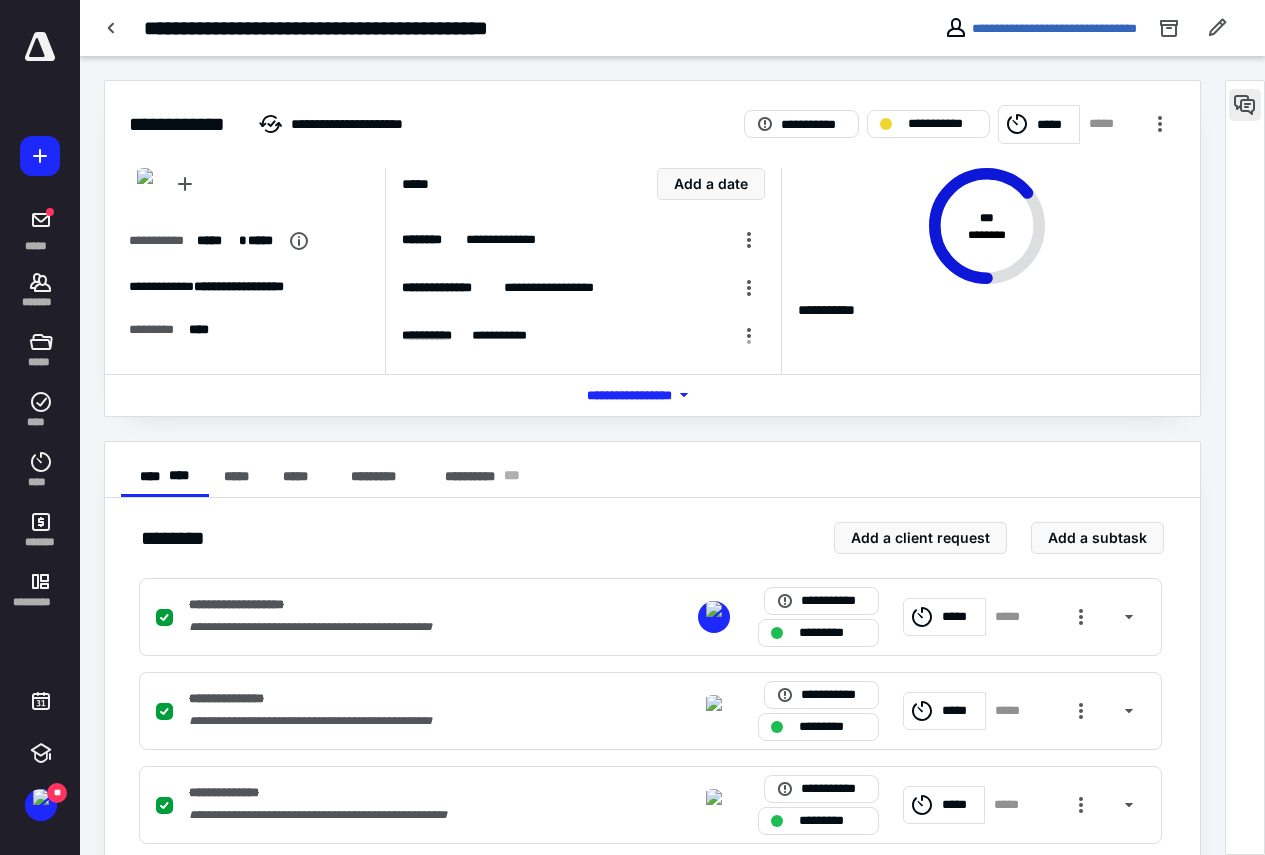 click at bounding box center [1245, 105] 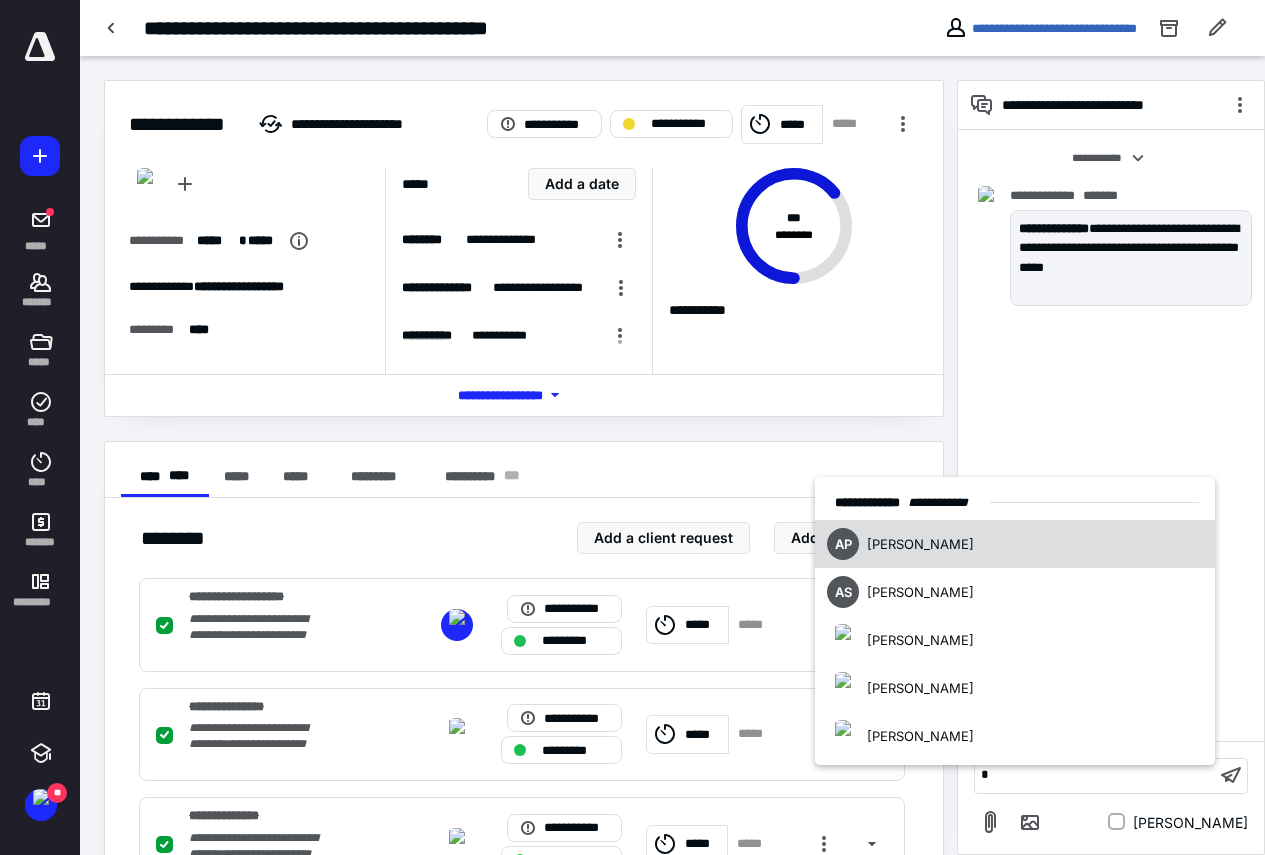 type 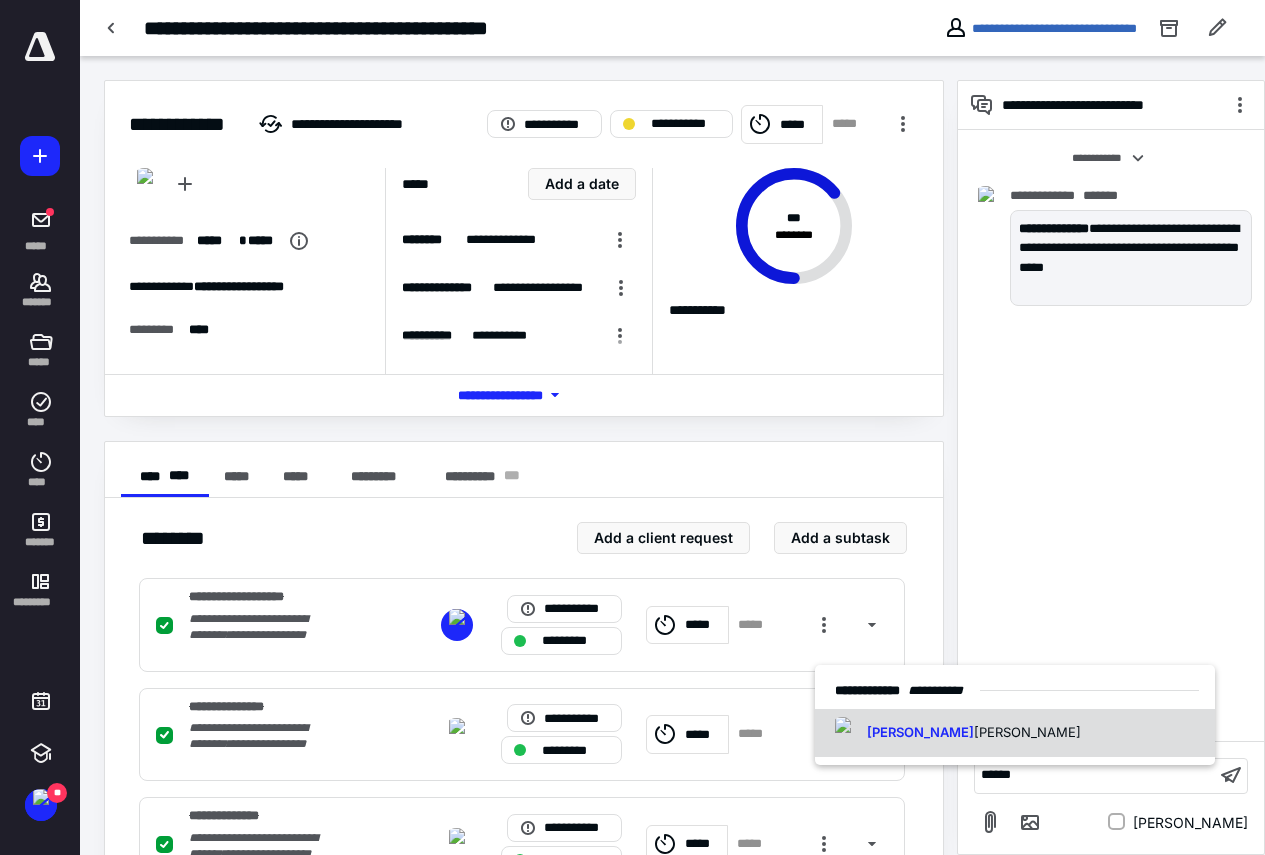 click on "[PERSON_NAME]" at bounding box center [1027, 732] 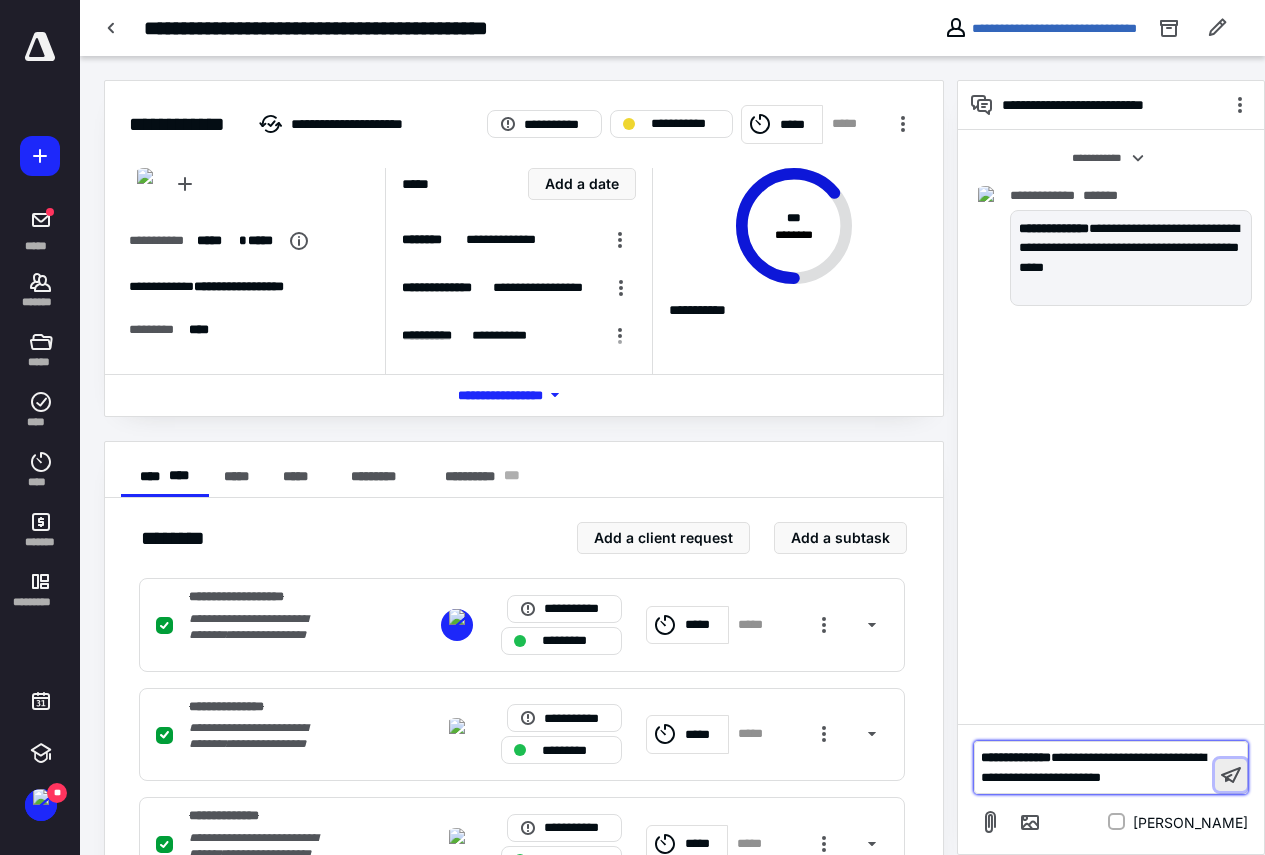 click at bounding box center (1231, 775) 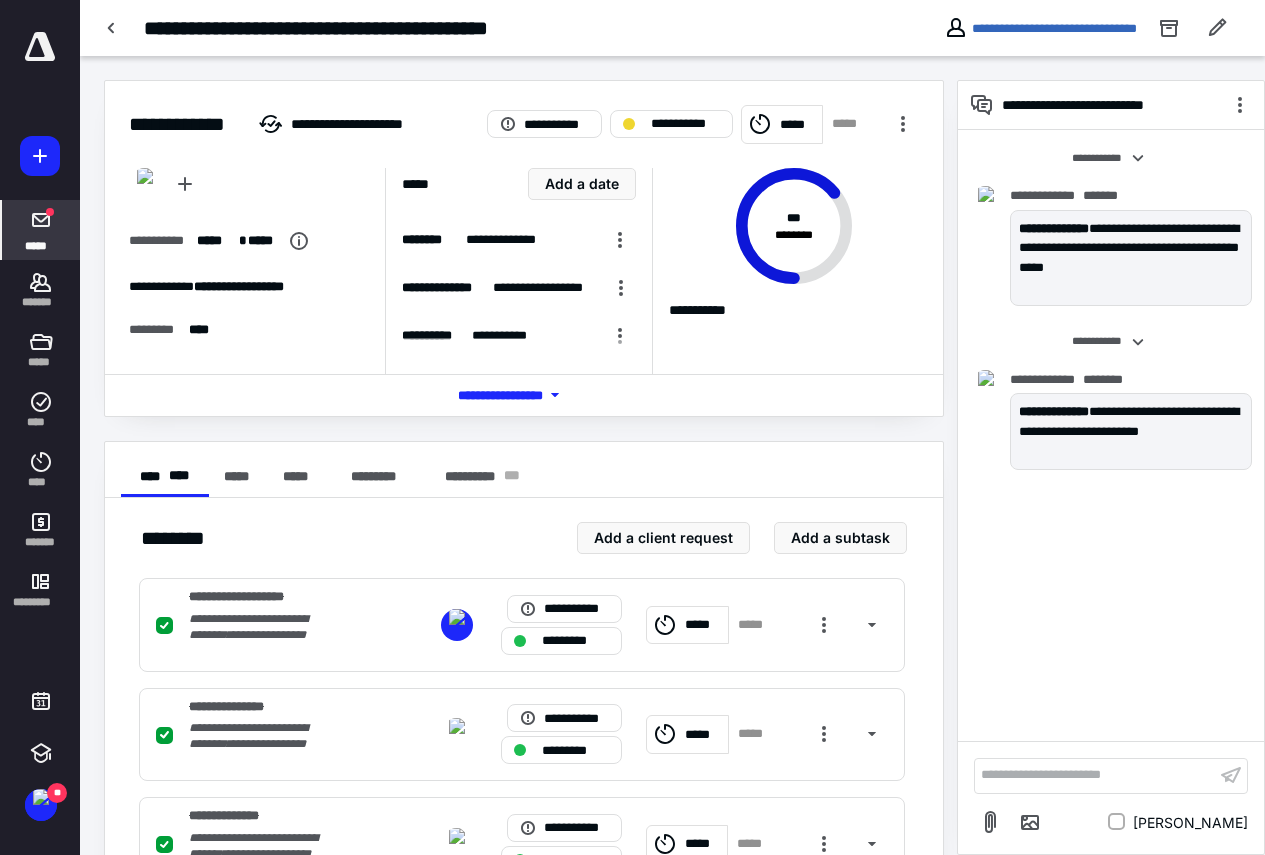 click on "*****" at bounding box center (41, 230) 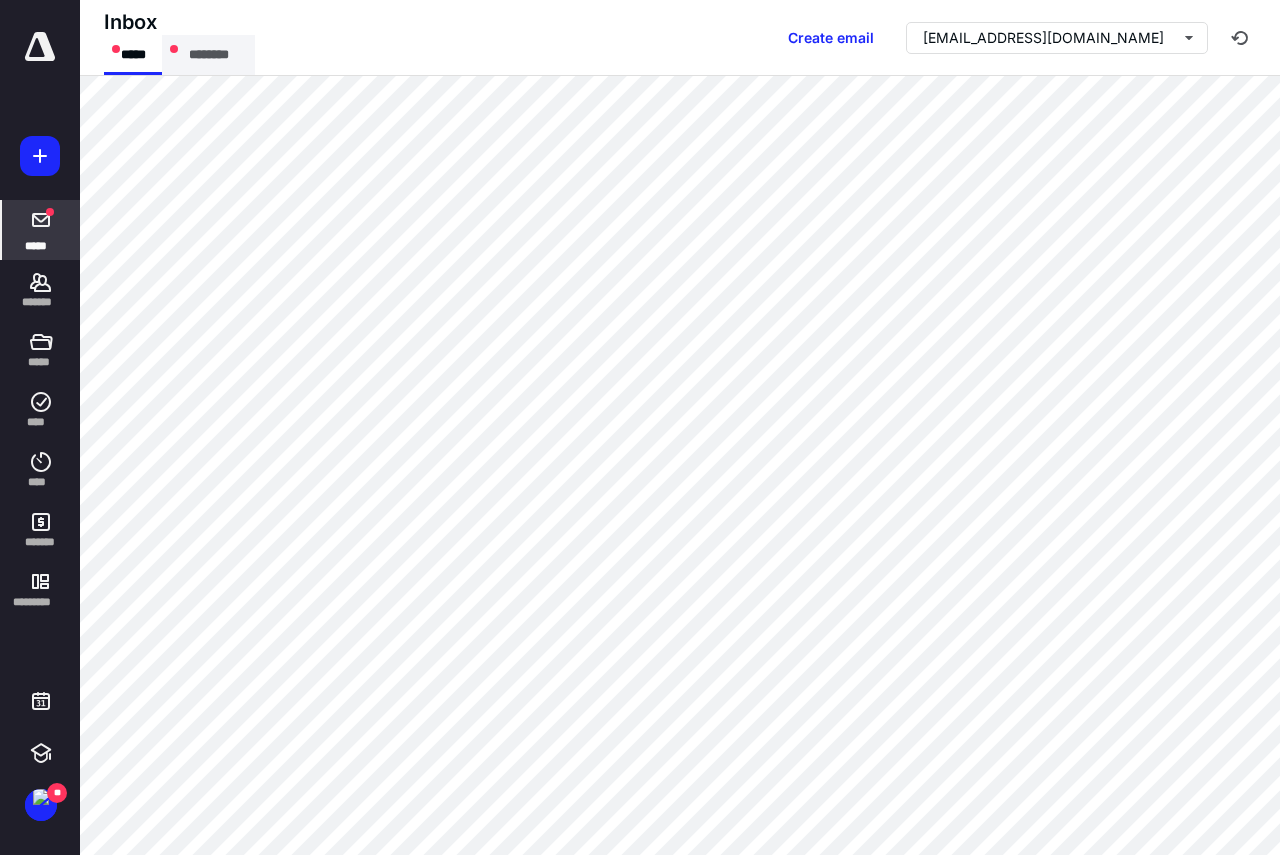click on "********" at bounding box center [208, 55] 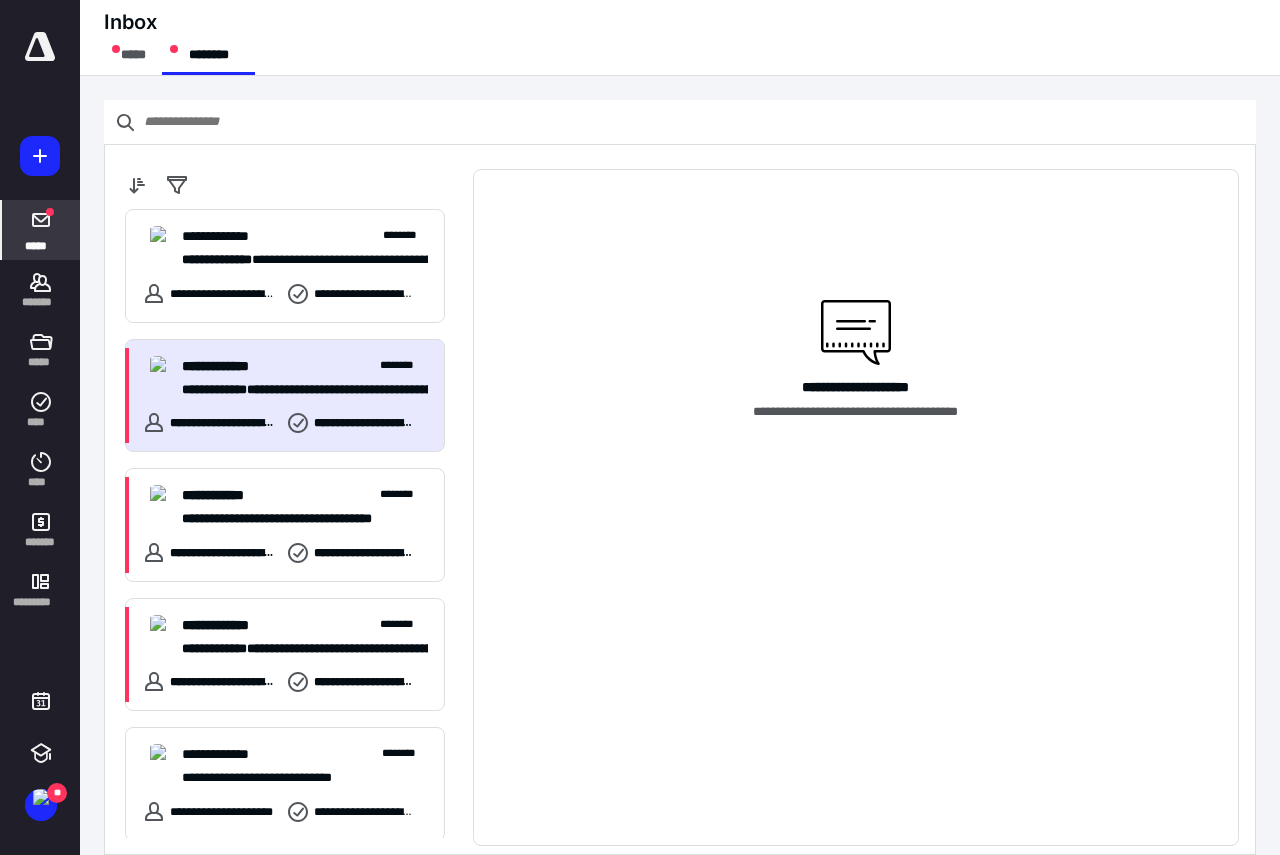 click on "**********" at bounding box center [297, 390] 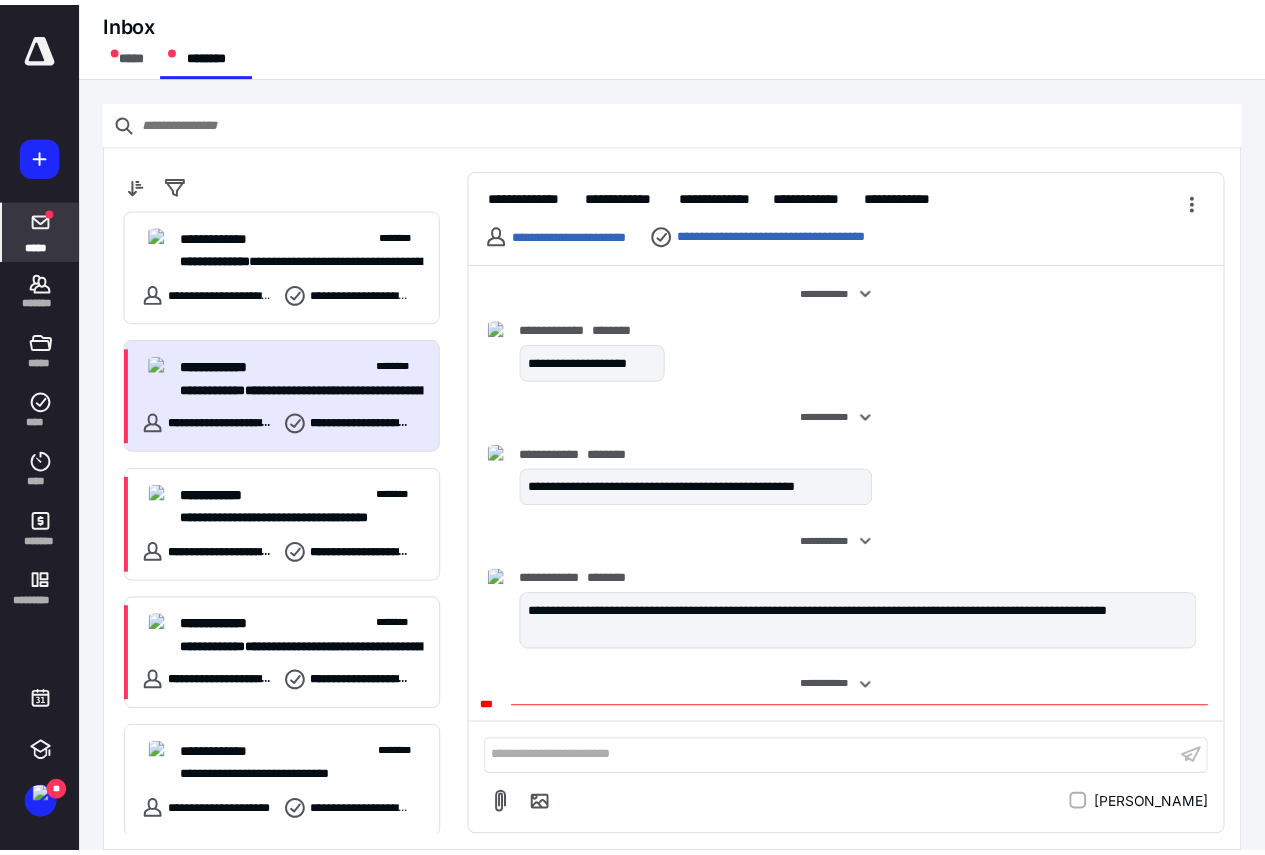 scroll, scrollTop: 233, scrollLeft: 0, axis: vertical 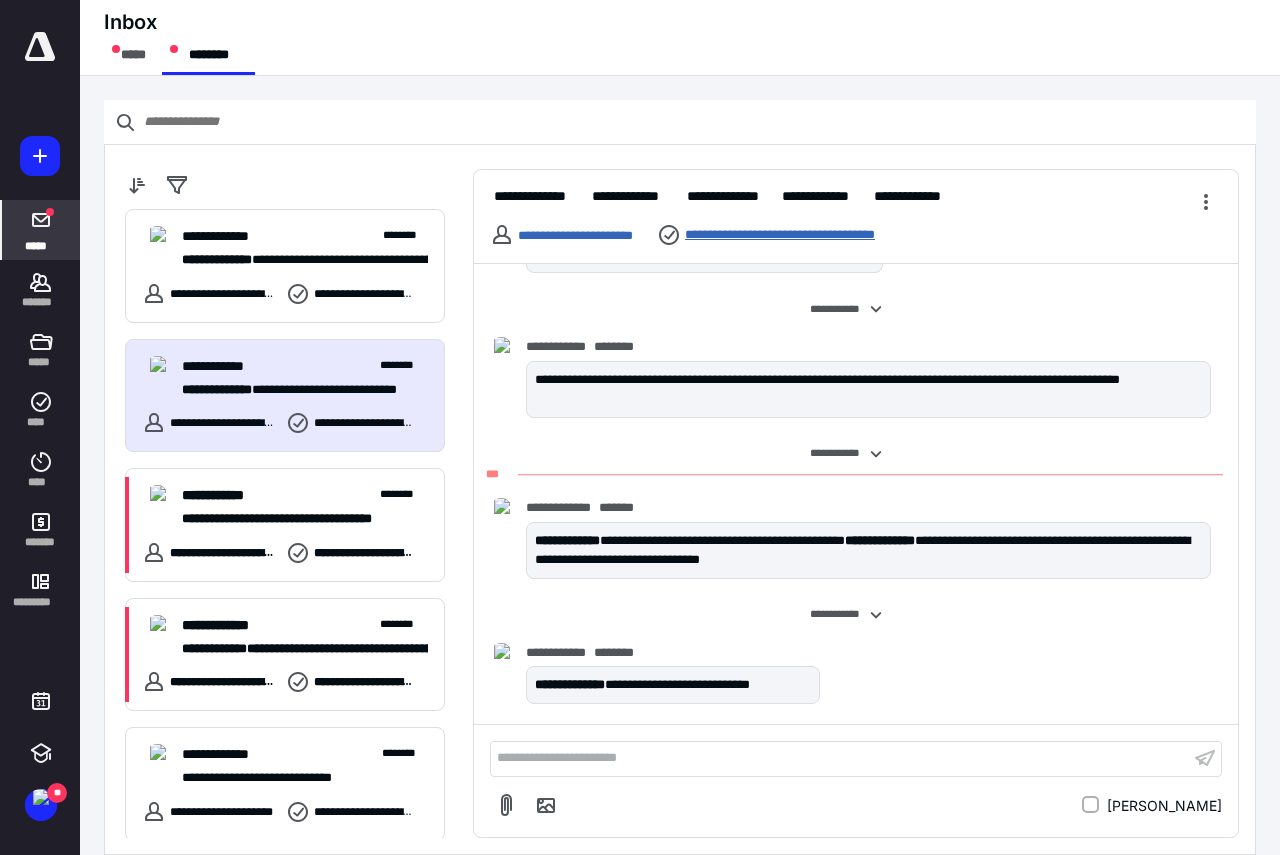 click on "**********" at bounding box center [805, 235] 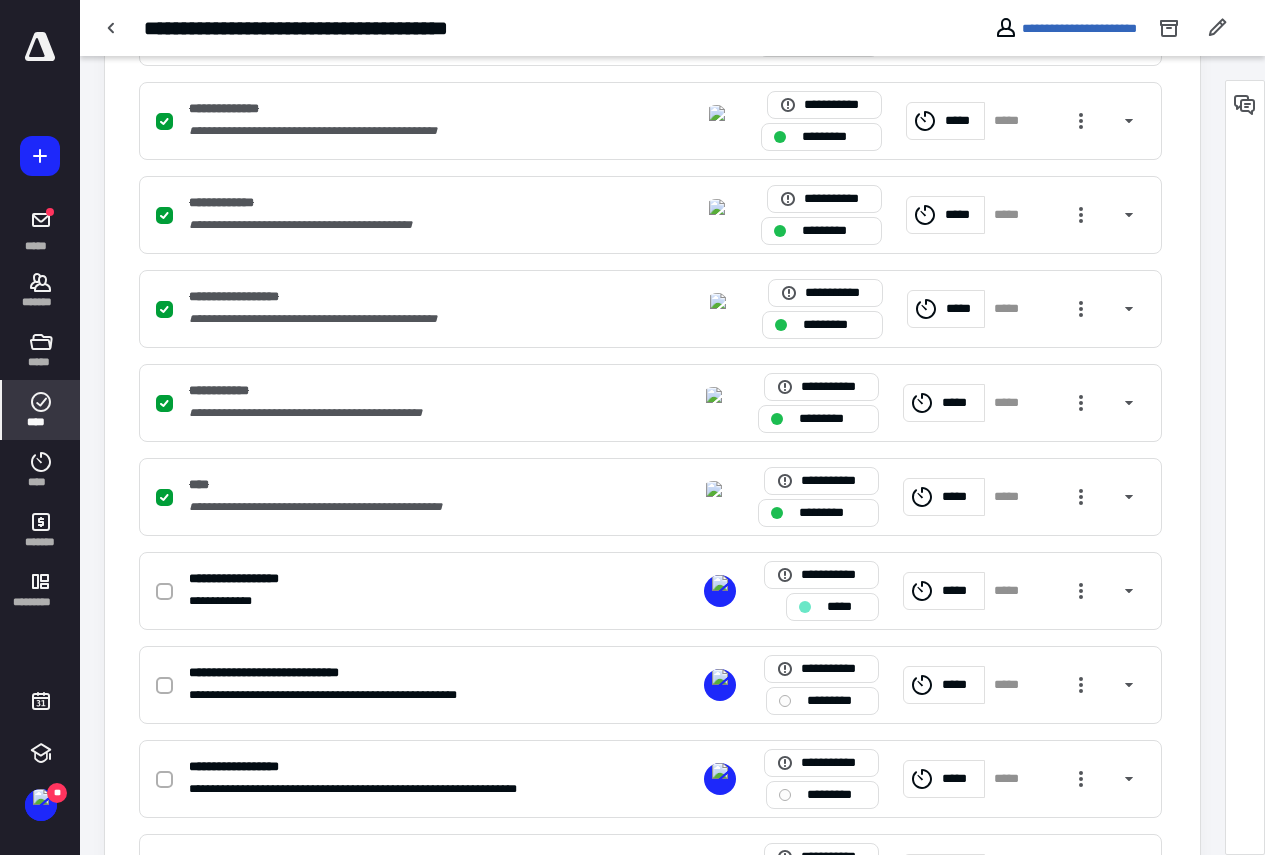 scroll, scrollTop: 590, scrollLeft: 0, axis: vertical 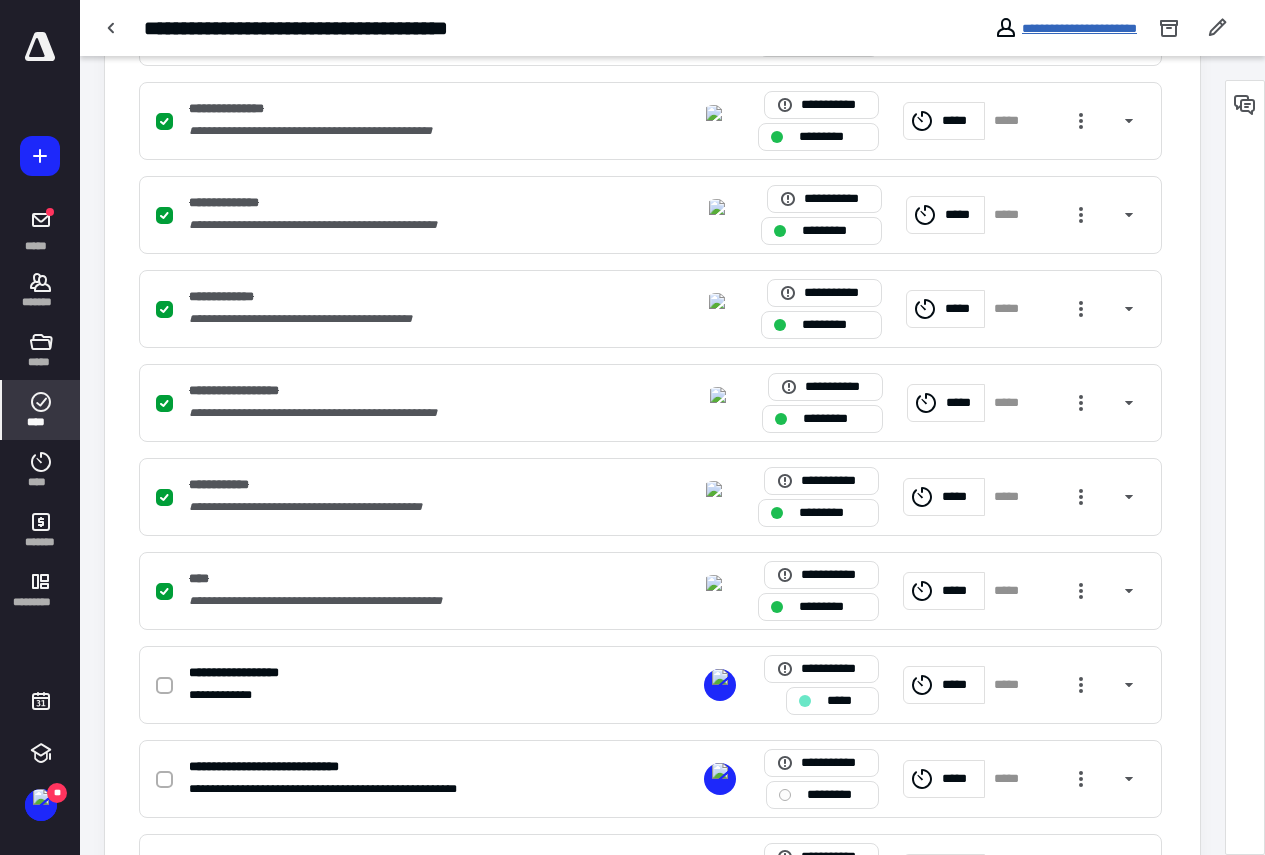 click on "**********" at bounding box center [1079, 28] 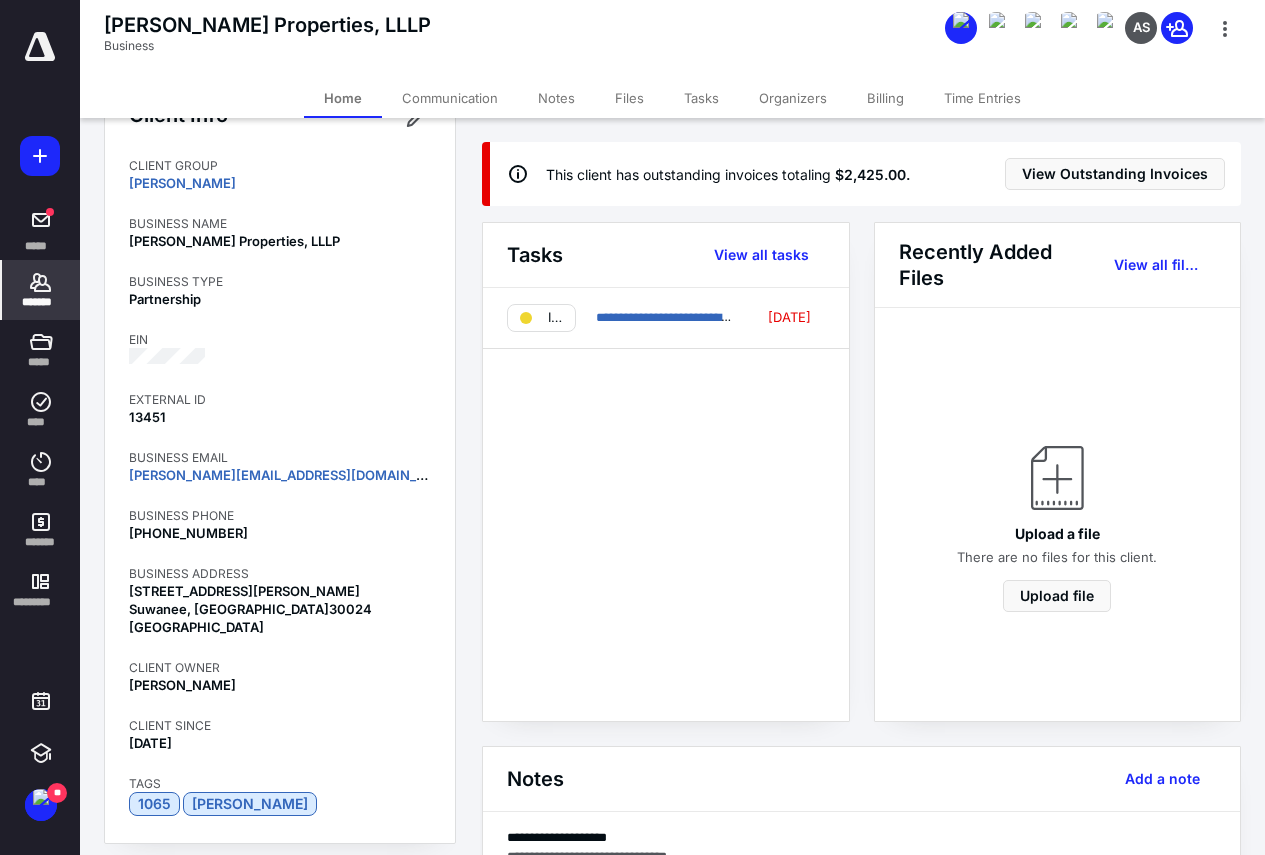scroll, scrollTop: 100, scrollLeft: 0, axis: vertical 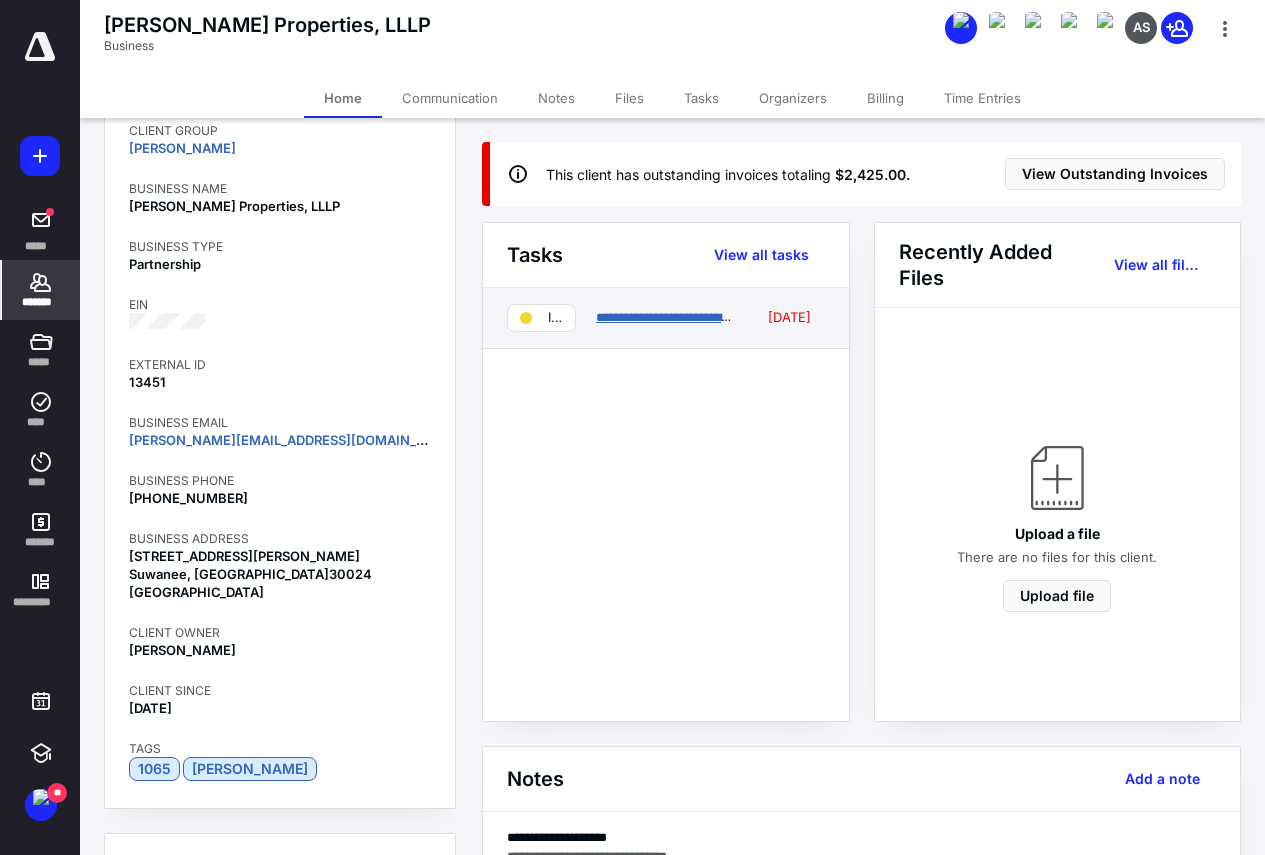 click on "**********" at bounding box center [691, 317] 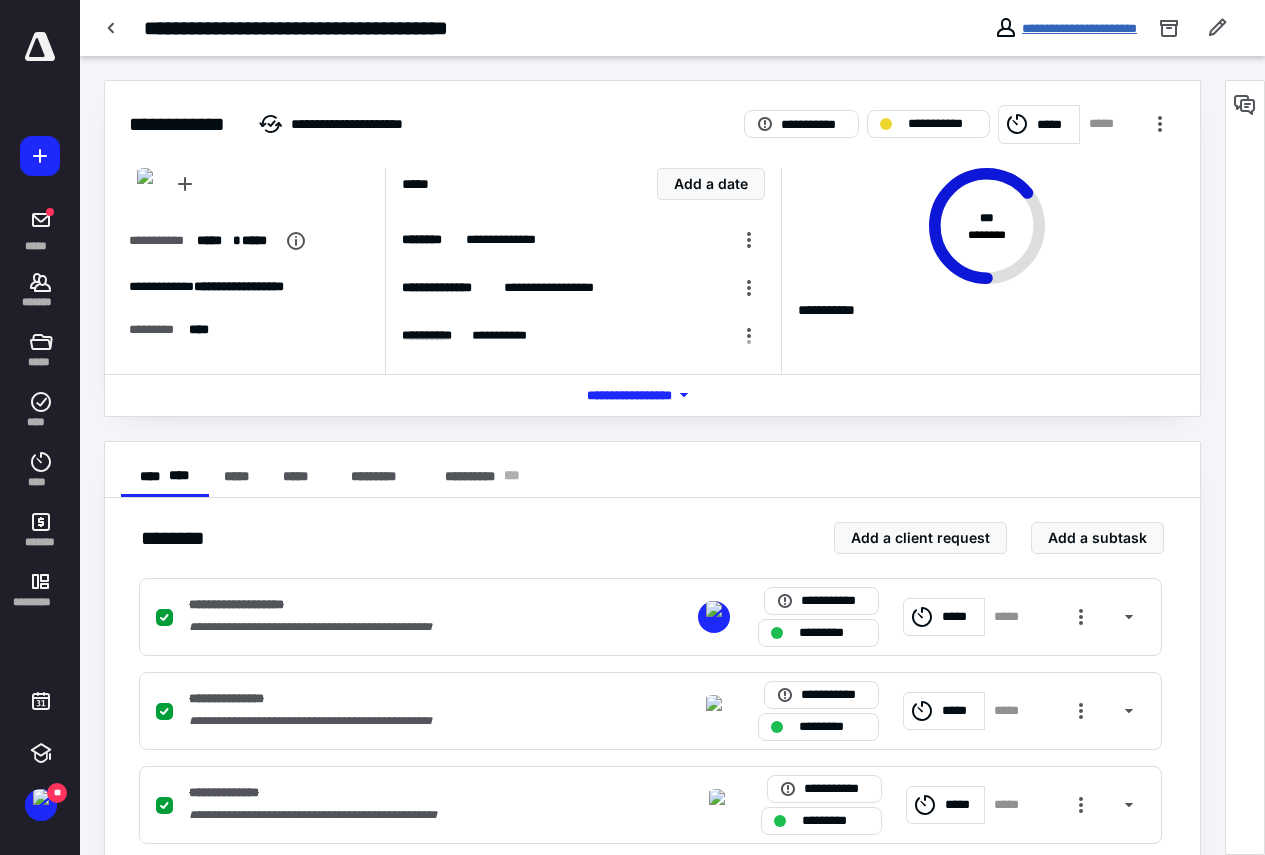 click on "**********" at bounding box center (1079, 28) 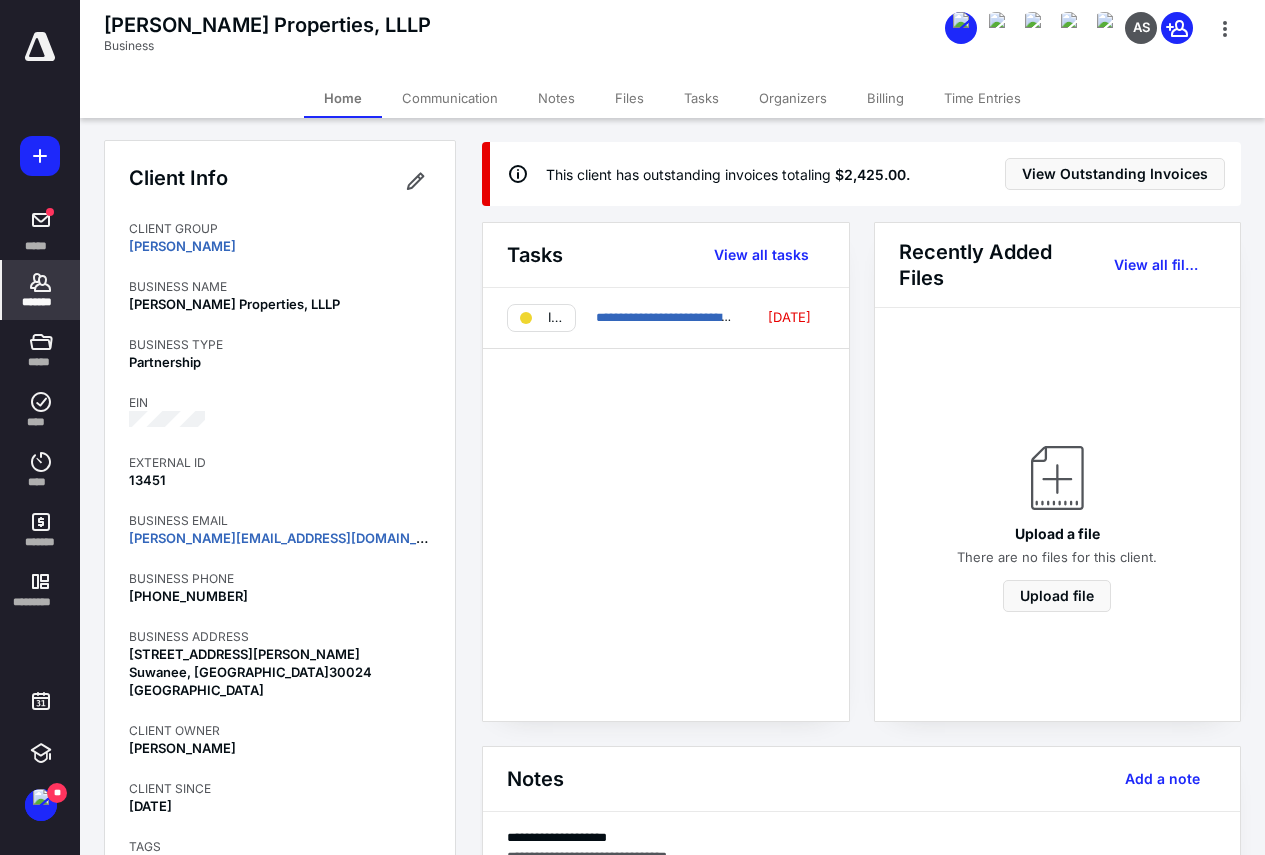 scroll, scrollTop: 0, scrollLeft: 0, axis: both 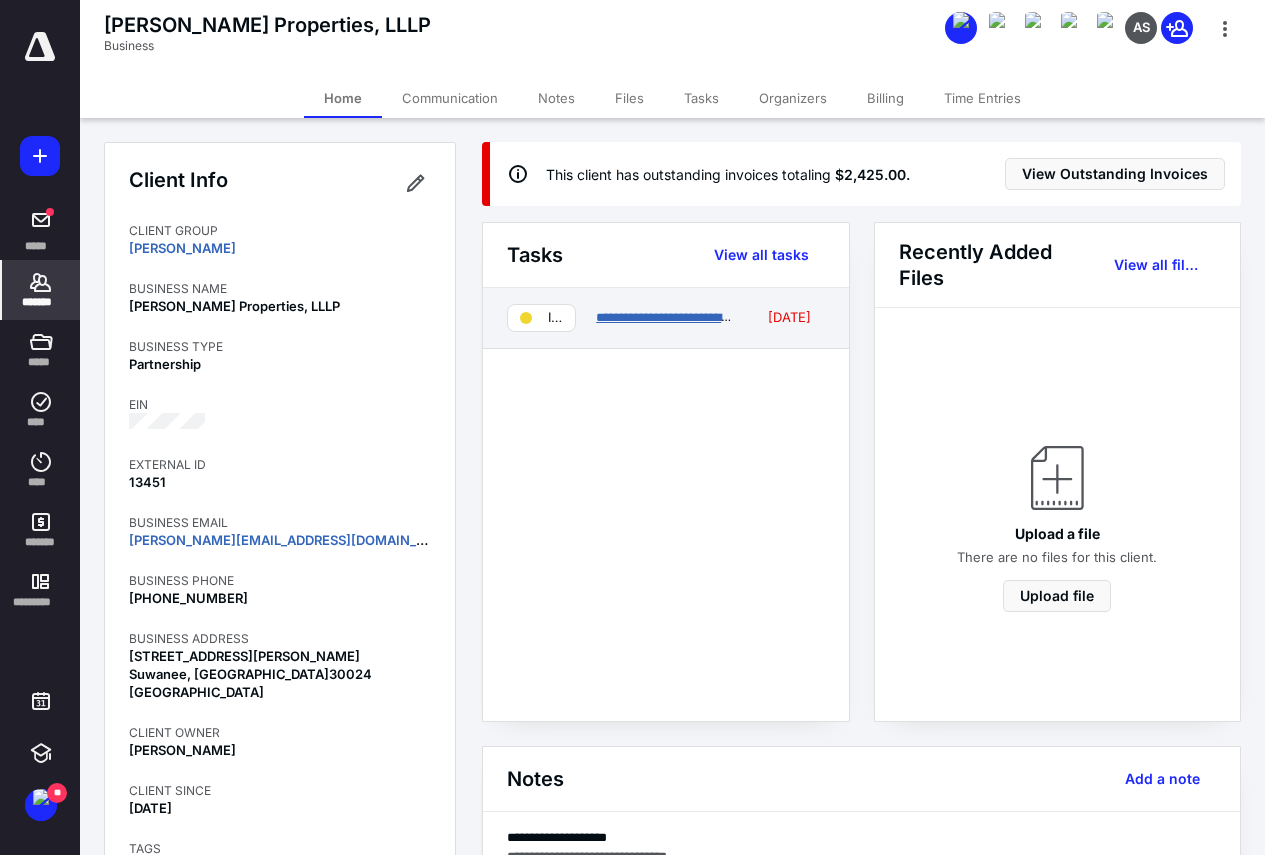 click on "**********" at bounding box center [691, 317] 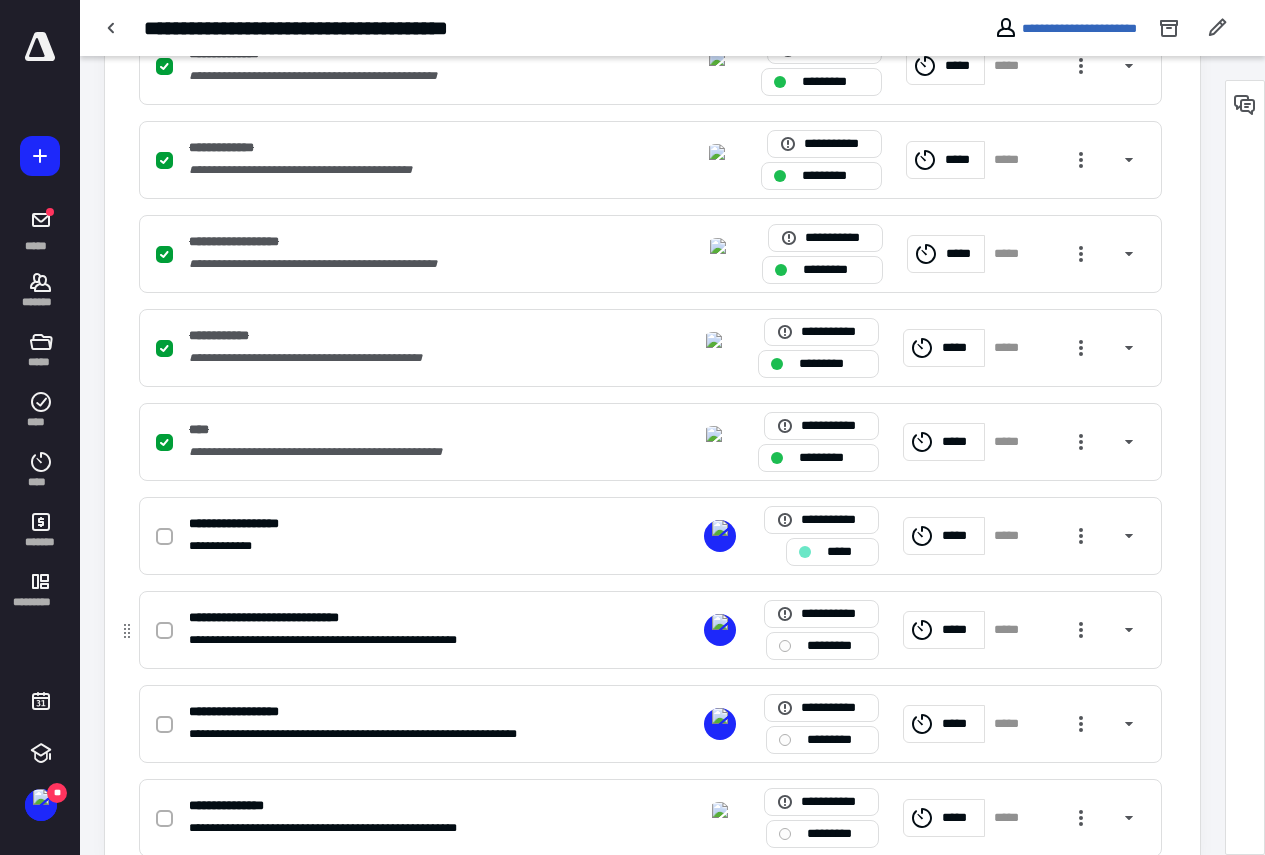scroll, scrollTop: 790, scrollLeft: 0, axis: vertical 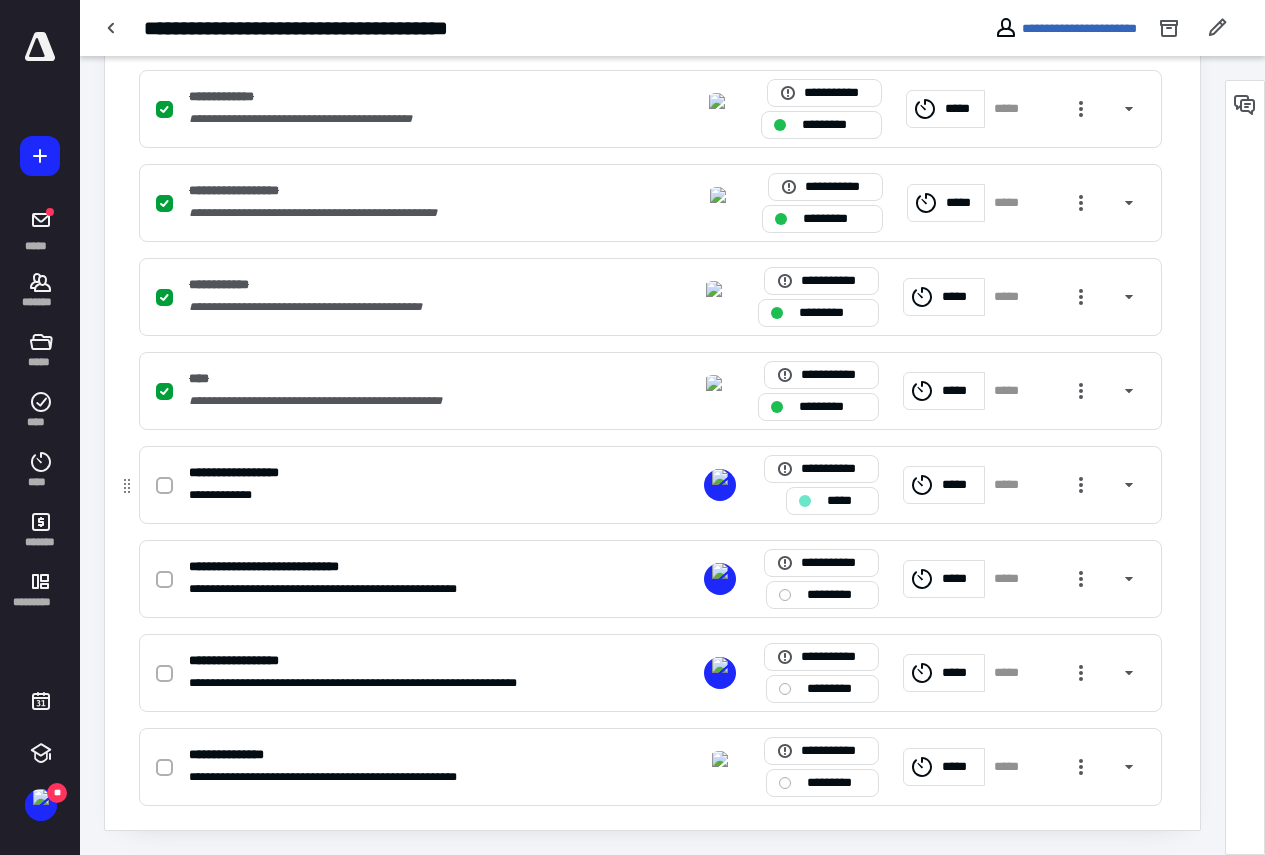 click 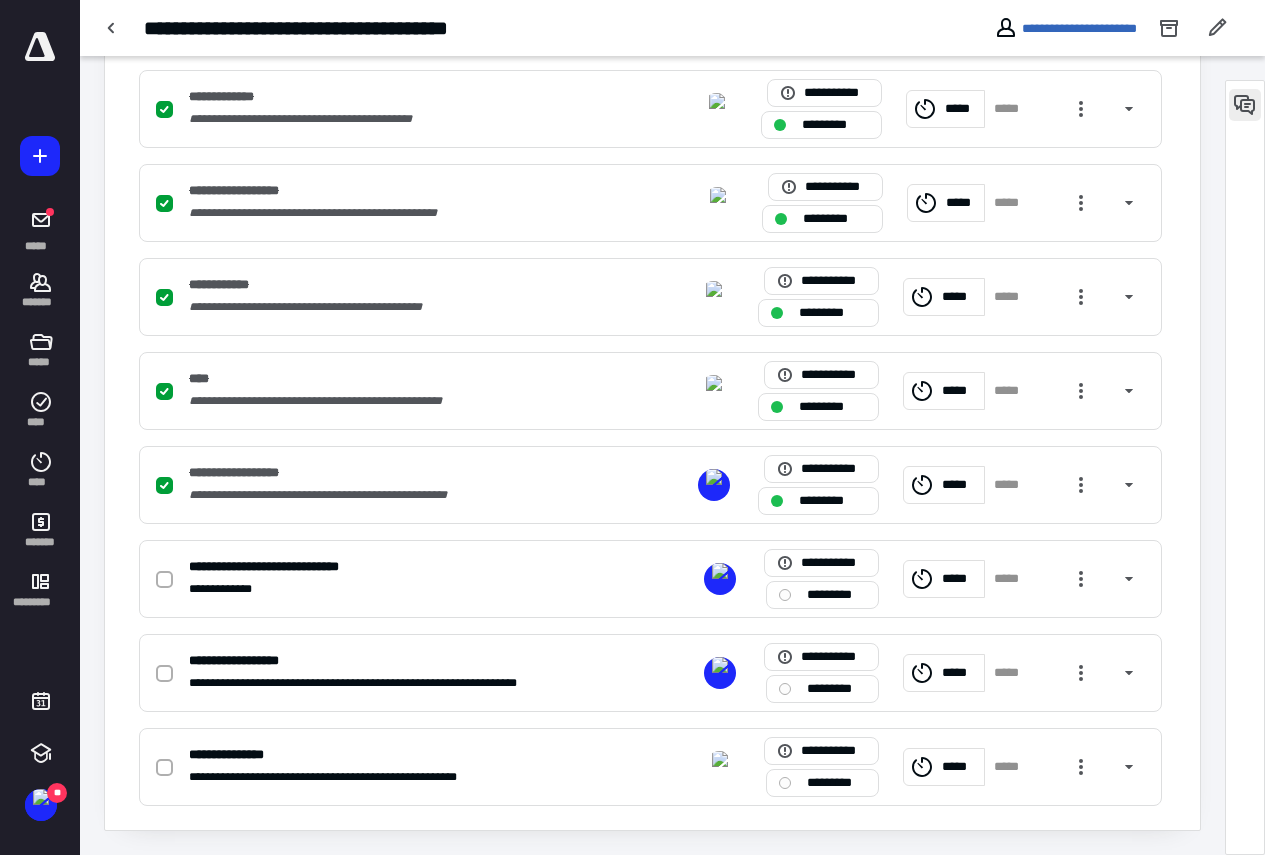 click at bounding box center (1245, 105) 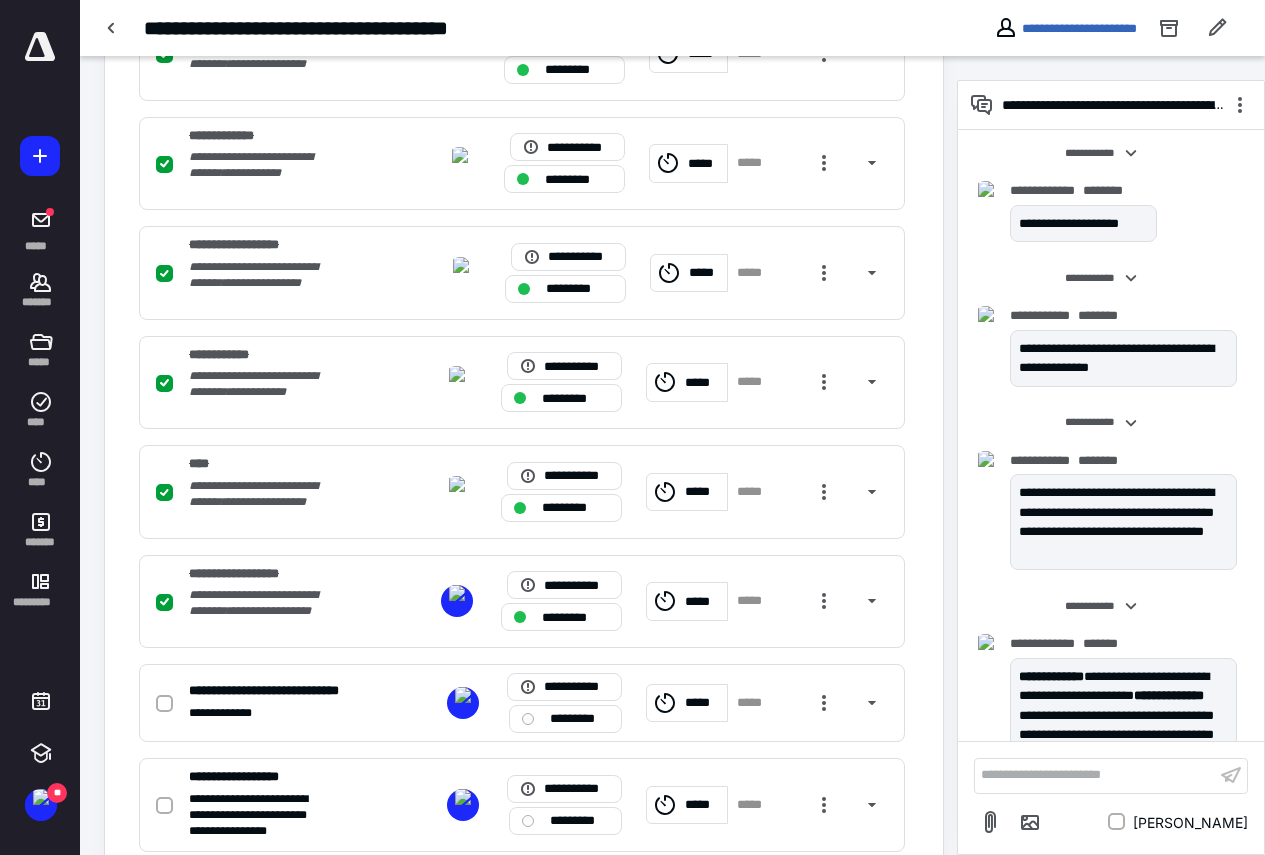 scroll, scrollTop: 0, scrollLeft: 0, axis: both 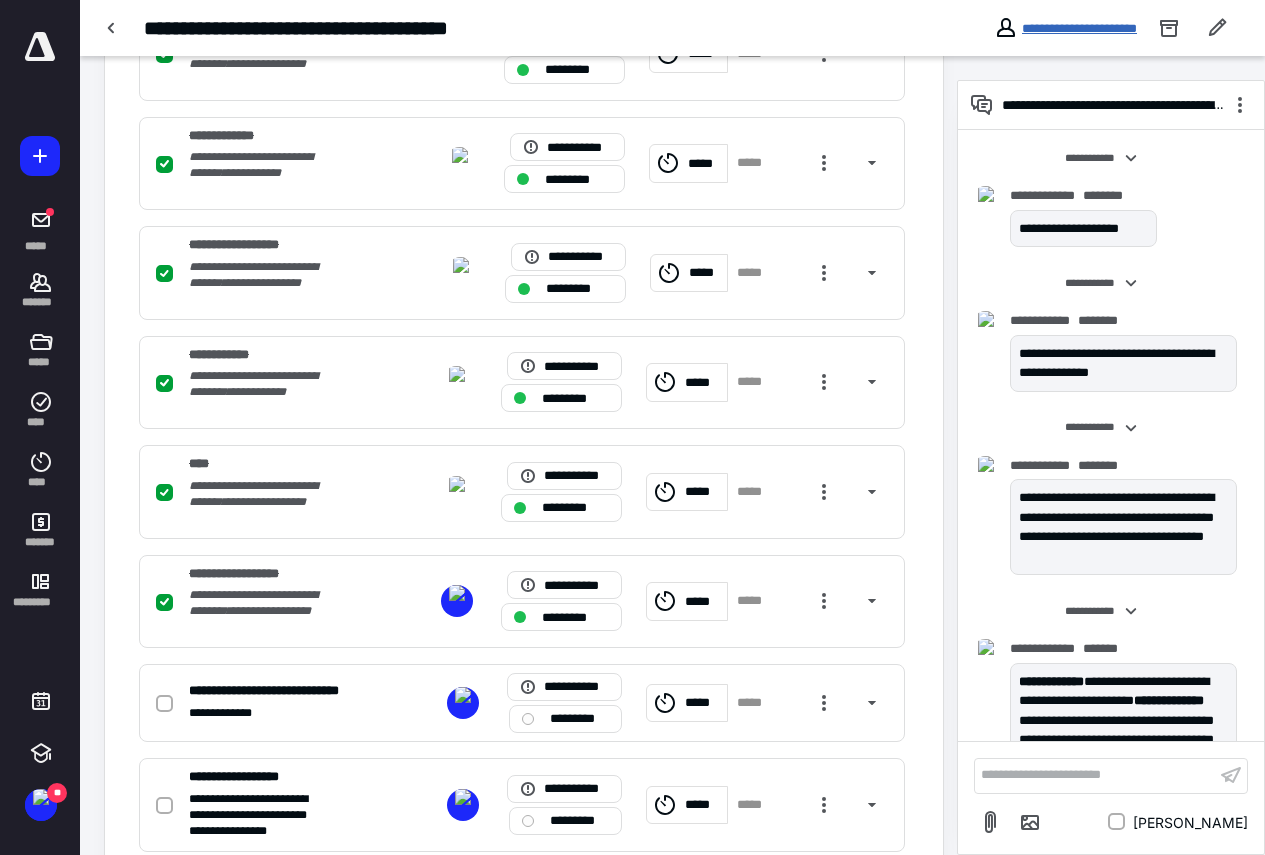 click on "**********" at bounding box center [1079, 28] 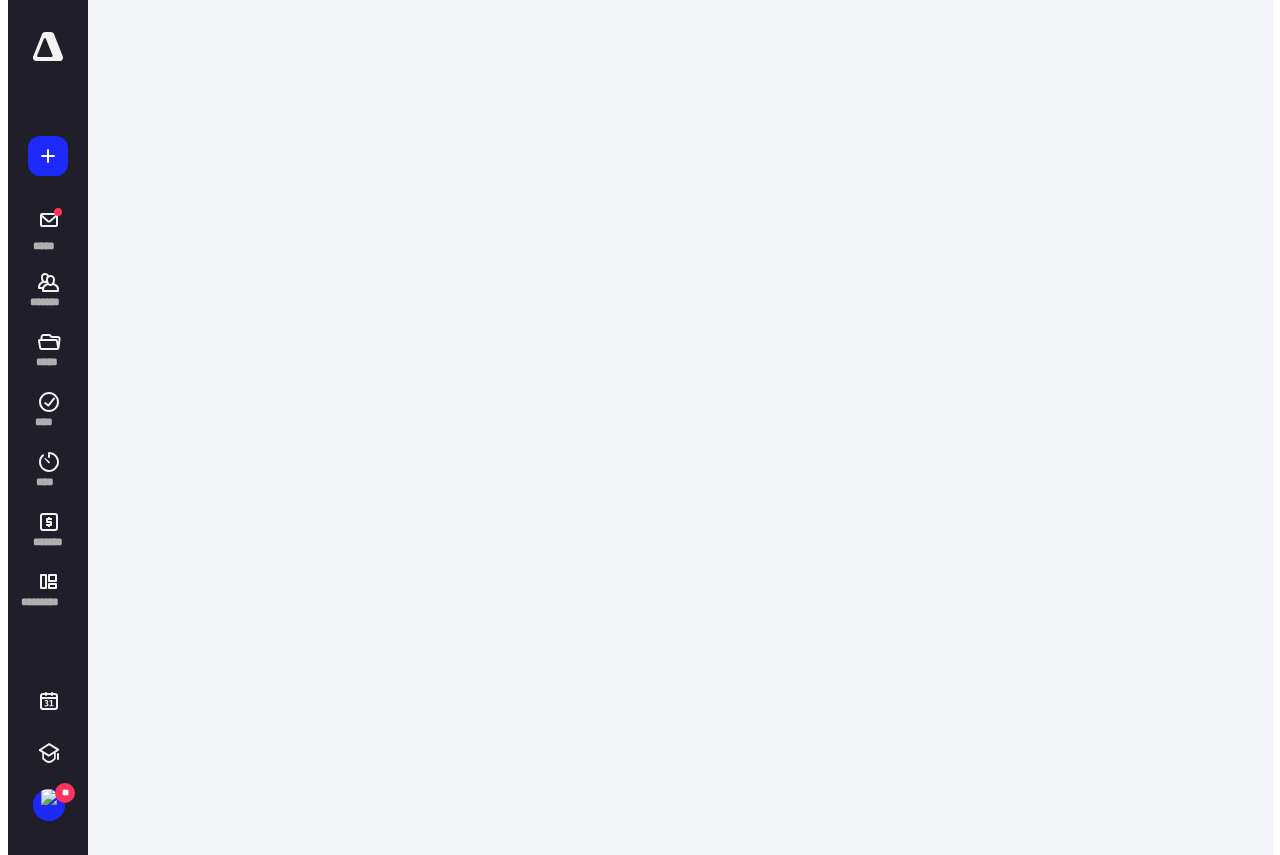 scroll, scrollTop: 0, scrollLeft: 0, axis: both 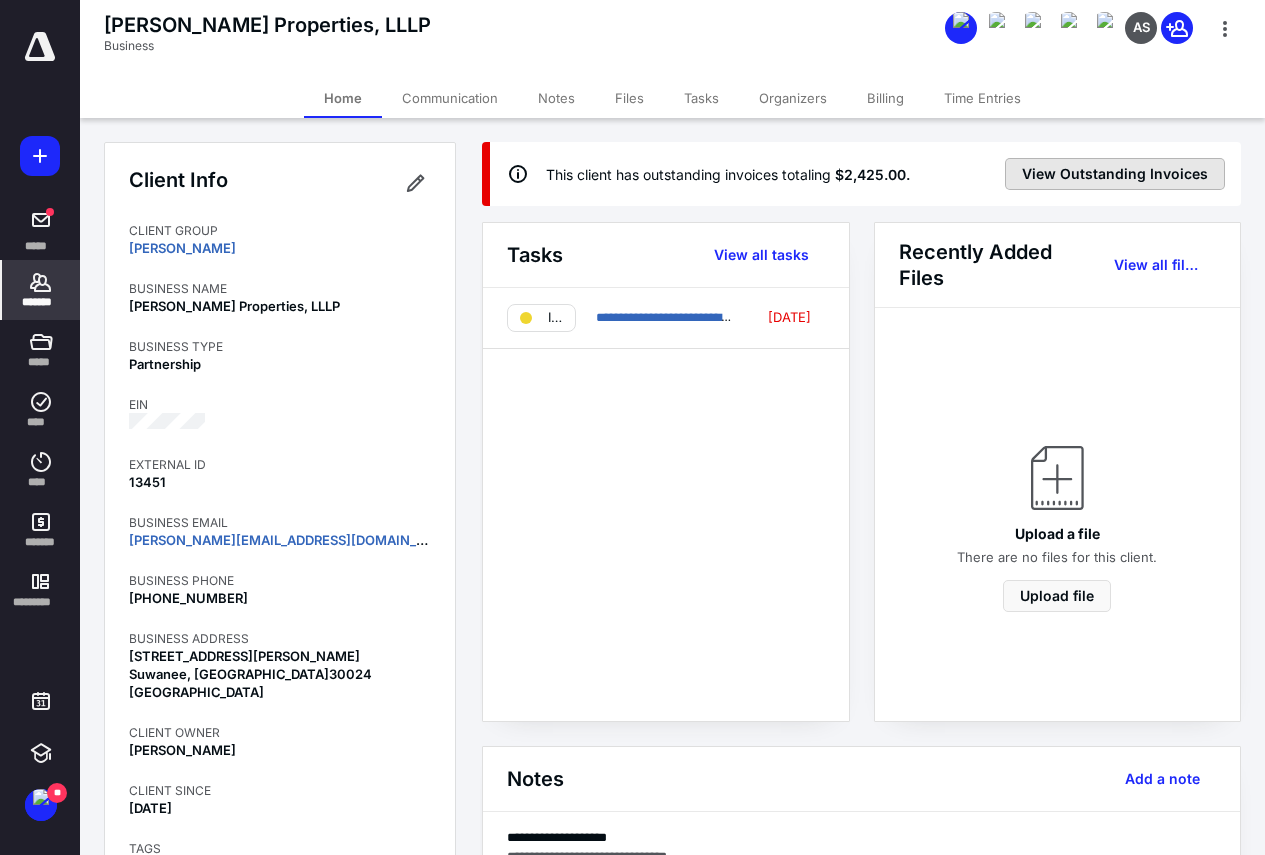 click on "View Outstanding Invoices" at bounding box center (1115, 174) 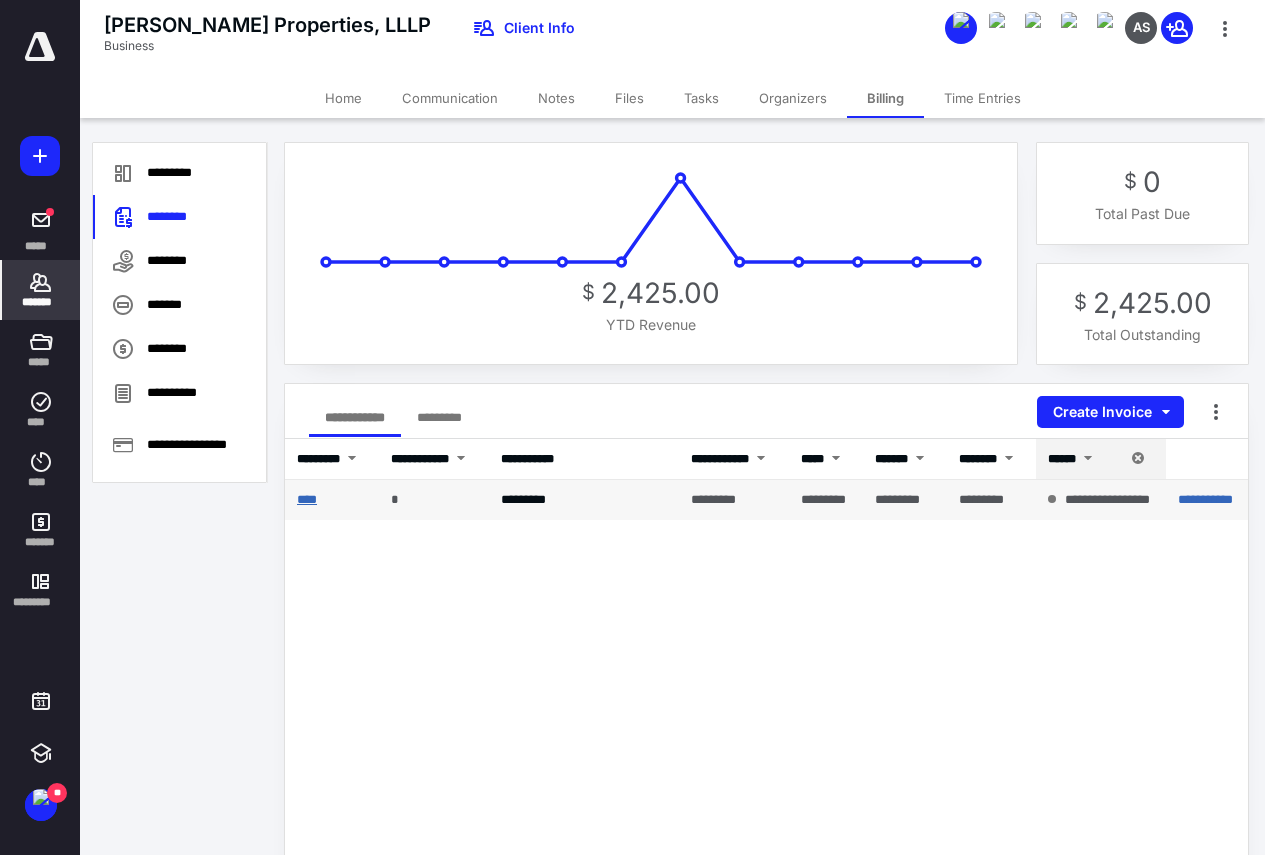 click on "****" at bounding box center (307, 499) 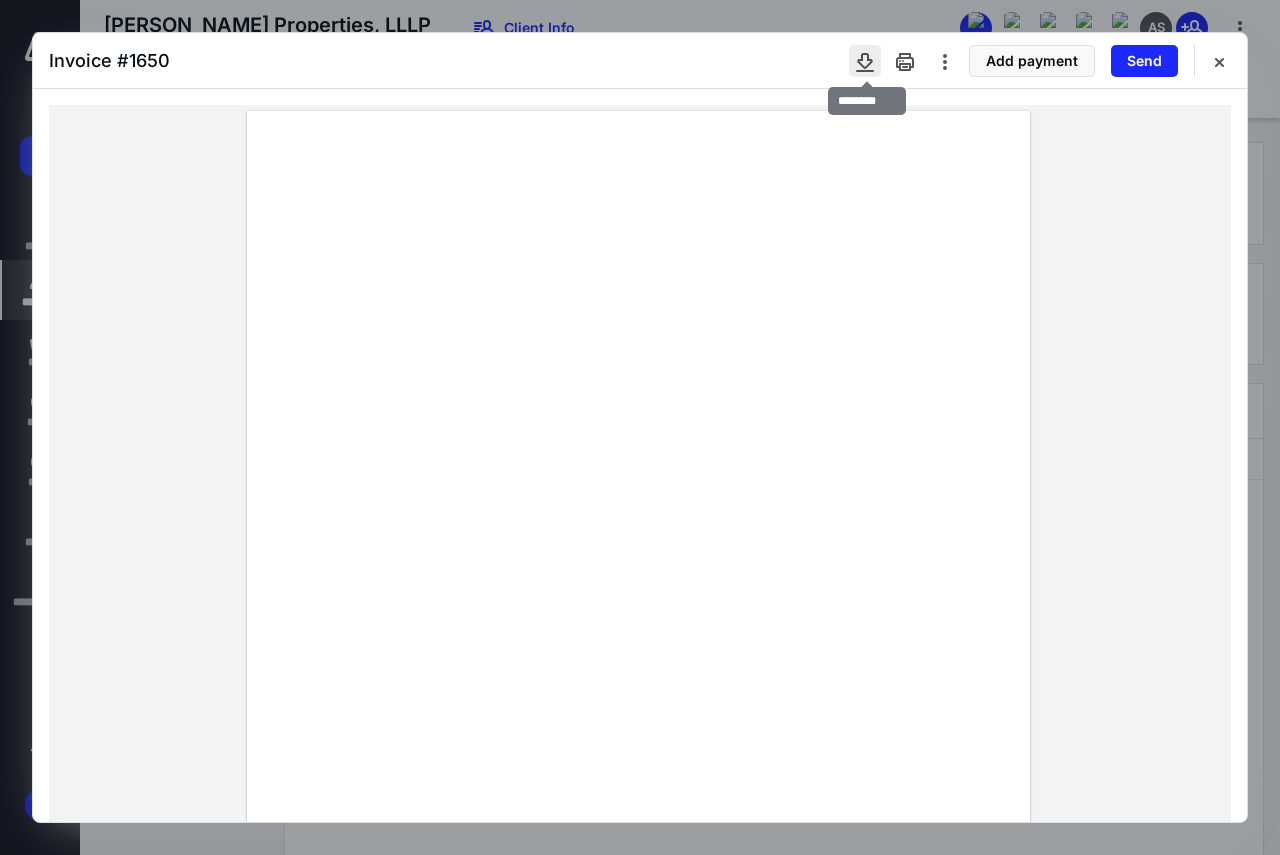 click at bounding box center (865, 61) 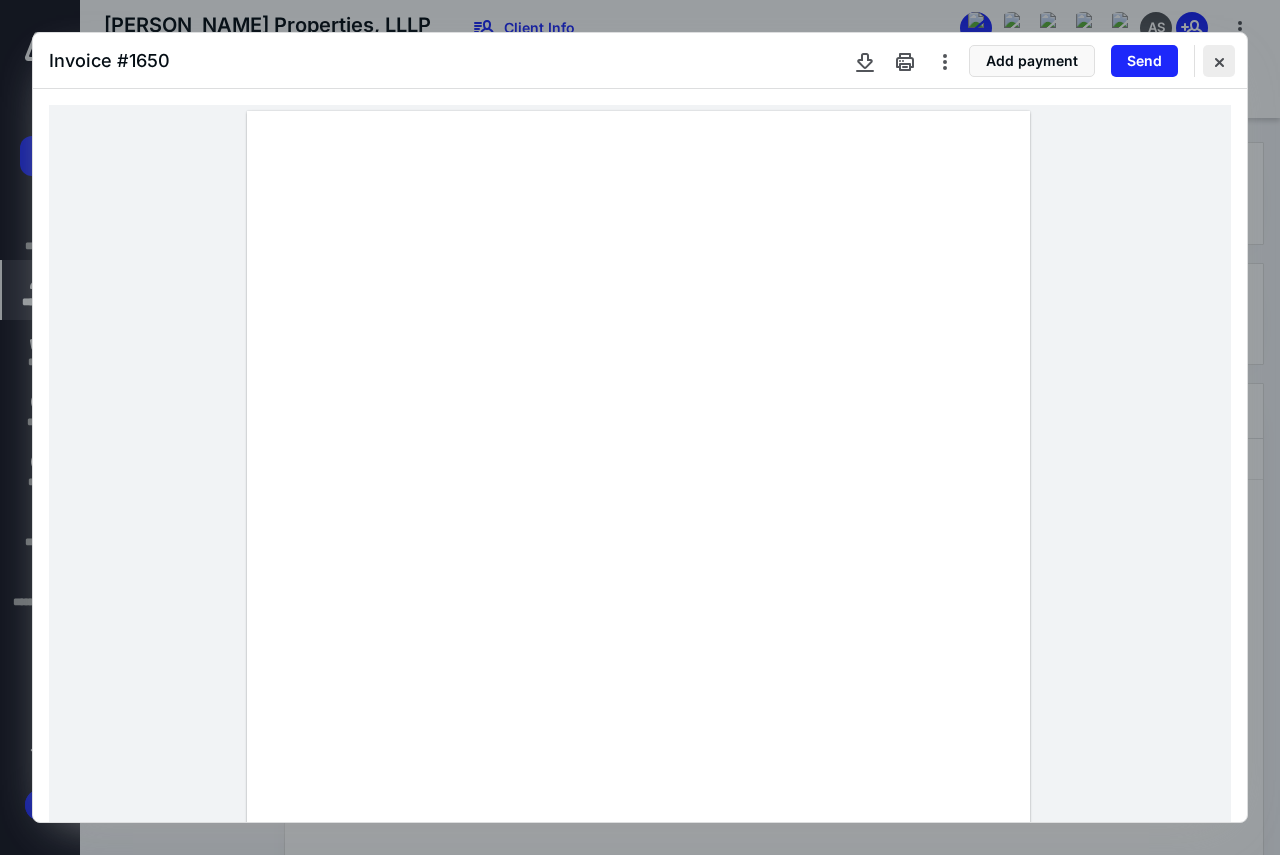 click at bounding box center (1219, 61) 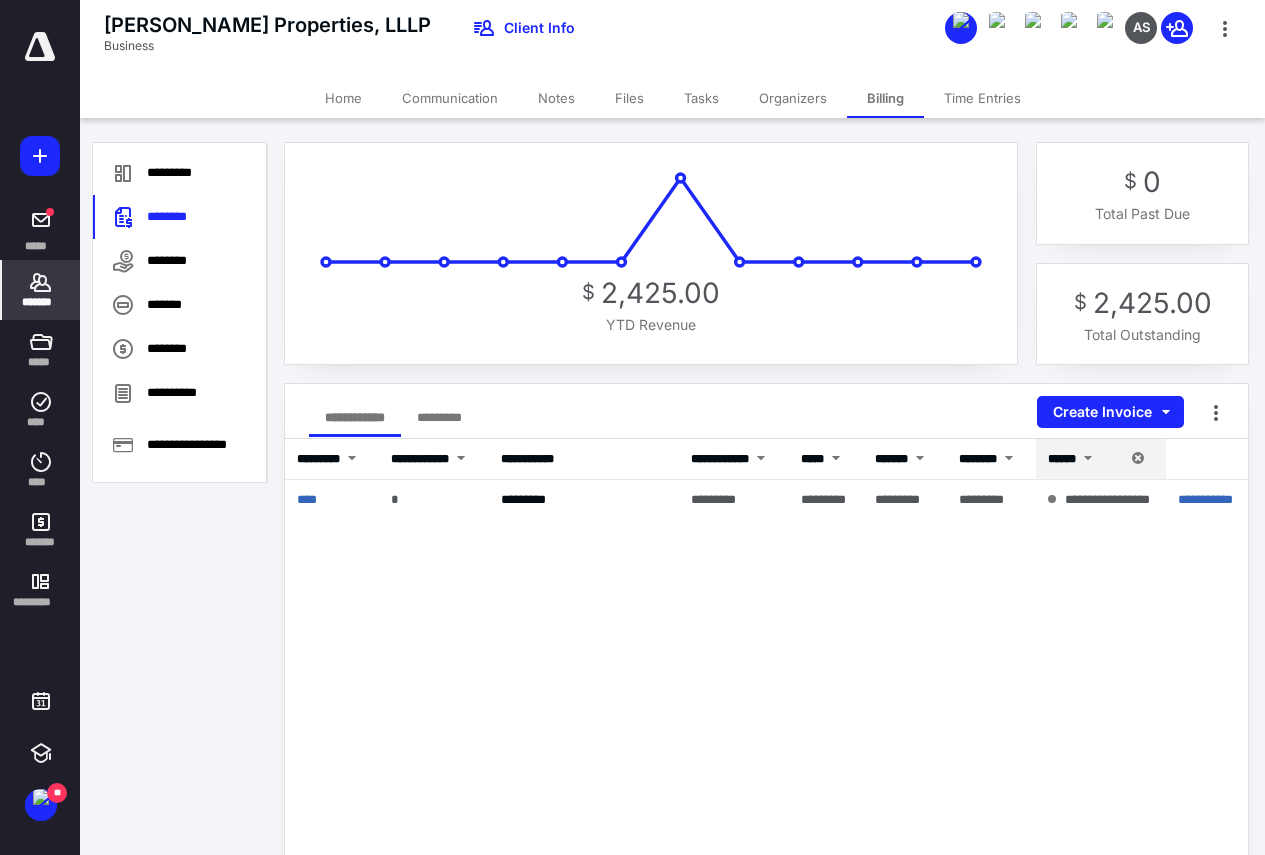 click on "Files" at bounding box center [629, 98] 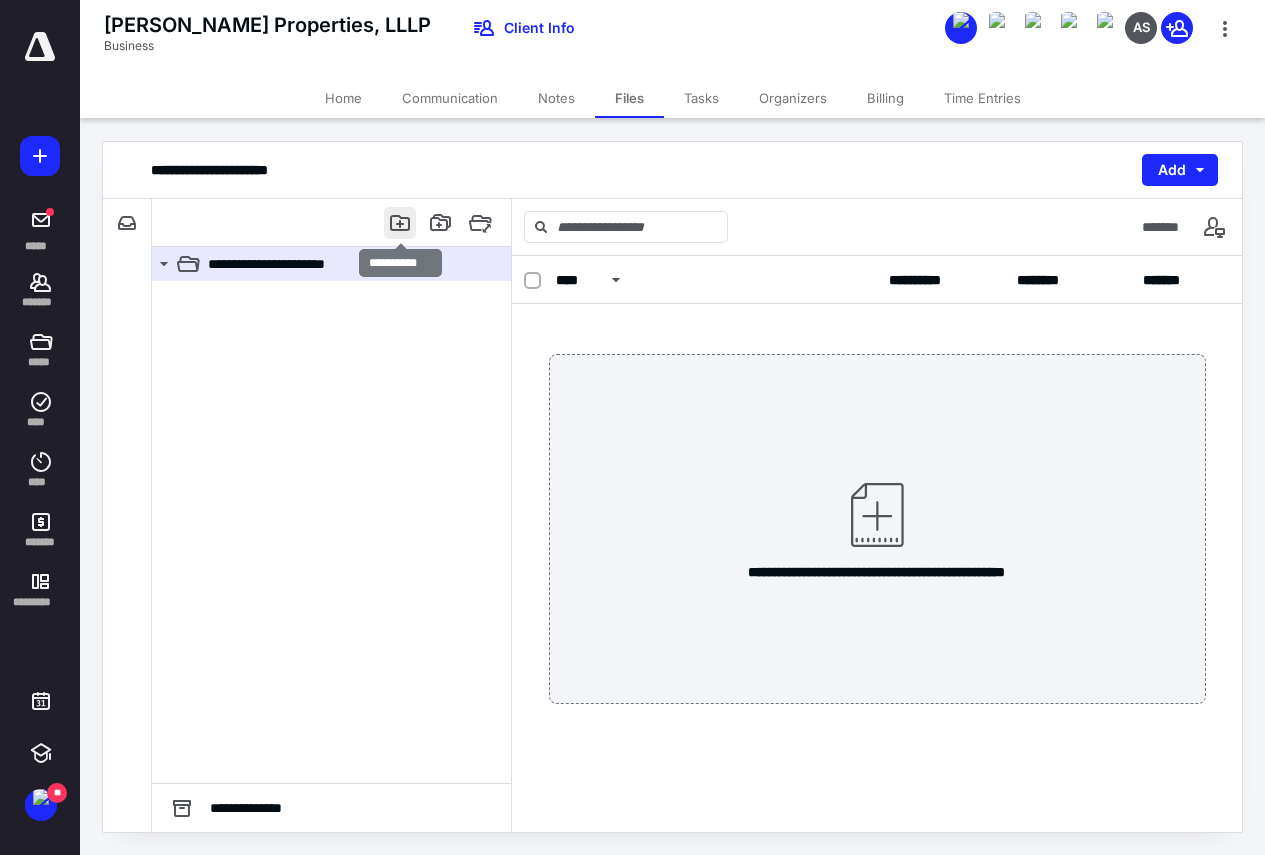click at bounding box center (400, 223) 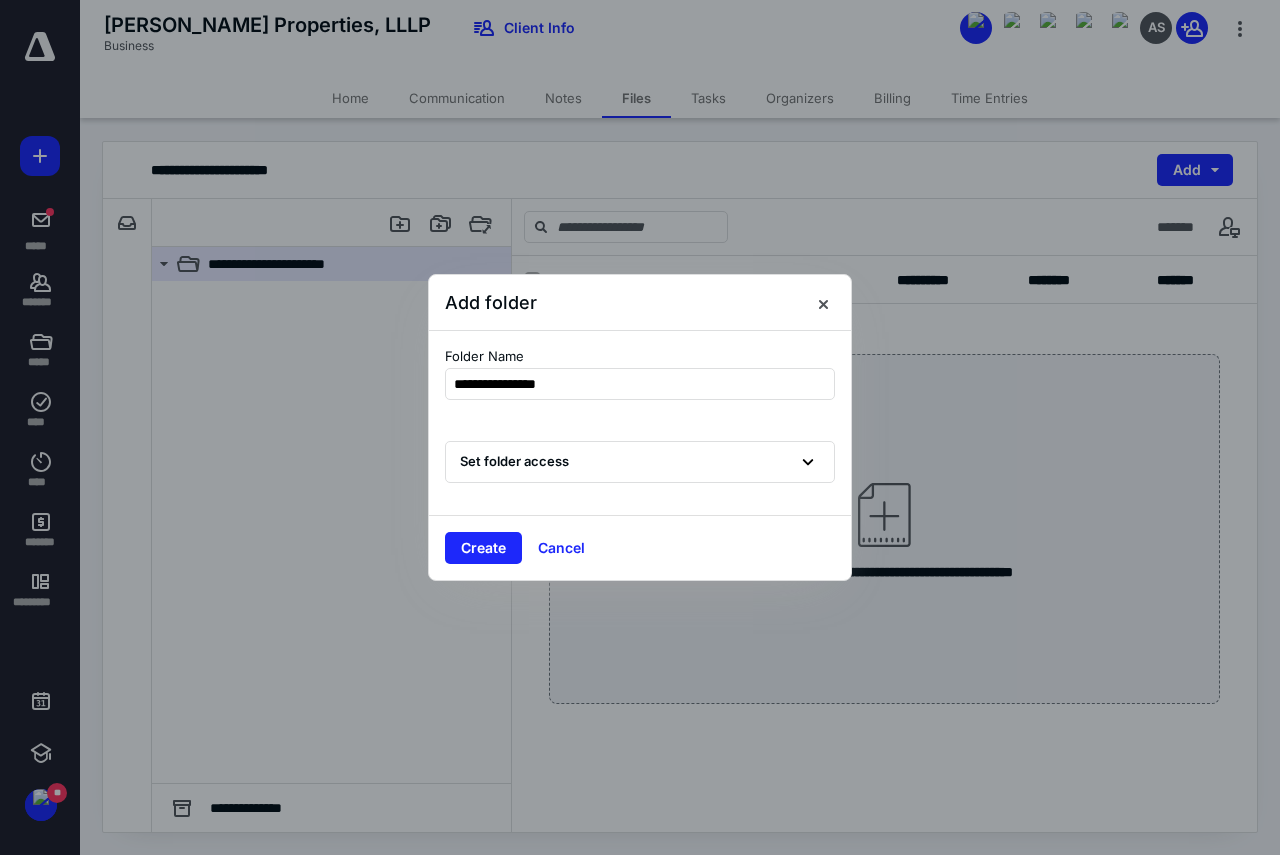 type on "**********" 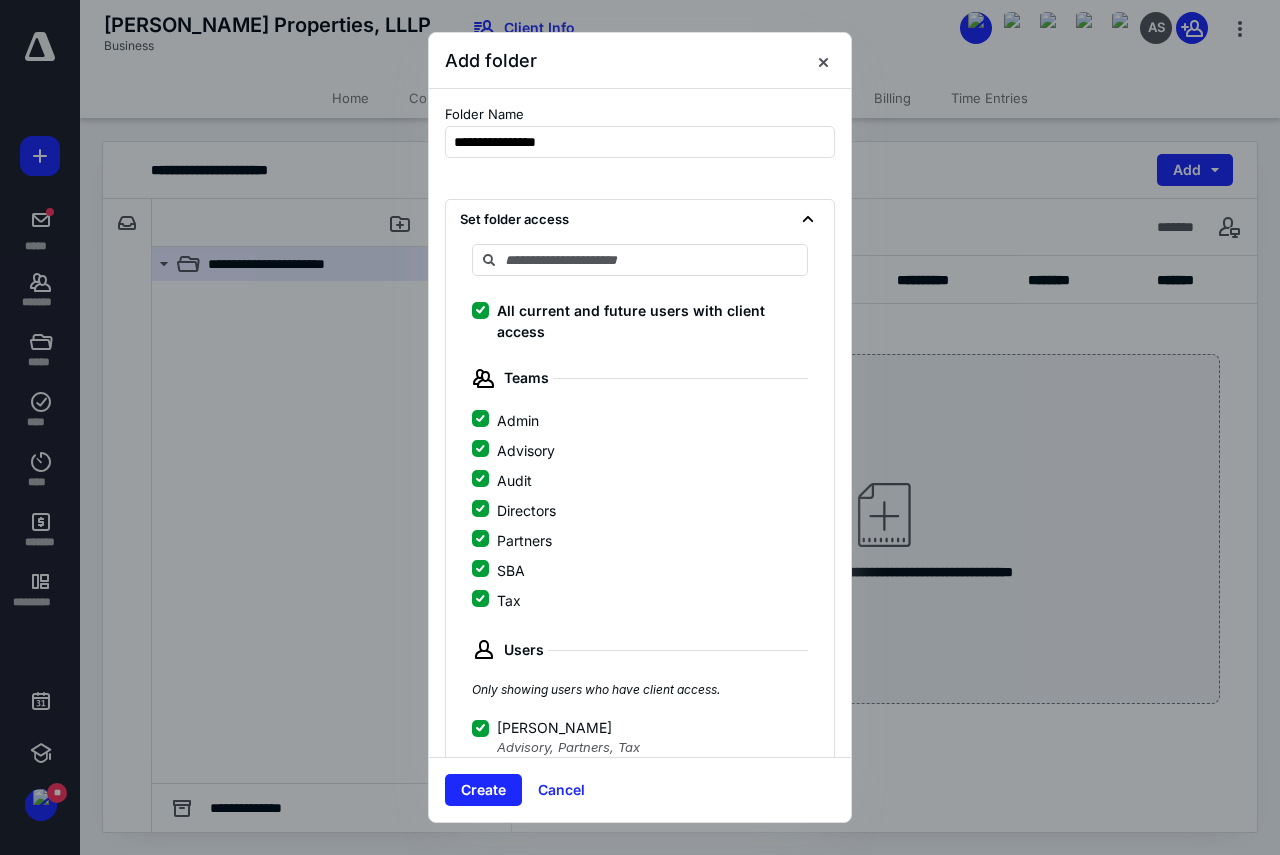 click on "All current and future users with client access" at bounding box center (480, 310) 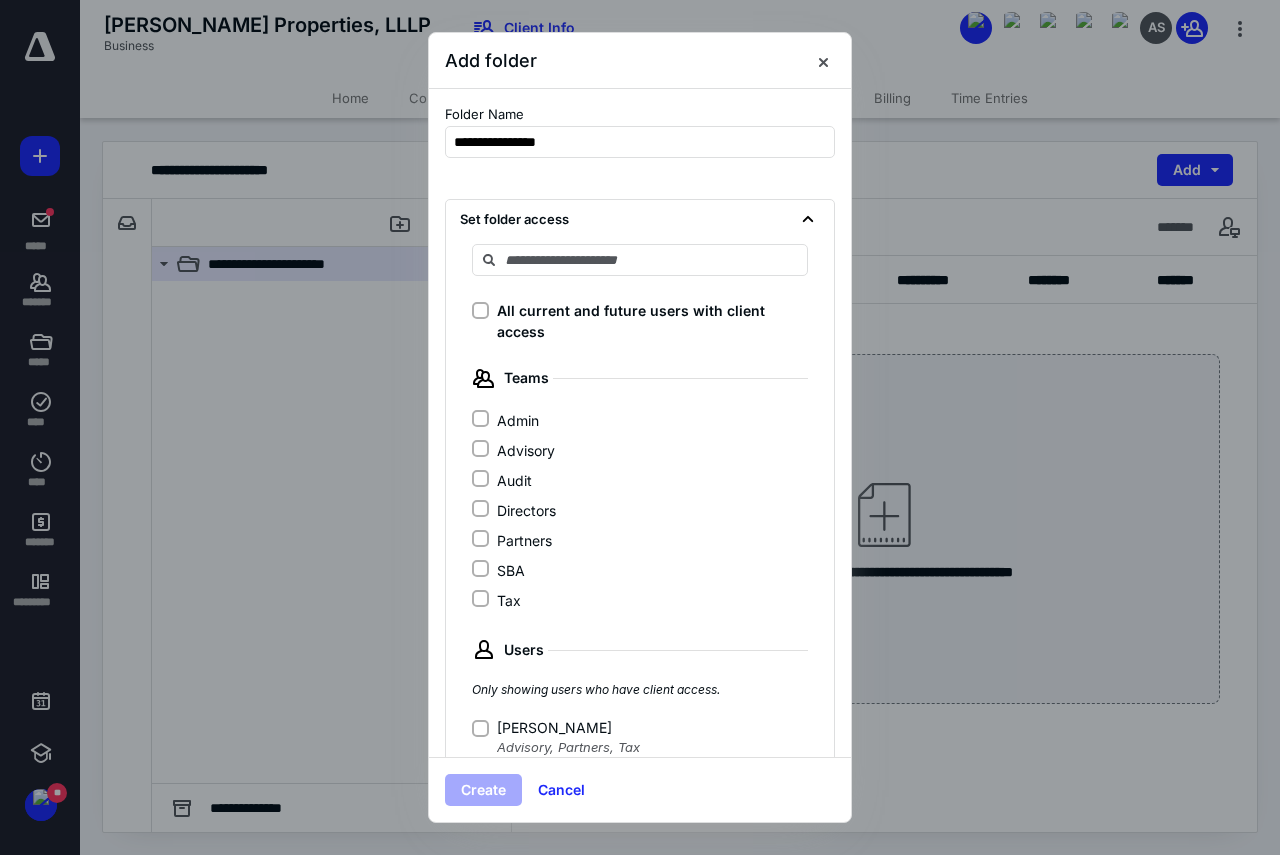 click 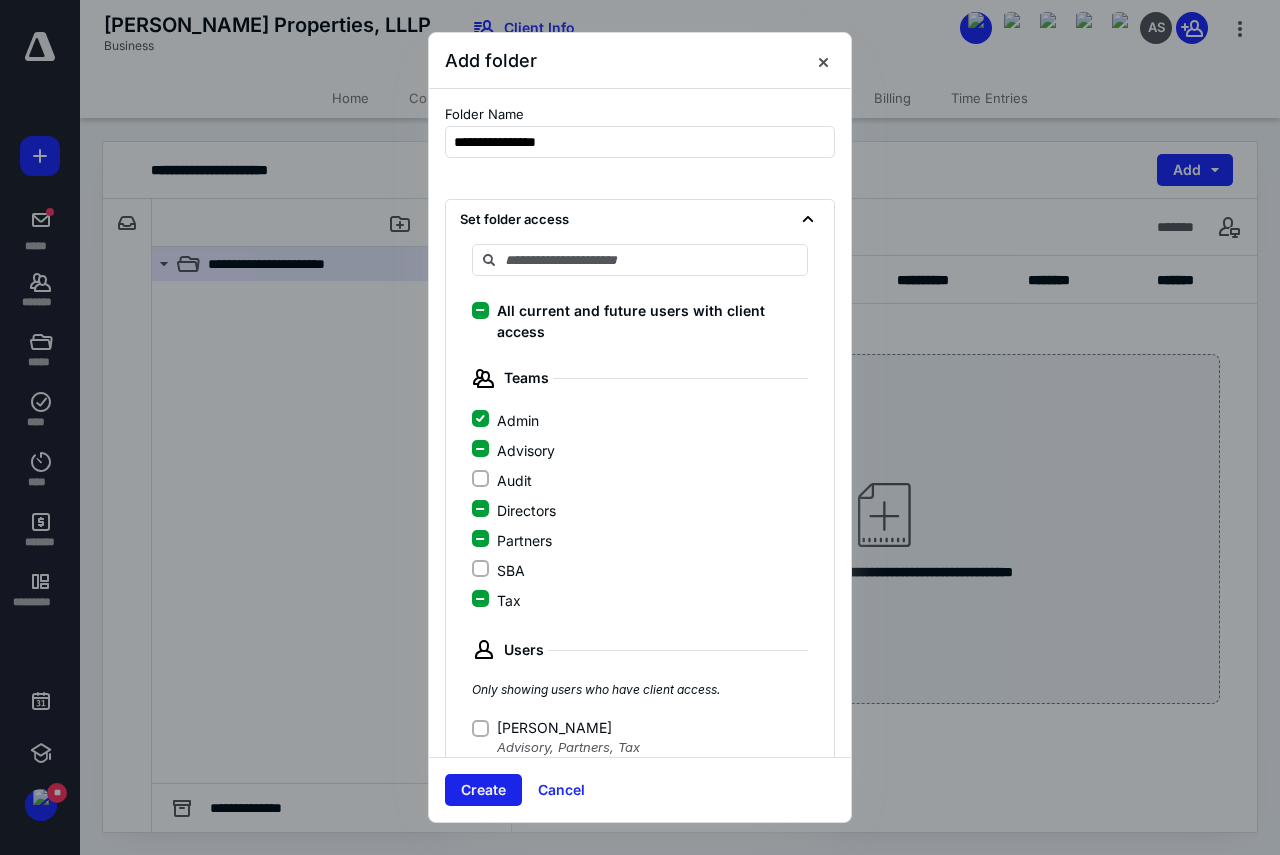 click on "Create" at bounding box center [483, 790] 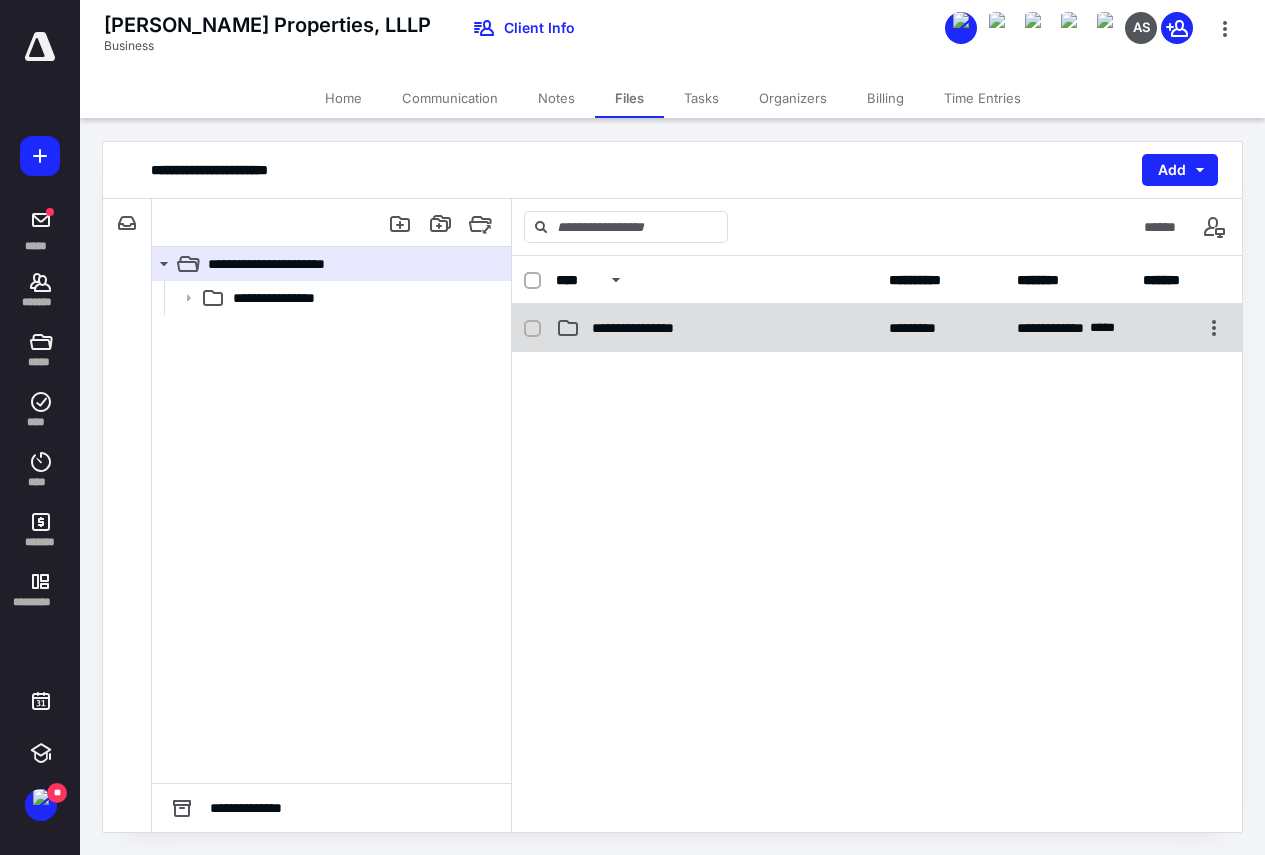 click on "**********" at bounding box center [716, 328] 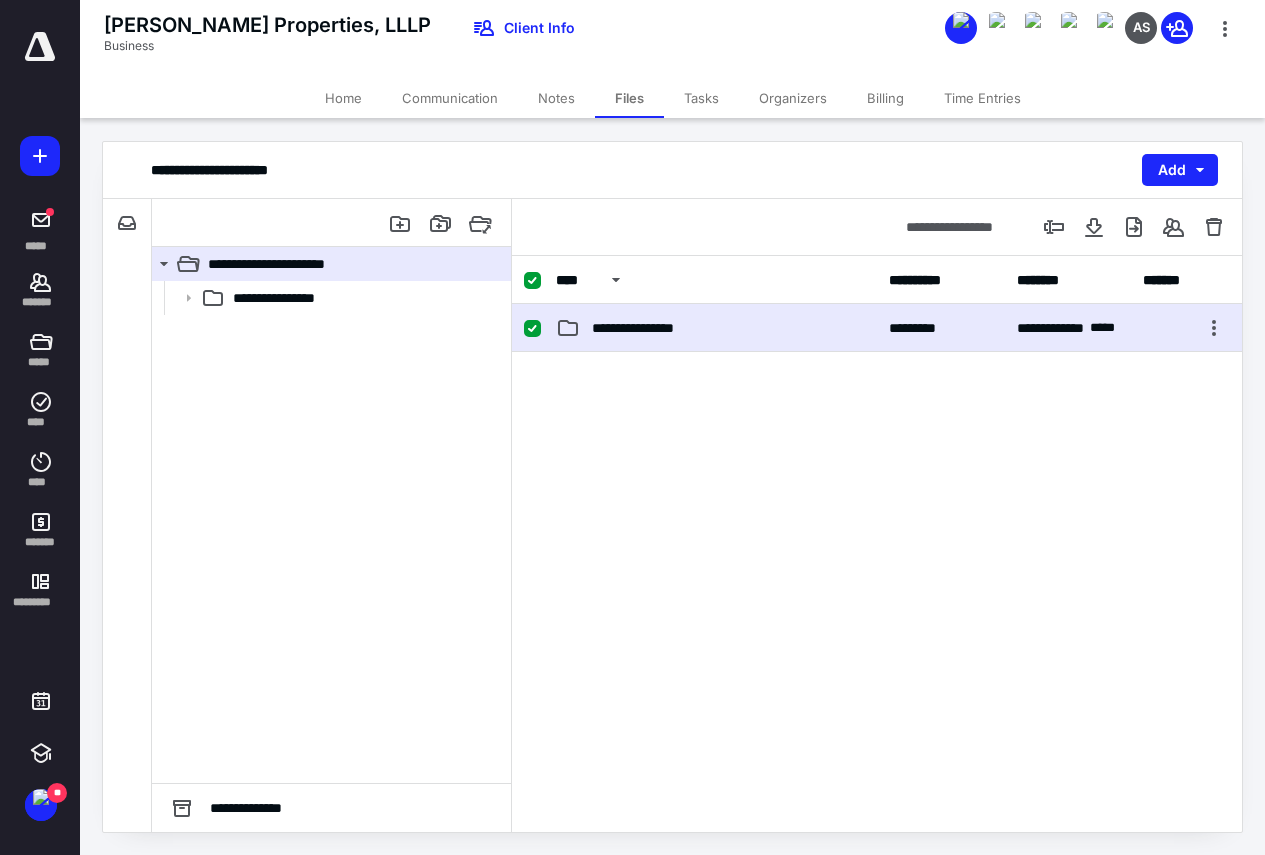 click on "**********" at bounding box center (716, 328) 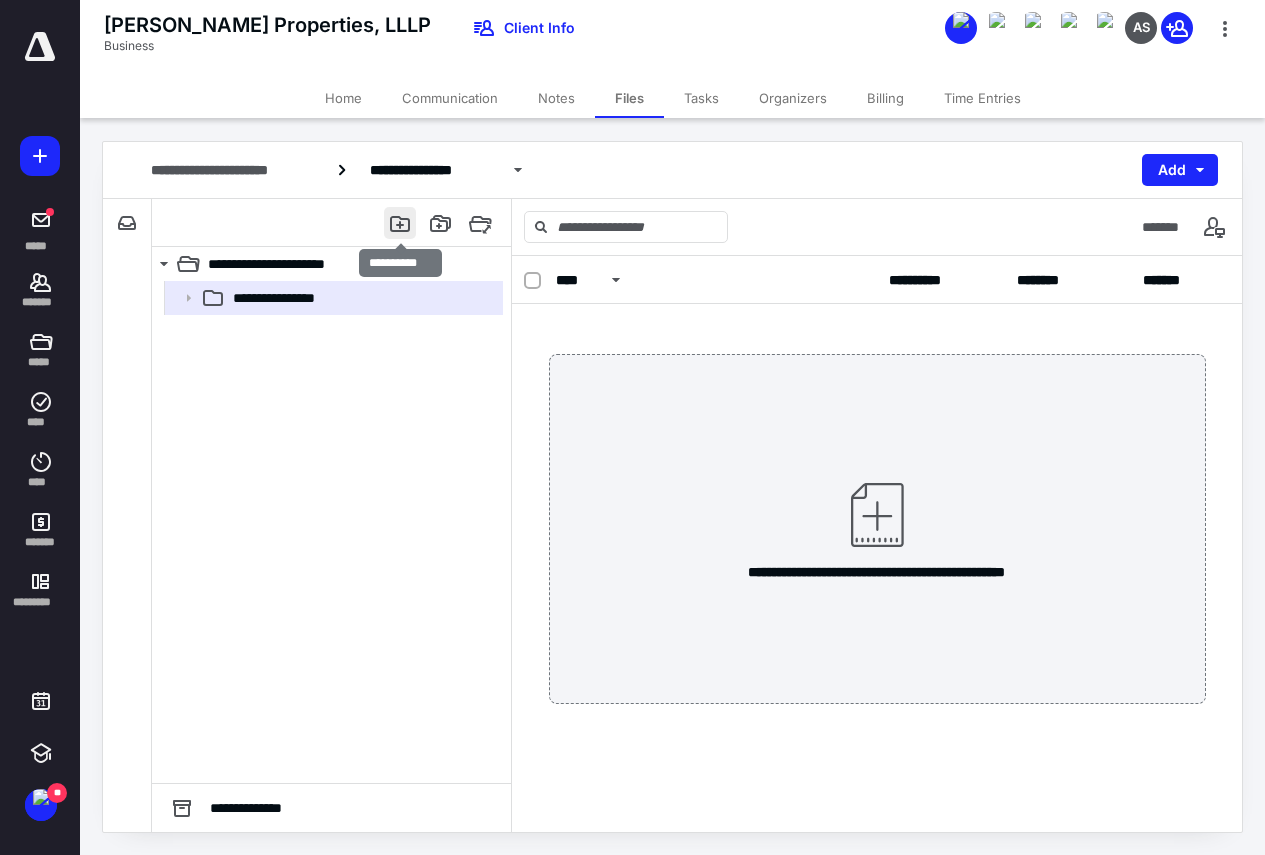 click at bounding box center (400, 223) 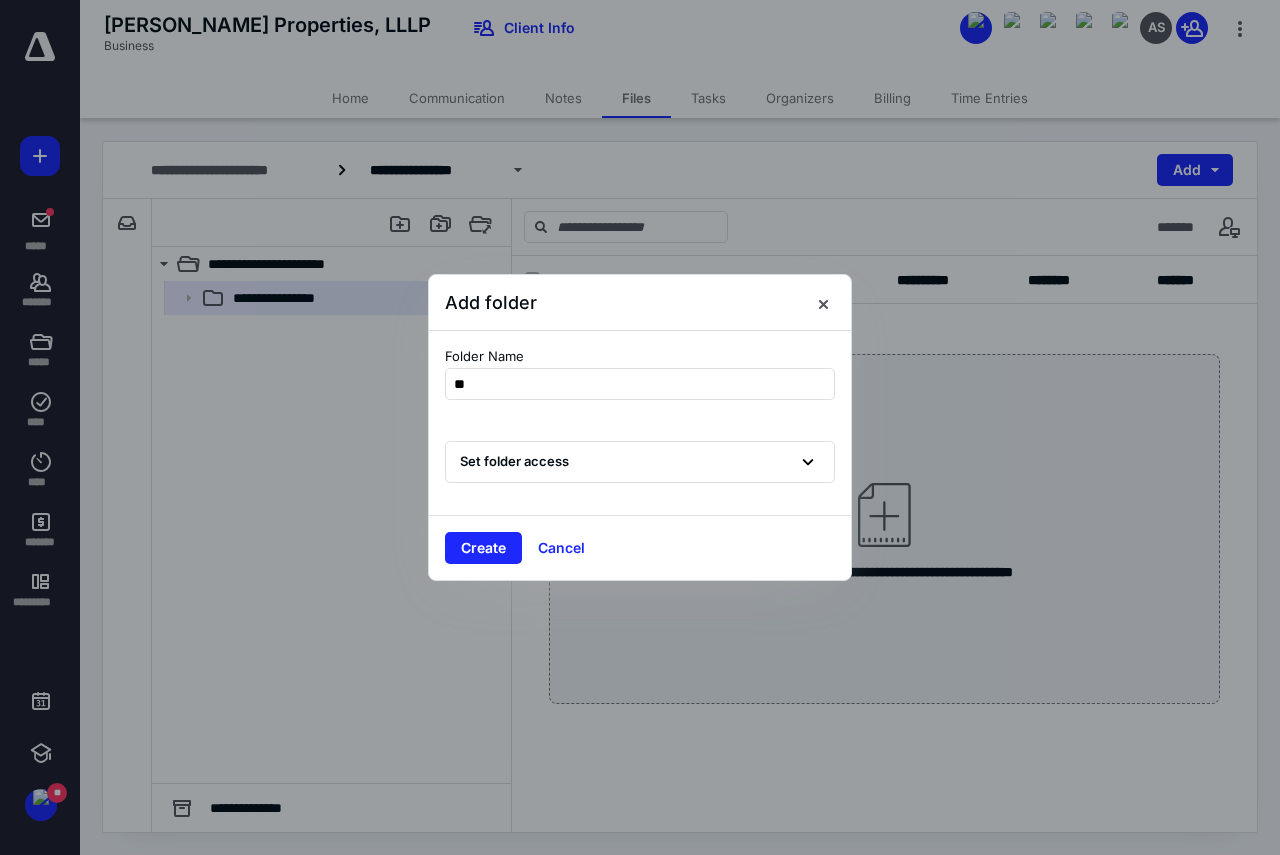 type on "*" 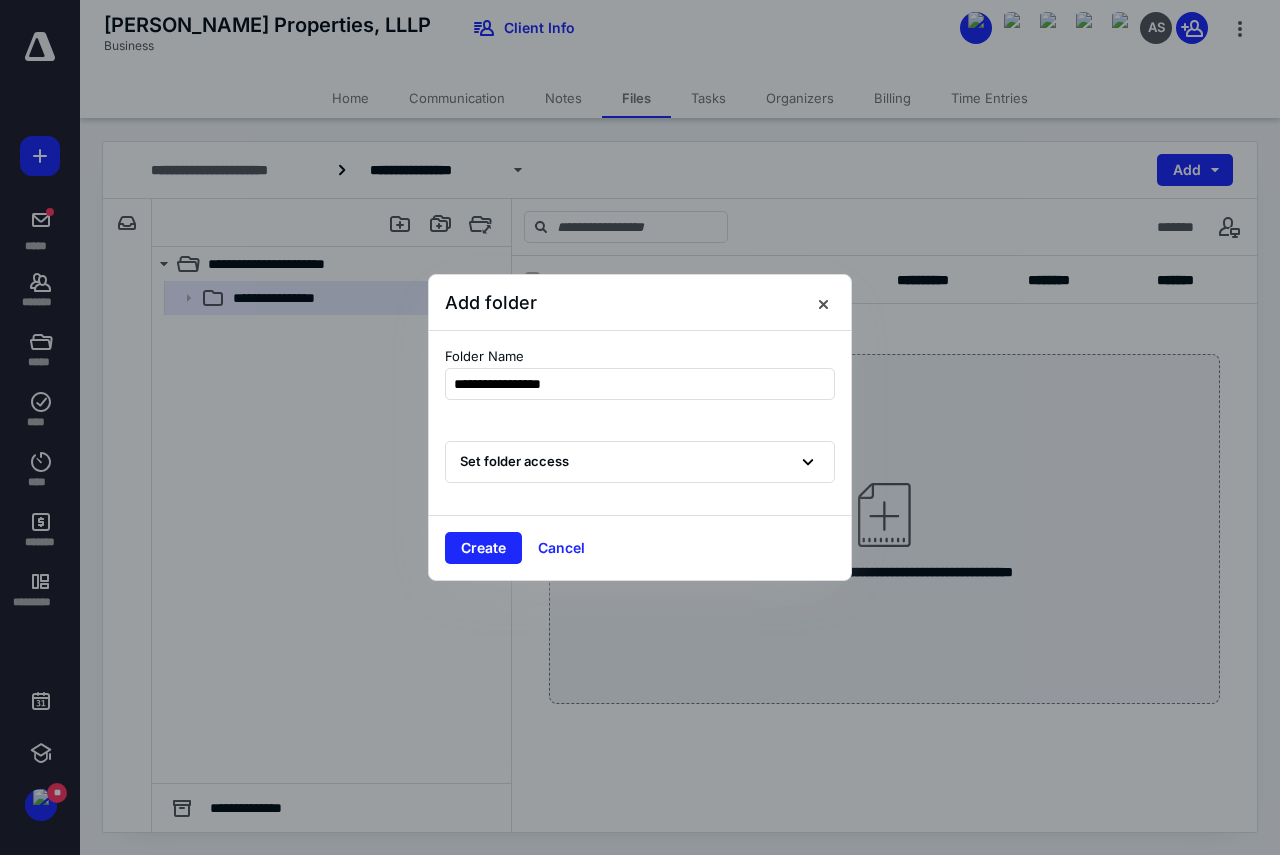 type on "**********" 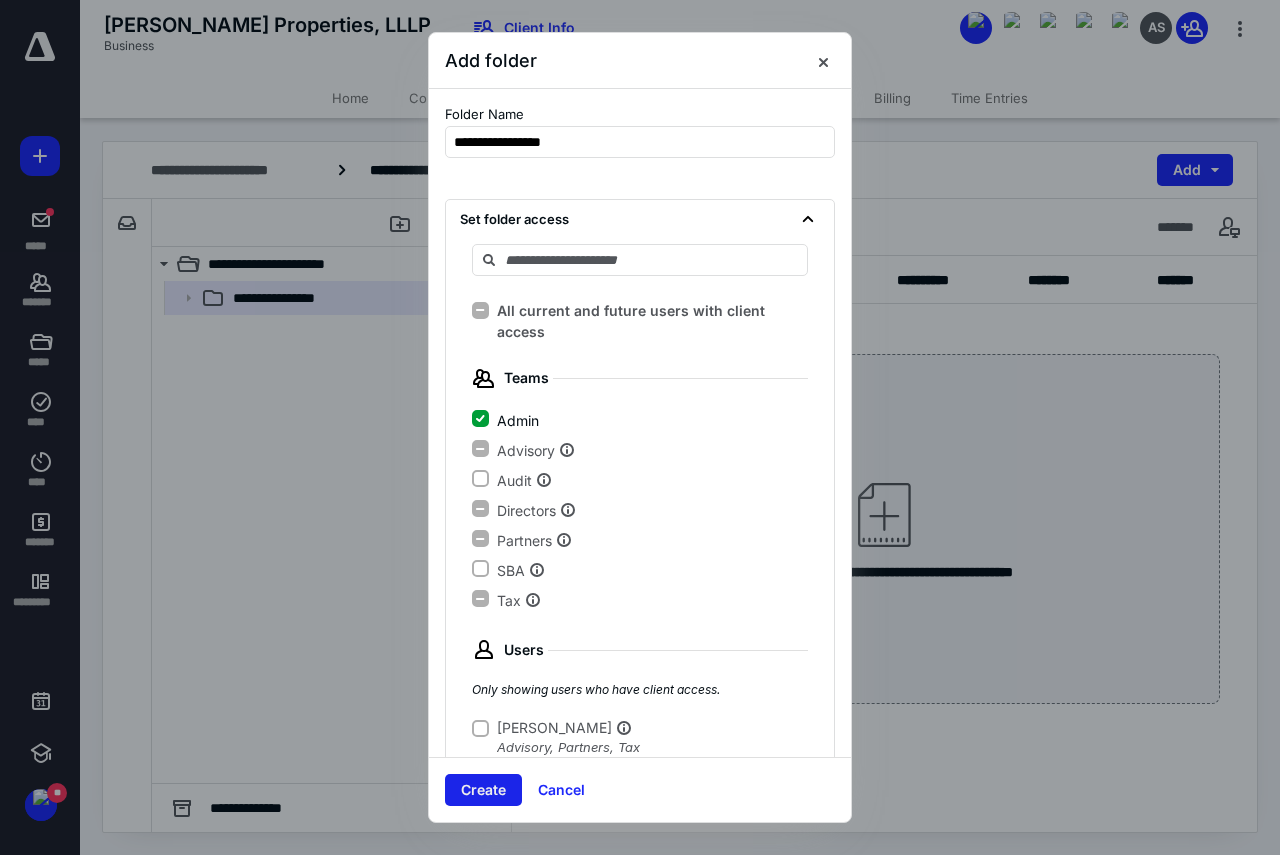 click on "Create" at bounding box center [483, 790] 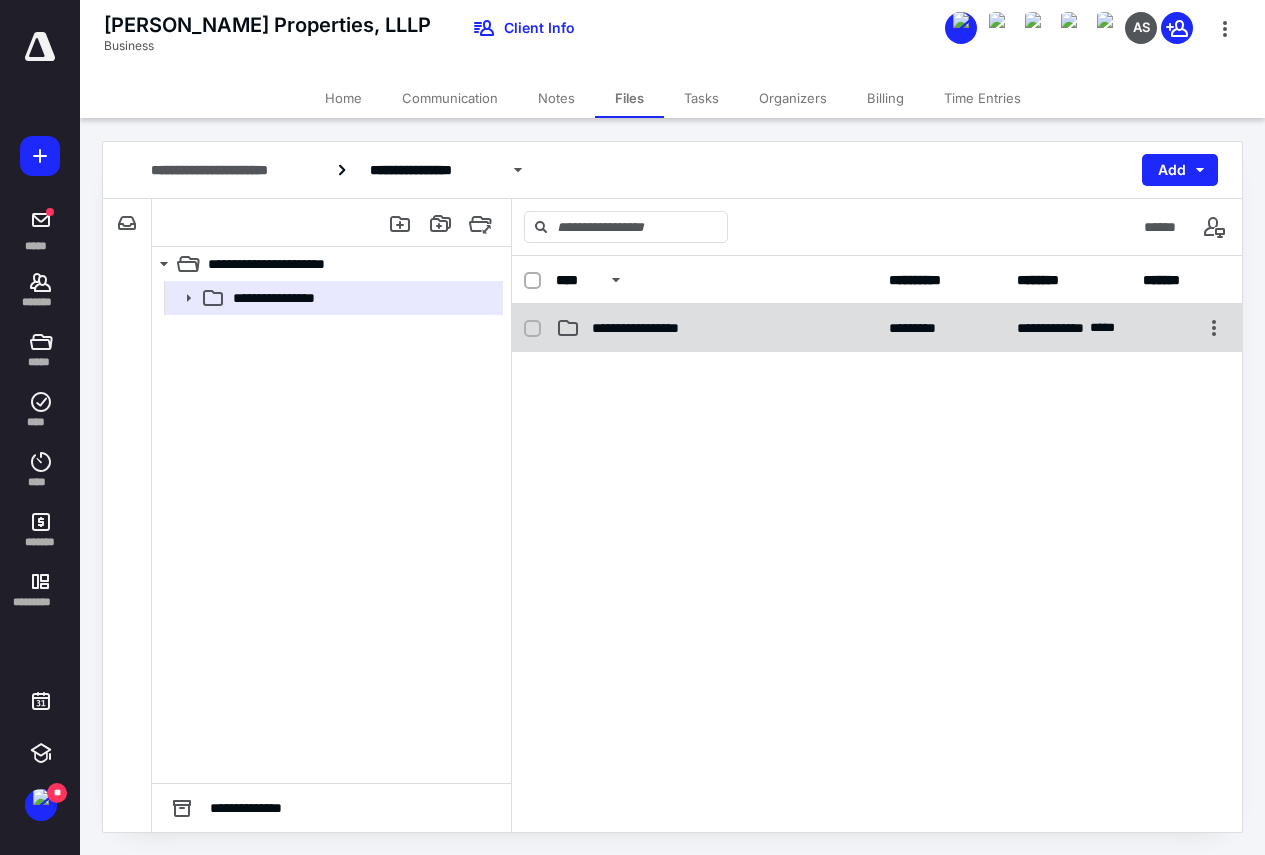 click on "**********" at bounding box center [716, 328] 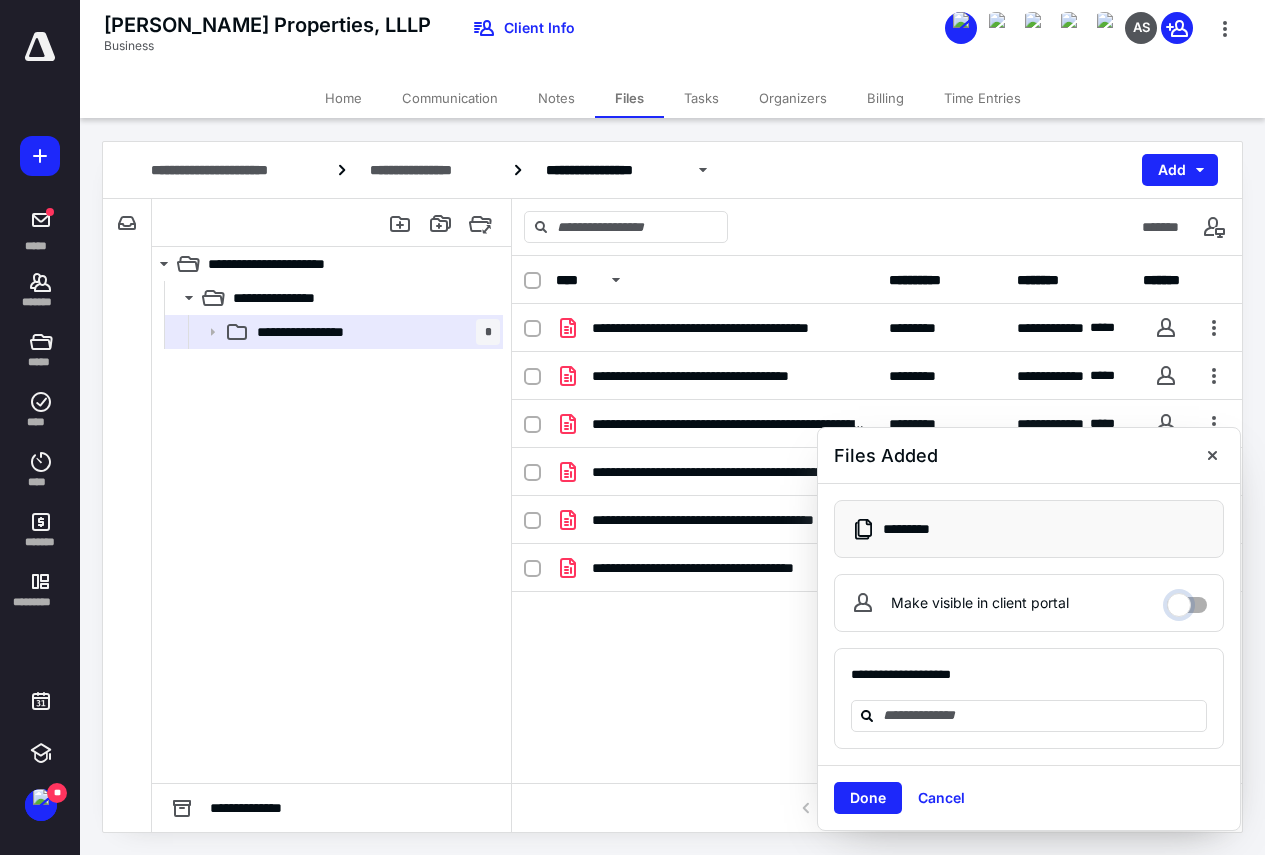 click on "Make visible in client portal" at bounding box center [1187, 600] 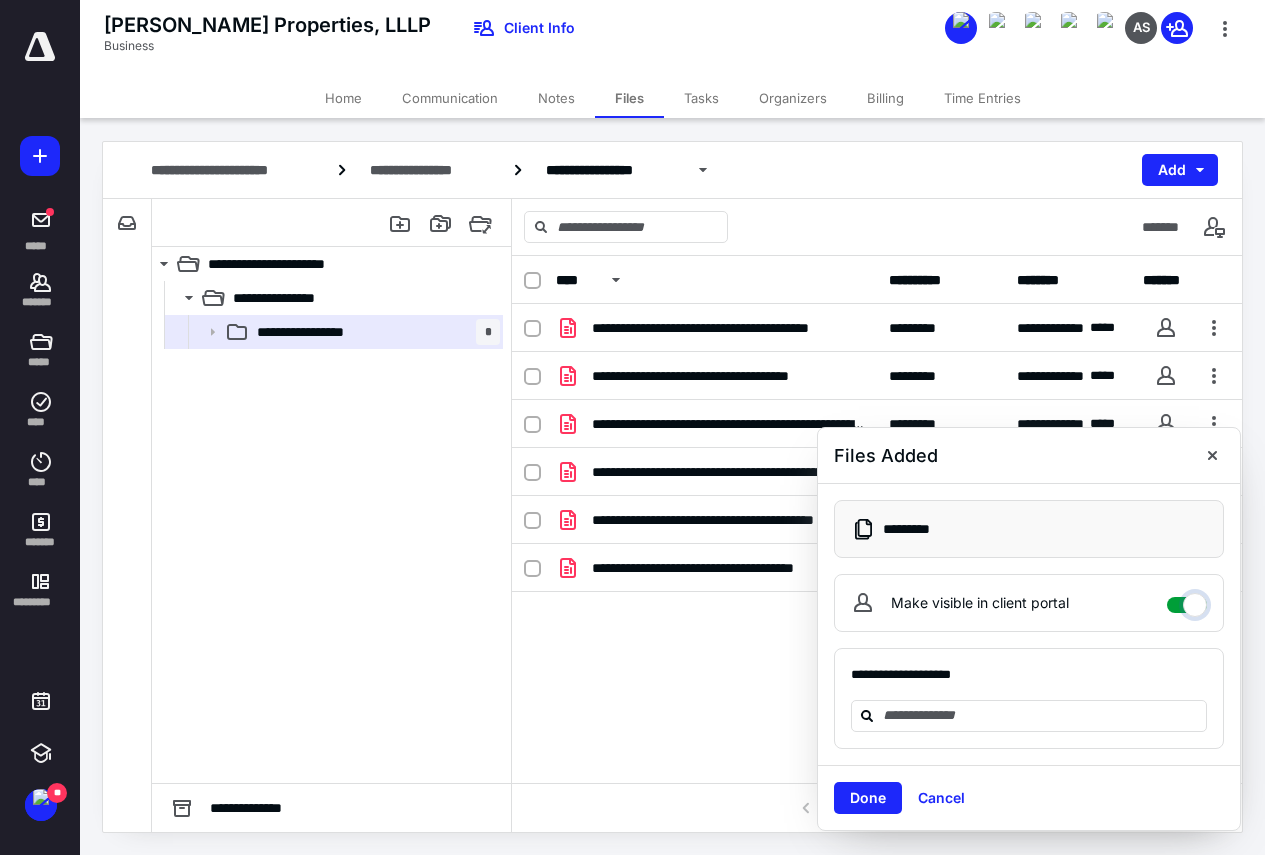 checkbox on "****" 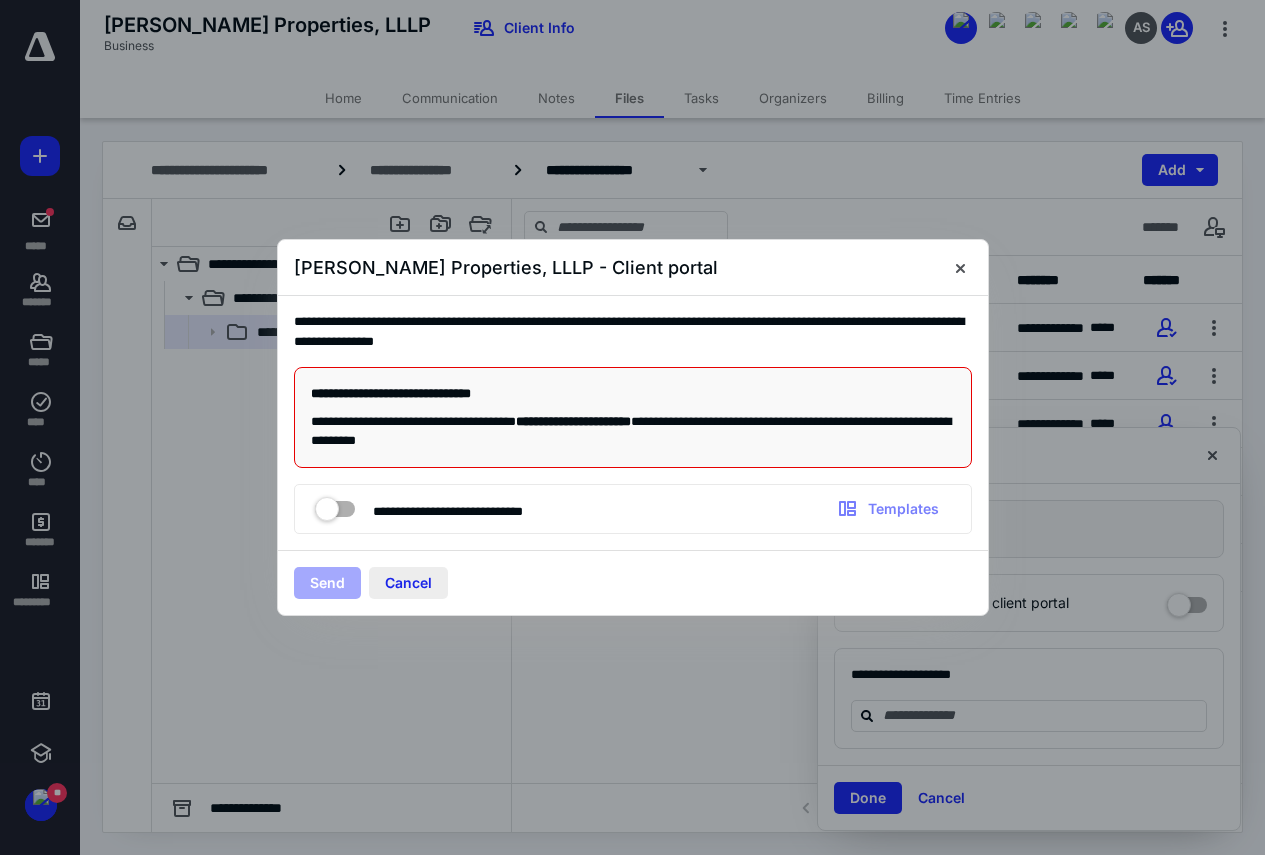 click on "Cancel" at bounding box center (408, 583) 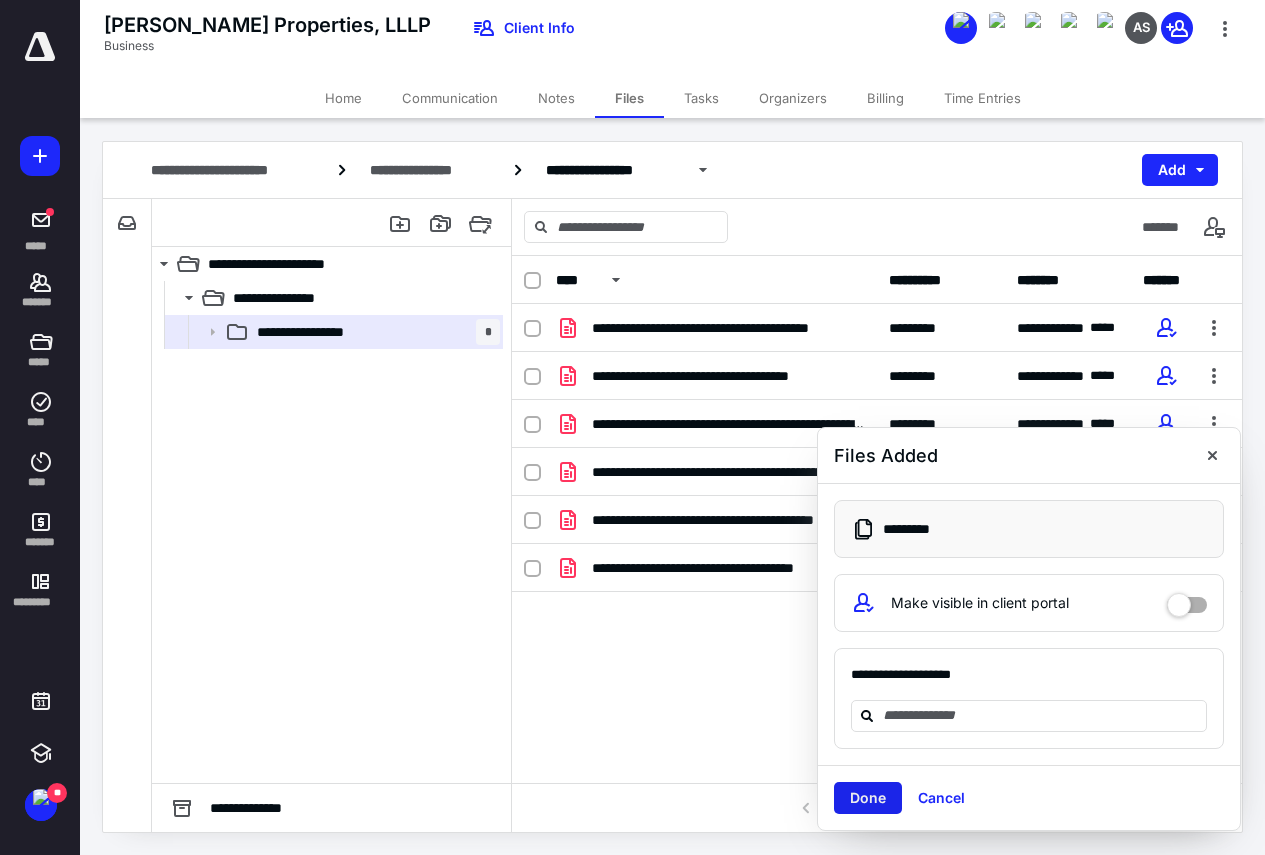 click on "Done" at bounding box center [868, 798] 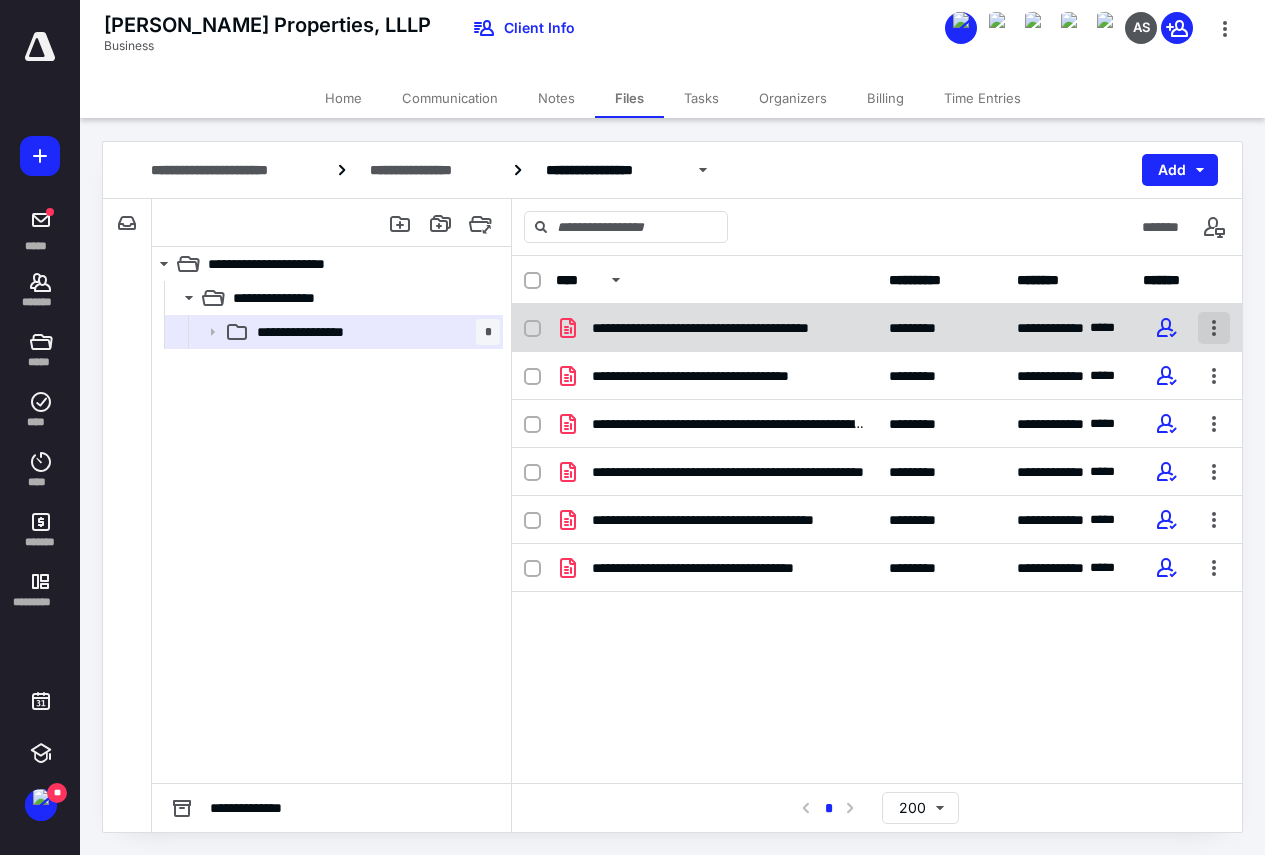 click at bounding box center (1214, 328) 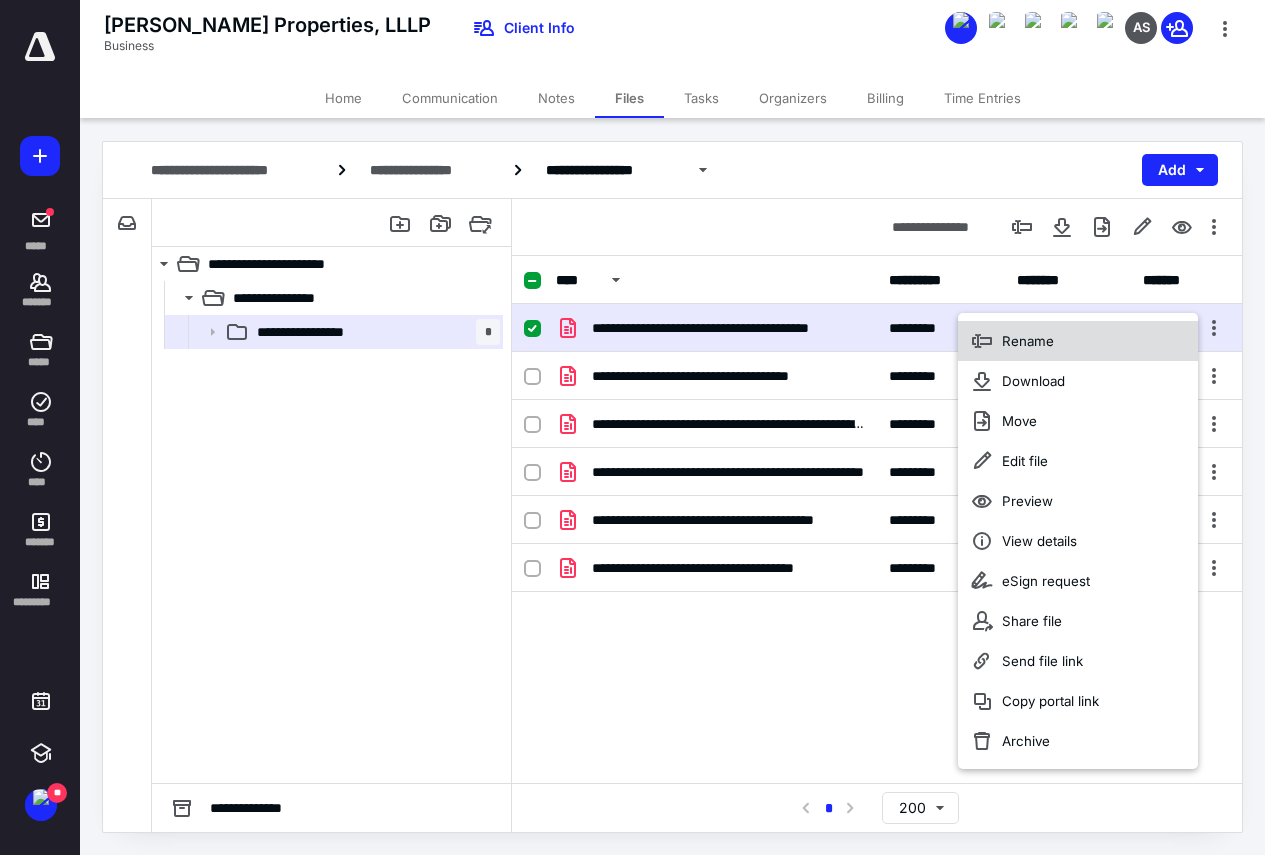 click on "Rename" at bounding box center [1028, 341] 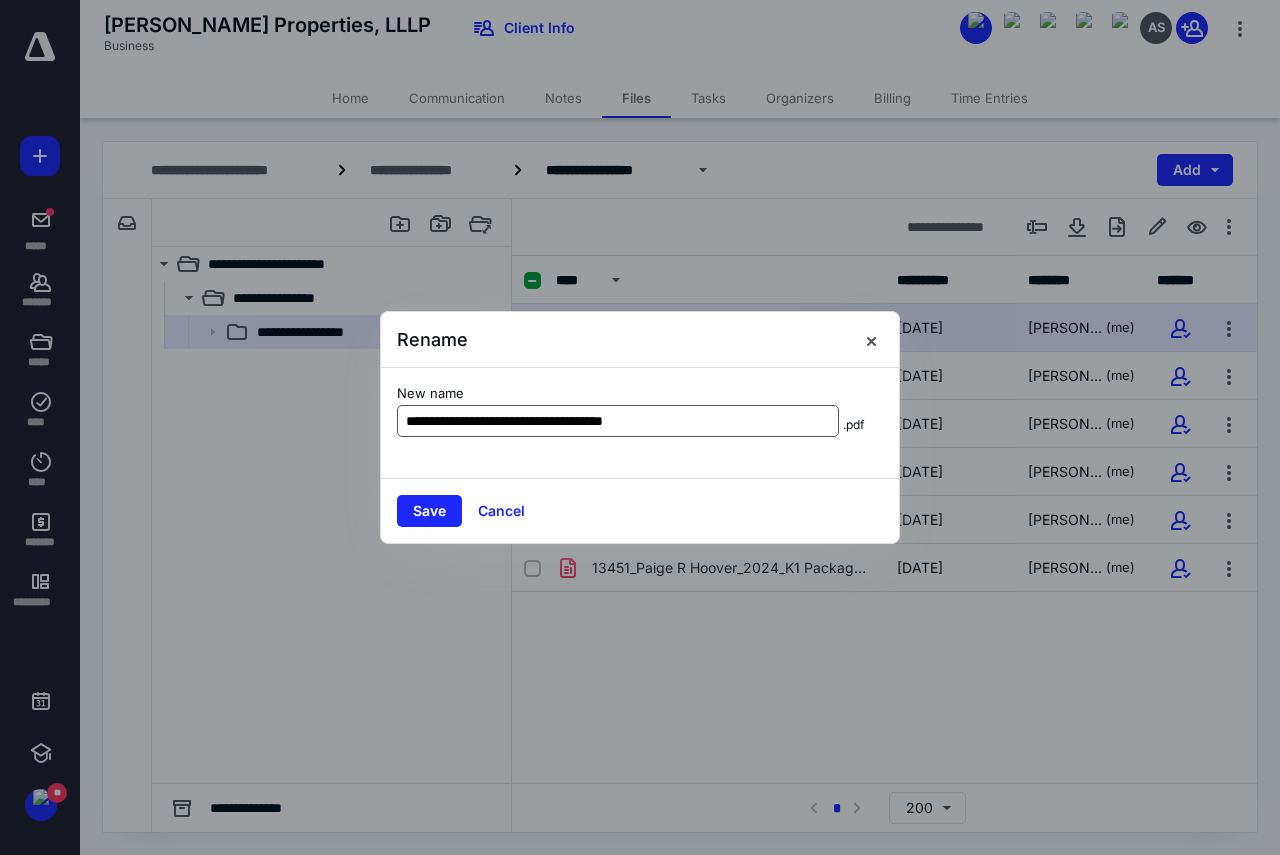 click on "**********" at bounding box center (618, 421) 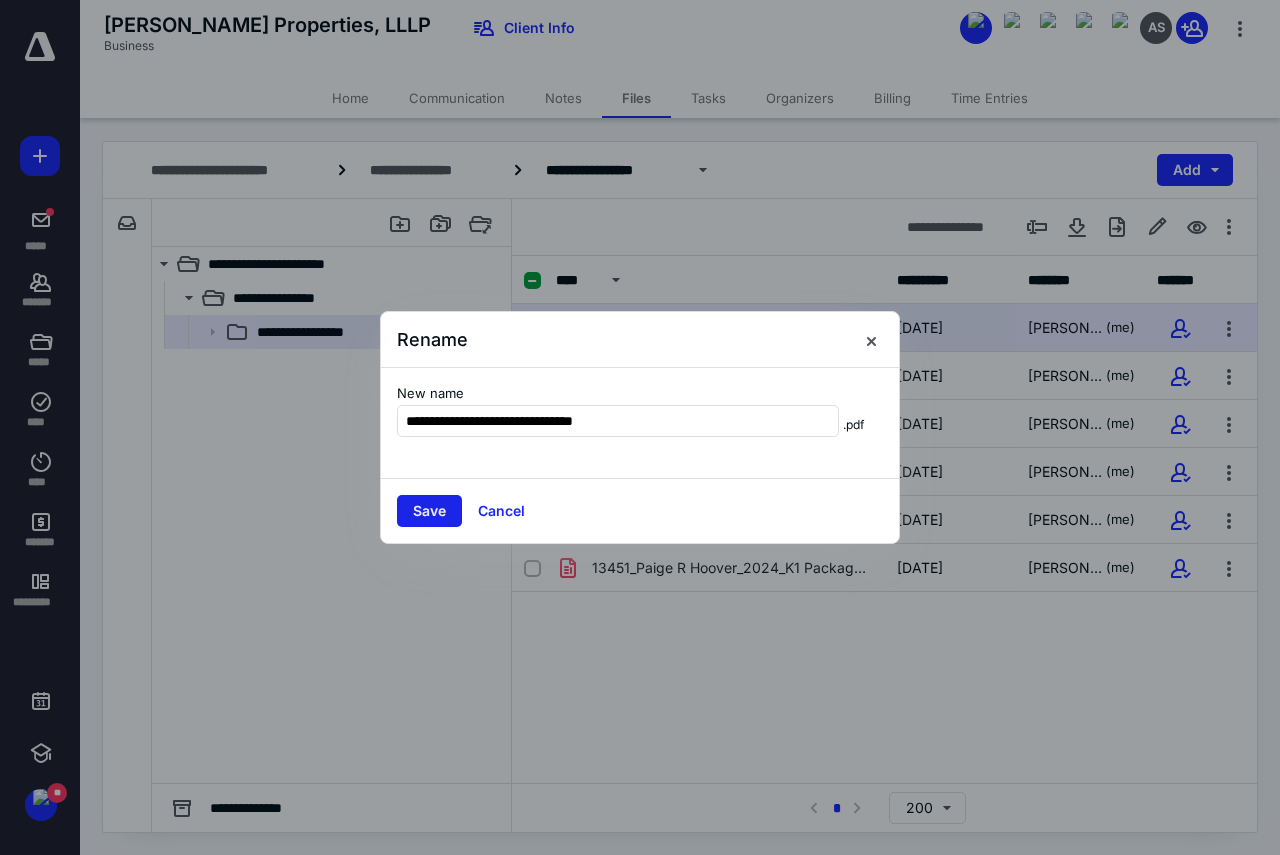 type on "**********" 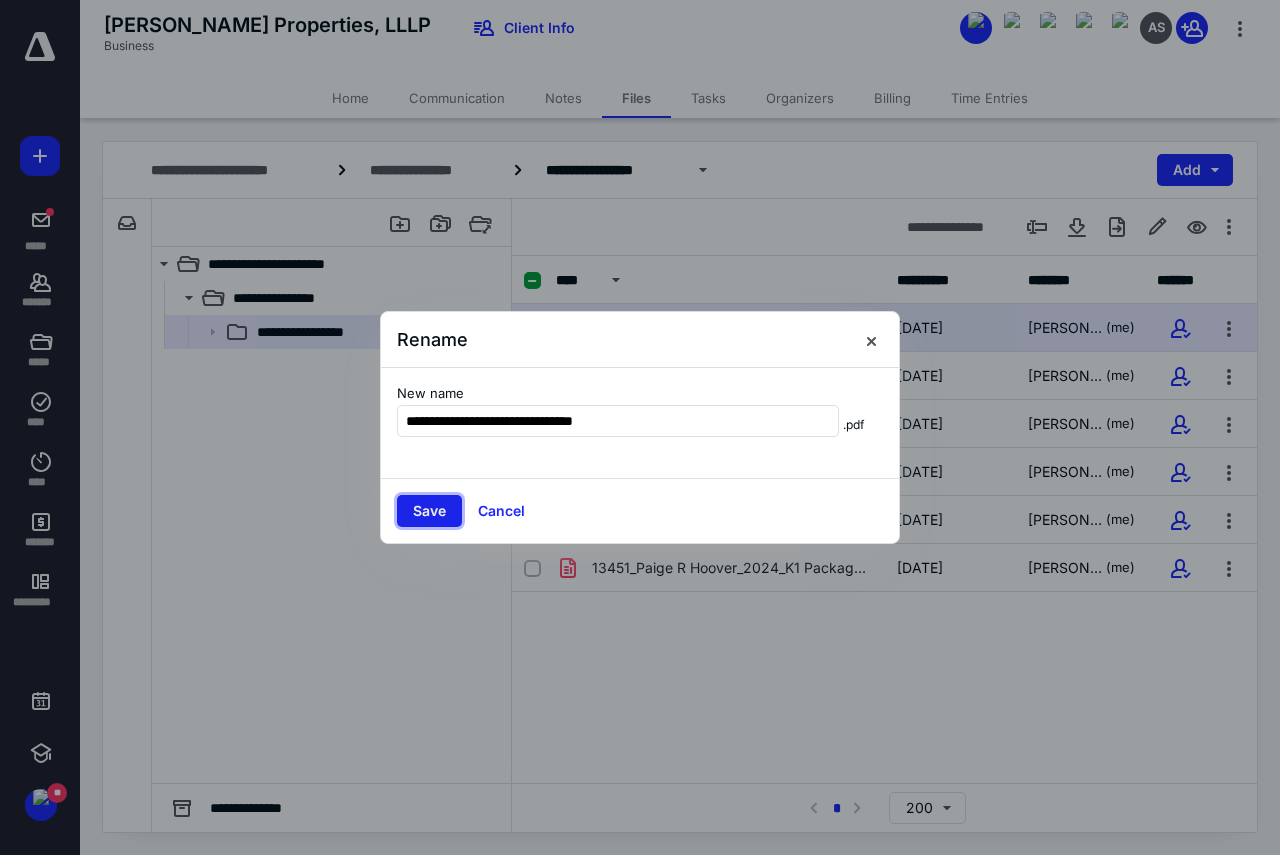 click on "Save" at bounding box center [429, 511] 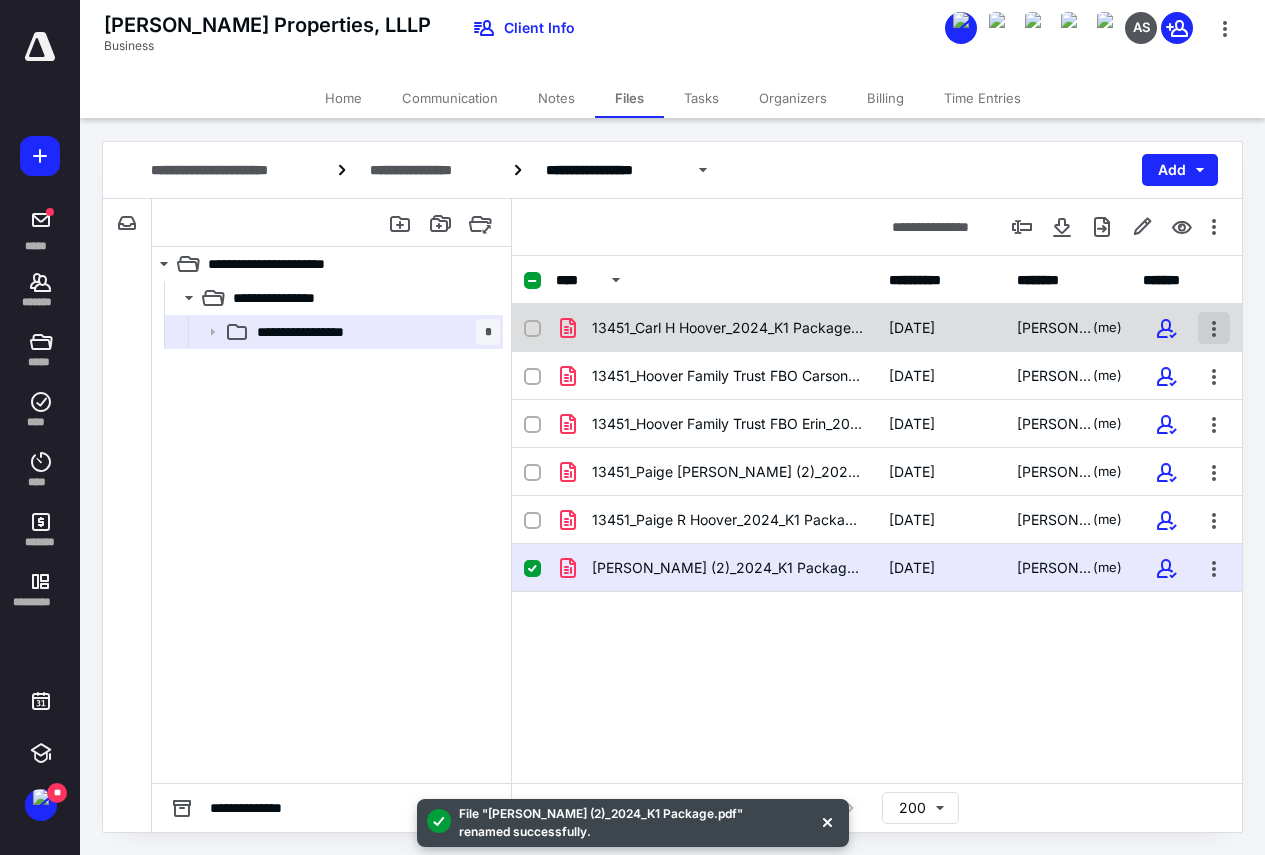 click at bounding box center [1214, 328] 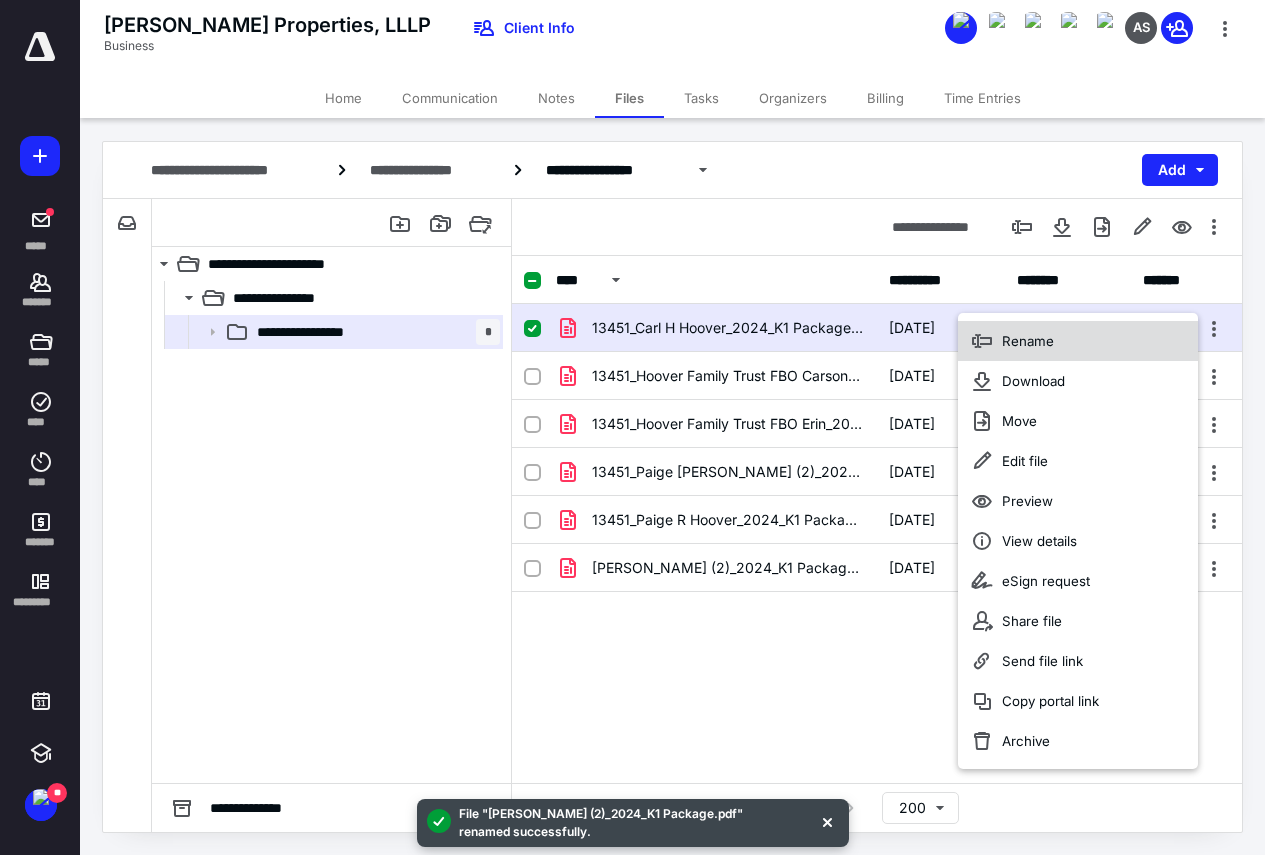 click on "Rename" at bounding box center (1078, 341) 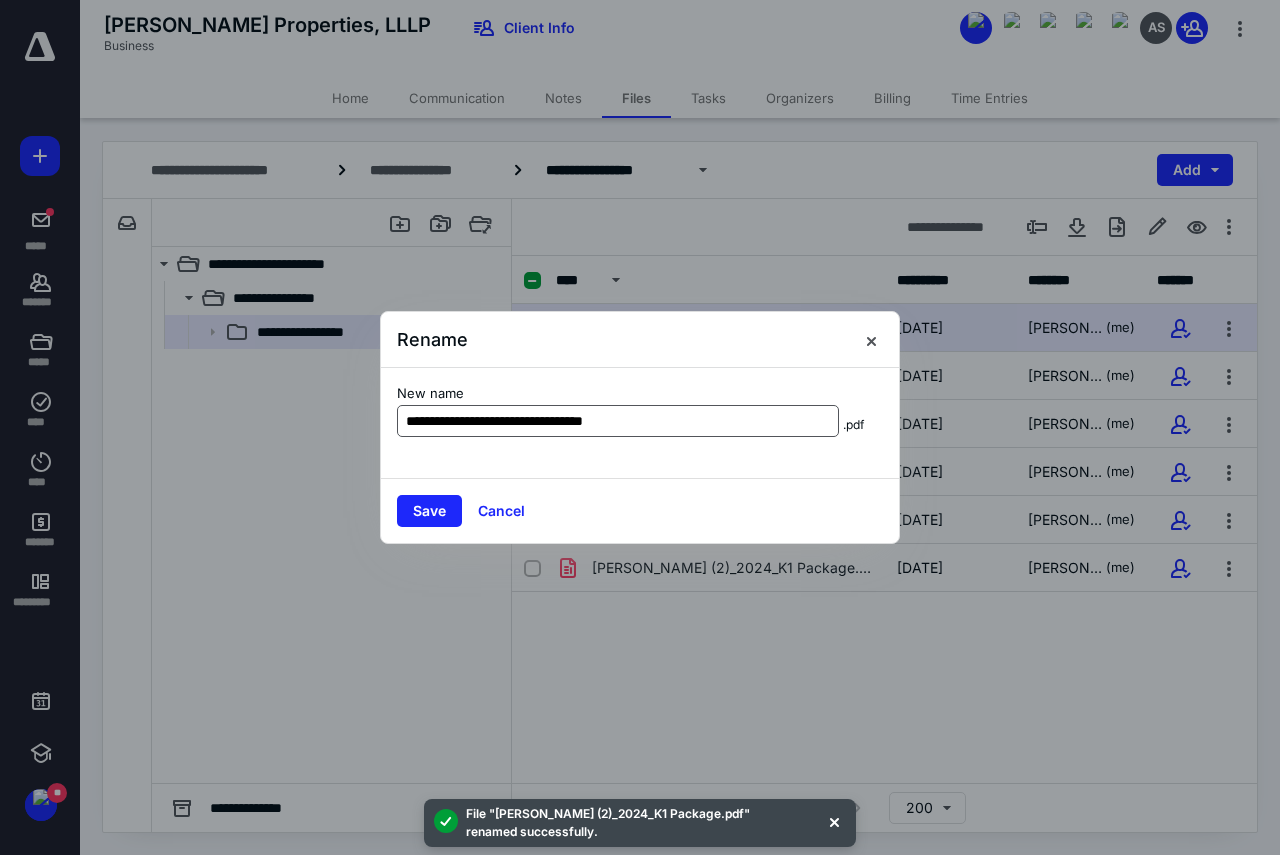click on "**********" at bounding box center (618, 421) 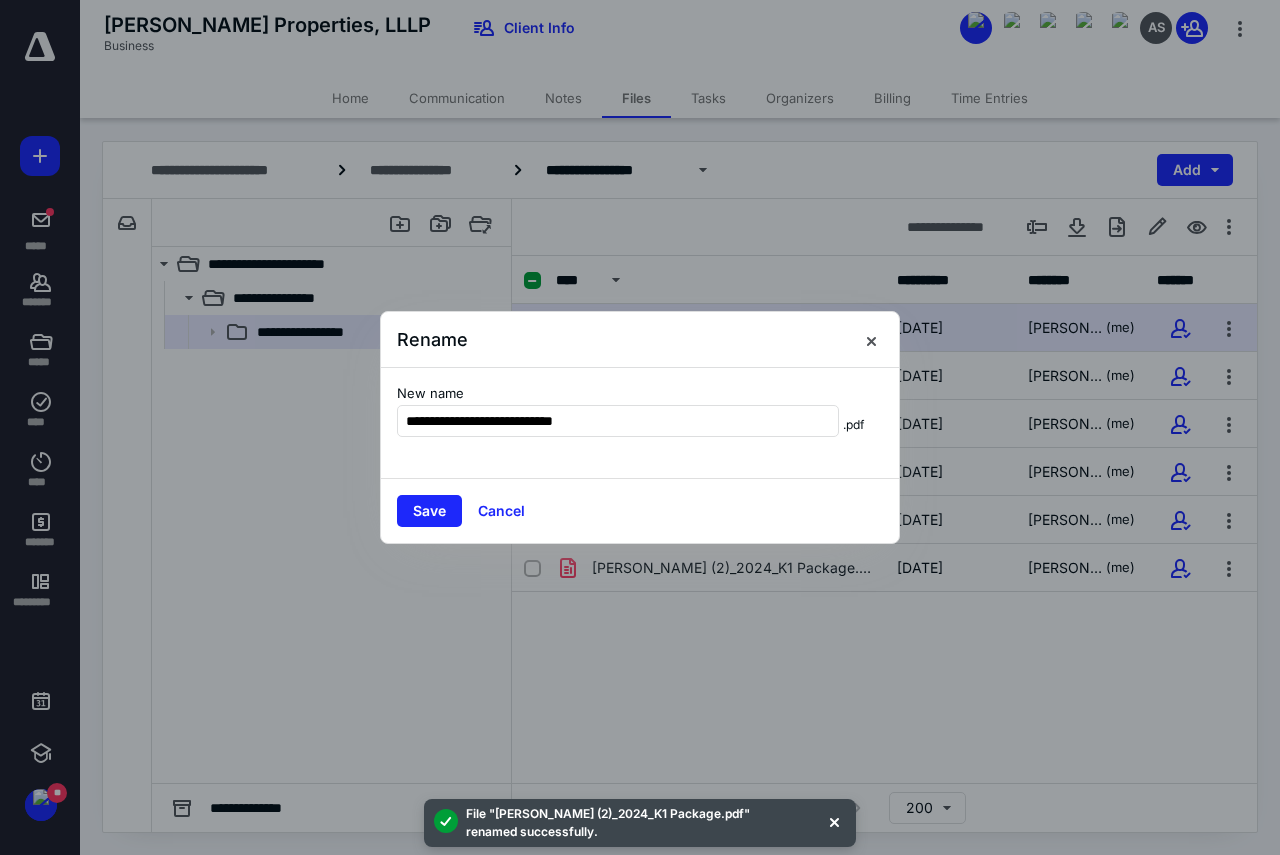 type on "**********" 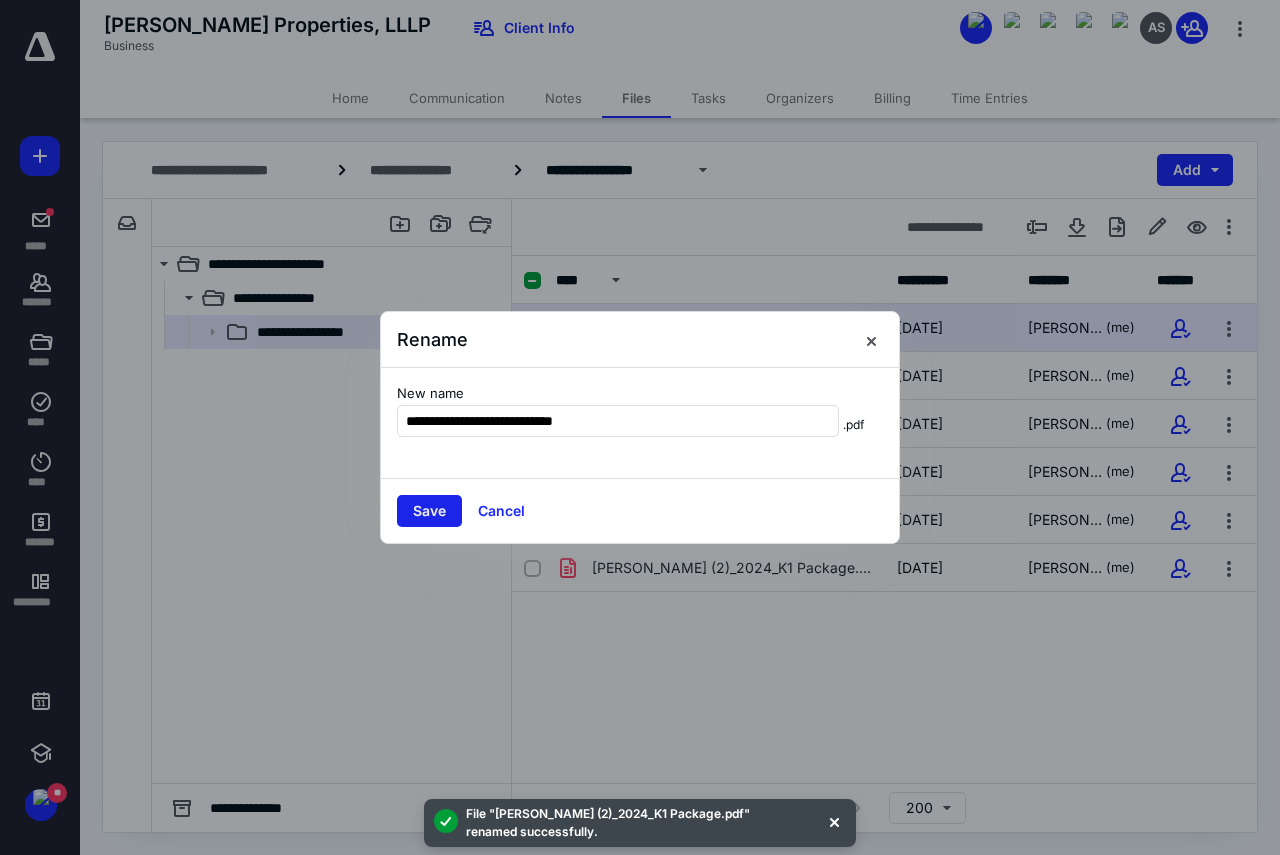 click on "Save" at bounding box center (429, 511) 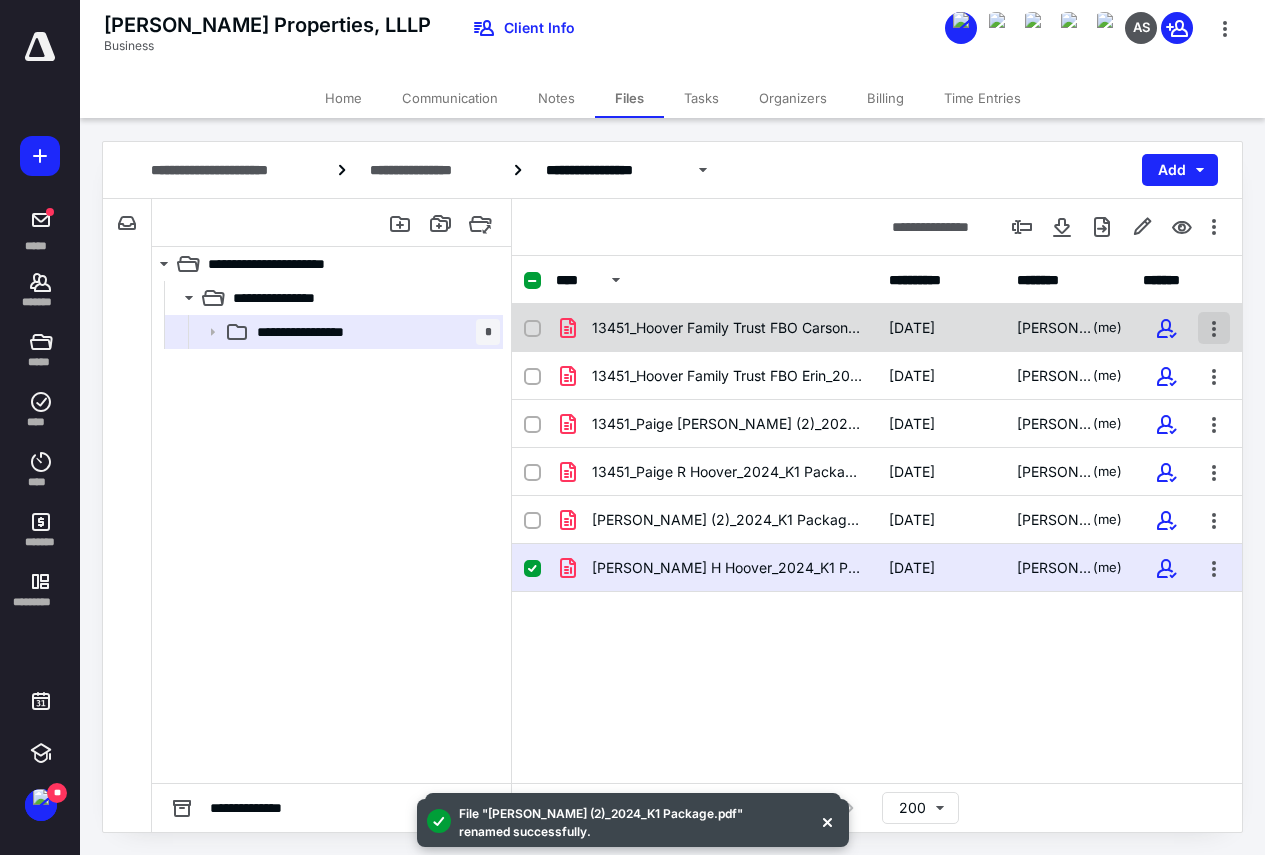 click at bounding box center (1214, 328) 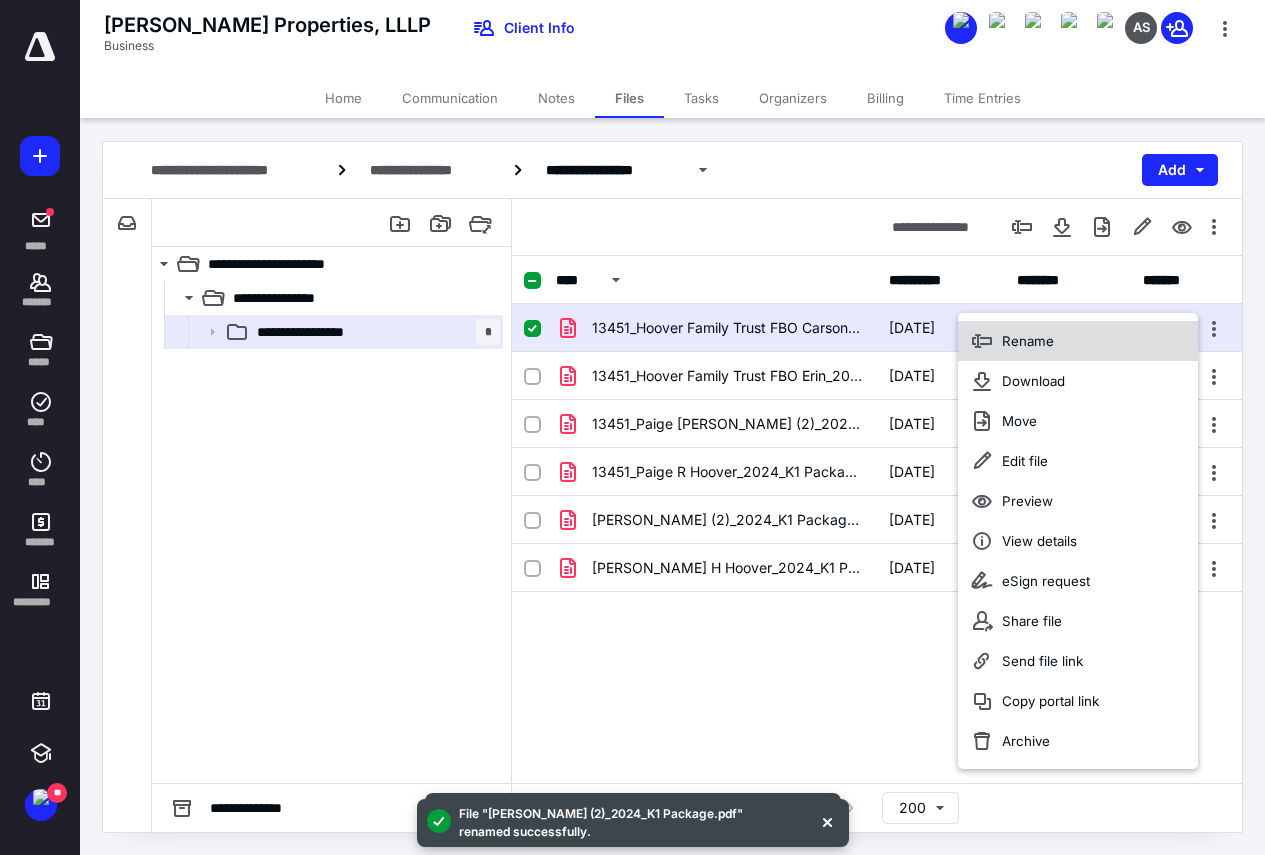 click on "Rename" at bounding box center (1078, 341) 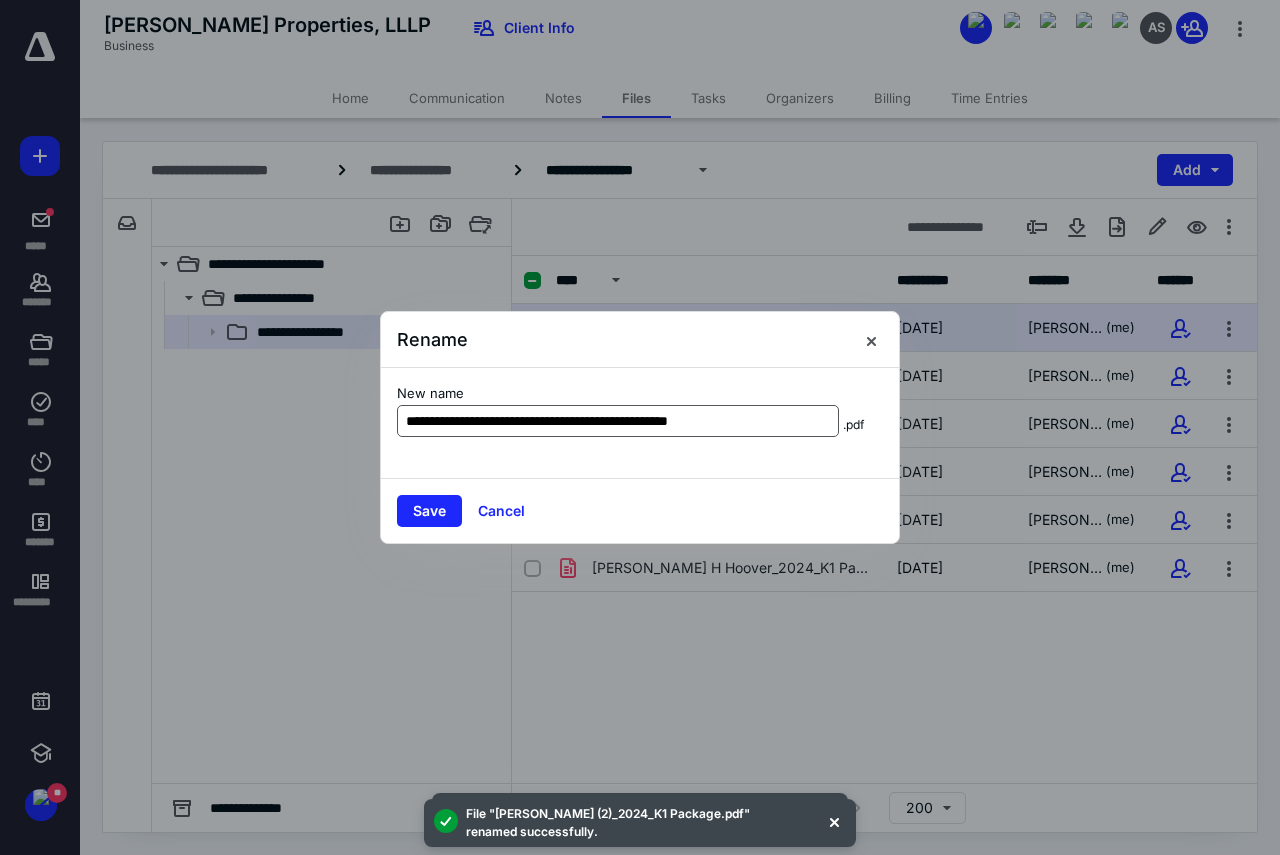 click on "**********" at bounding box center (618, 421) 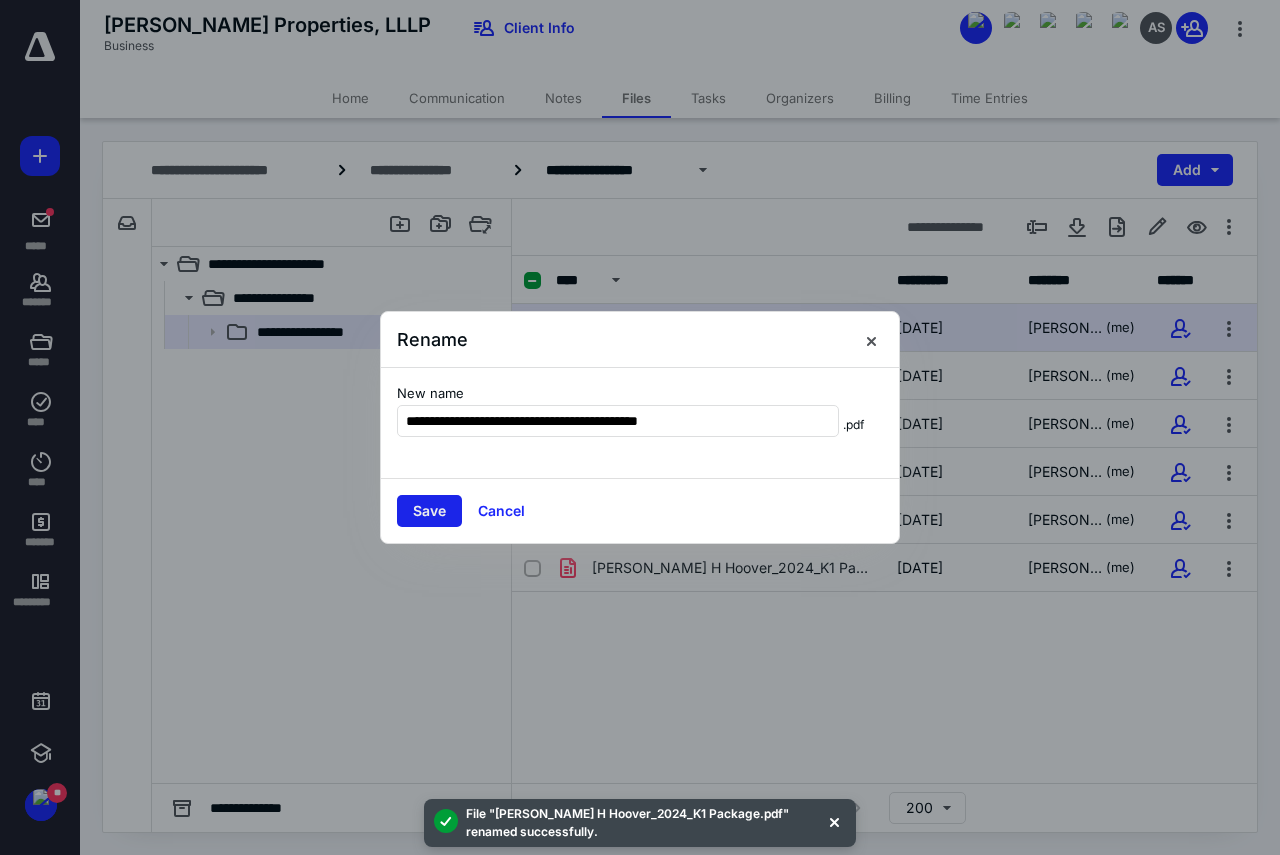 type on "**********" 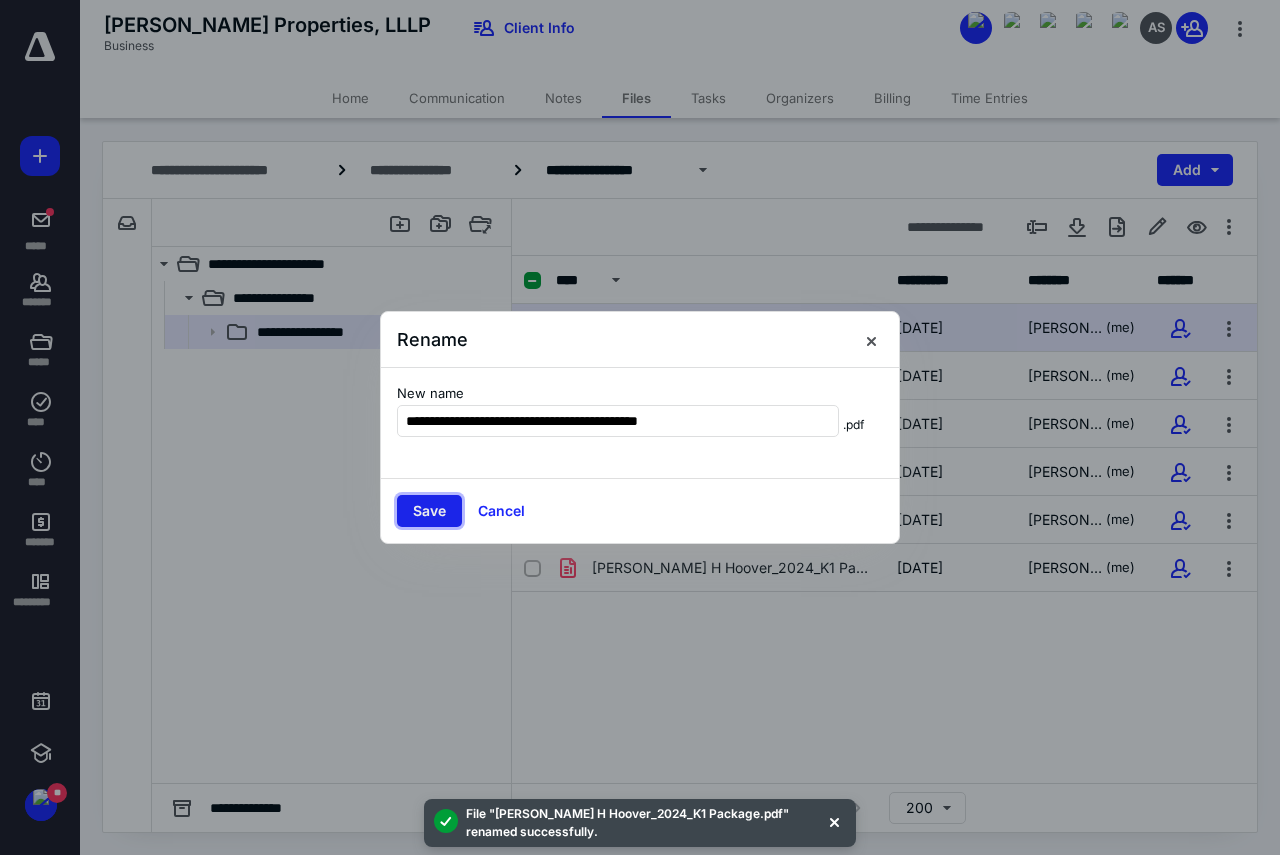 click on "Save" at bounding box center [429, 511] 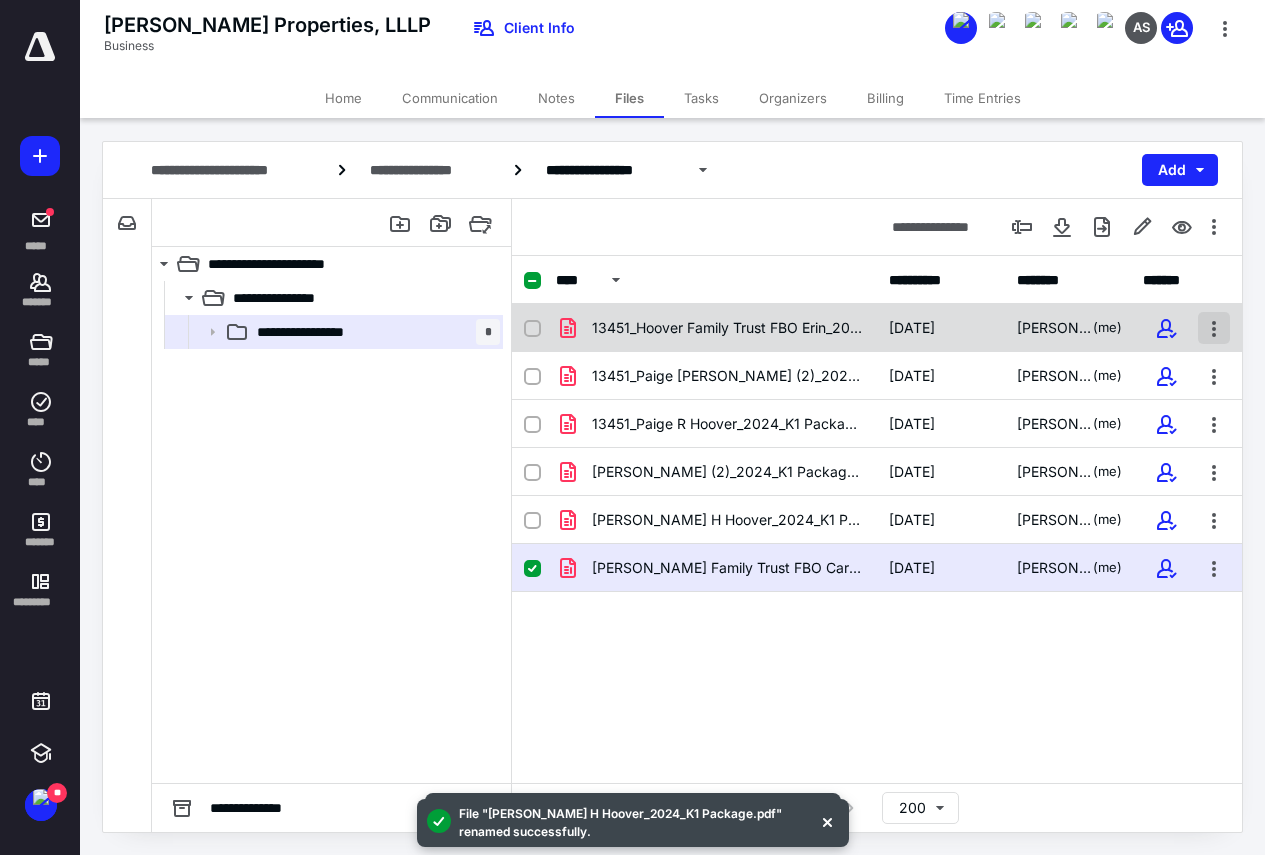 click at bounding box center (1214, 328) 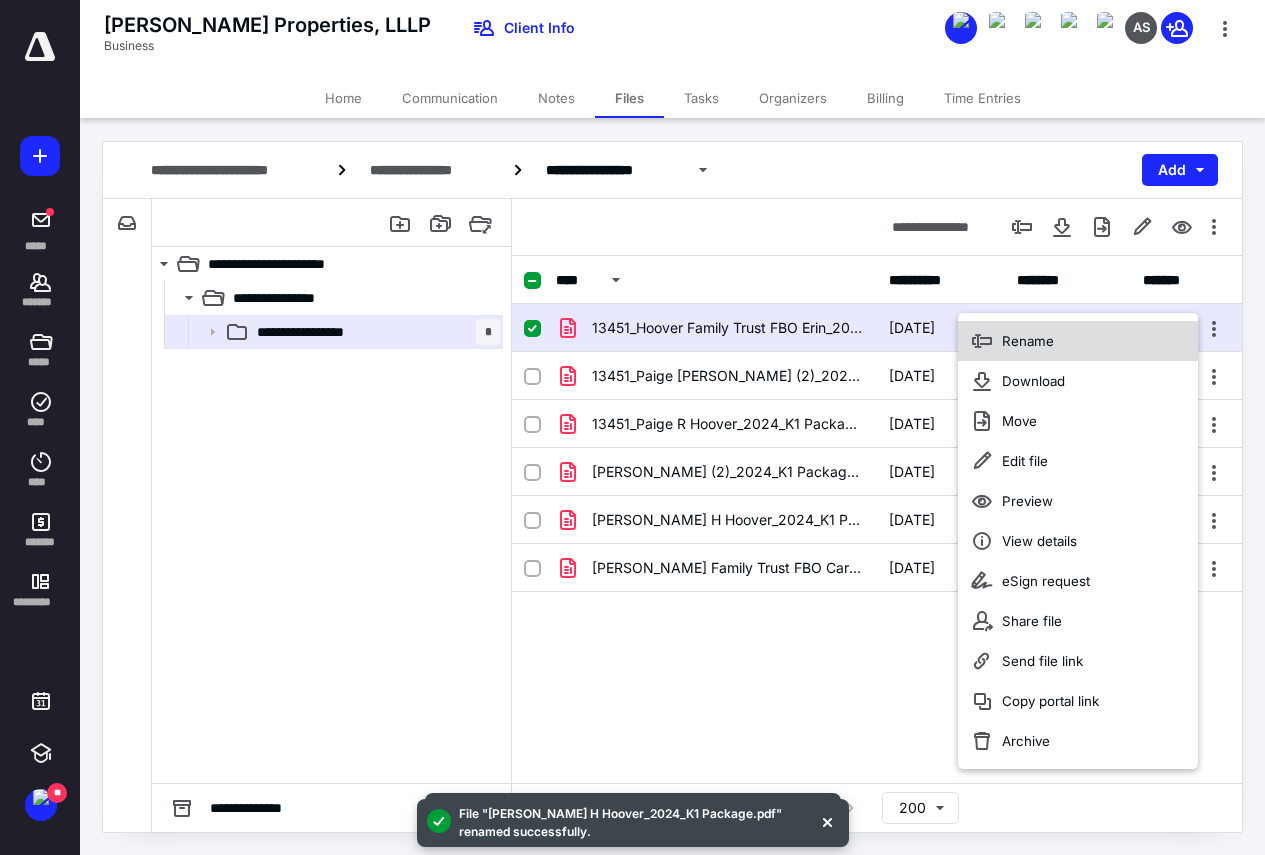 click on "Rename" at bounding box center (1028, 341) 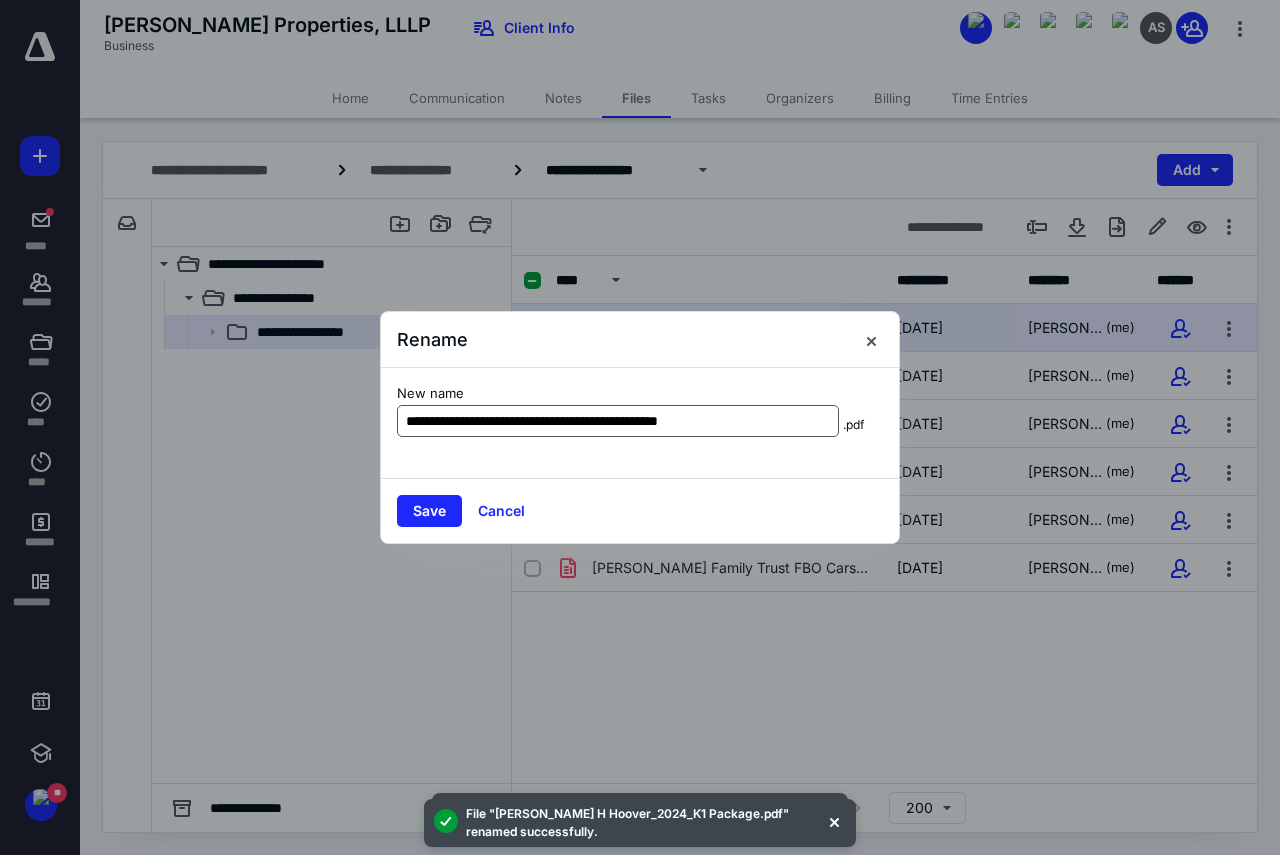 click on "**********" at bounding box center (618, 421) 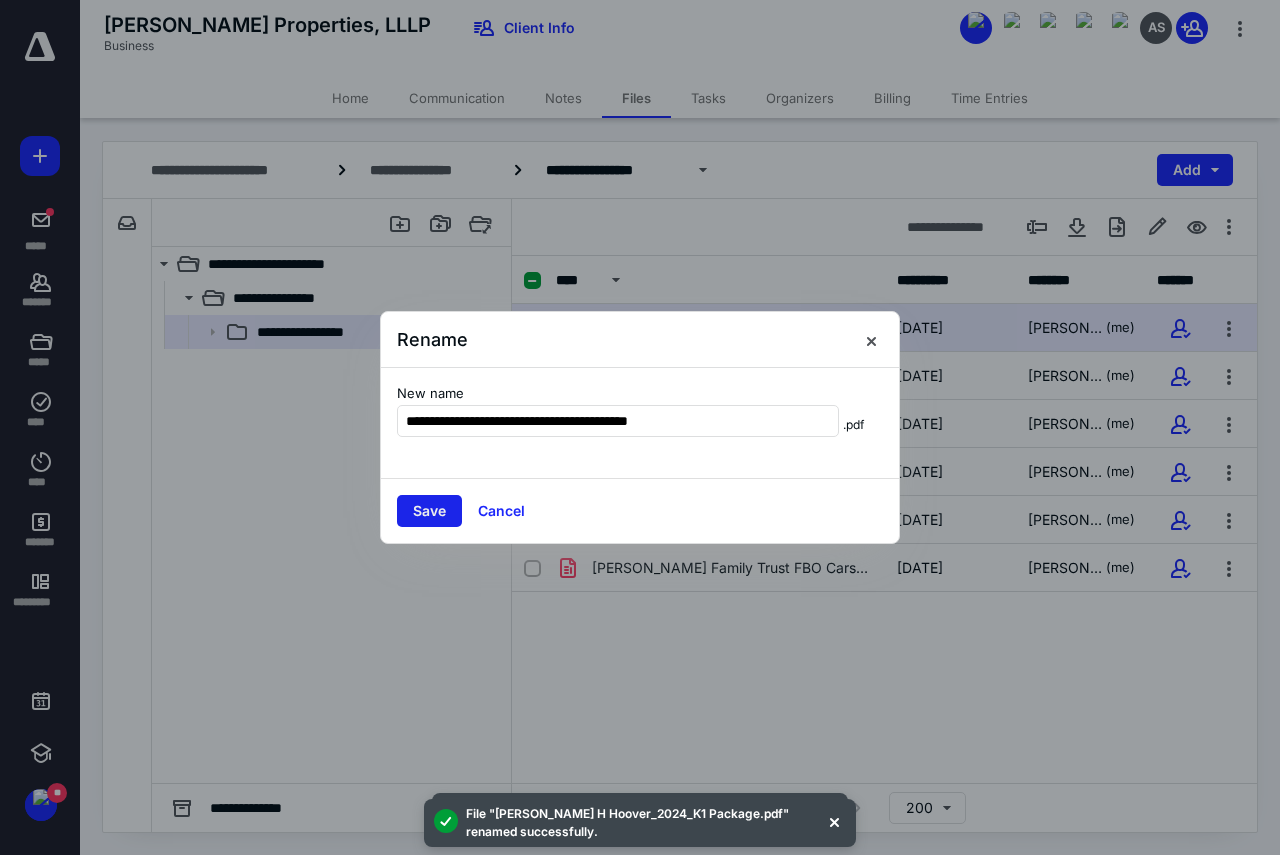 type on "**********" 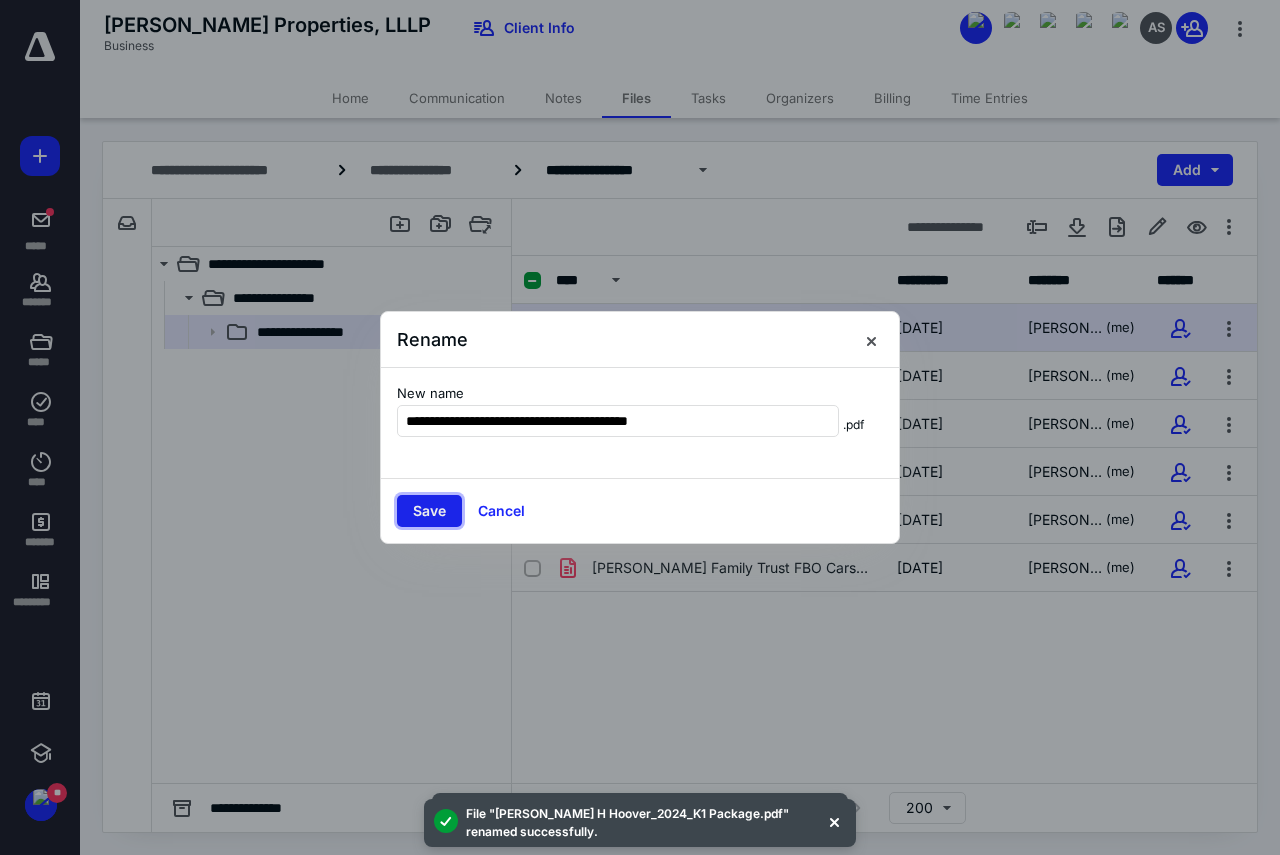 click on "Save" at bounding box center (429, 511) 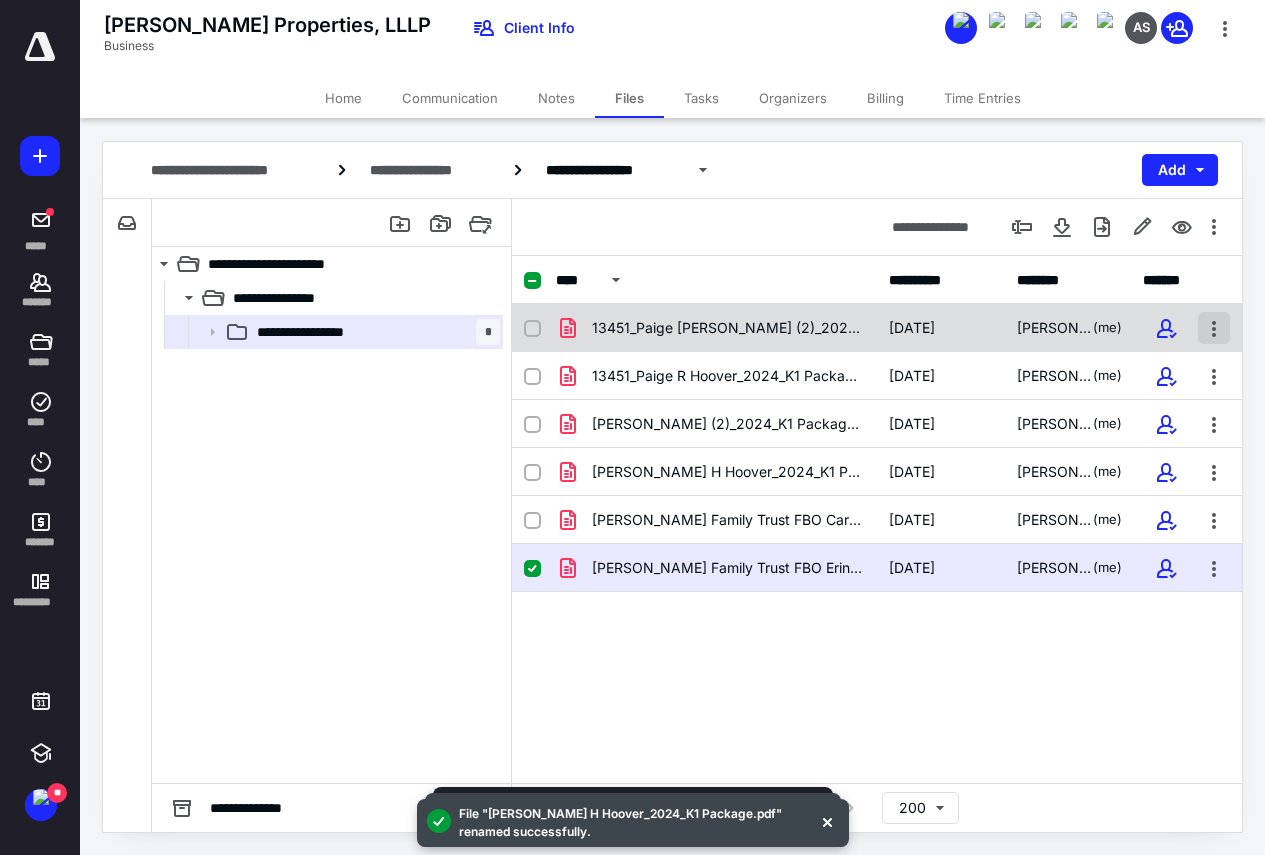 click at bounding box center [1214, 328] 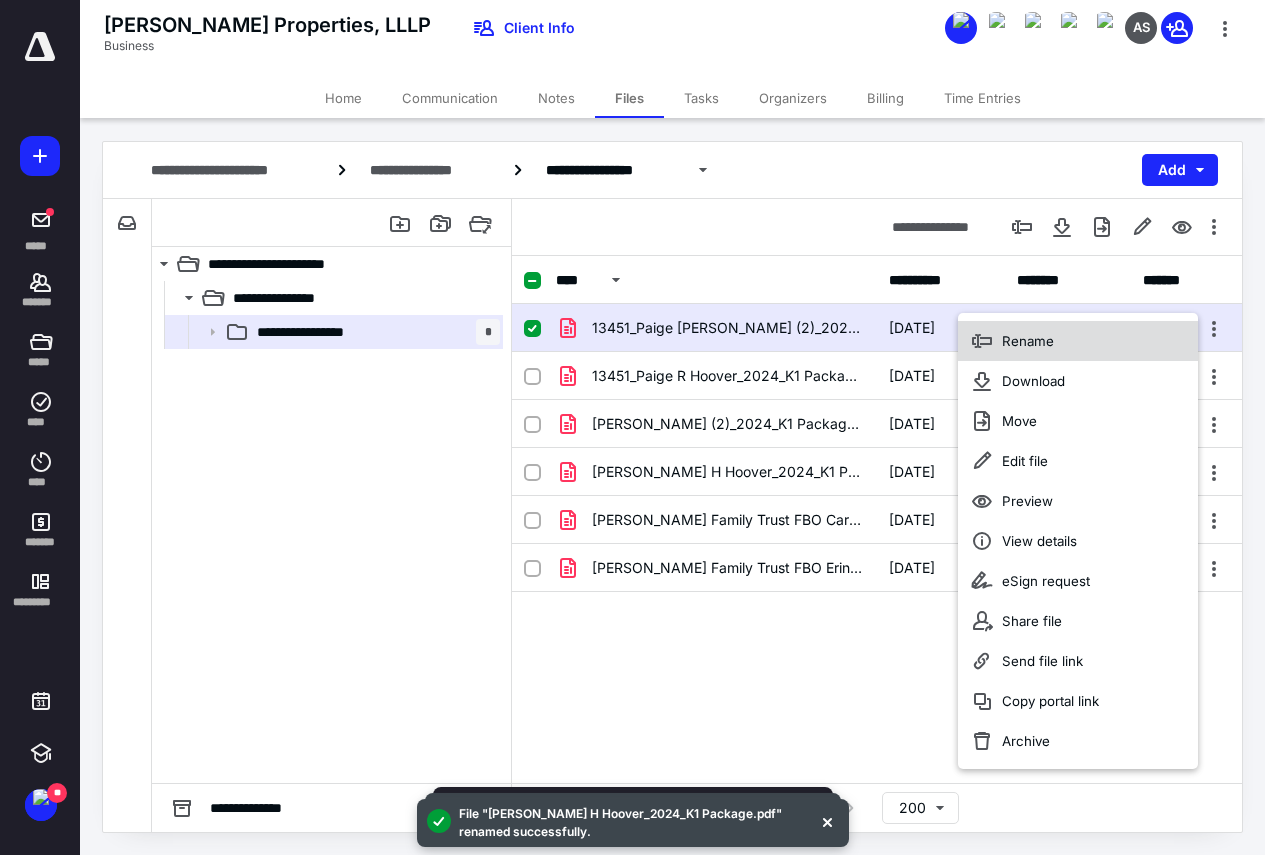 click on "Rename" at bounding box center (1028, 341) 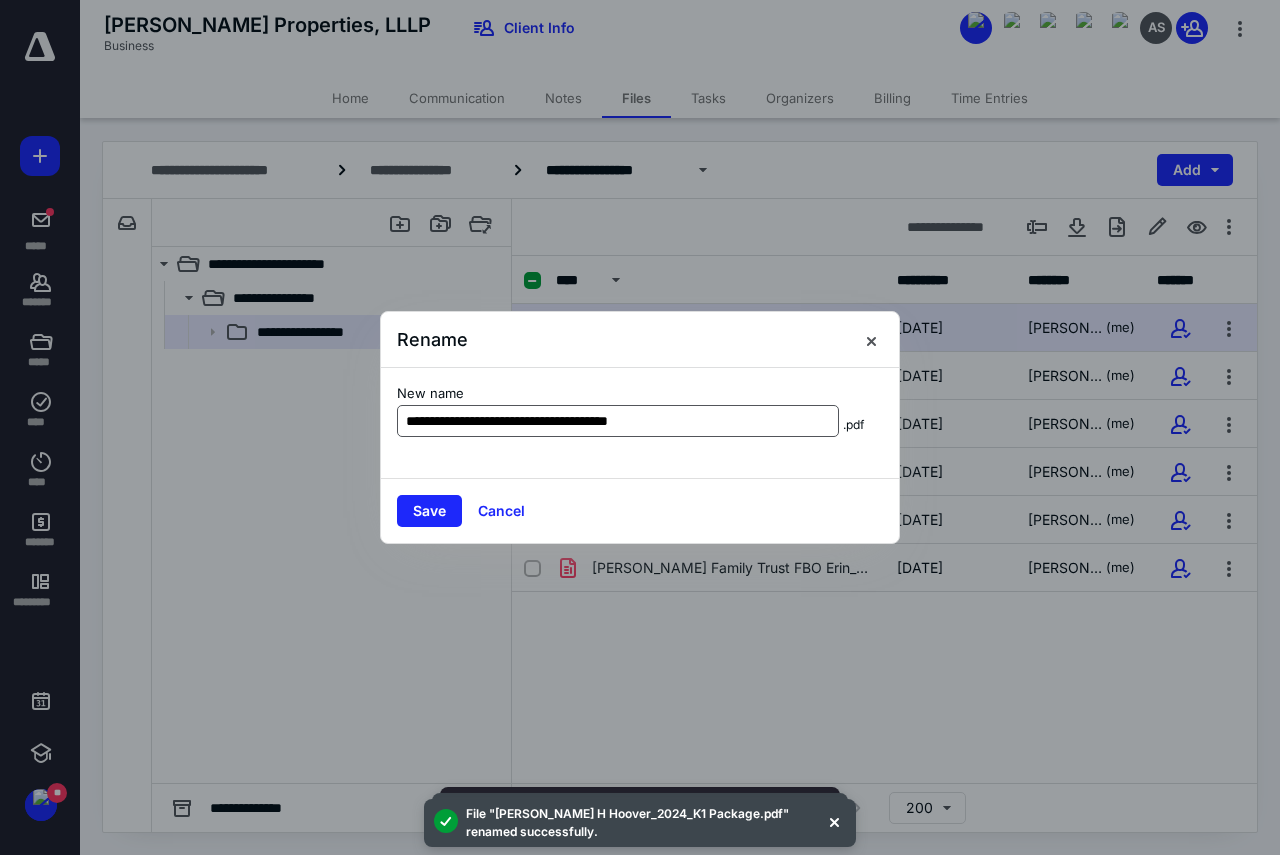 click on "**********" at bounding box center [618, 421] 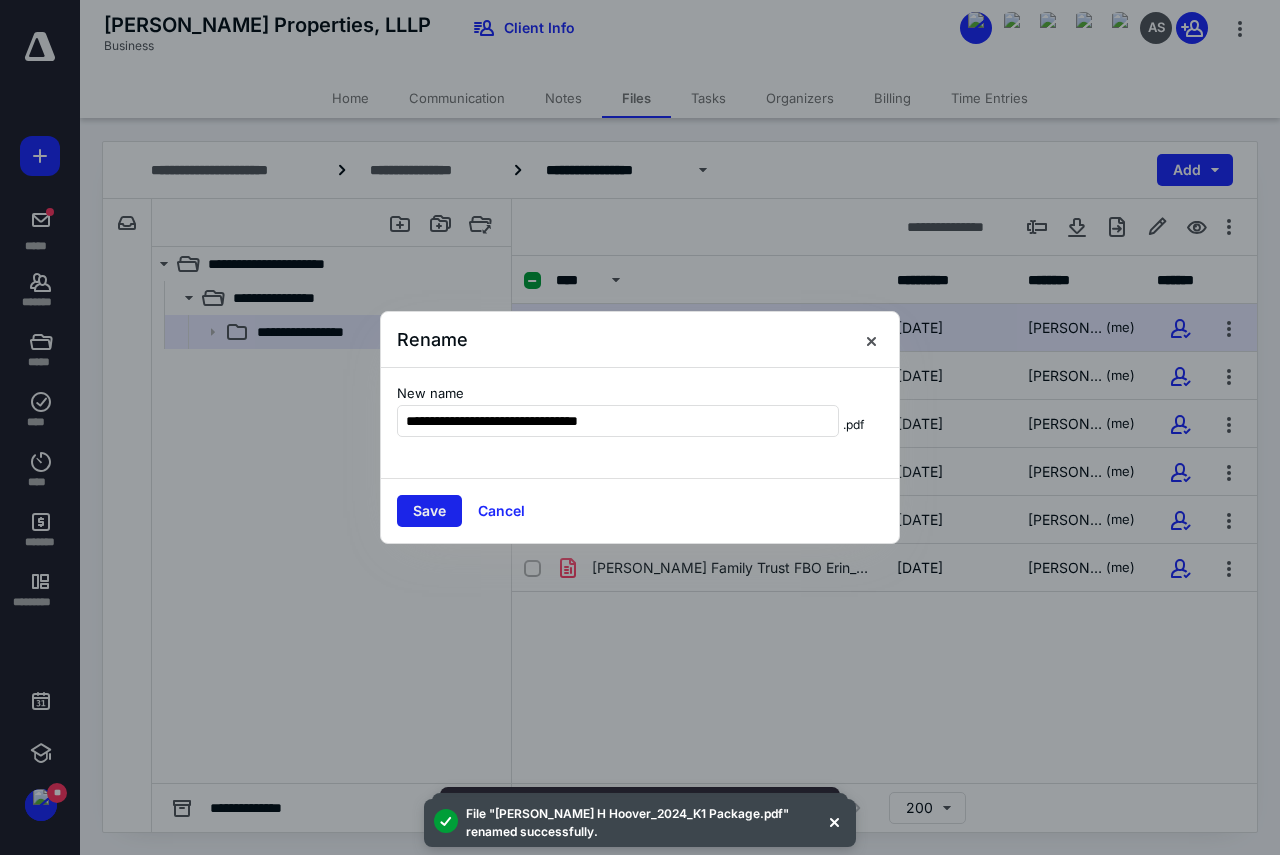 type on "**********" 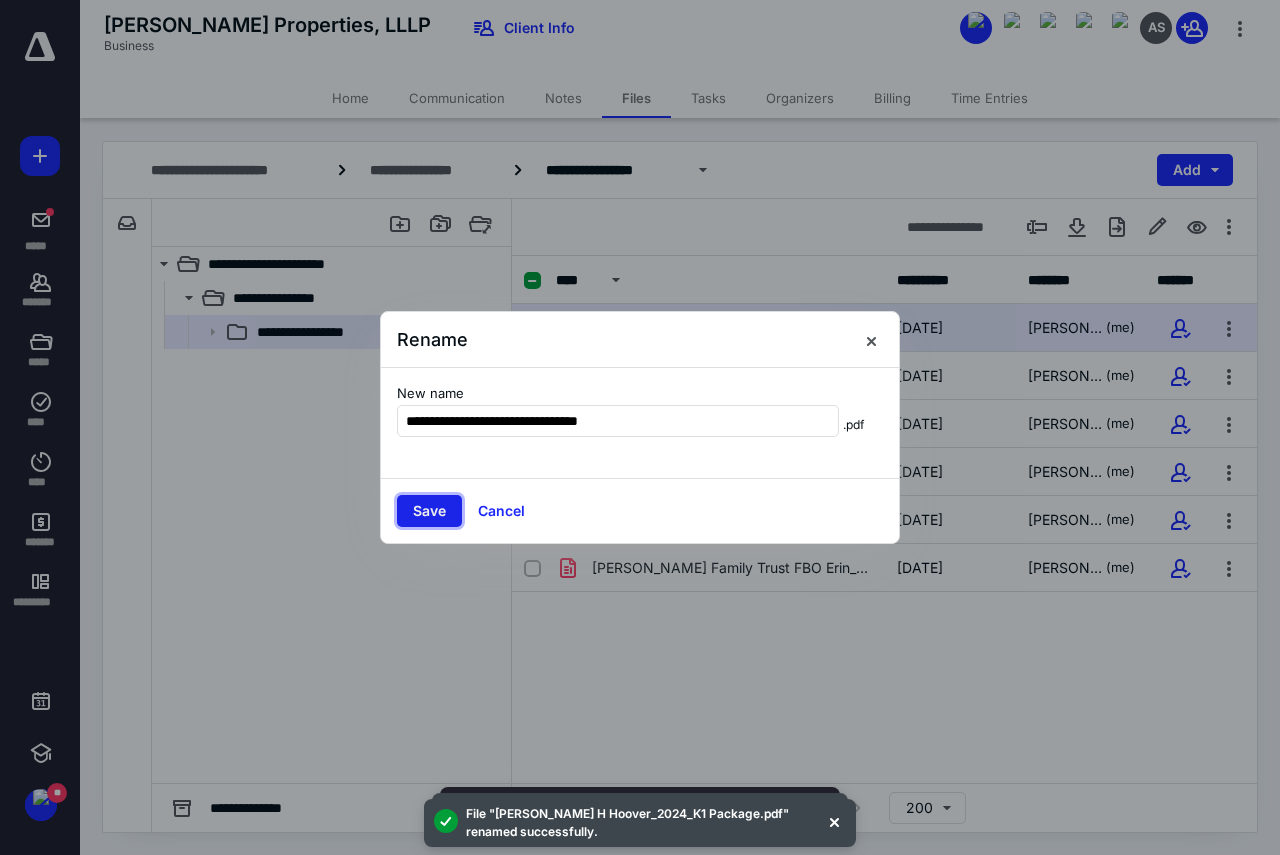 click on "Save" at bounding box center (429, 511) 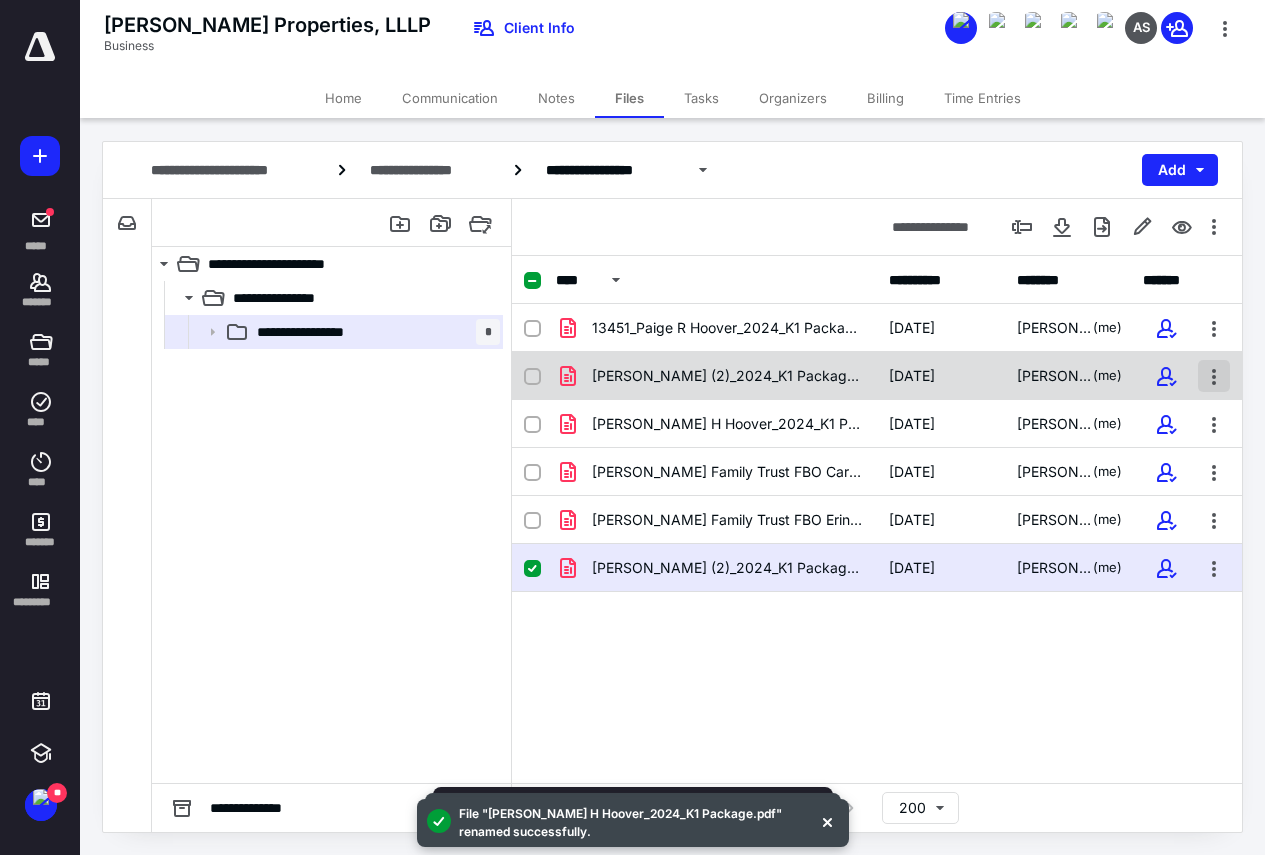 click at bounding box center (1214, 376) 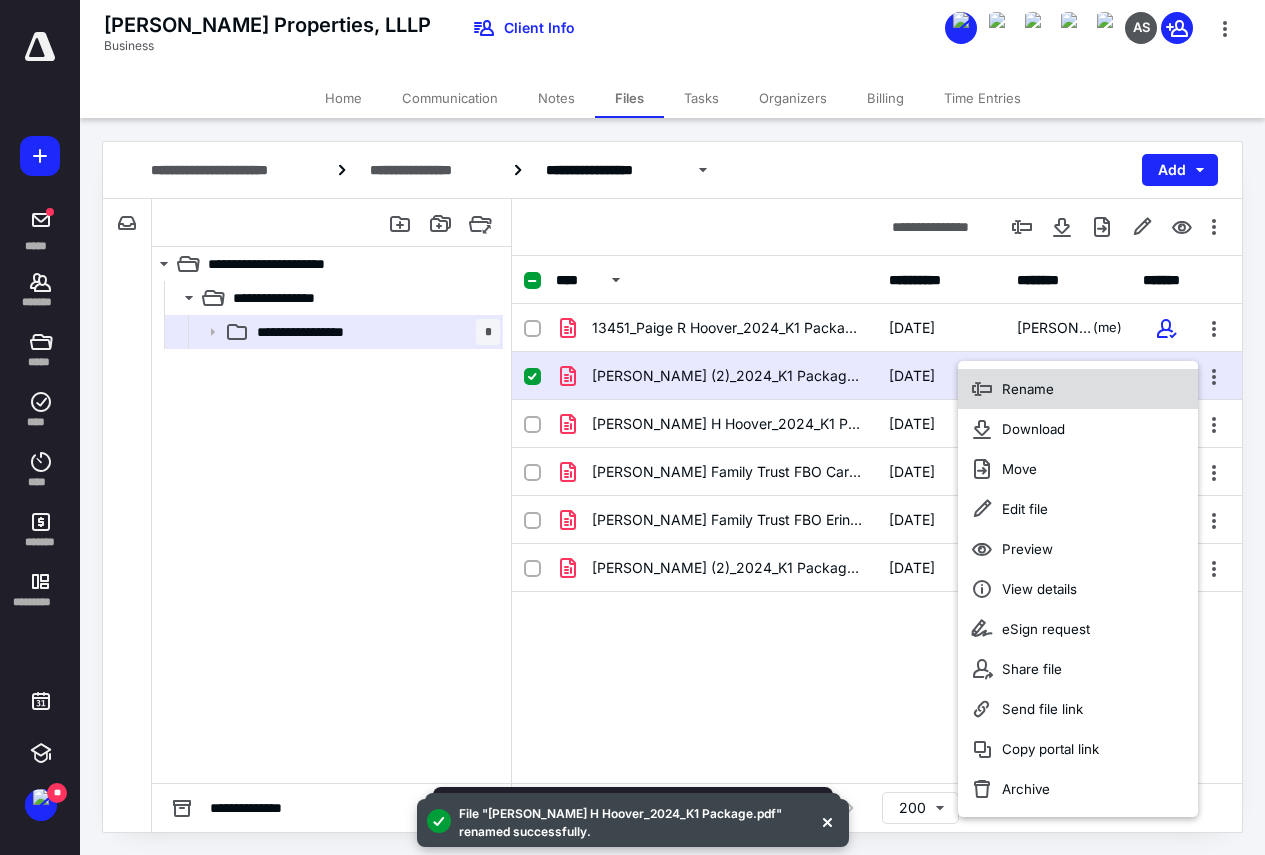 click on "Rename" at bounding box center [1078, 389] 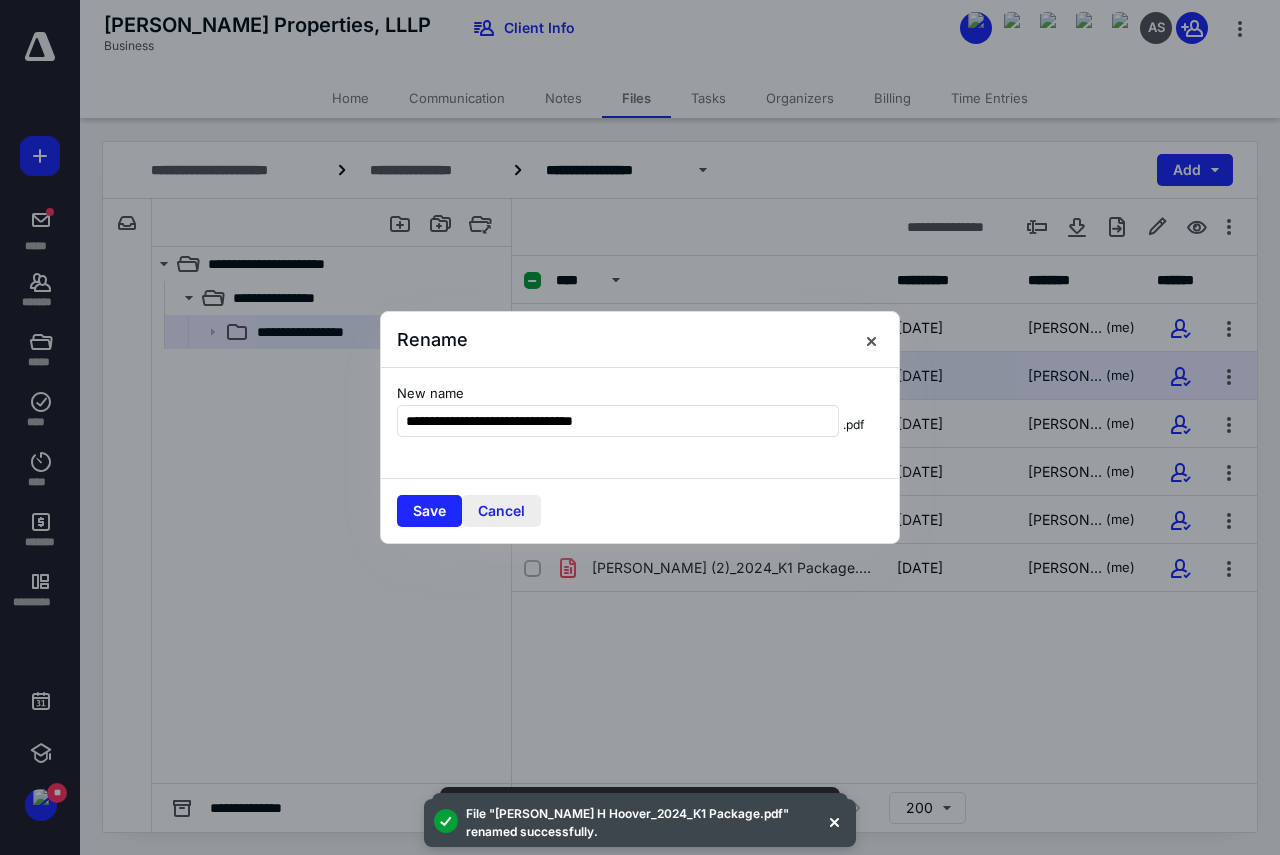 click on "Cancel" at bounding box center (501, 511) 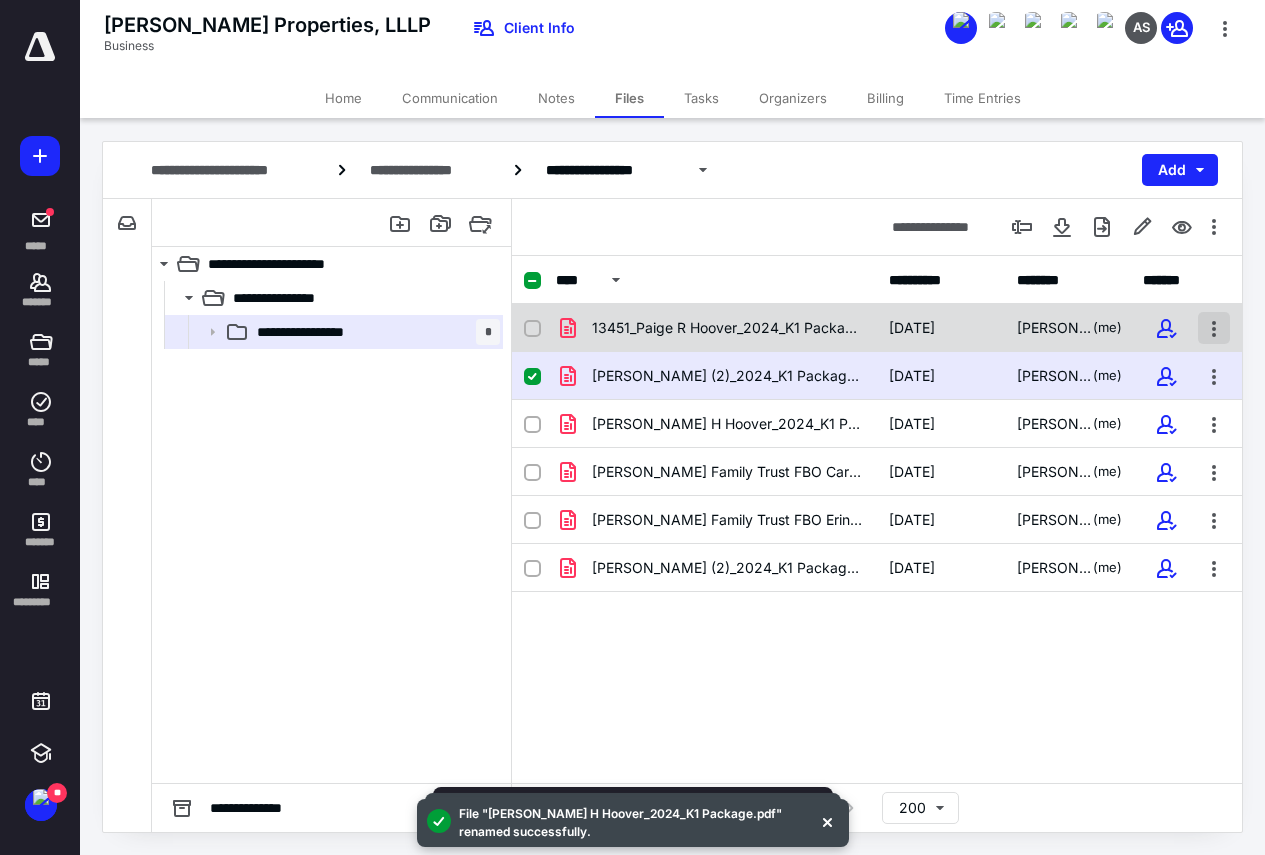 click at bounding box center (1214, 328) 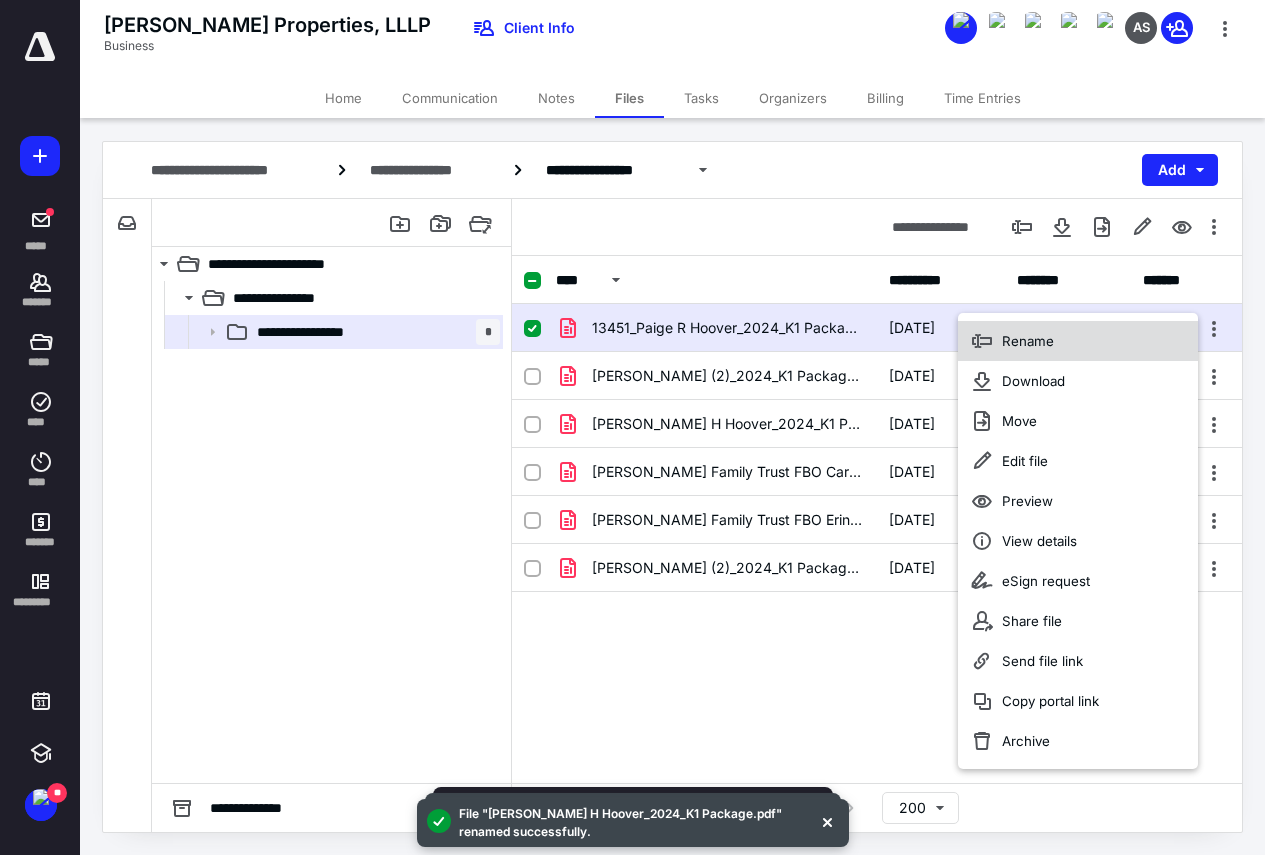 click on "Rename" at bounding box center (1028, 341) 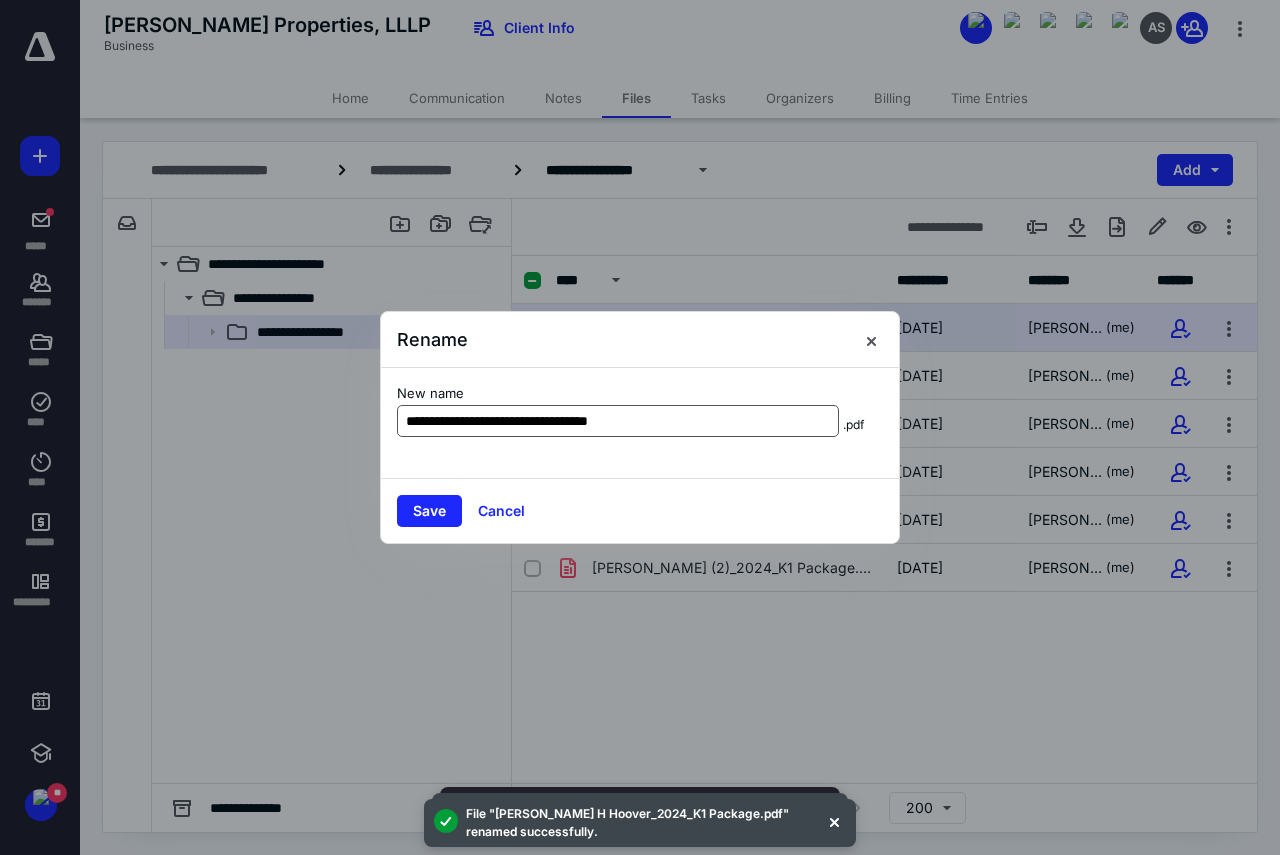 click on "**********" at bounding box center [618, 421] 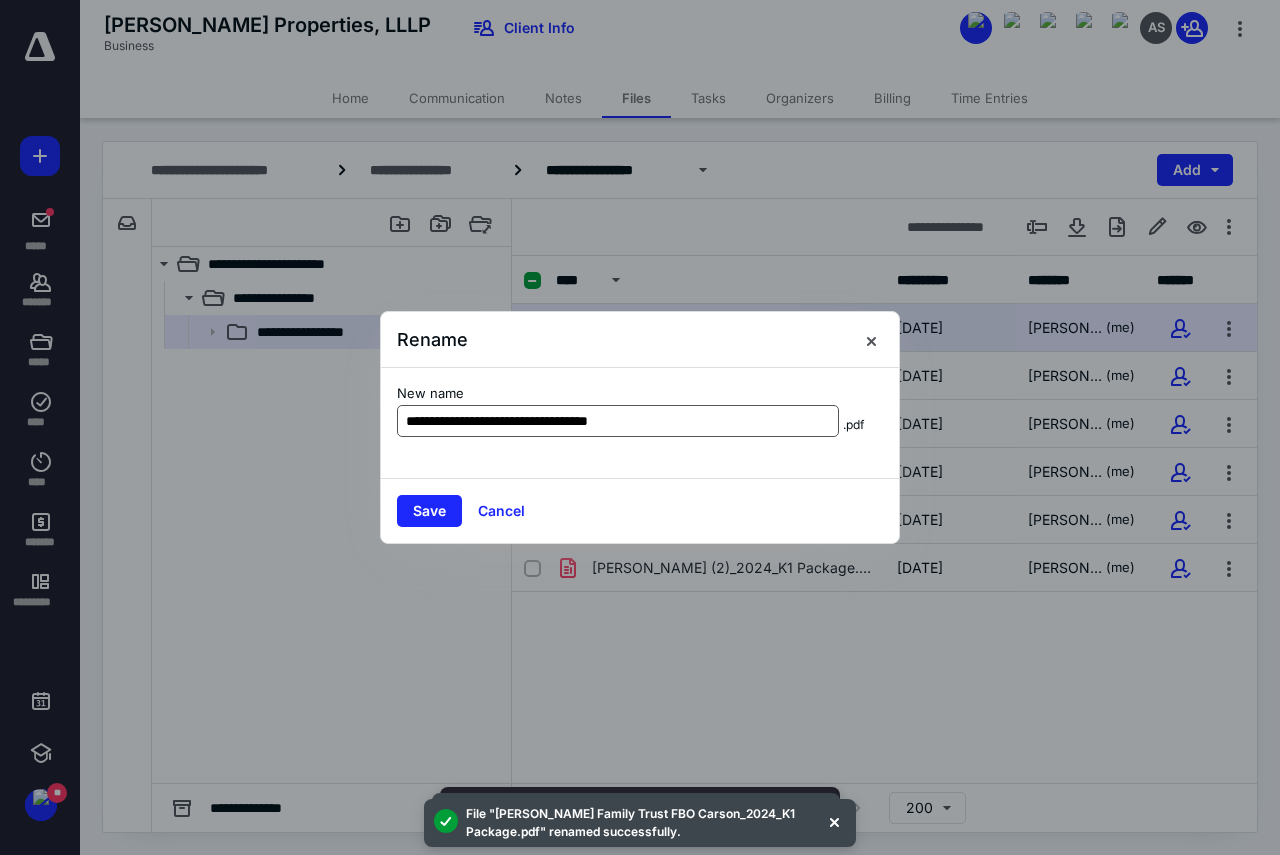 click on "**********" at bounding box center [618, 421] 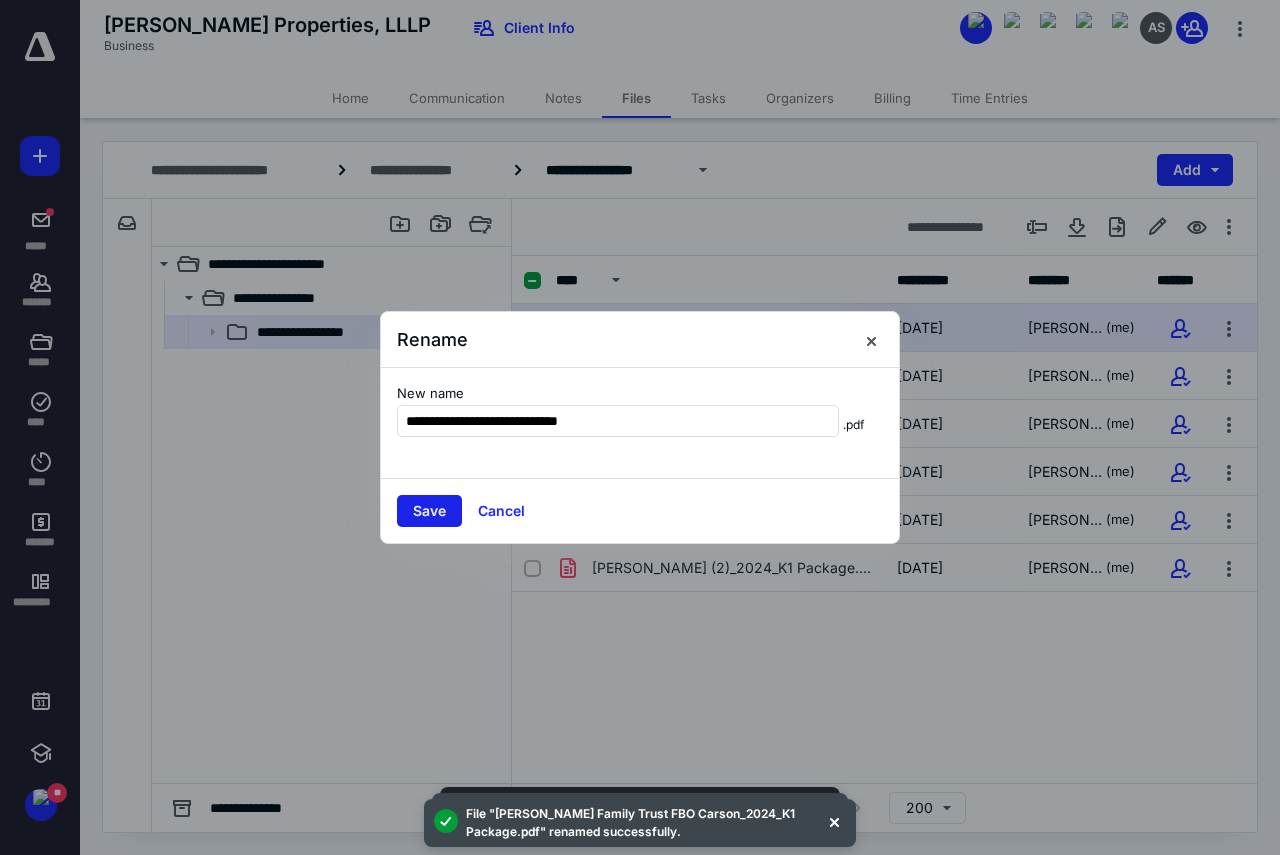 type on "**********" 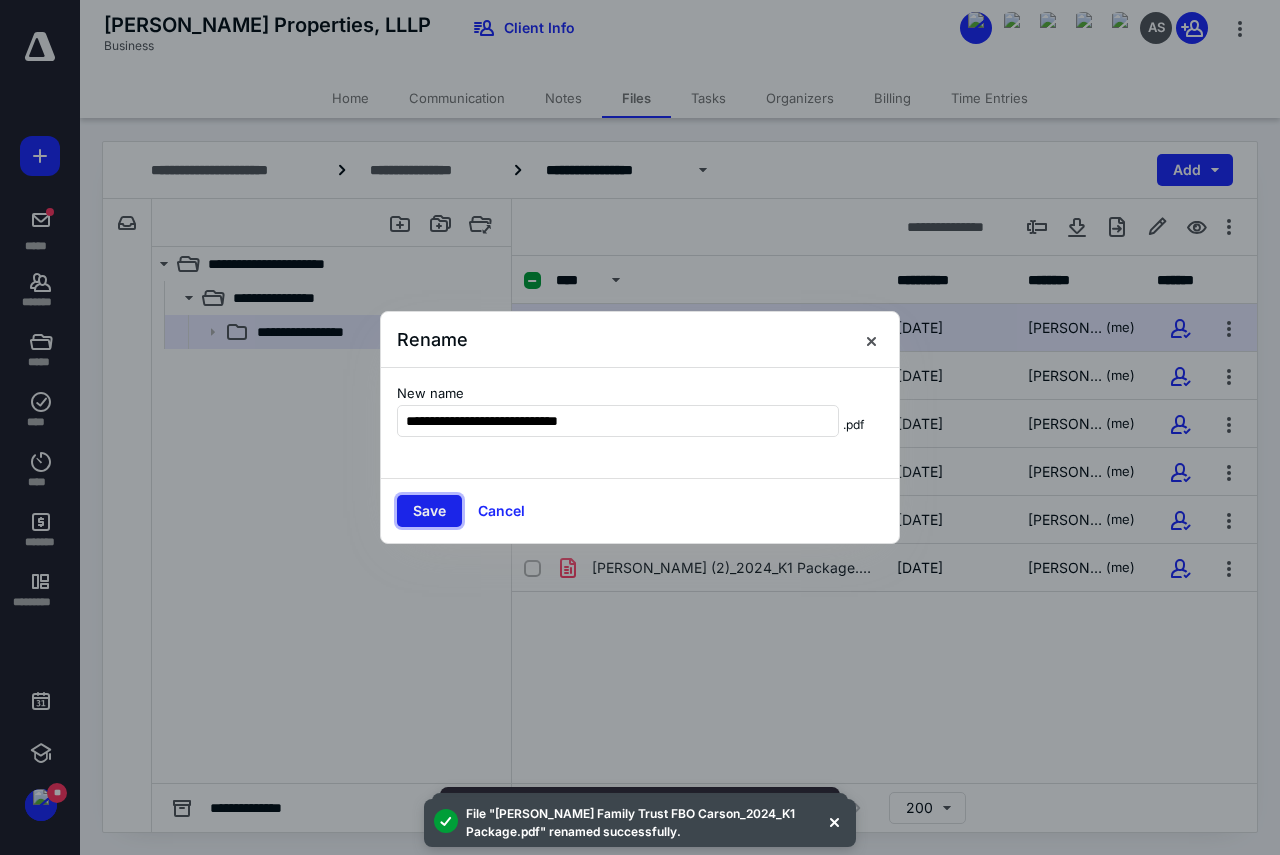 click on "Save" at bounding box center [429, 511] 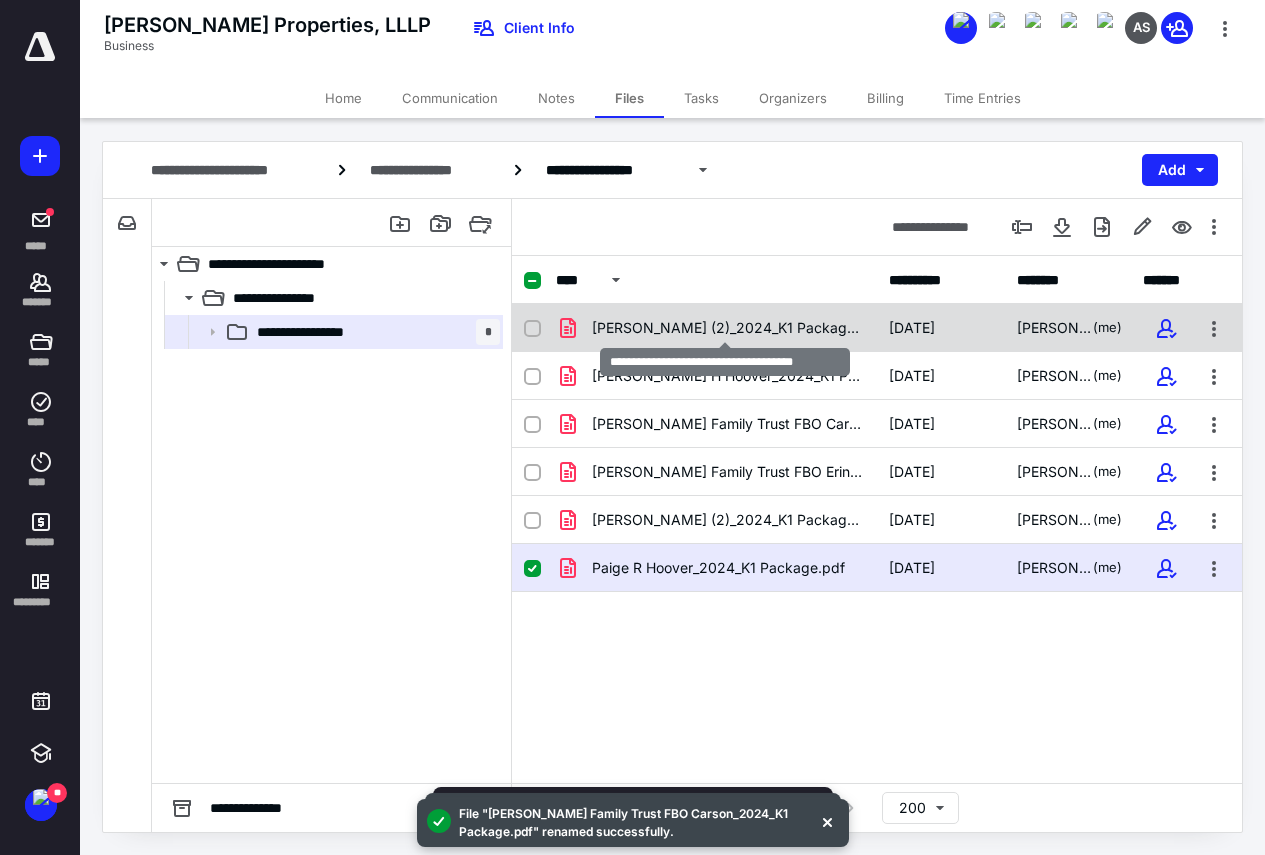 click on "[PERSON_NAME] (2)_2024_K1 Package.pdf" at bounding box center [728, 328] 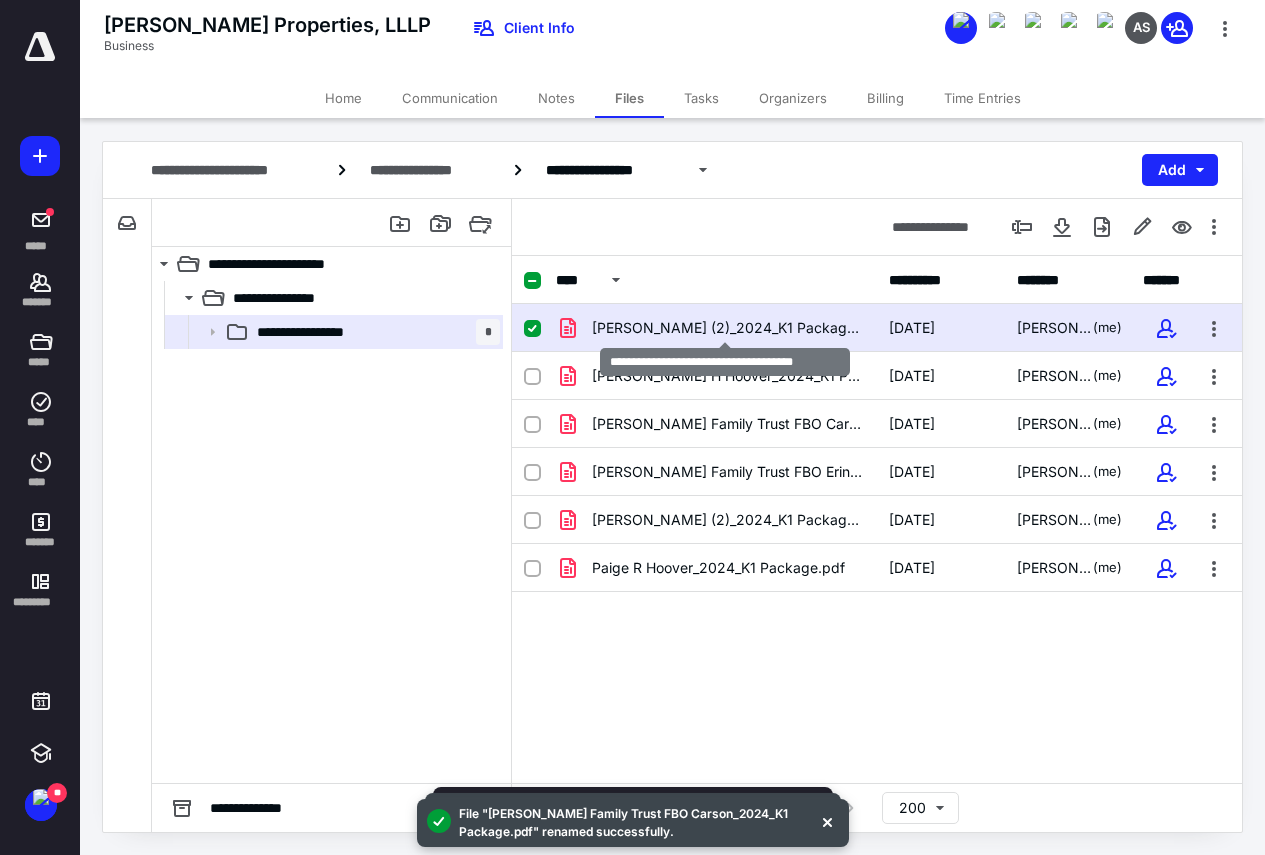 click on "[PERSON_NAME] (2)_2024_K1 Package.pdf" at bounding box center [728, 328] 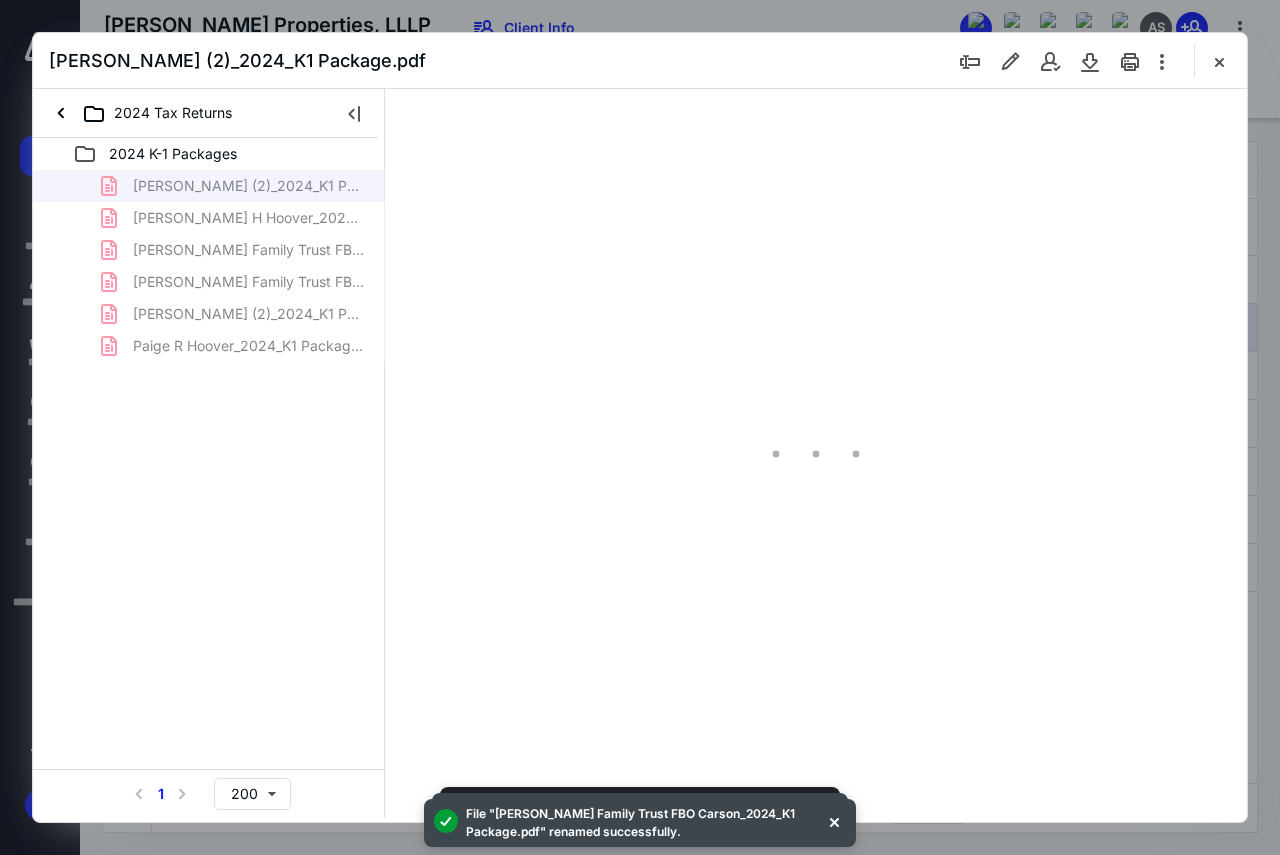 scroll, scrollTop: 0, scrollLeft: 0, axis: both 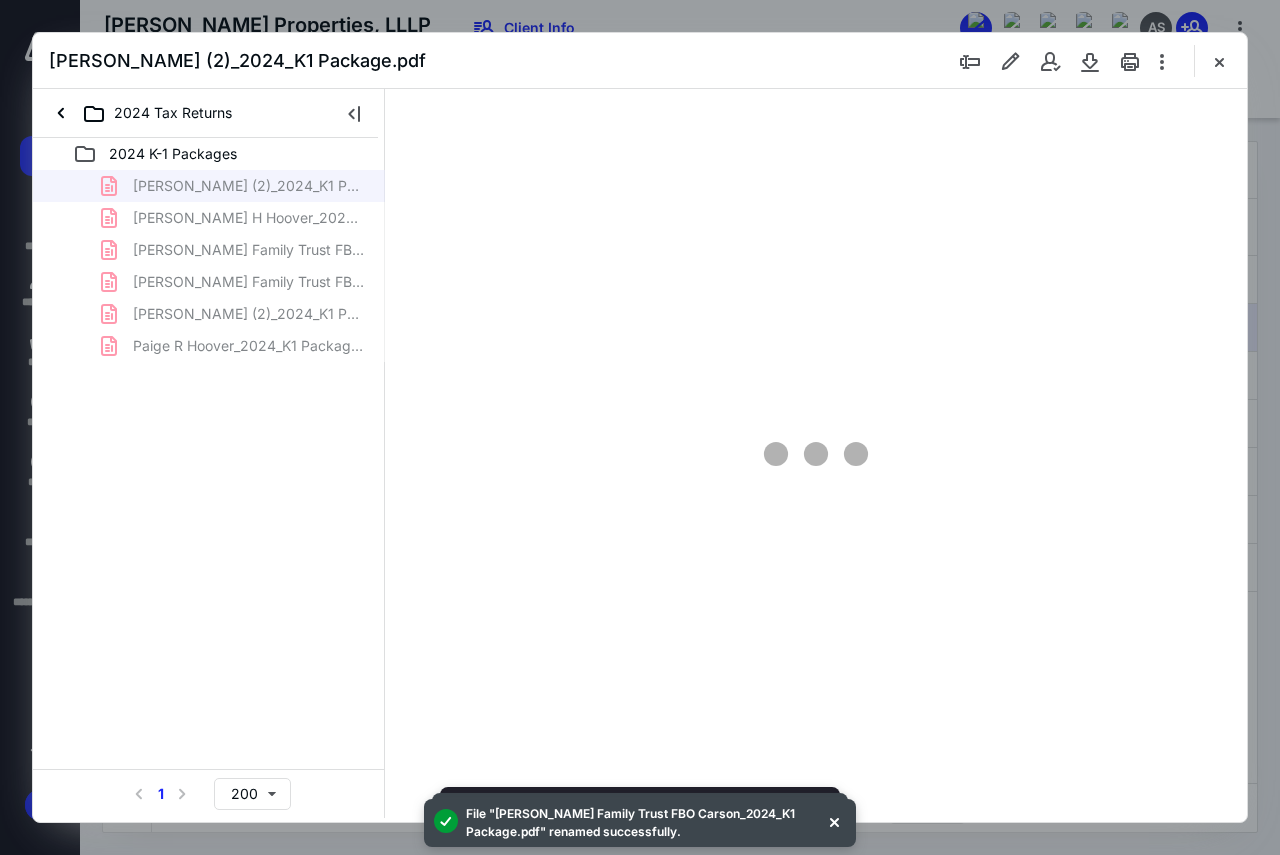 type on "130" 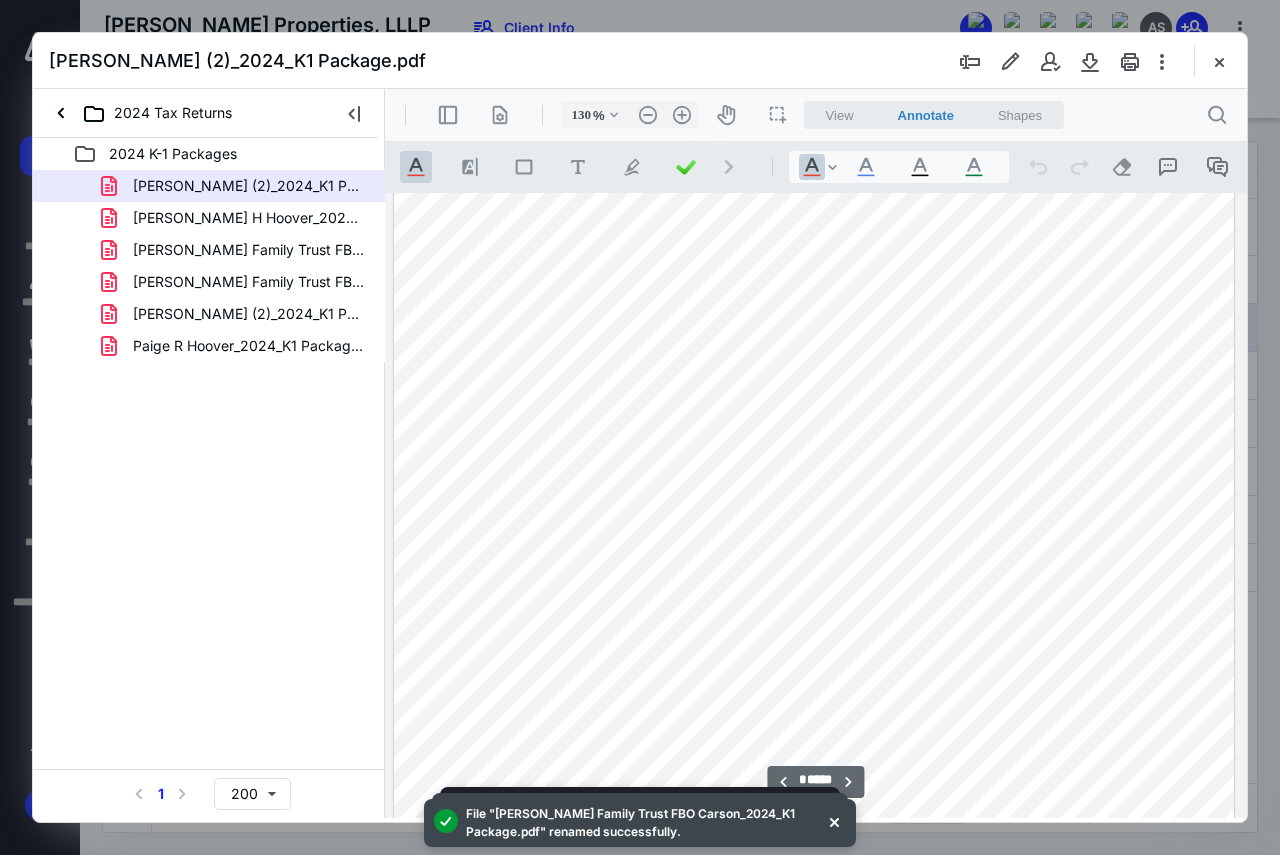 scroll, scrollTop: 1509, scrollLeft: 0, axis: vertical 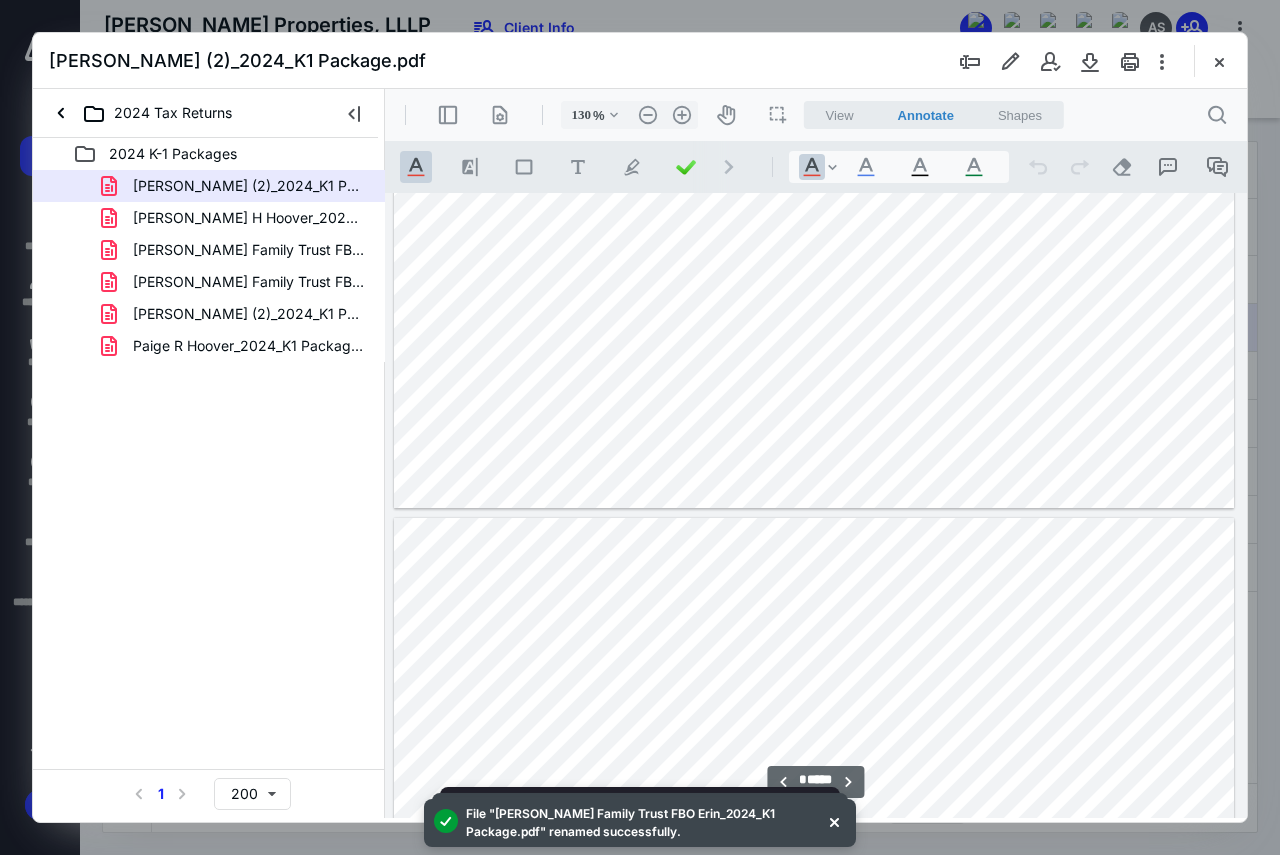 type on "*" 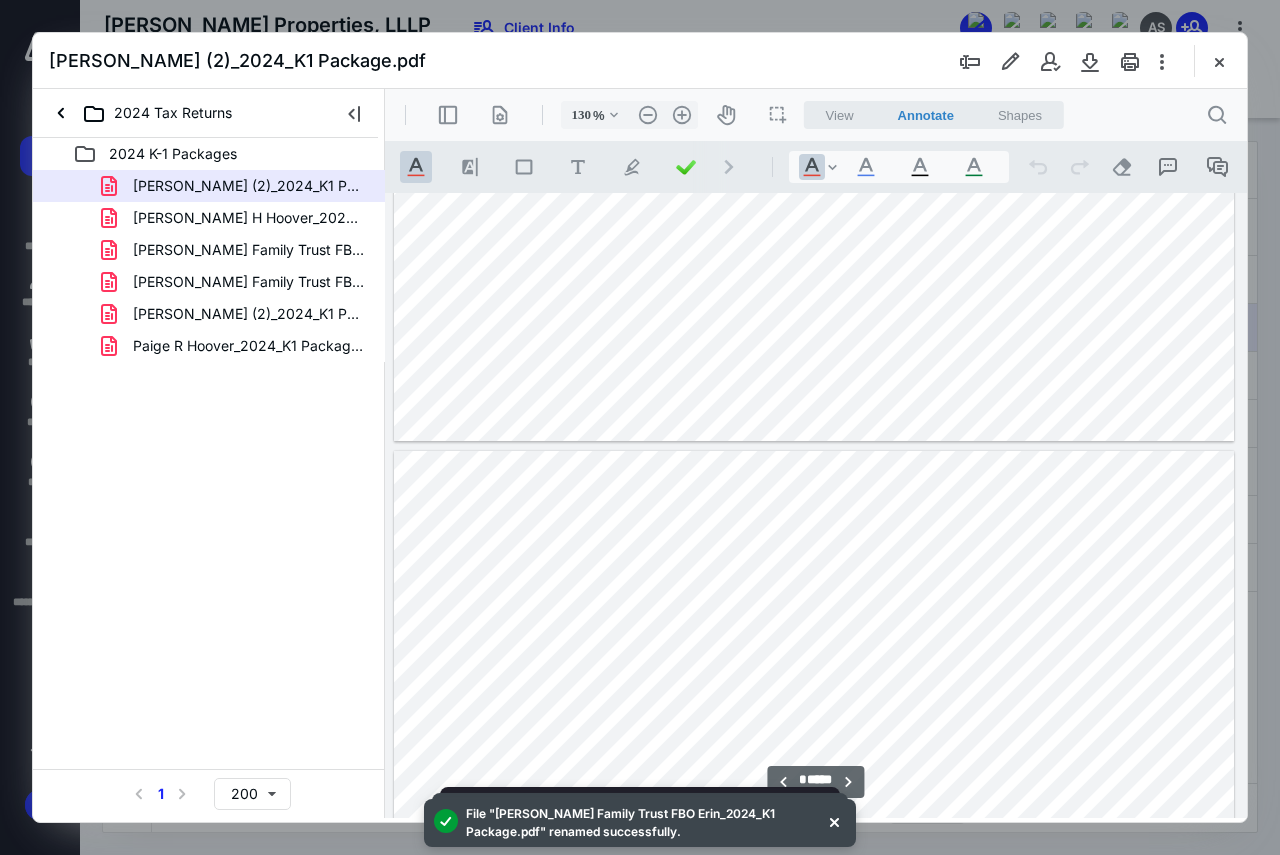 scroll, scrollTop: 2109, scrollLeft: 0, axis: vertical 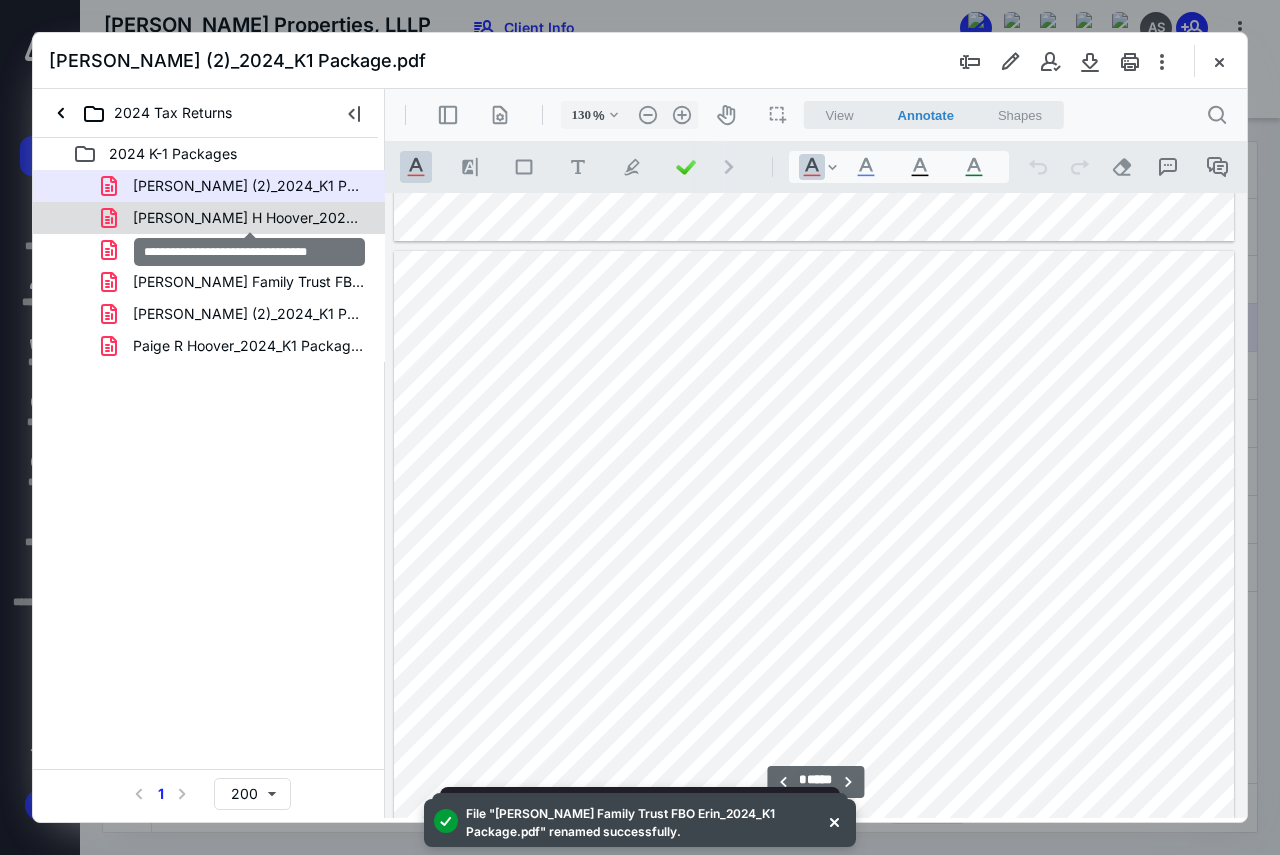 click on "[PERSON_NAME] H Hoover_2024_K1 Package.pdf" at bounding box center (249, 218) 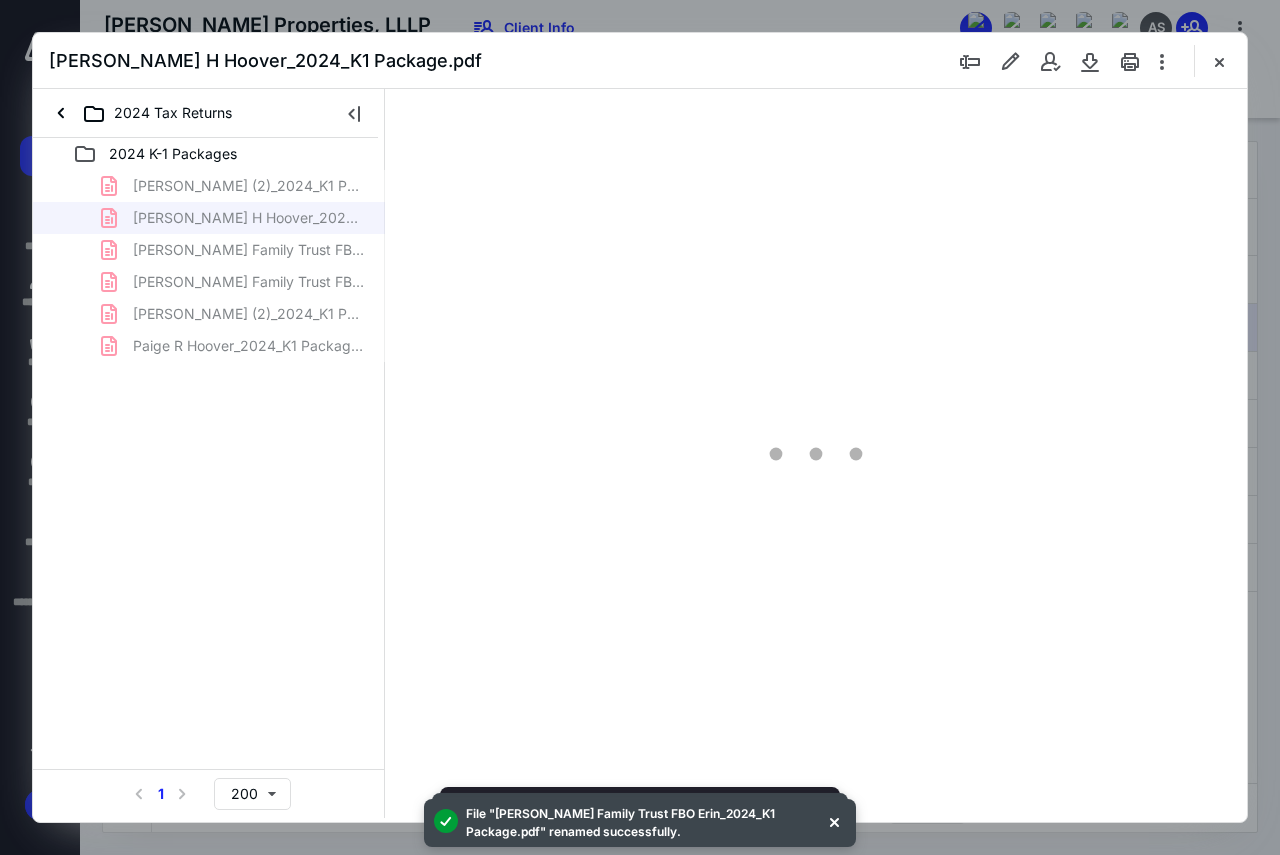 type on "130" 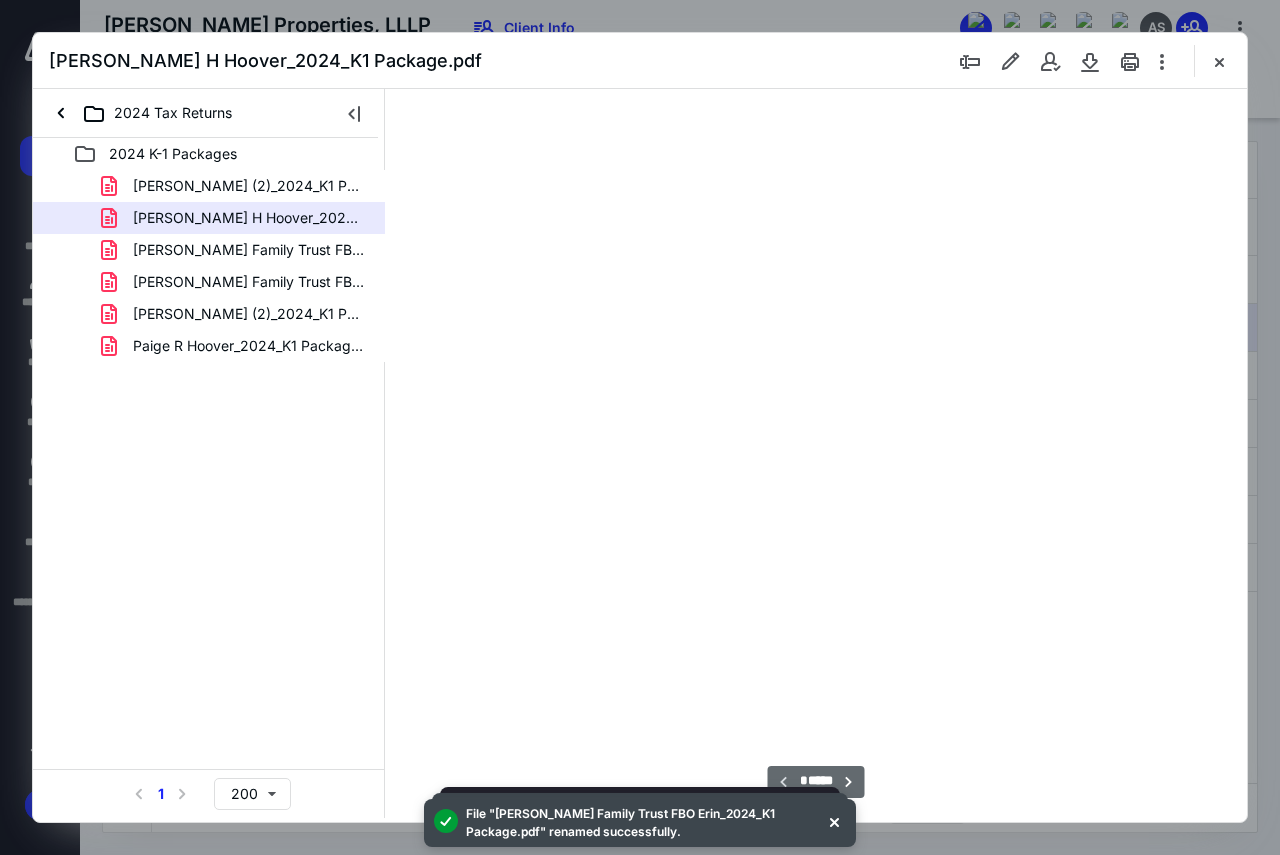 scroll, scrollTop: 109, scrollLeft: 0, axis: vertical 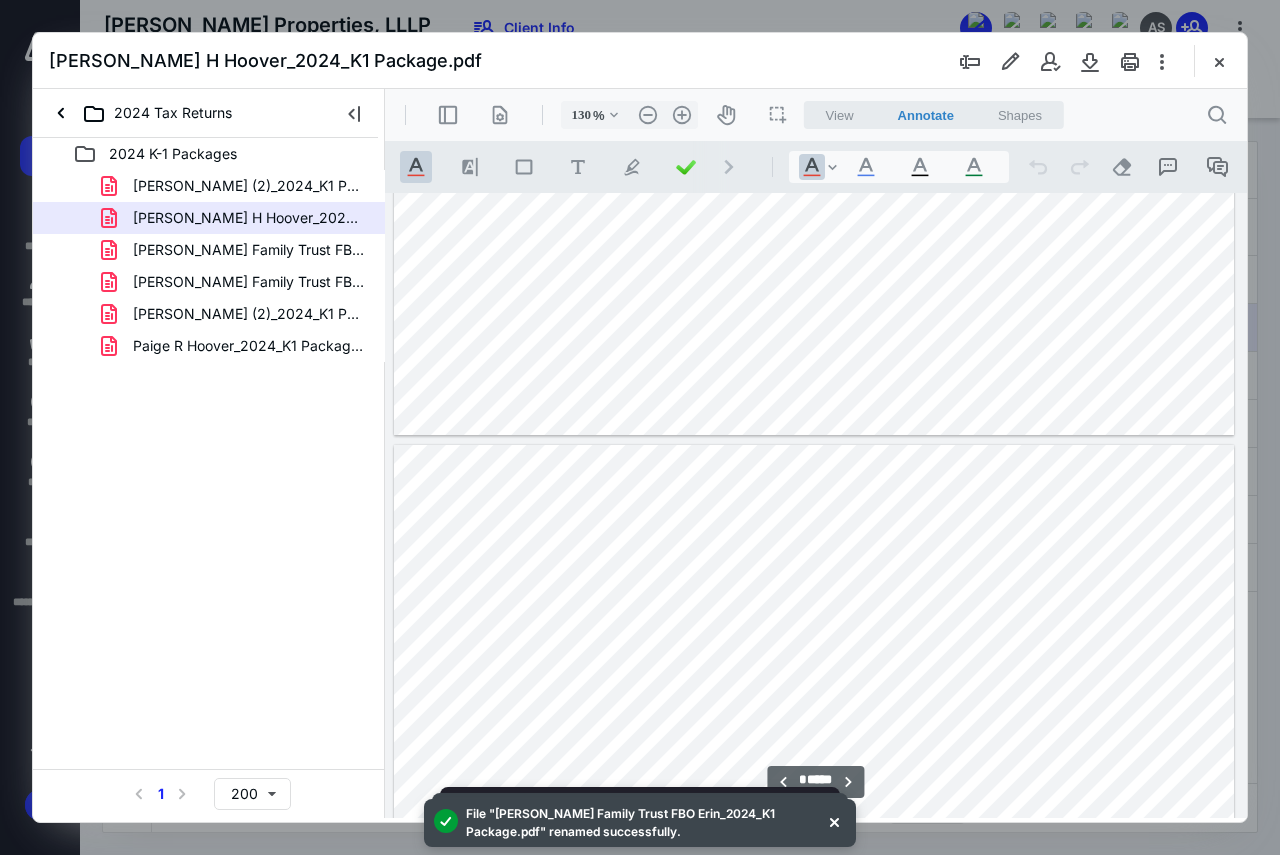 type on "*" 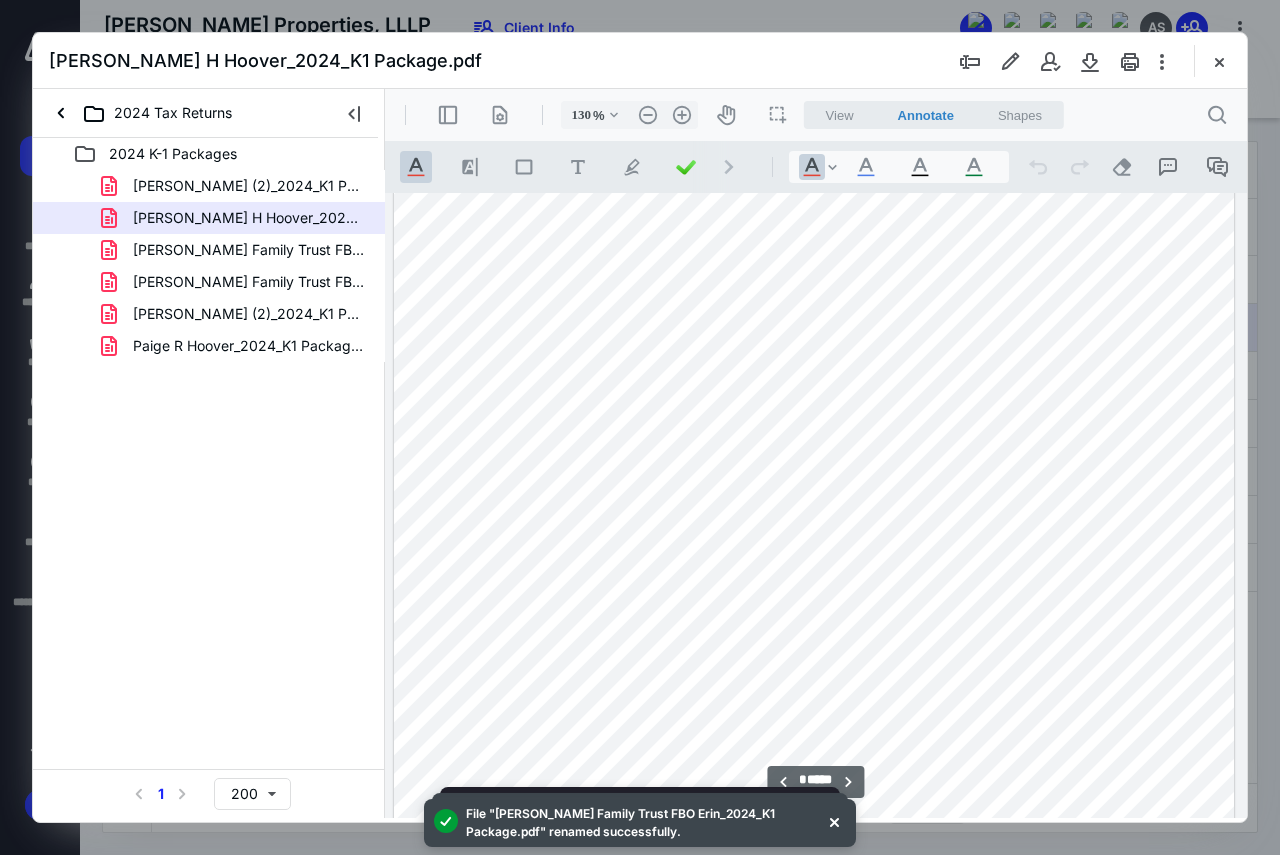 scroll, scrollTop: 2309, scrollLeft: 0, axis: vertical 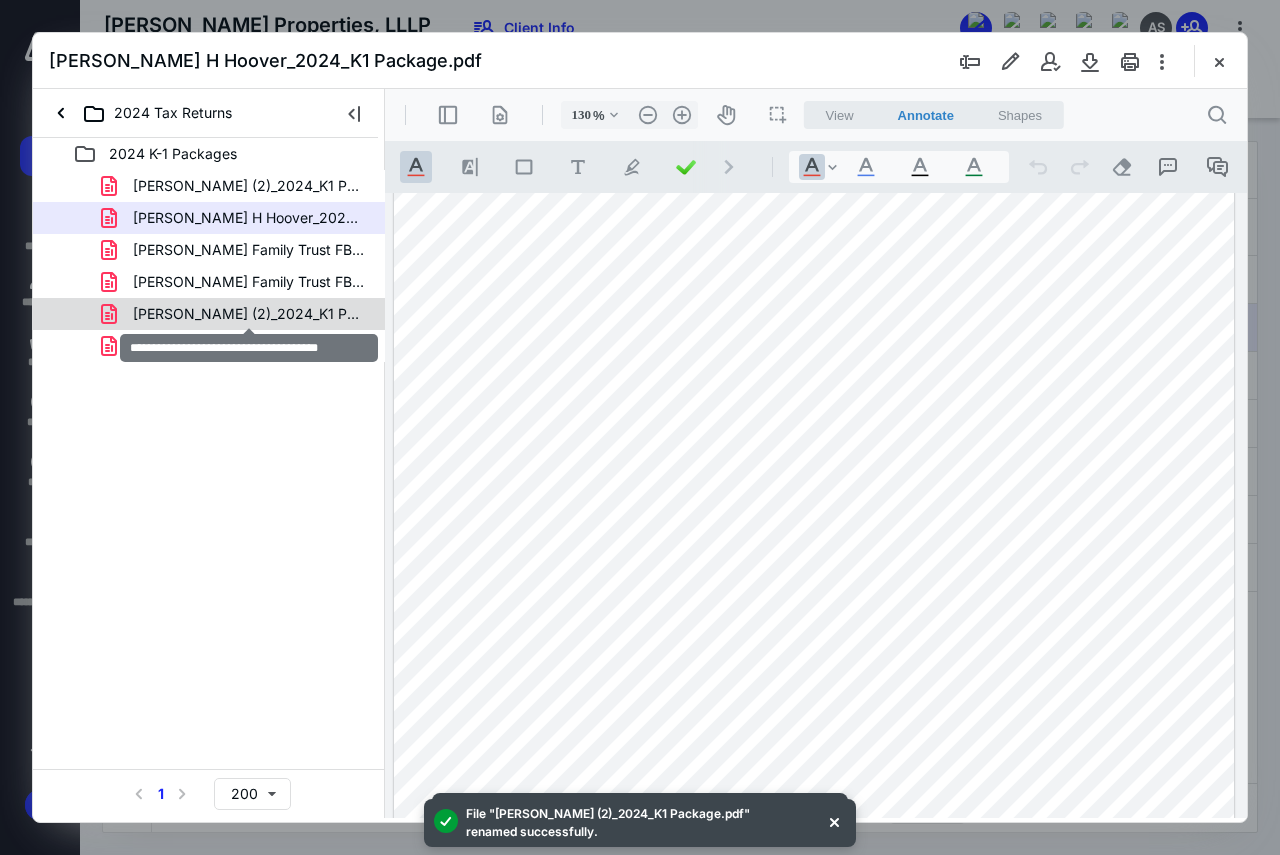 click on "[PERSON_NAME] (2)_2024_K1 Package.pdf" at bounding box center (249, 314) 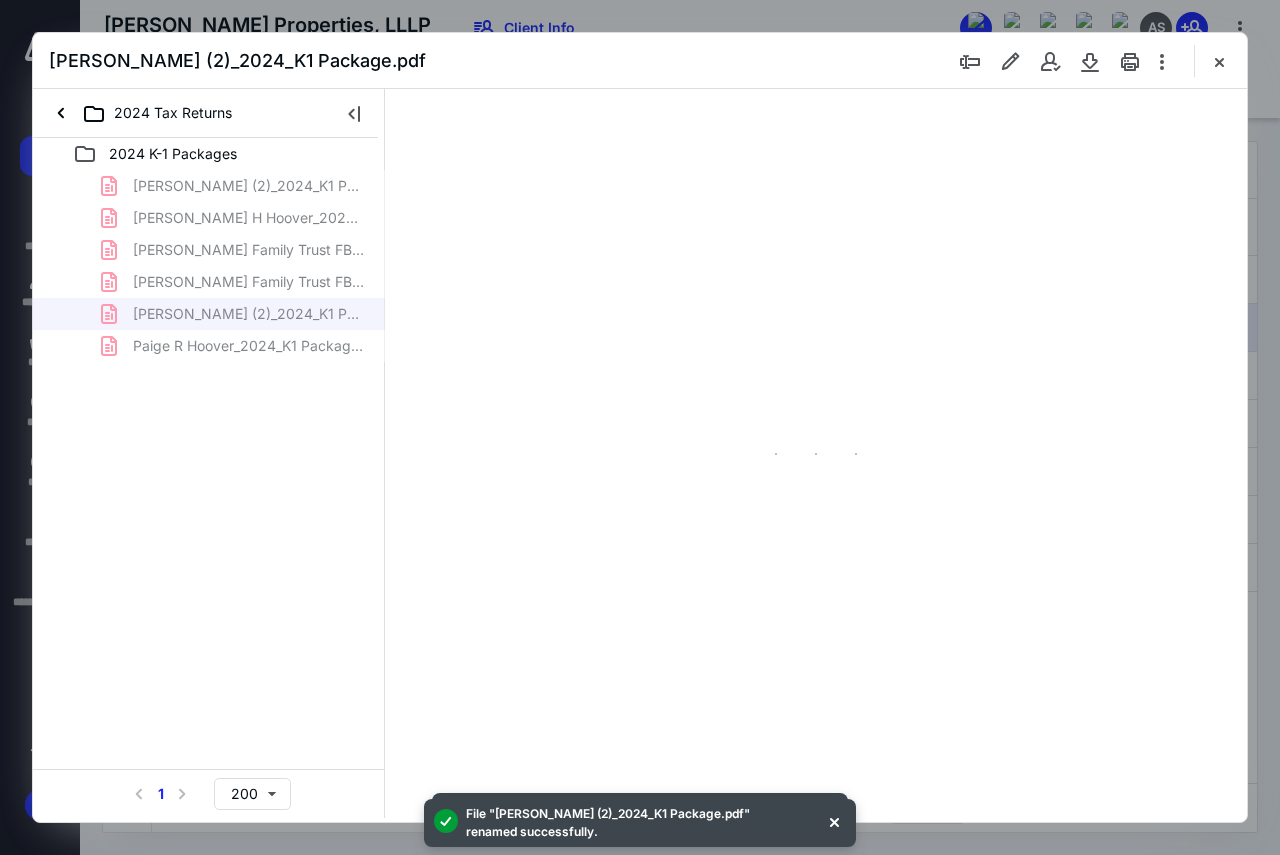 type on "130" 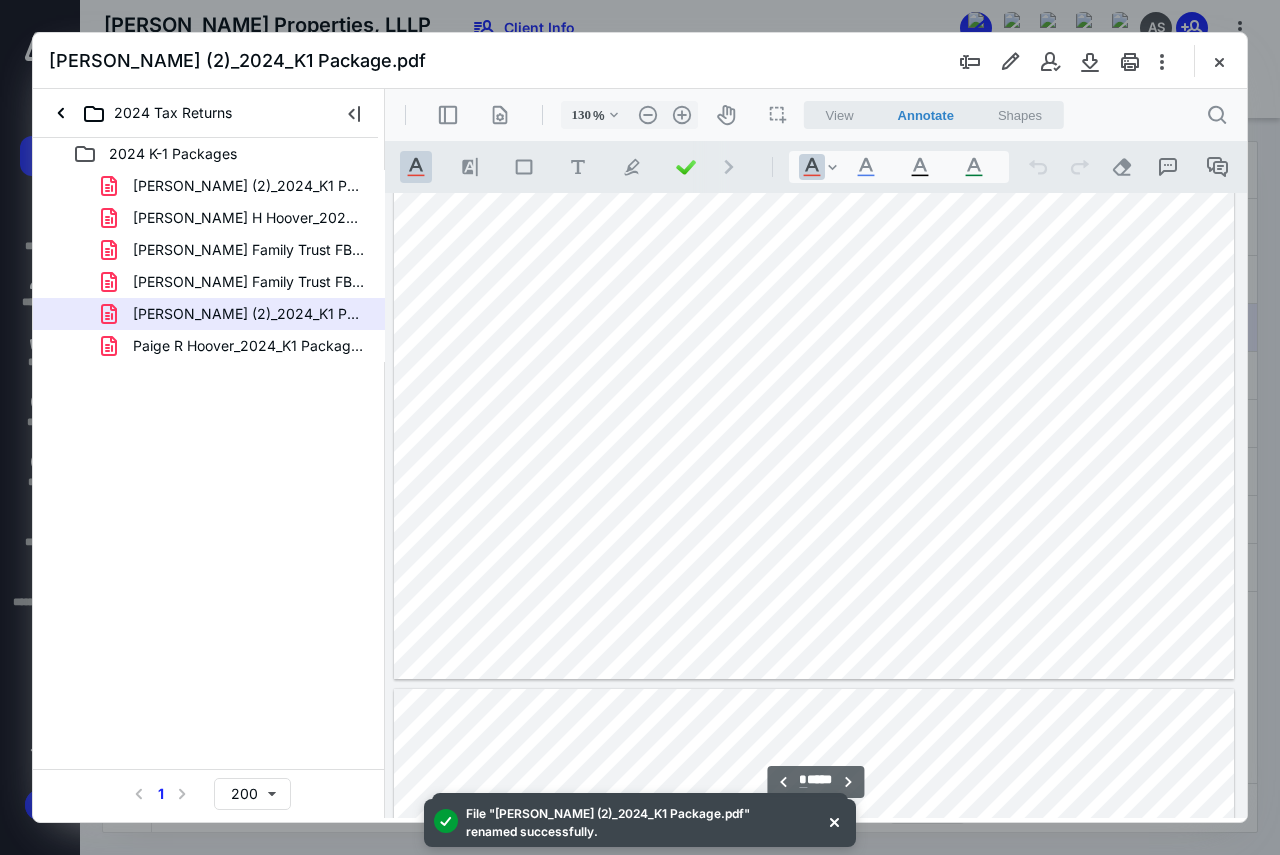 type on "*" 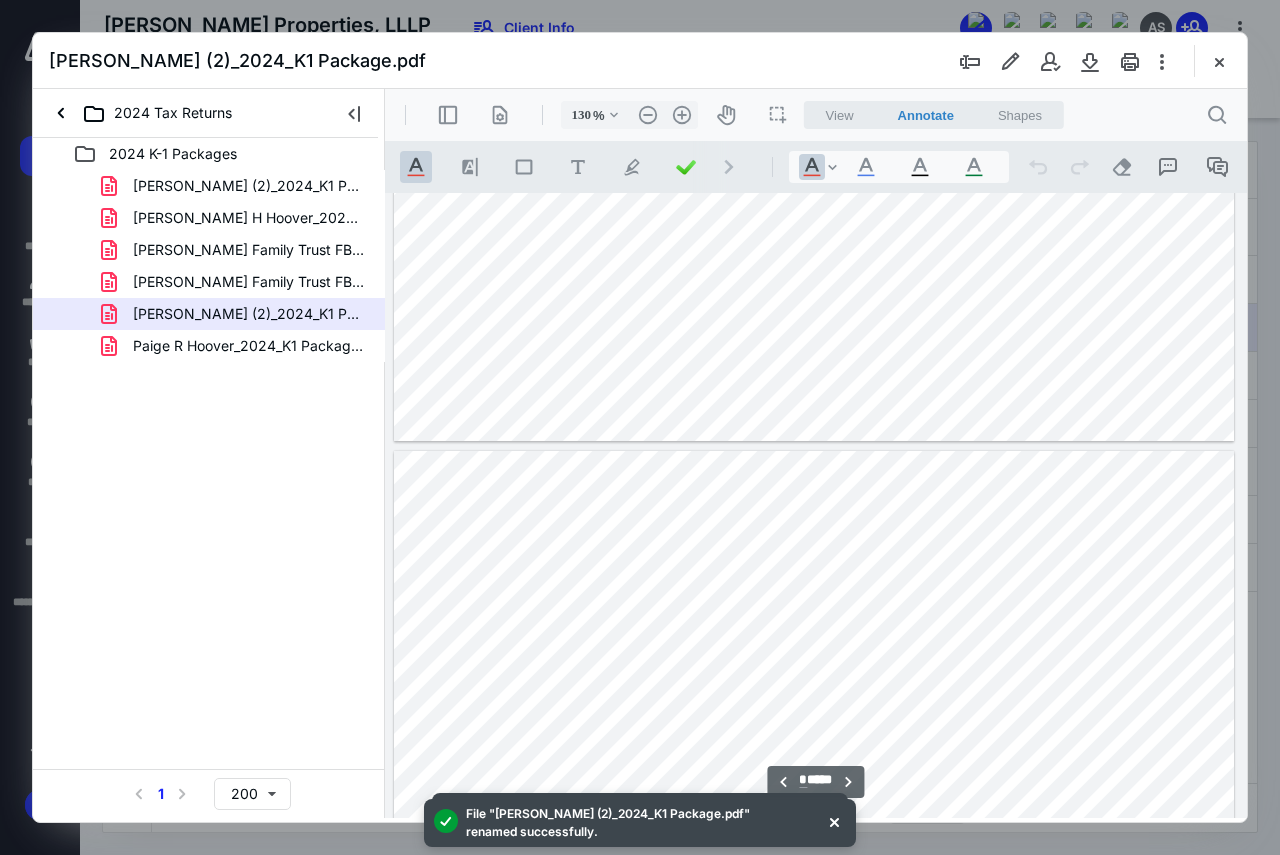 scroll, scrollTop: 2309, scrollLeft: 0, axis: vertical 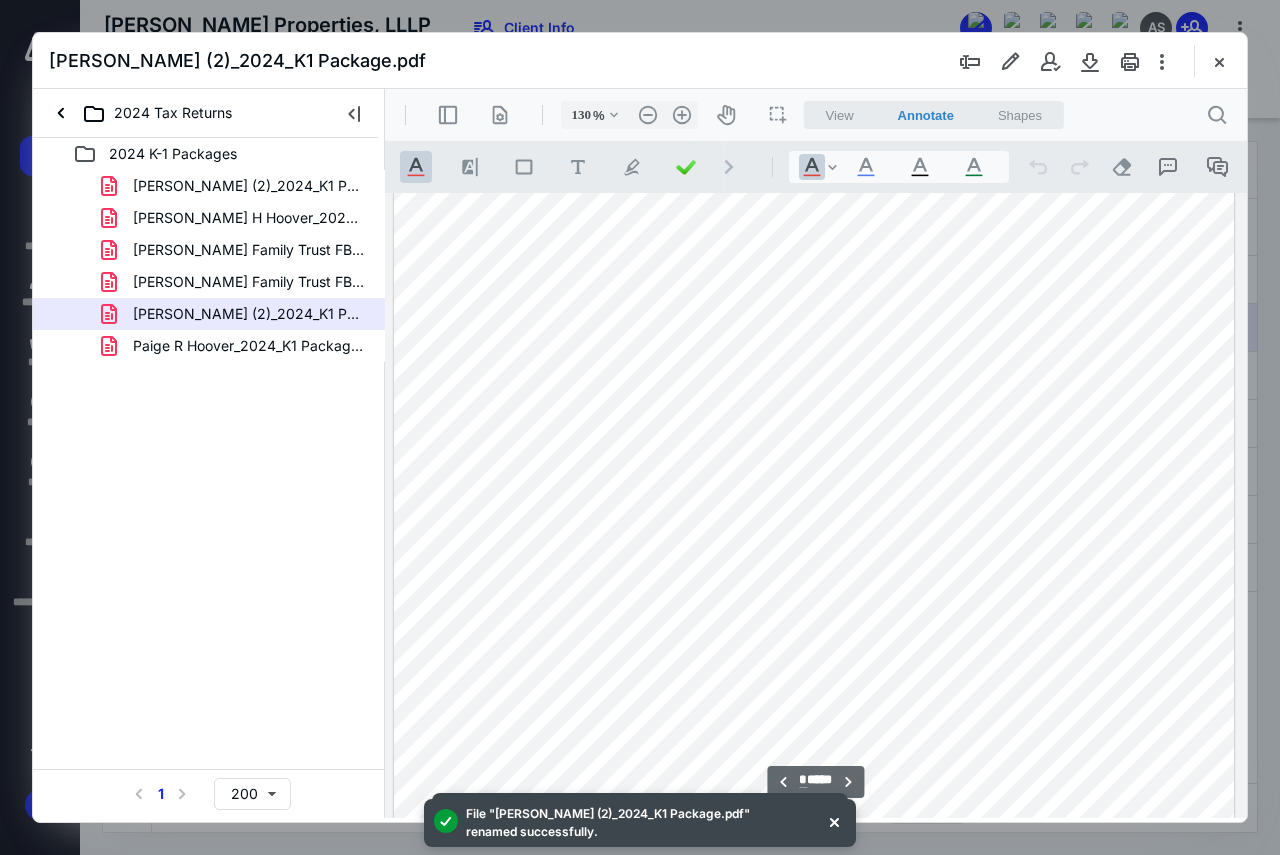 click on "Paige R Hoover_2024_K1 Package.pdf" at bounding box center [249, 346] 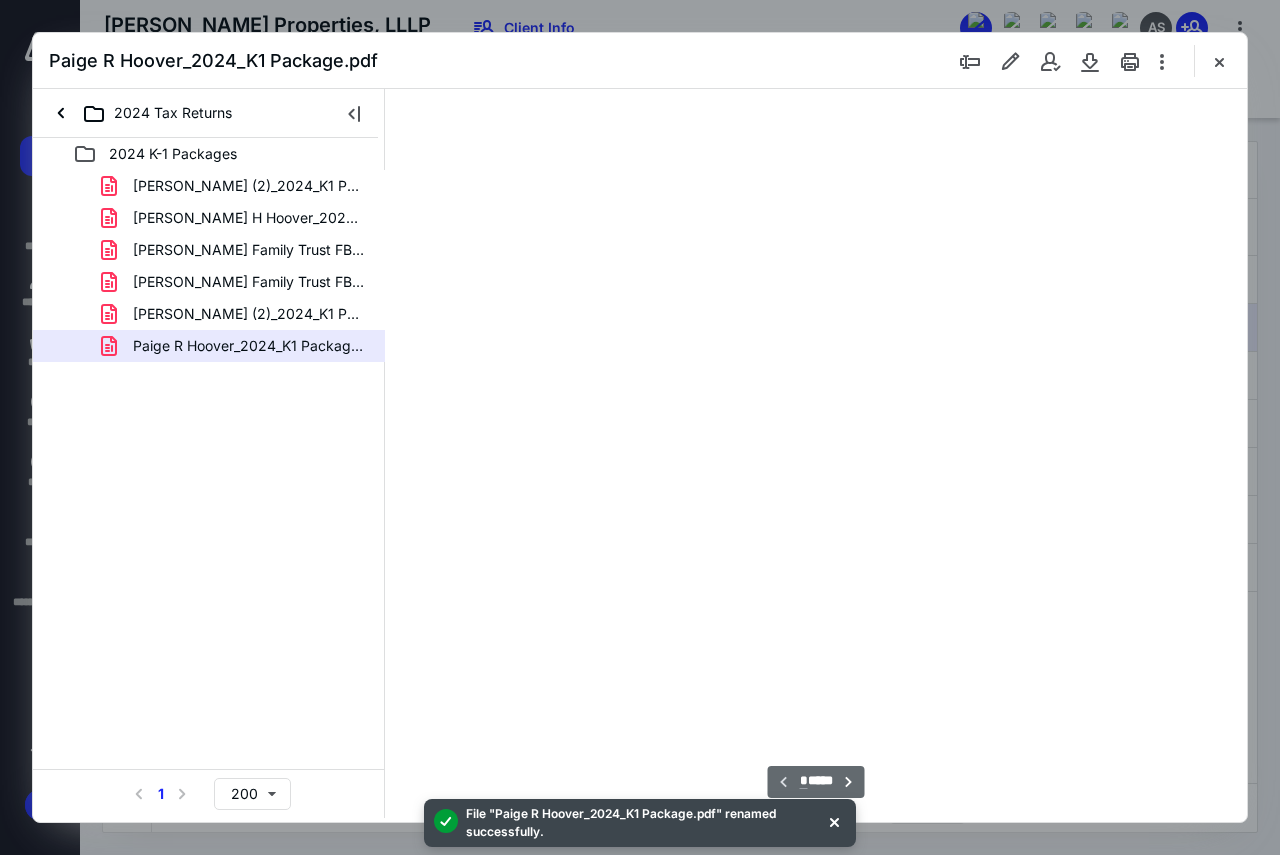 type on "130" 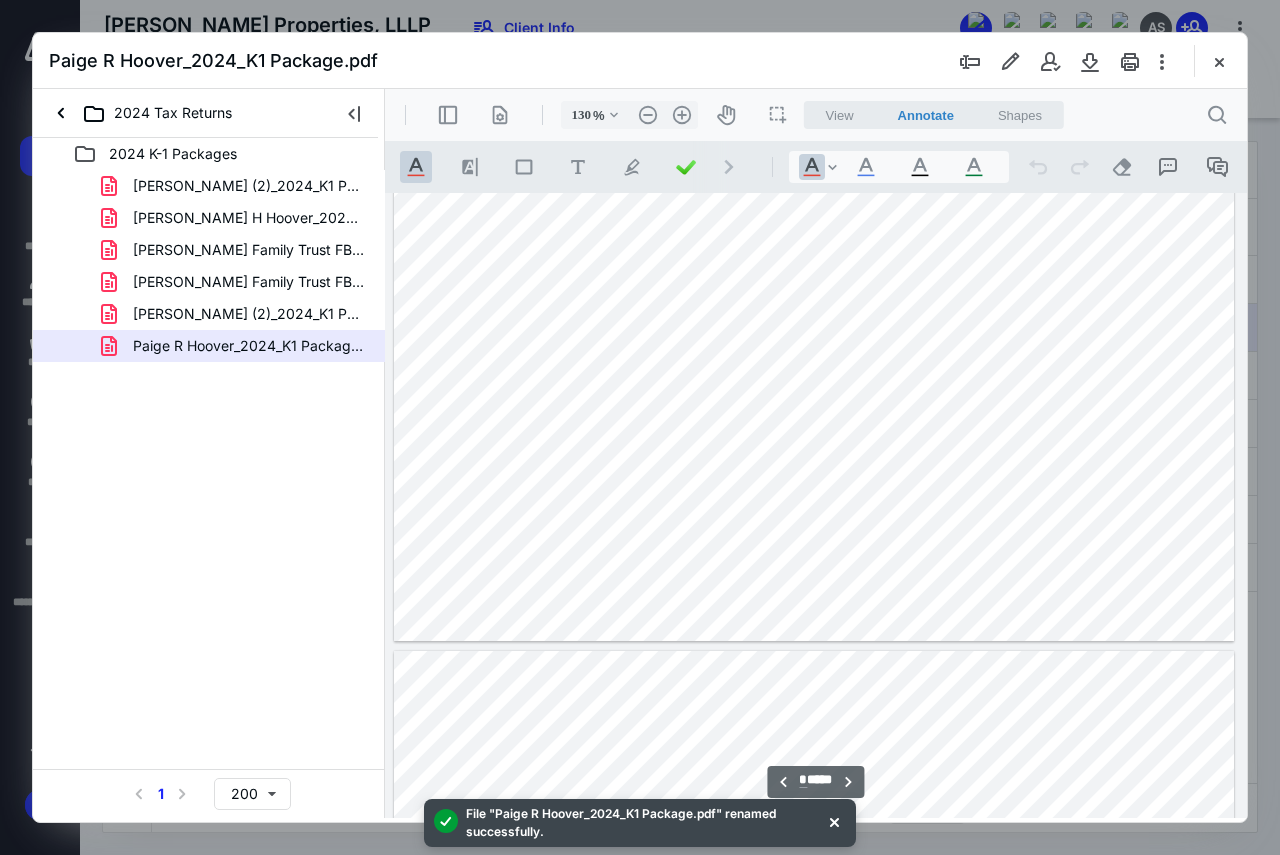 type on "*" 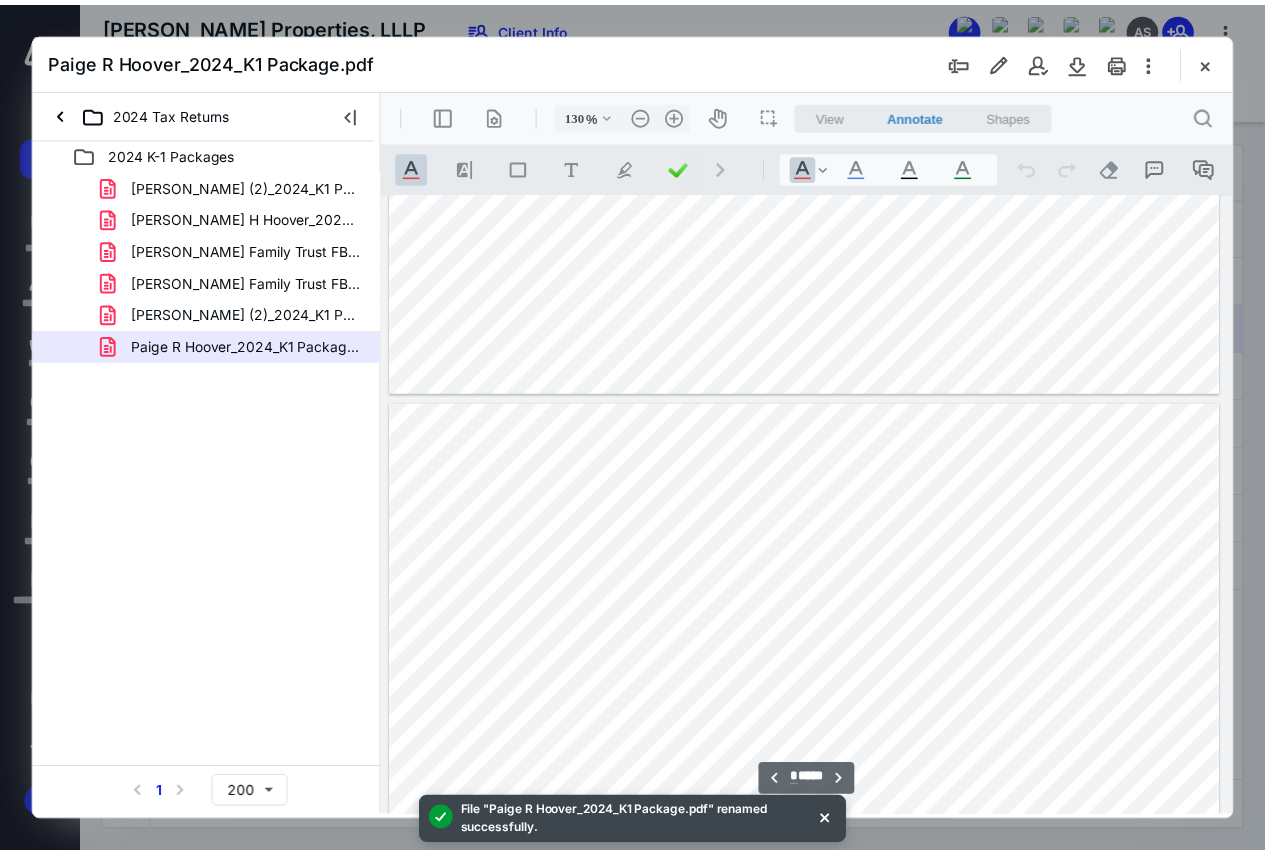 scroll, scrollTop: 2109, scrollLeft: 0, axis: vertical 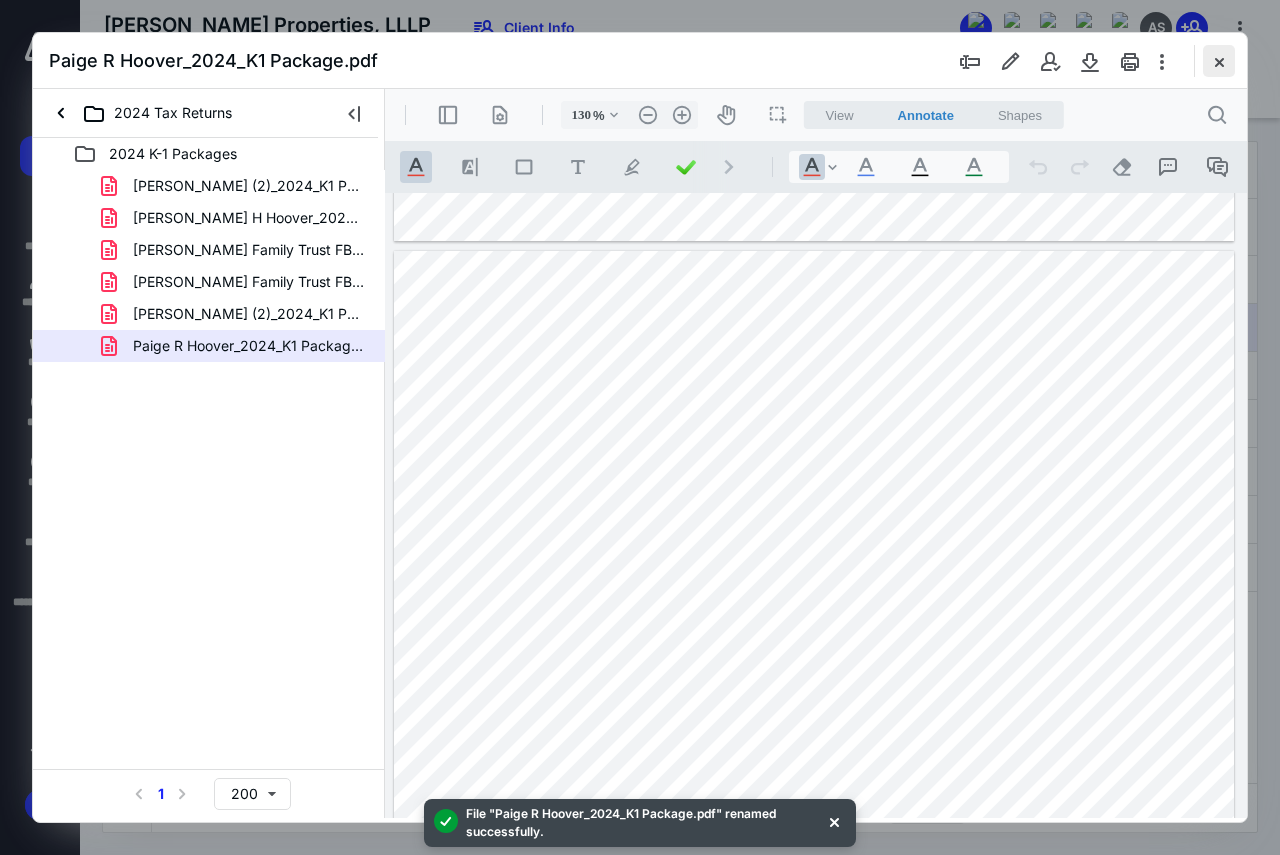 click at bounding box center [1219, 61] 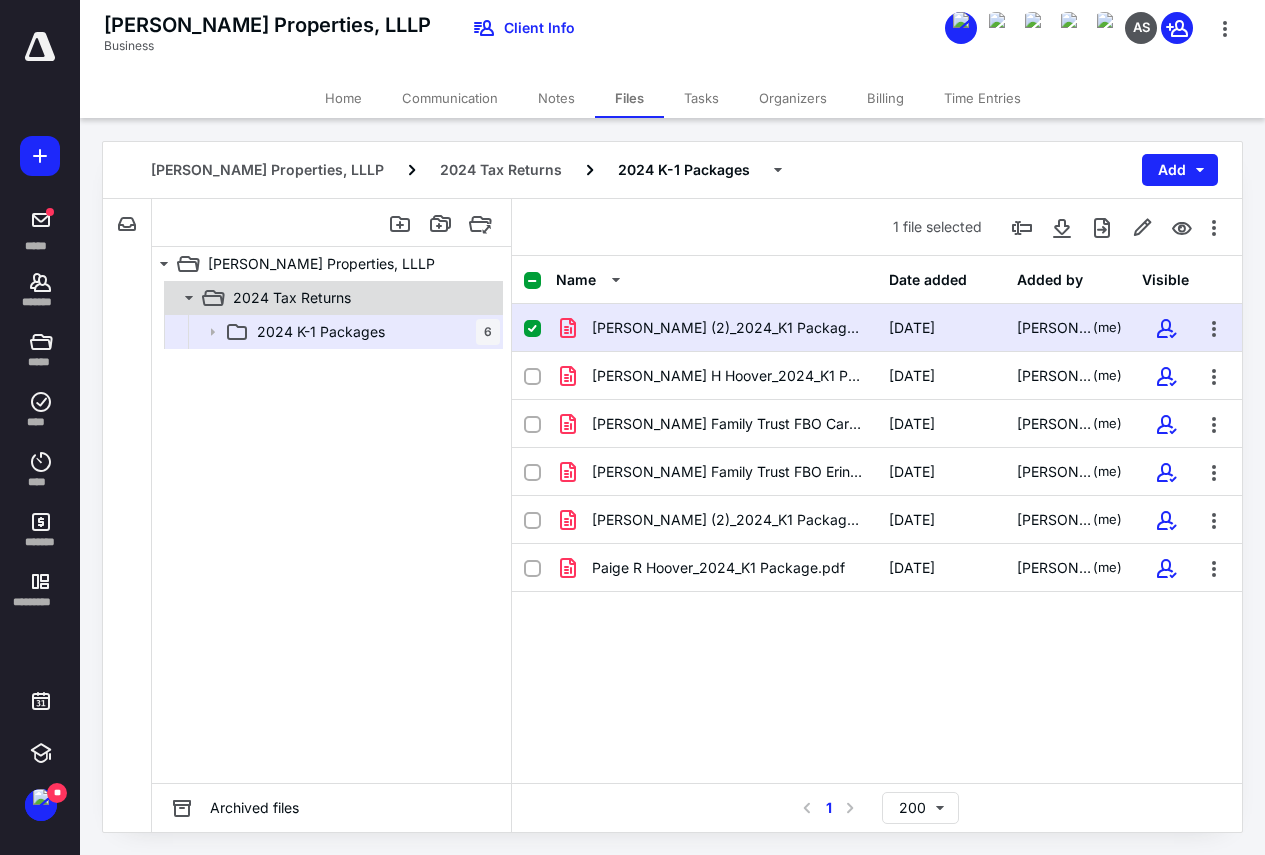 click on "2024 Tax Returns" at bounding box center (362, 298) 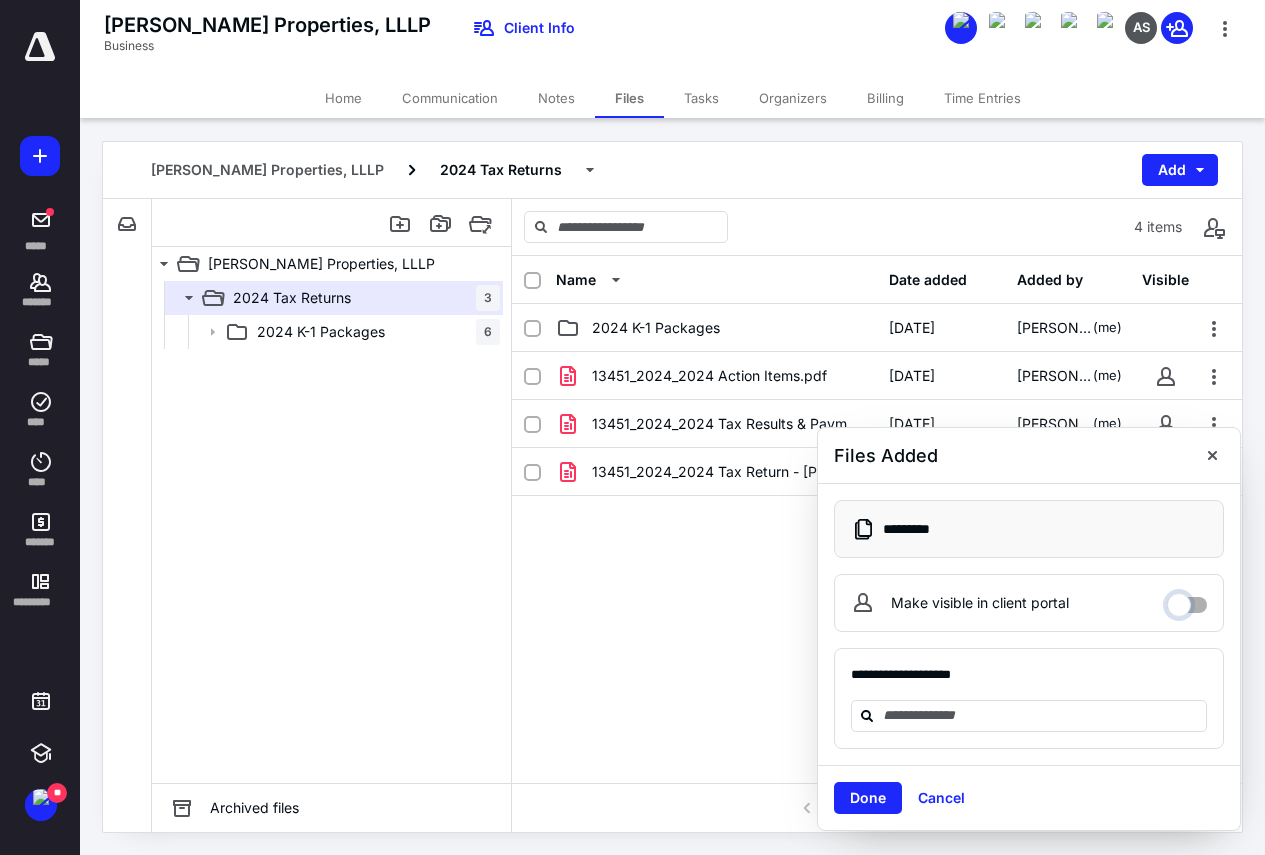 click on "Make visible in client portal" at bounding box center (1187, 600) 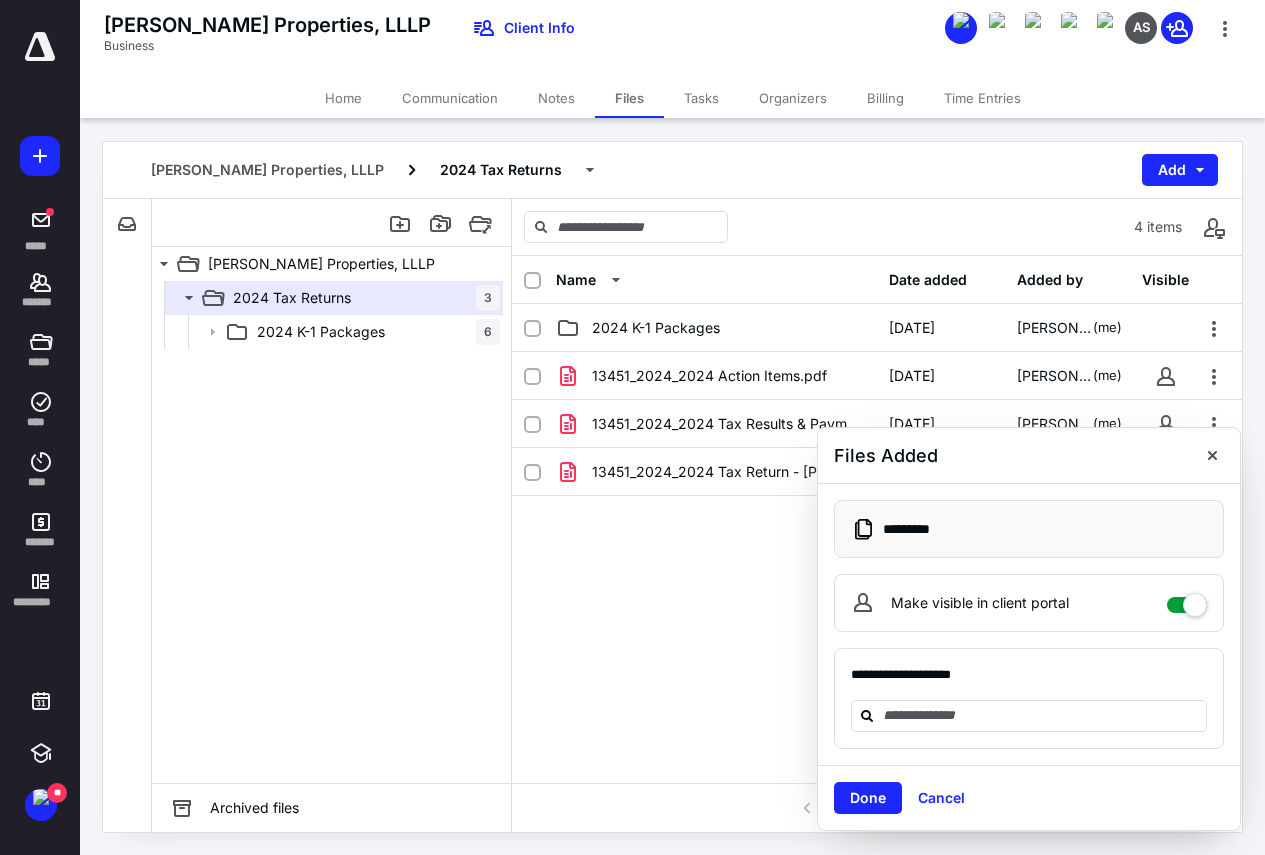 checkbox on "****" 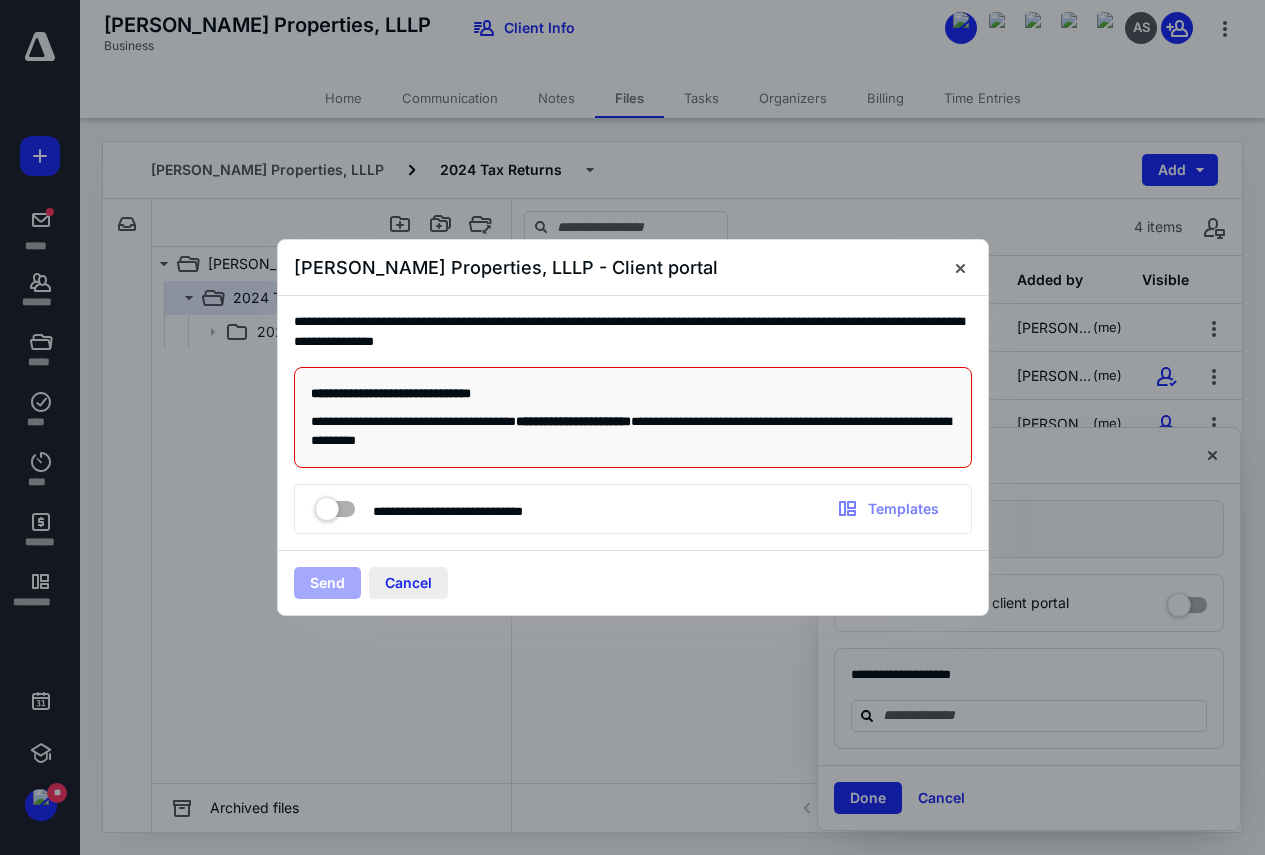 click on "Cancel" at bounding box center (408, 583) 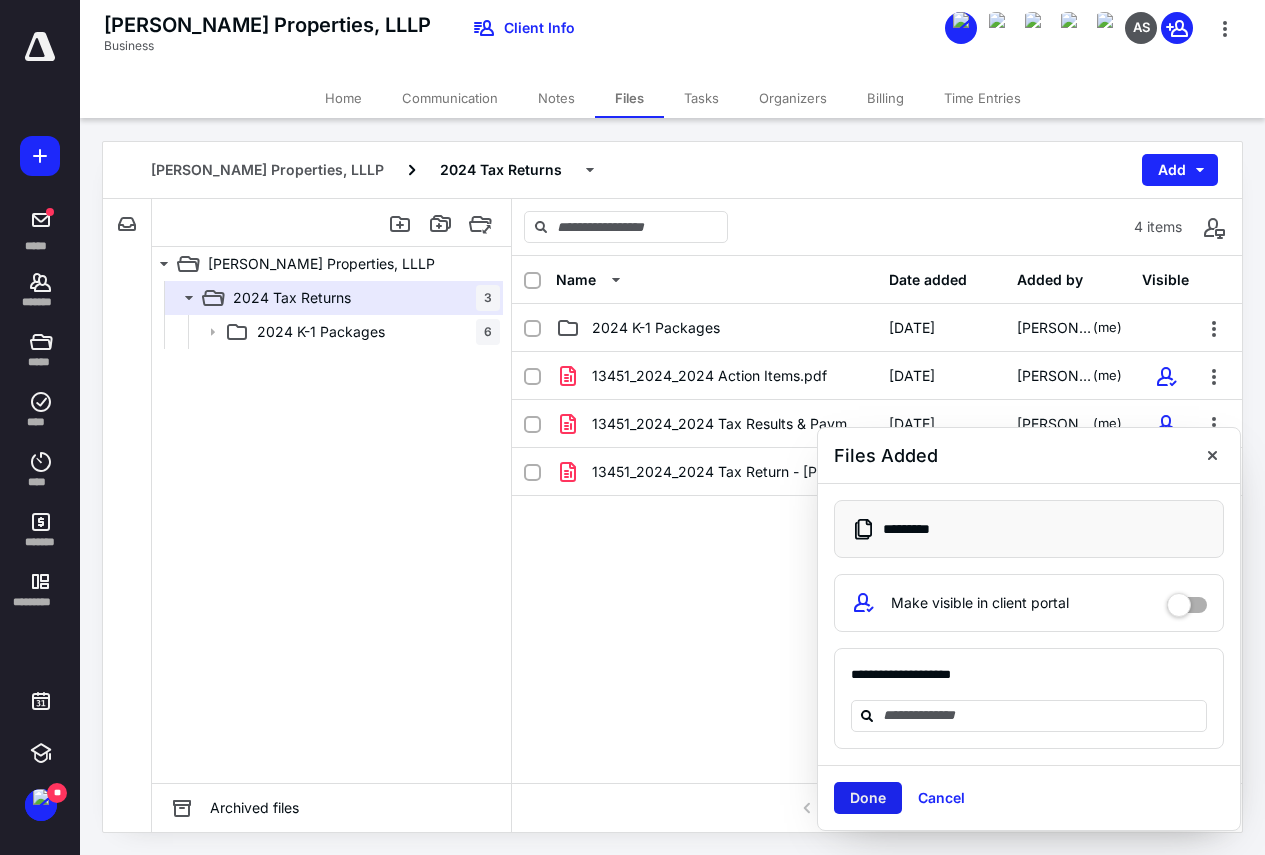 click on "Done" at bounding box center (868, 798) 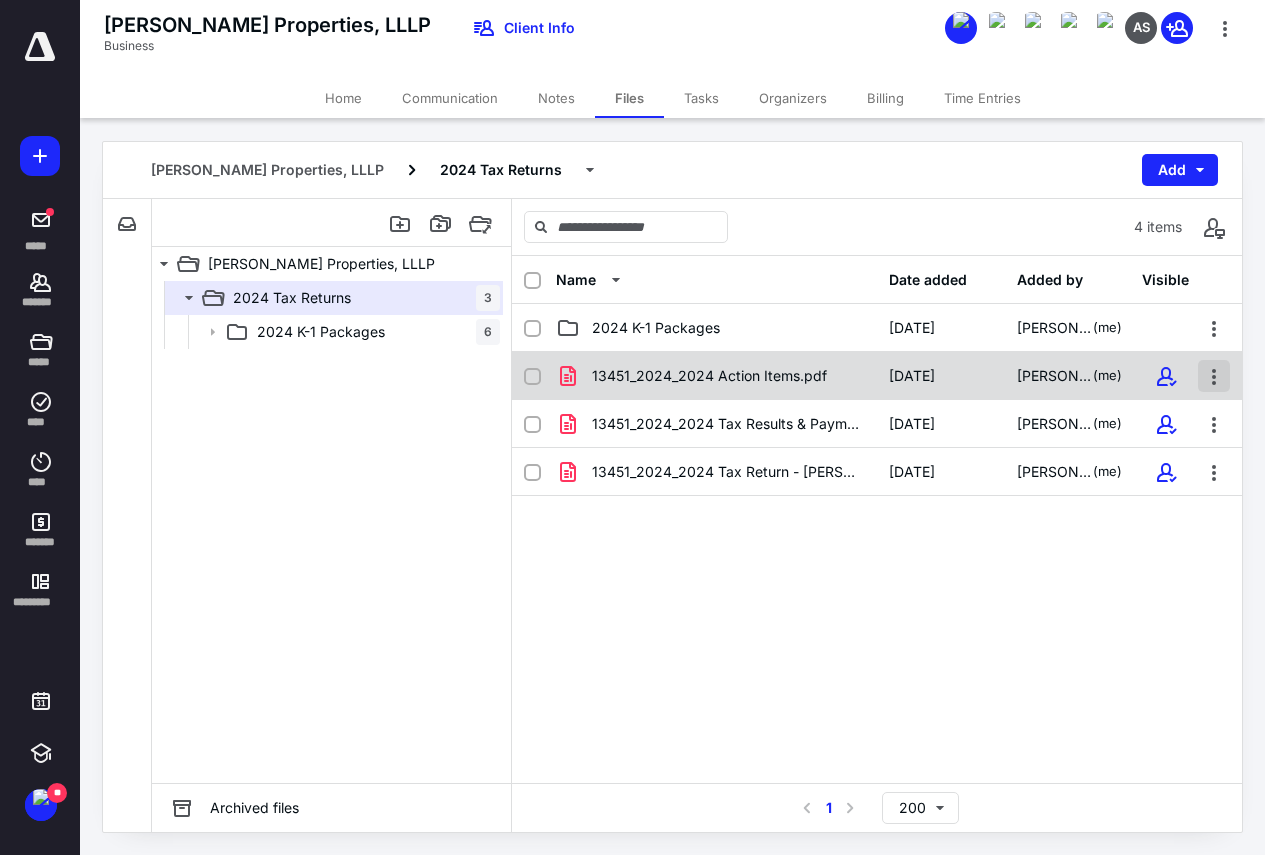 click at bounding box center [1214, 376] 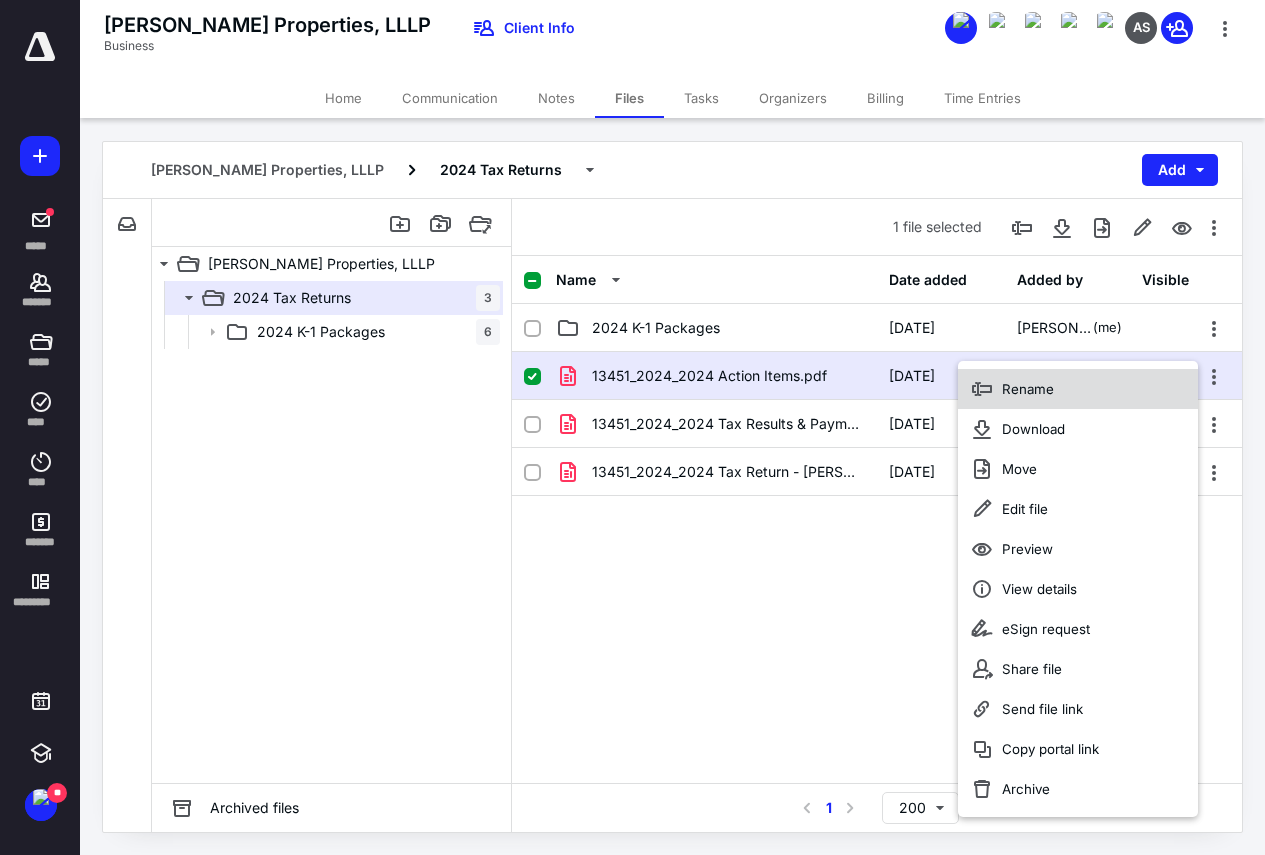 click on "Rename" at bounding box center (1028, 389) 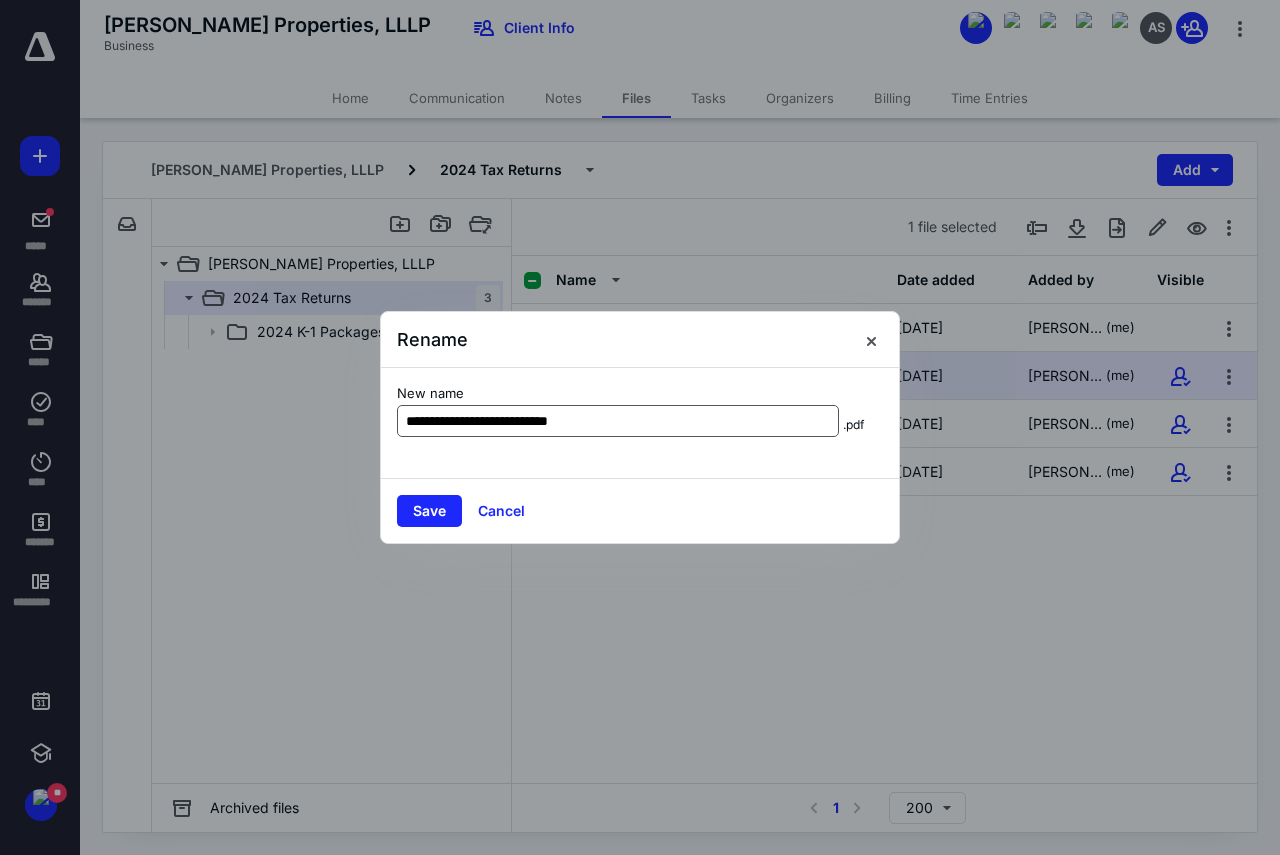 click on "**********" at bounding box center (618, 421) 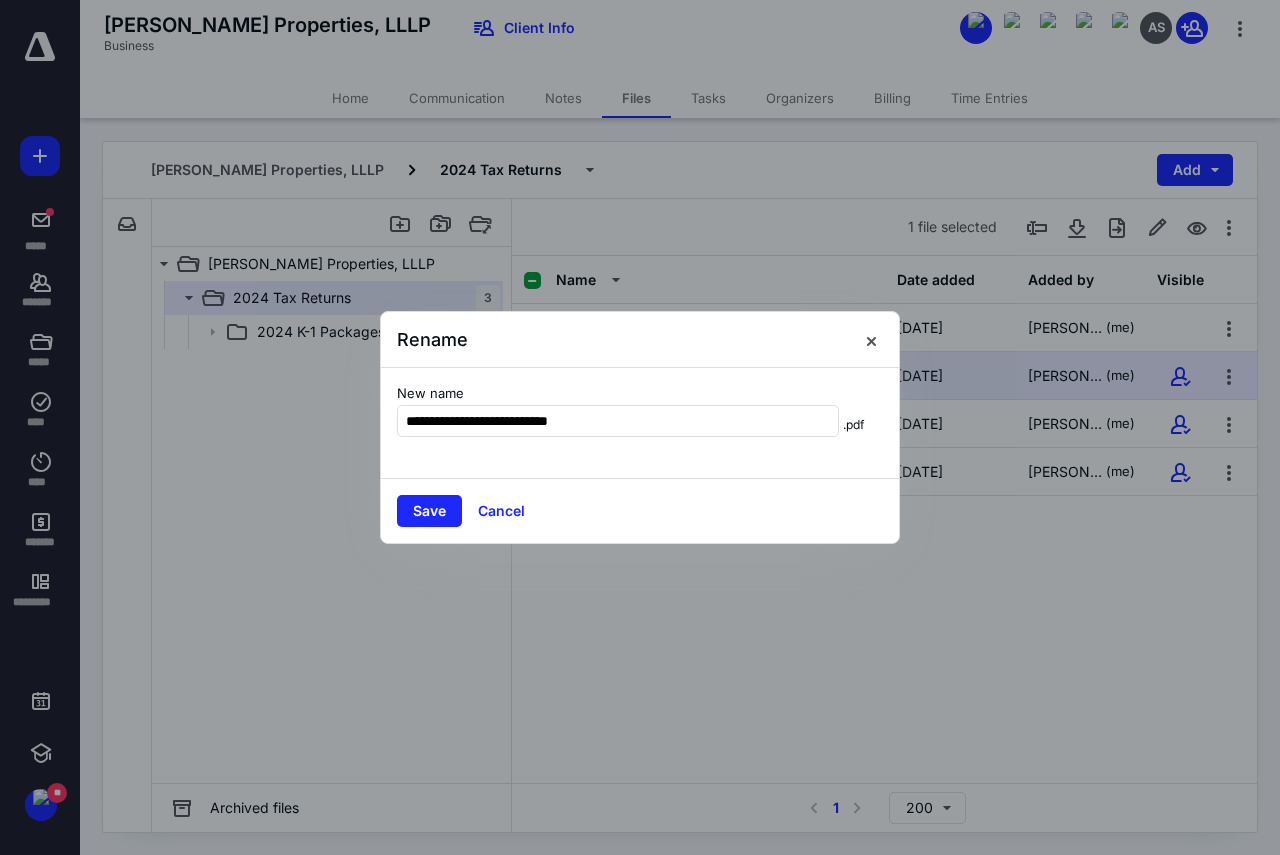 drag, startPoint x: 613, startPoint y: 426, endPoint x: 358, endPoint y: 433, distance: 255.09605 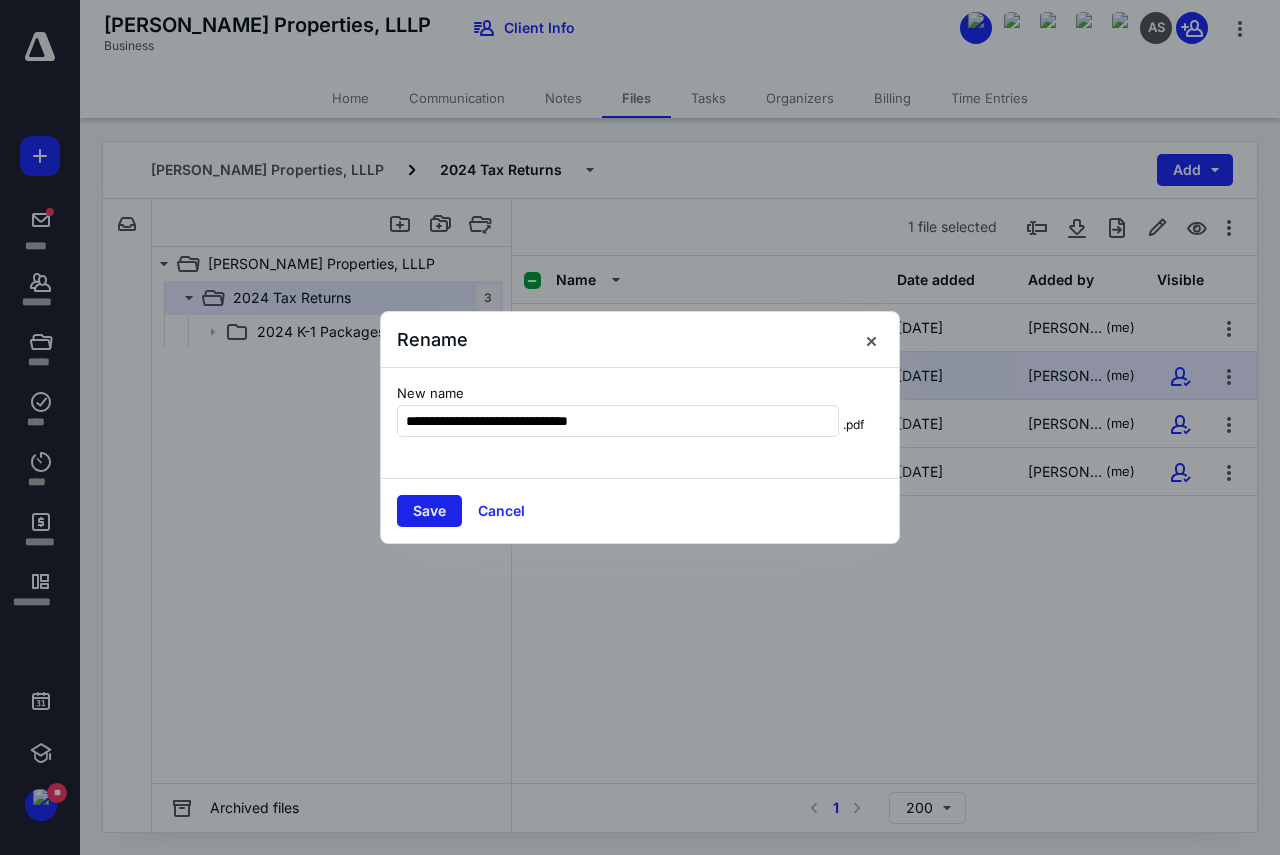 type on "**********" 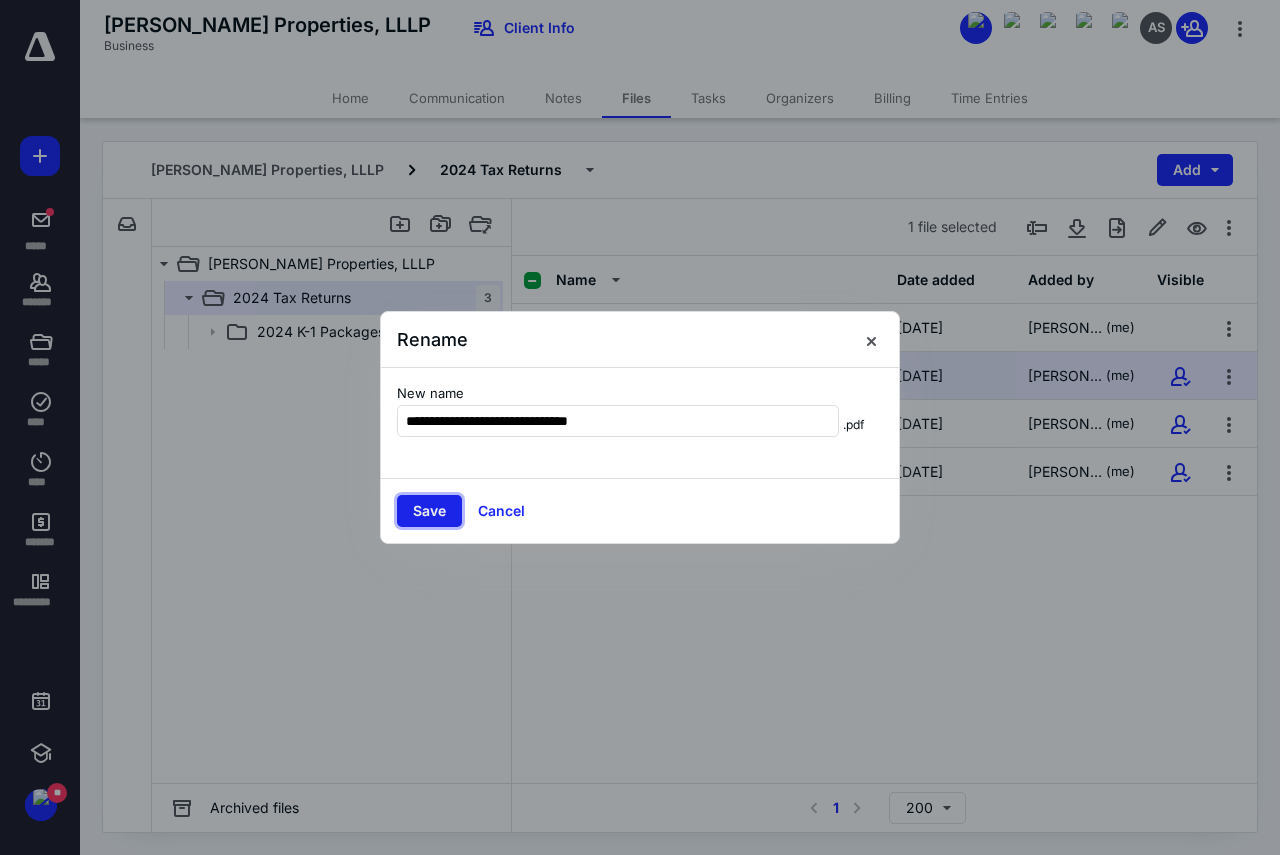 click on "Save" at bounding box center [429, 511] 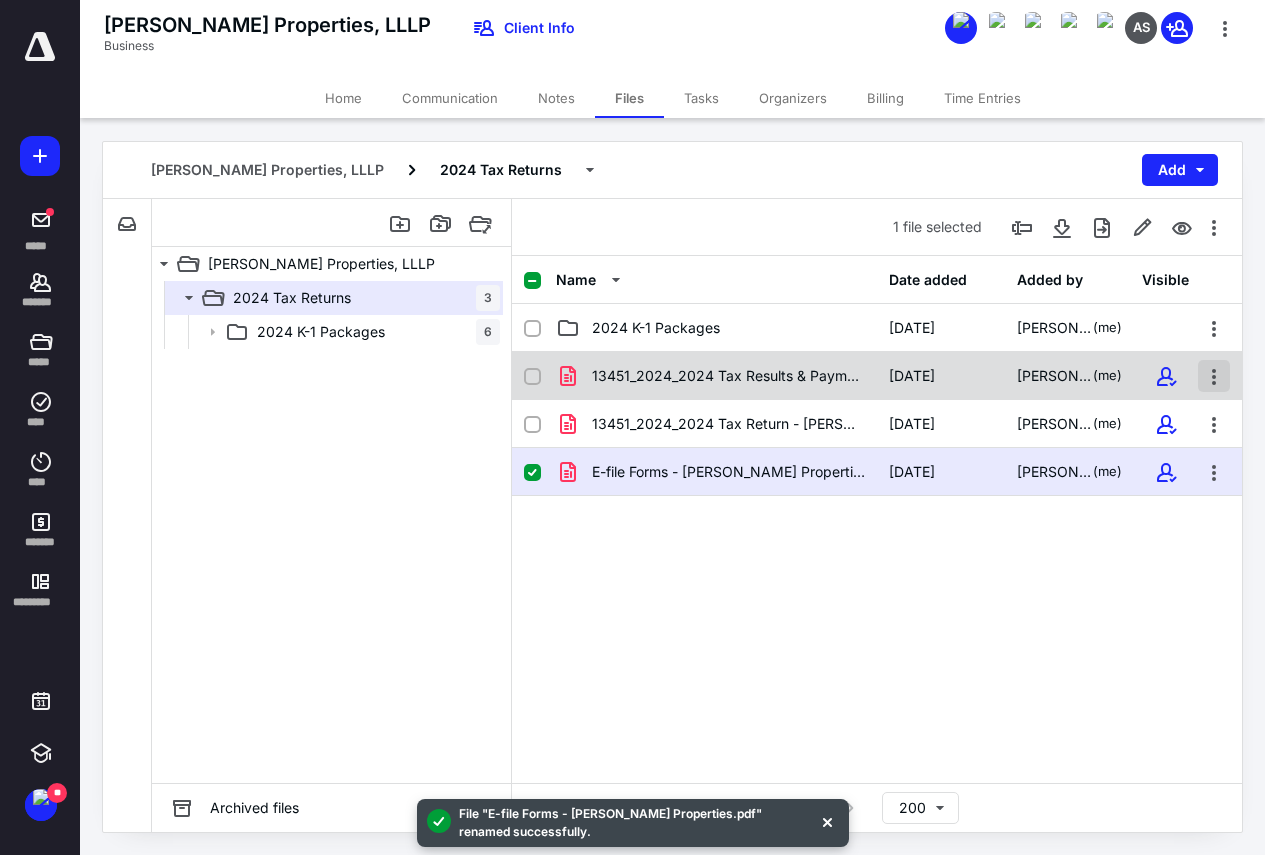 click at bounding box center [1214, 376] 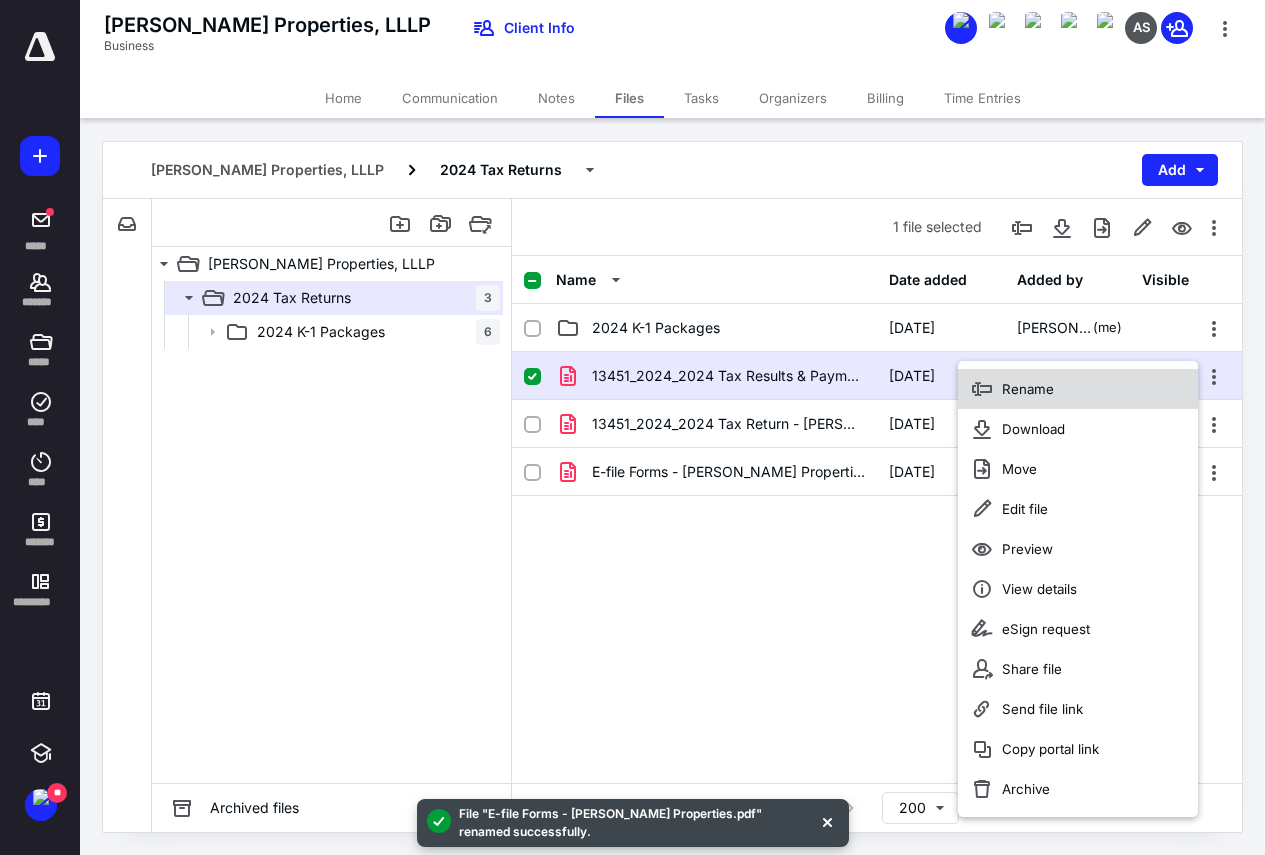 click on "Rename" at bounding box center (1078, 389) 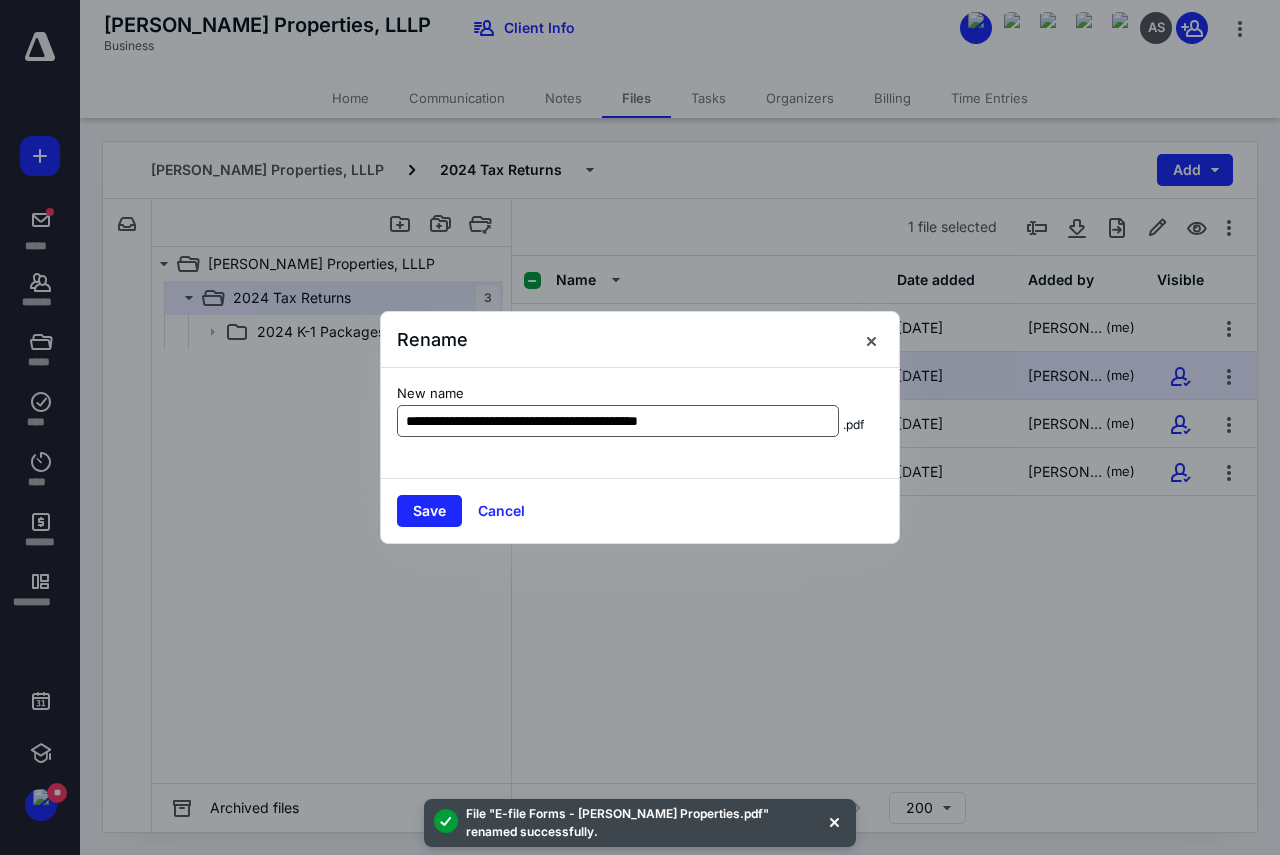 click on "**********" at bounding box center (618, 421) 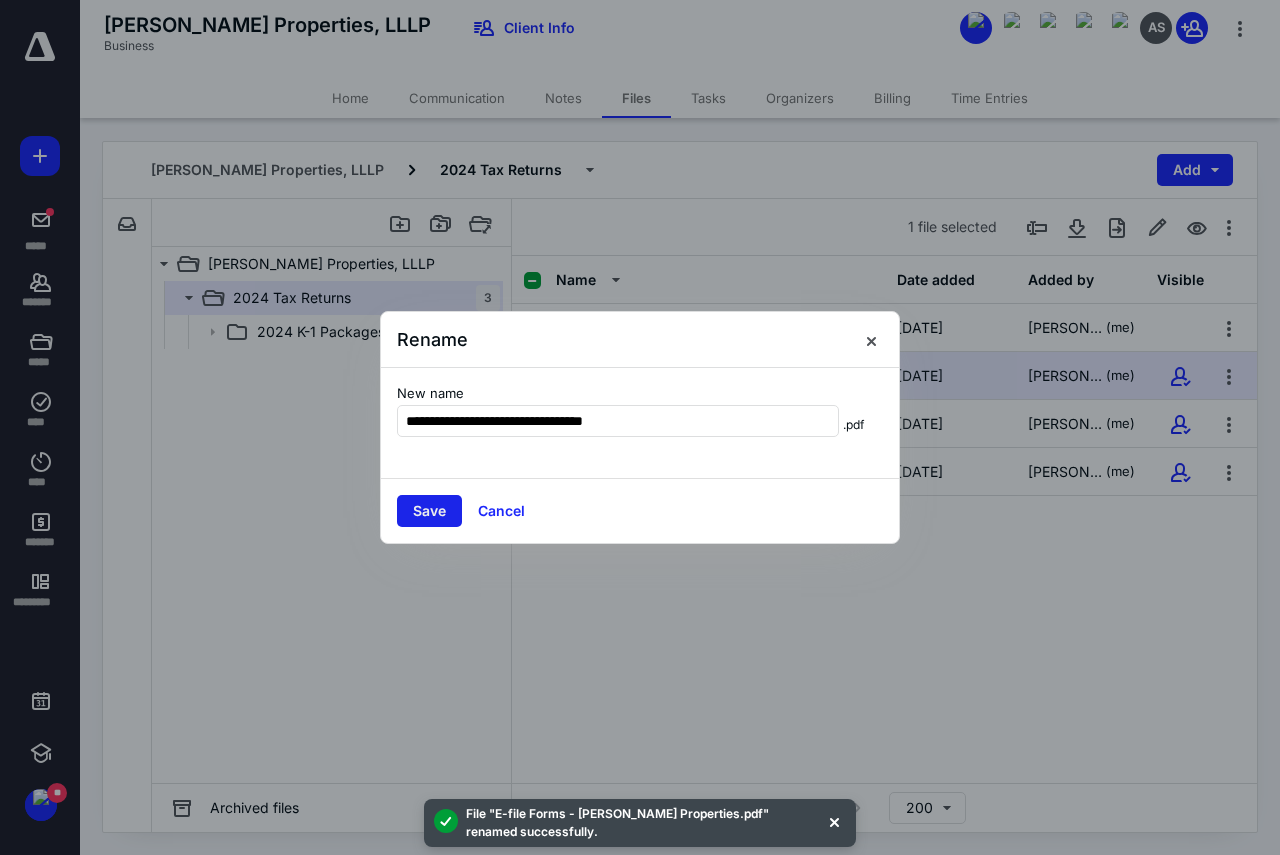 type on "**********" 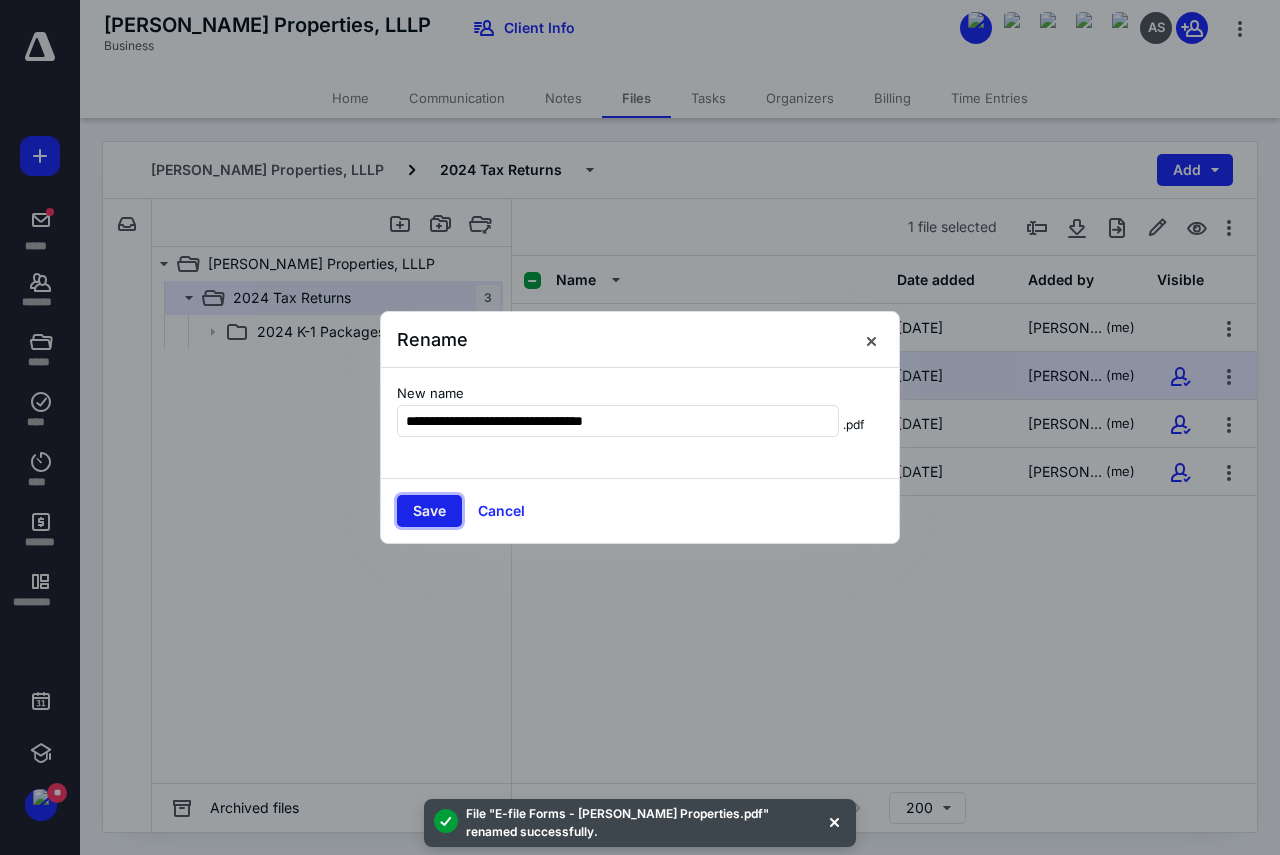 click on "Save" at bounding box center (429, 511) 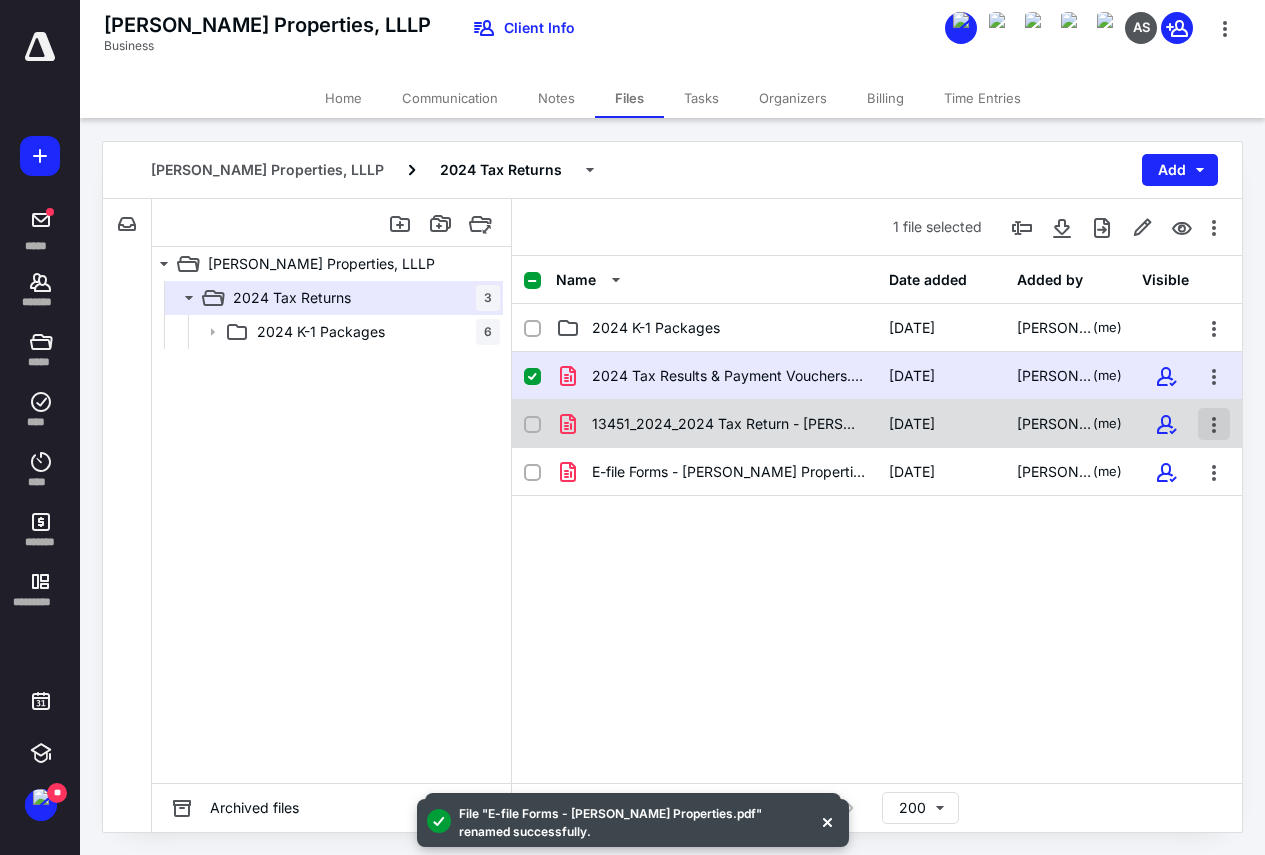 click at bounding box center (1214, 424) 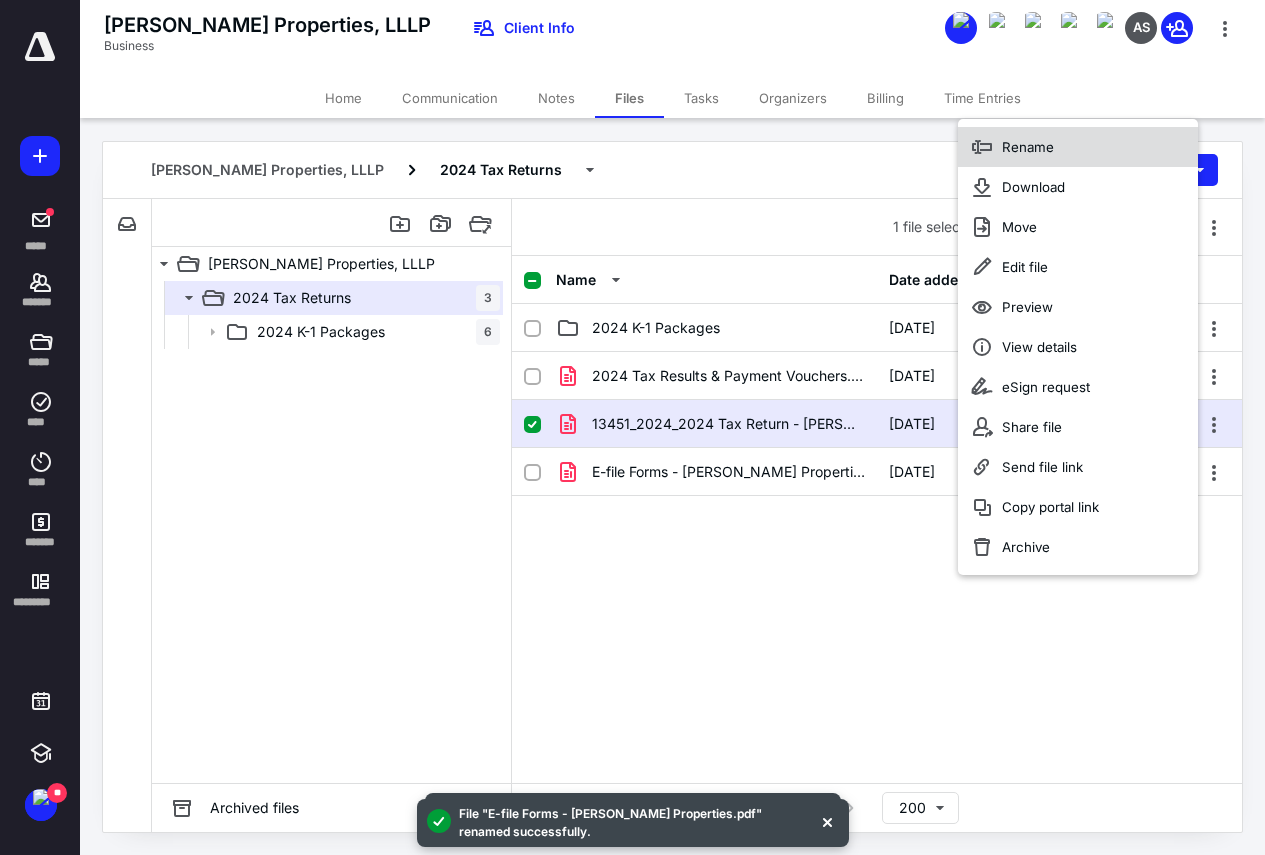 click on "Rename" at bounding box center [1028, 147] 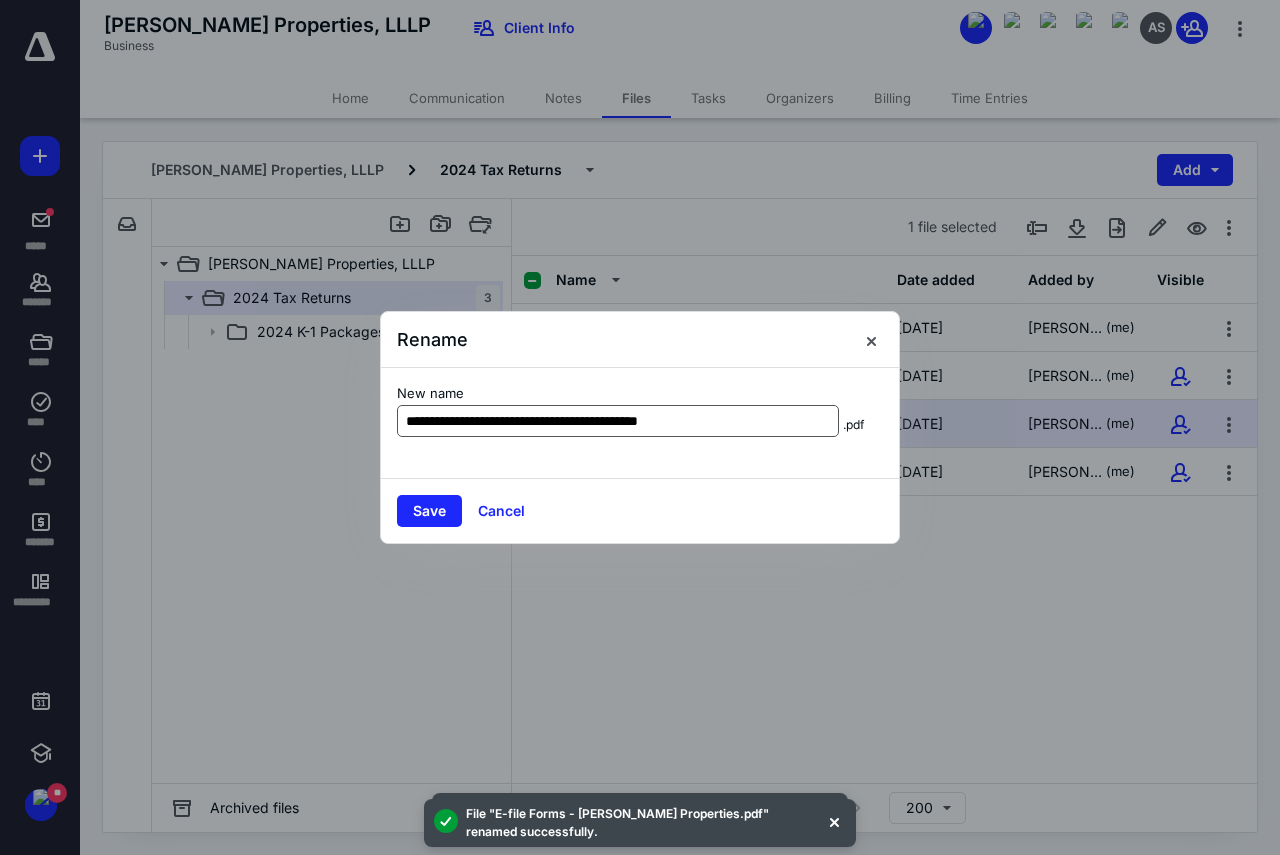 click on "**********" at bounding box center (618, 421) 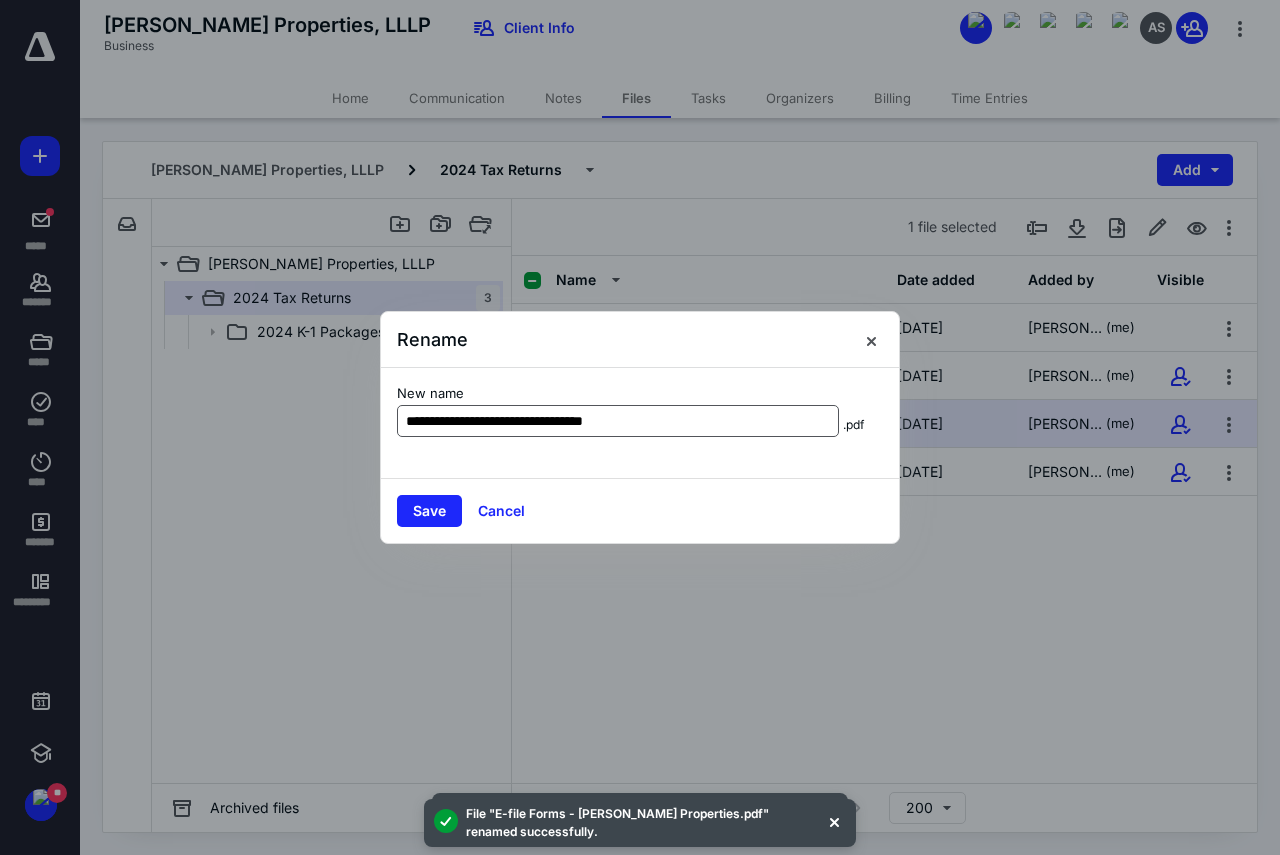 click on "**********" at bounding box center (618, 421) 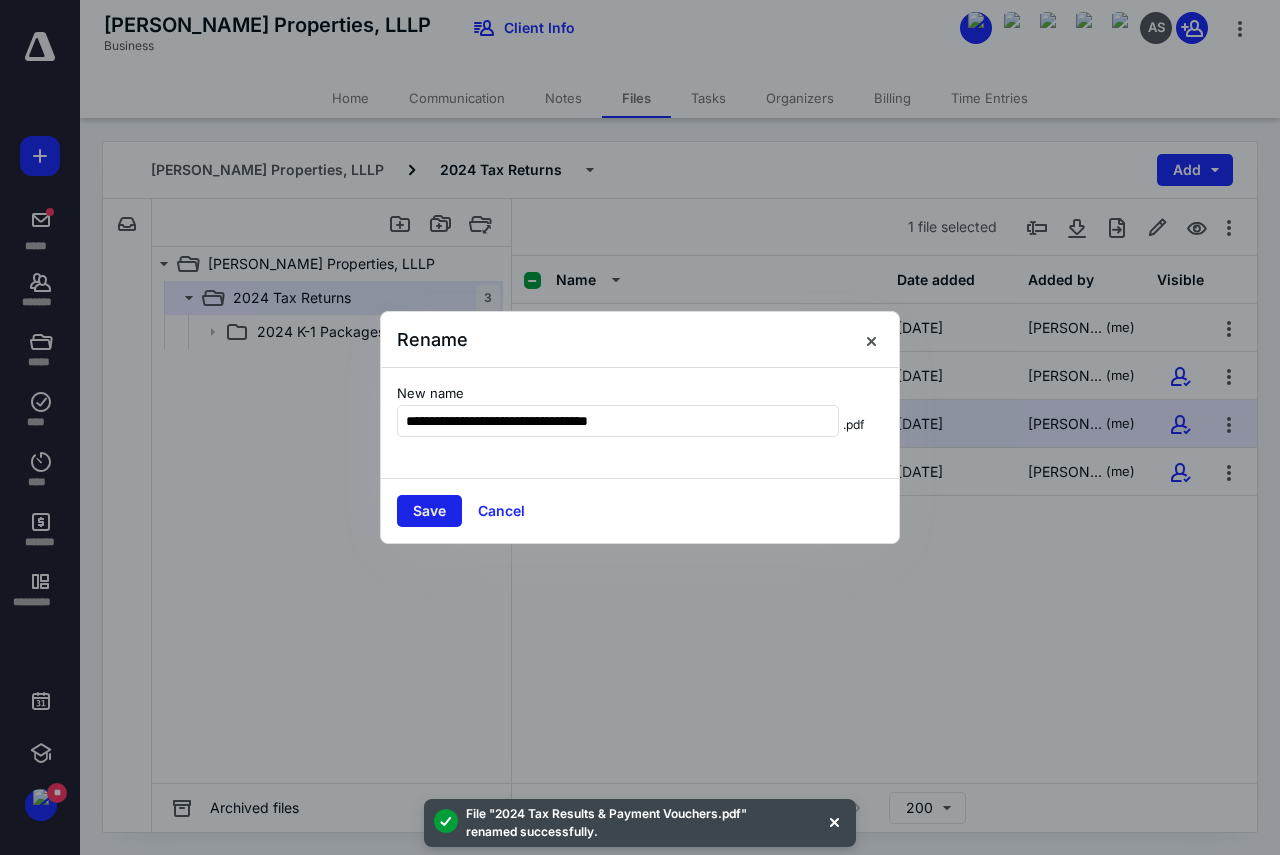 type on "**********" 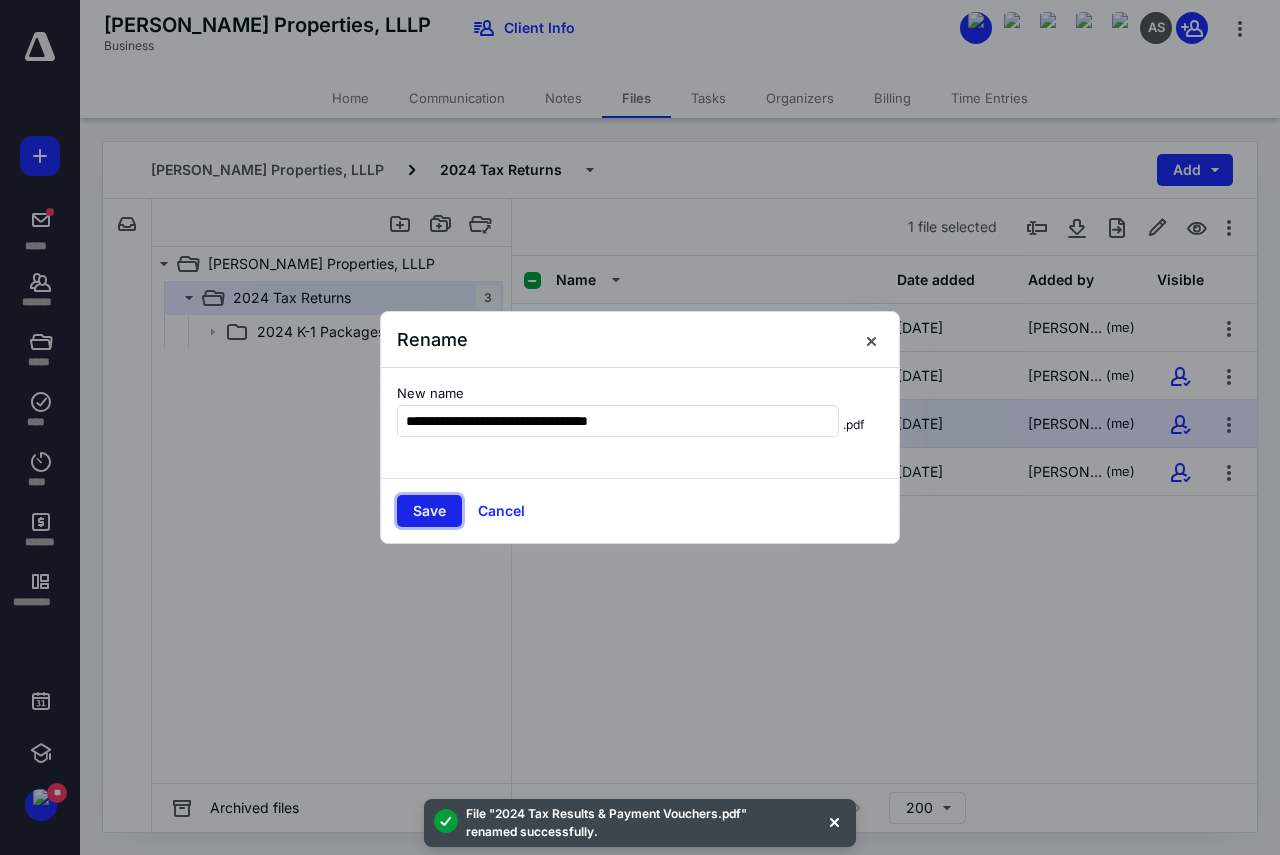 click on "Save" at bounding box center (429, 511) 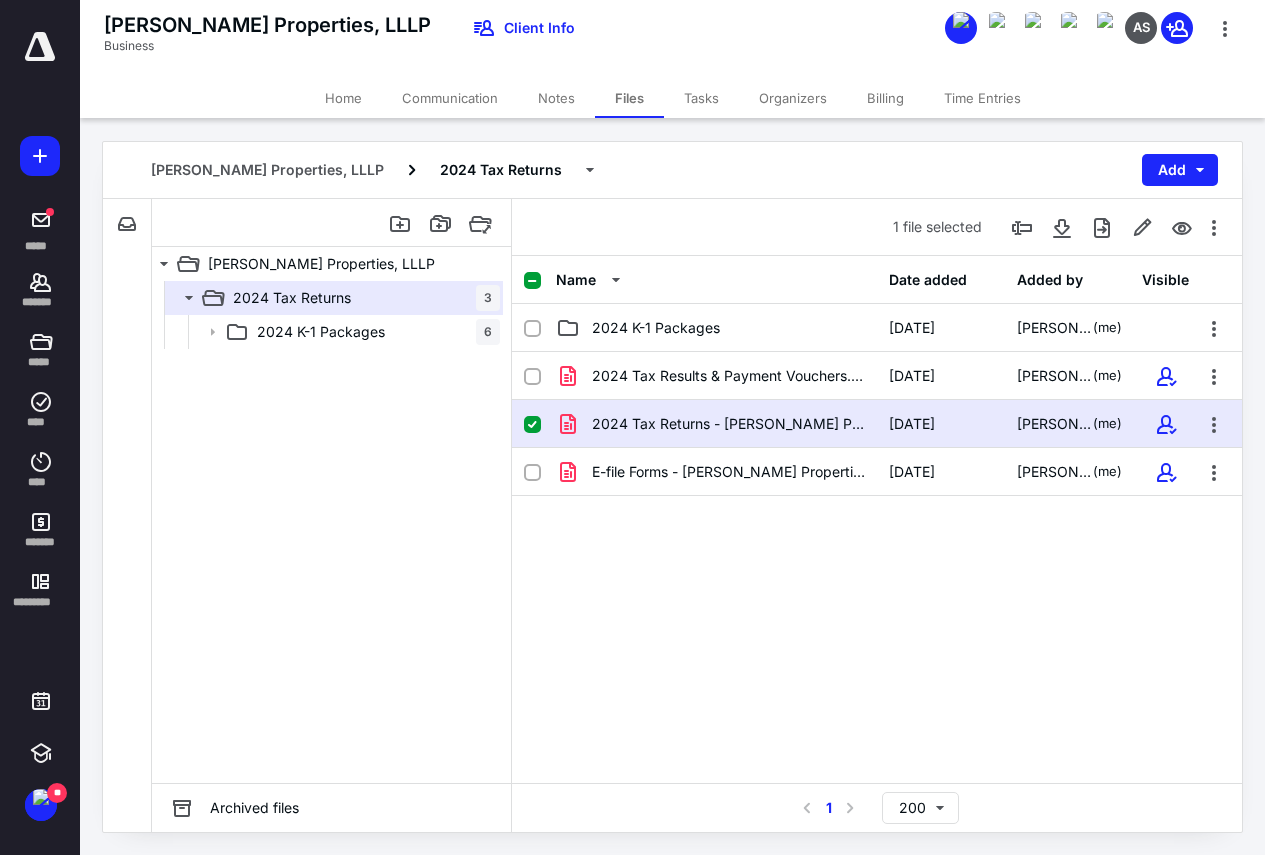 click on "Home" at bounding box center (343, 98) 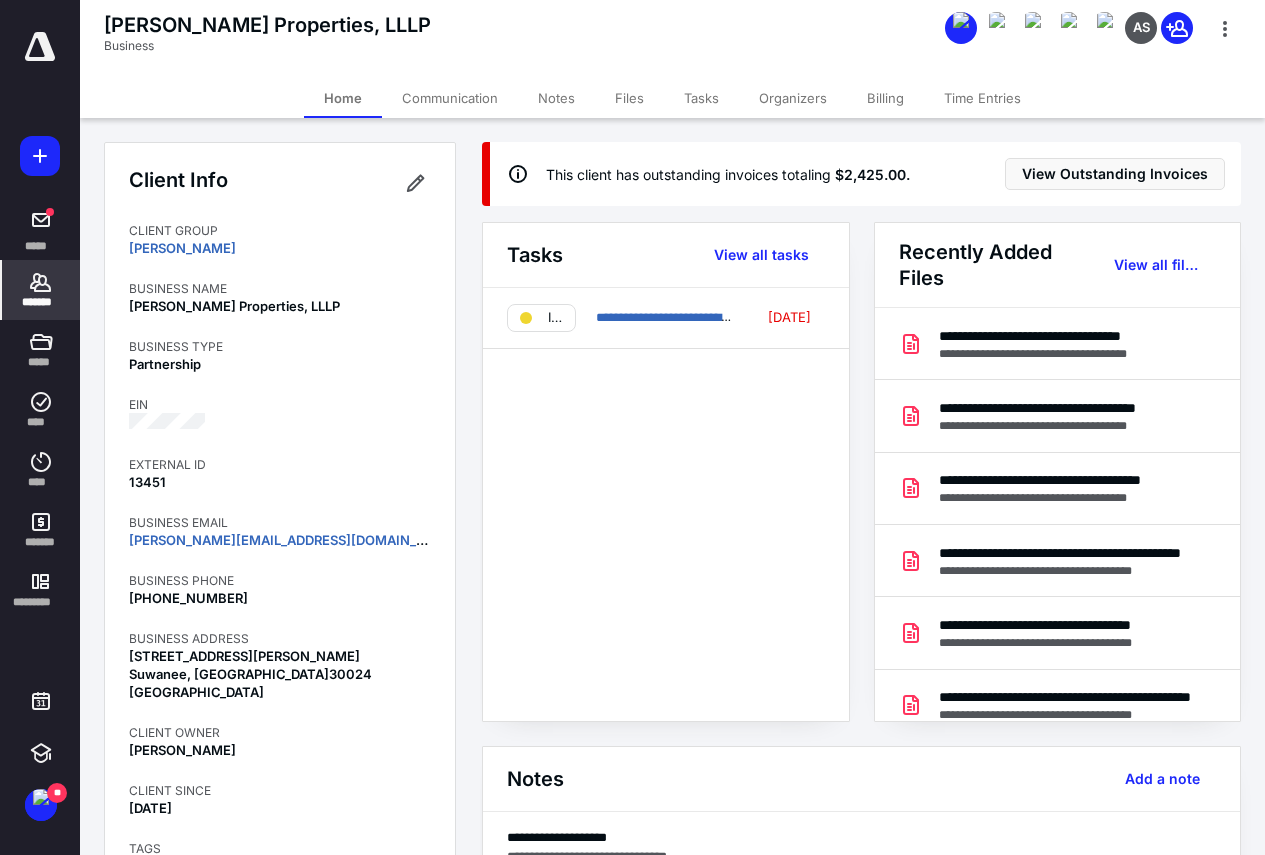 click on "*******" at bounding box center (41, 302) 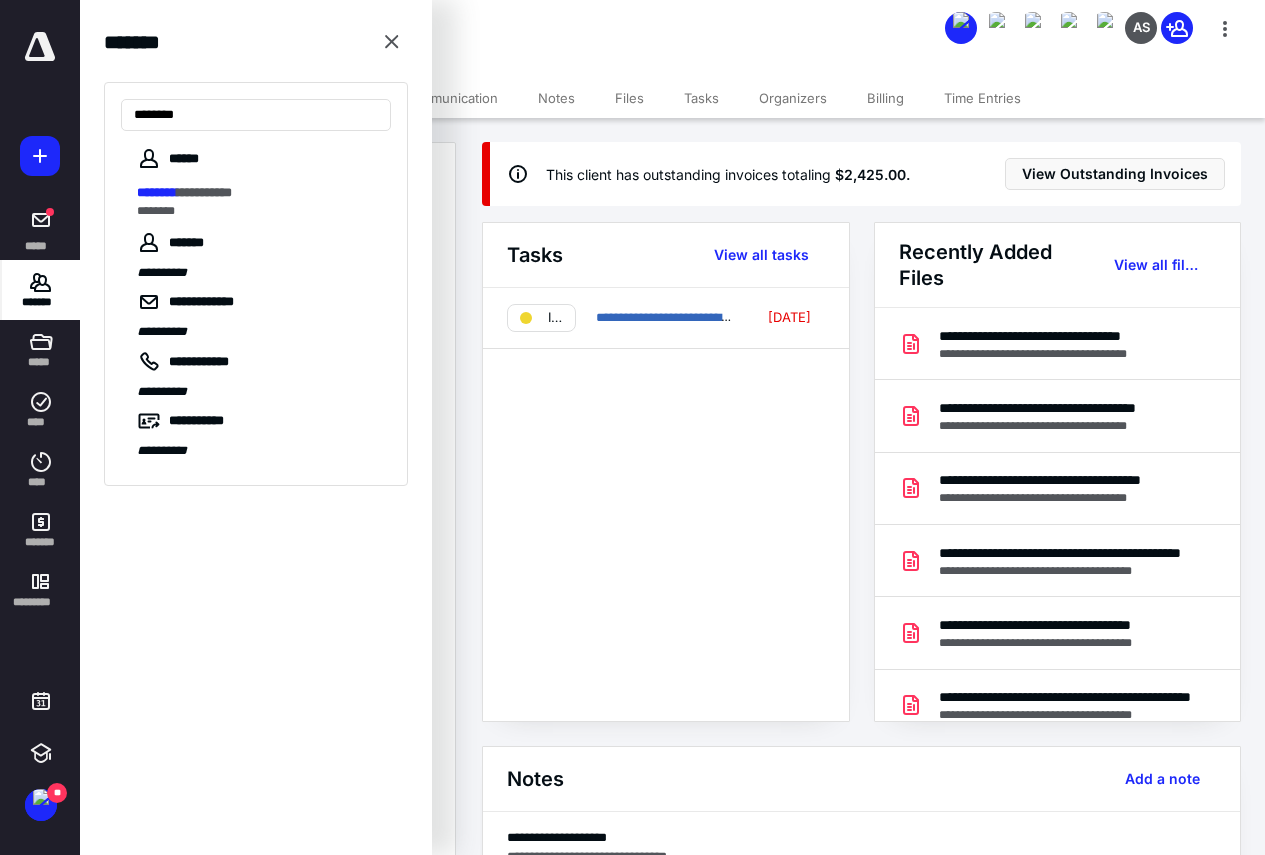 type on "********" 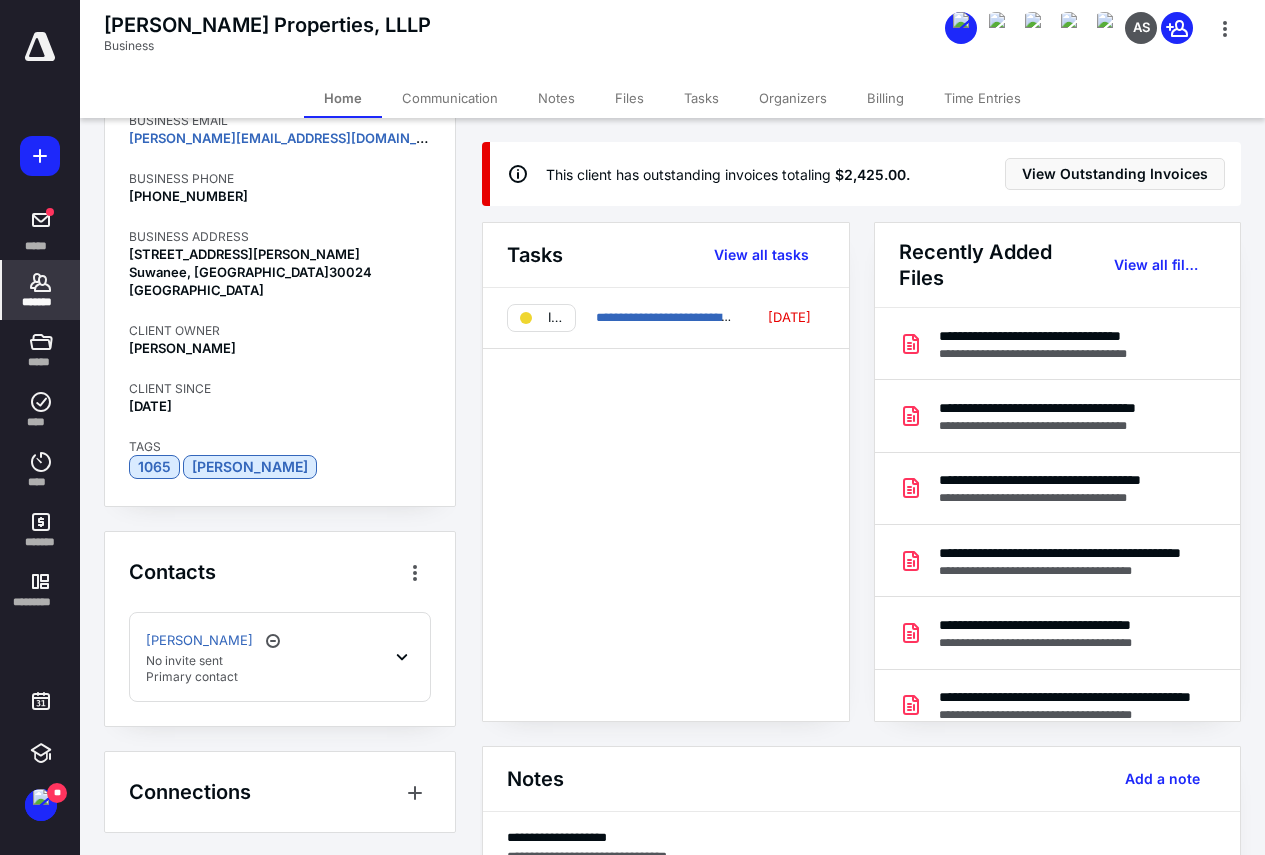 click on "[PERSON_NAME] No invite sent Primary contact" at bounding box center [280, 657] 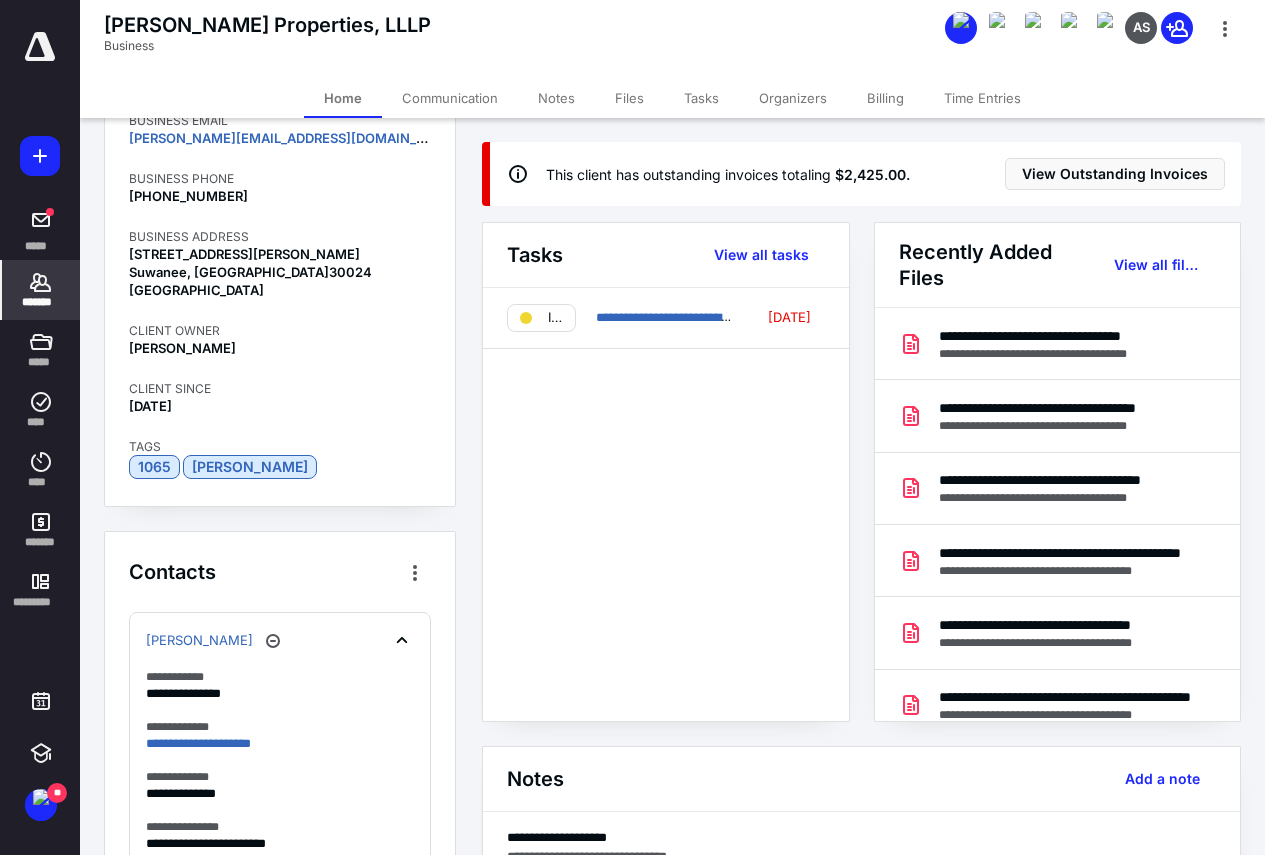 scroll, scrollTop: 655, scrollLeft: 0, axis: vertical 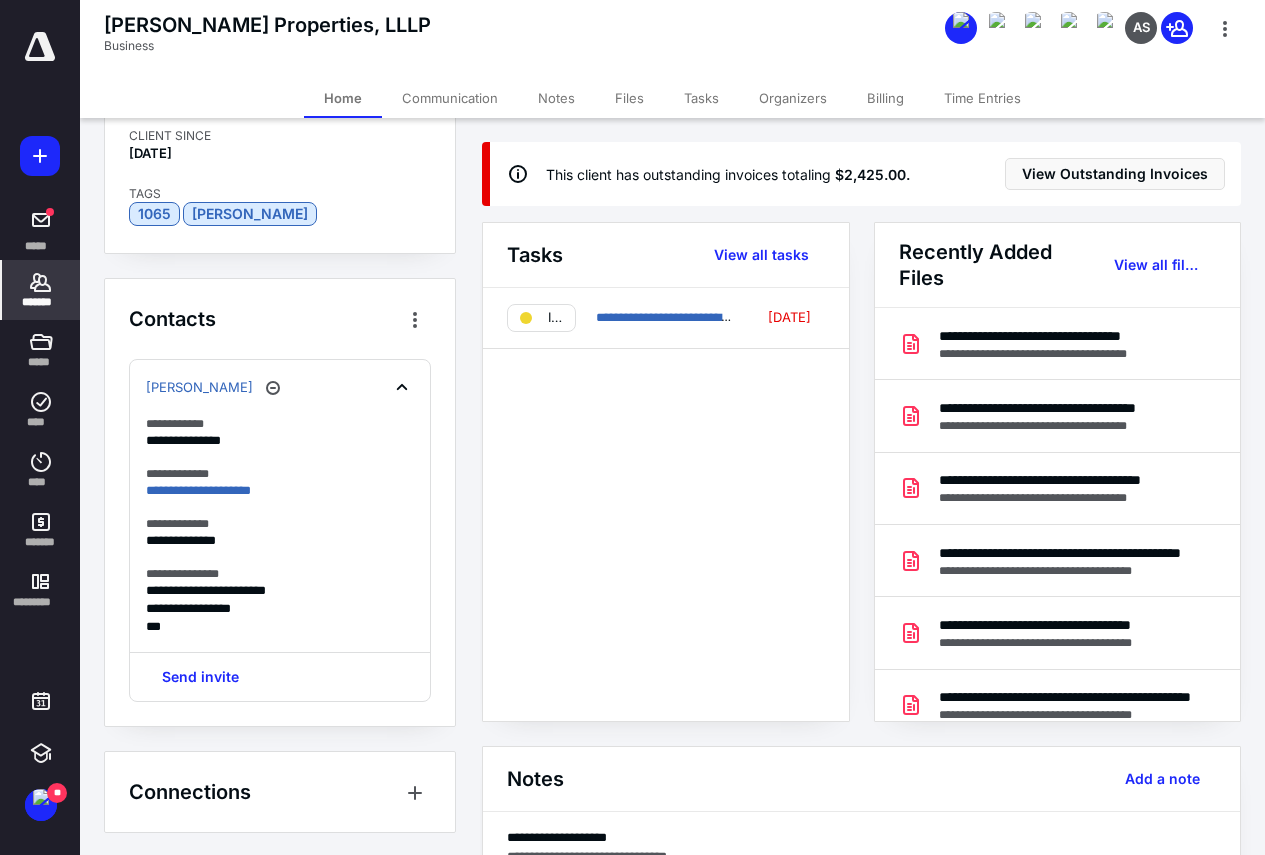 click 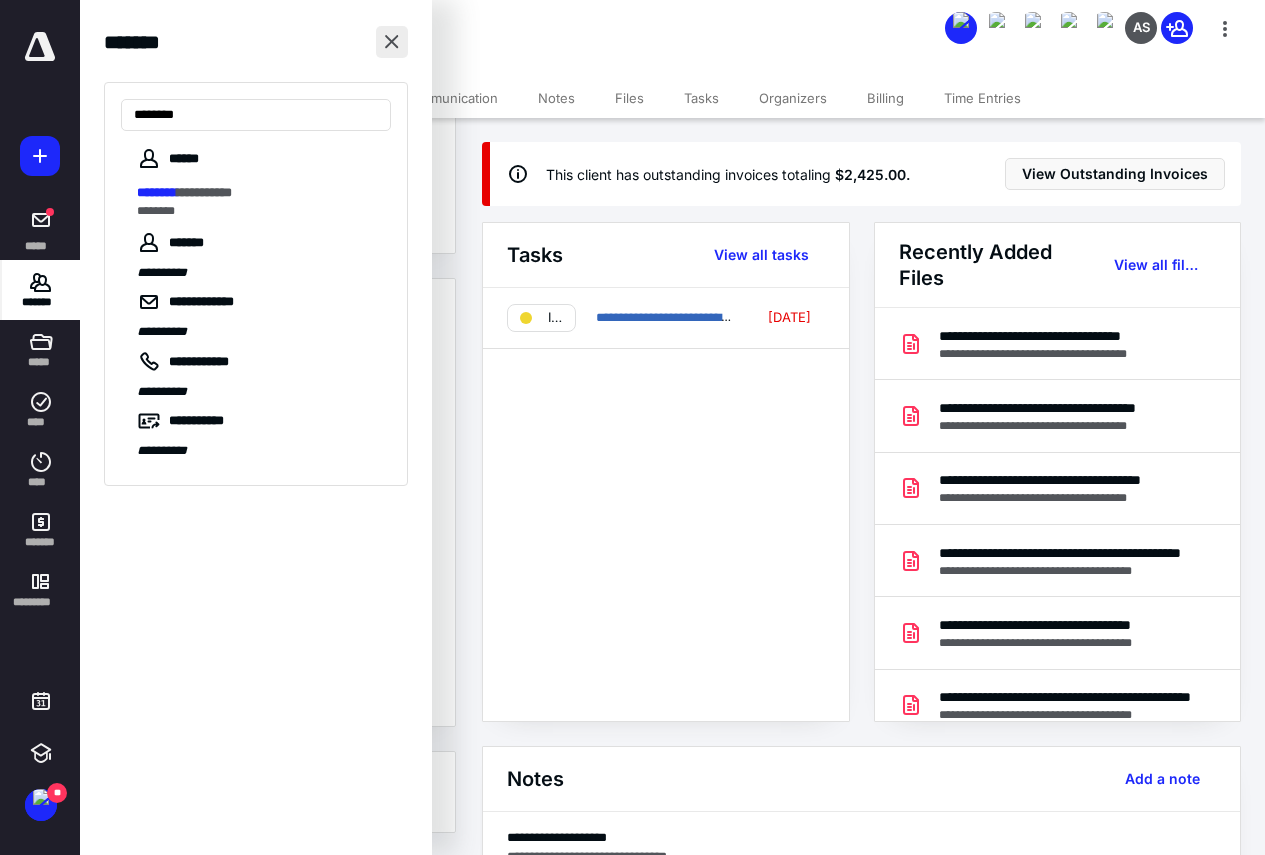 type on "********" 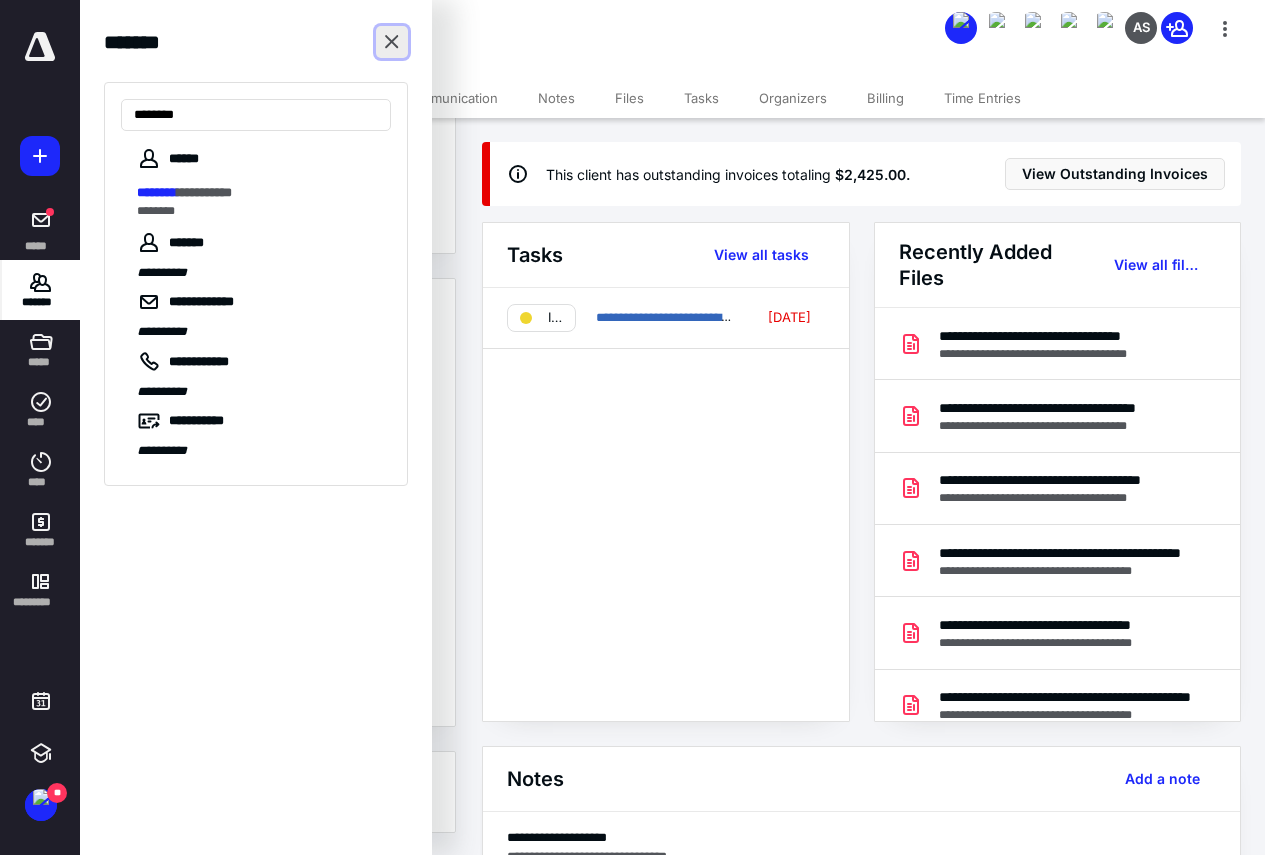 click at bounding box center [392, 42] 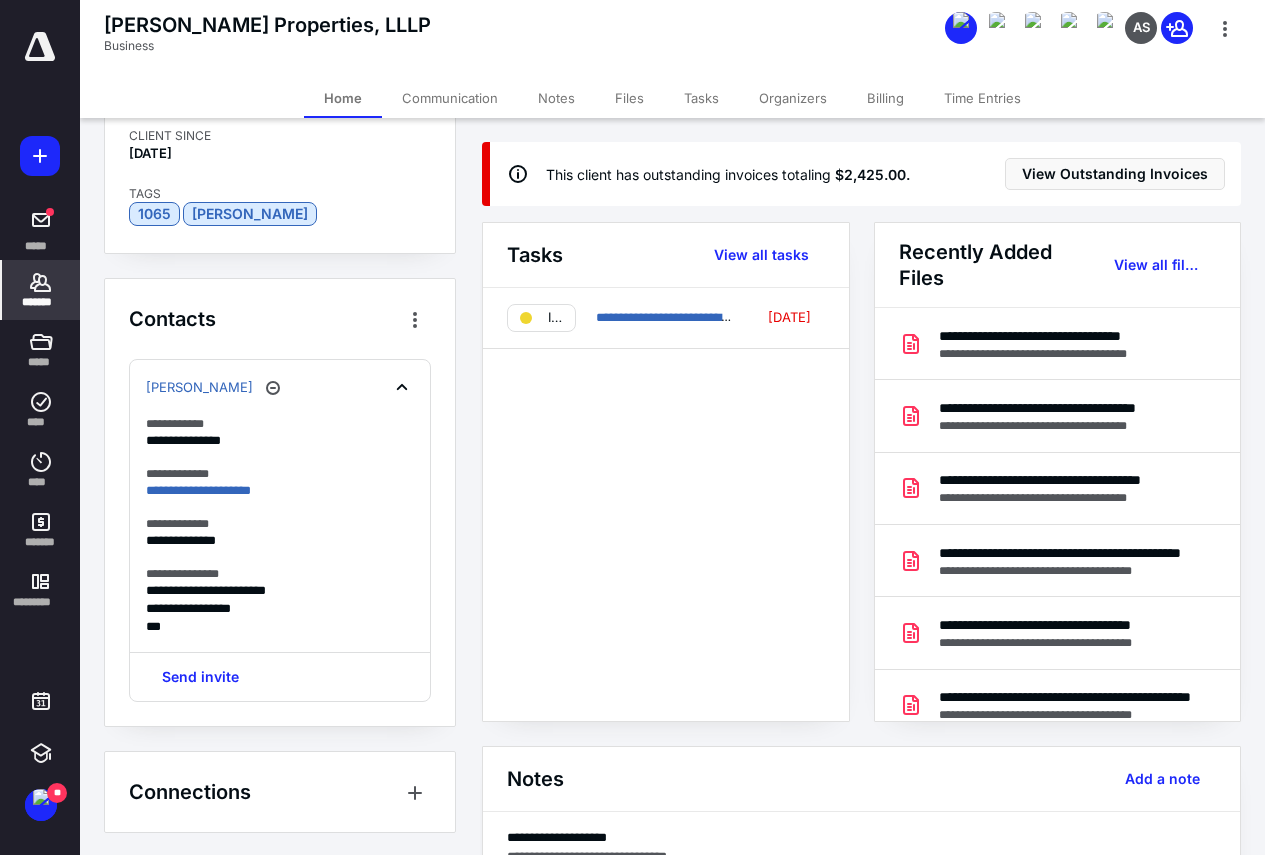 click on "*******" at bounding box center (41, 290) 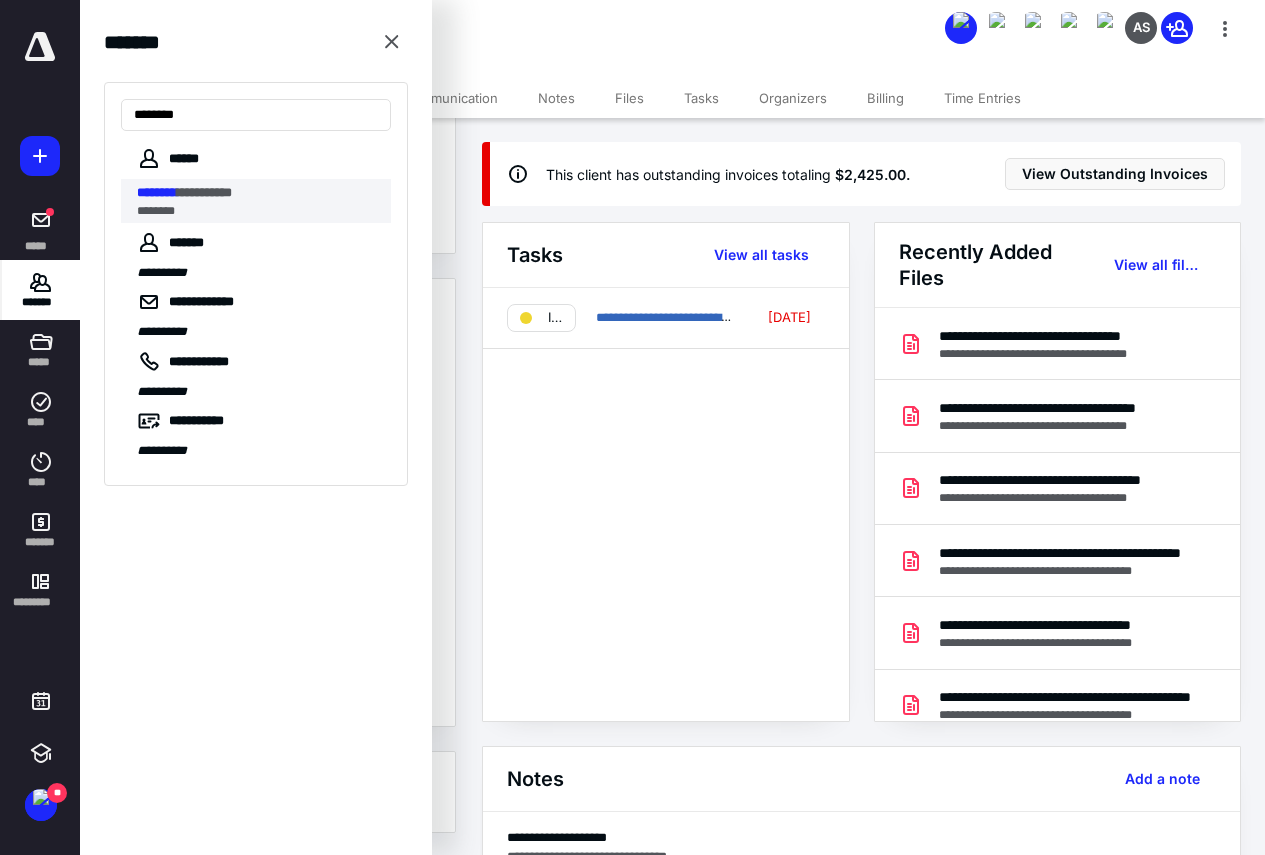 type on "********" 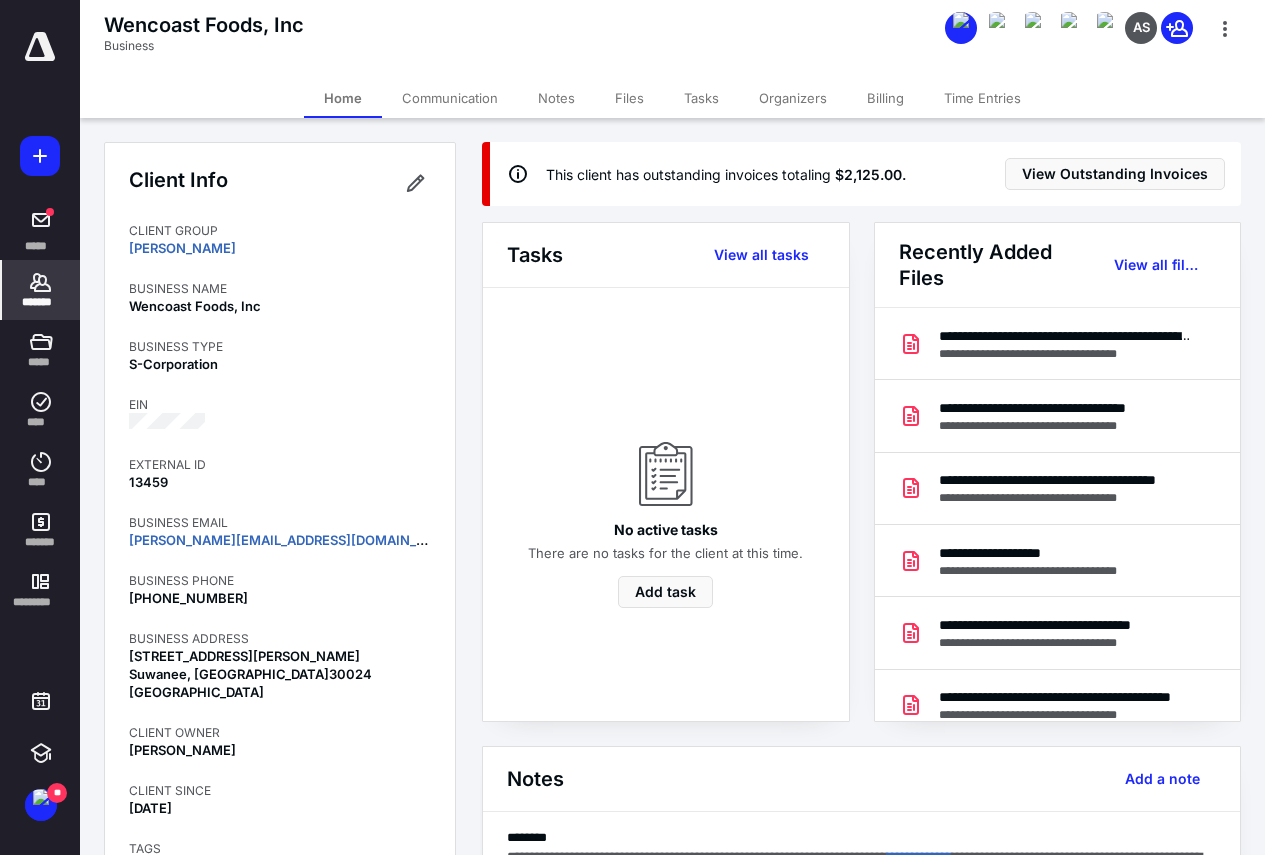 scroll, scrollTop: 400, scrollLeft: 0, axis: vertical 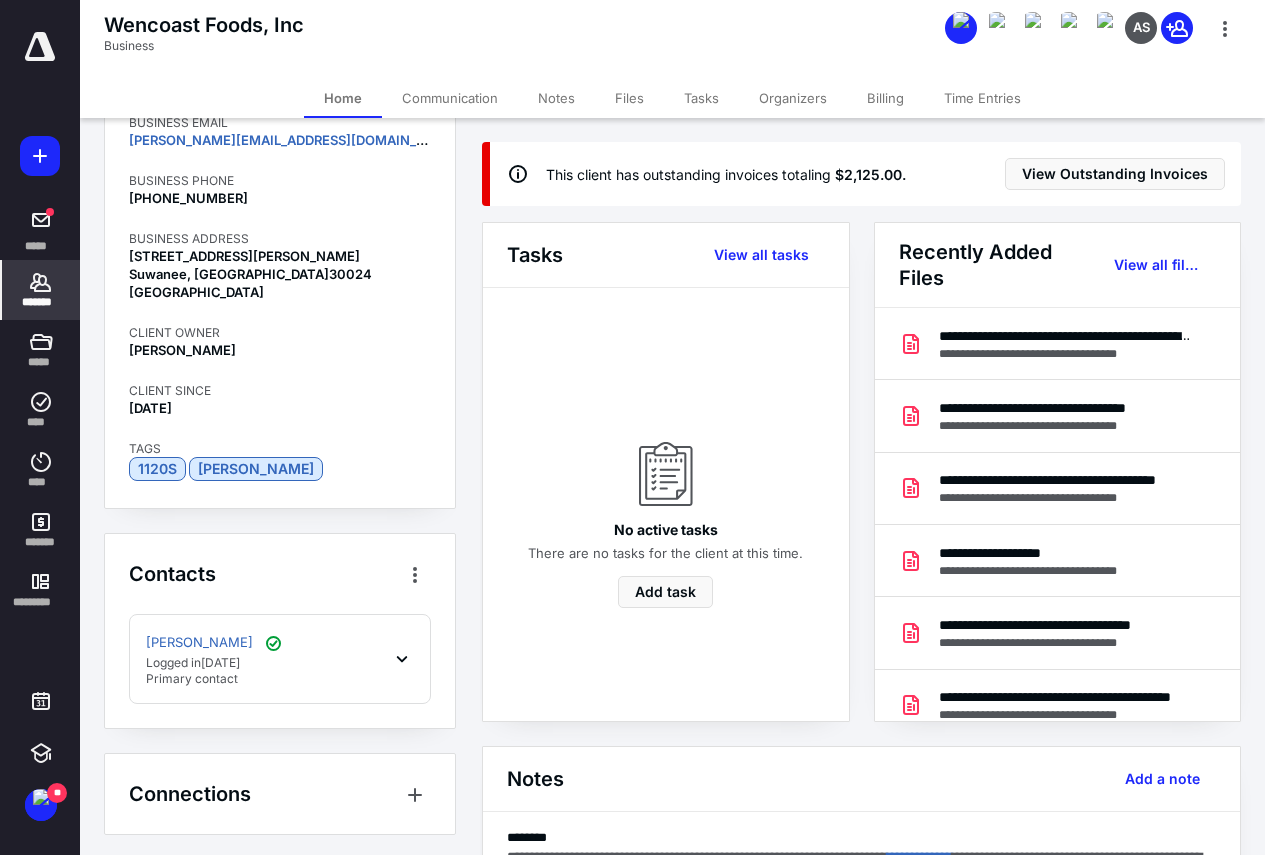 click on "Primary contact" at bounding box center (215, 679) 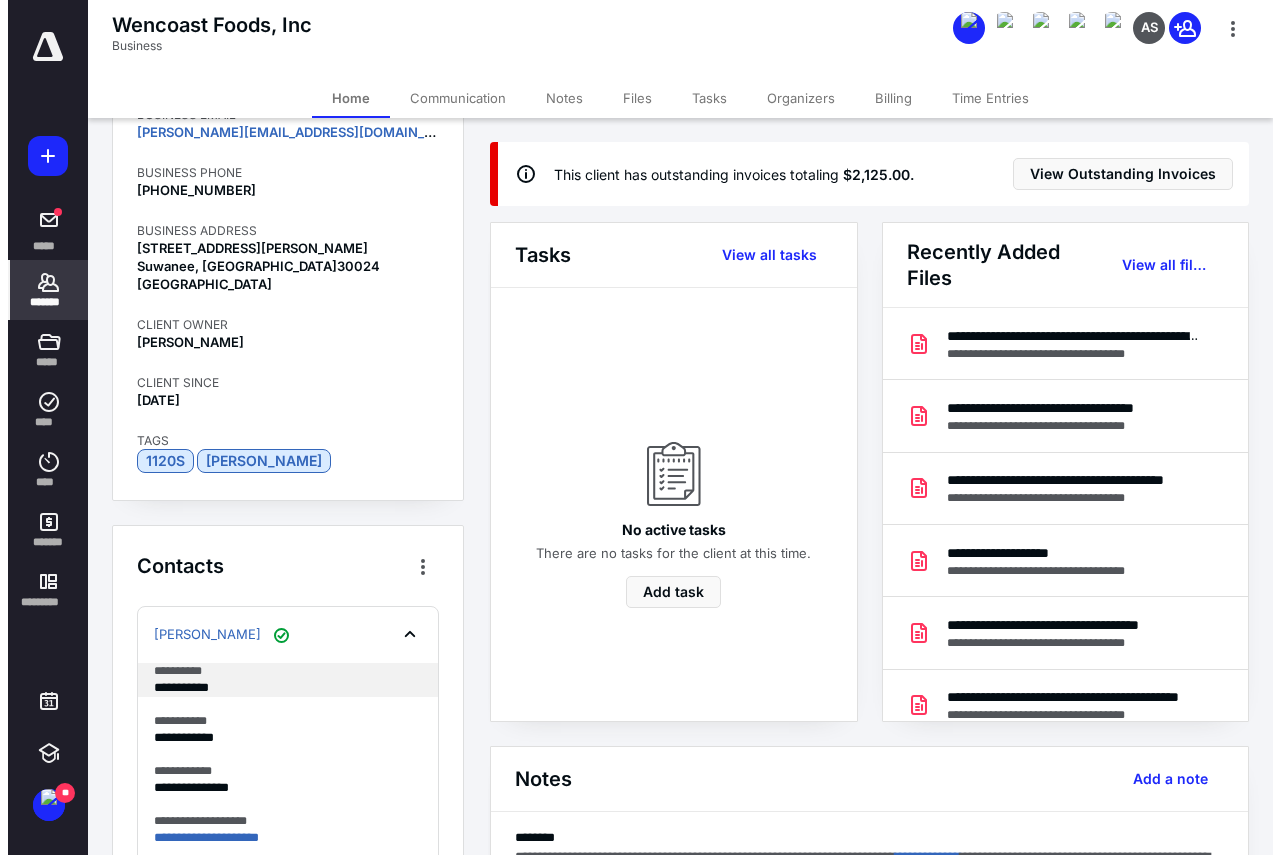 scroll, scrollTop: 600, scrollLeft: 0, axis: vertical 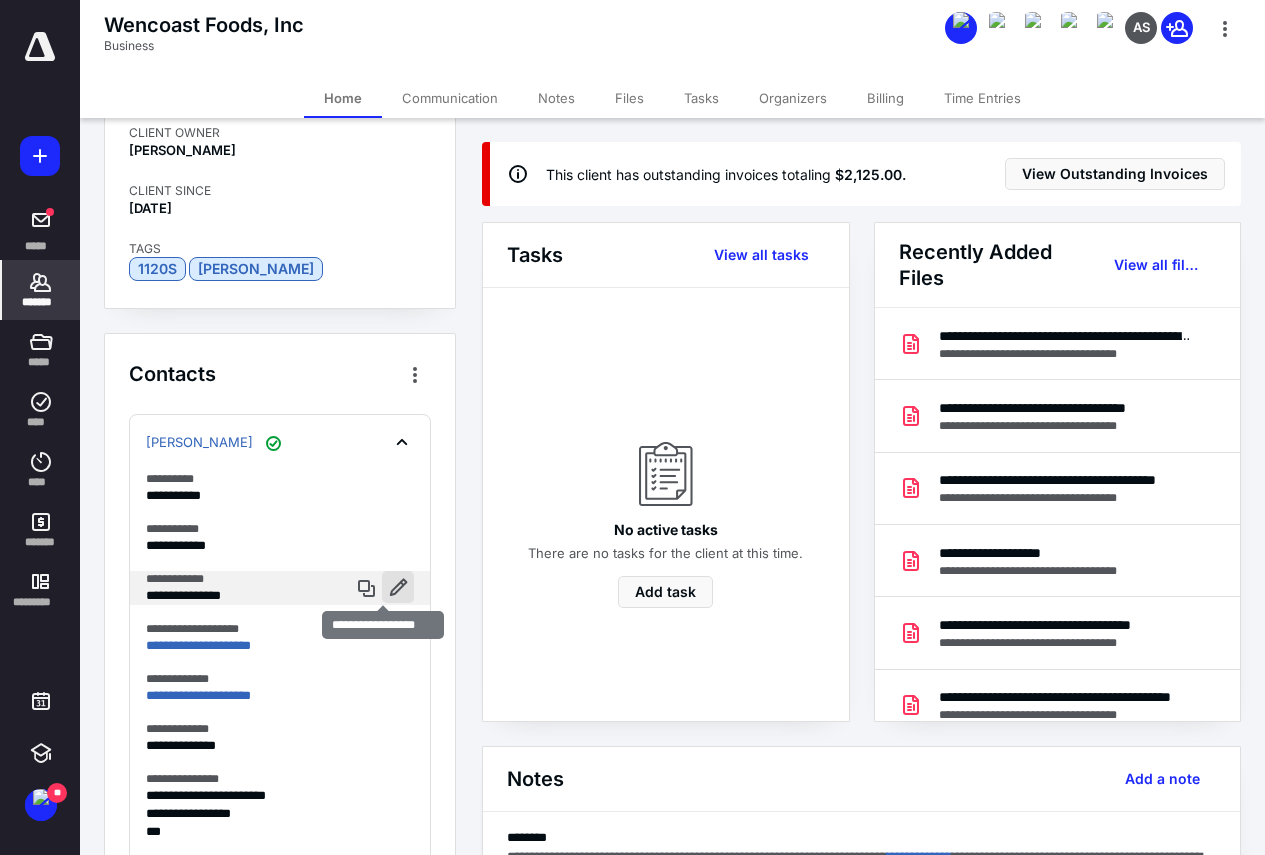 click at bounding box center [398, 587] 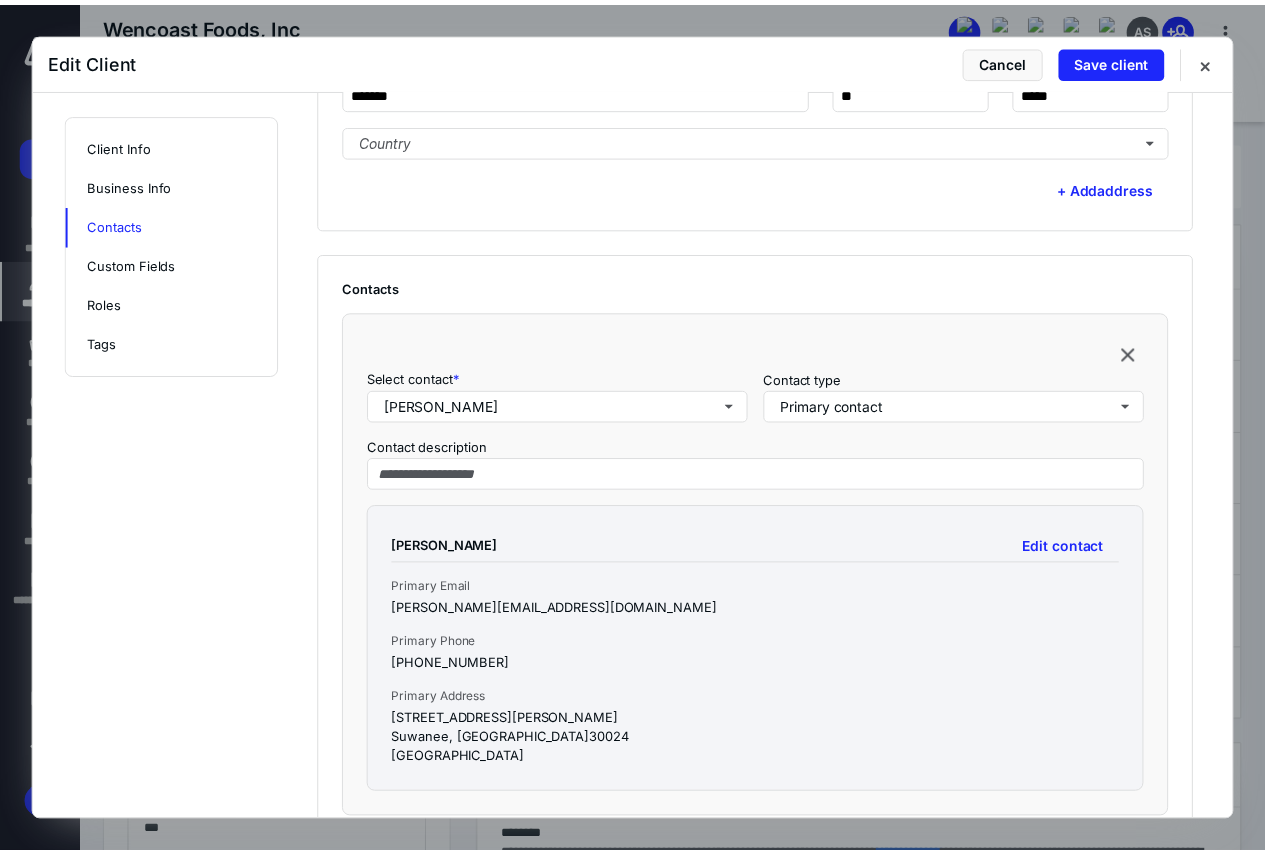 scroll, scrollTop: 1471, scrollLeft: 0, axis: vertical 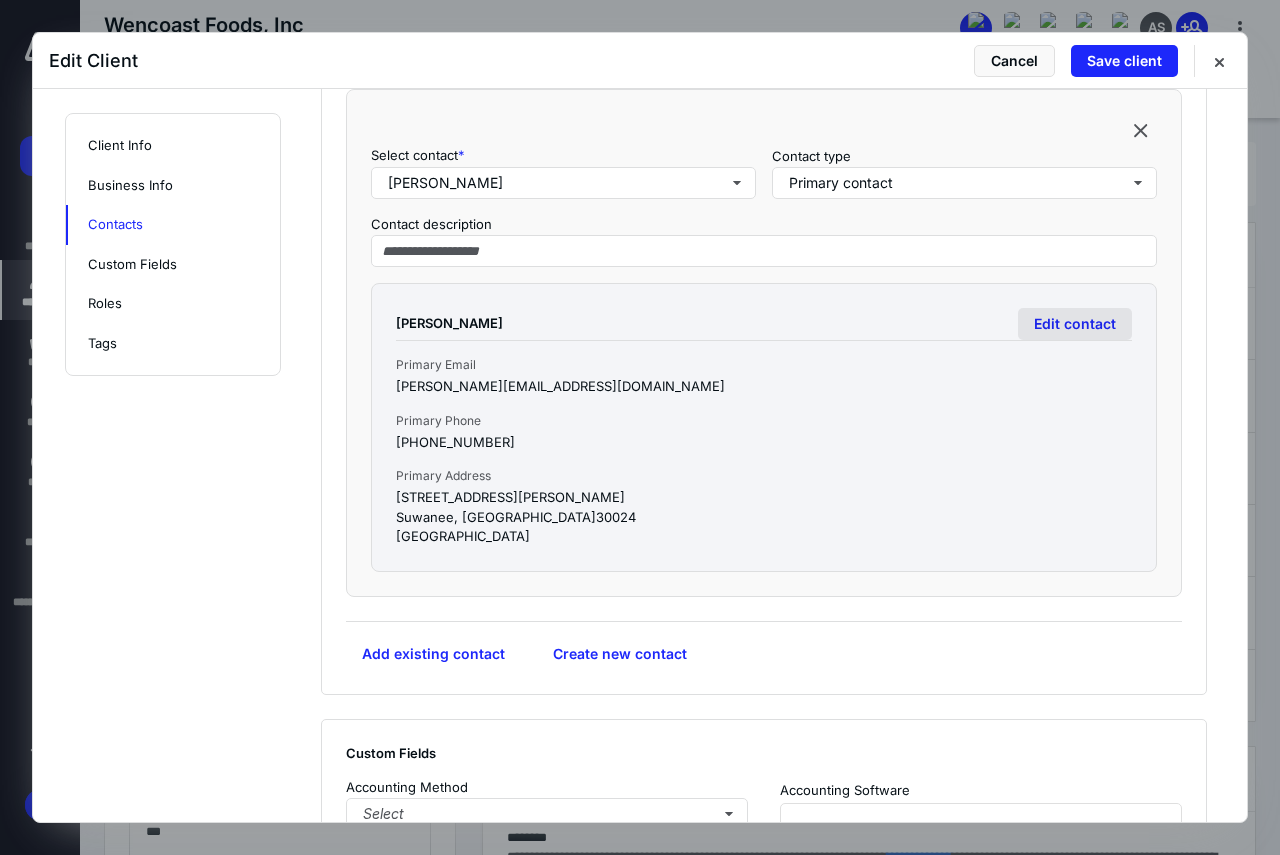 click on "Edit contact" at bounding box center [1075, 324] 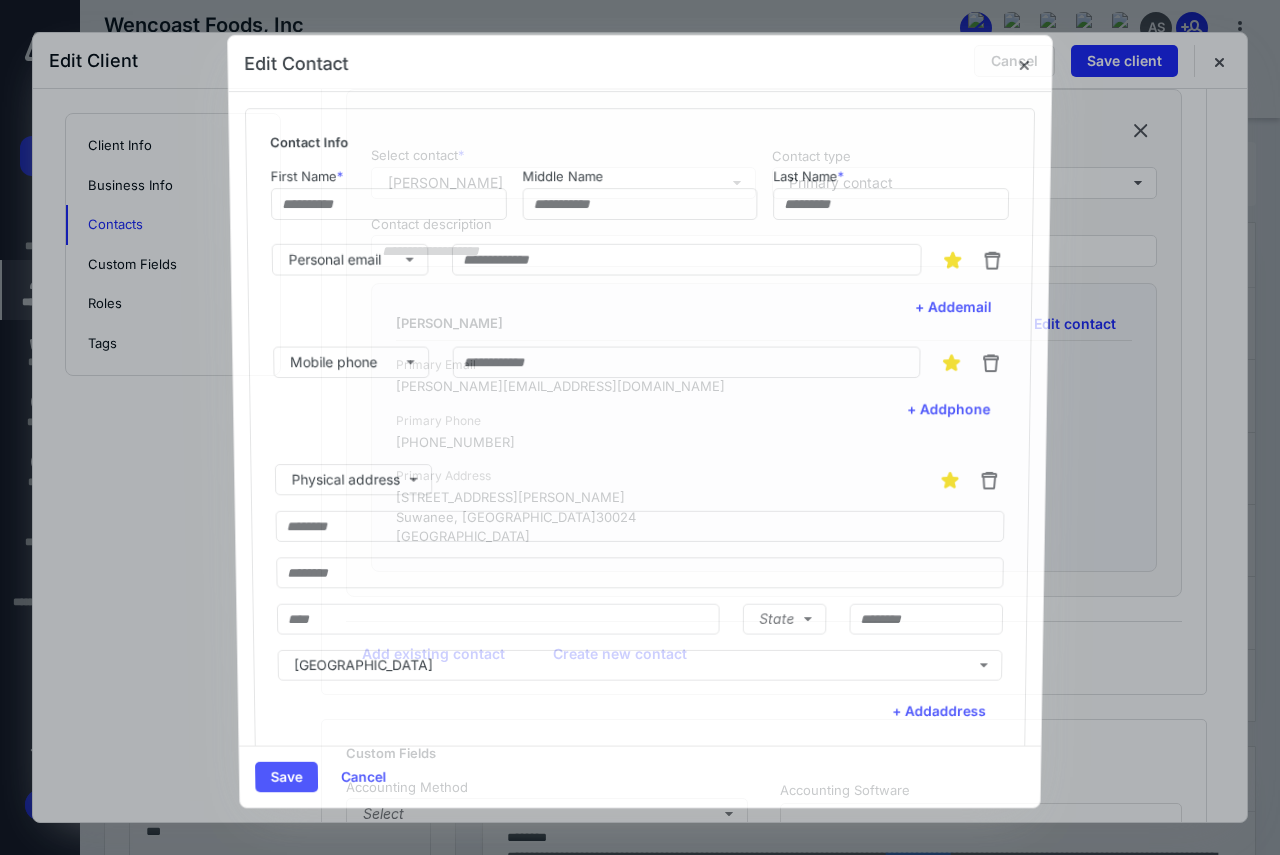 type on "*****" 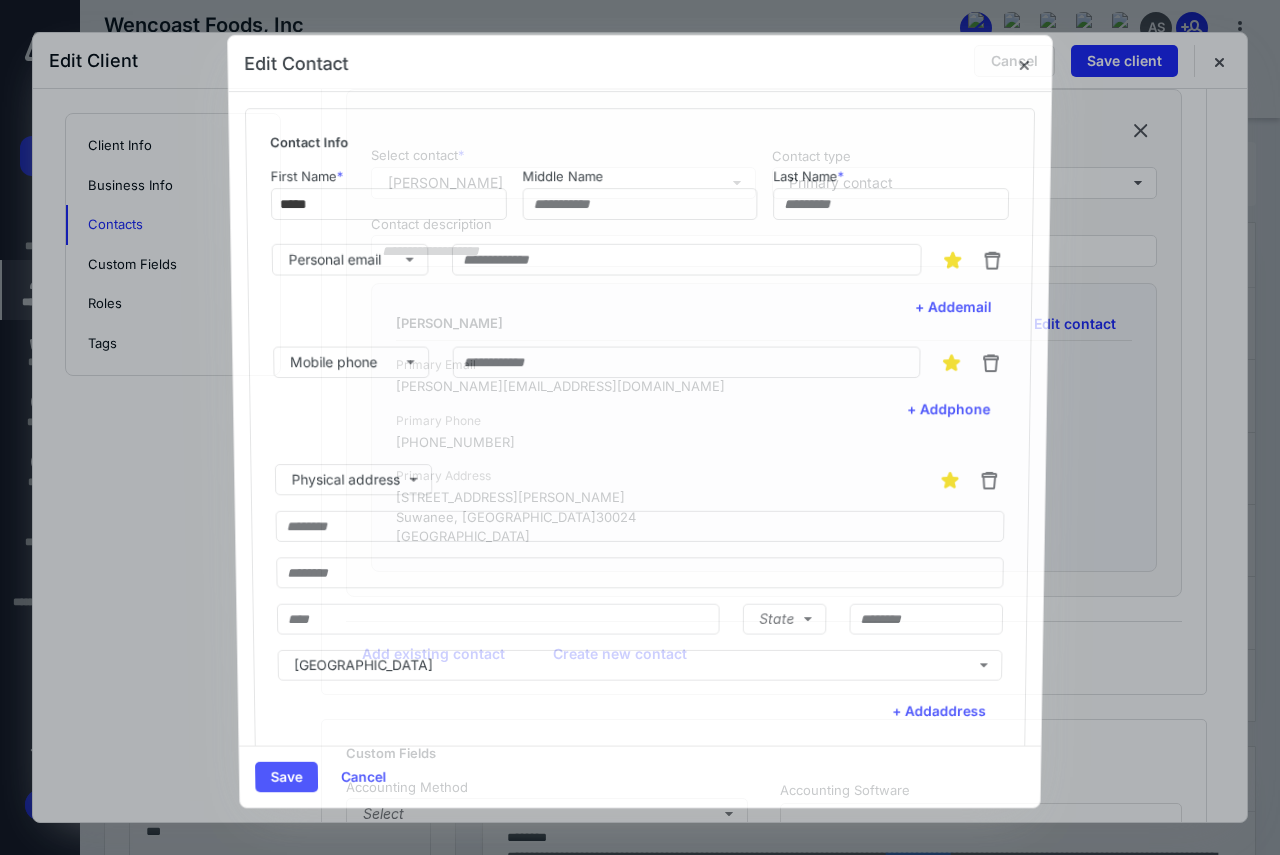 type on "*********" 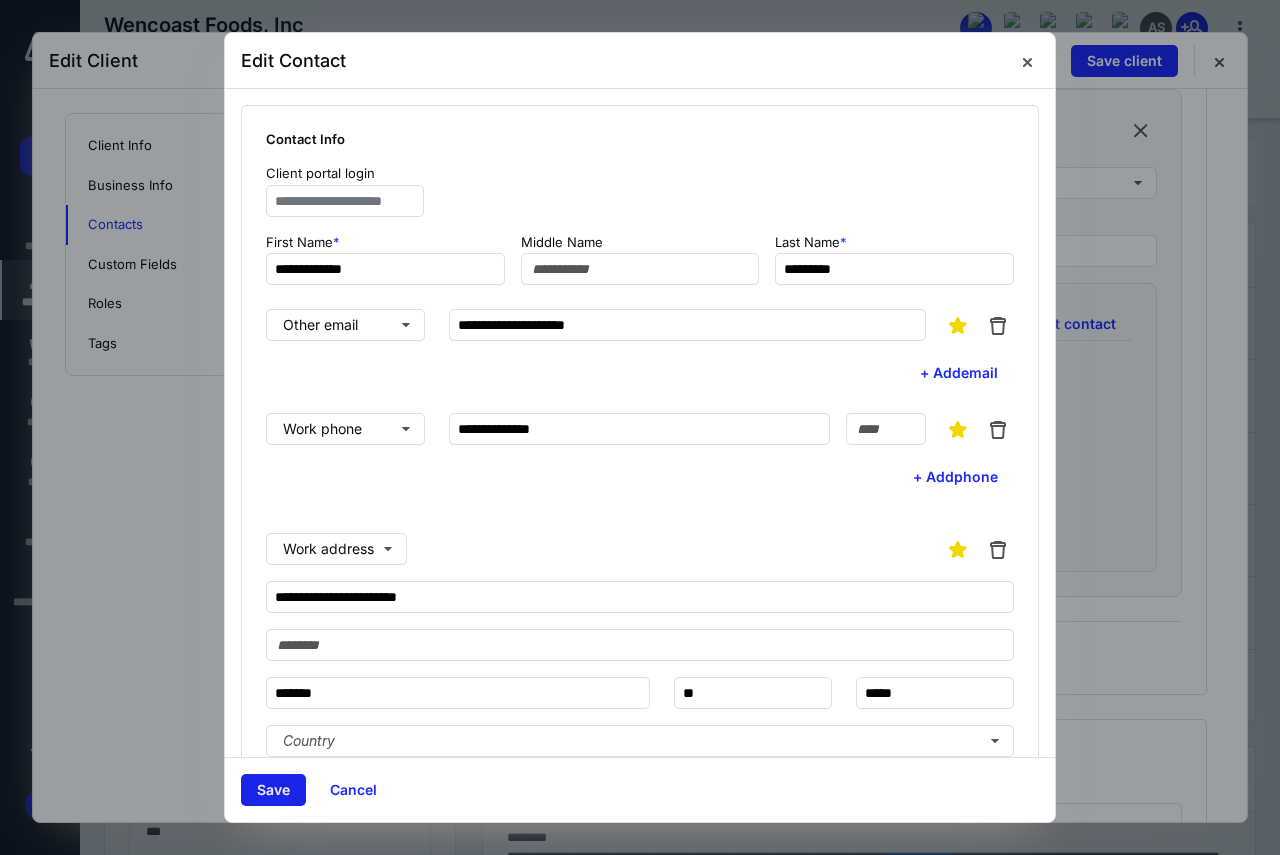 type on "**********" 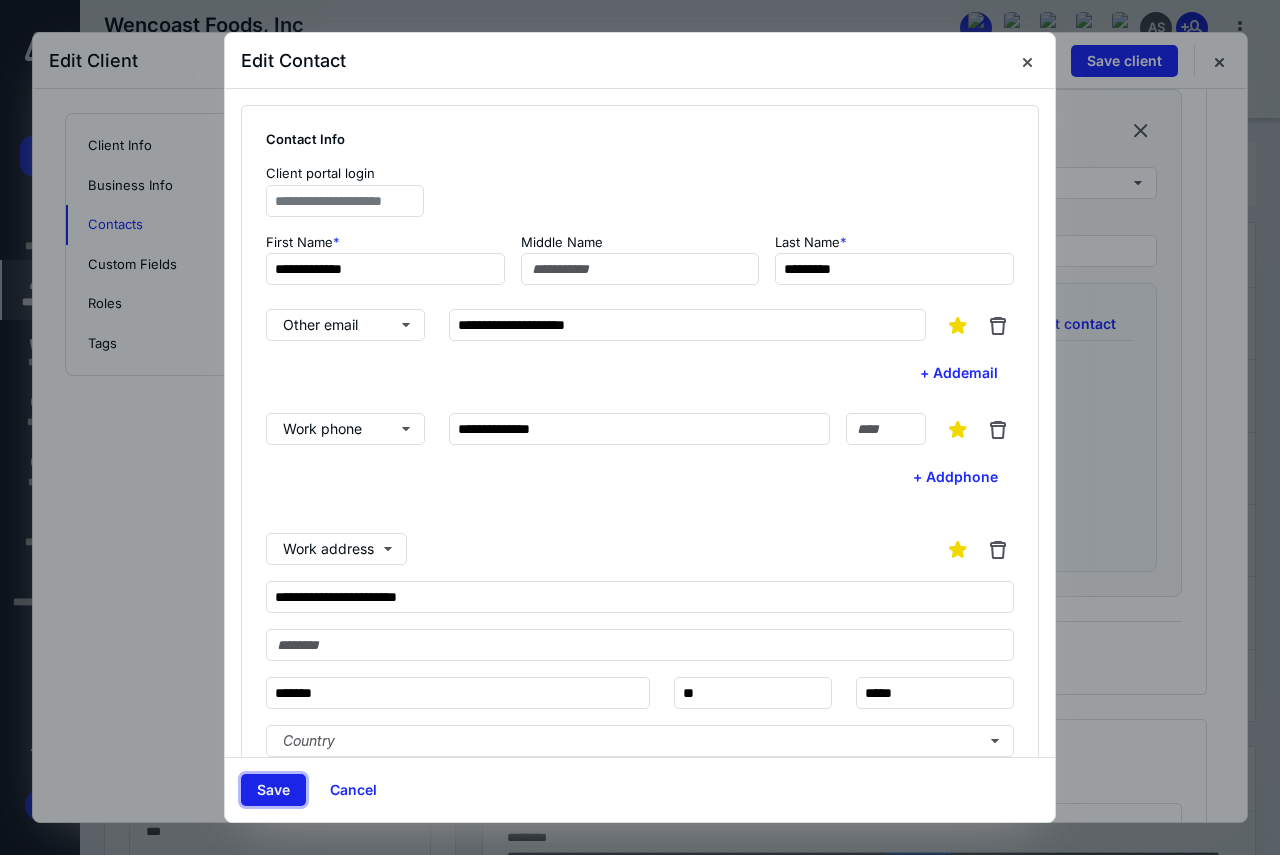 click on "Save" at bounding box center (273, 790) 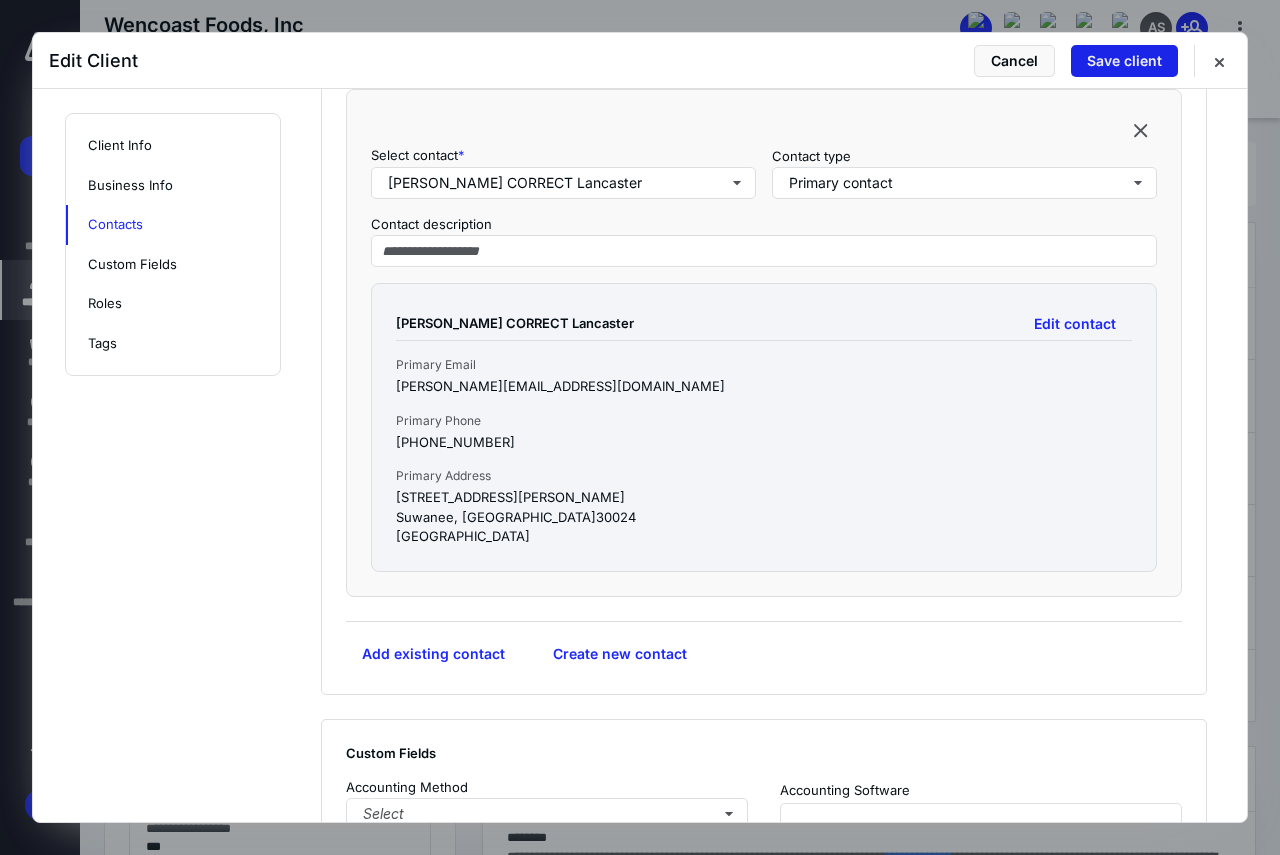 click on "Save client" at bounding box center (1124, 61) 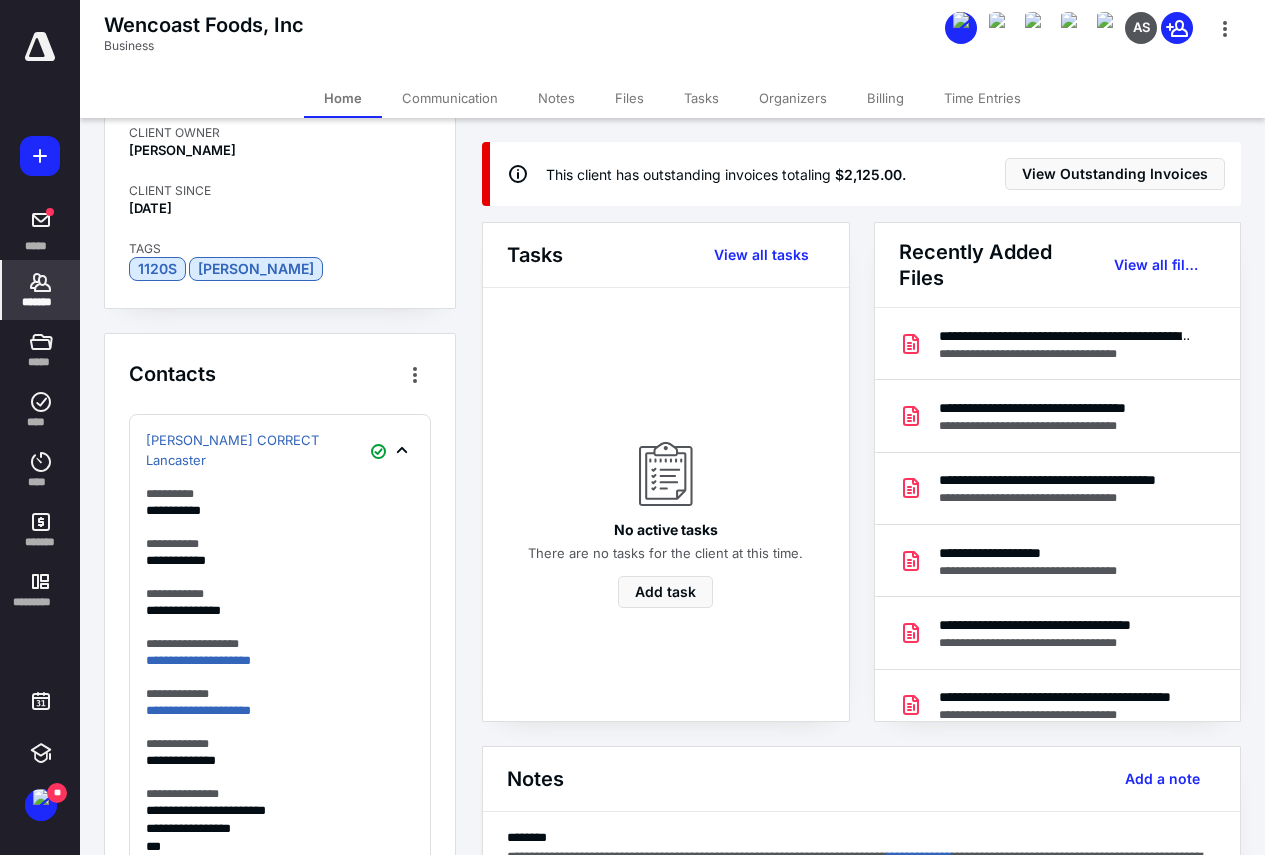 click 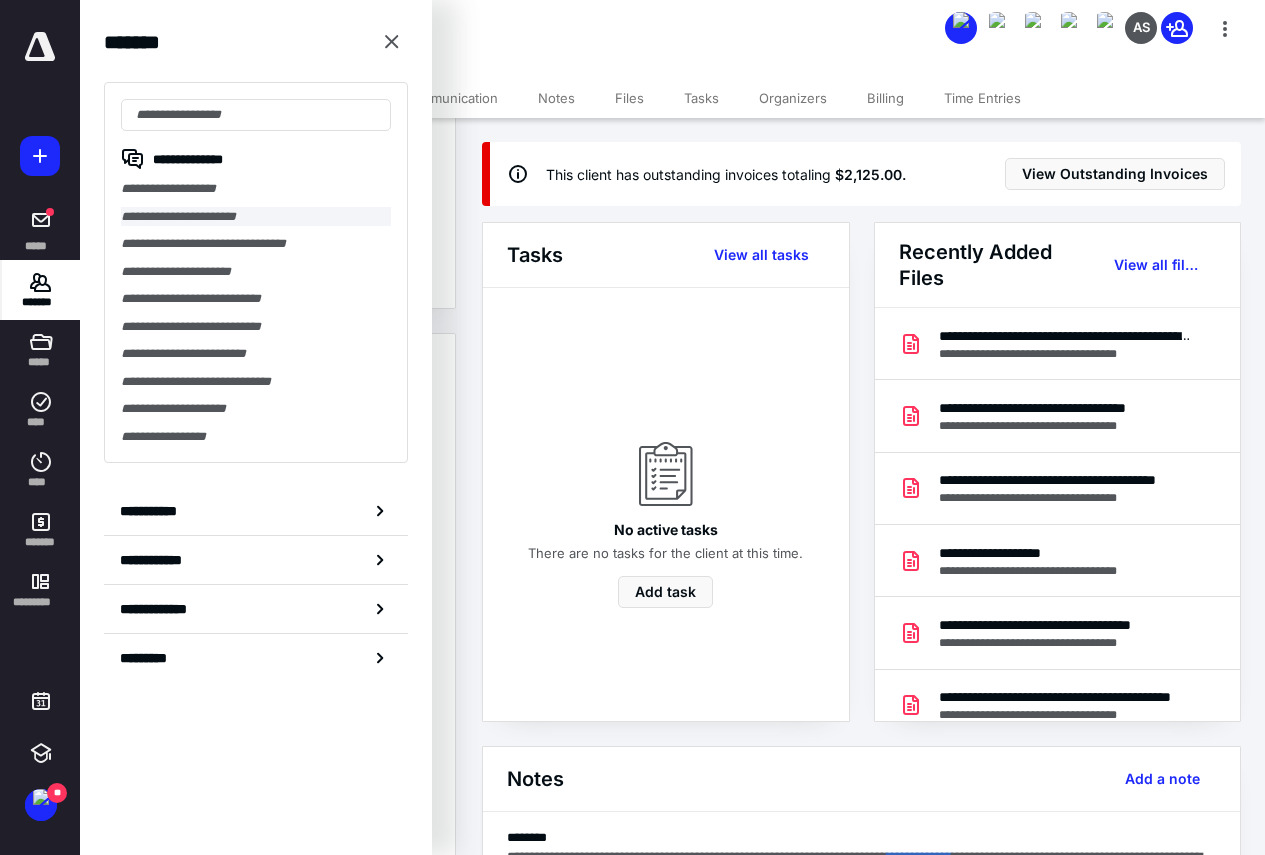 click on "**********" at bounding box center [256, 217] 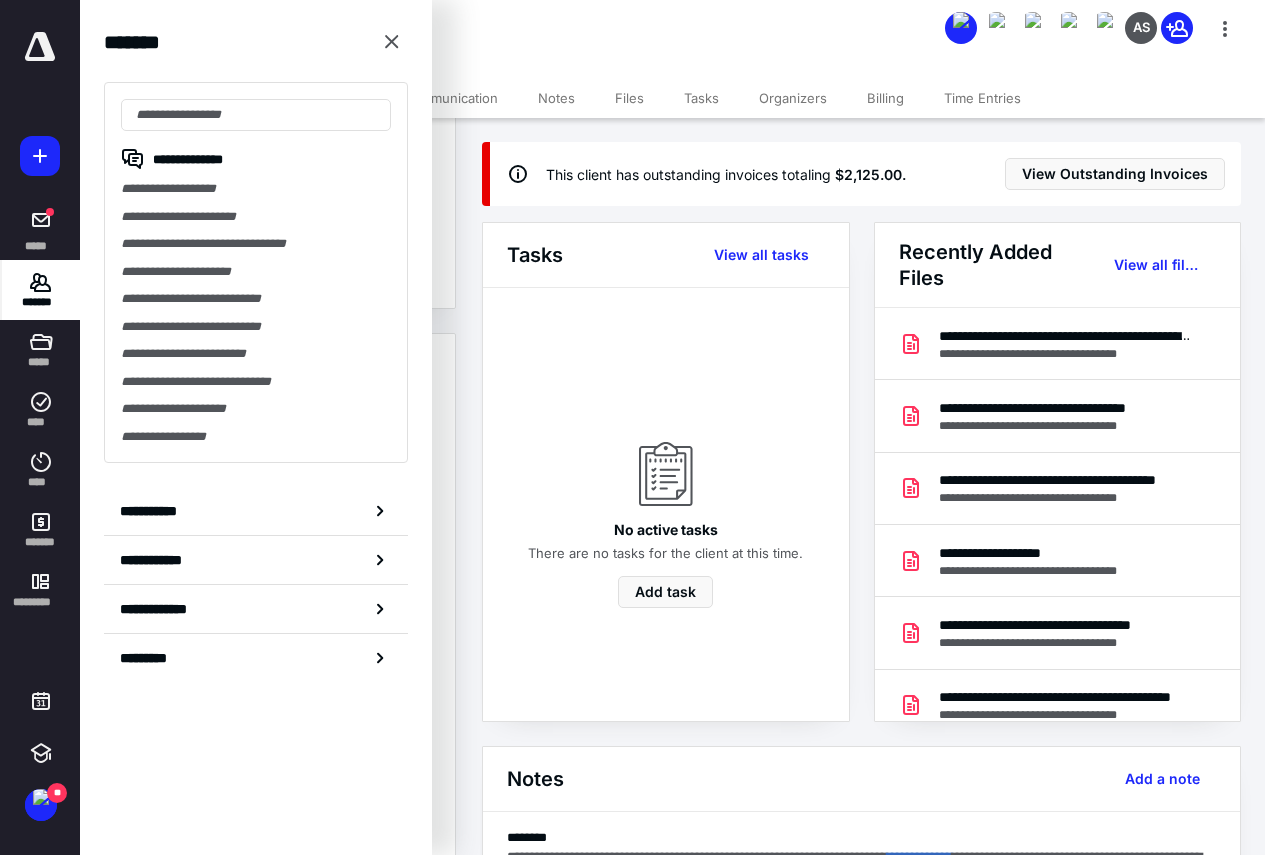 scroll, scrollTop: 402, scrollLeft: 0, axis: vertical 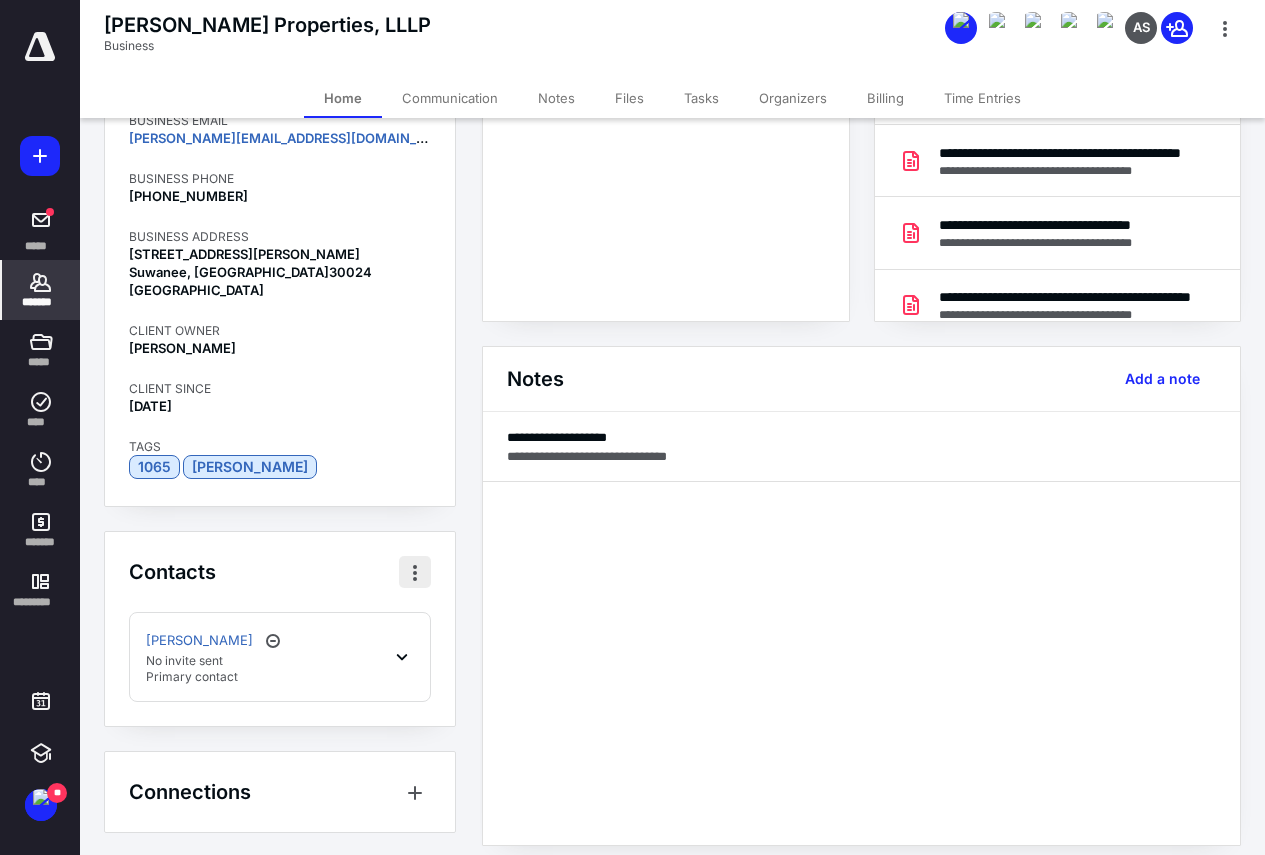 click at bounding box center [415, 572] 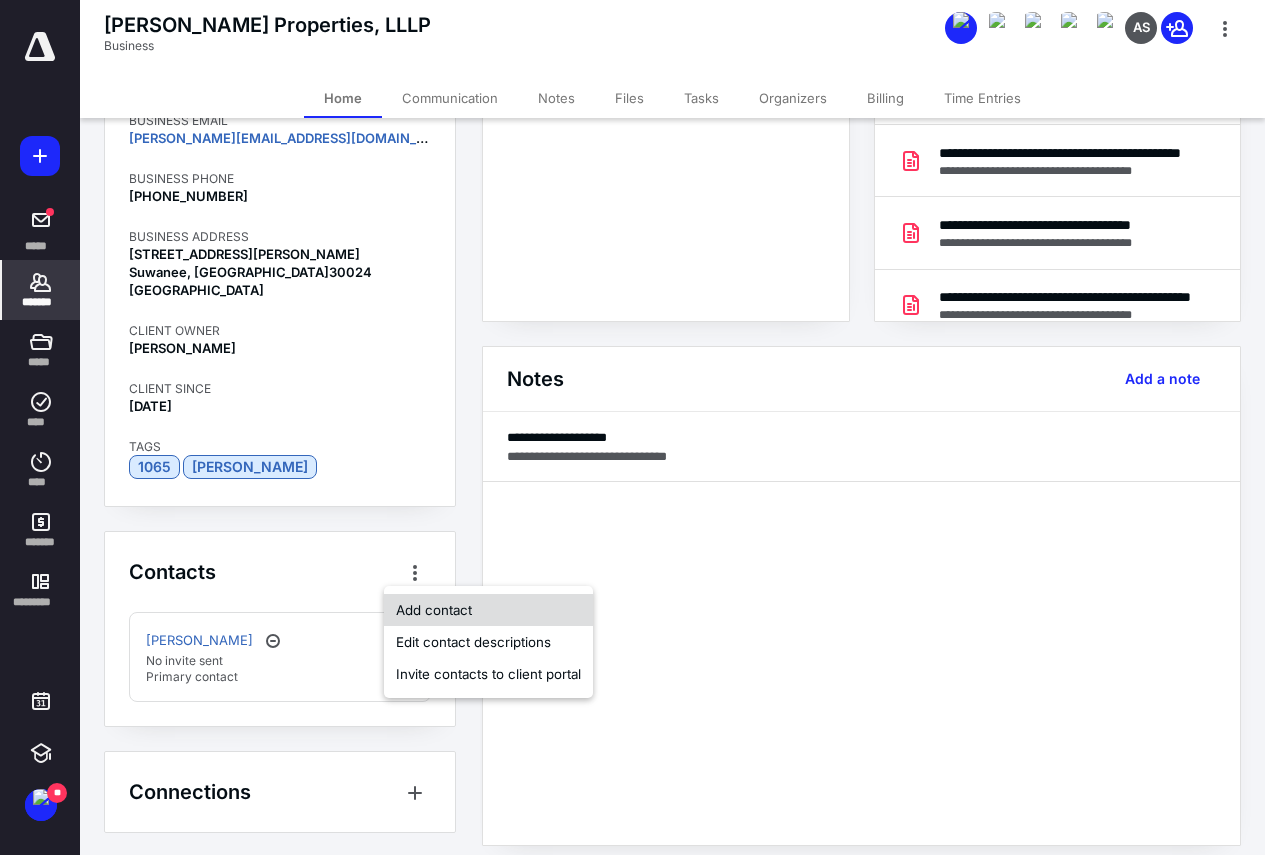 click on "Add contact" at bounding box center (488, 610) 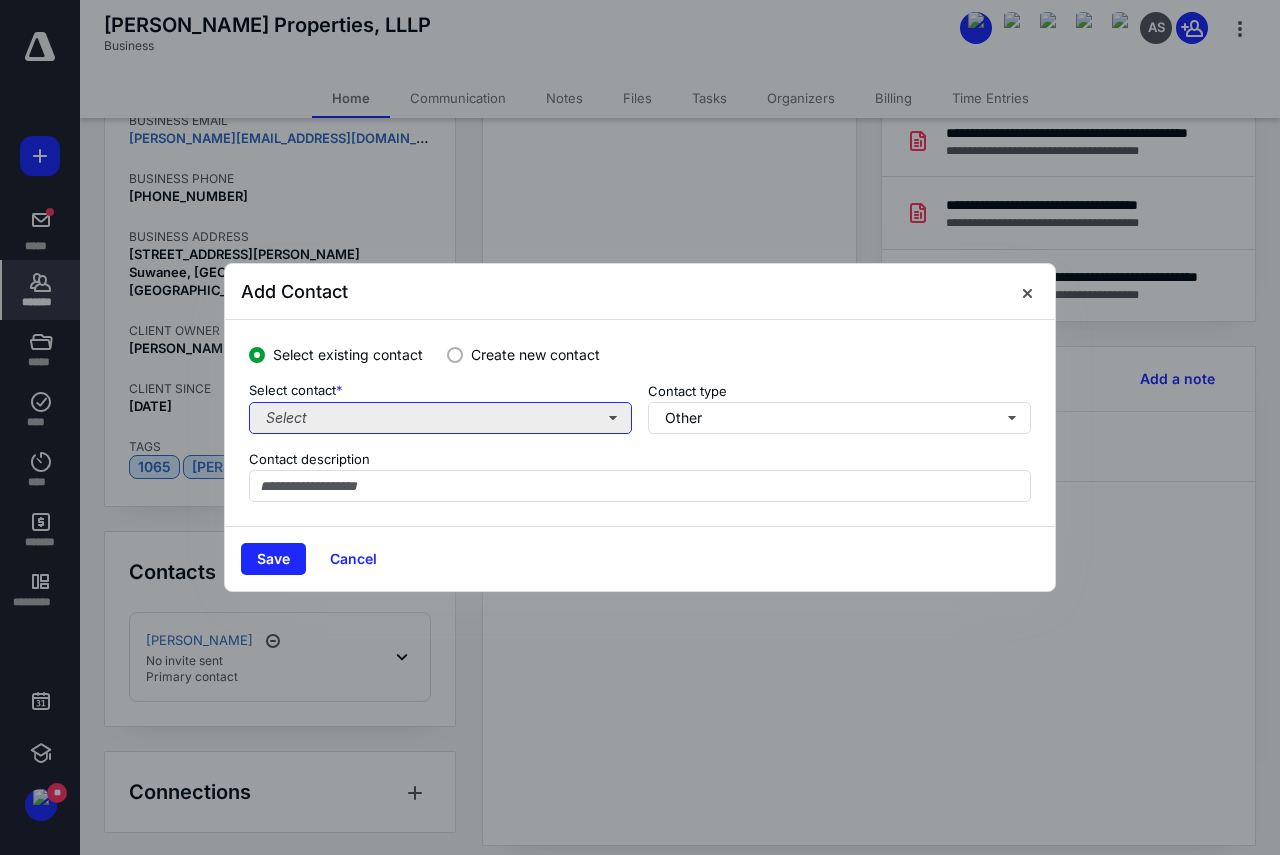 click on "Select" at bounding box center [440, 418] 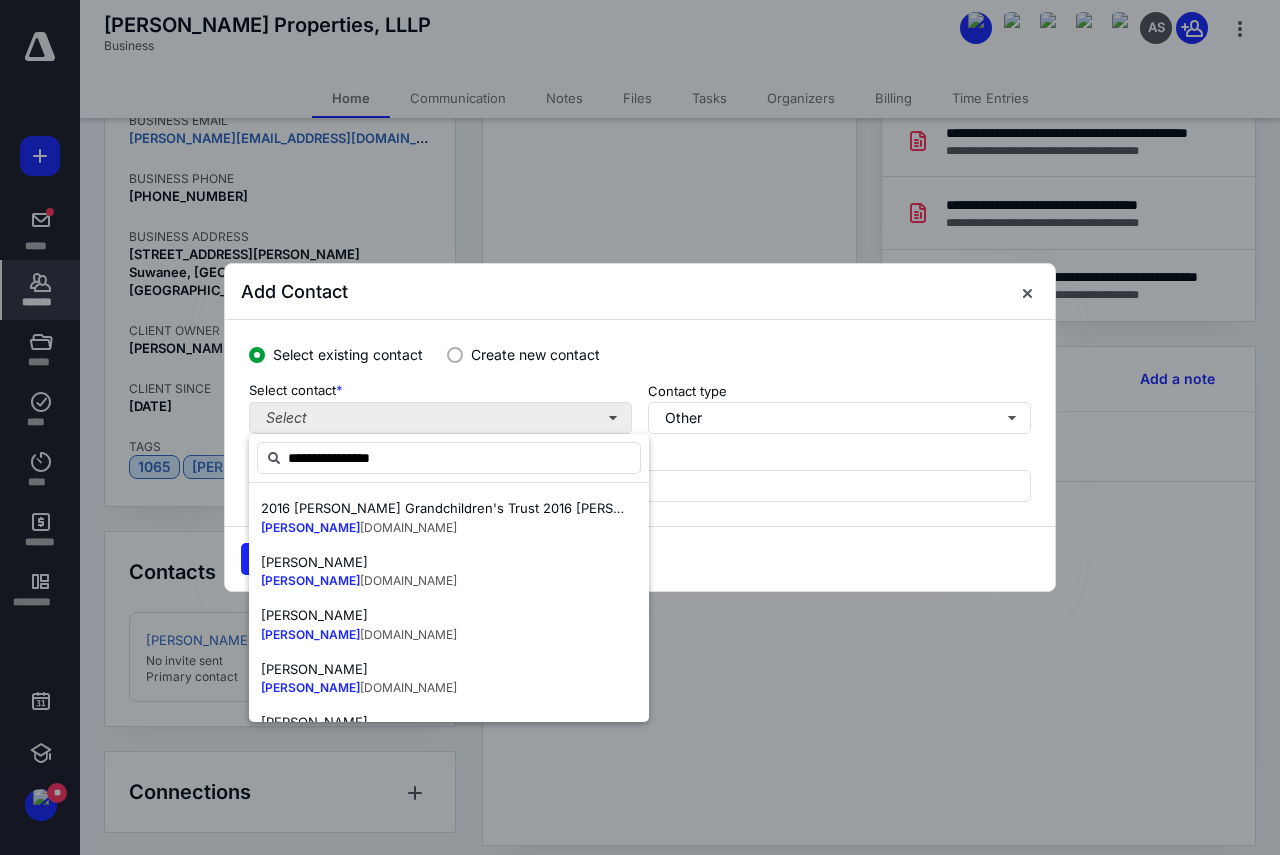 type on "**********" 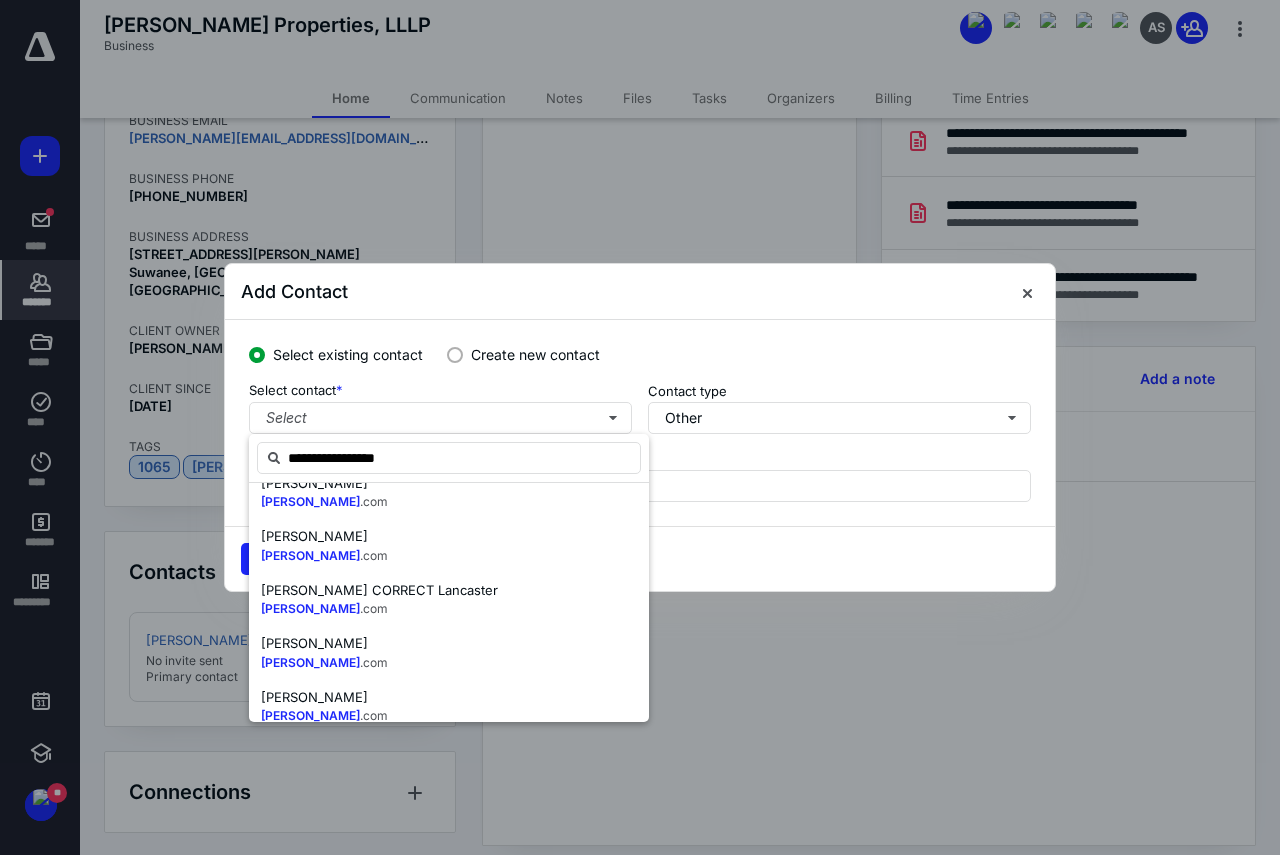 scroll, scrollTop: 500, scrollLeft: 0, axis: vertical 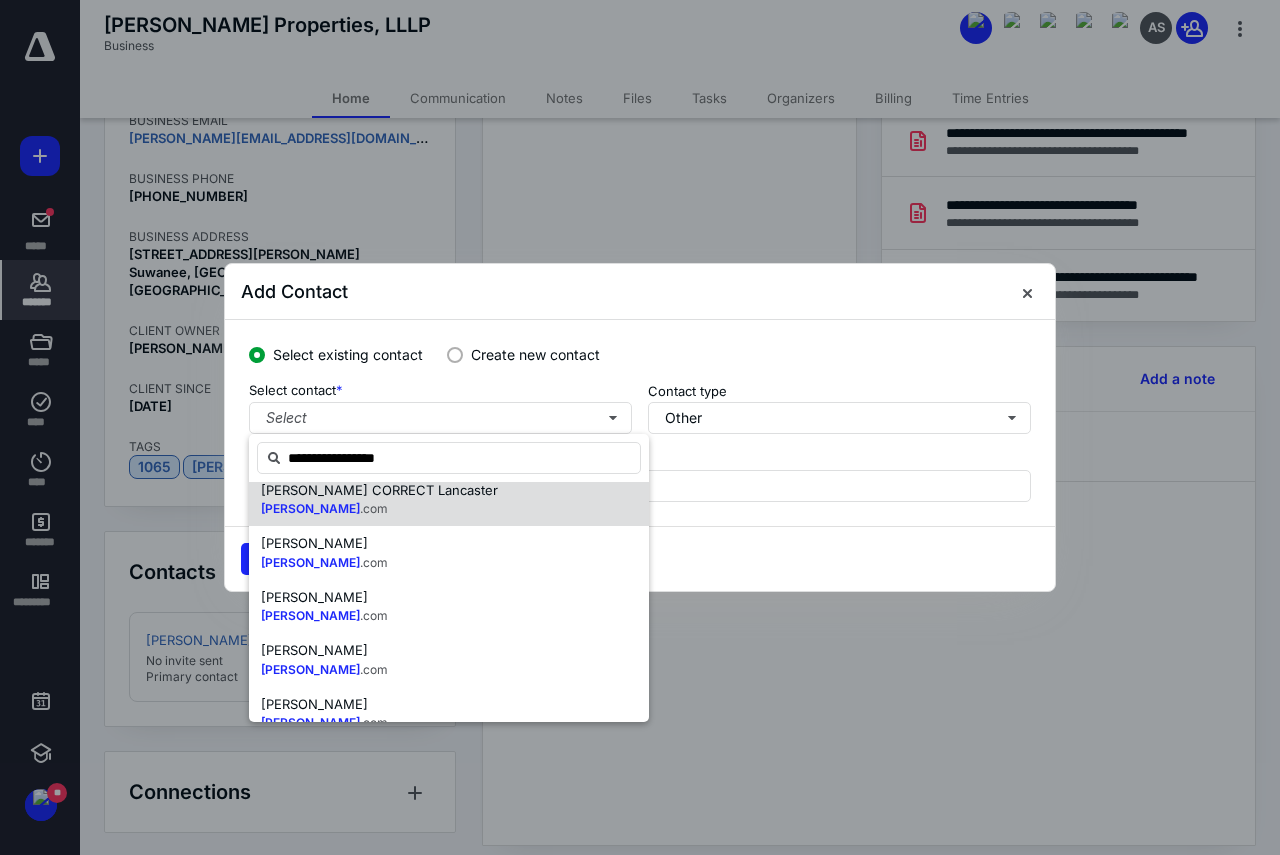 click on "[PERSON_NAME] .com" at bounding box center (379, 509) 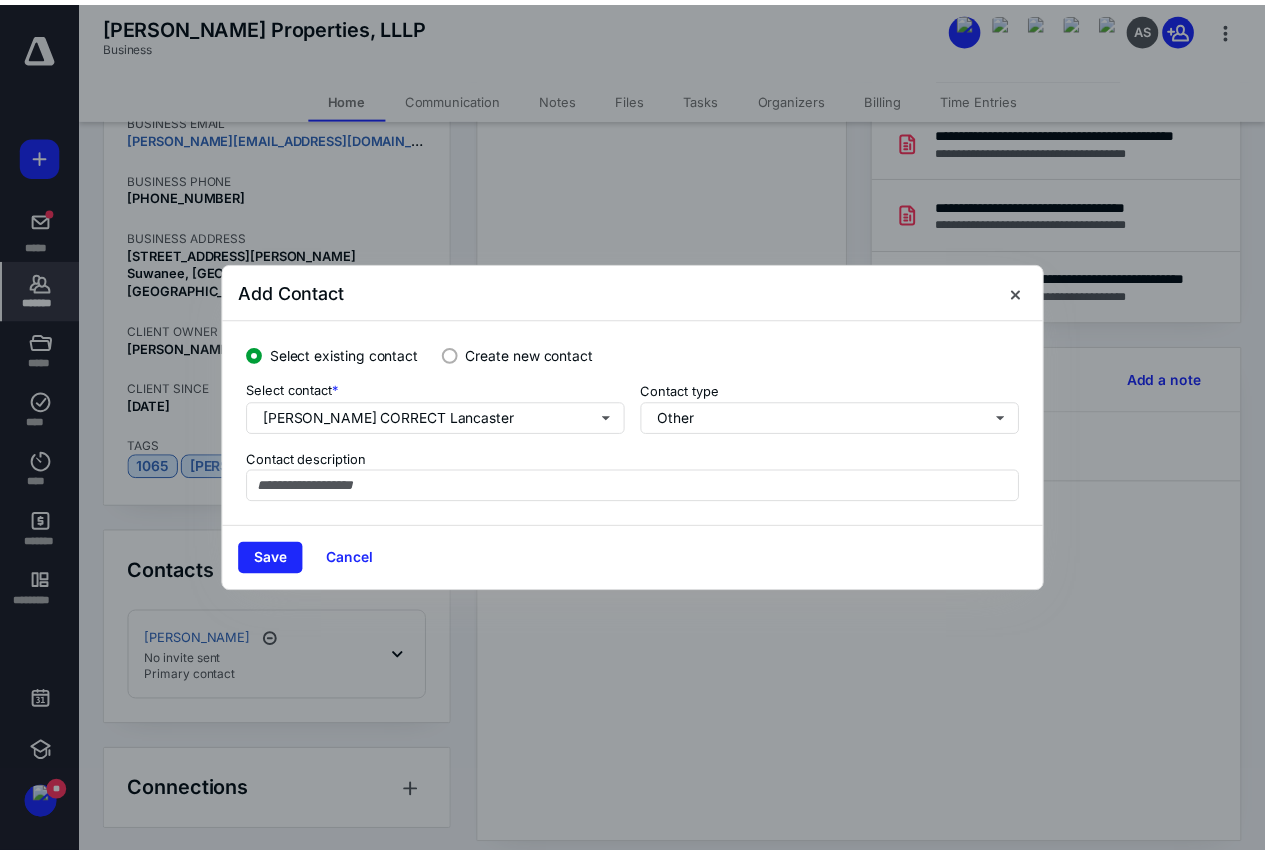 scroll, scrollTop: 0, scrollLeft: 0, axis: both 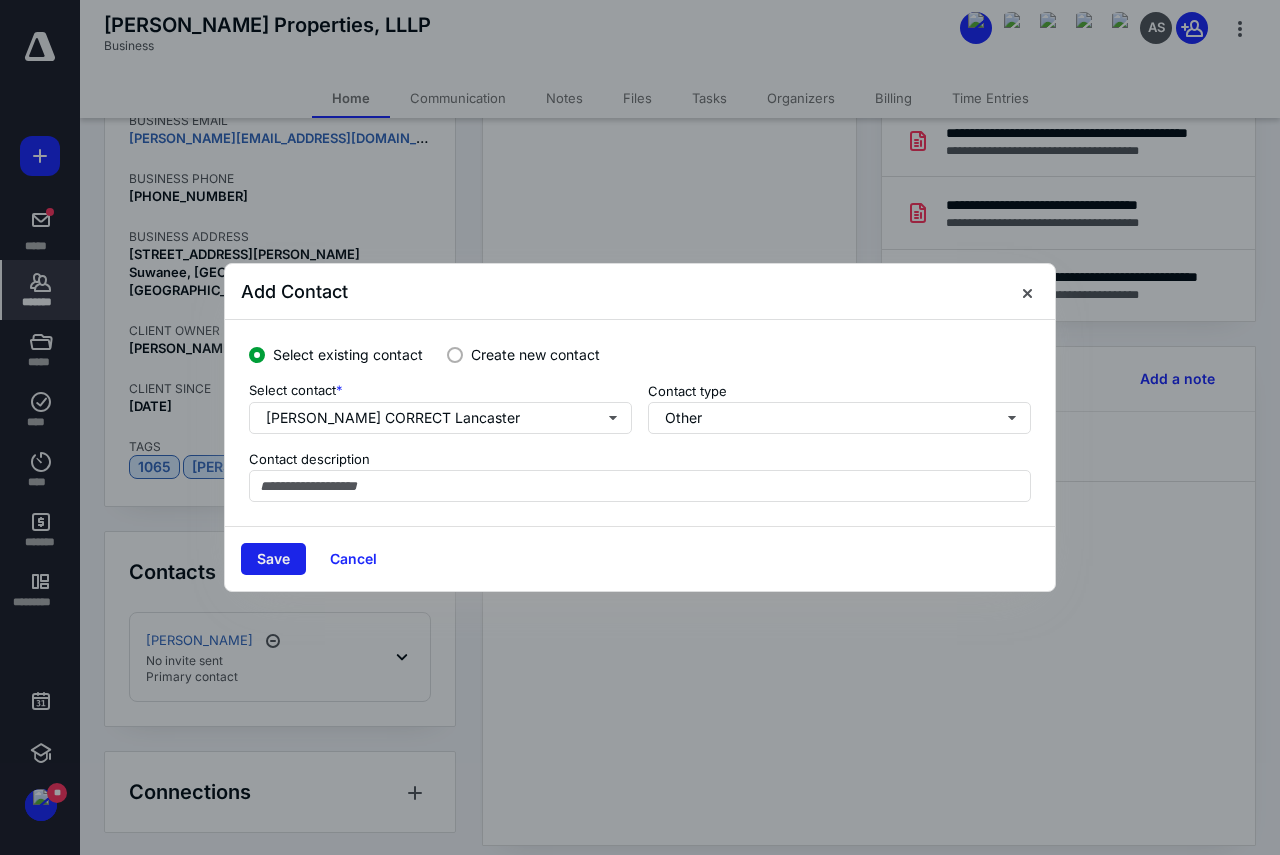 click on "Save" at bounding box center (273, 559) 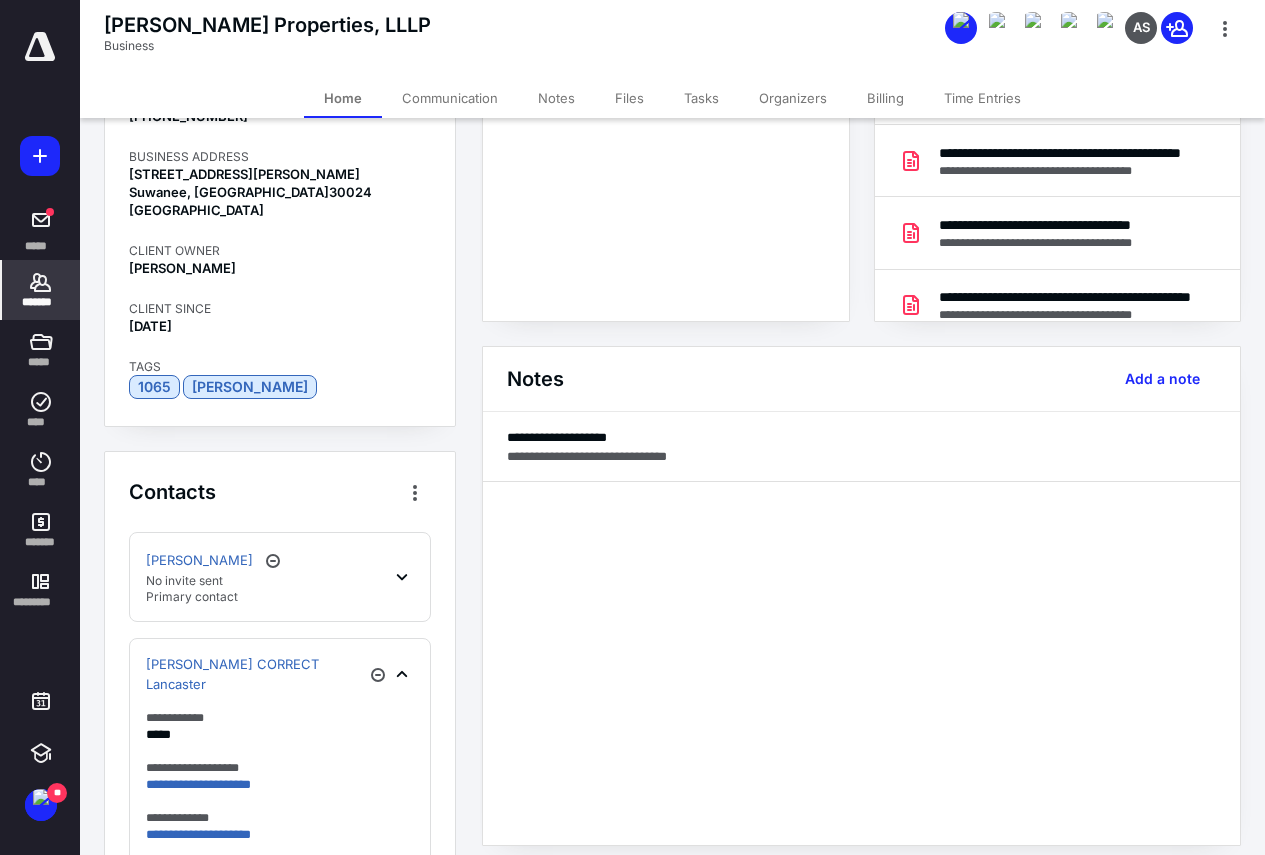 scroll, scrollTop: 602, scrollLeft: 0, axis: vertical 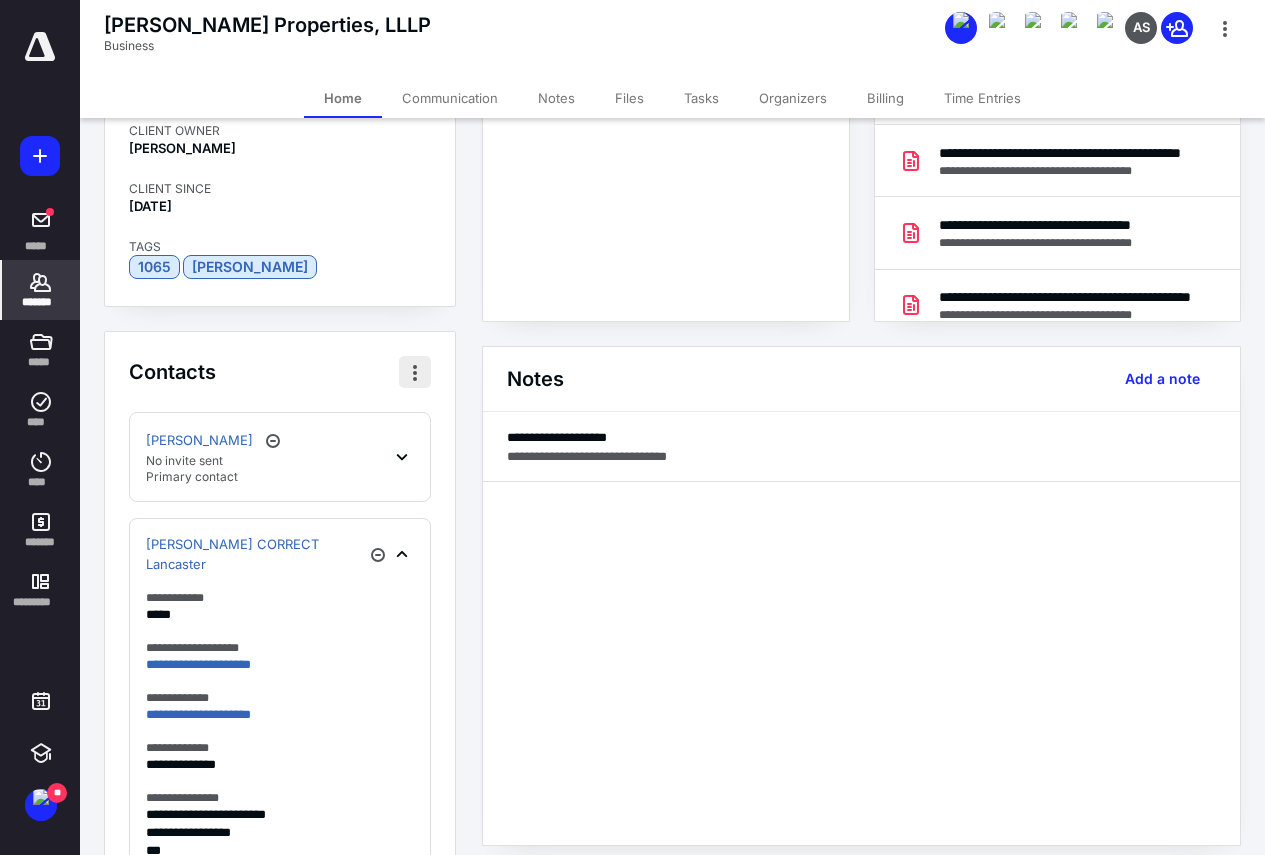 click at bounding box center [415, 372] 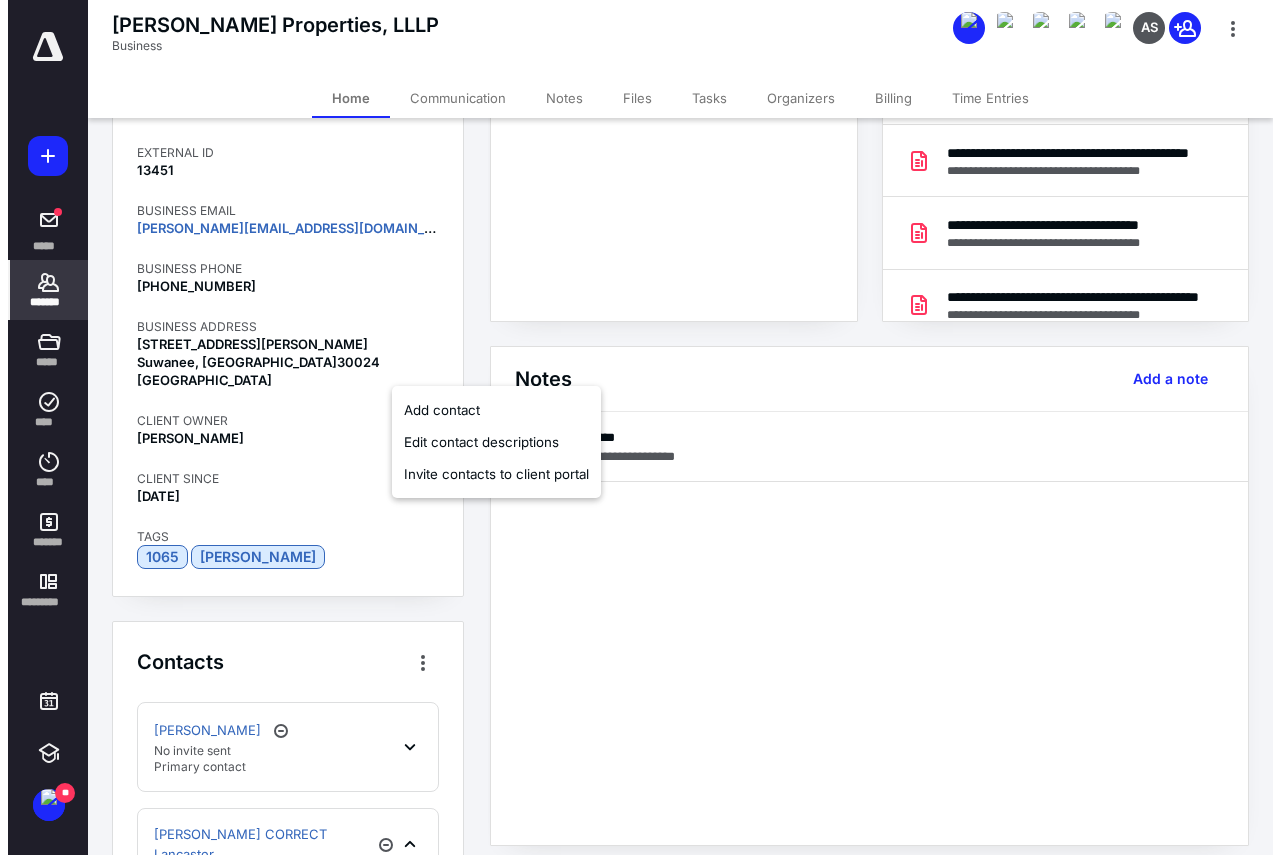 scroll, scrollTop: 2, scrollLeft: 0, axis: vertical 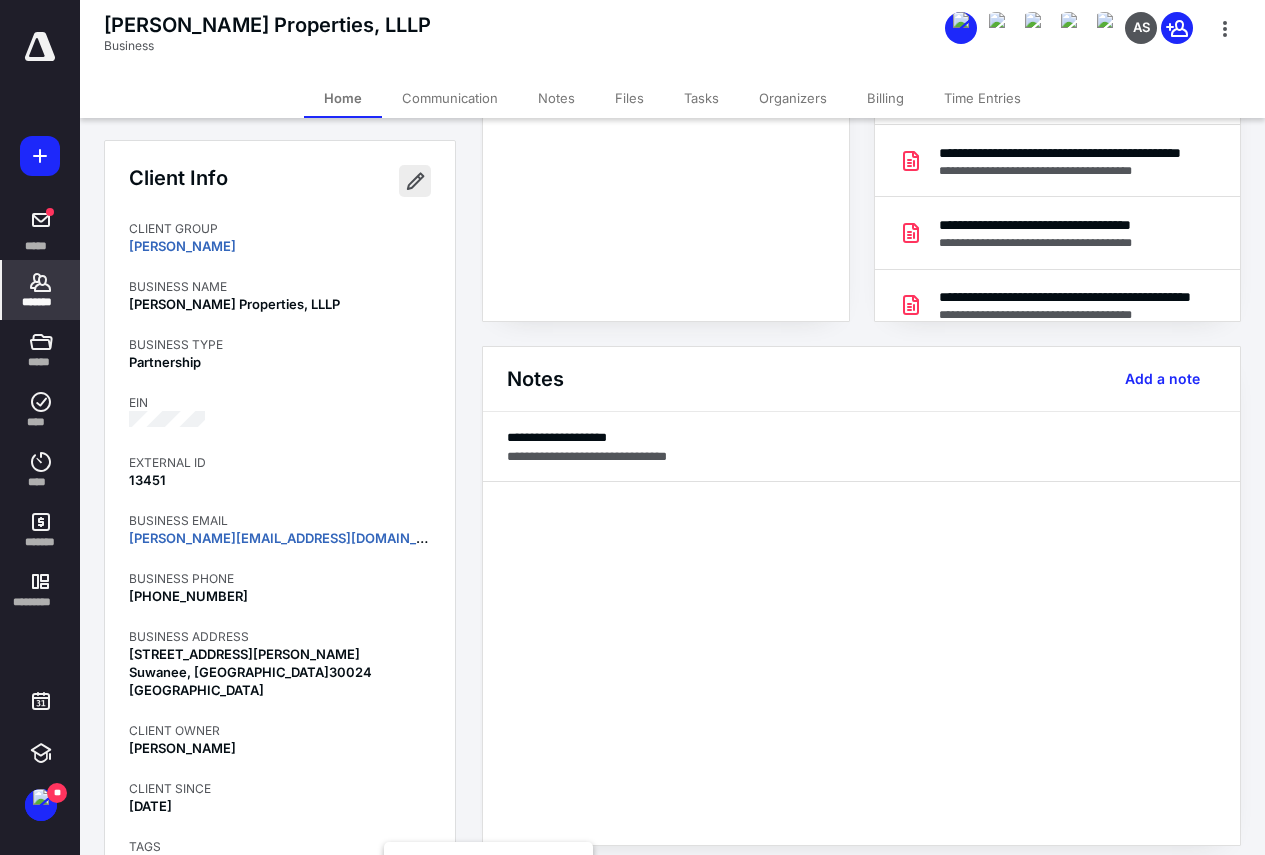 click at bounding box center [415, 181] 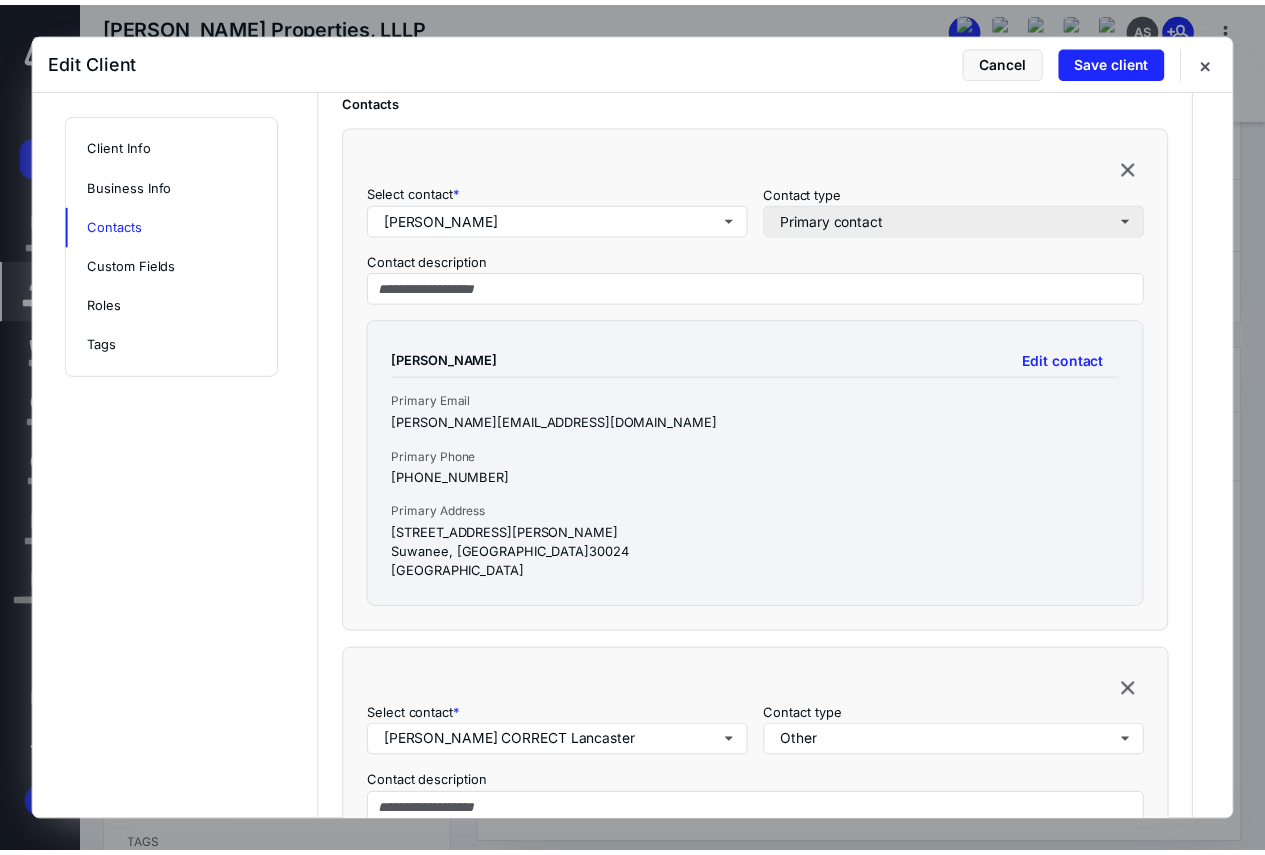 scroll, scrollTop: 1400, scrollLeft: 0, axis: vertical 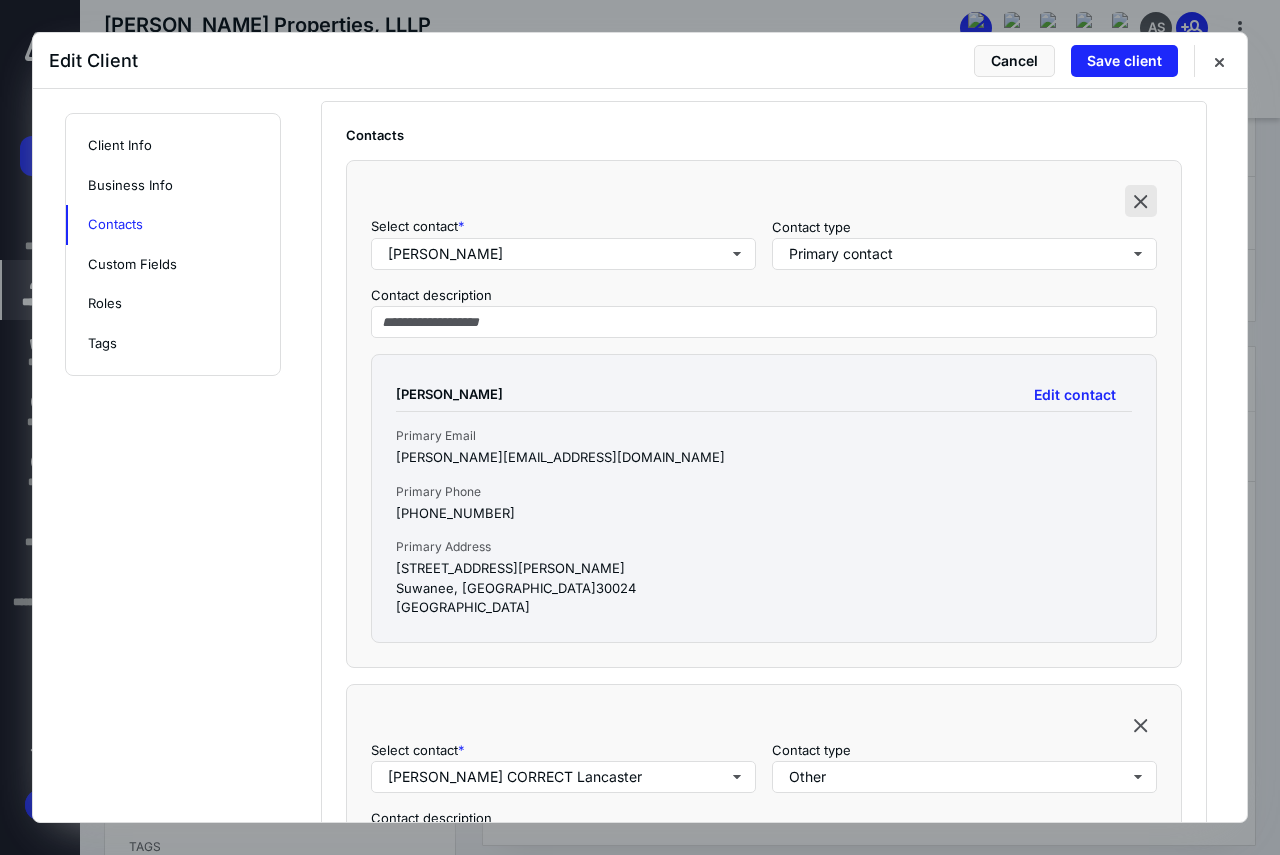 click at bounding box center [1141, 201] 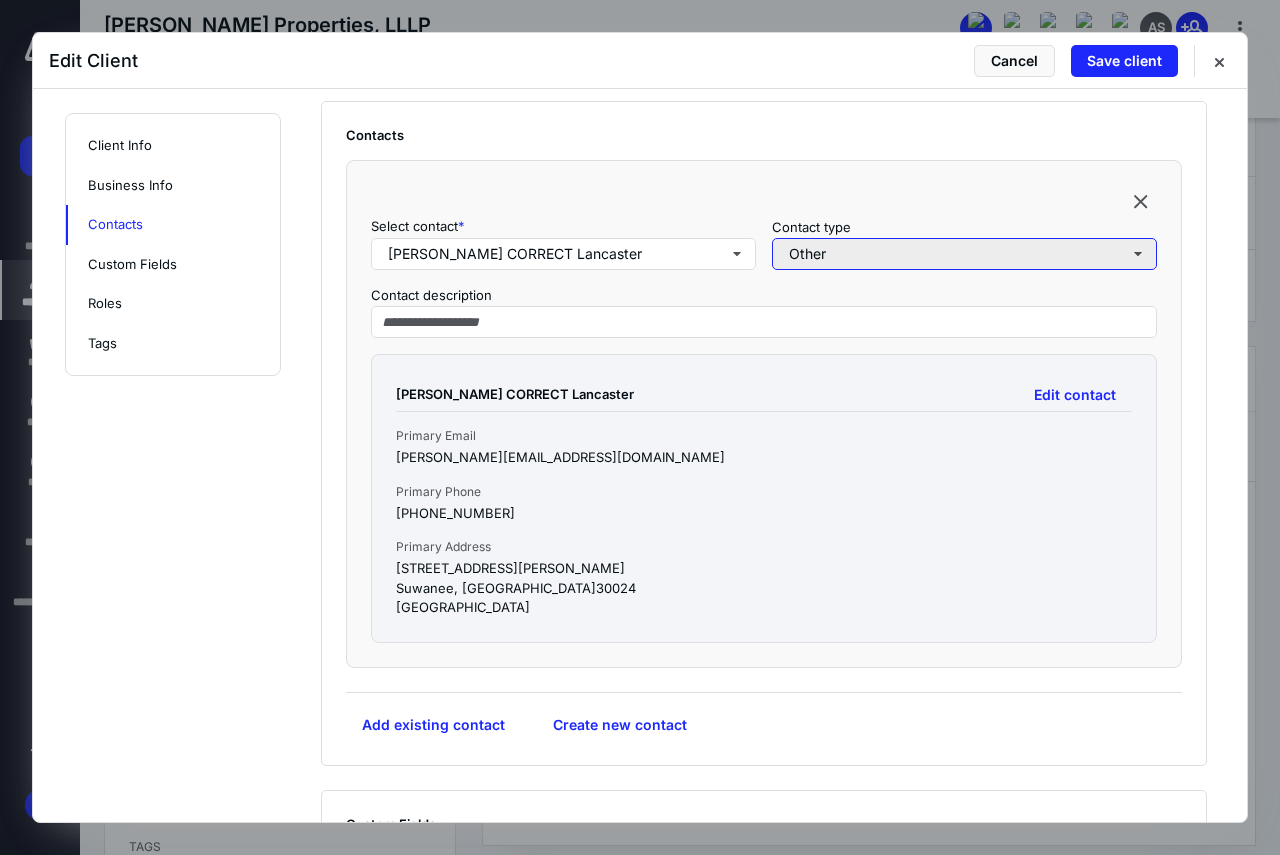 click on "Other" at bounding box center [964, 254] 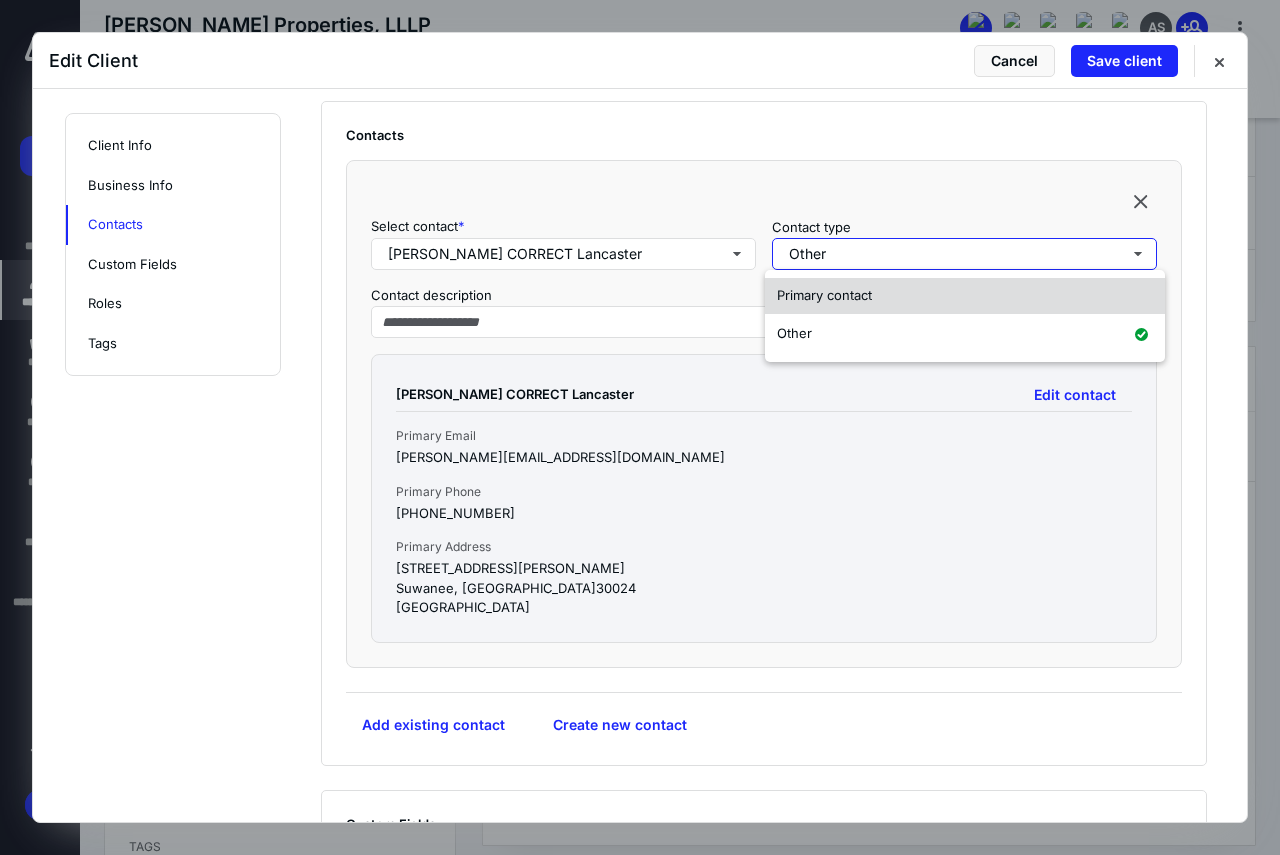 click on "Primary contact" at bounding box center (965, 296) 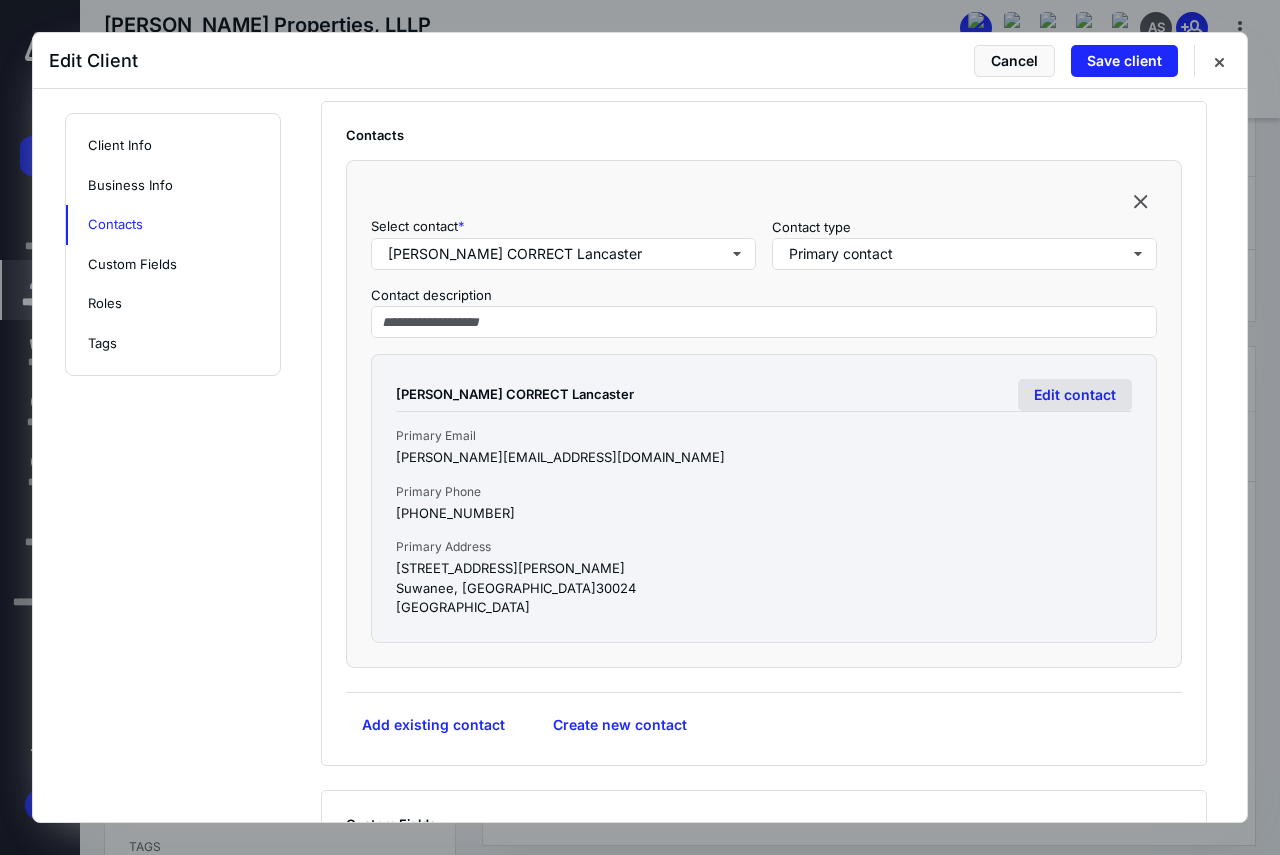 click on "Edit contact" at bounding box center [1075, 395] 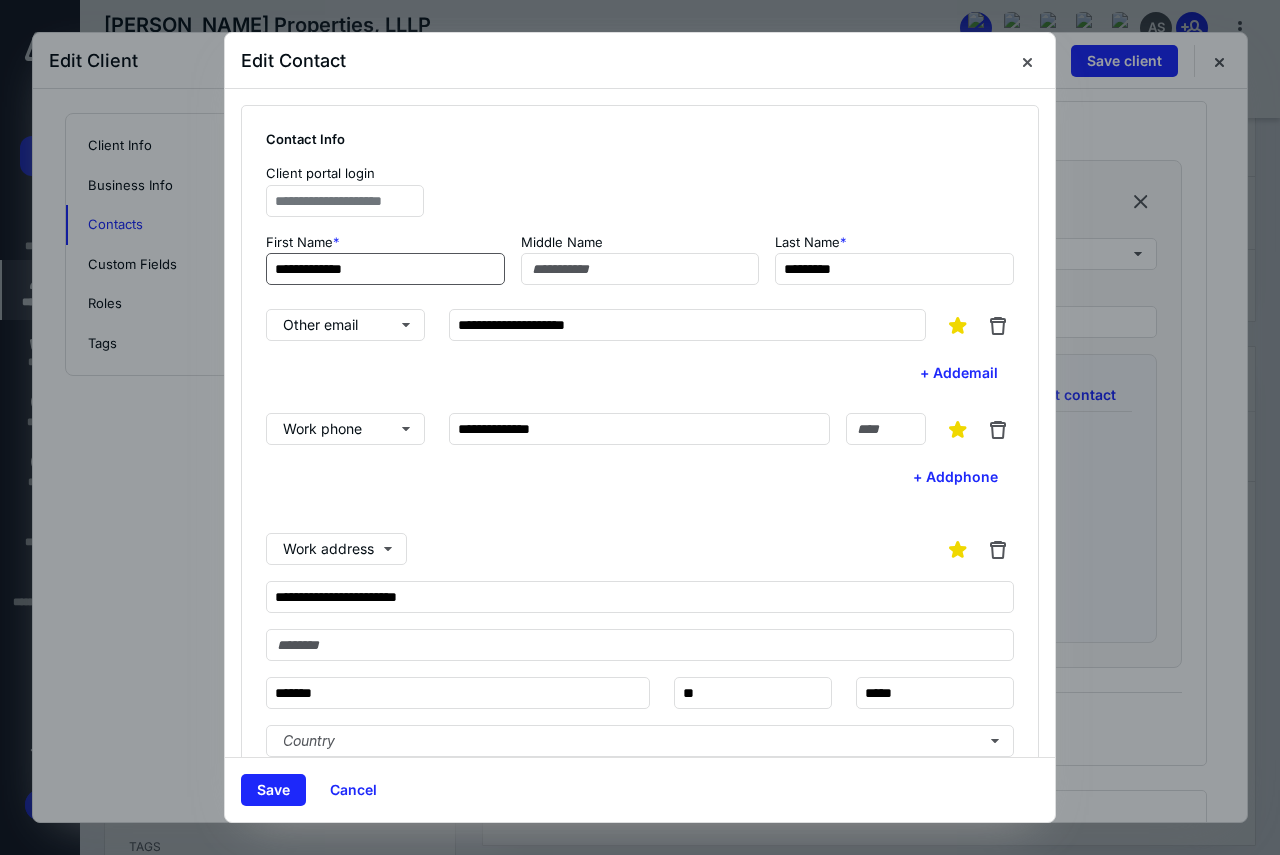 click on "**********" at bounding box center [385, 269] 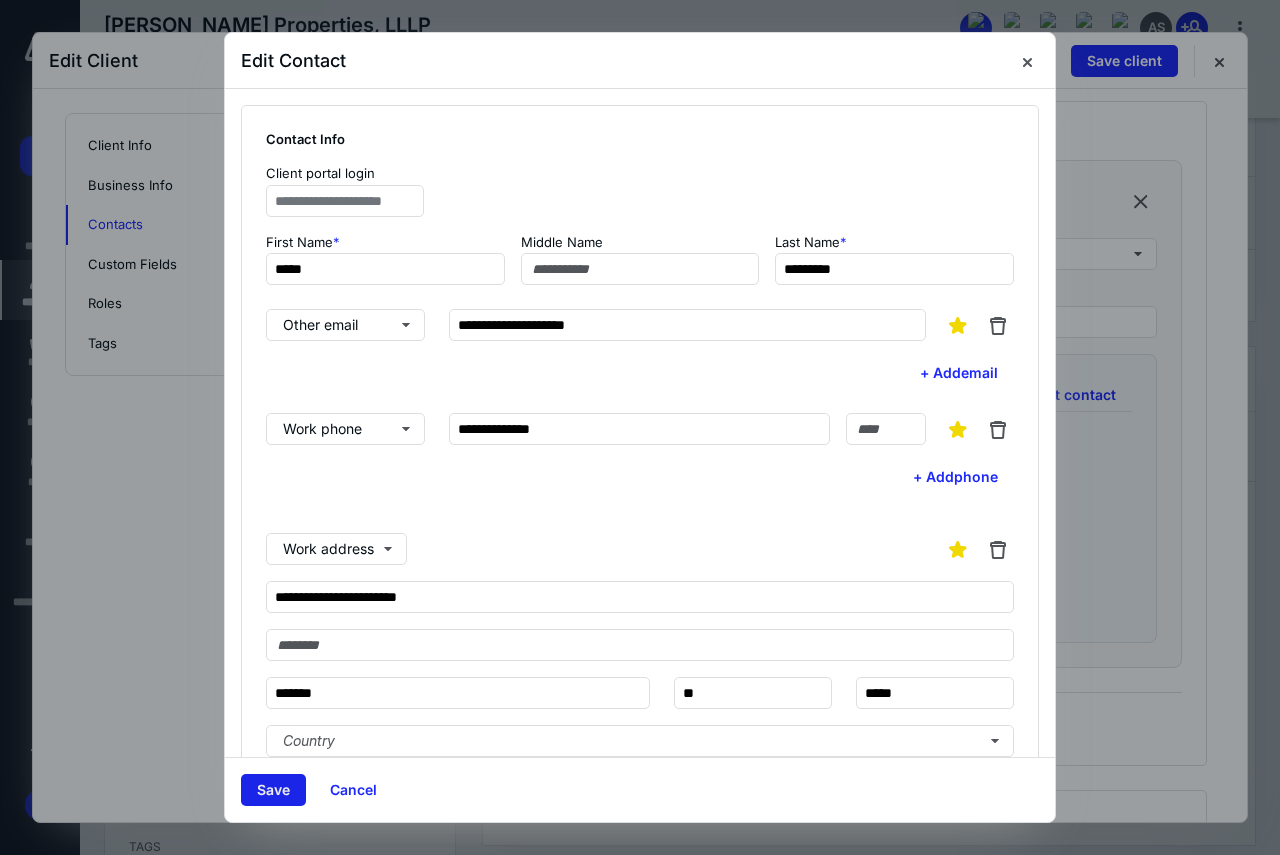 type on "*****" 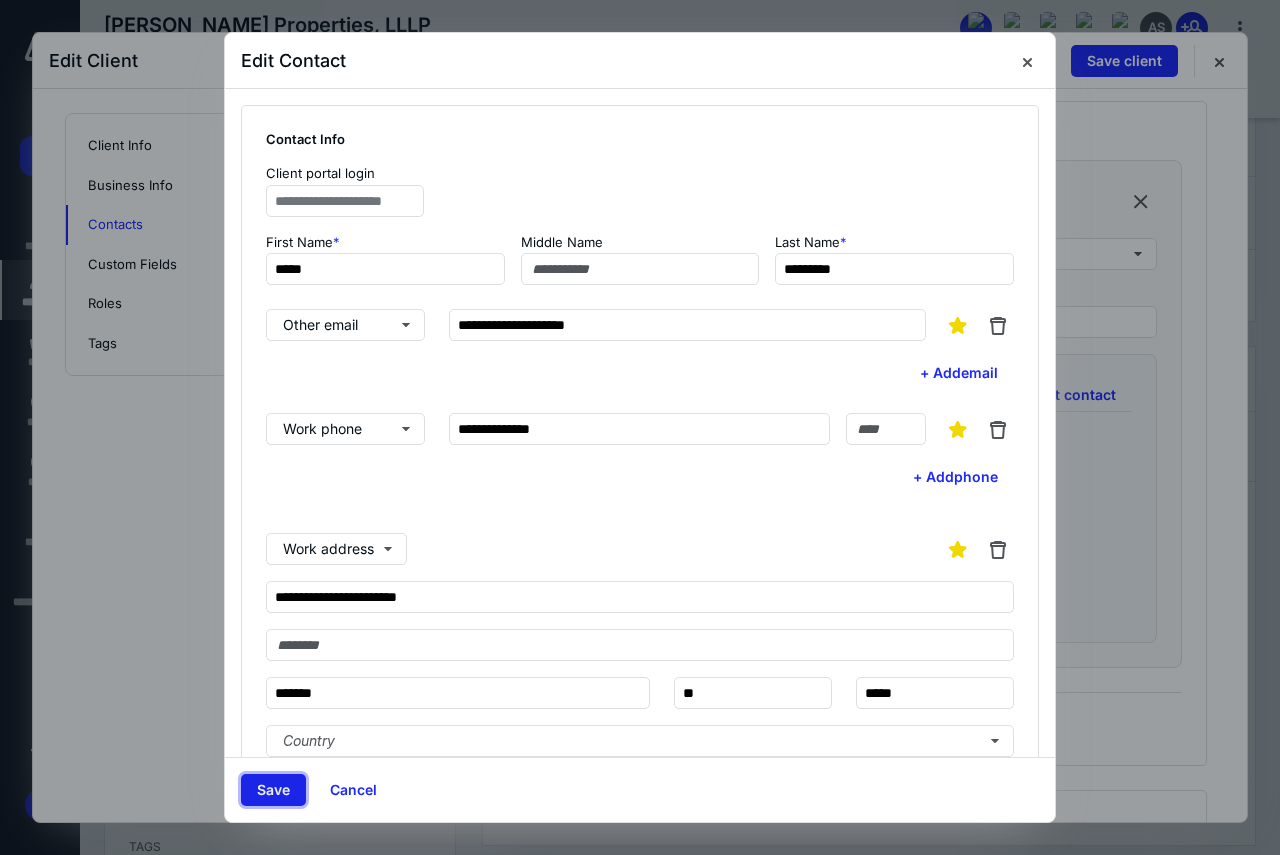 click on "Save" at bounding box center [273, 790] 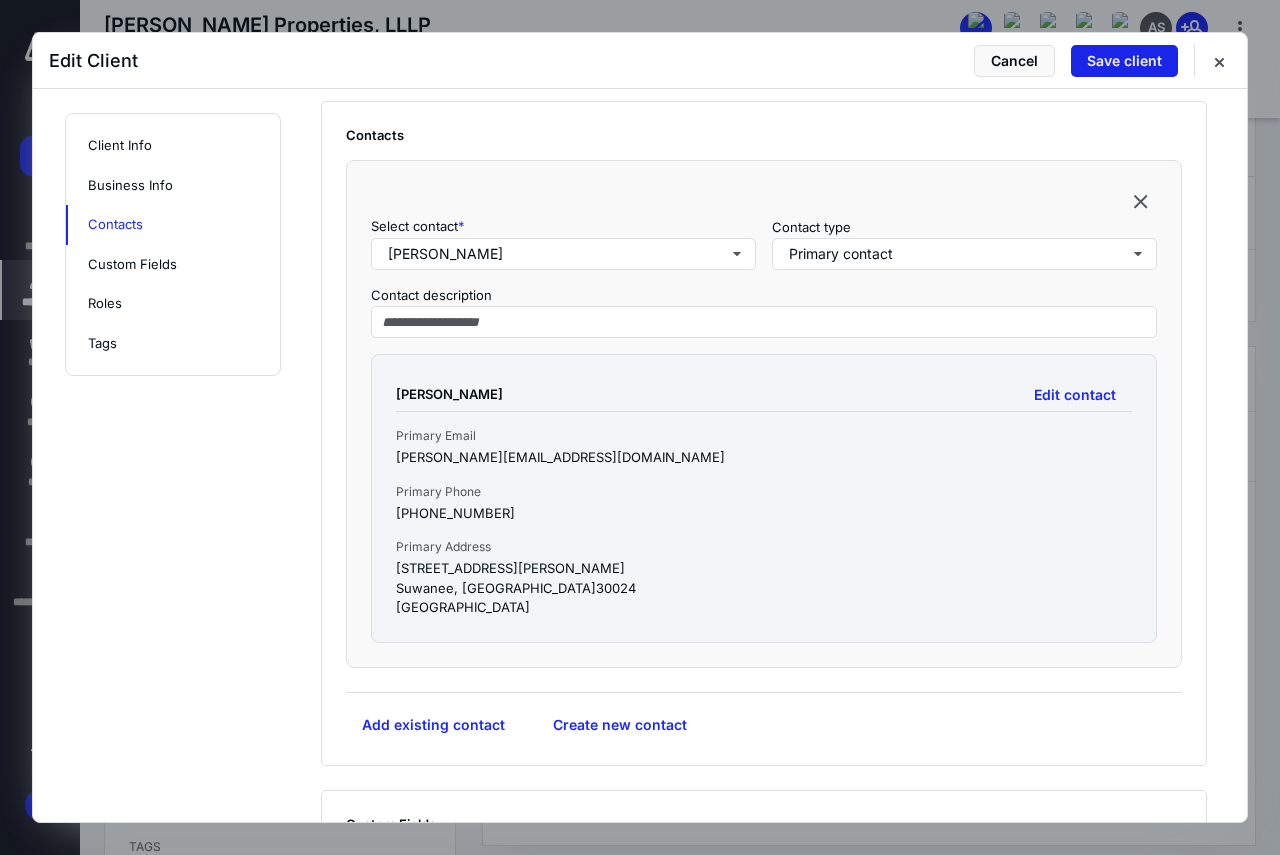 click on "Save client" at bounding box center (1124, 61) 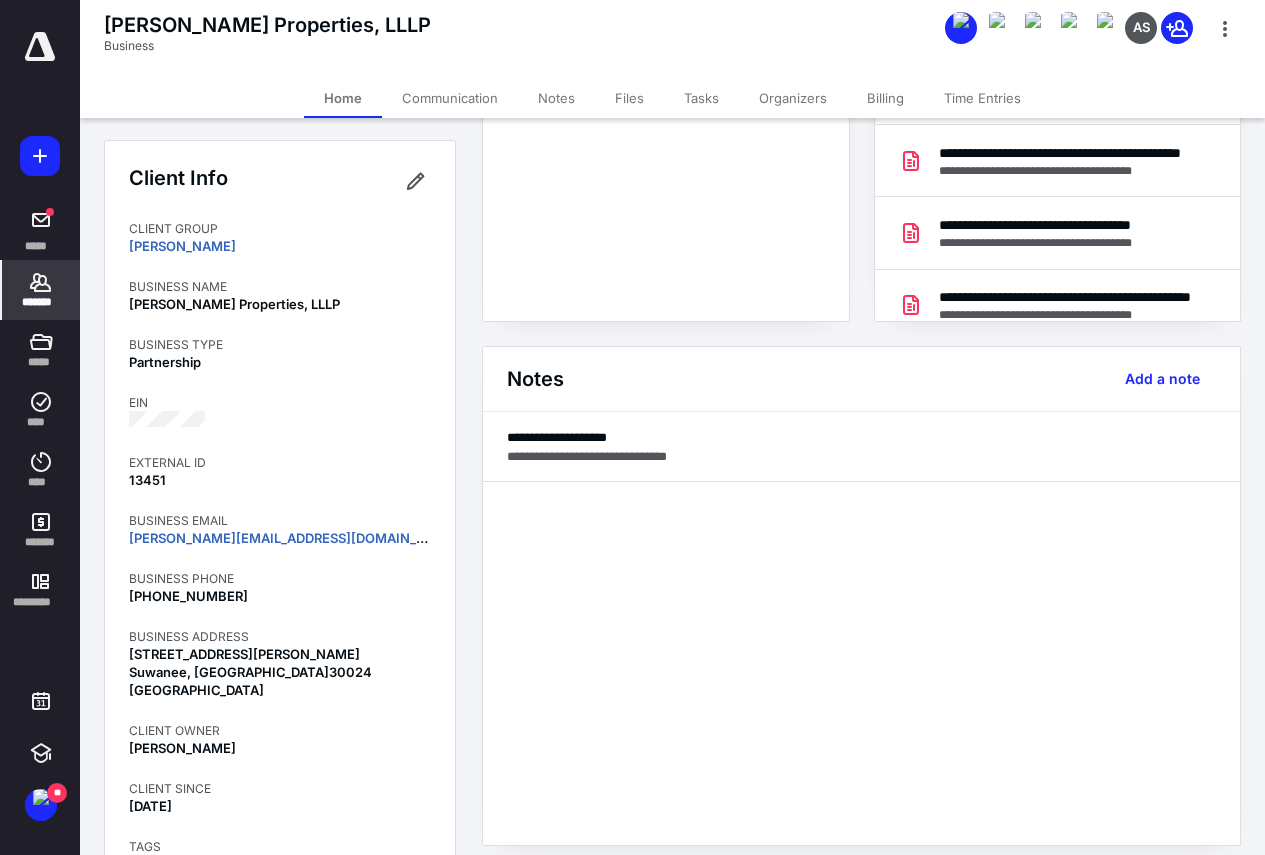 scroll, scrollTop: 402, scrollLeft: 0, axis: vertical 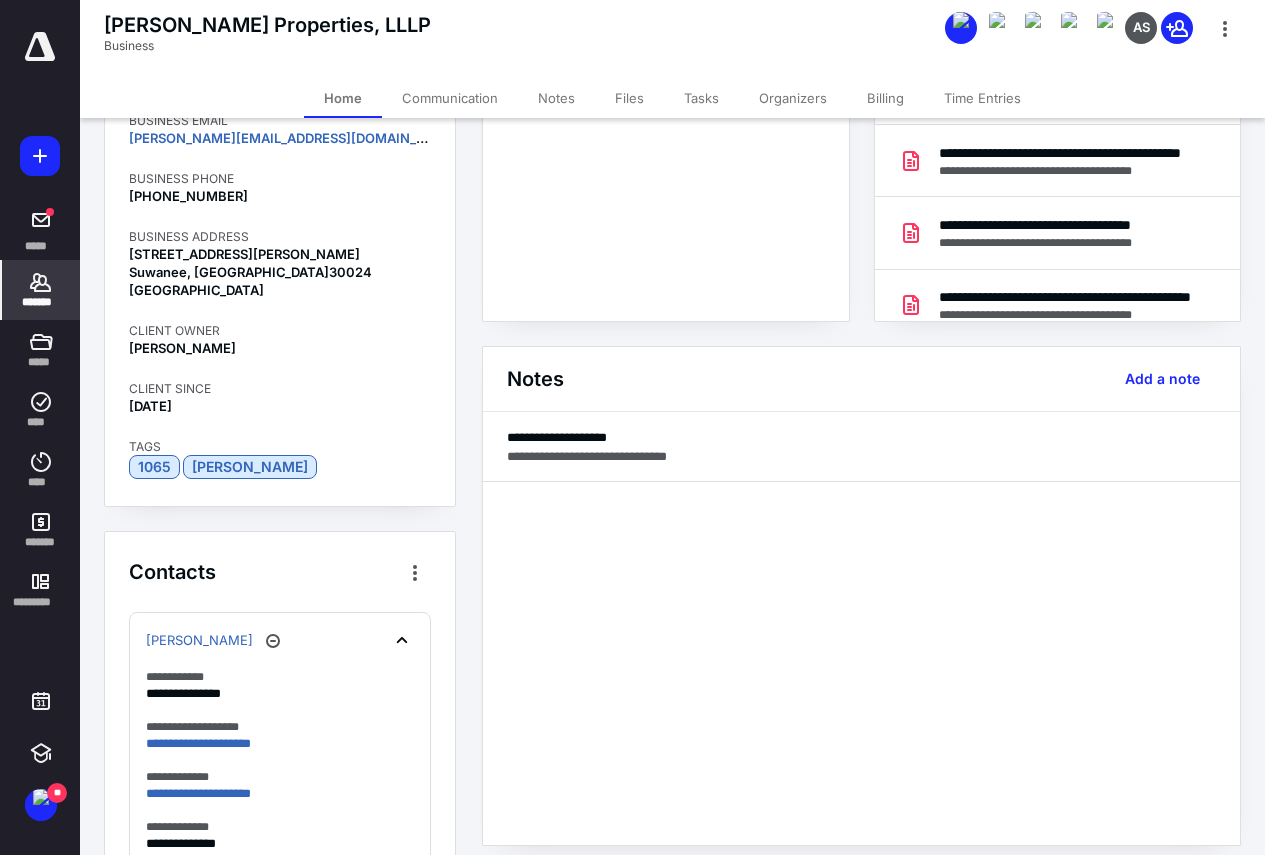 click on "Billing" at bounding box center [885, 98] 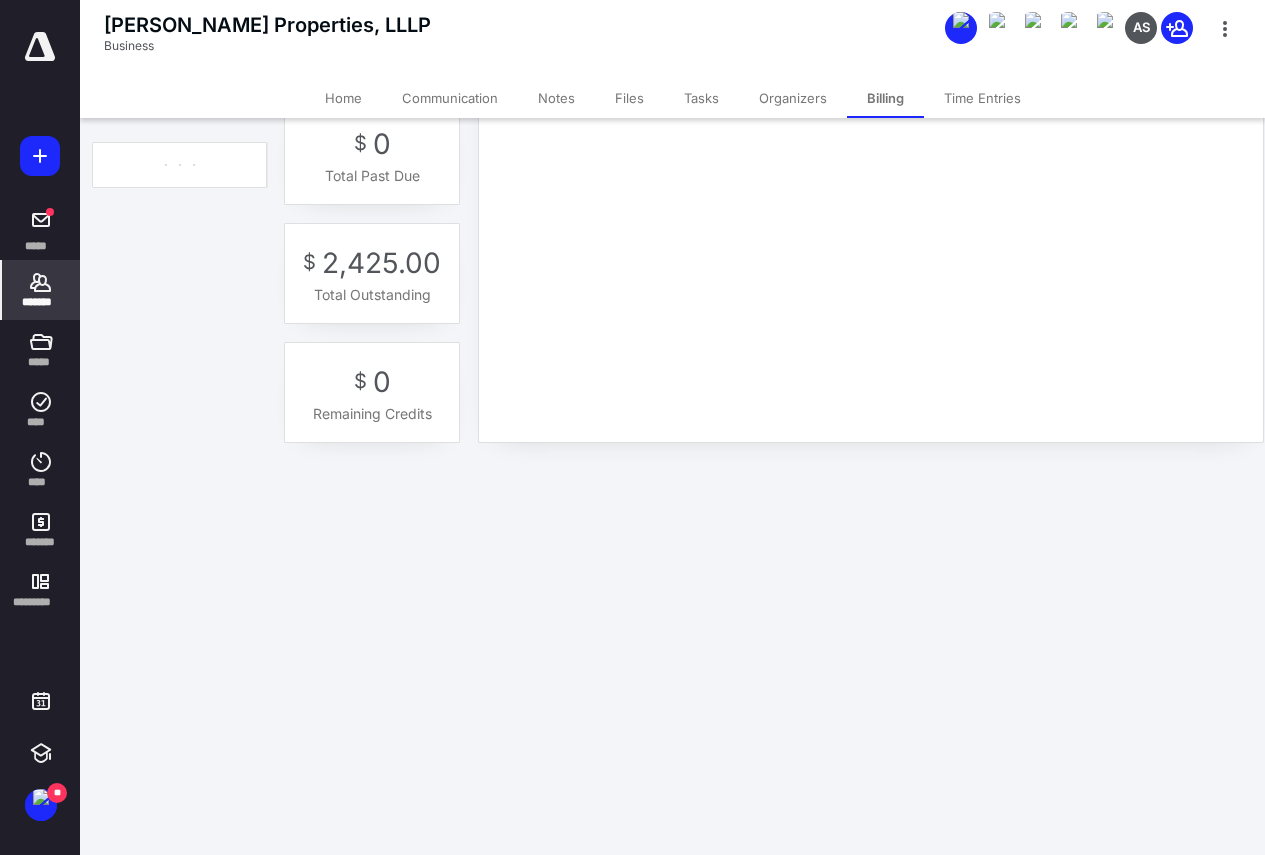 scroll, scrollTop: 0, scrollLeft: 0, axis: both 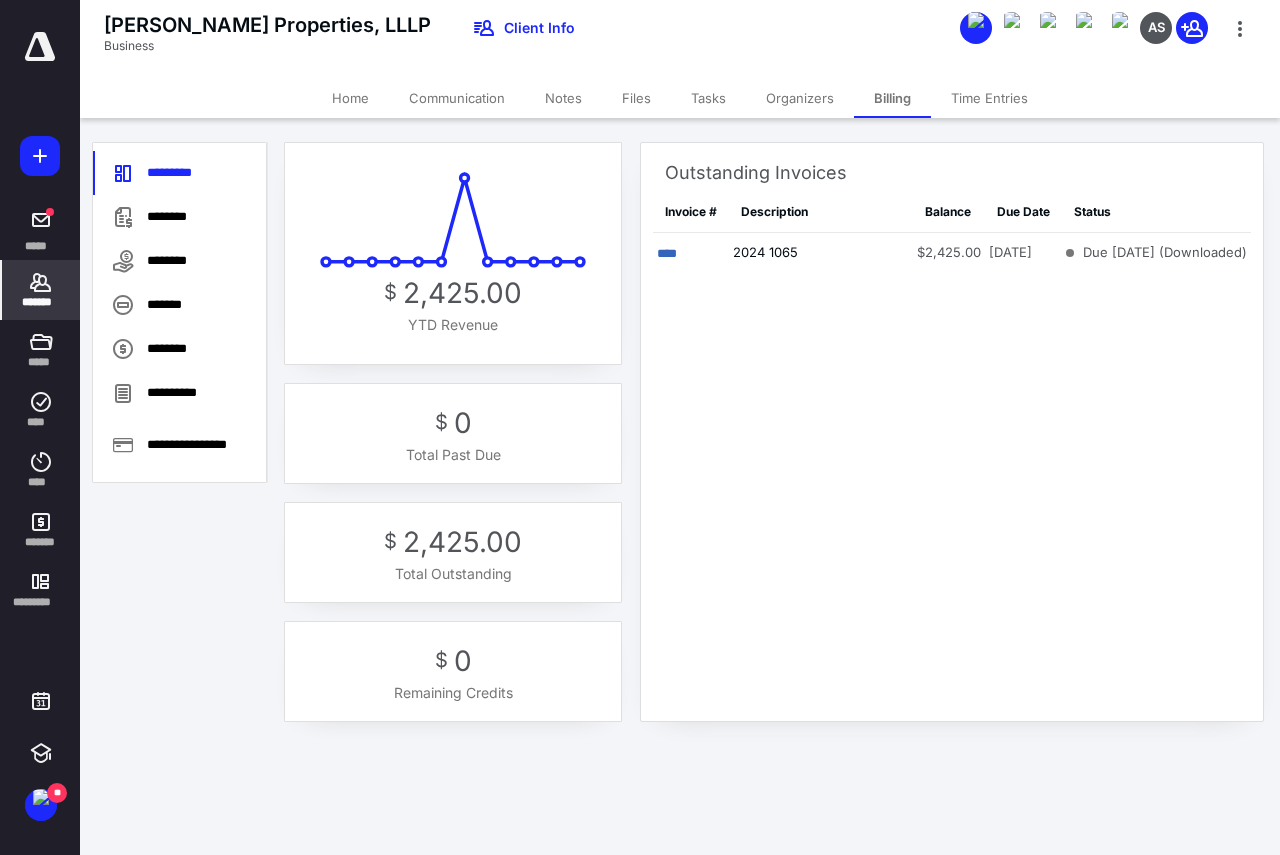 click on "Home" at bounding box center [350, 98] 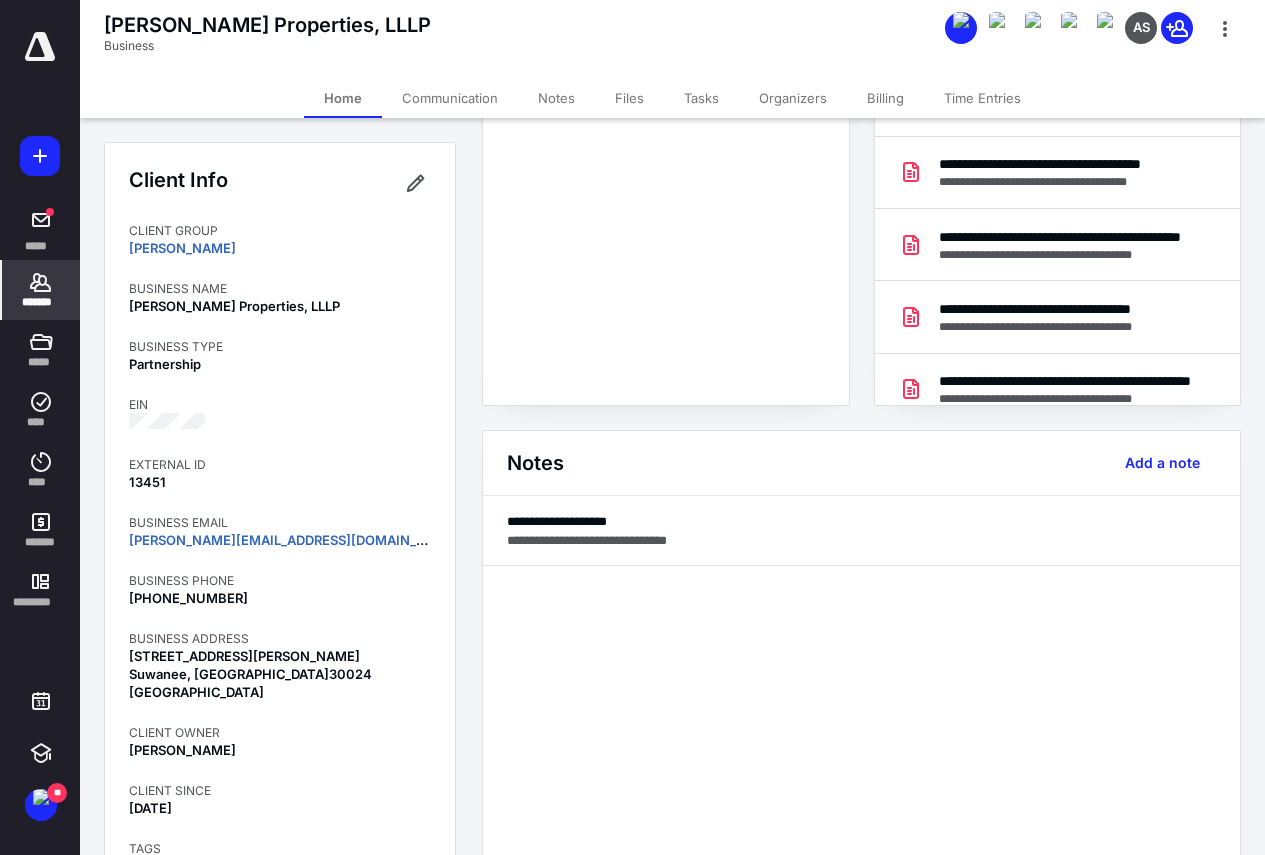 scroll, scrollTop: 100, scrollLeft: 0, axis: vertical 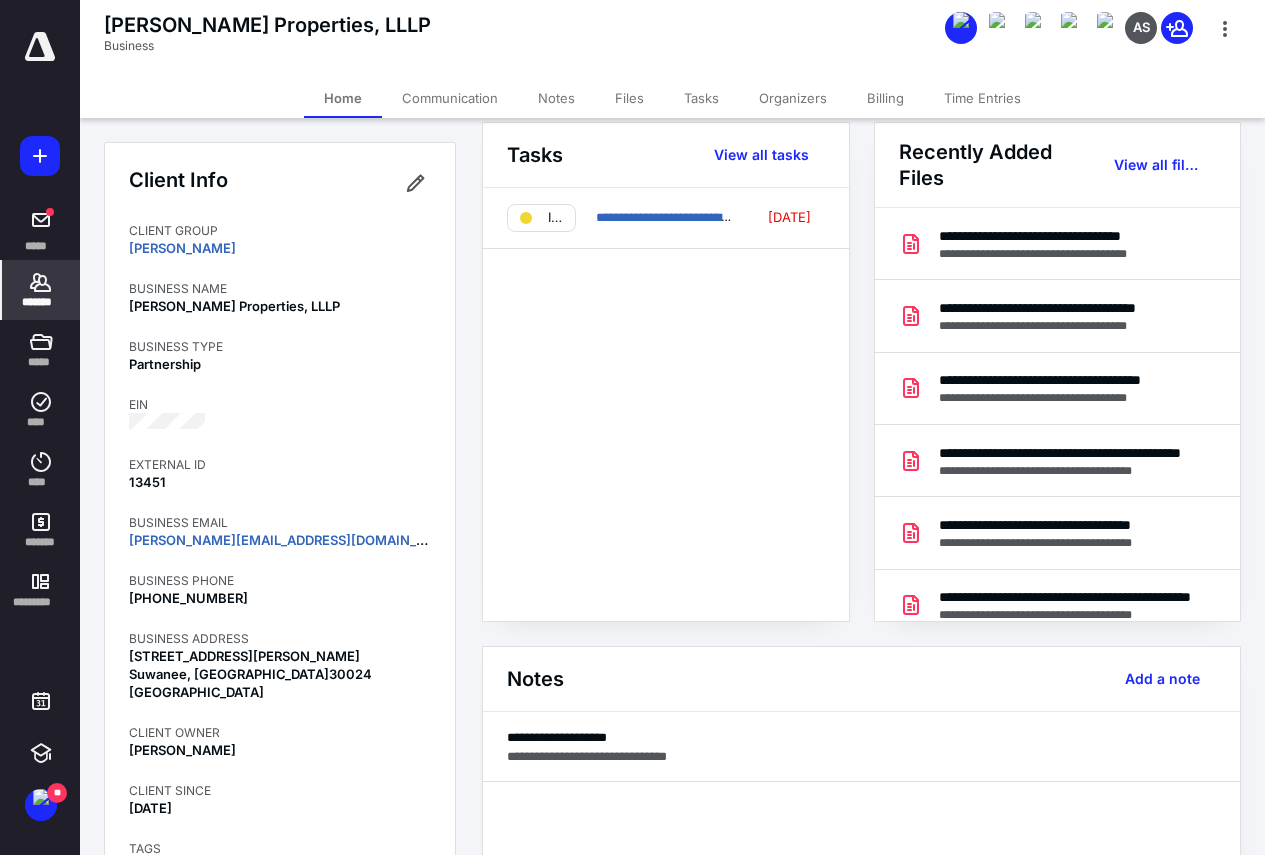 click on "Files" at bounding box center (629, 98) 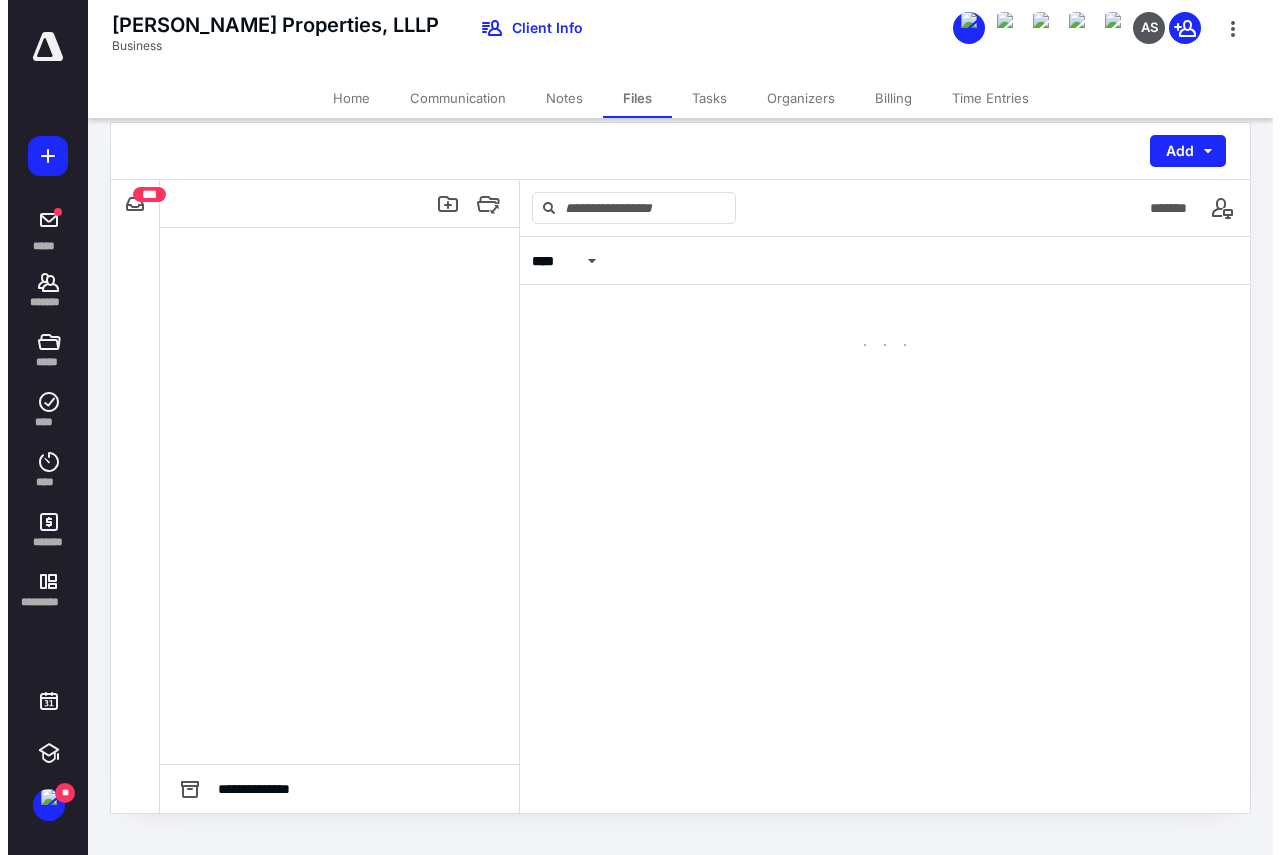 scroll, scrollTop: 0, scrollLeft: 0, axis: both 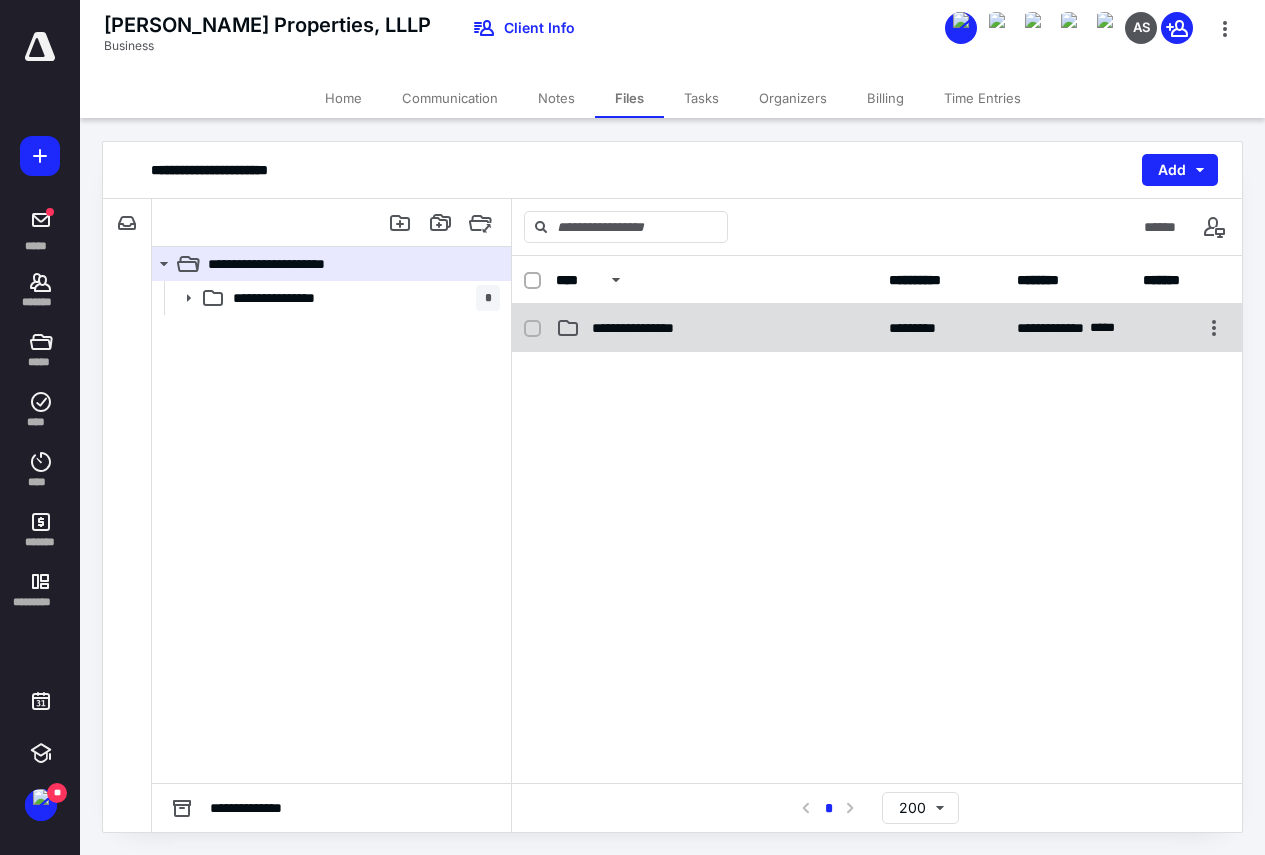 click on "**********" at bounding box center (650, 328) 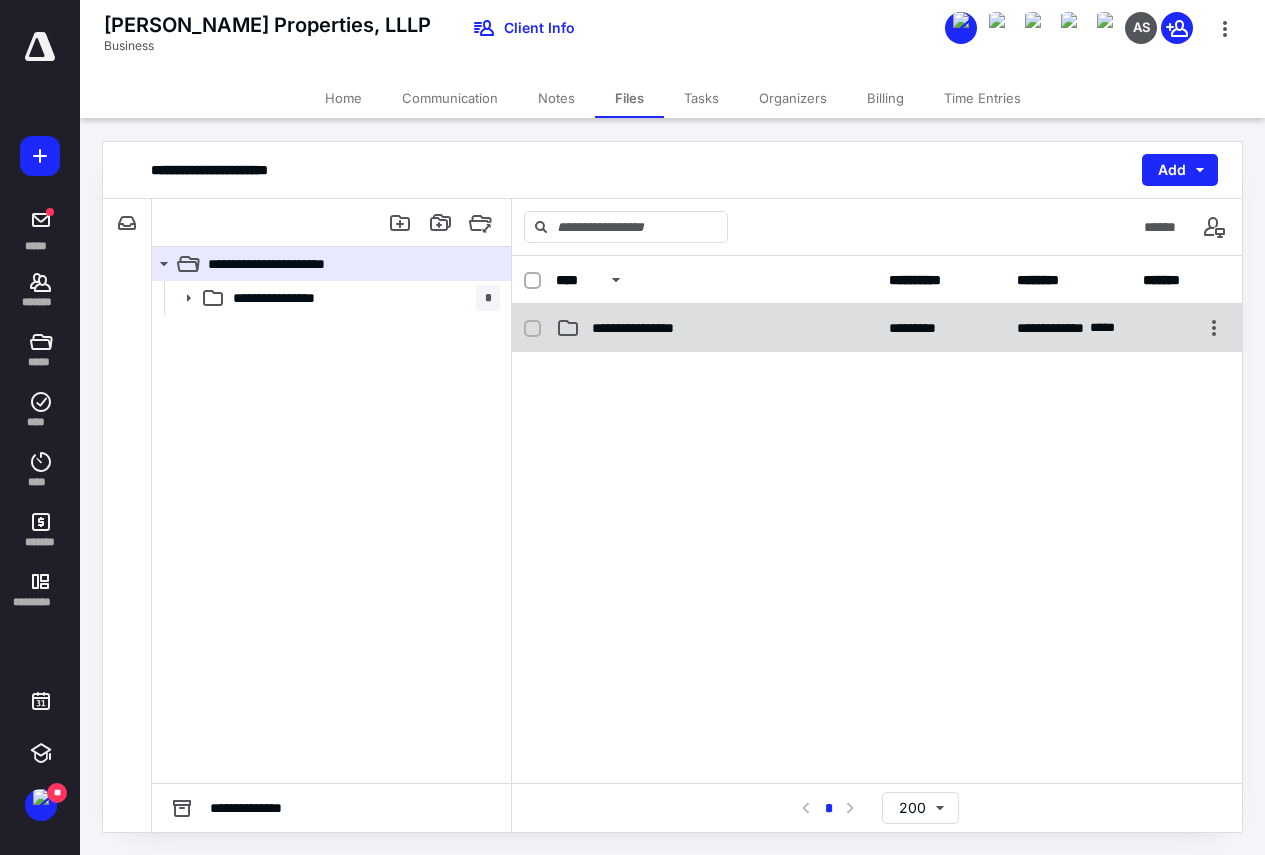 checkbox on "false" 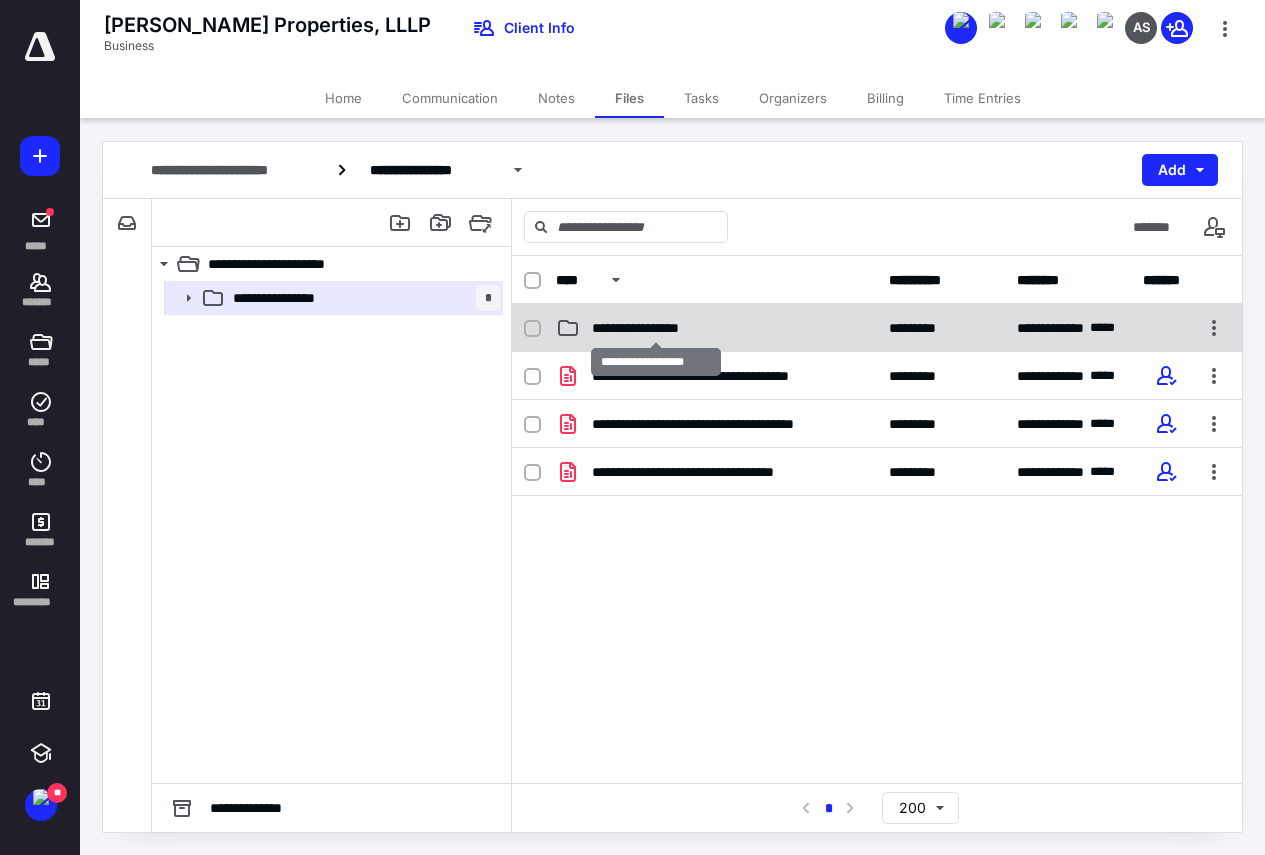 click on "**********" at bounding box center (655, 328) 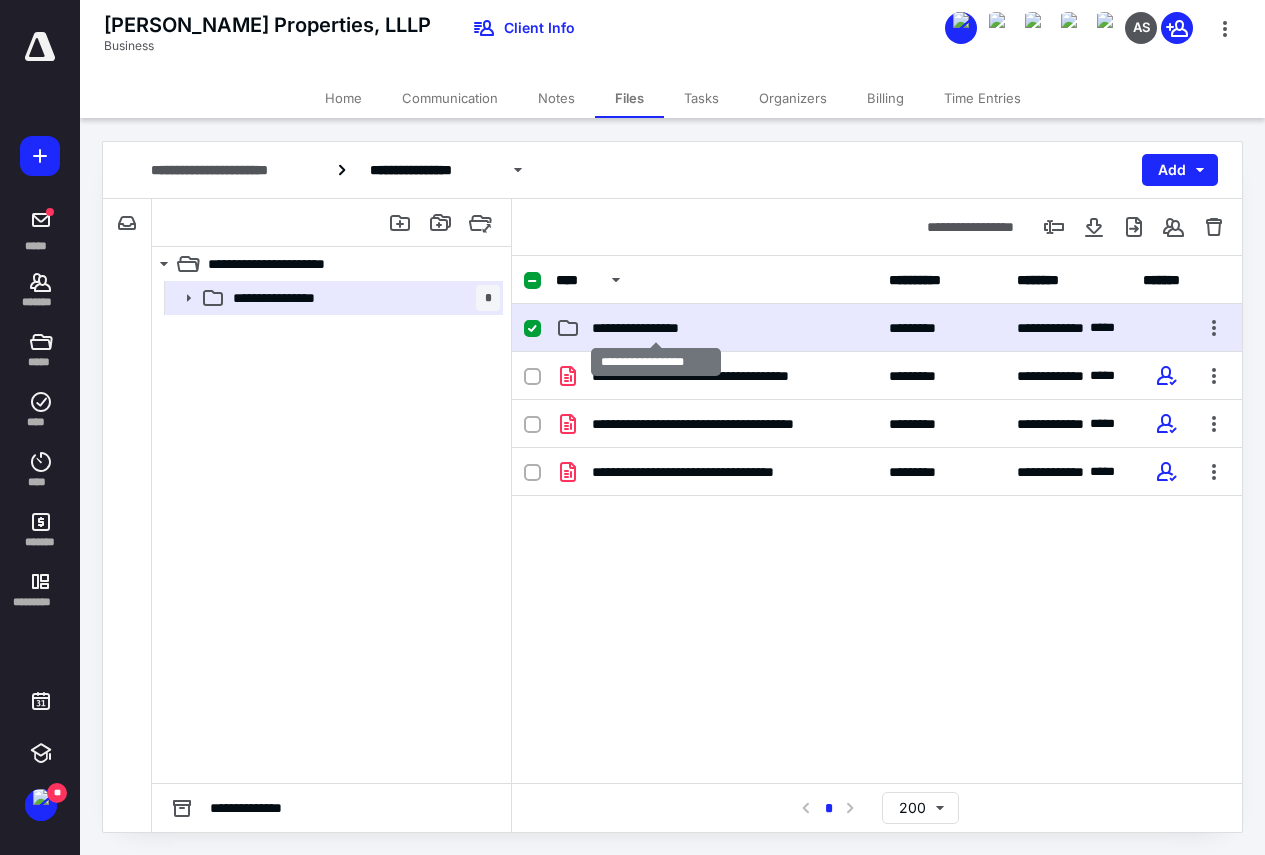 click on "**********" at bounding box center [655, 328] 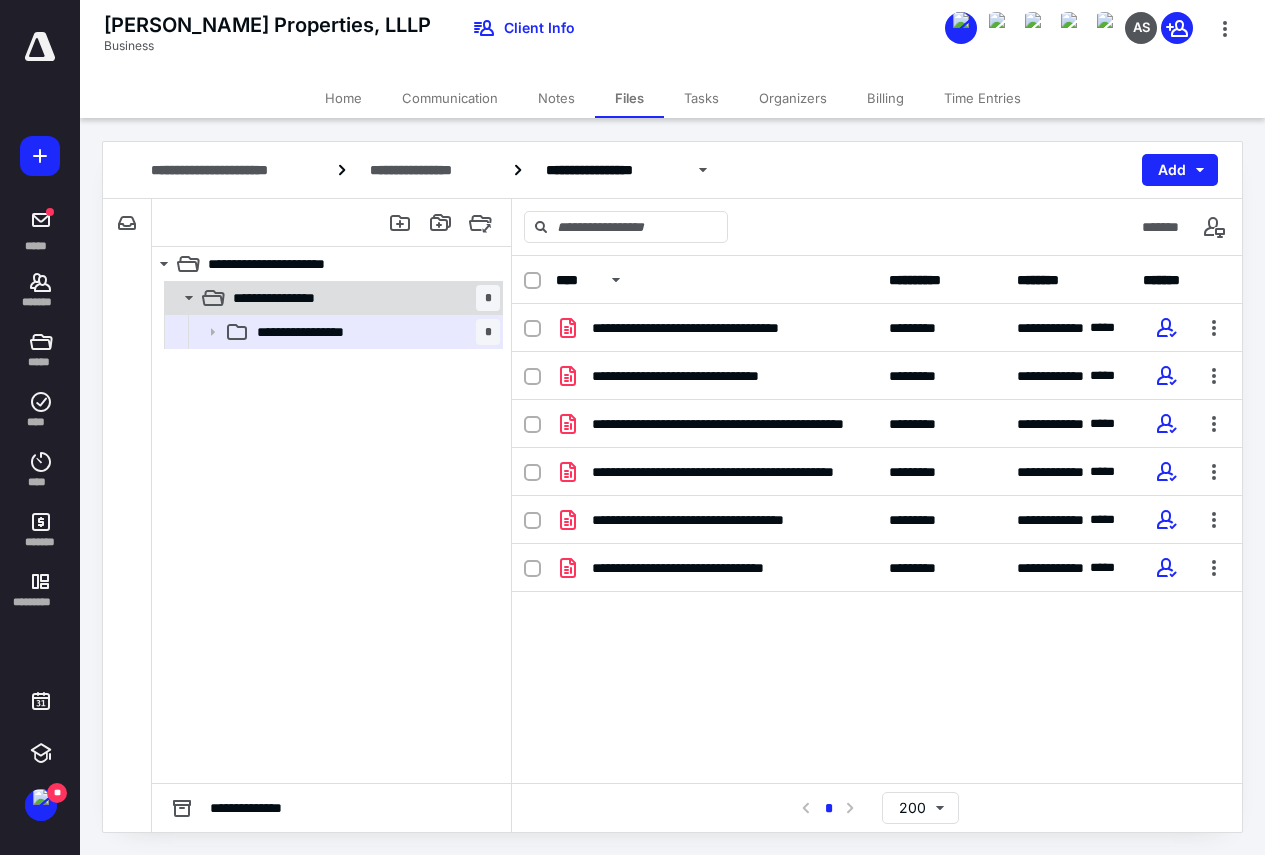 click on "**********" at bounding box center [291, 298] 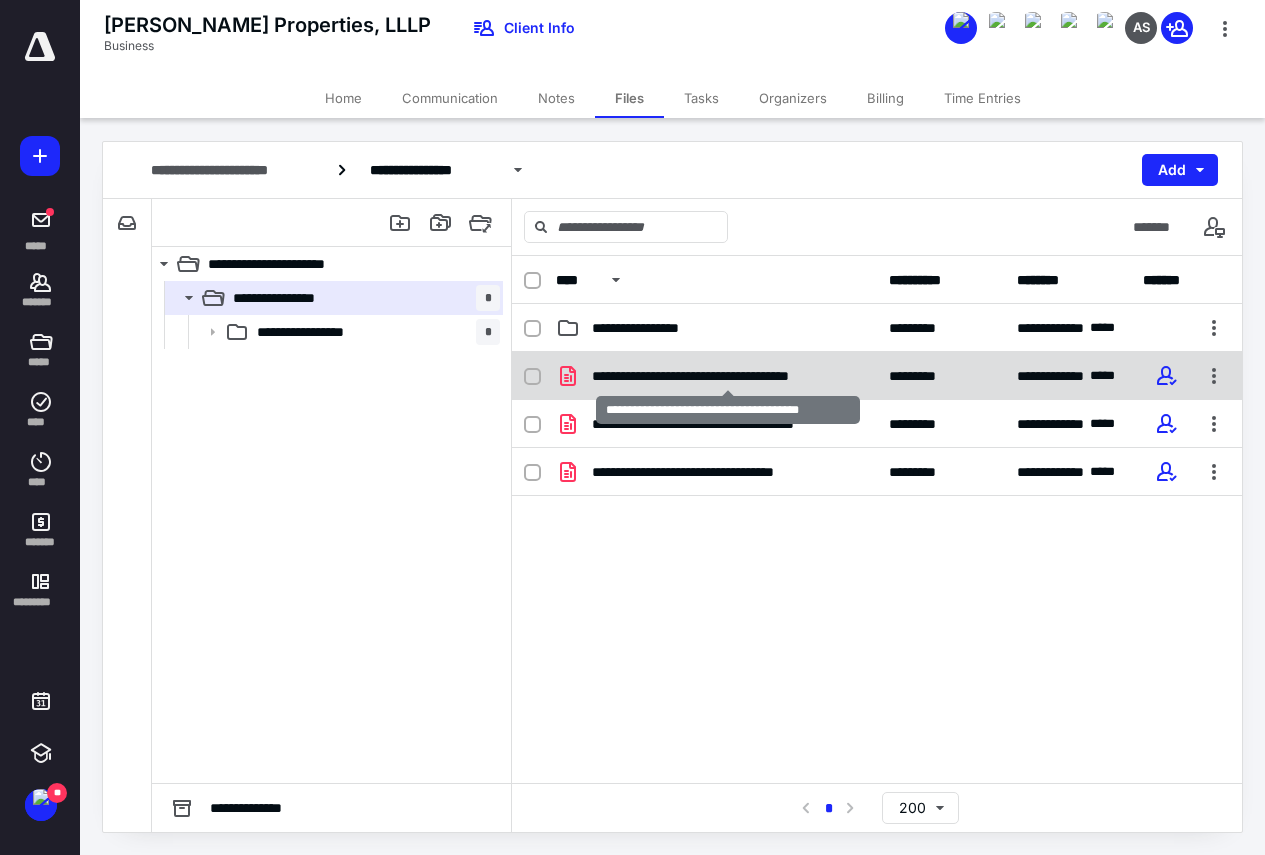 click on "**********" at bounding box center (728, 376) 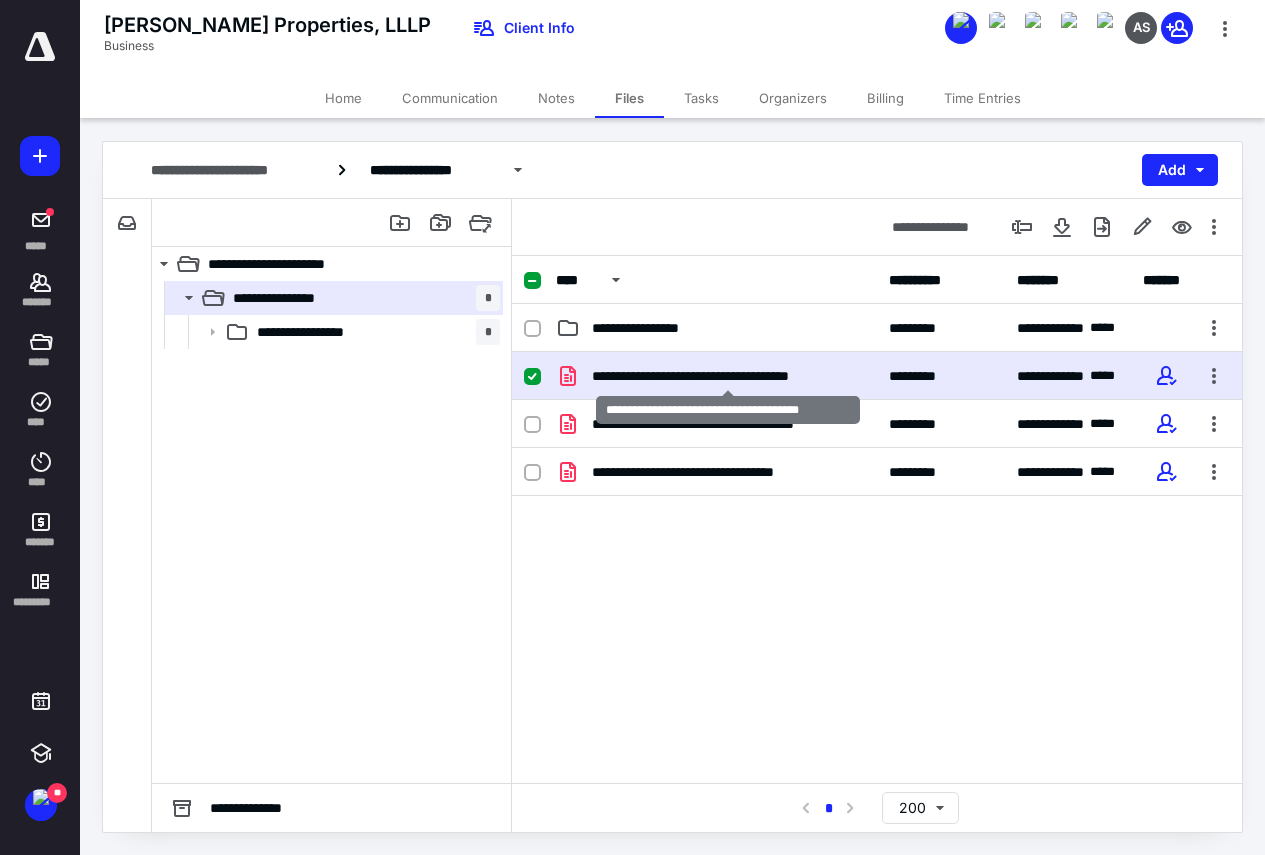 click on "**********" at bounding box center [728, 376] 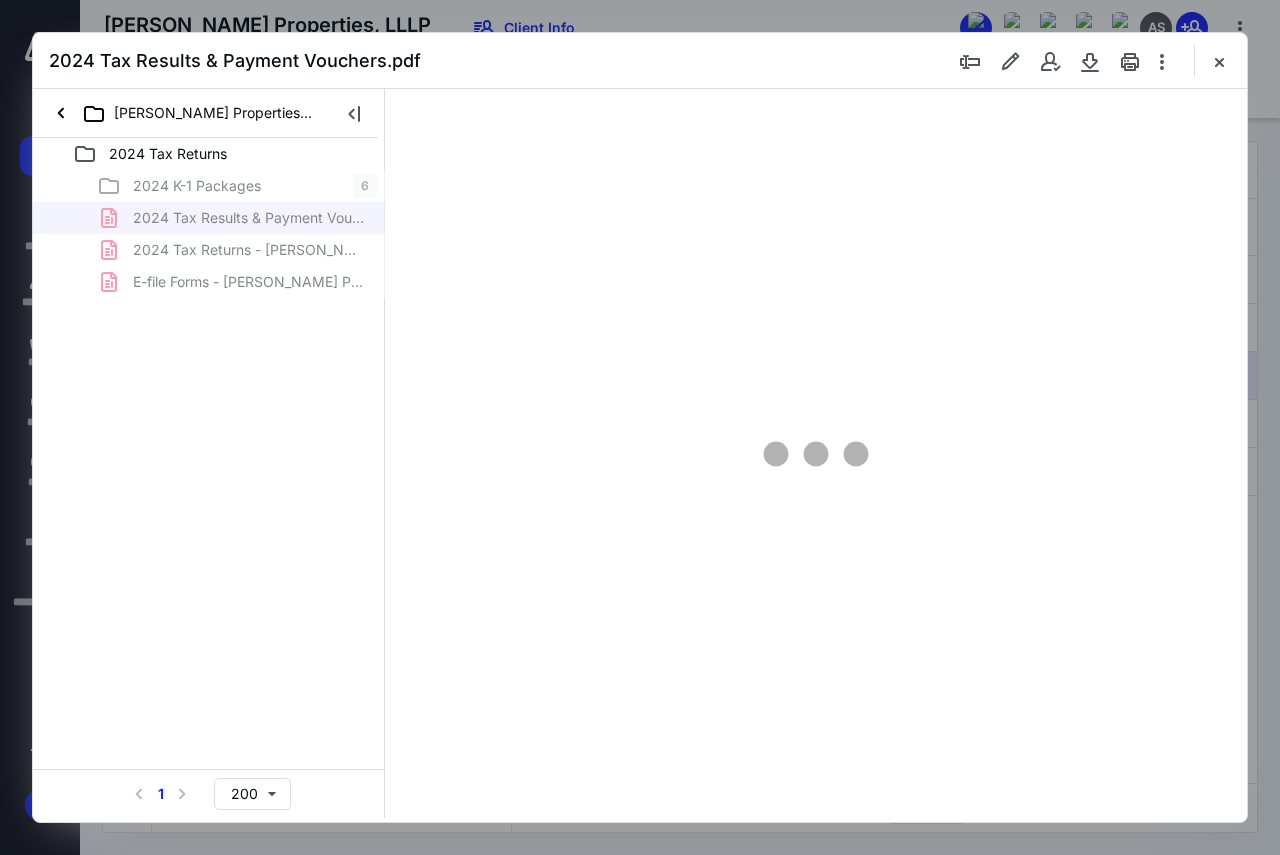scroll, scrollTop: 0, scrollLeft: 0, axis: both 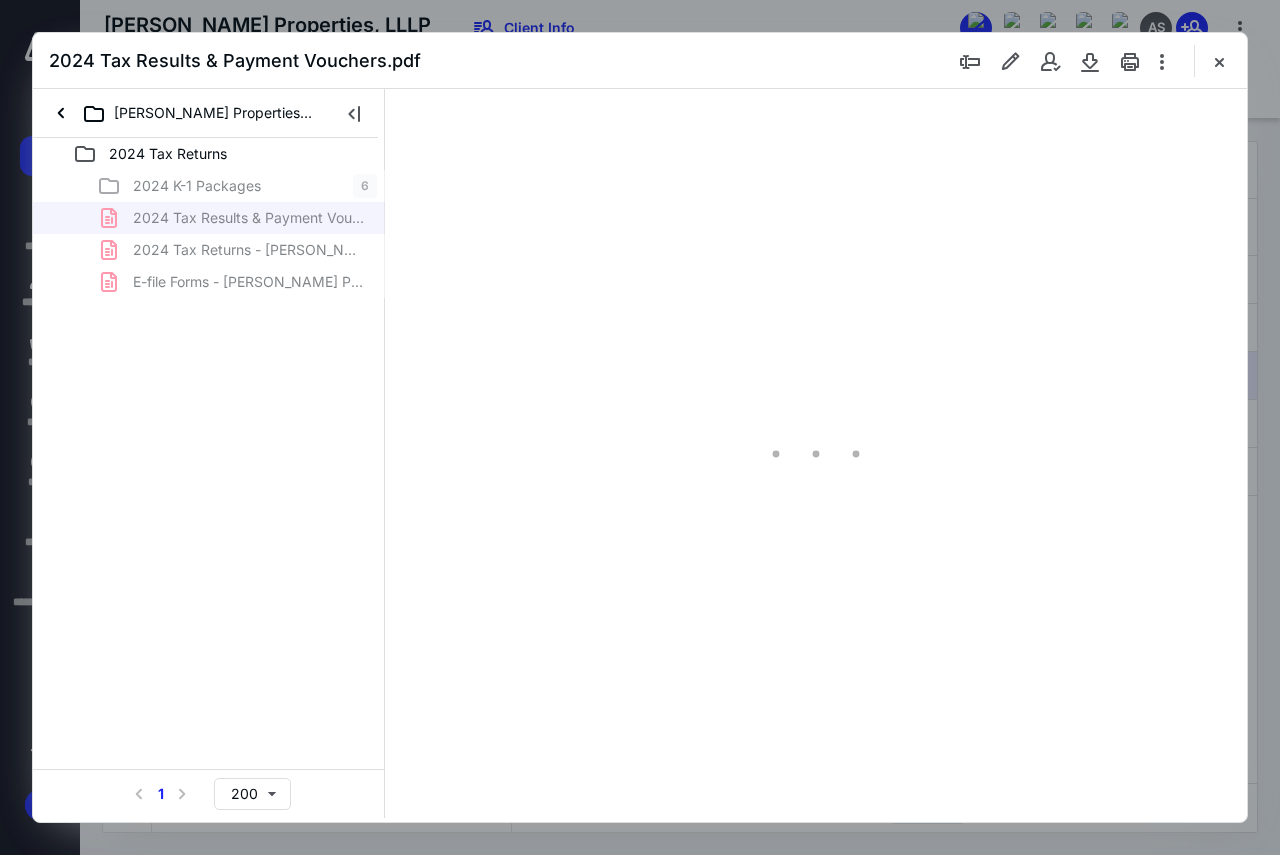 type on "130" 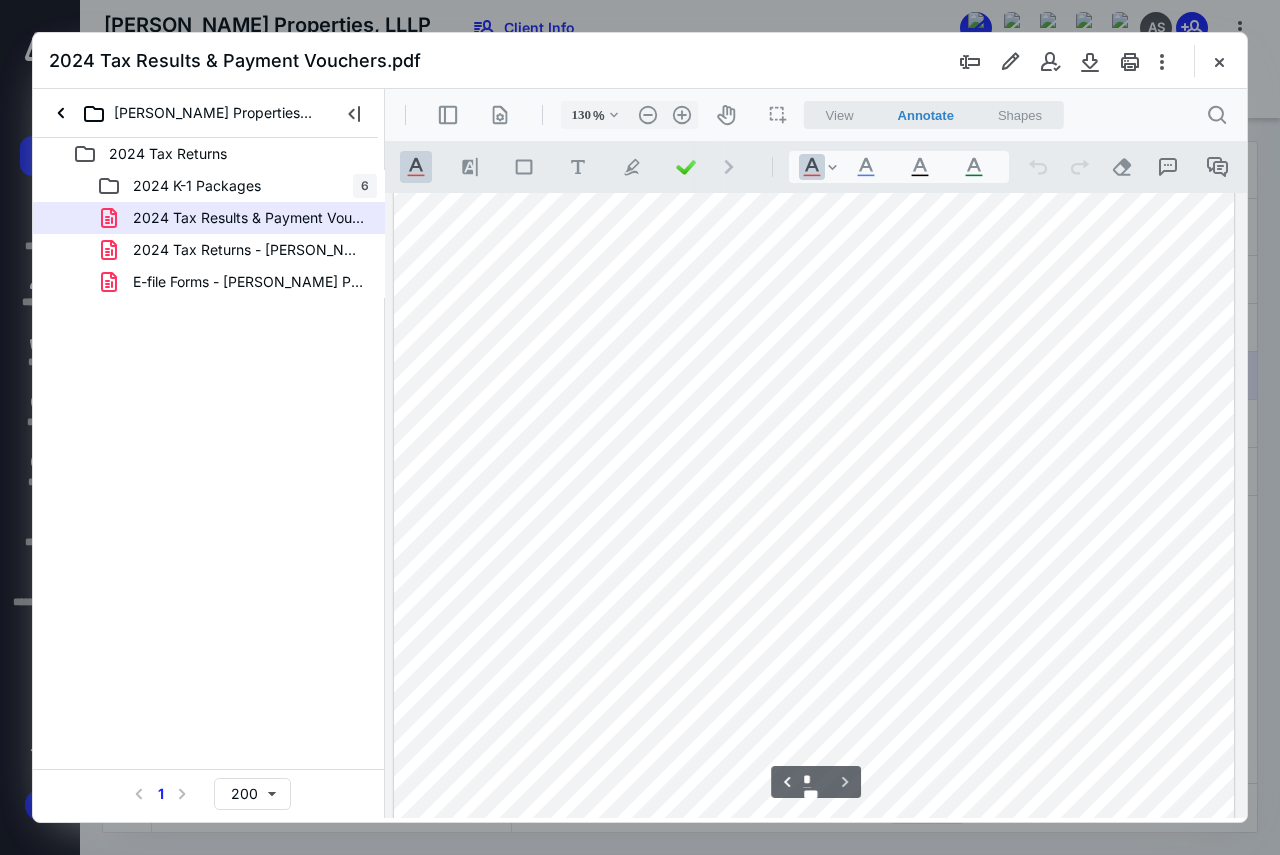 scroll, scrollTop: 4780, scrollLeft: 0, axis: vertical 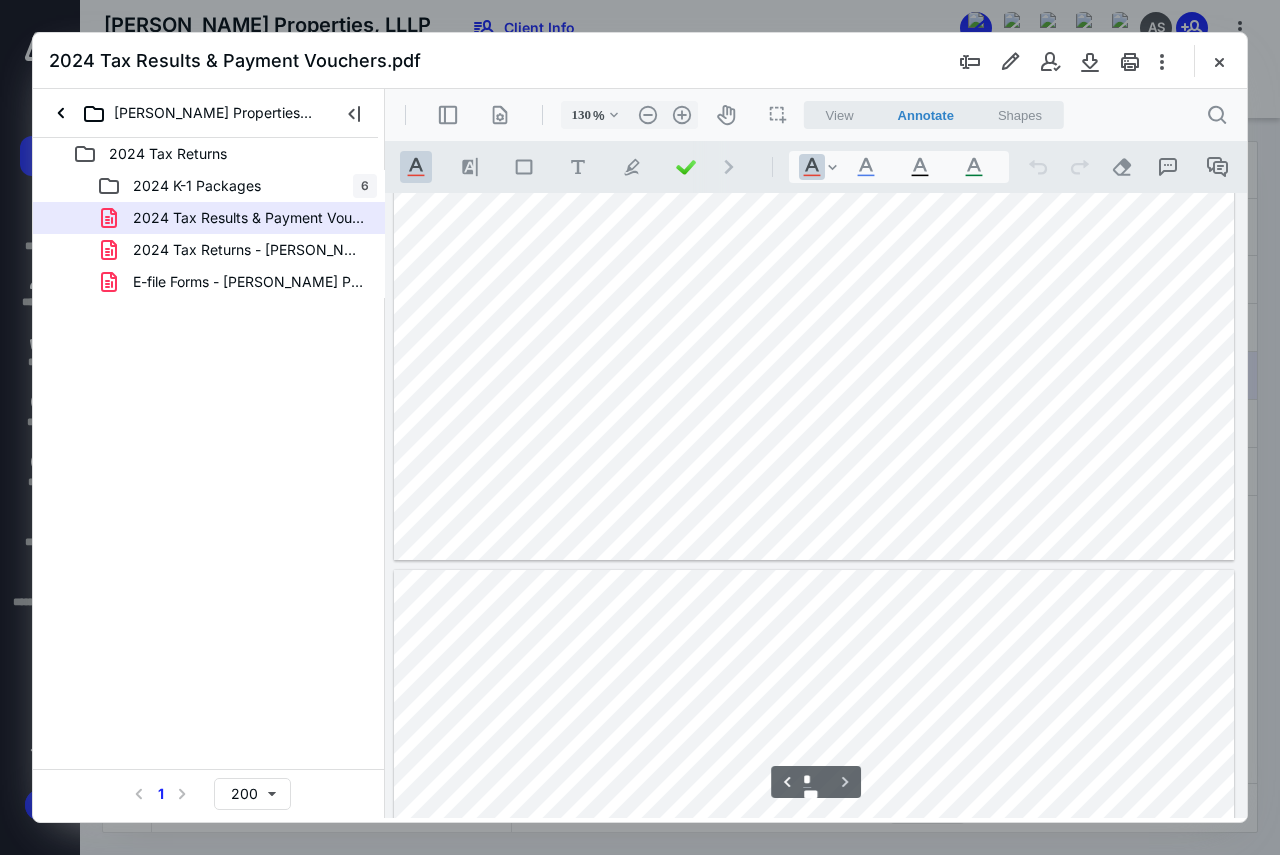 type on "*" 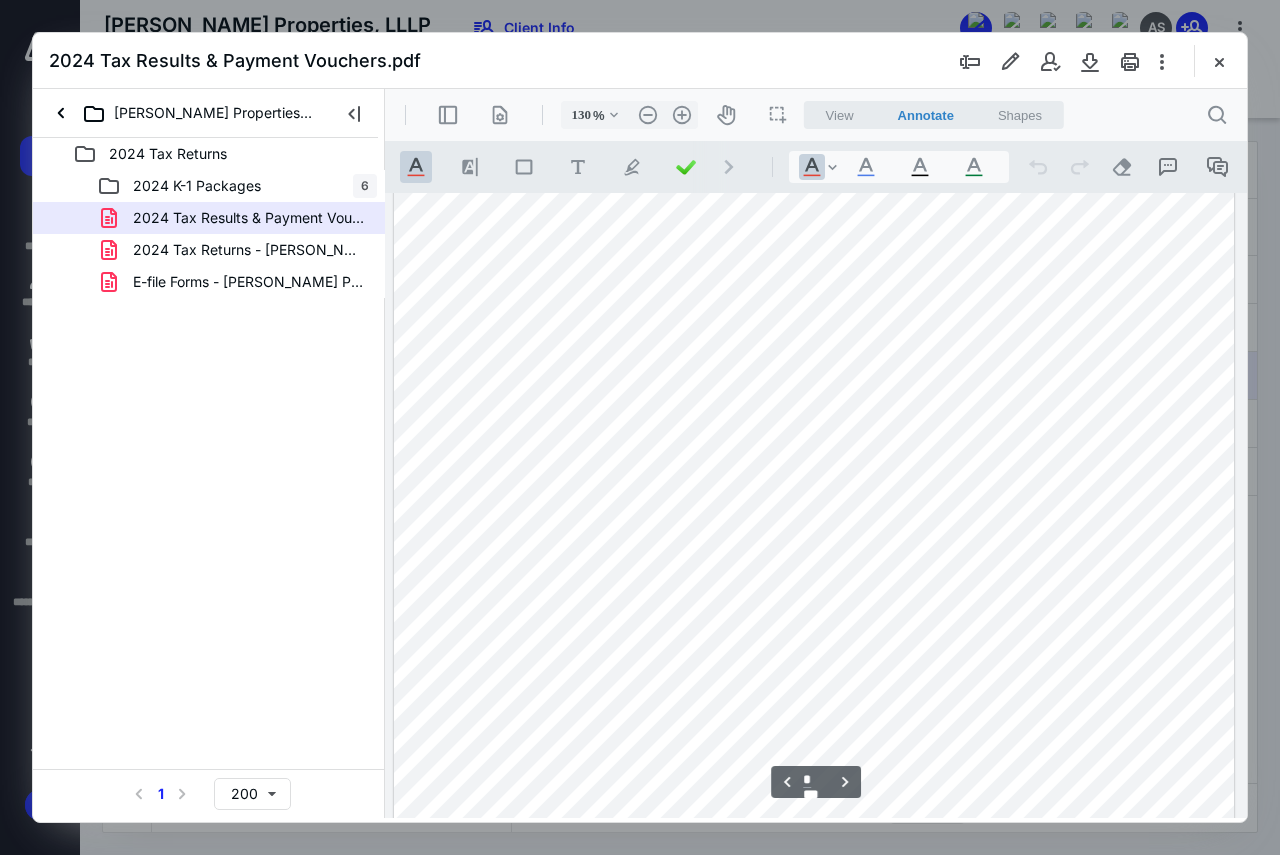 scroll, scrollTop: 2980, scrollLeft: 0, axis: vertical 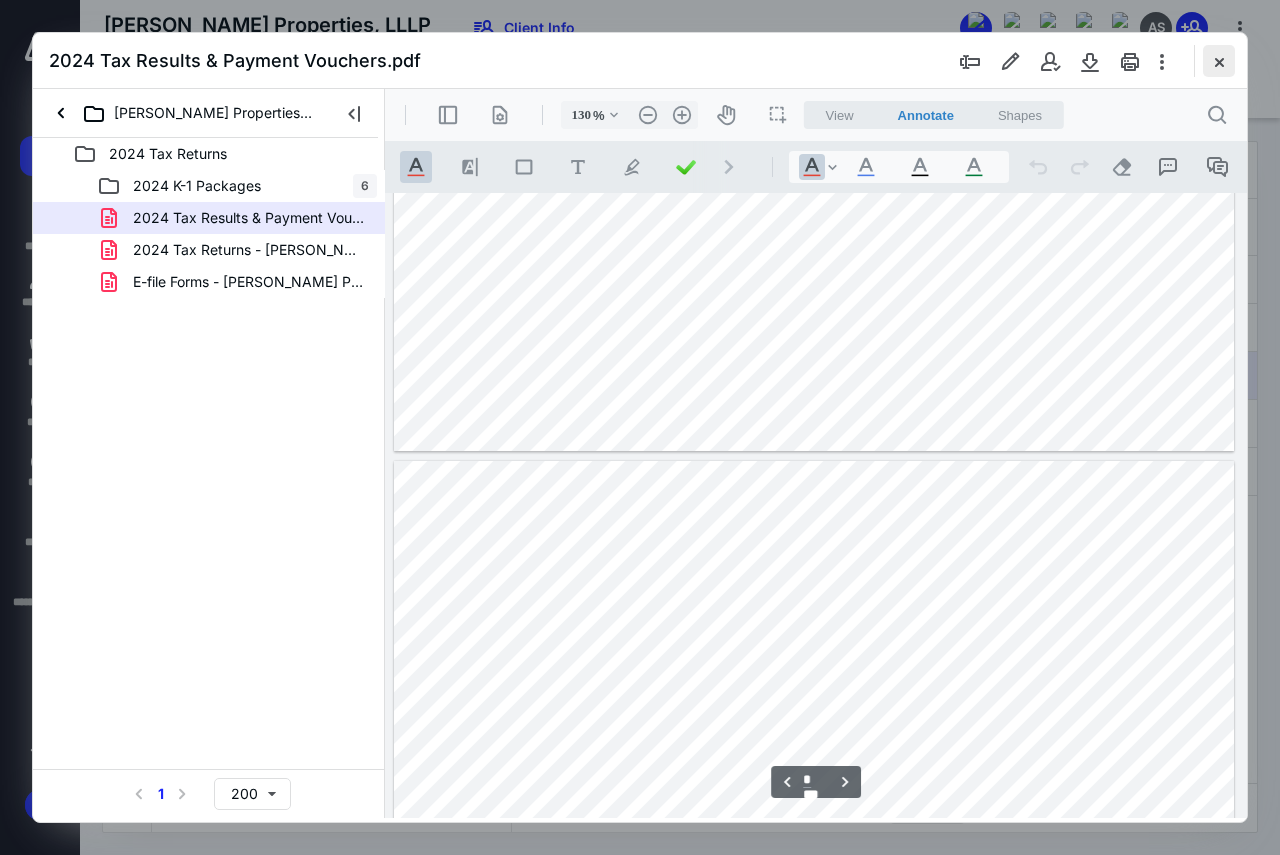 click at bounding box center (1219, 61) 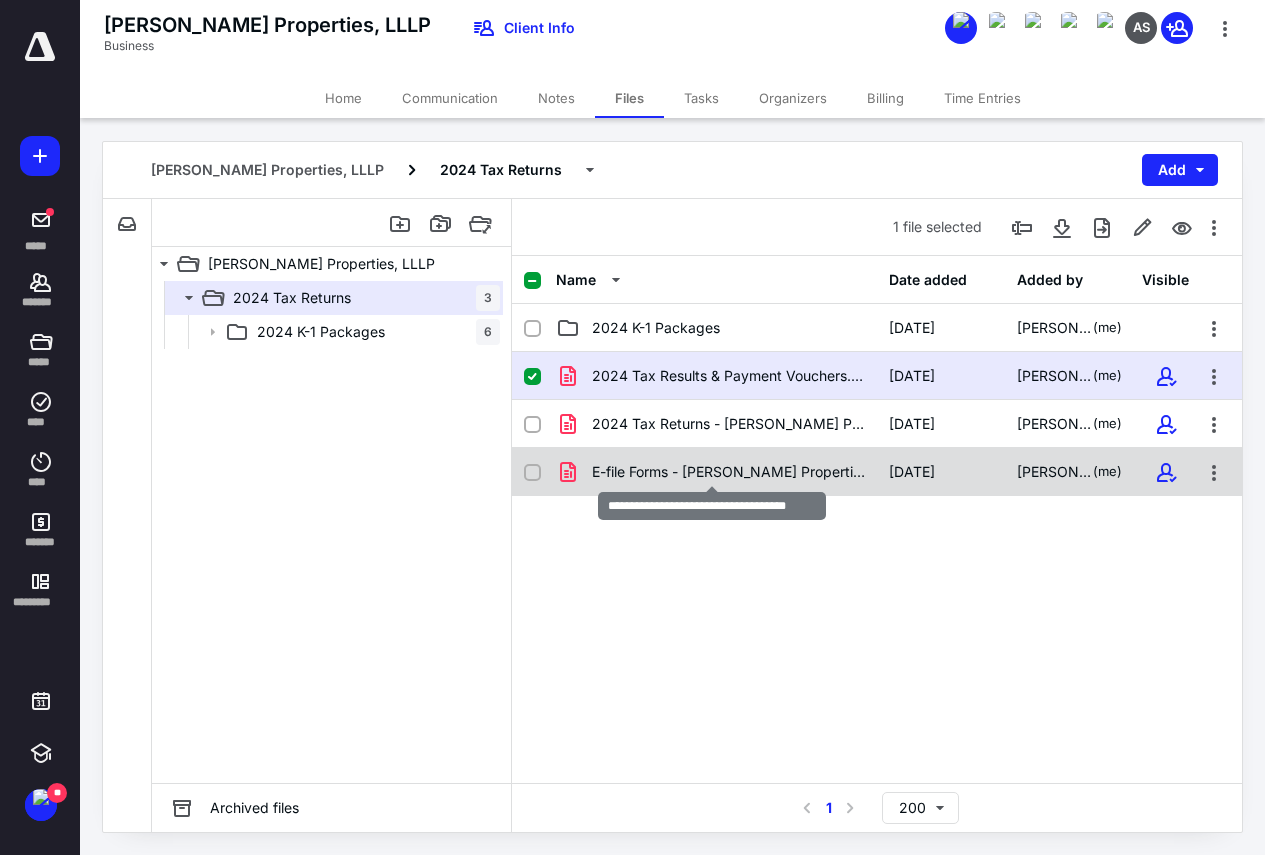 click on "E-file Forms - [PERSON_NAME] Properties.pdf" at bounding box center [728, 472] 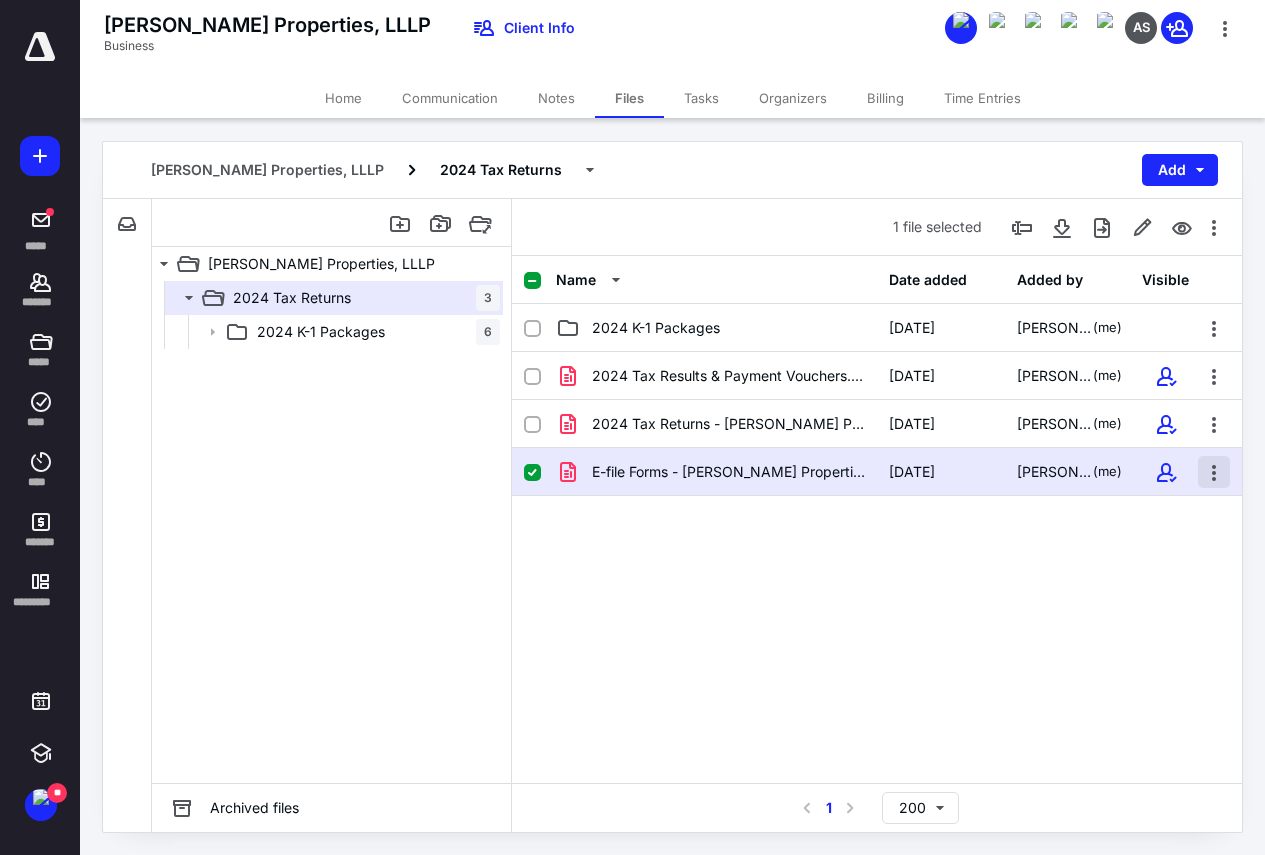 click at bounding box center [1214, 472] 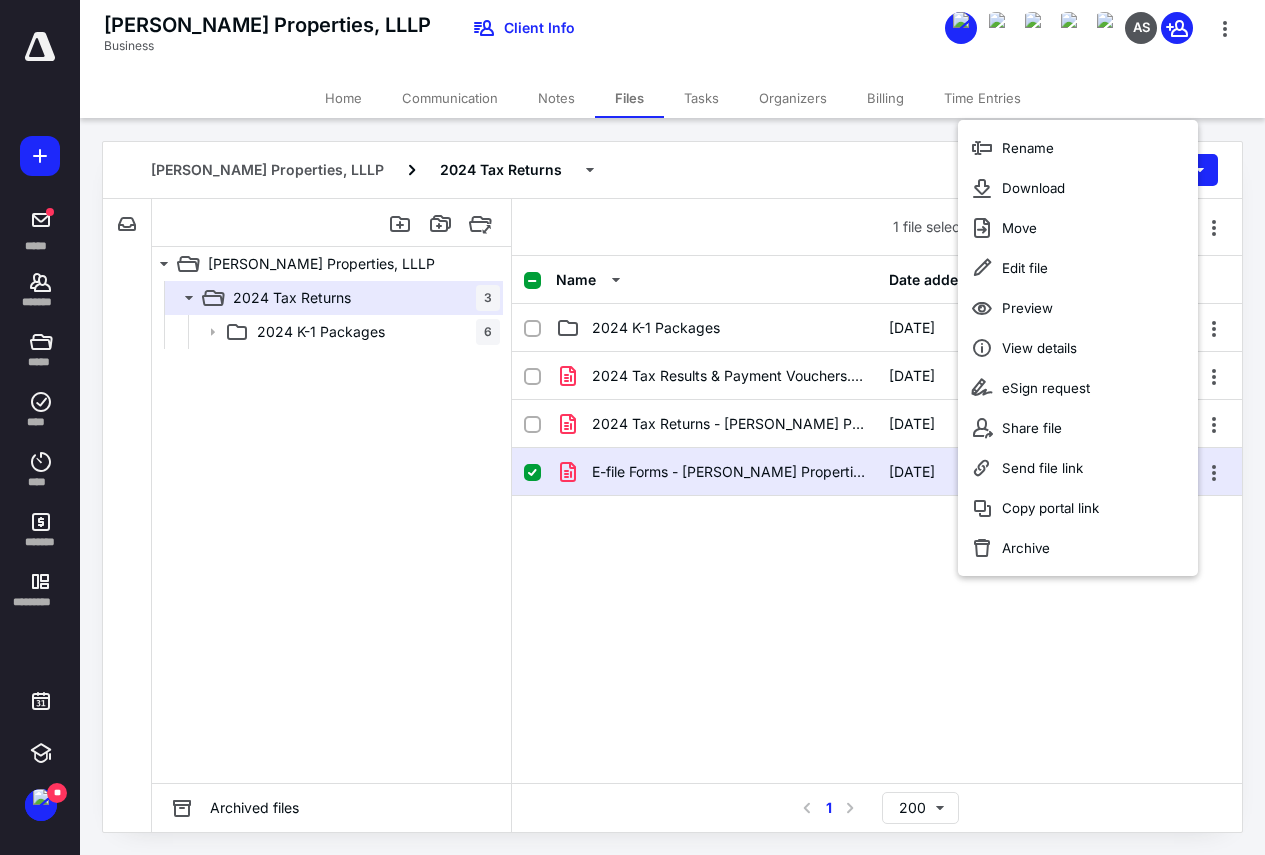 click on "2024 Tax Results & Payment Vouchers.pdf [DATE] [PERSON_NAME]  (me) 2024 Tax Returns - [PERSON_NAME] Properties.pdf [DATE] [PERSON_NAME]  (me) E-file Forms - [PERSON_NAME] Properties.pdf [DATE] [PERSON_NAME]  (me)" at bounding box center (877, 502) 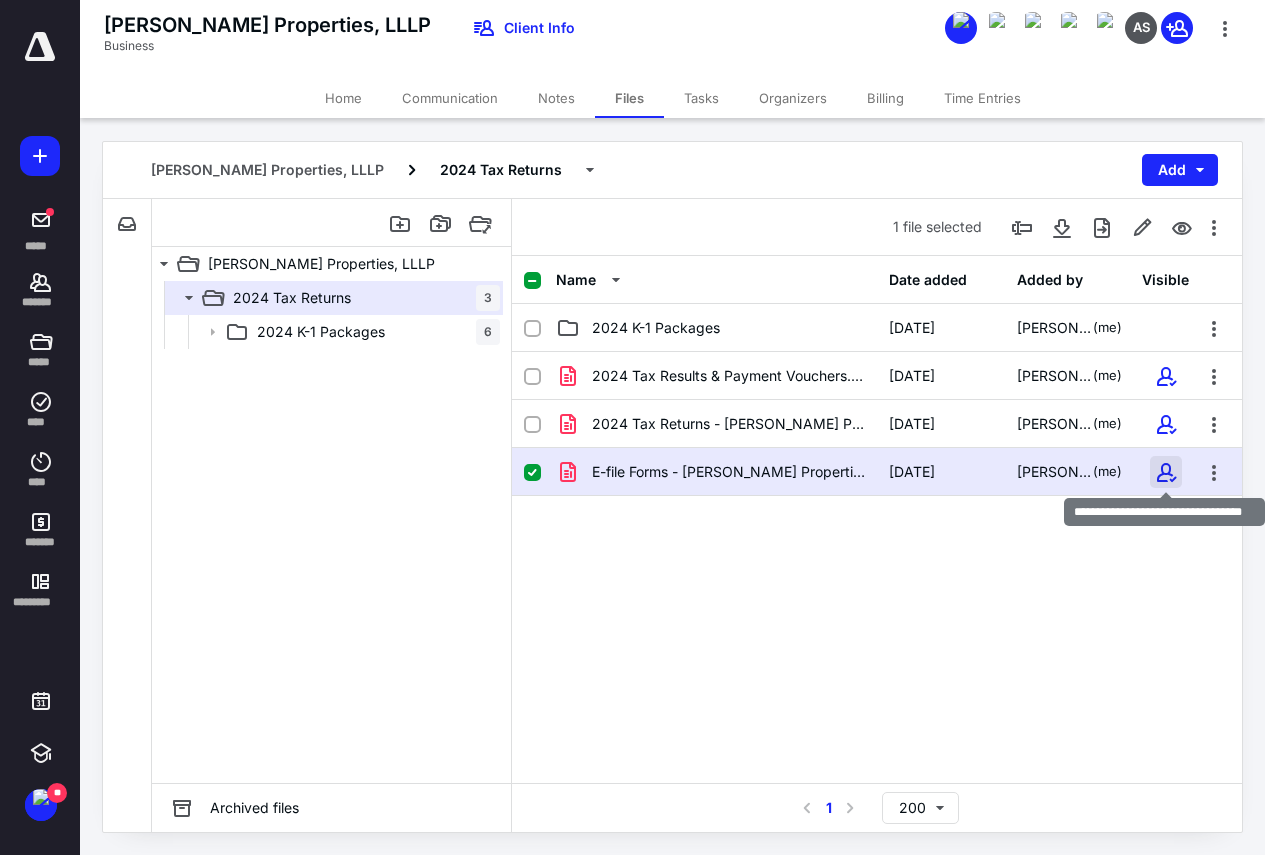 click at bounding box center (1166, 472) 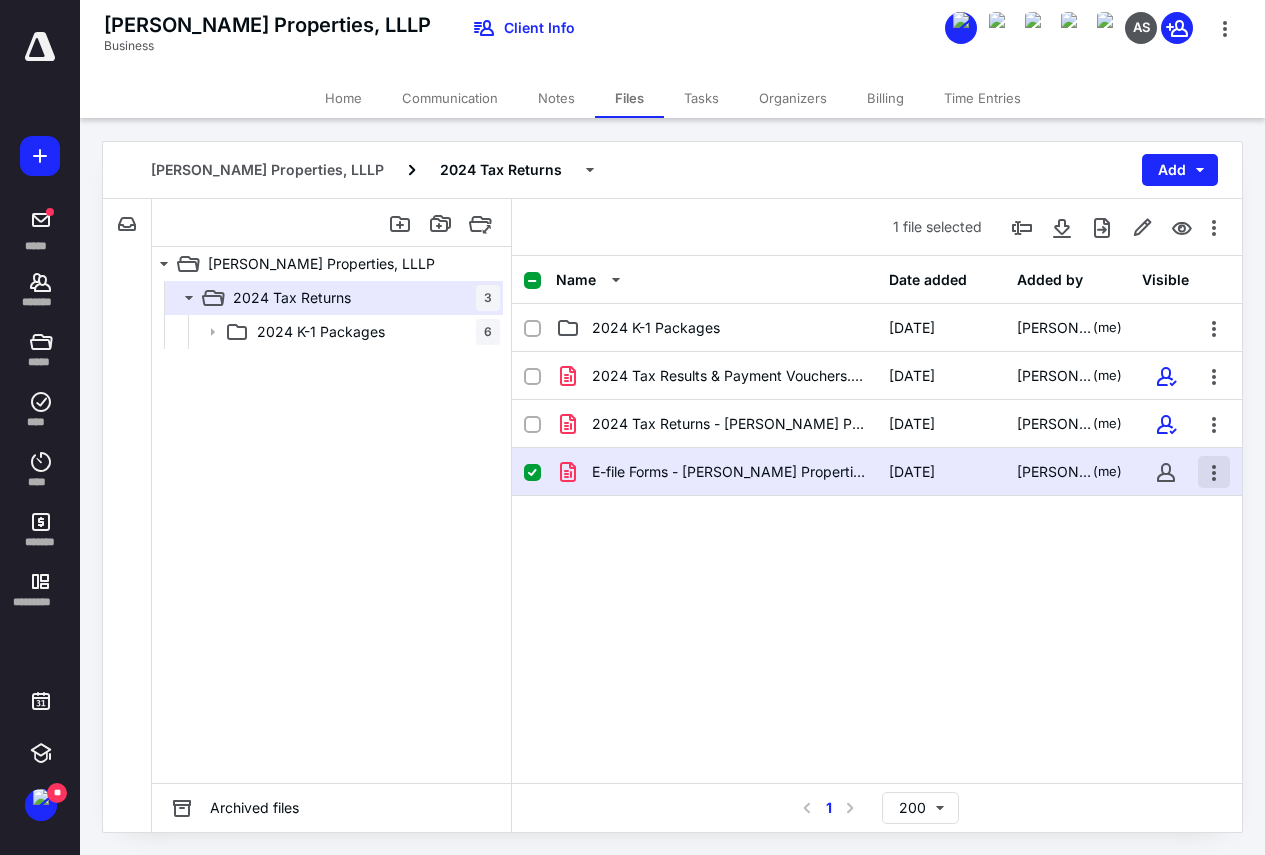 click at bounding box center (1214, 472) 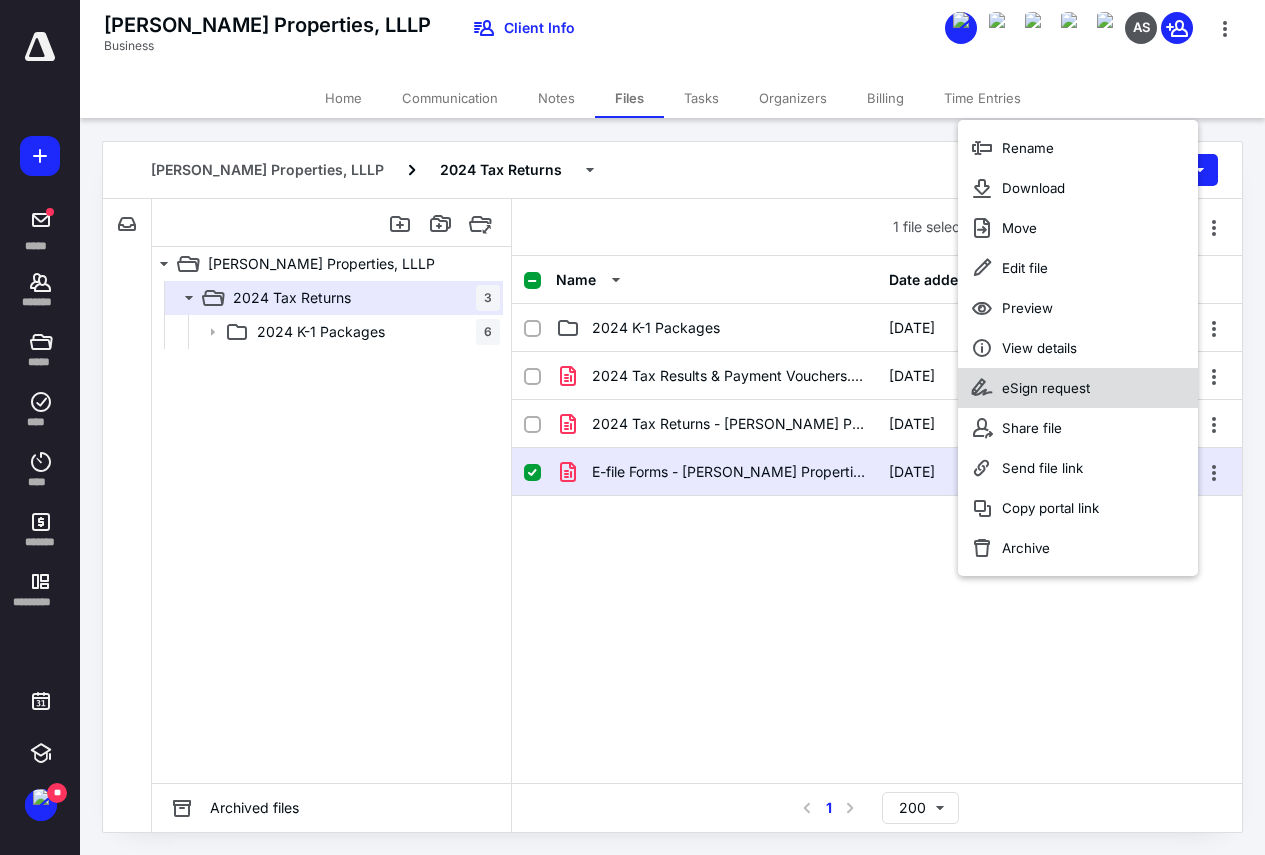 click on "eSign request" at bounding box center [1046, 388] 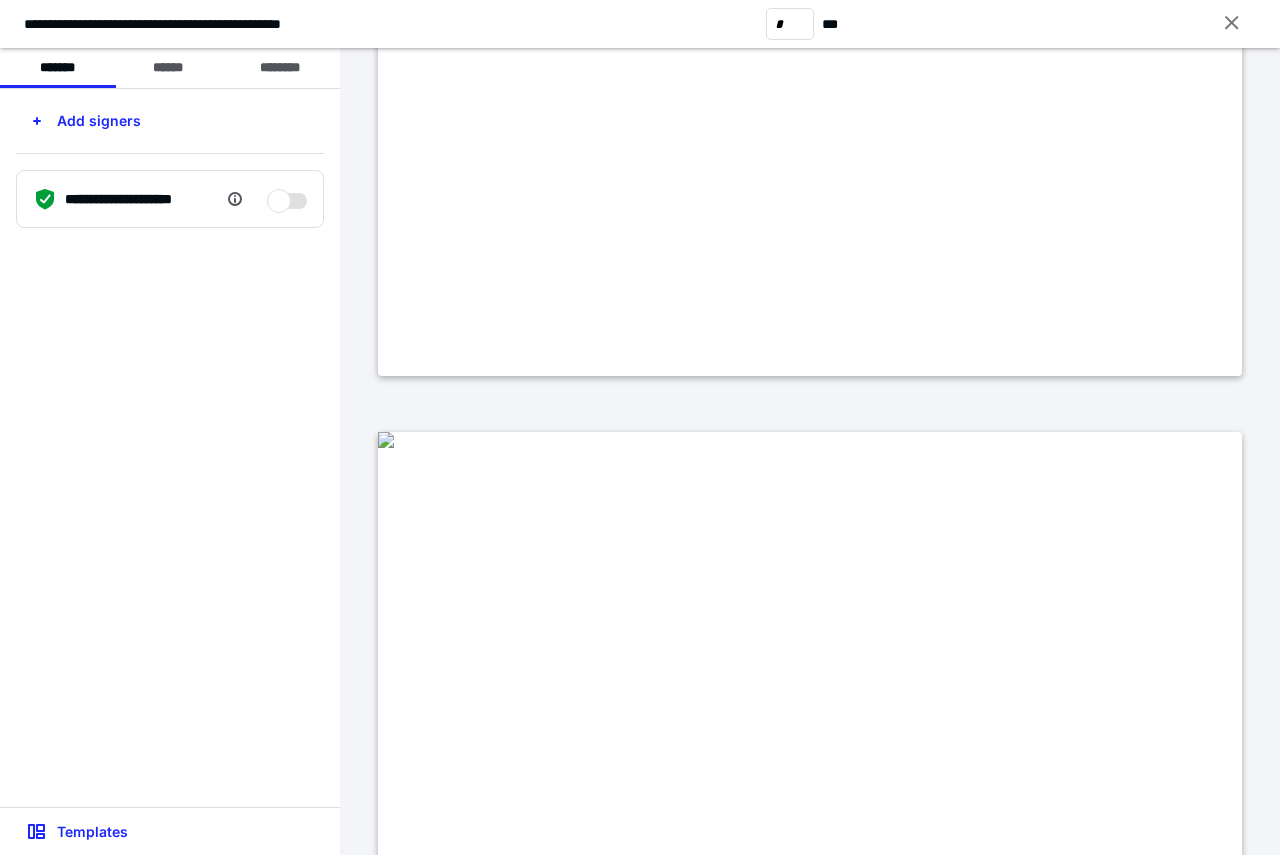 type on "*" 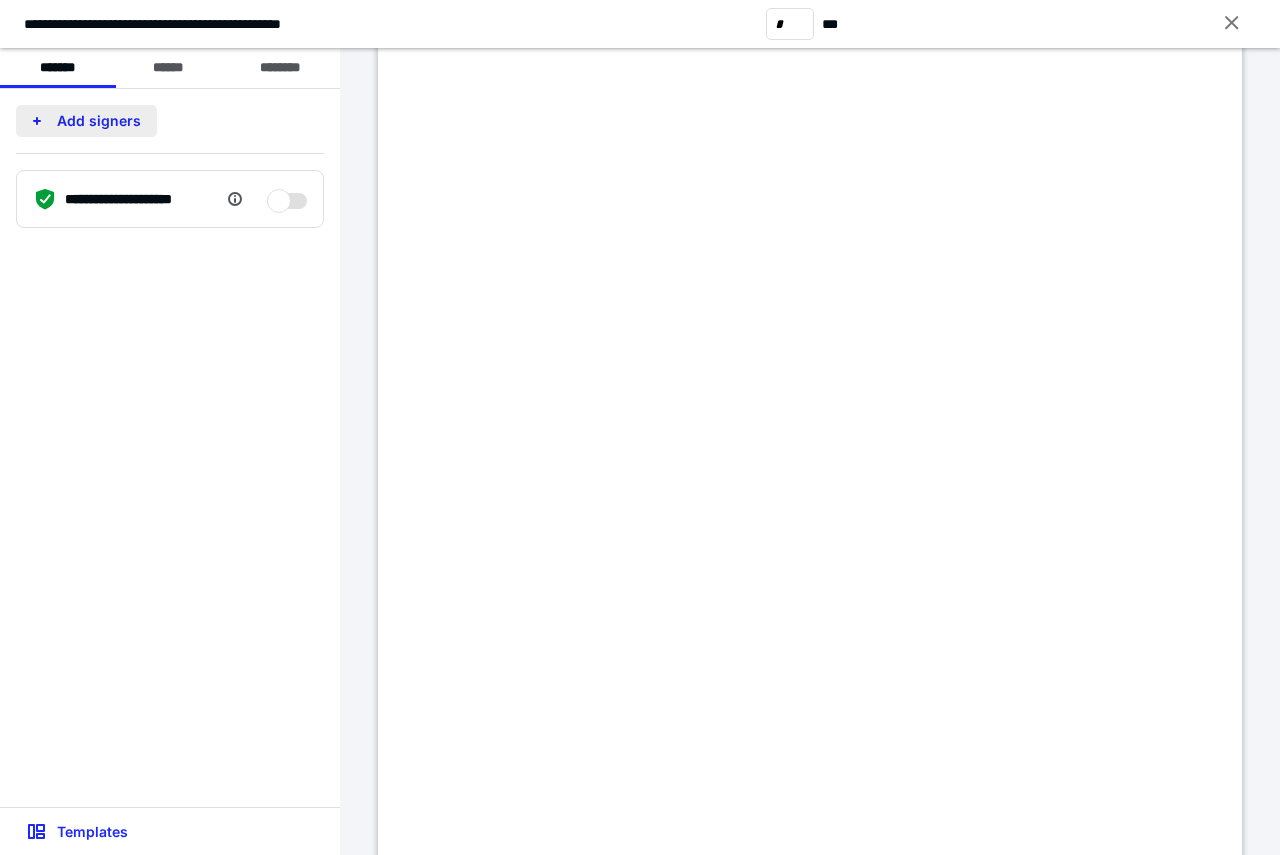 click on "Add signers" at bounding box center (86, 121) 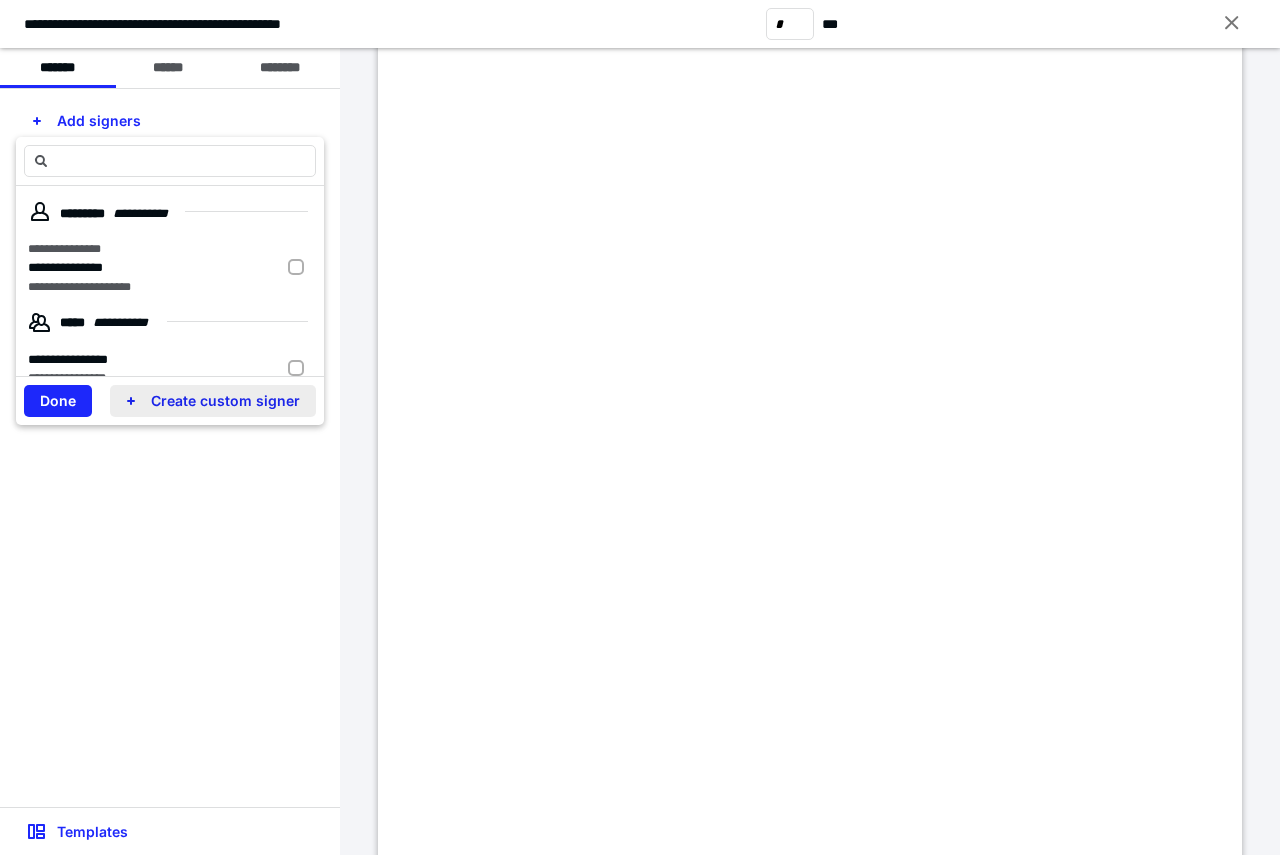 click on "Create custom signer" at bounding box center [213, 401] 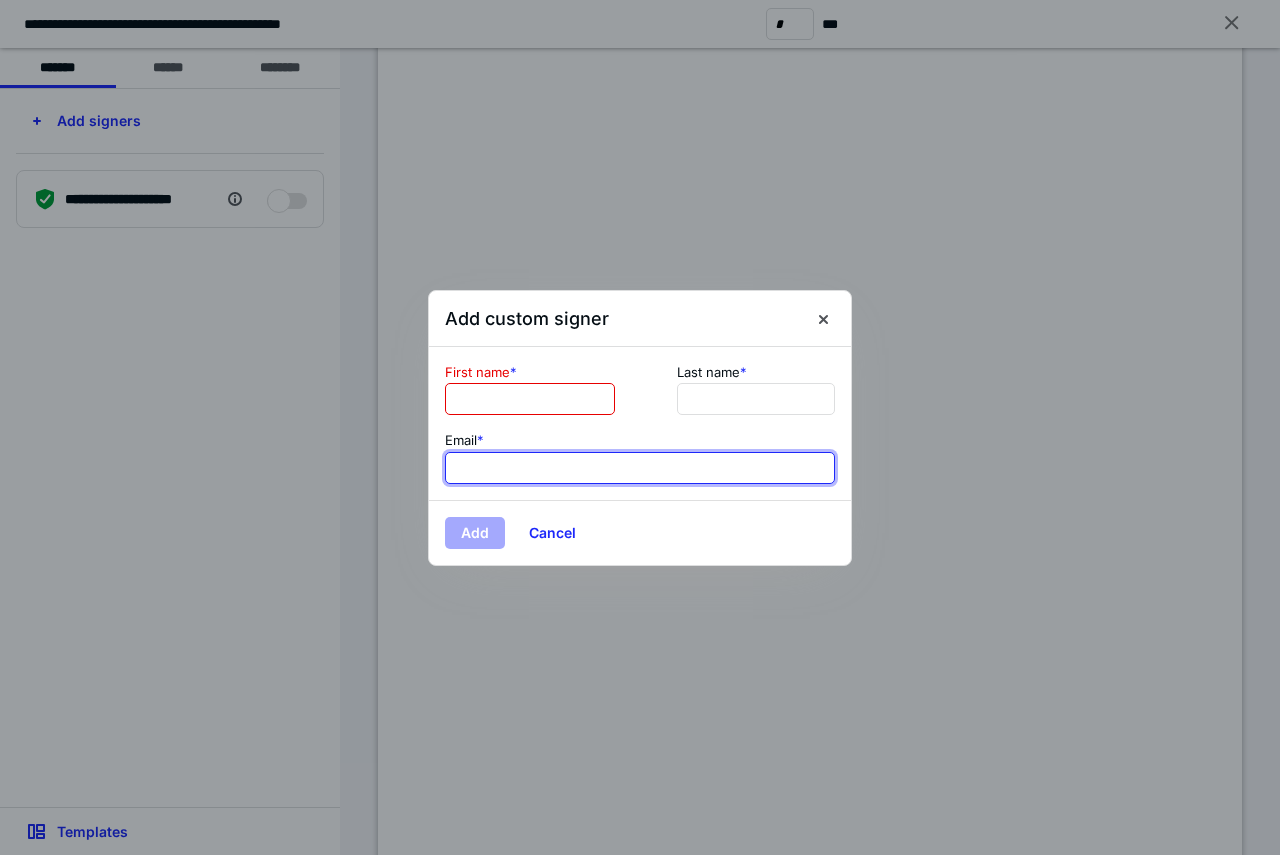 click at bounding box center [640, 468] 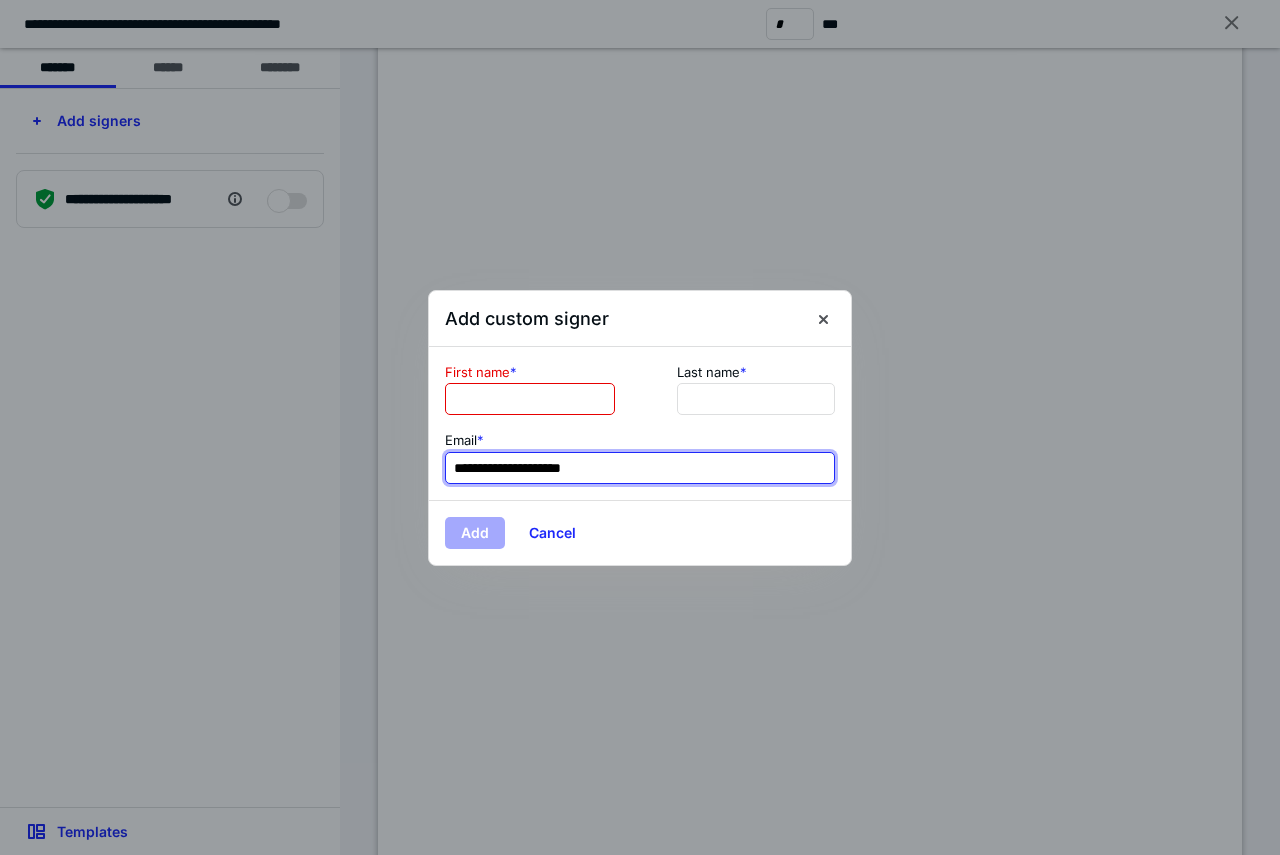 type on "**********" 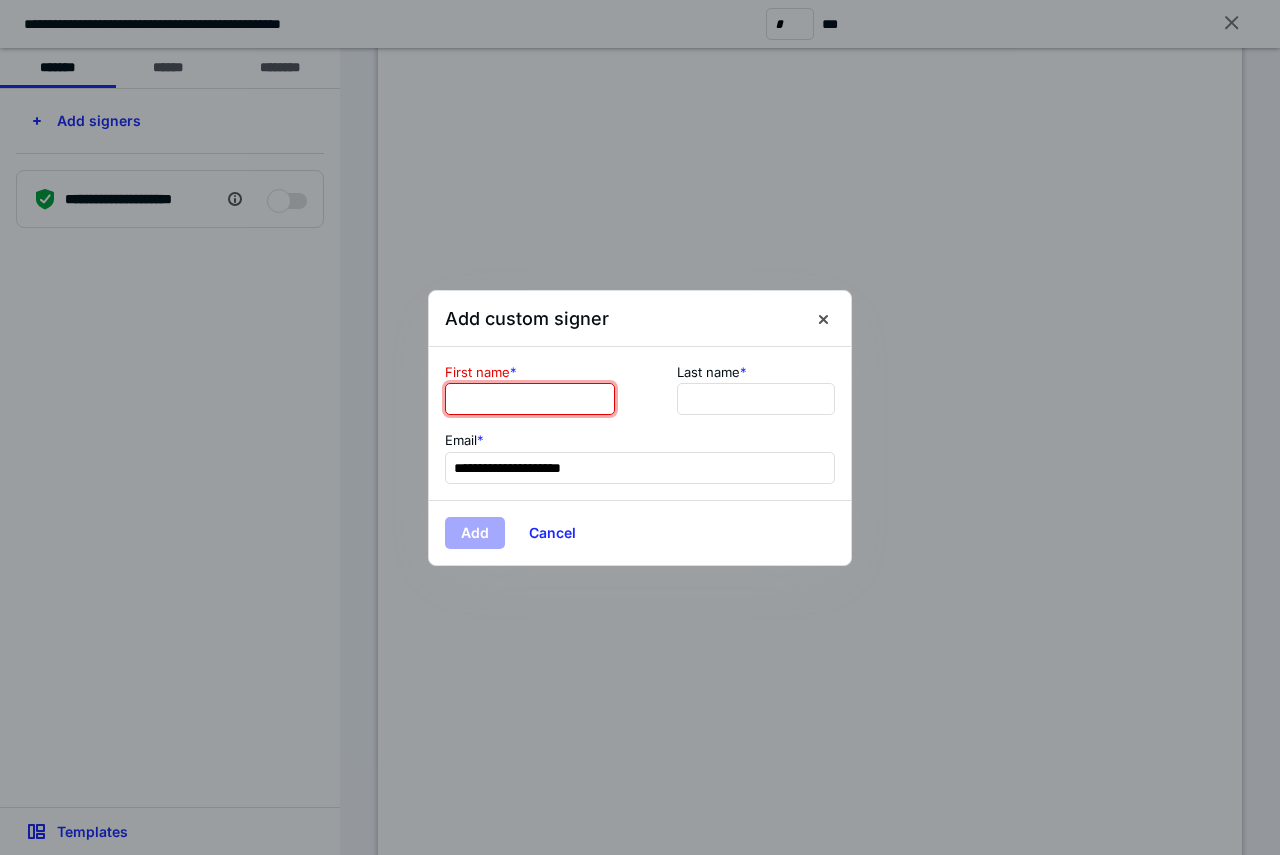 click at bounding box center (530, 399) 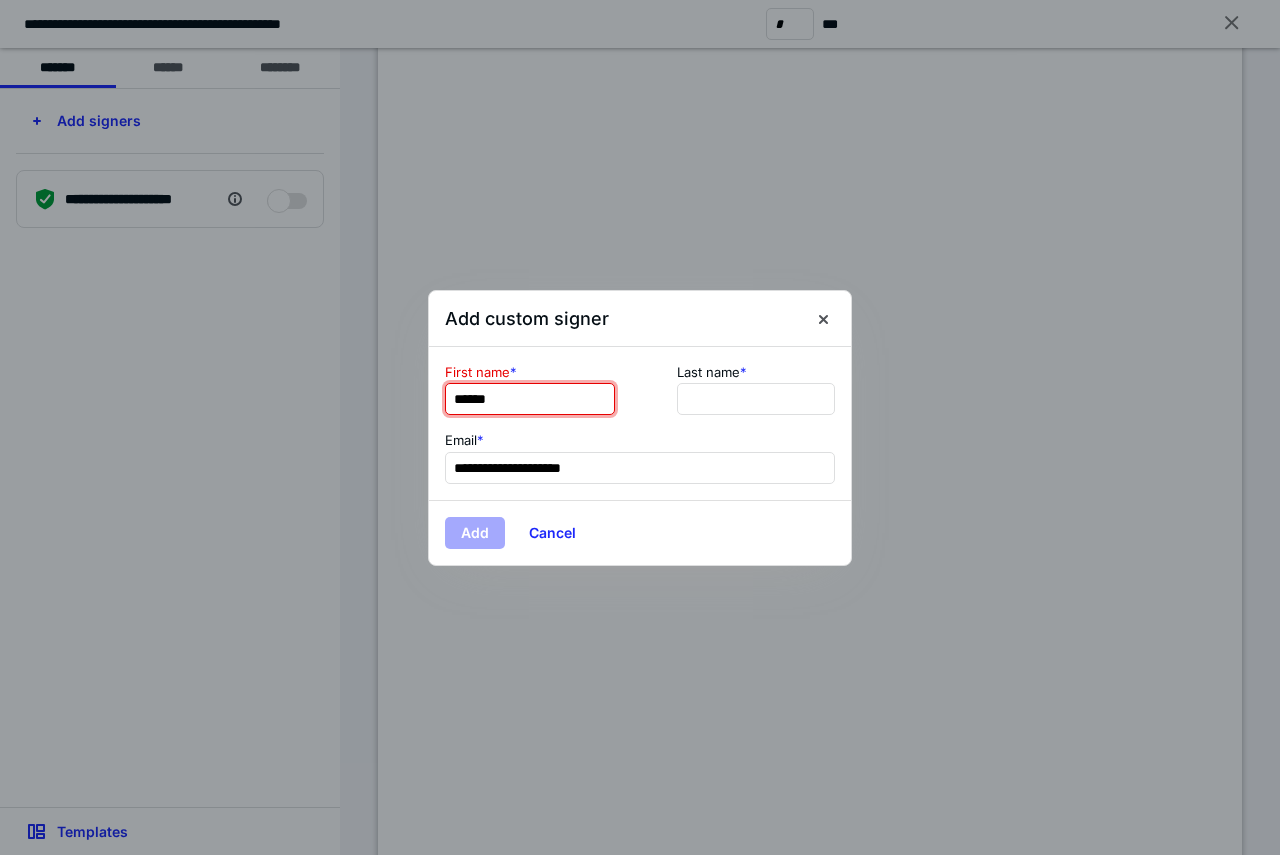 type on "******" 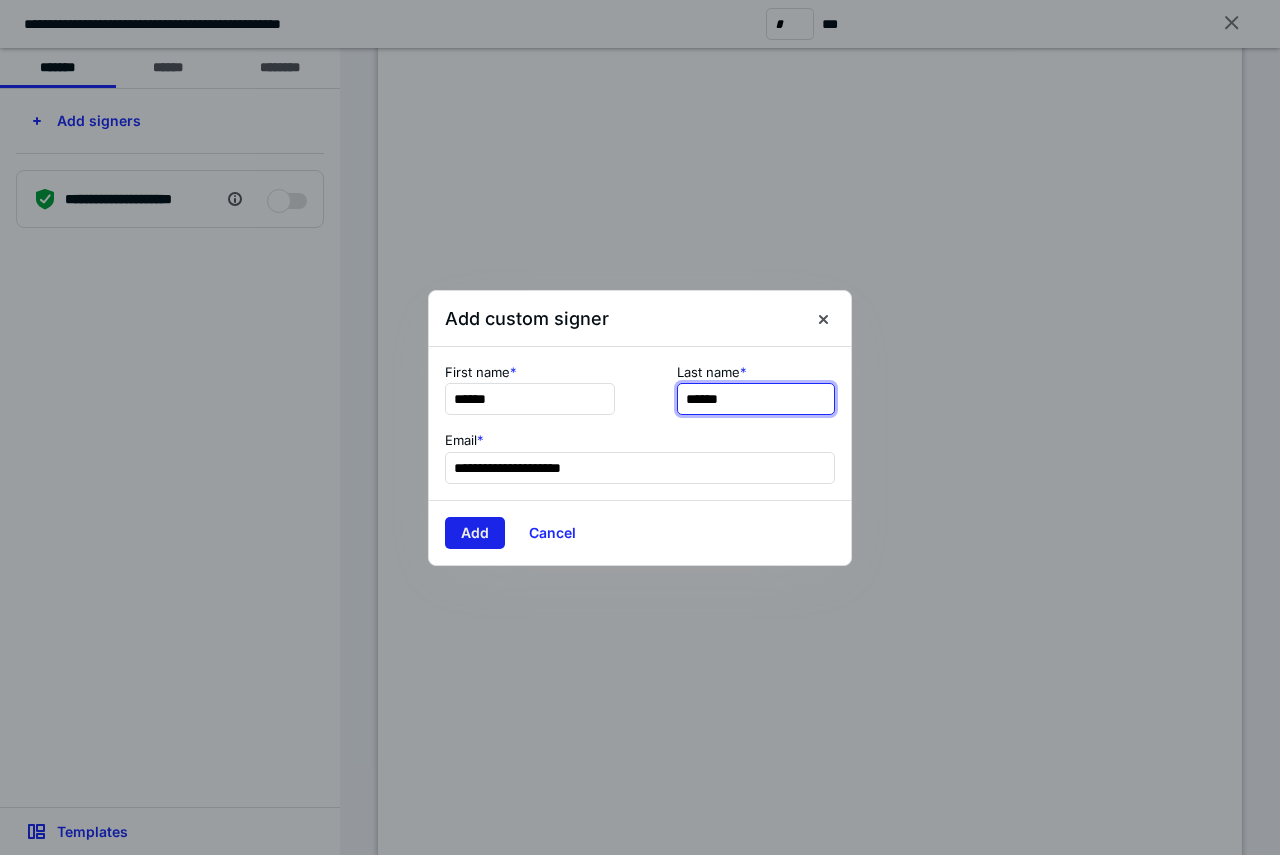 type on "******" 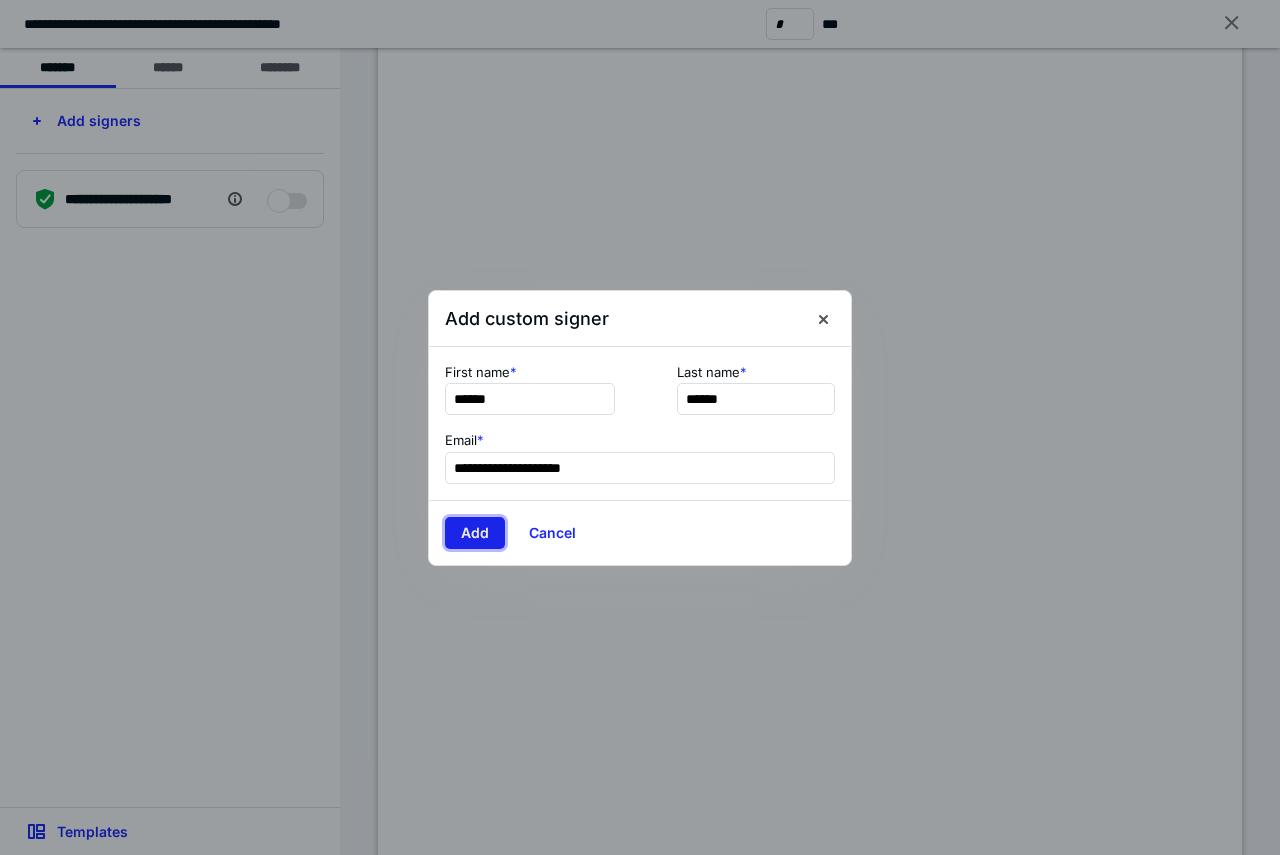 click on "Add" at bounding box center [475, 533] 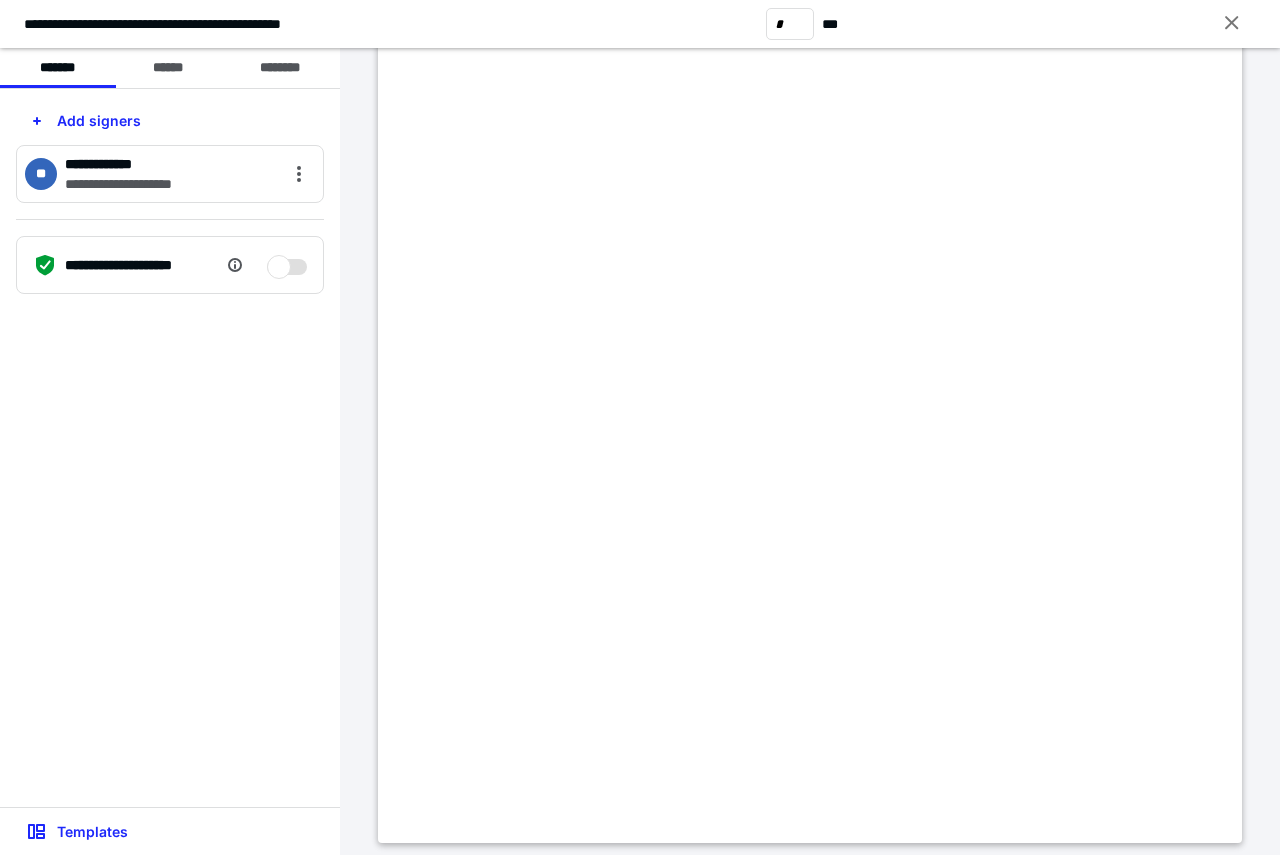 scroll, scrollTop: 3800, scrollLeft: 0, axis: vertical 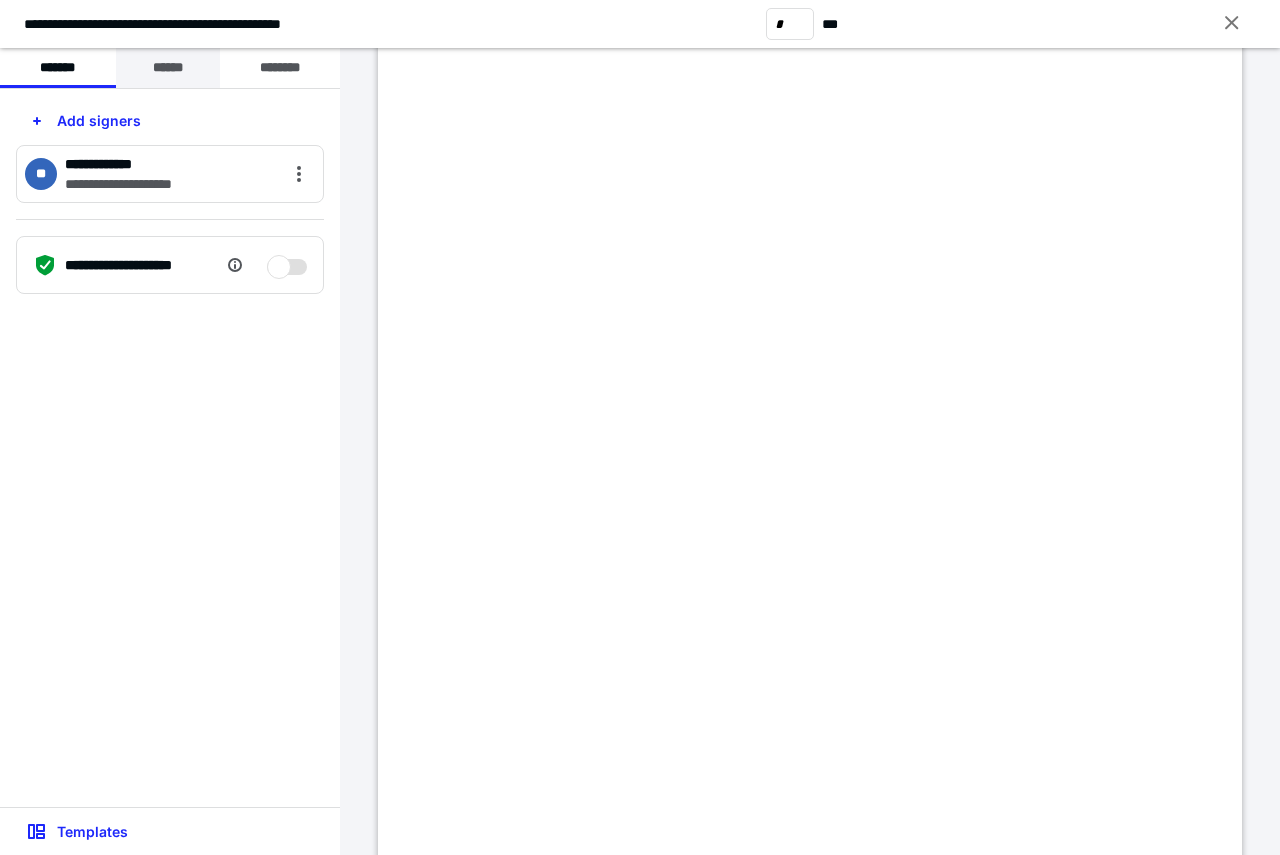 click on "******" at bounding box center (168, 68) 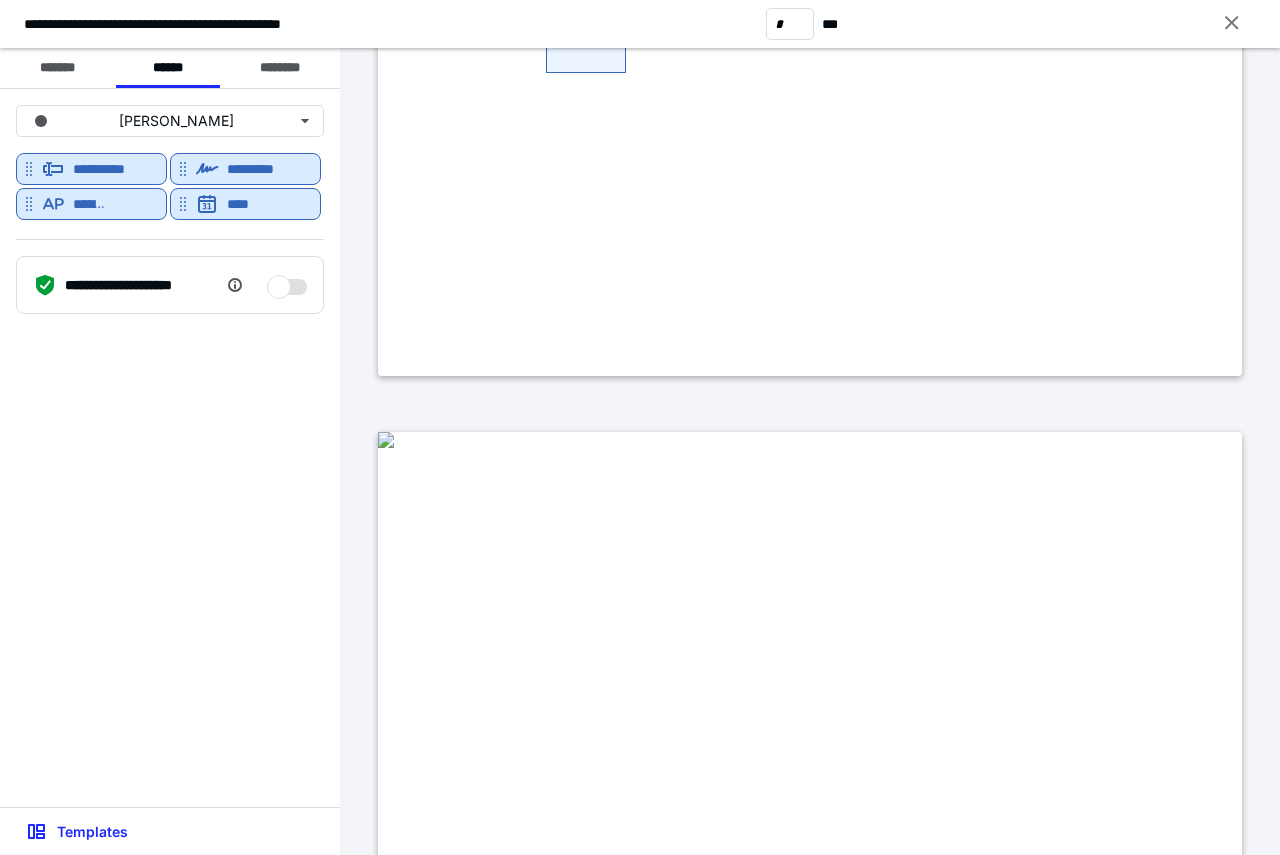 scroll, scrollTop: 4800, scrollLeft: 0, axis: vertical 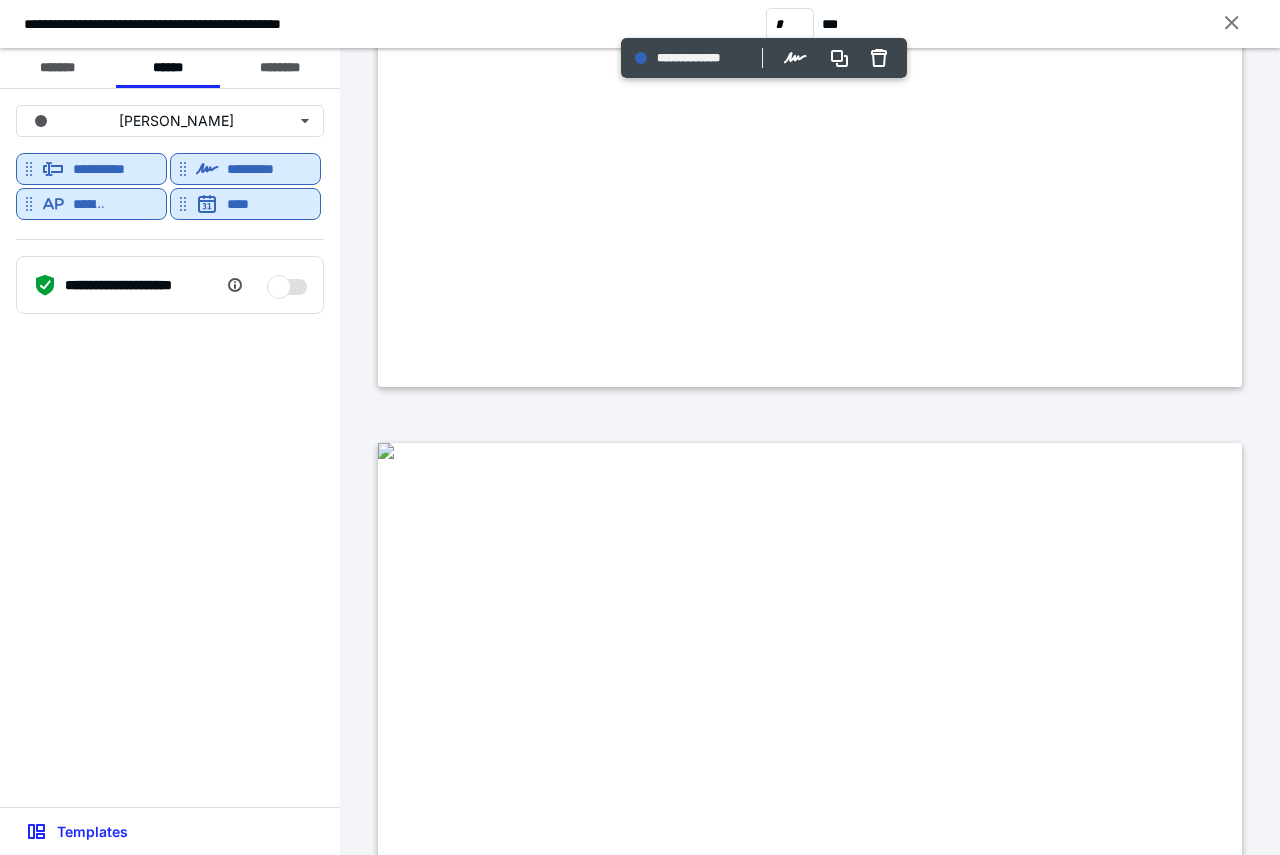 type on "*" 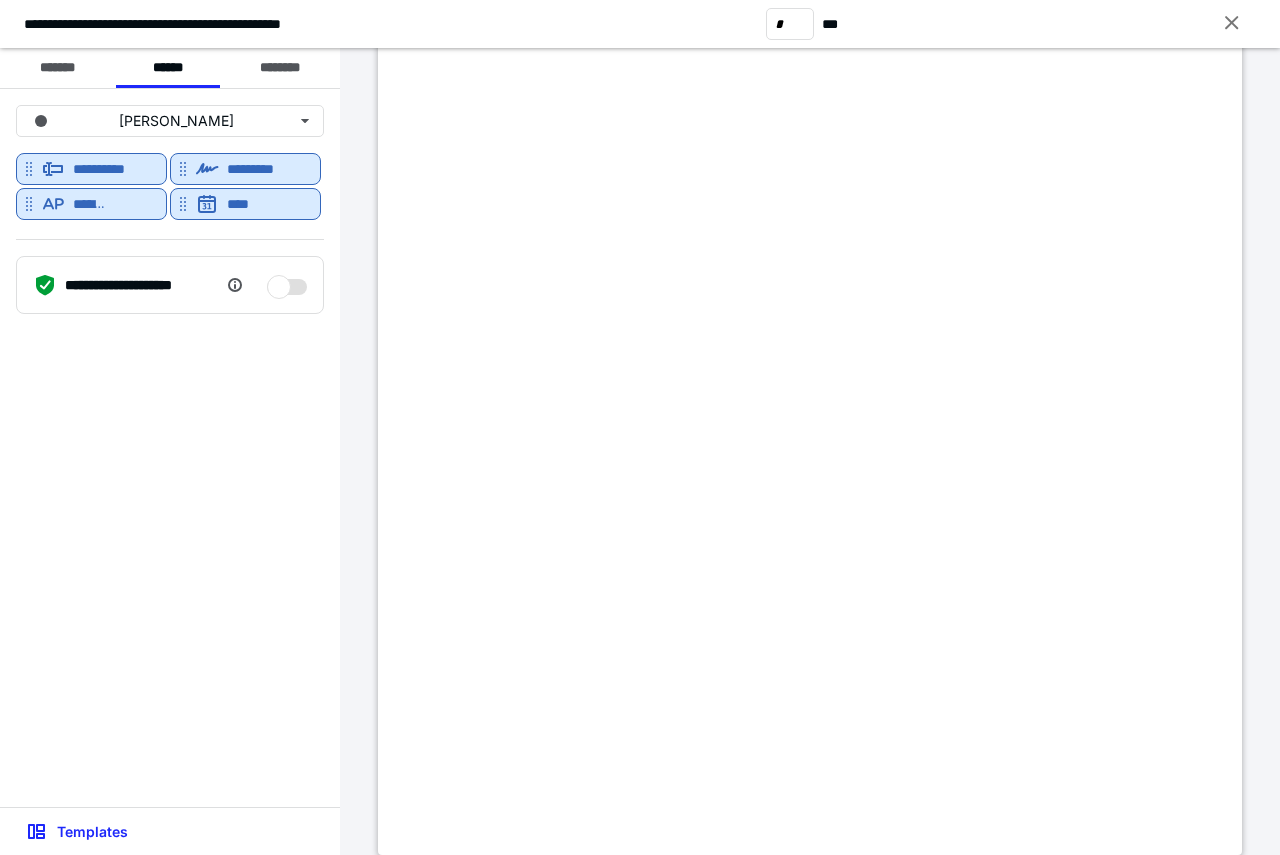 scroll, scrollTop: 6100, scrollLeft: 0, axis: vertical 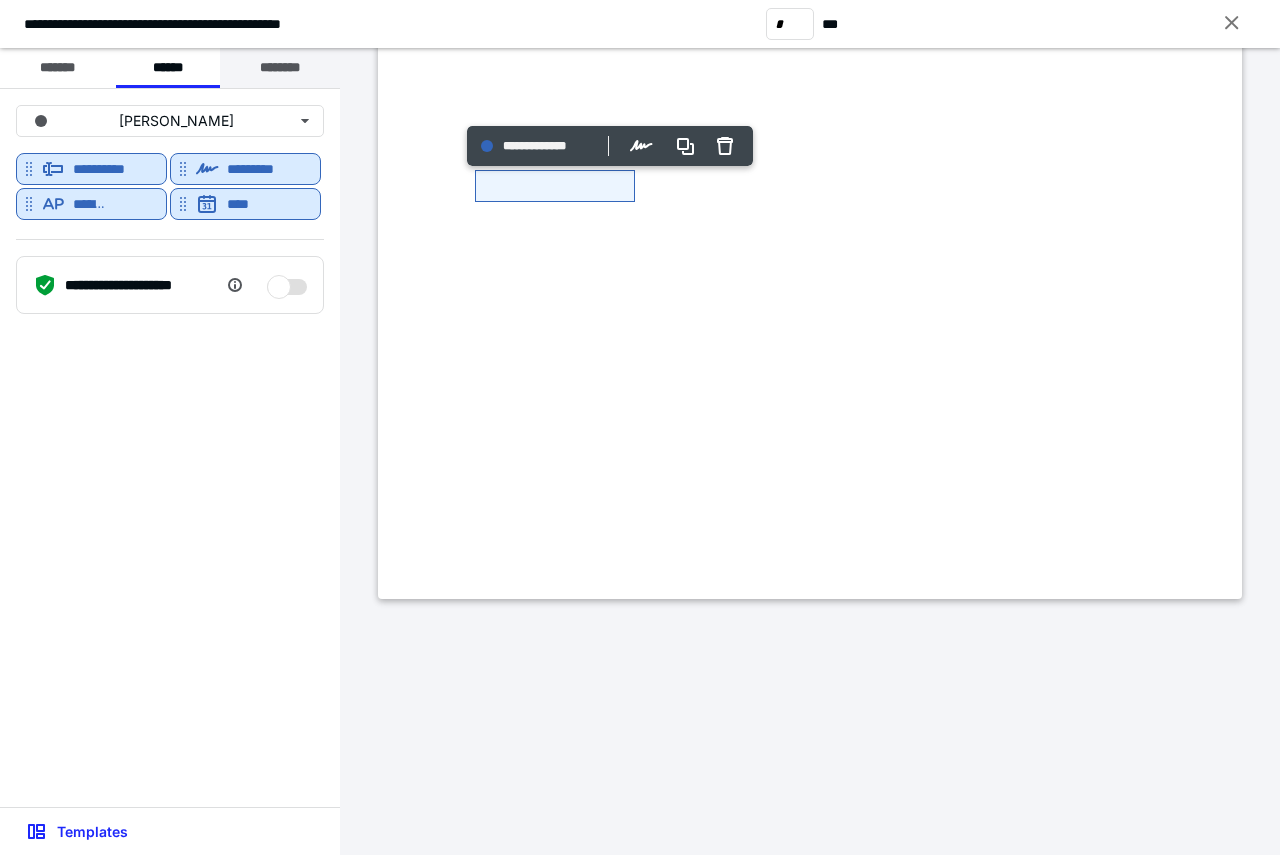 click on "********" at bounding box center [280, 68] 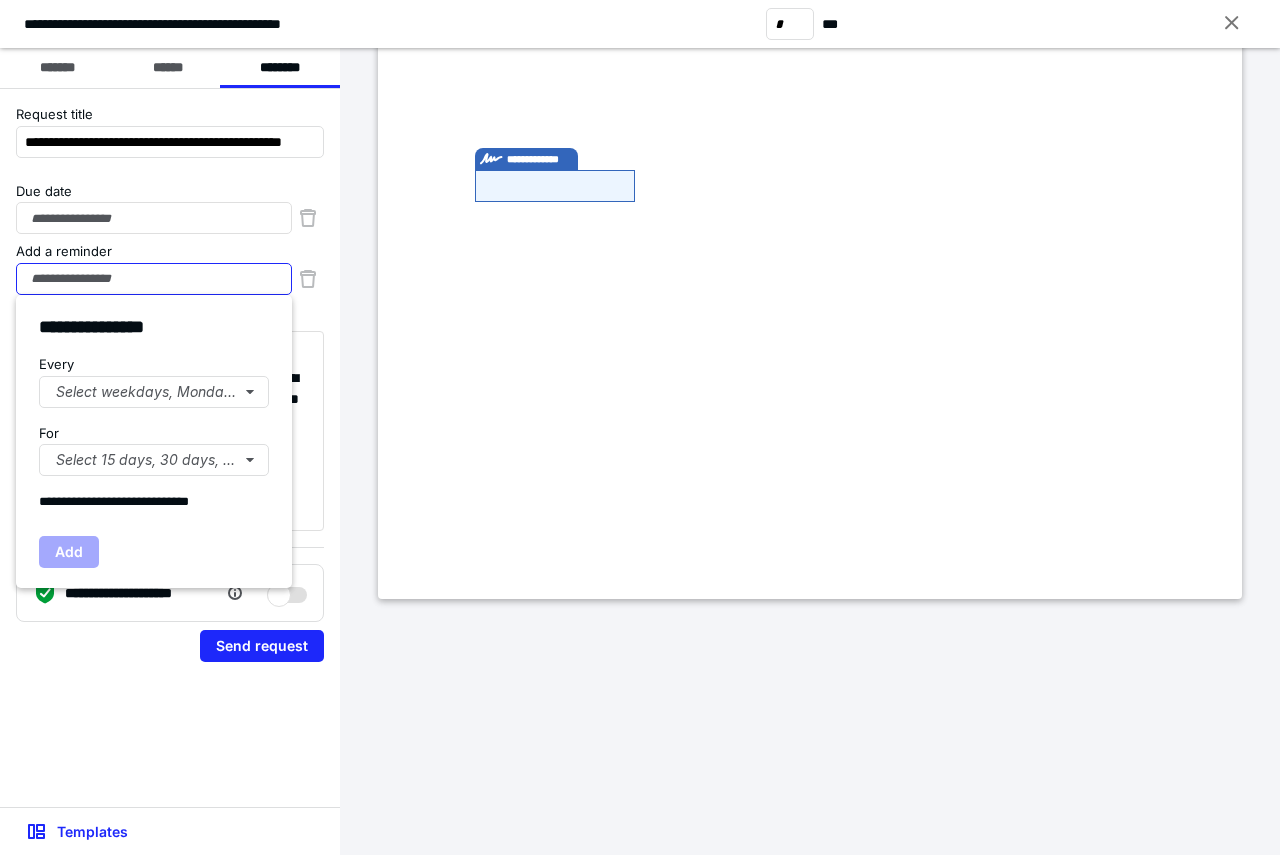 click on "Add a reminder" at bounding box center (154, 279) 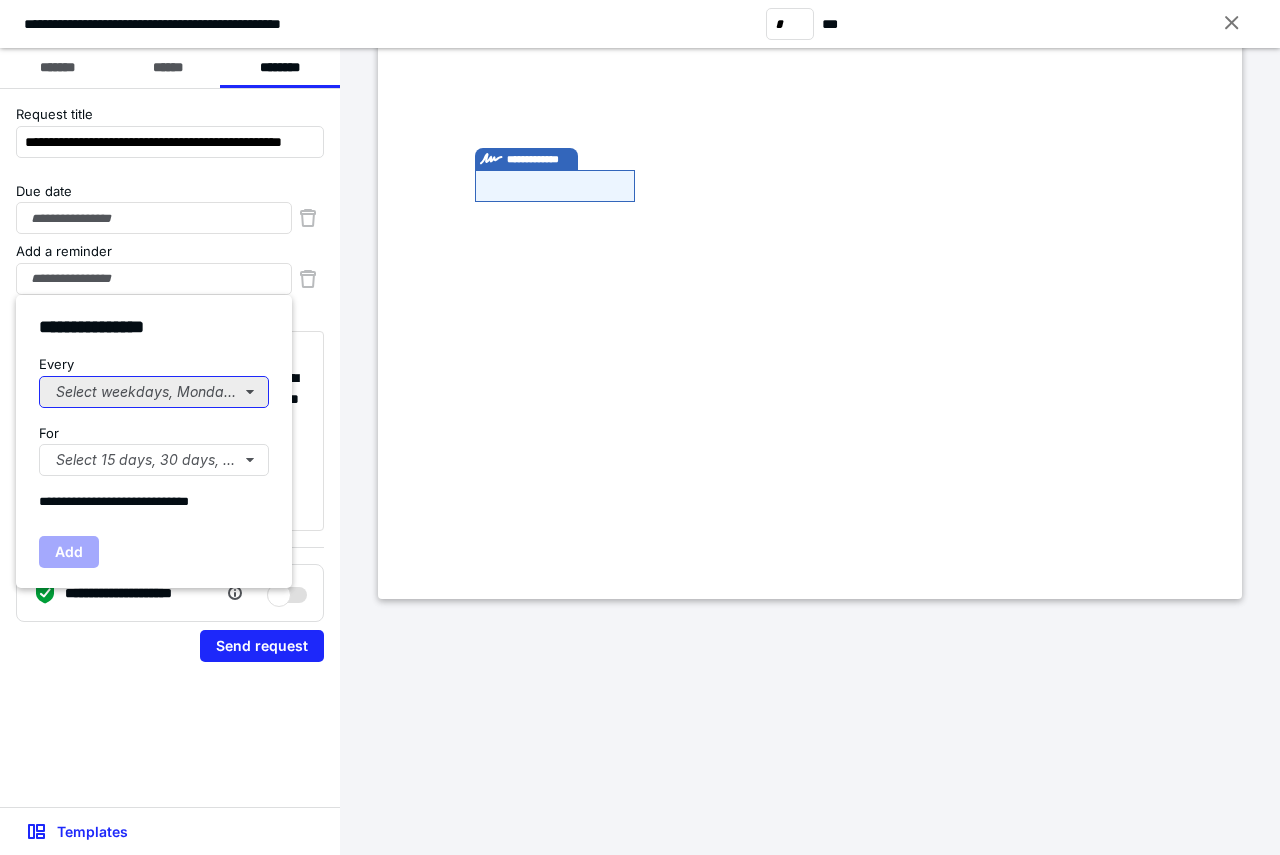 click on "Select weekdays, Mondays, or Tues..." at bounding box center (154, 392) 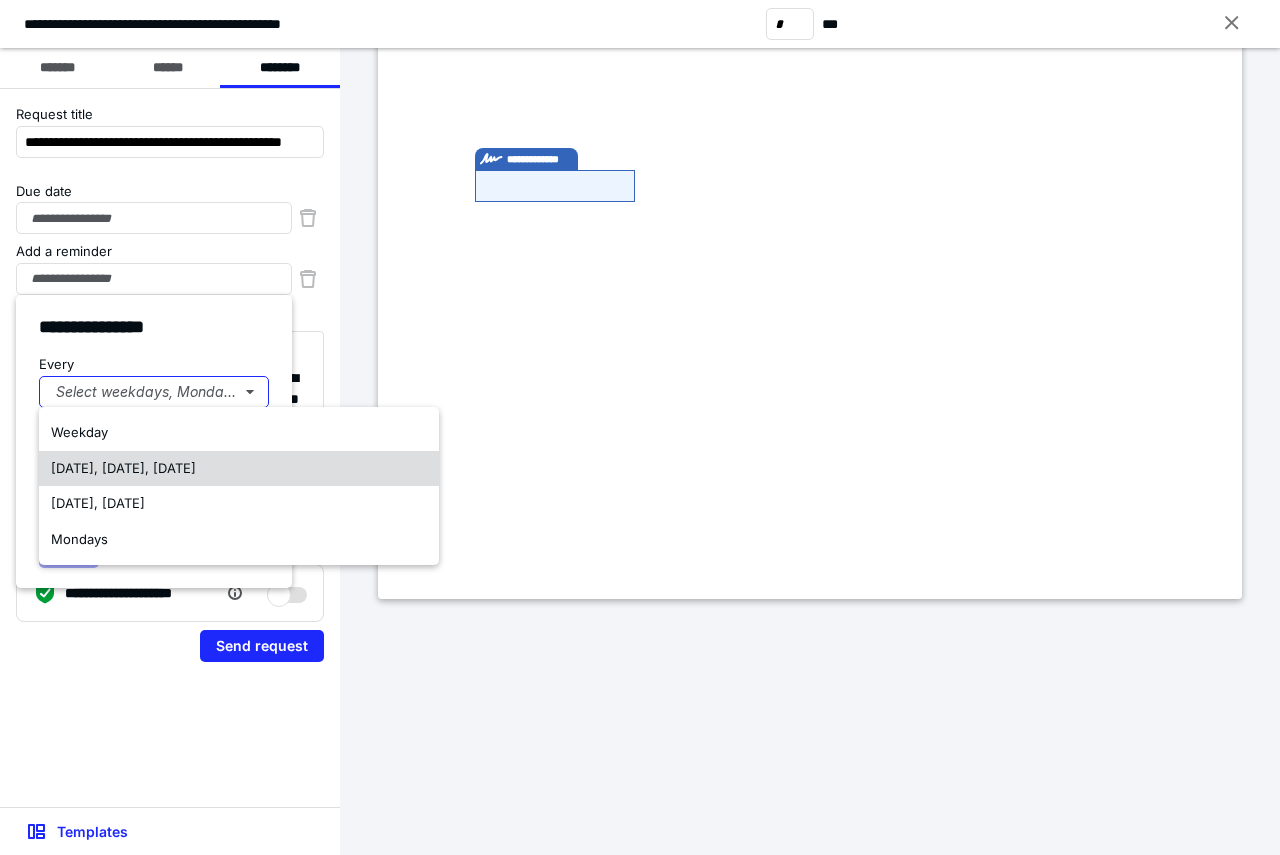 click on "[DATE], [DATE], [DATE]" at bounding box center [123, 468] 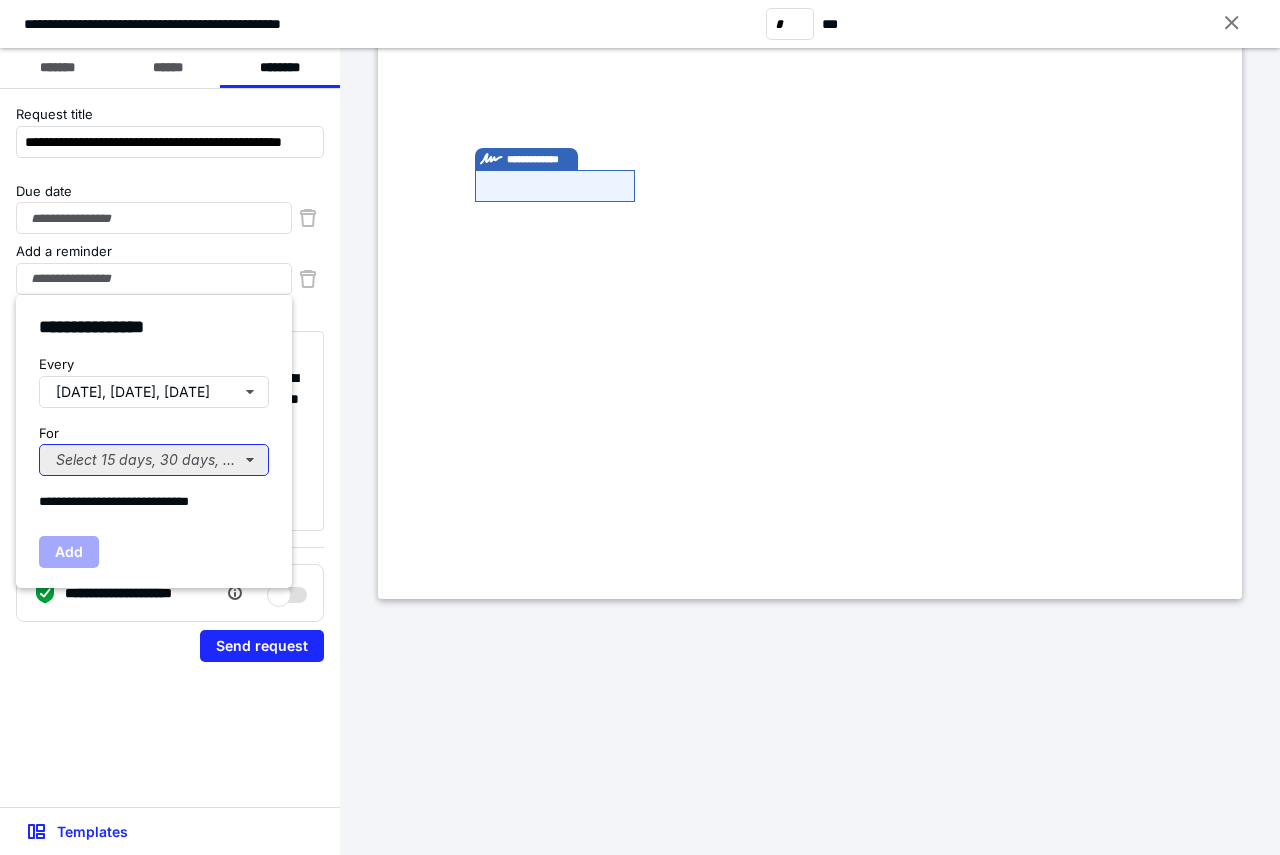 click on "Select 15 days, 30 days, or 45 days..." at bounding box center (154, 460) 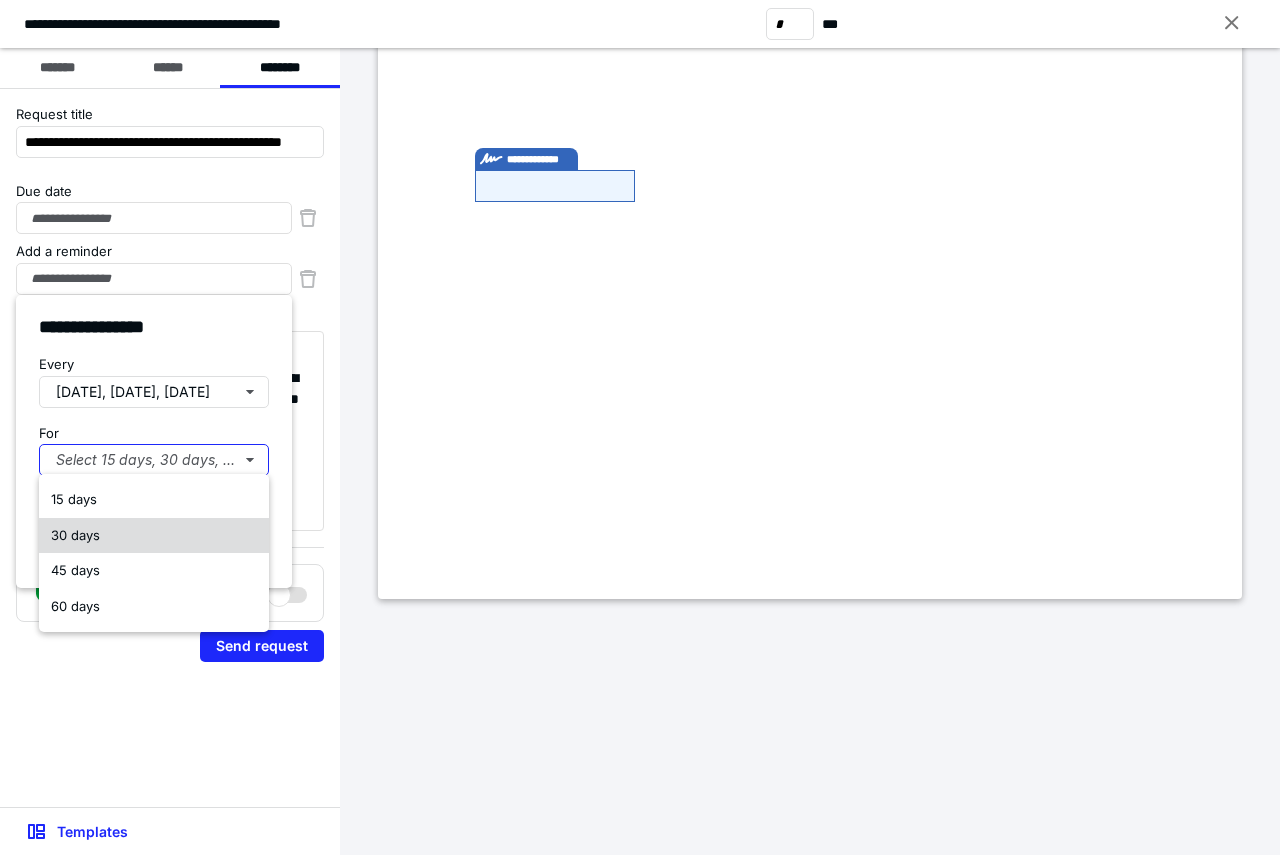 drag, startPoint x: 139, startPoint y: 524, endPoint x: 148, endPoint y: 547, distance: 24.698177 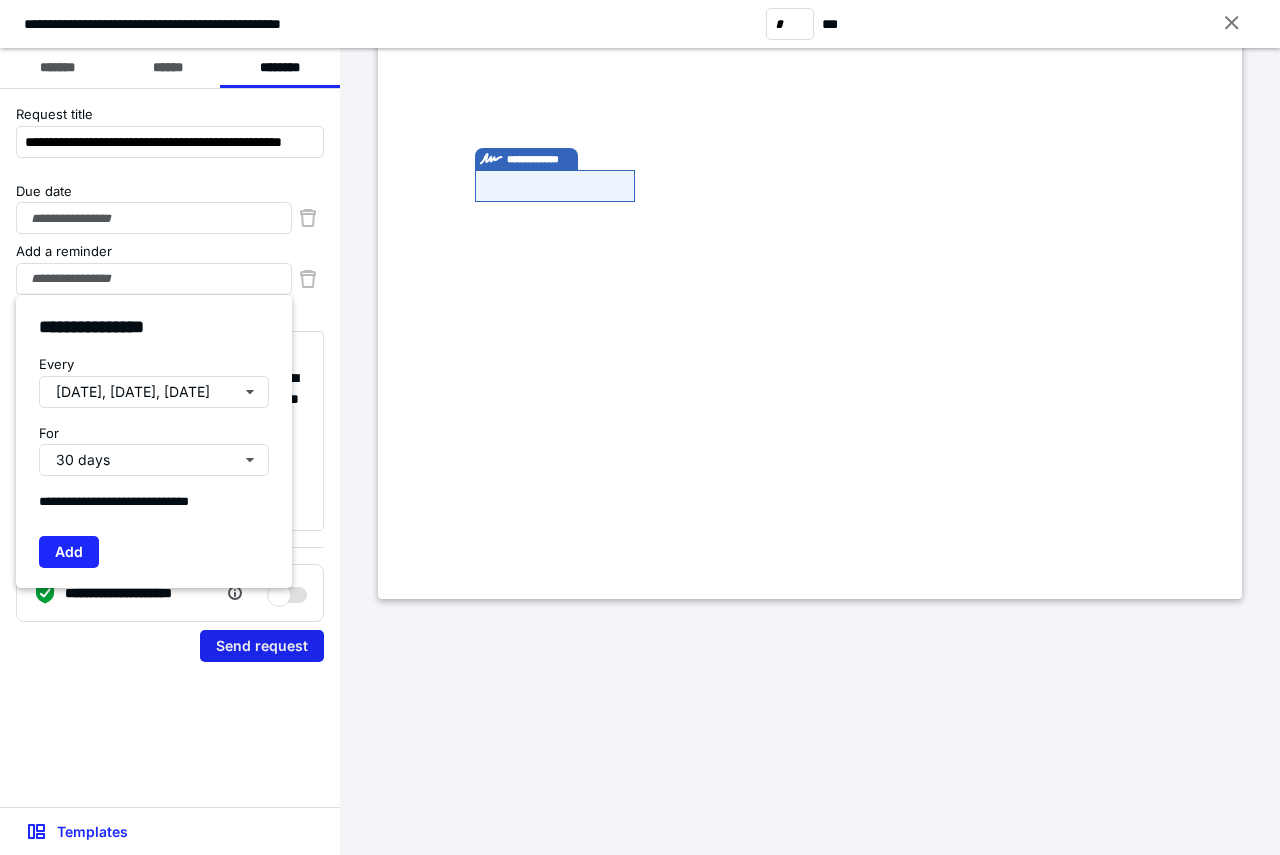 click on "Send request" at bounding box center (262, 646) 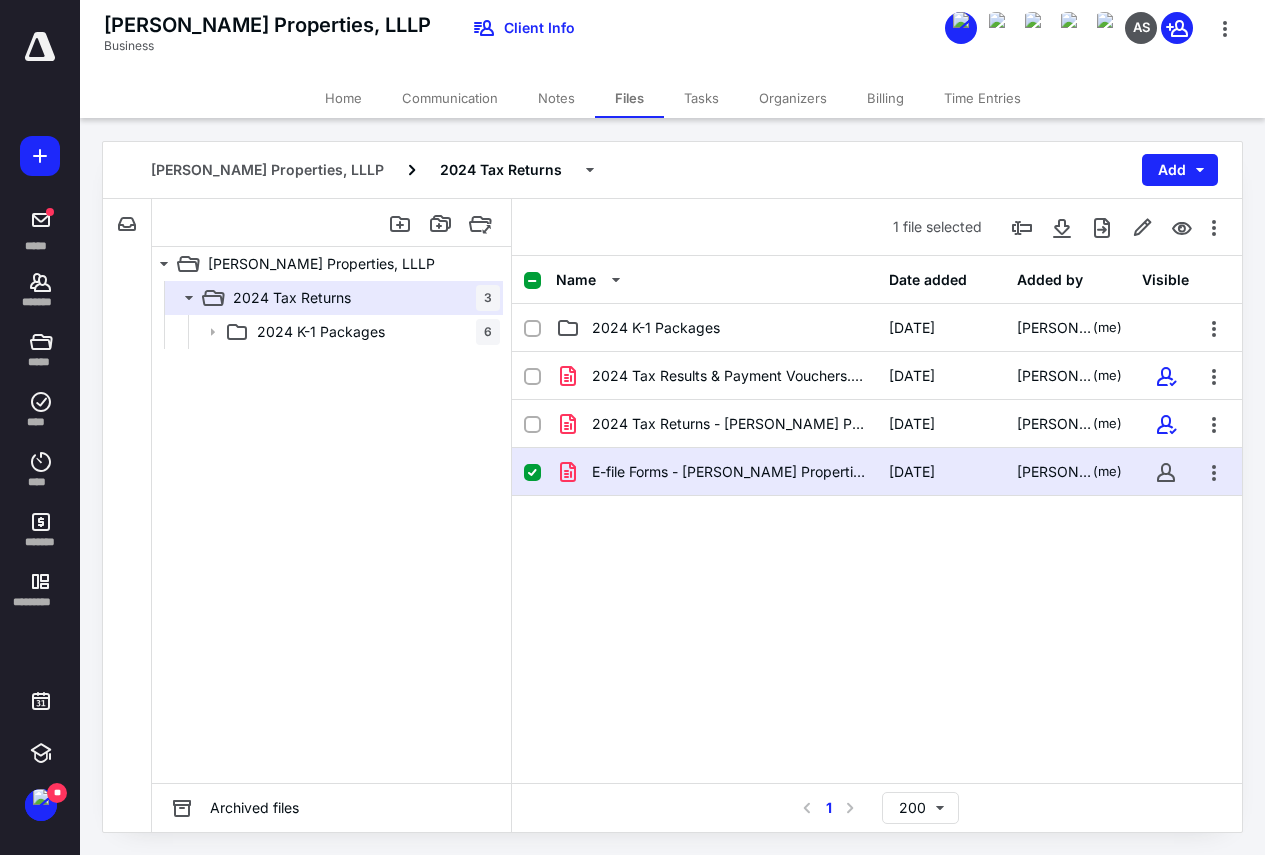 click on "Home" at bounding box center (343, 98) 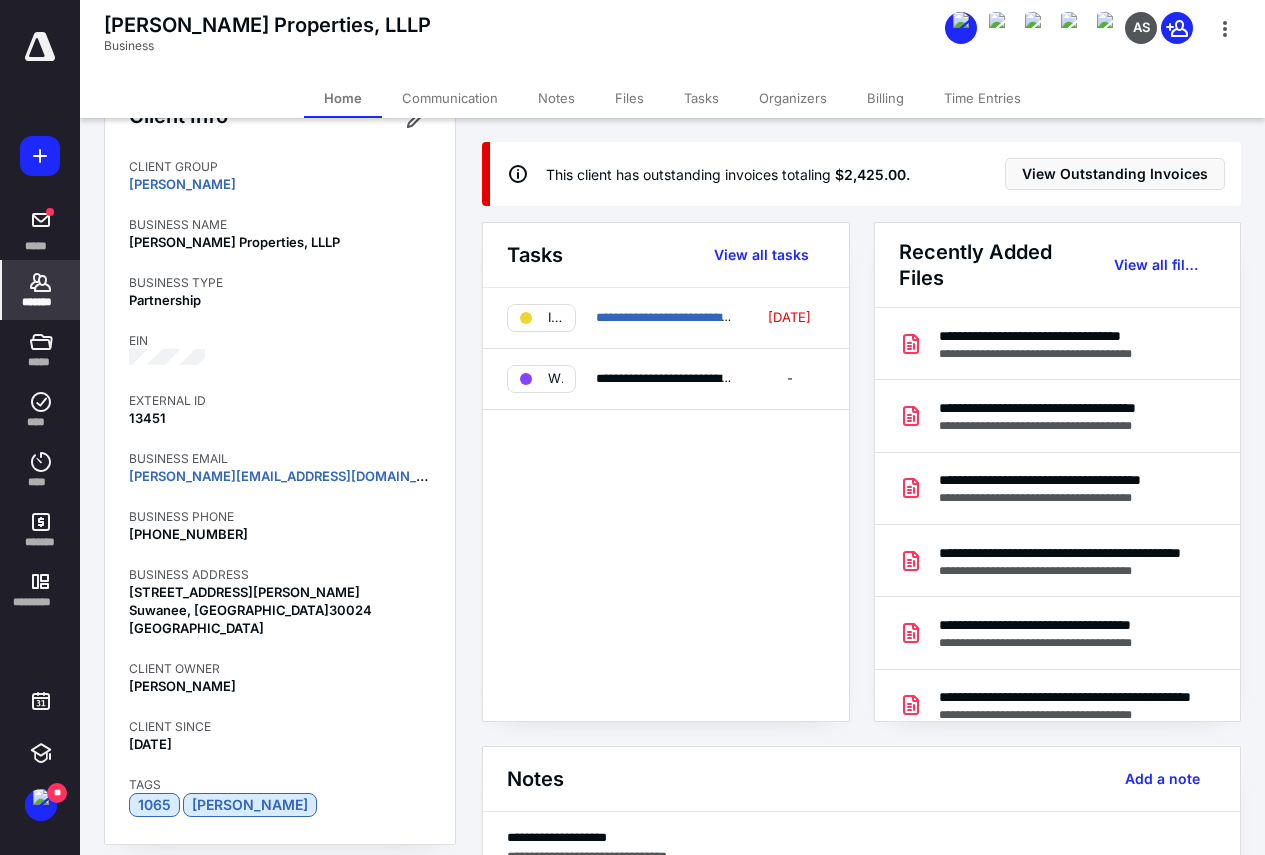 scroll, scrollTop: 300, scrollLeft: 0, axis: vertical 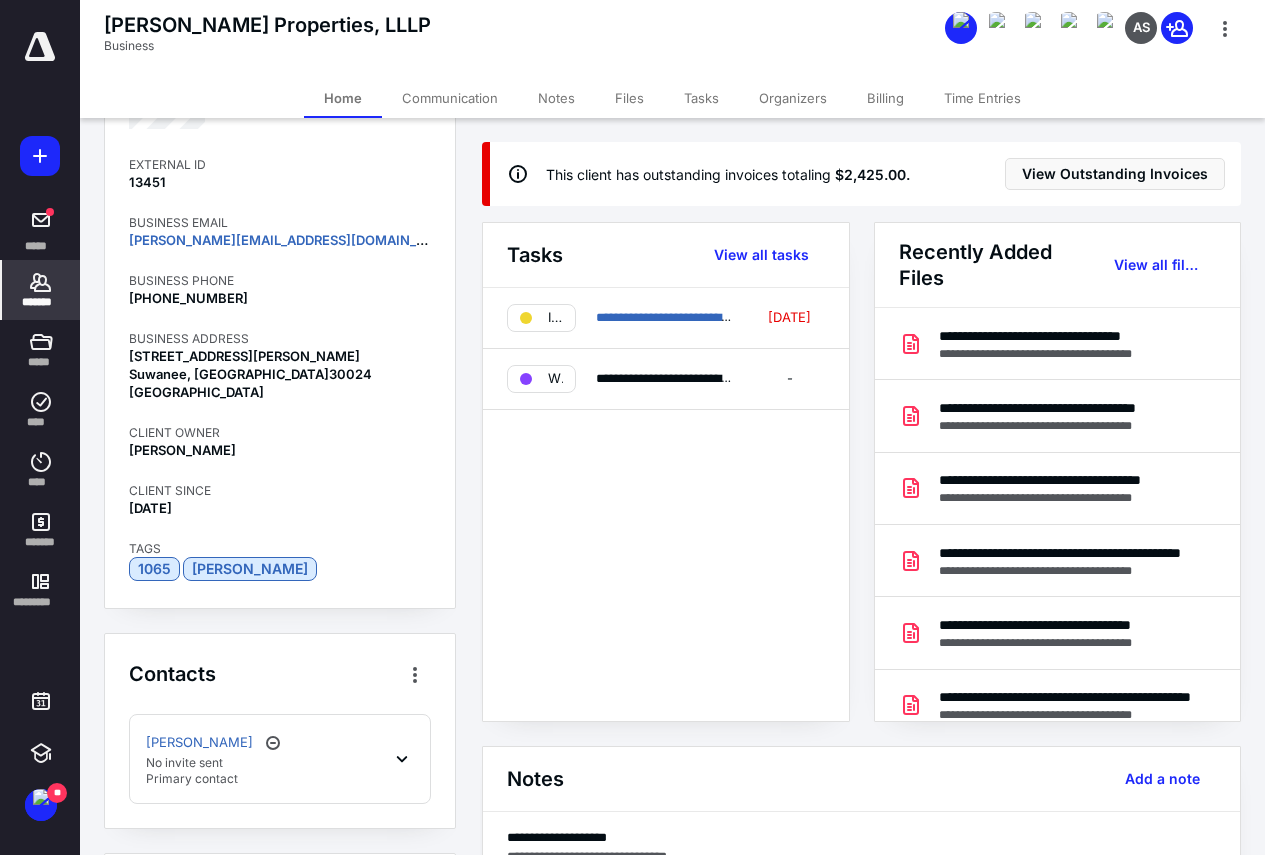 click on "[PERSON_NAME] No invite sent Primary contact" at bounding box center (280, 759) 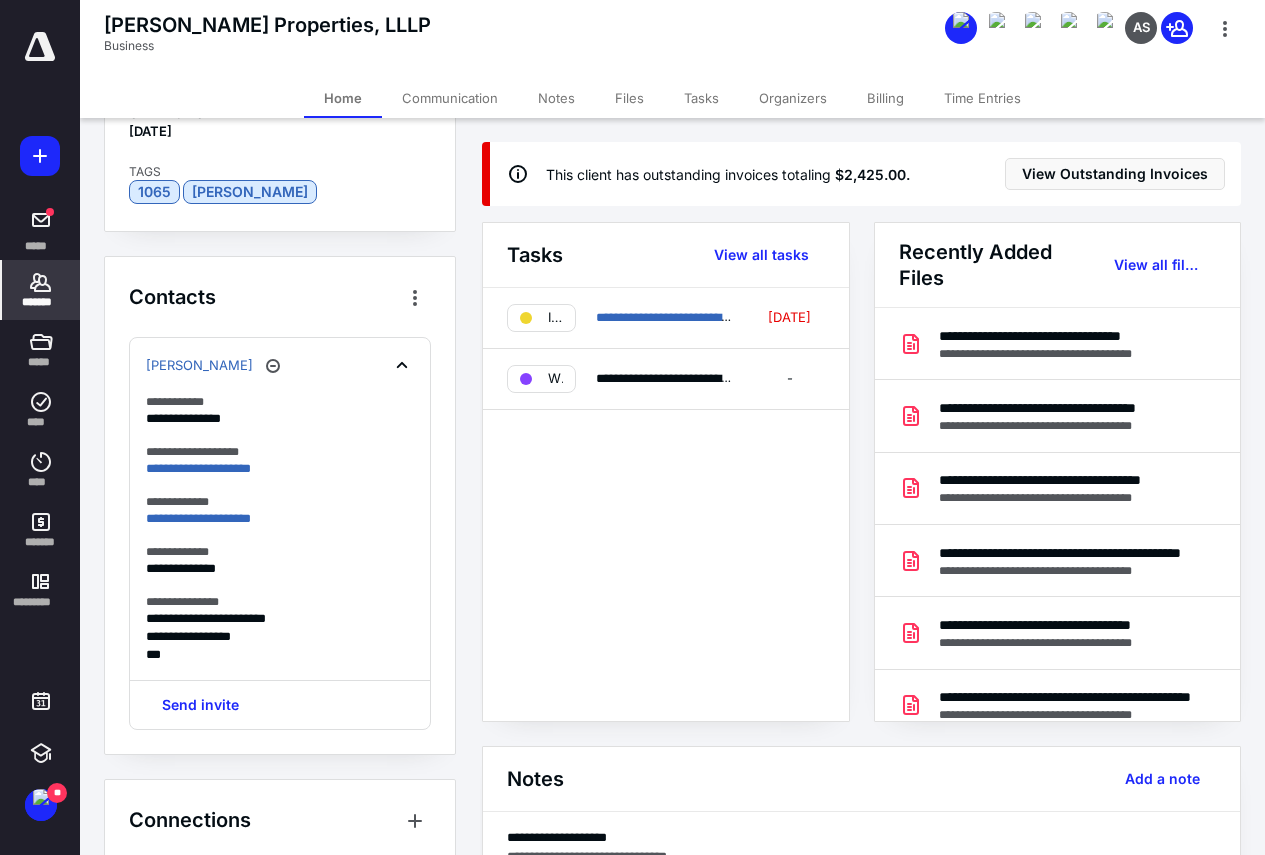 scroll, scrollTop: 705, scrollLeft: 0, axis: vertical 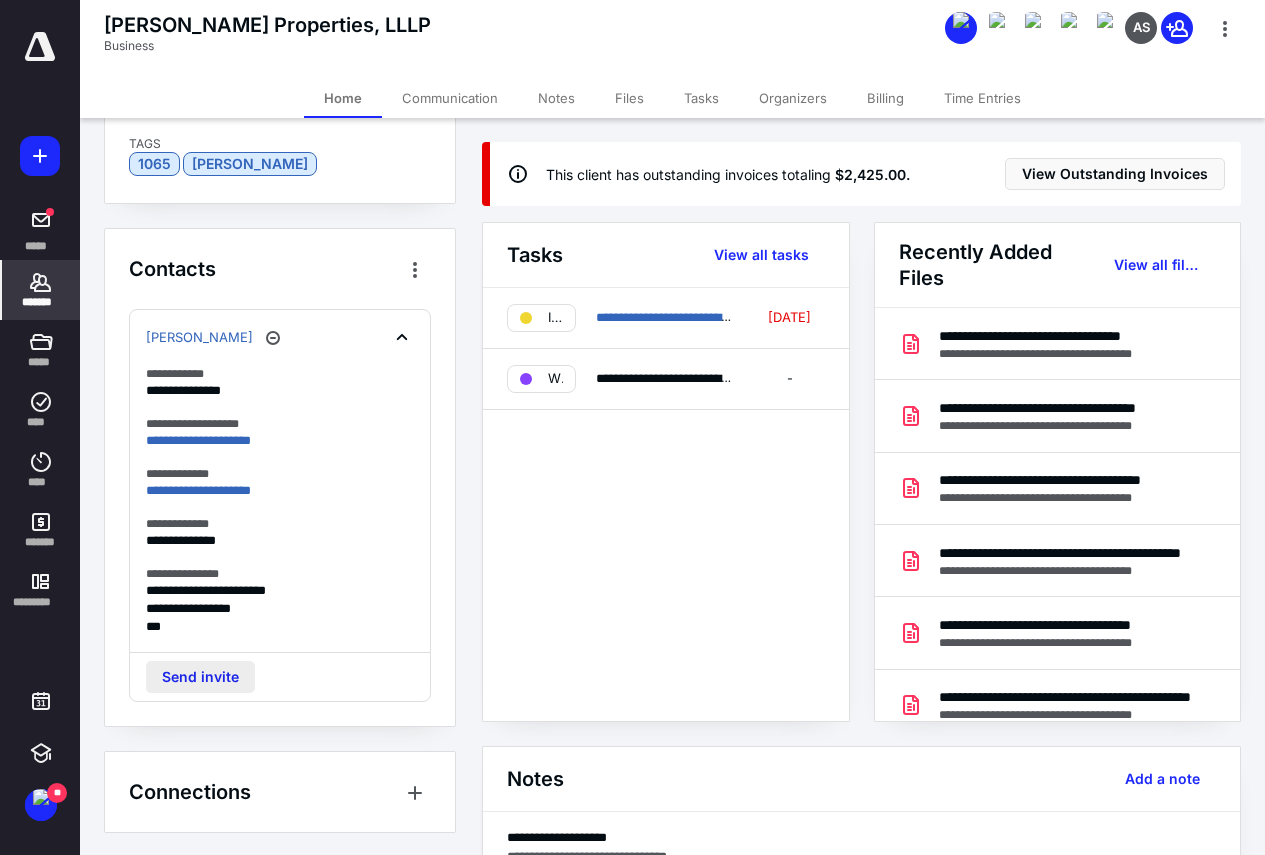 click on "Send invite" at bounding box center [200, 677] 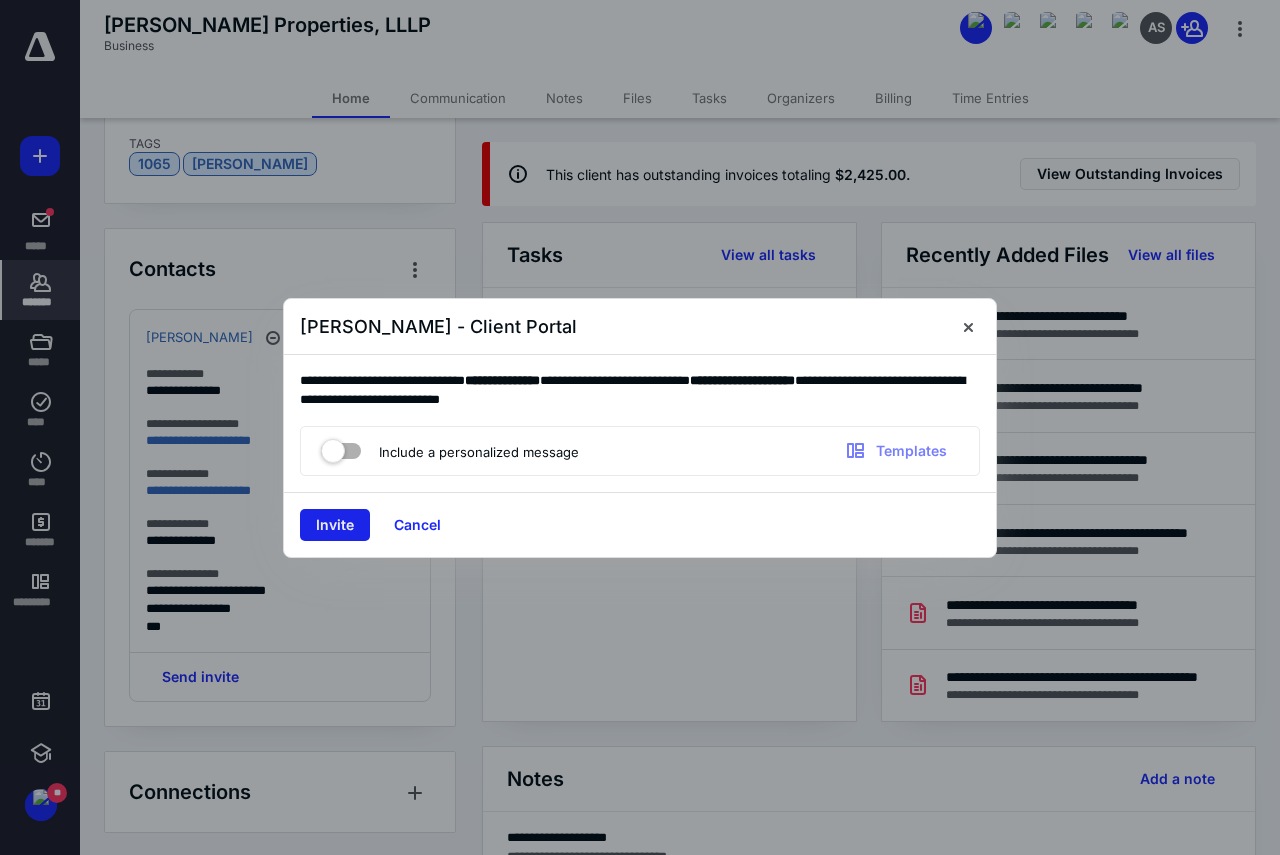 click on "Invite" at bounding box center [335, 525] 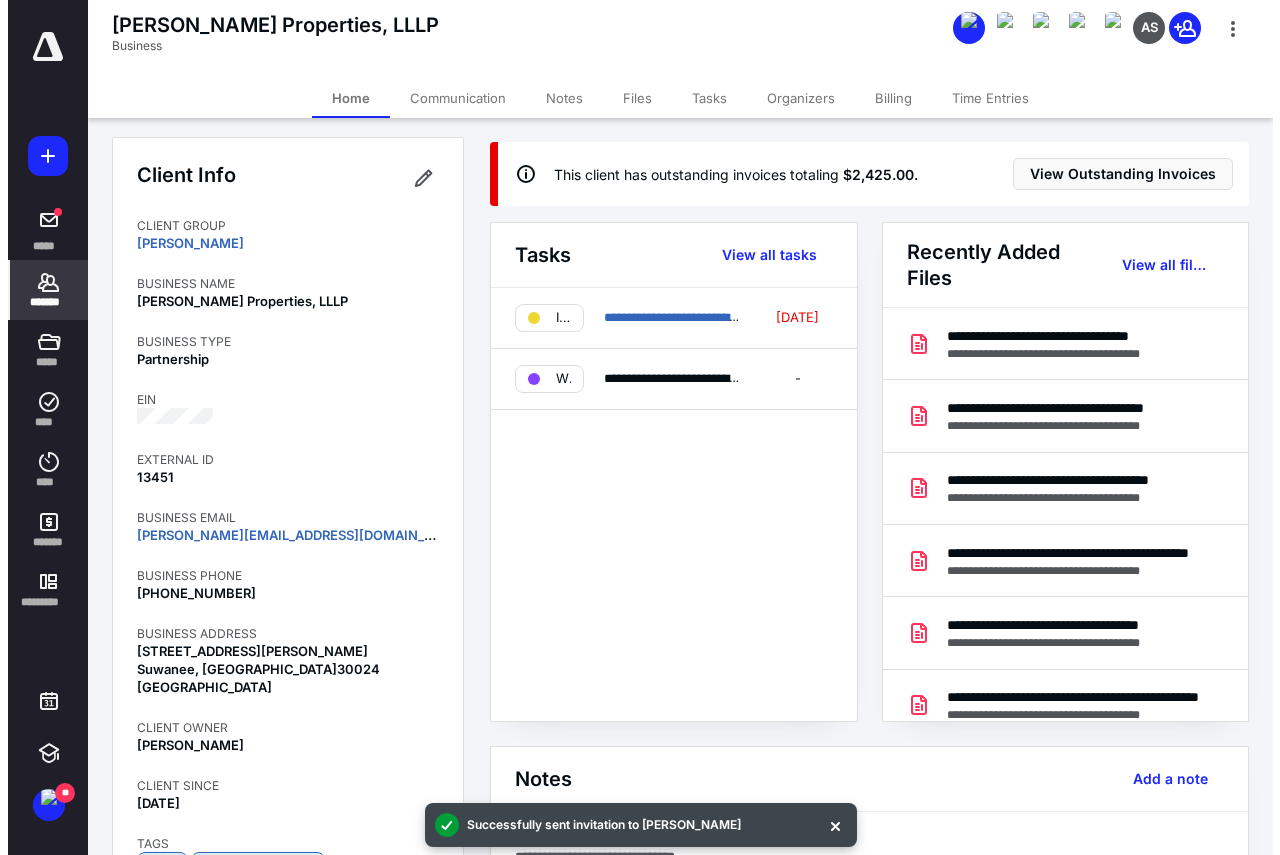 scroll, scrollTop: 0, scrollLeft: 0, axis: both 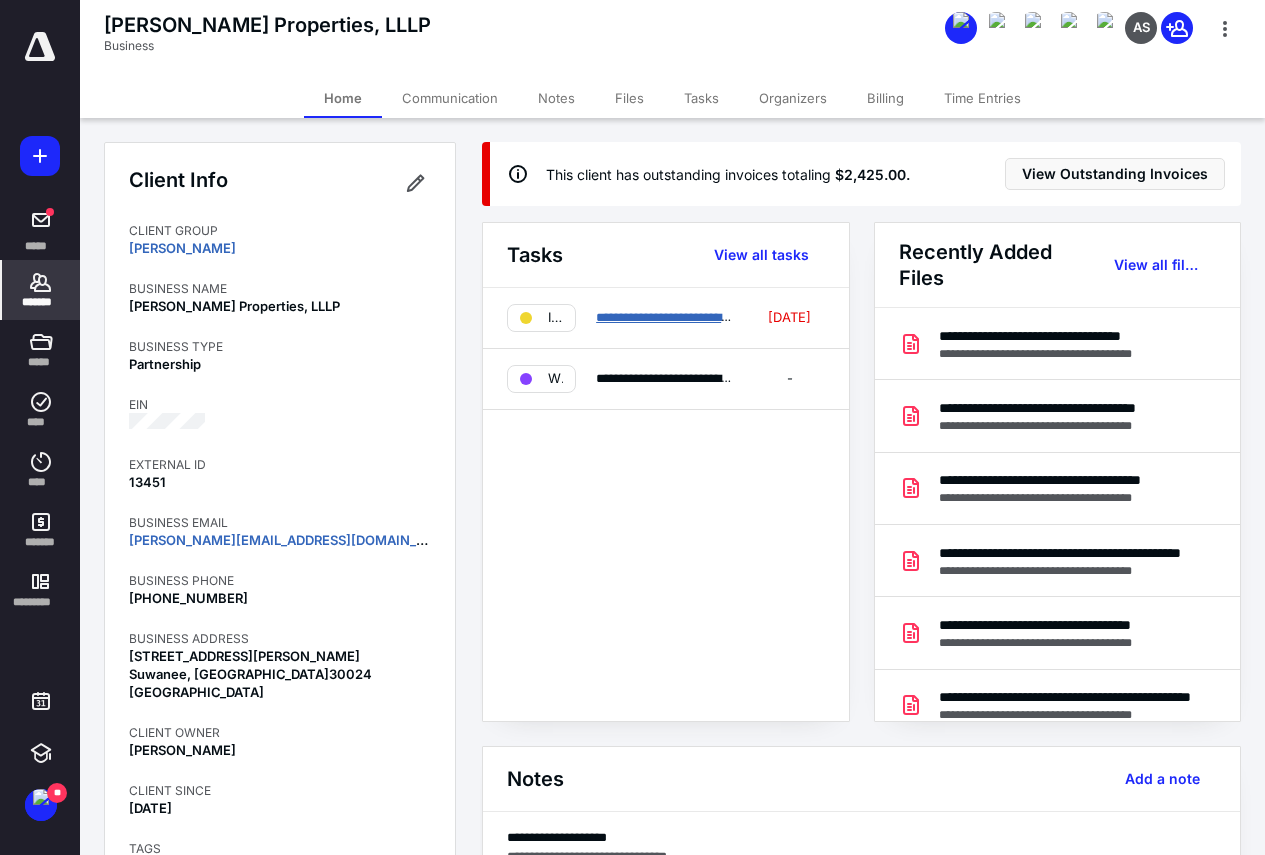 click on "**********" at bounding box center (691, 317) 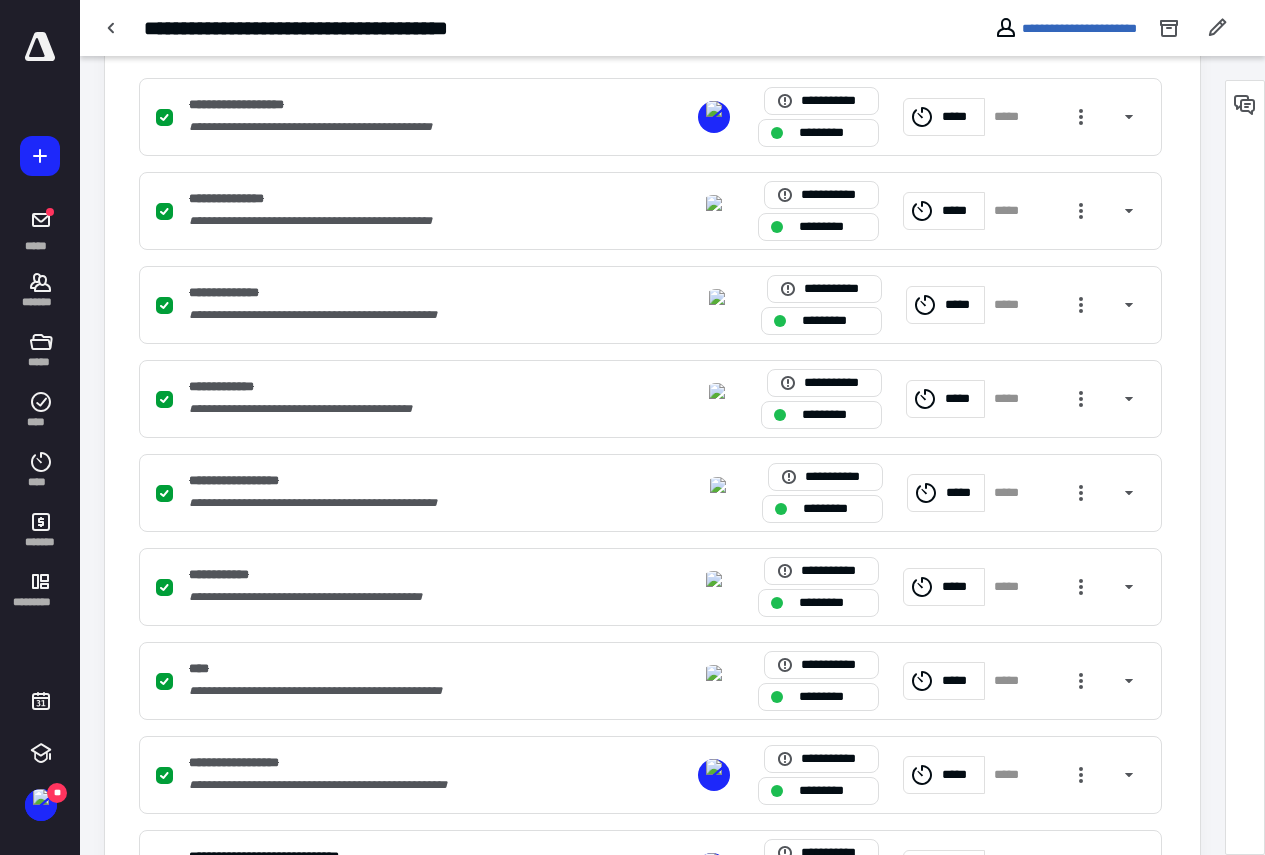 scroll, scrollTop: 700, scrollLeft: 0, axis: vertical 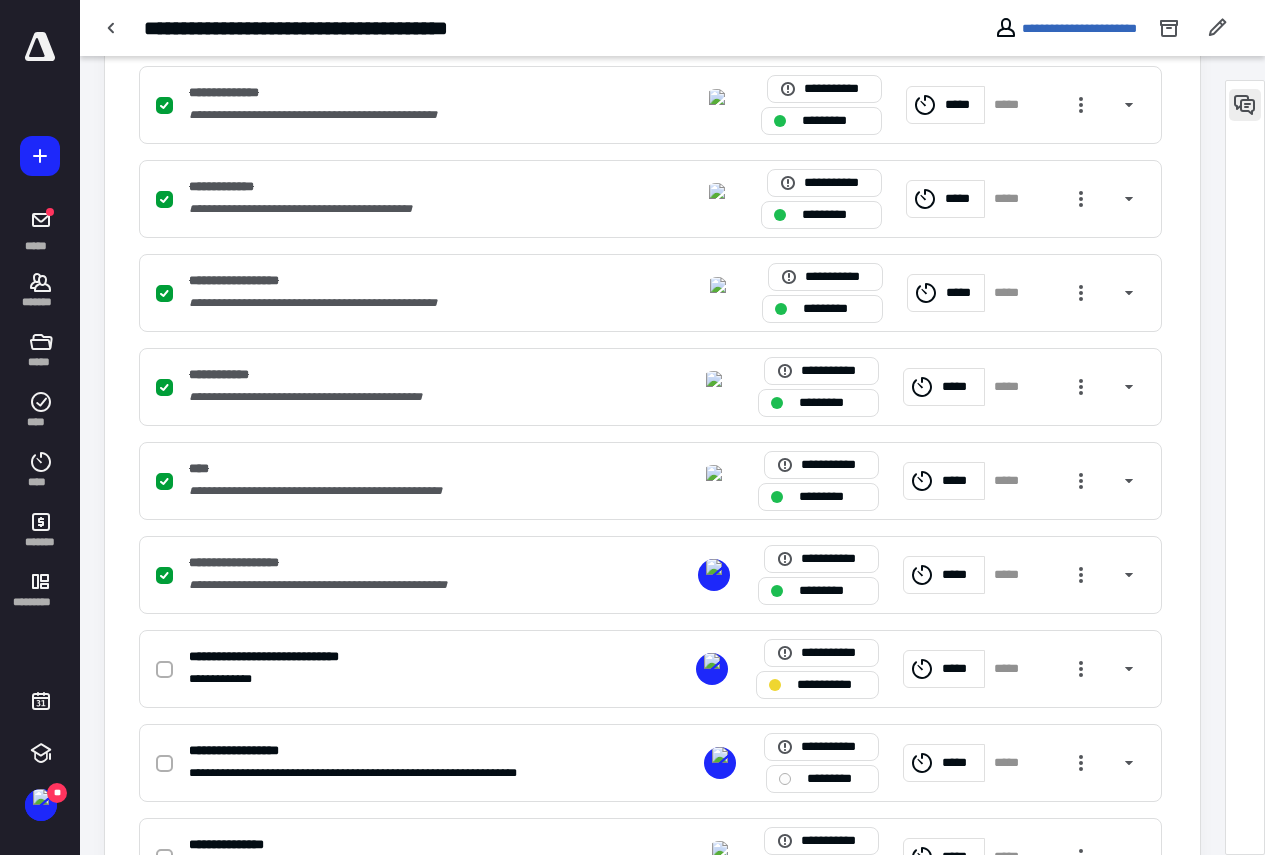 click at bounding box center [1245, 105] 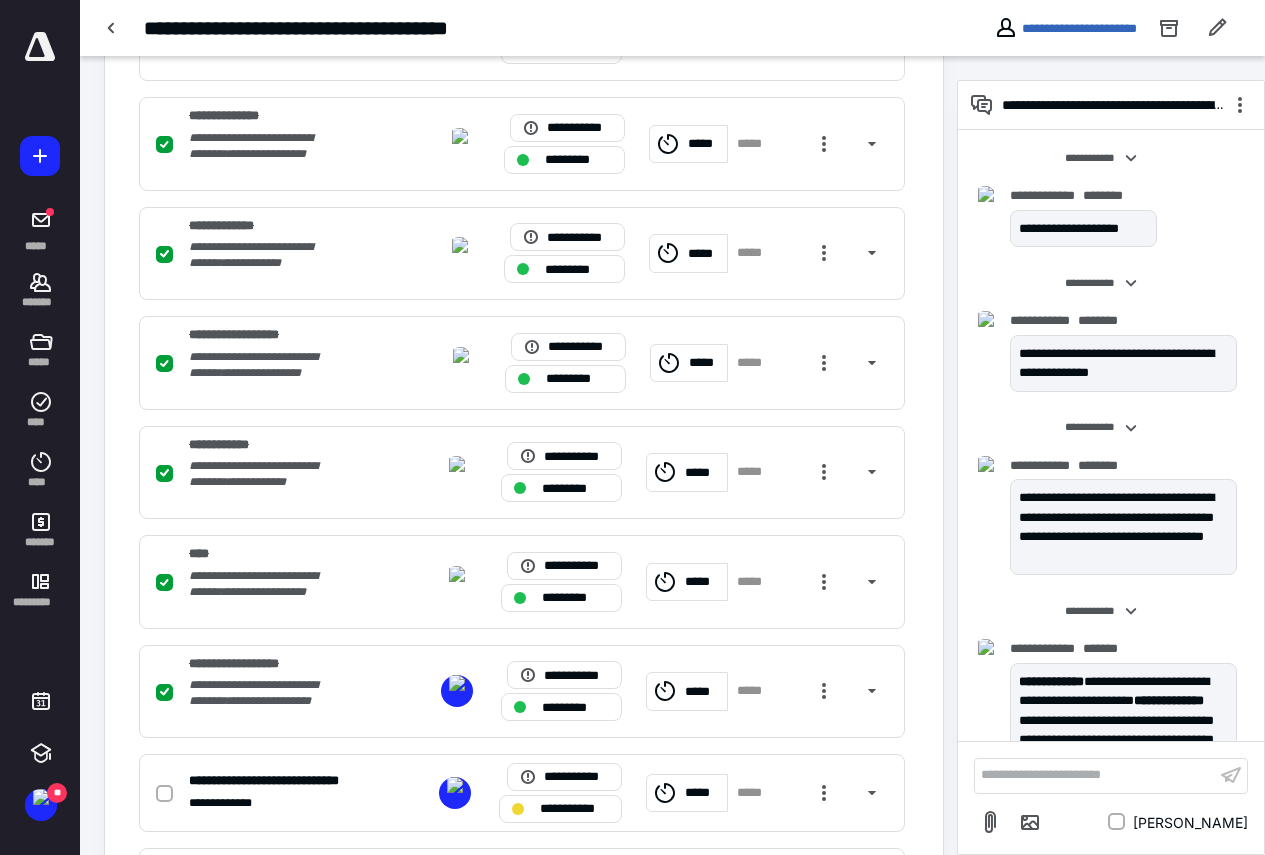 scroll, scrollTop: 221, scrollLeft: 0, axis: vertical 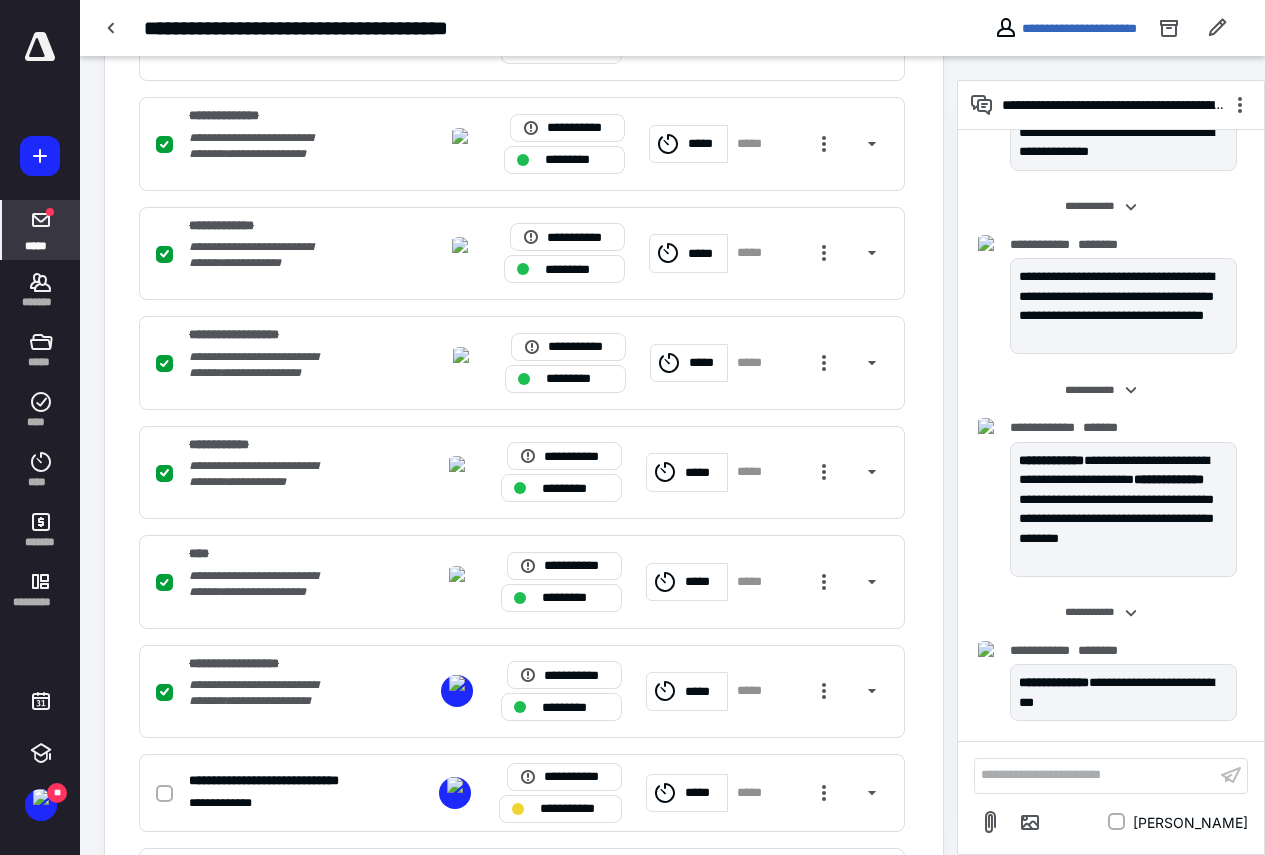 click 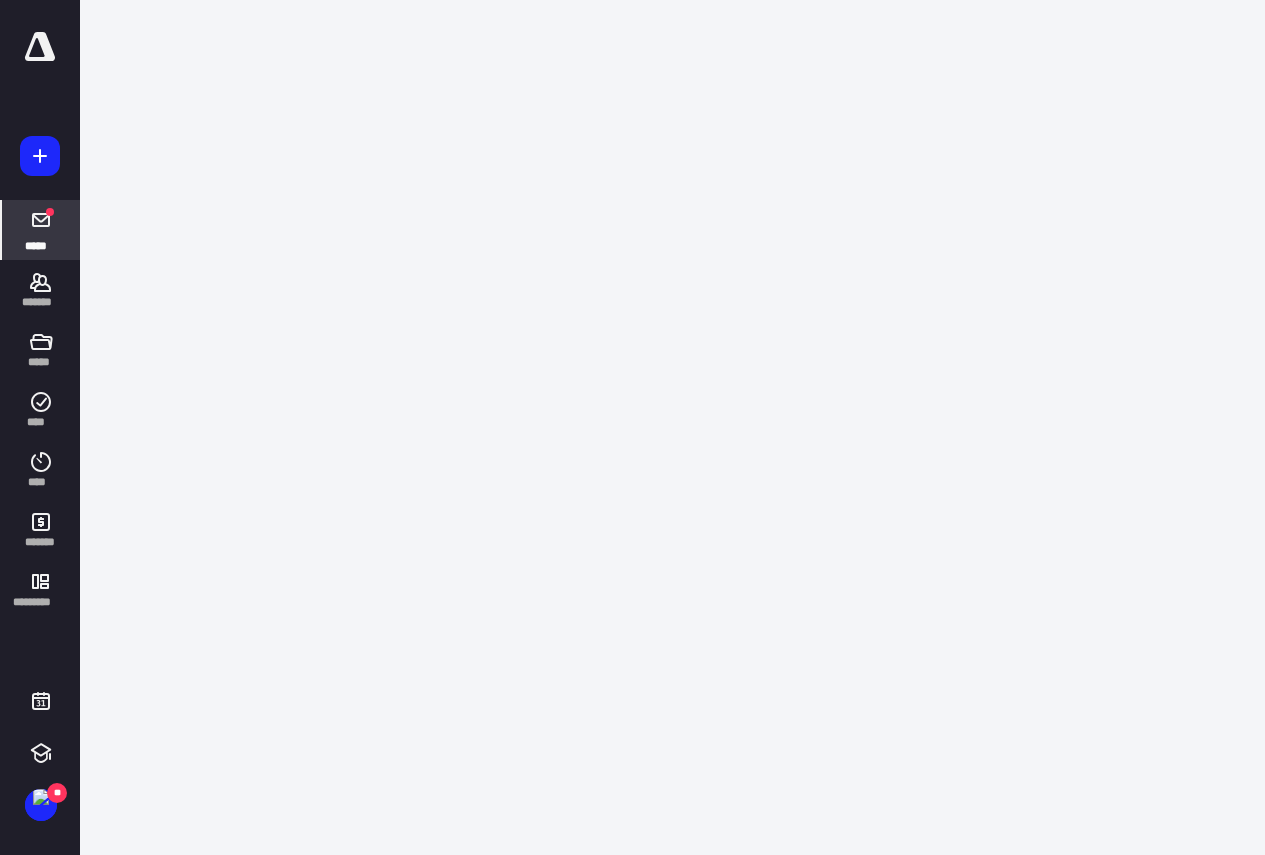 scroll, scrollTop: 0, scrollLeft: 0, axis: both 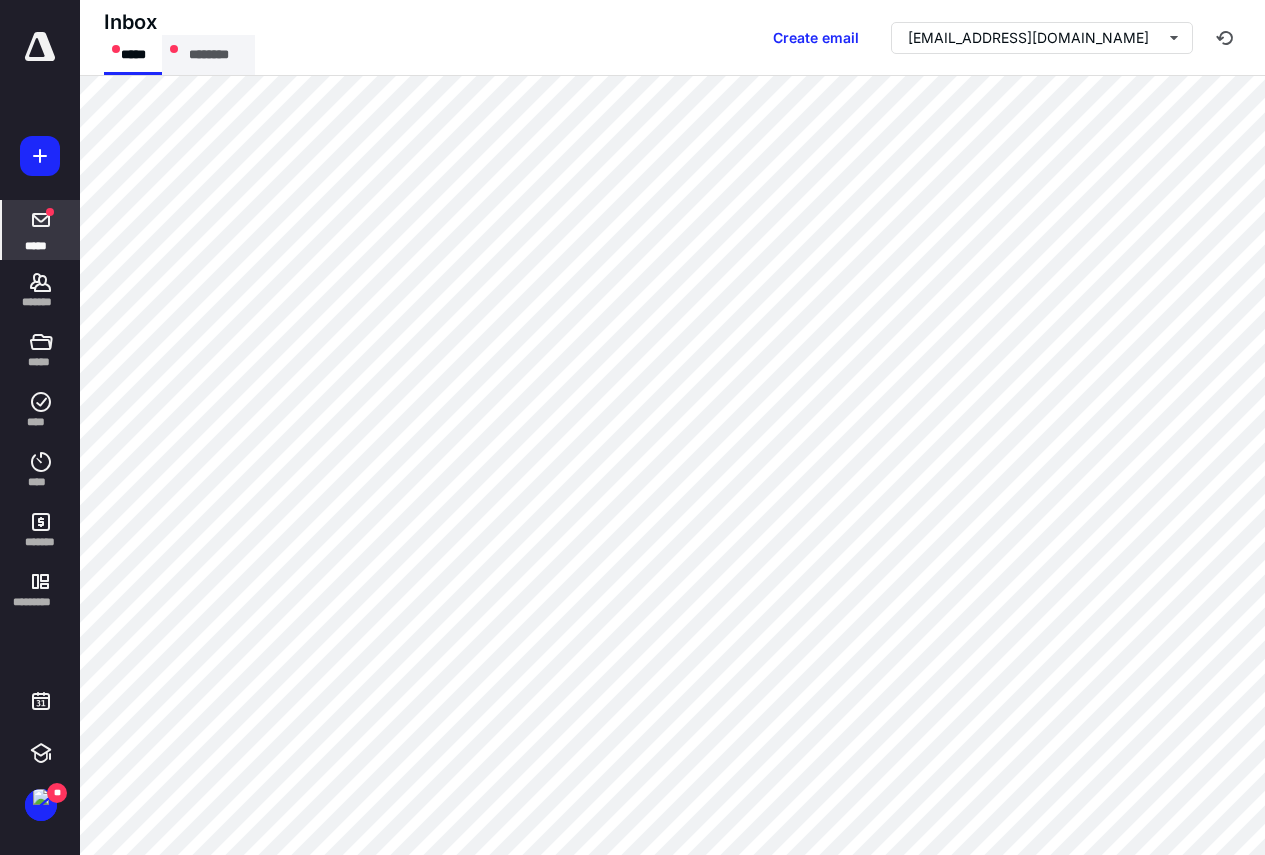 click on "********" at bounding box center [208, 55] 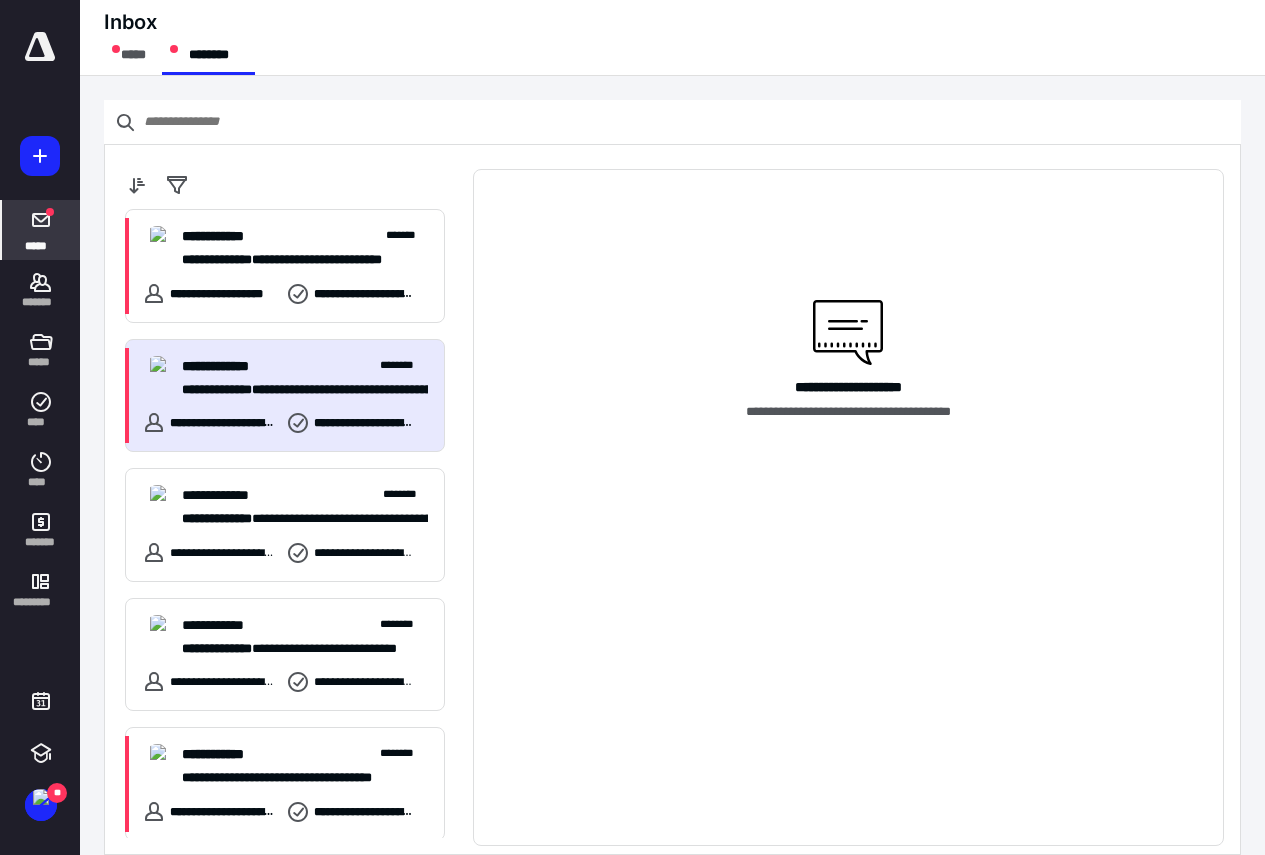 click on "**********" at bounding box center [297, 390] 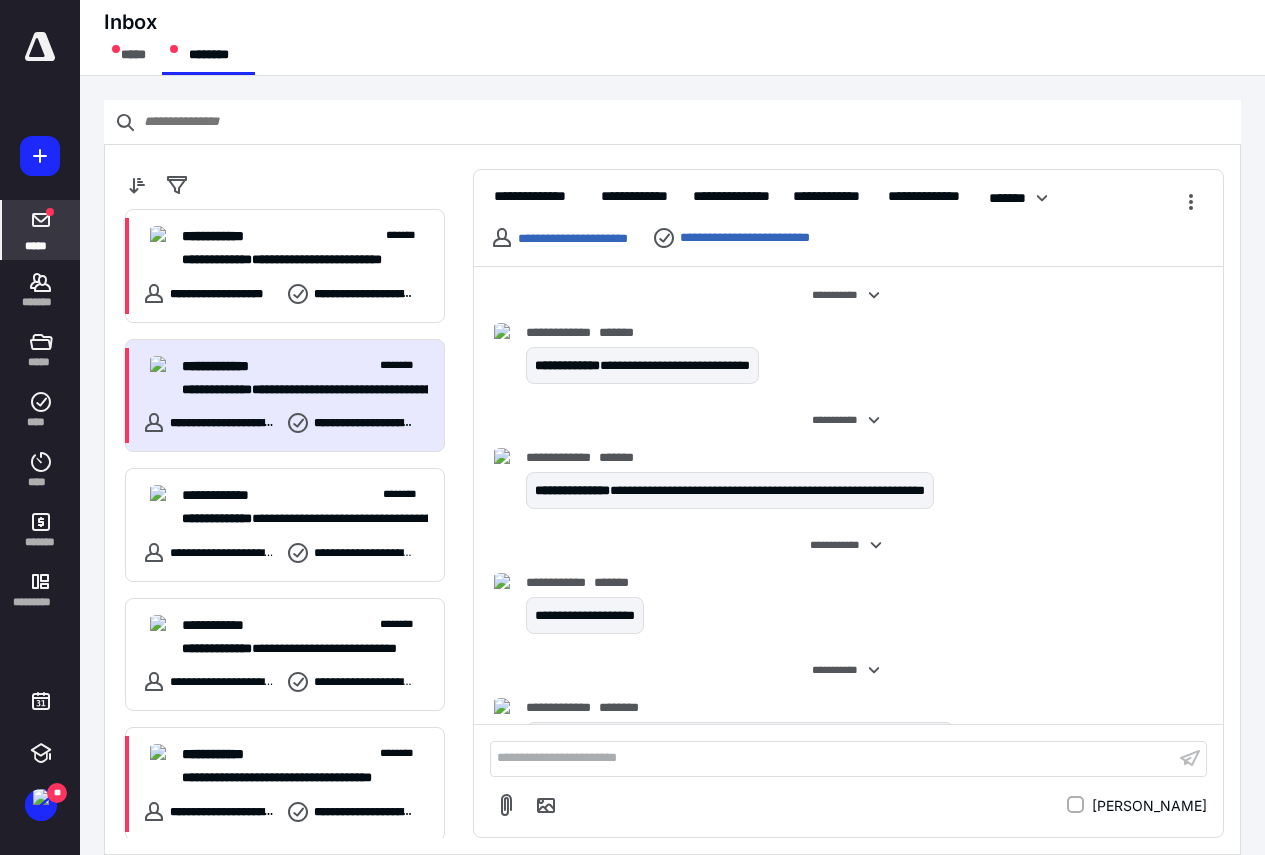 scroll, scrollTop: 20, scrollLeft: 0, axis: vertical 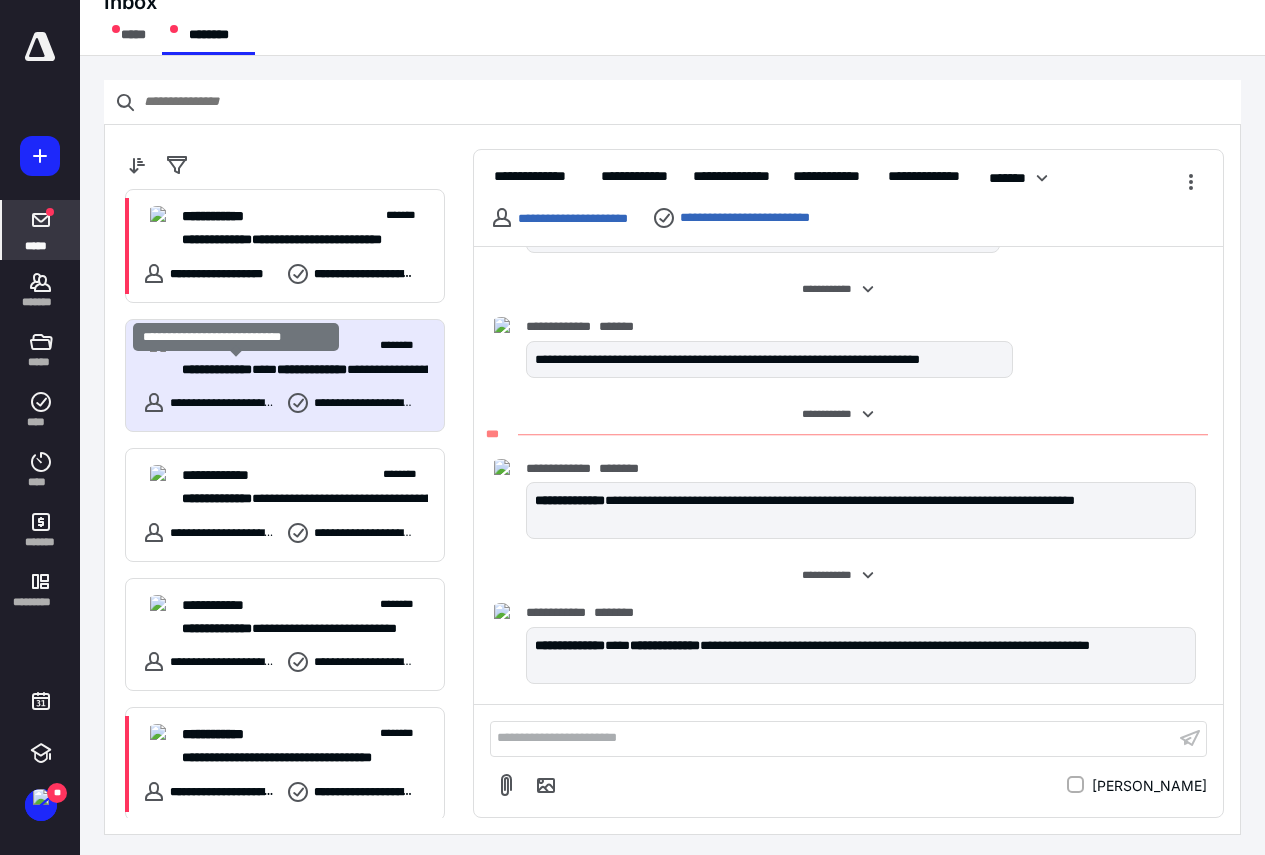 click on "**********" at bounding box center (217, 369) 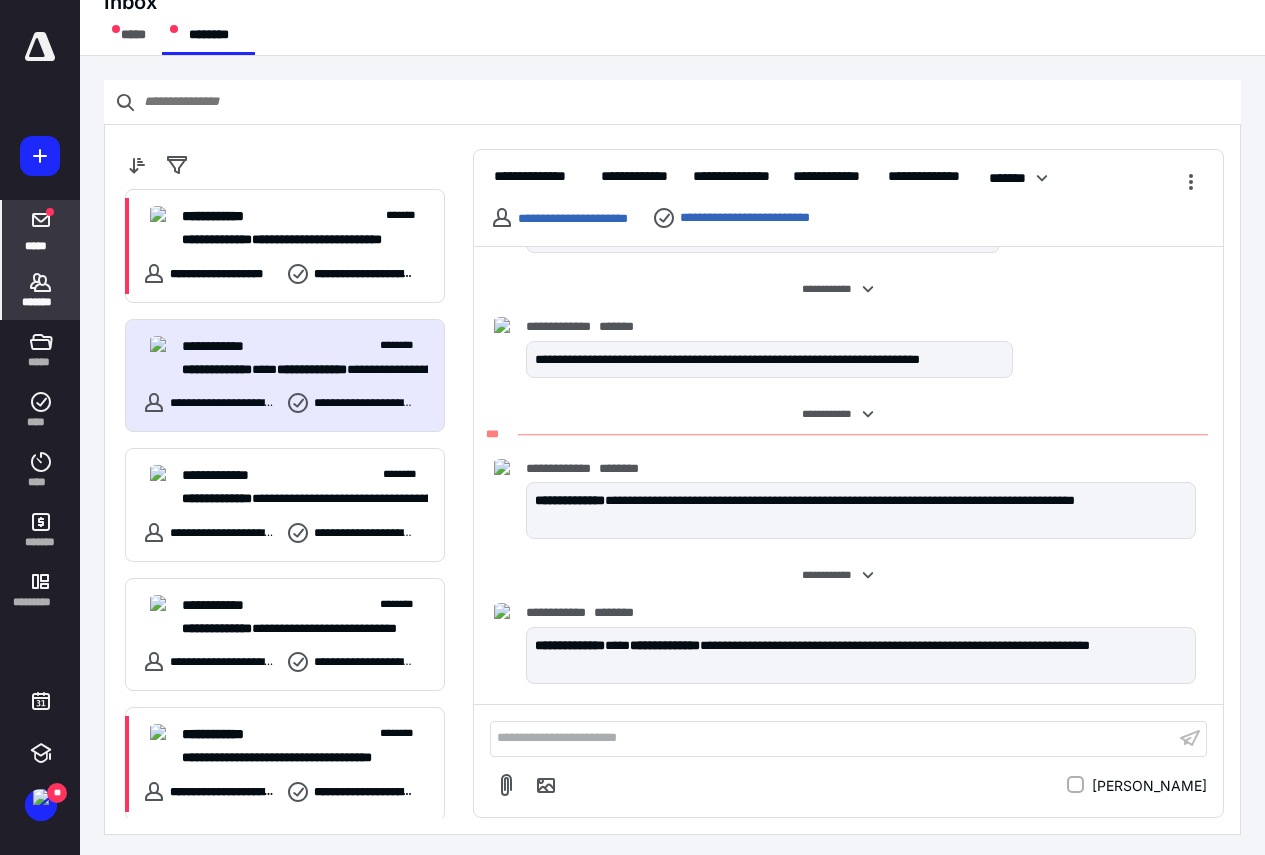 click 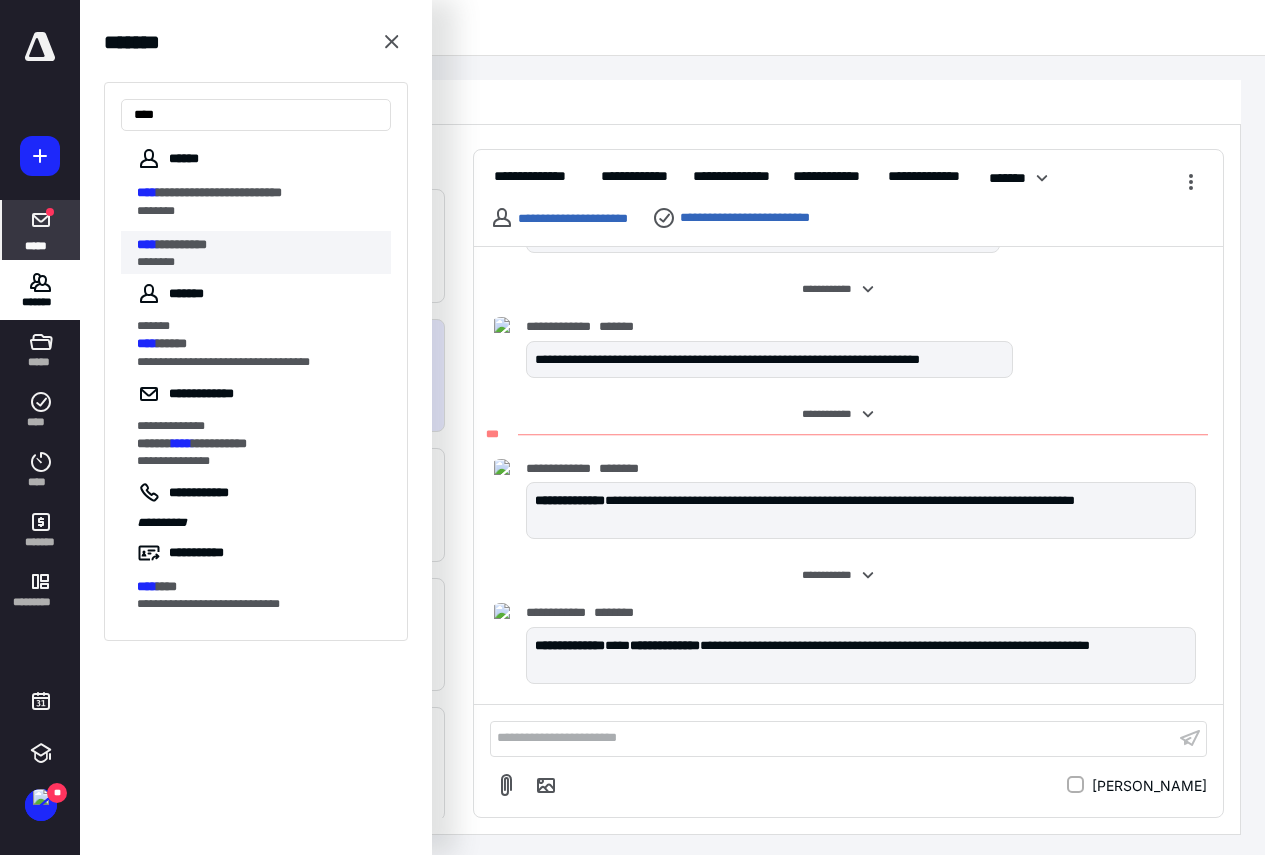type on "****" 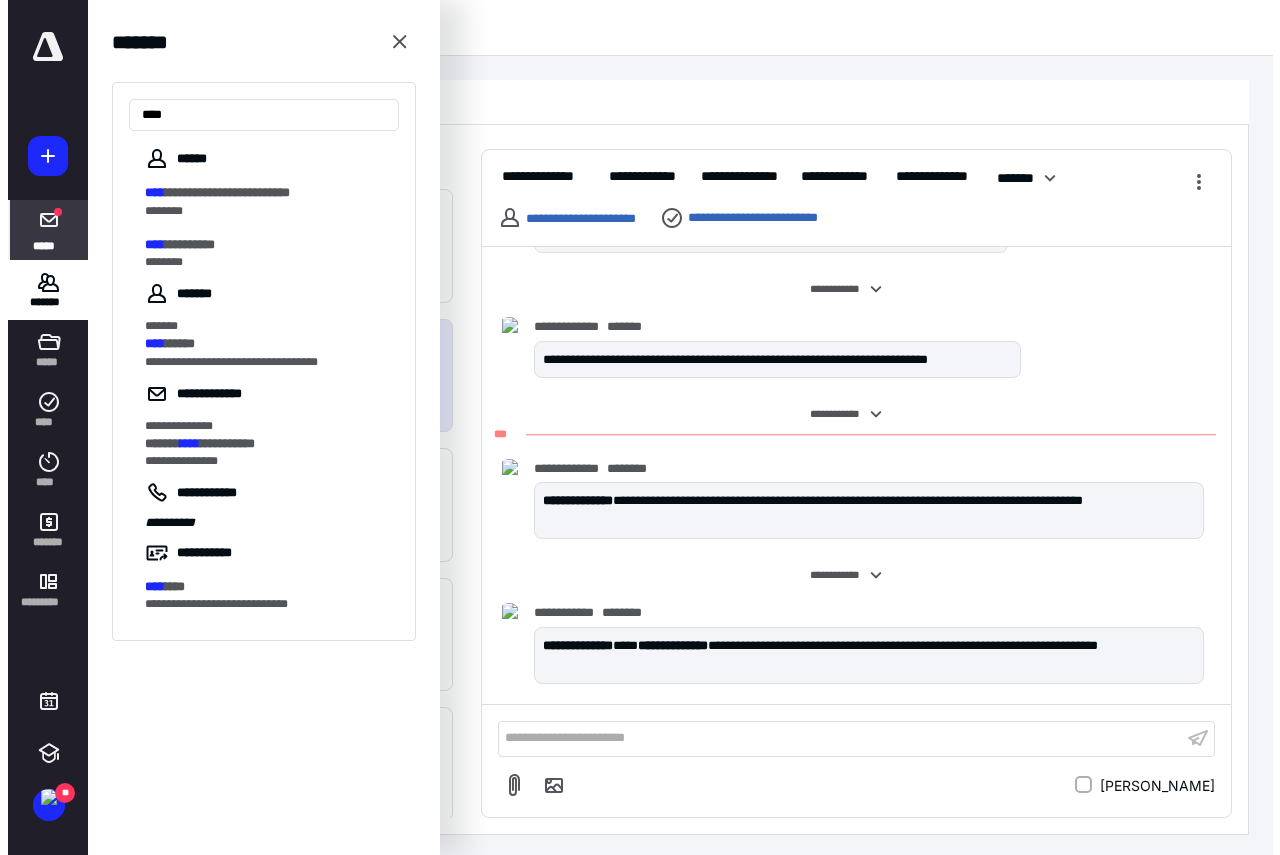 scroll, scrollTop: 0, scrollLeft: 0, axis: both 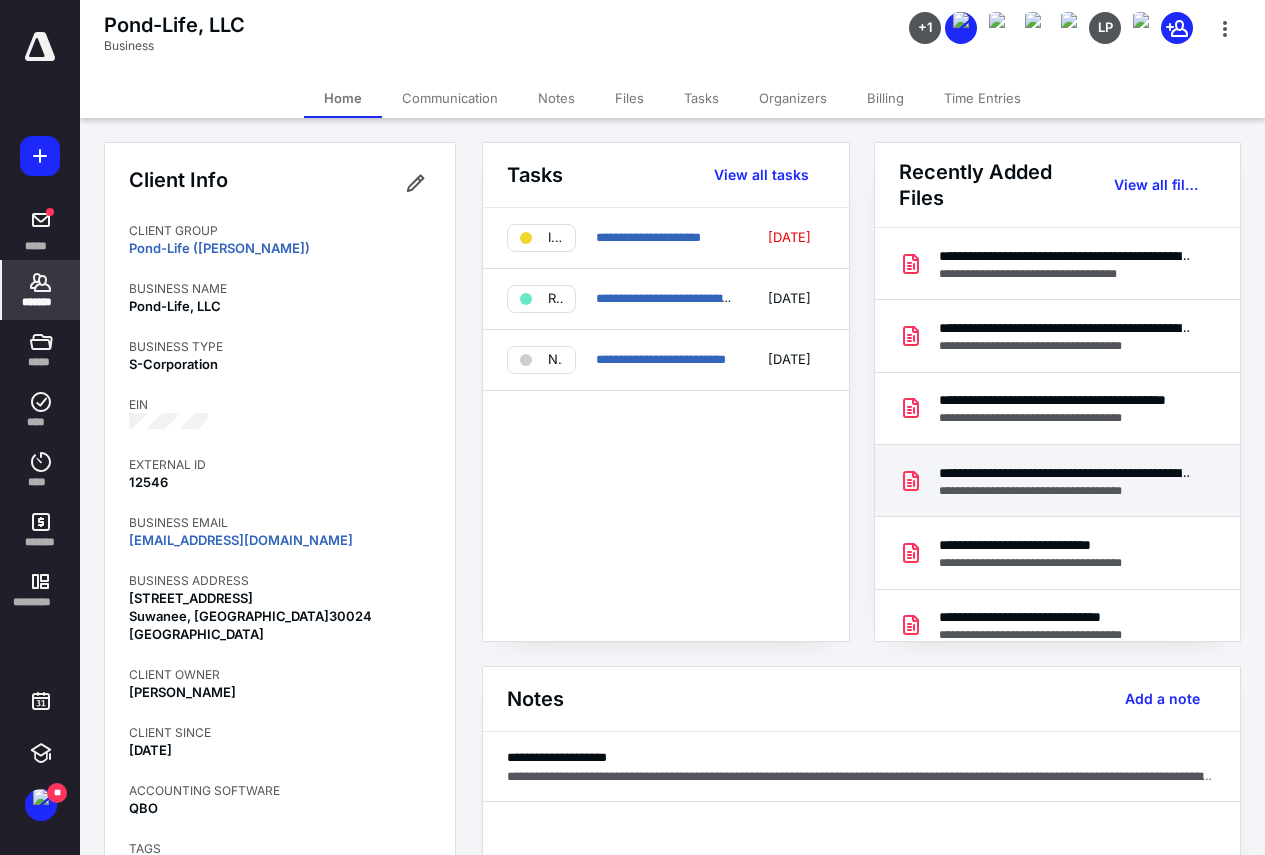 click on "**********" at bounding box center (1066, 473) 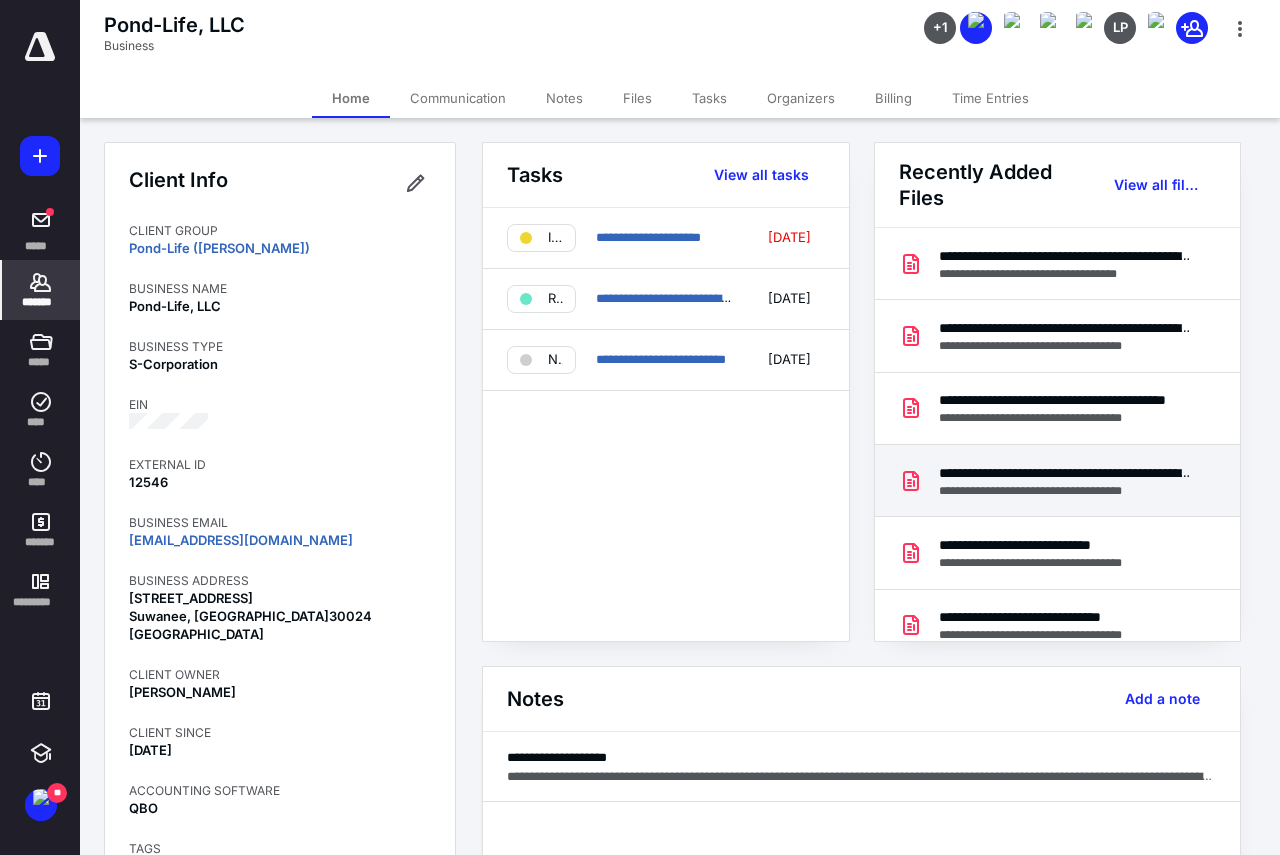 click at bounding box center (639, 440) 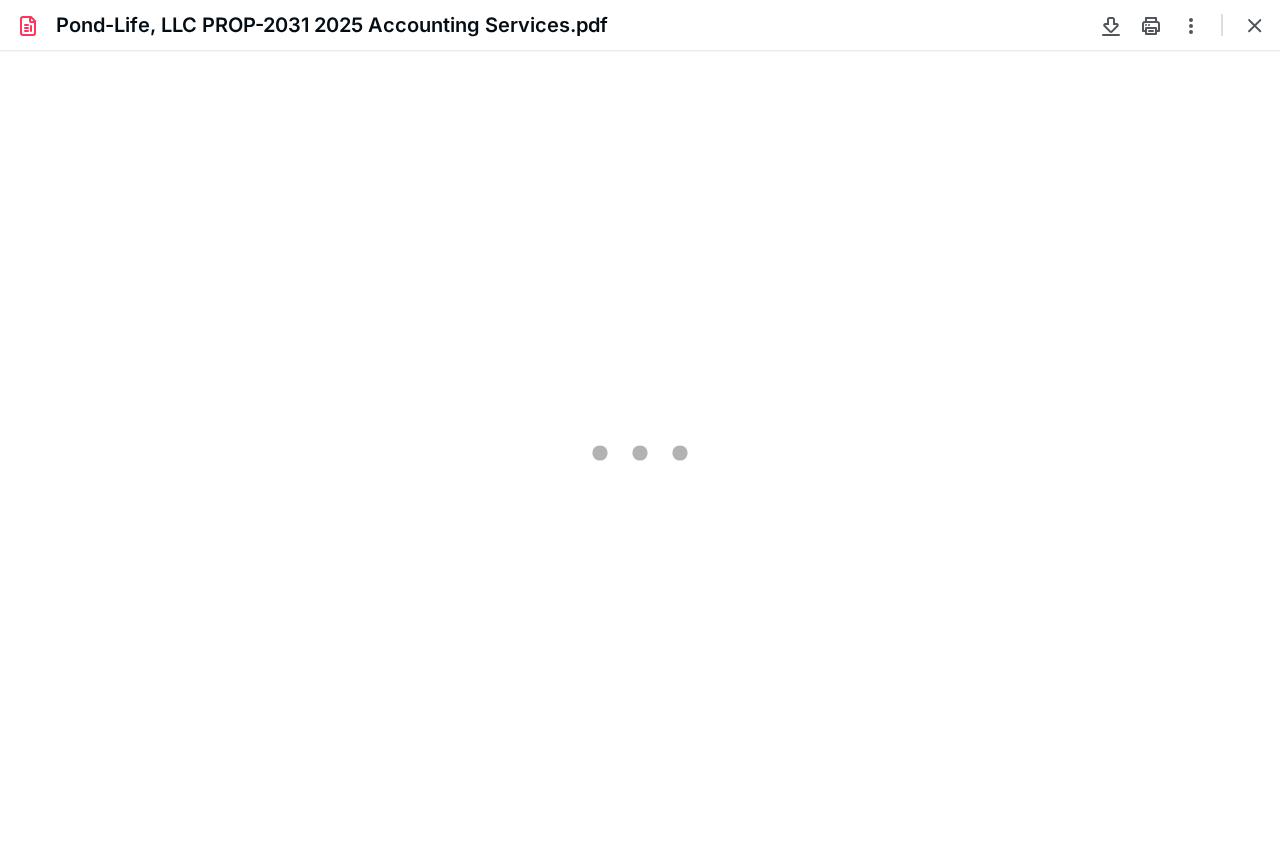 scroll, scrollTop: 0, scrollLeft: 0, axis: both 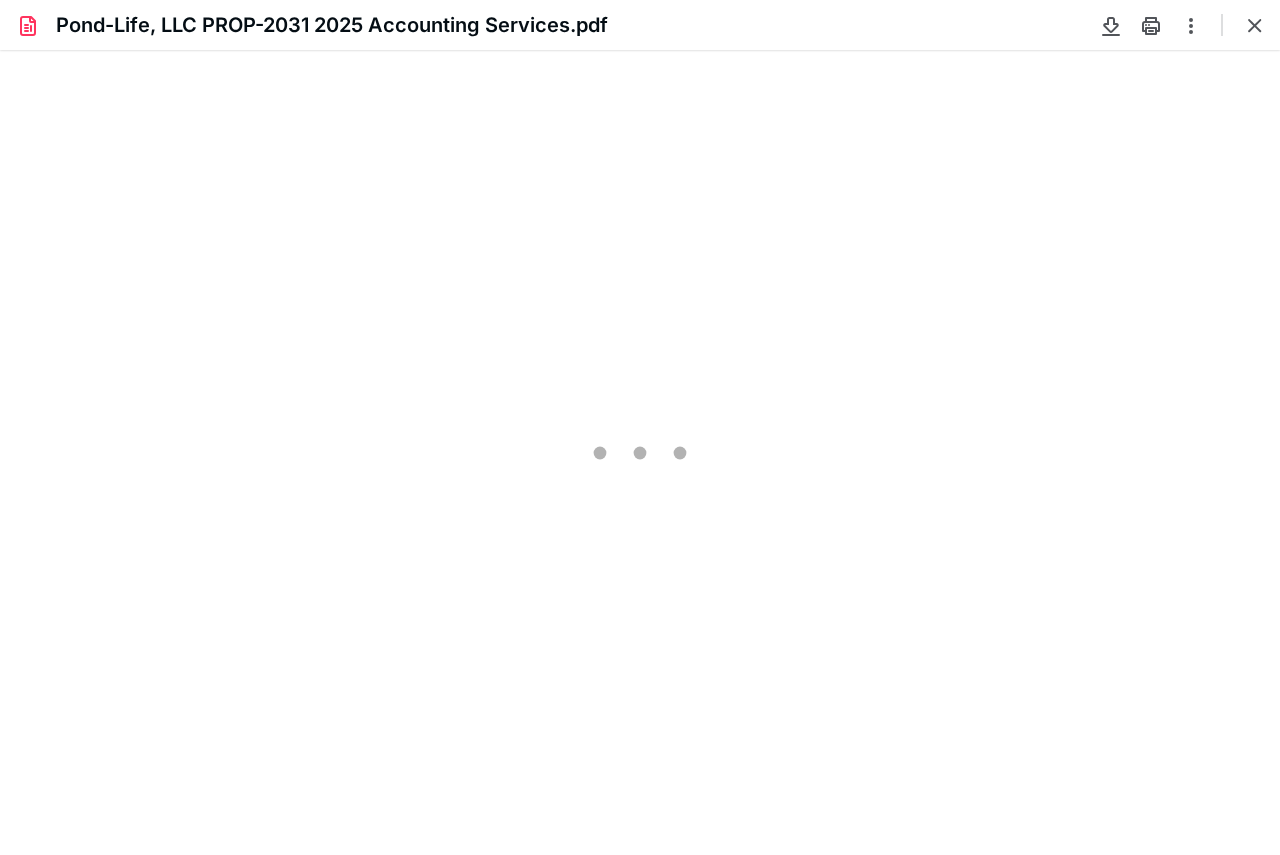 type on "209" 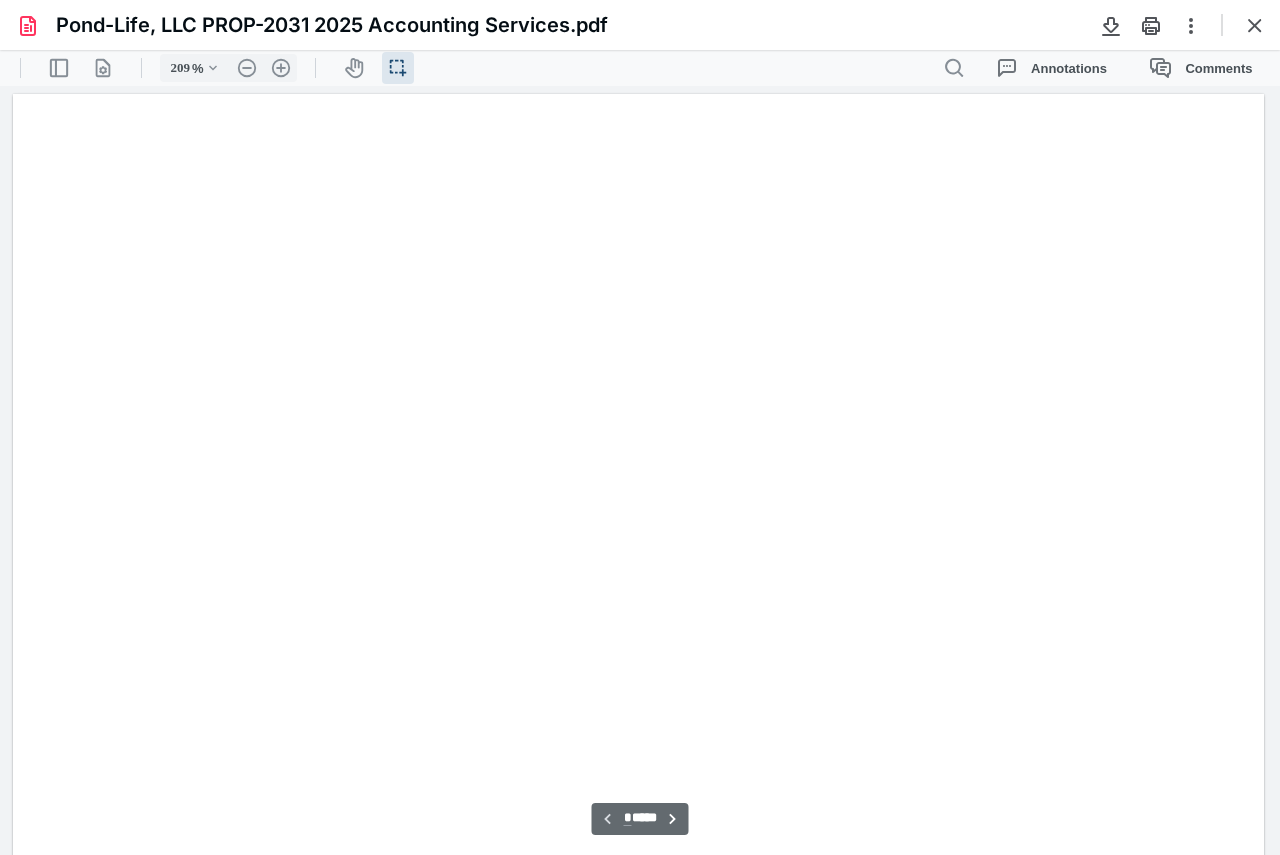 scroll, scrollTop: 44, scrollLeft: 0, axis: vertical 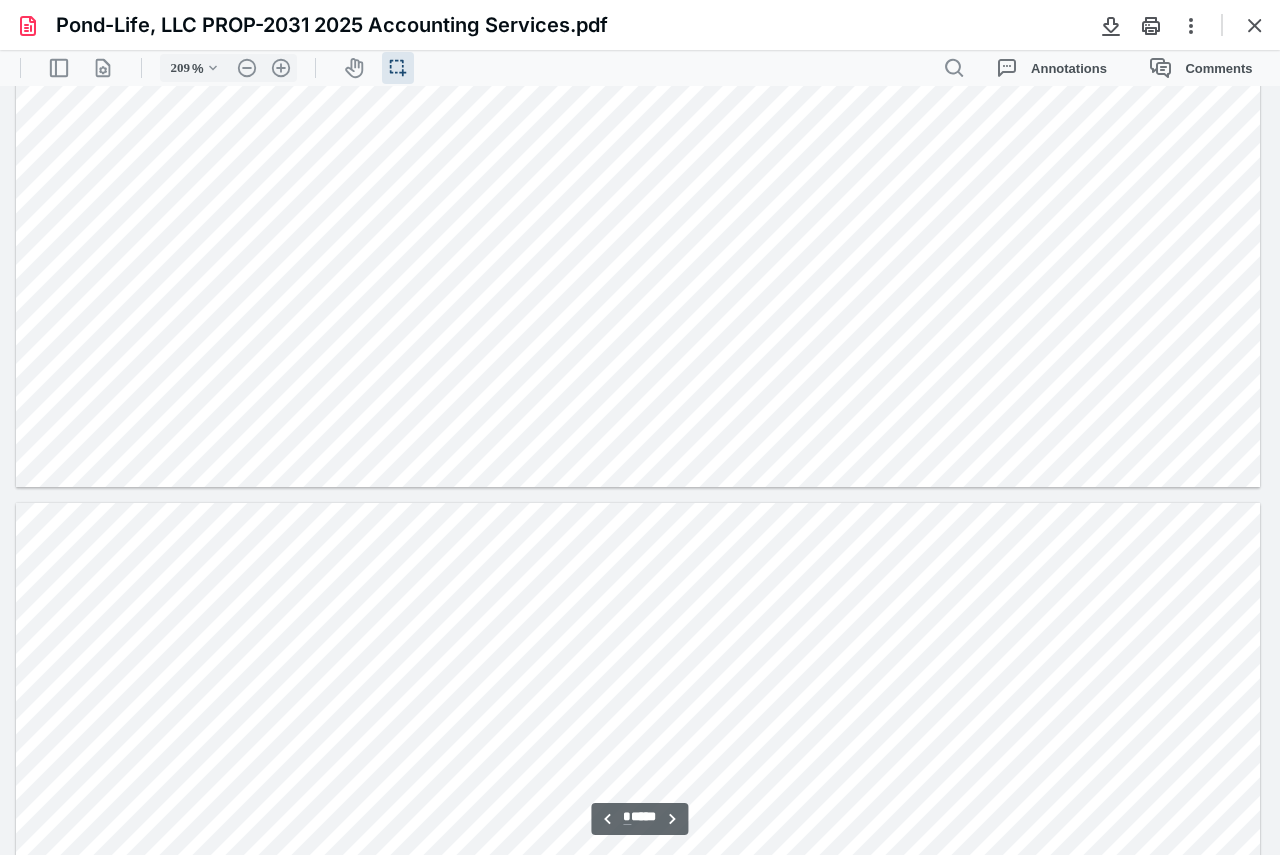 type on "*" 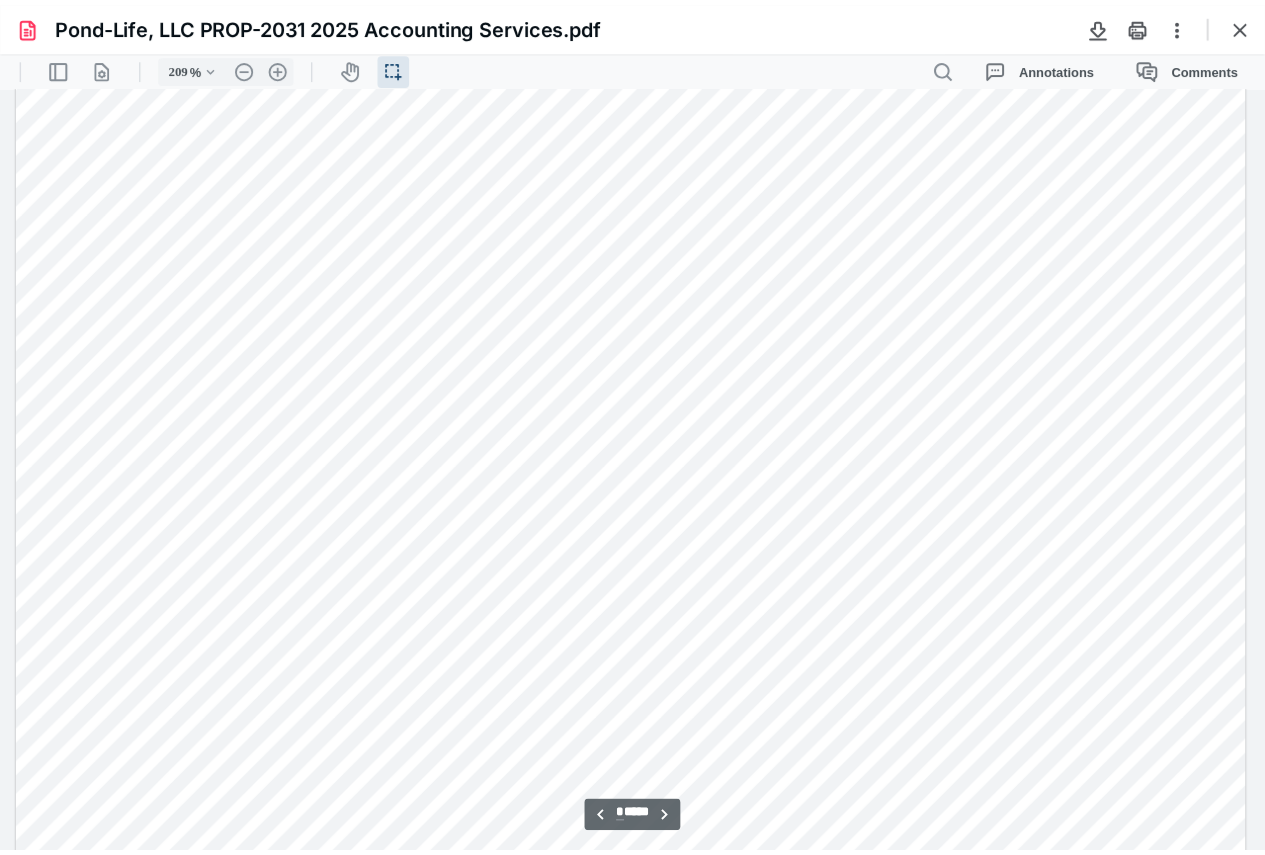 scroll, scrollTop: 7273, scrollLeft: 0, axis: vertical 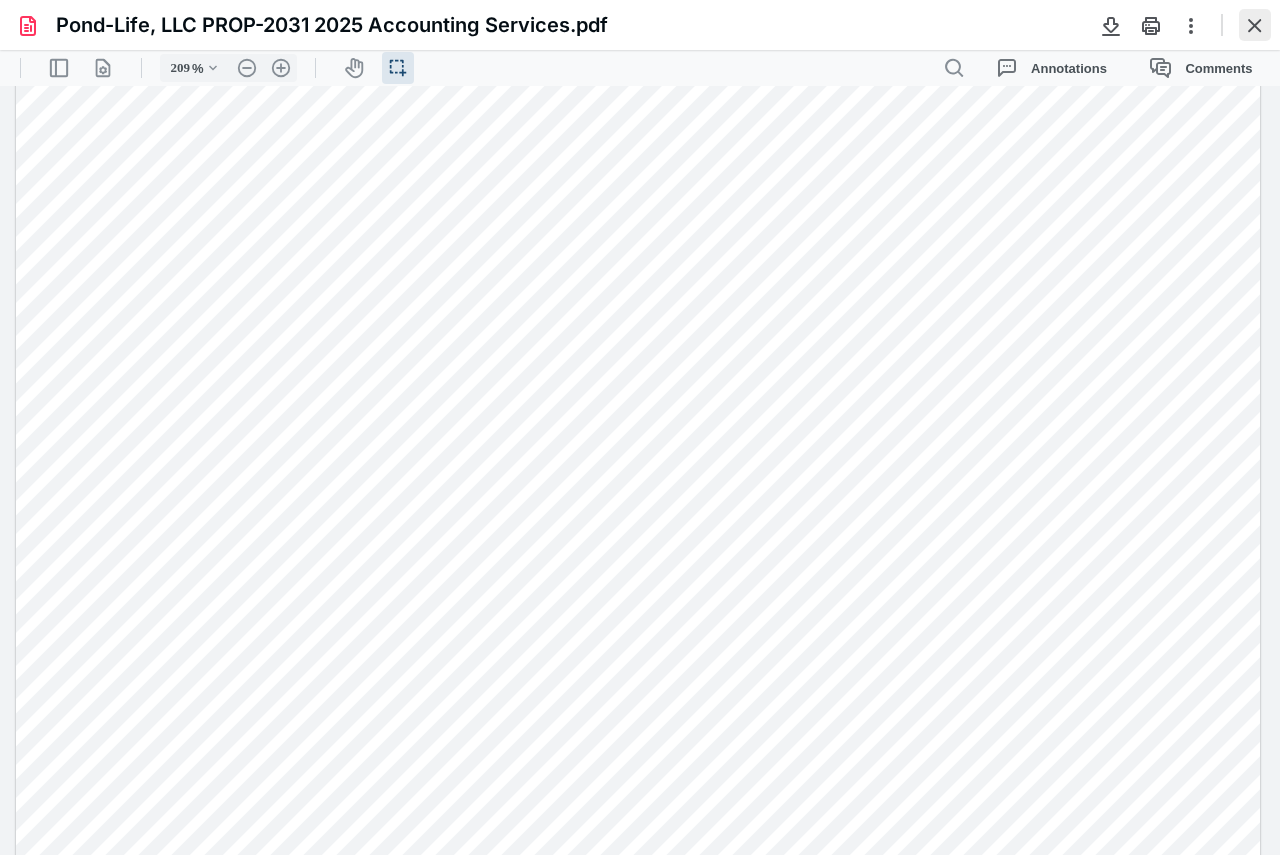 click at bounding box center (1255, 25) 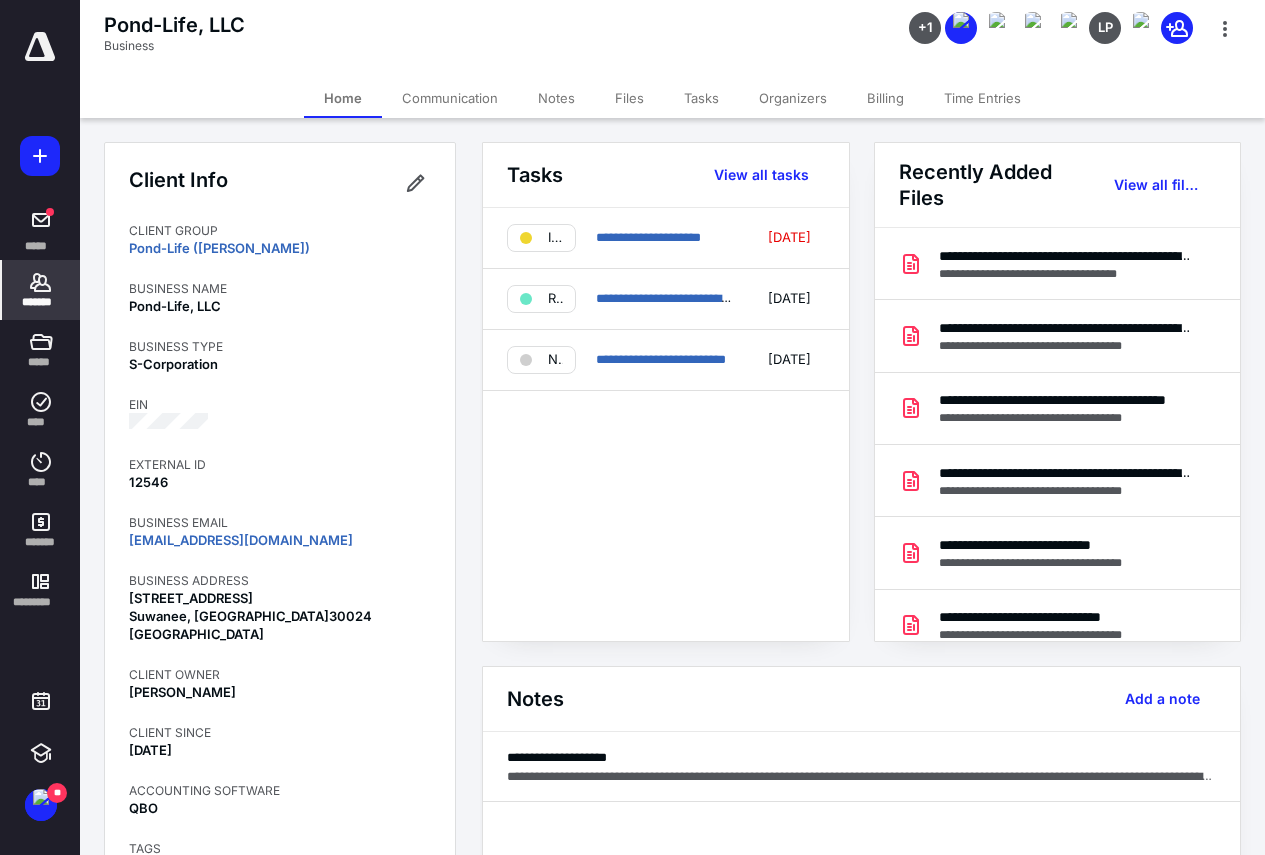 click on "*******" at bounding box center (41, 302) 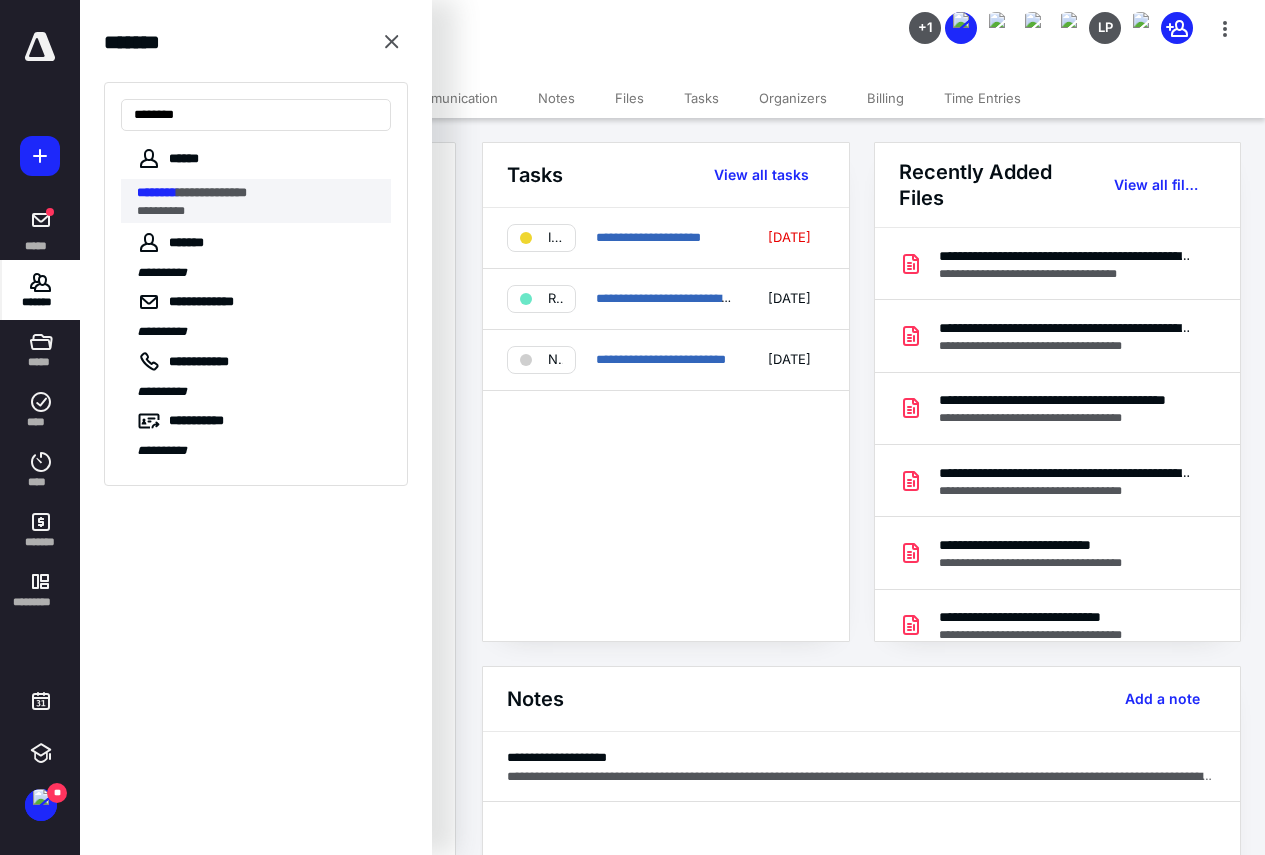 type on "********" 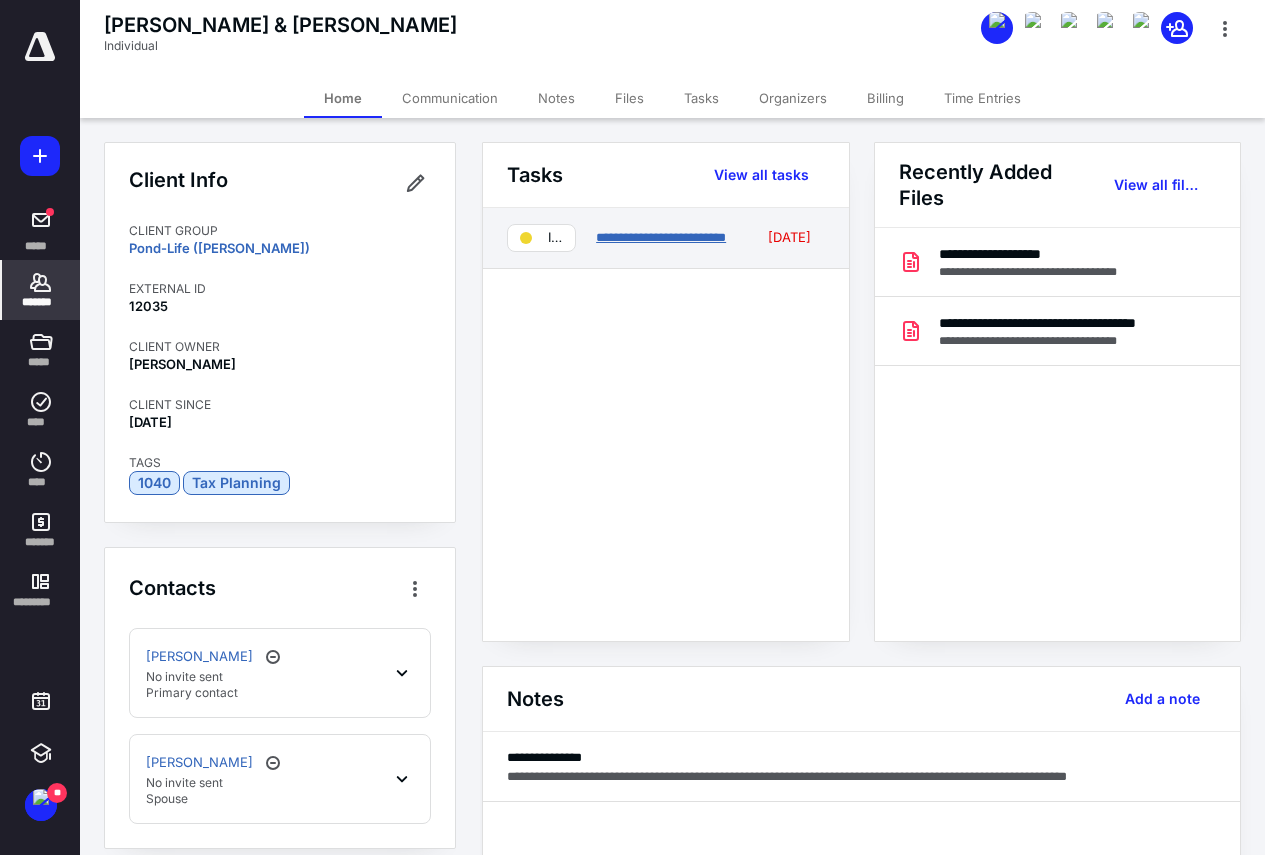 click on "**********" at bounding box center [661, 237] 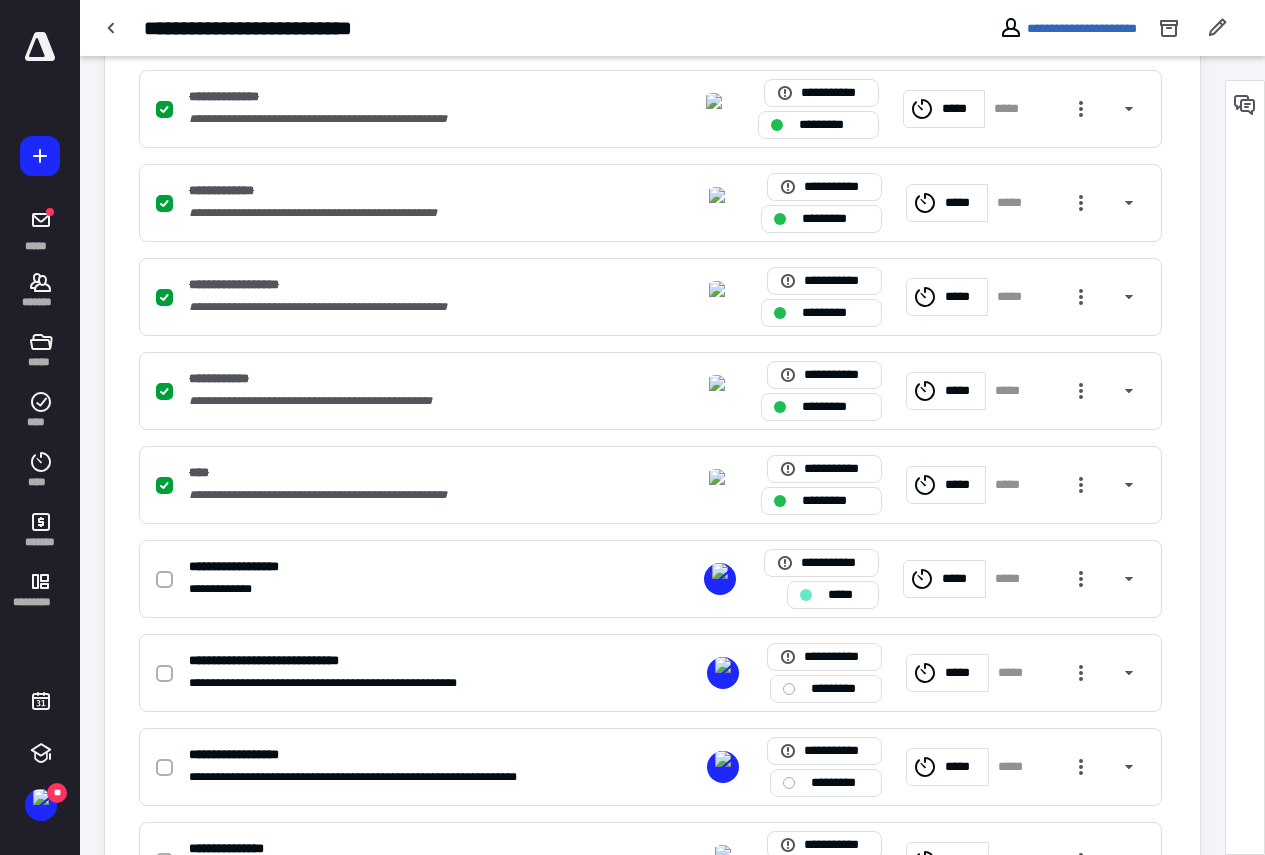 scroll, scrollTop: 700, scrollLeft: 0, axis: vertical 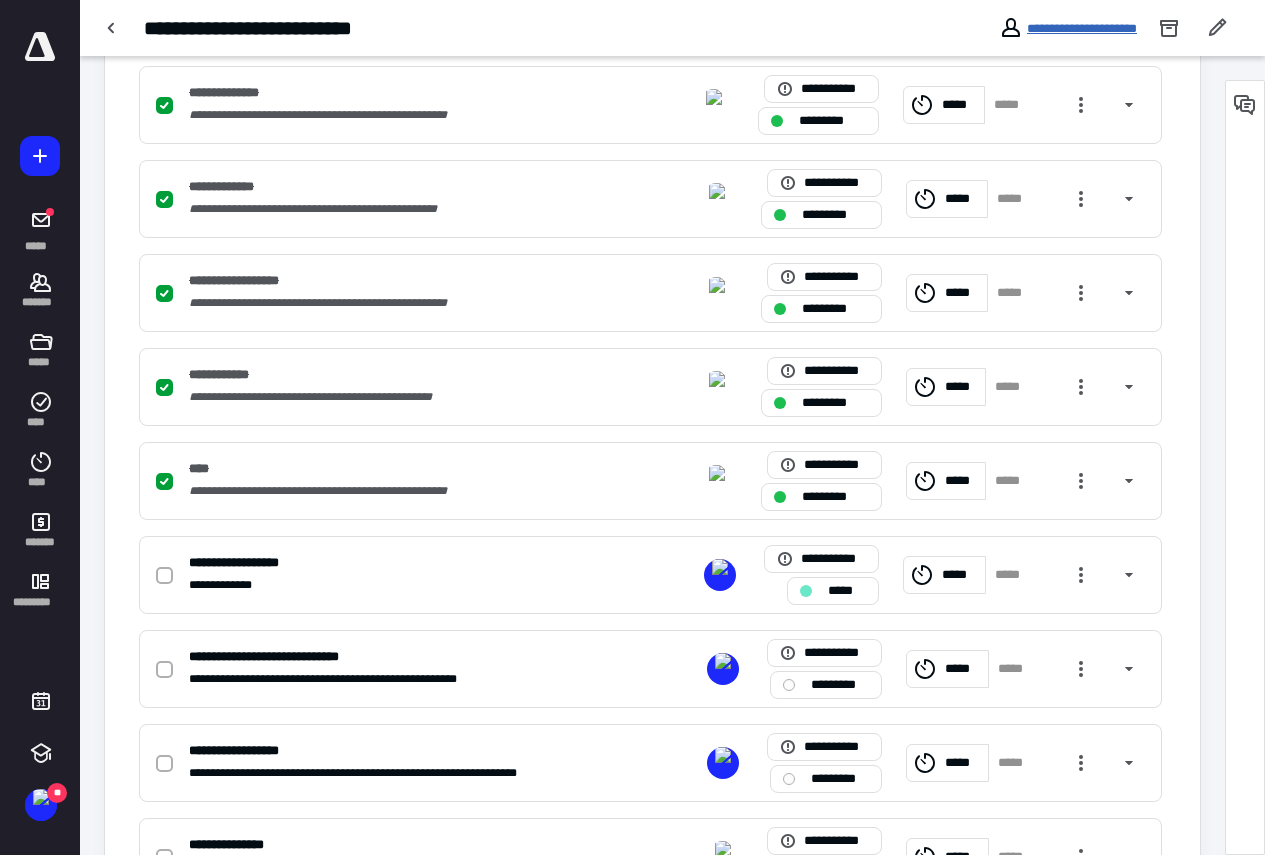 click on "**********" at bounding box center (1082, 28) 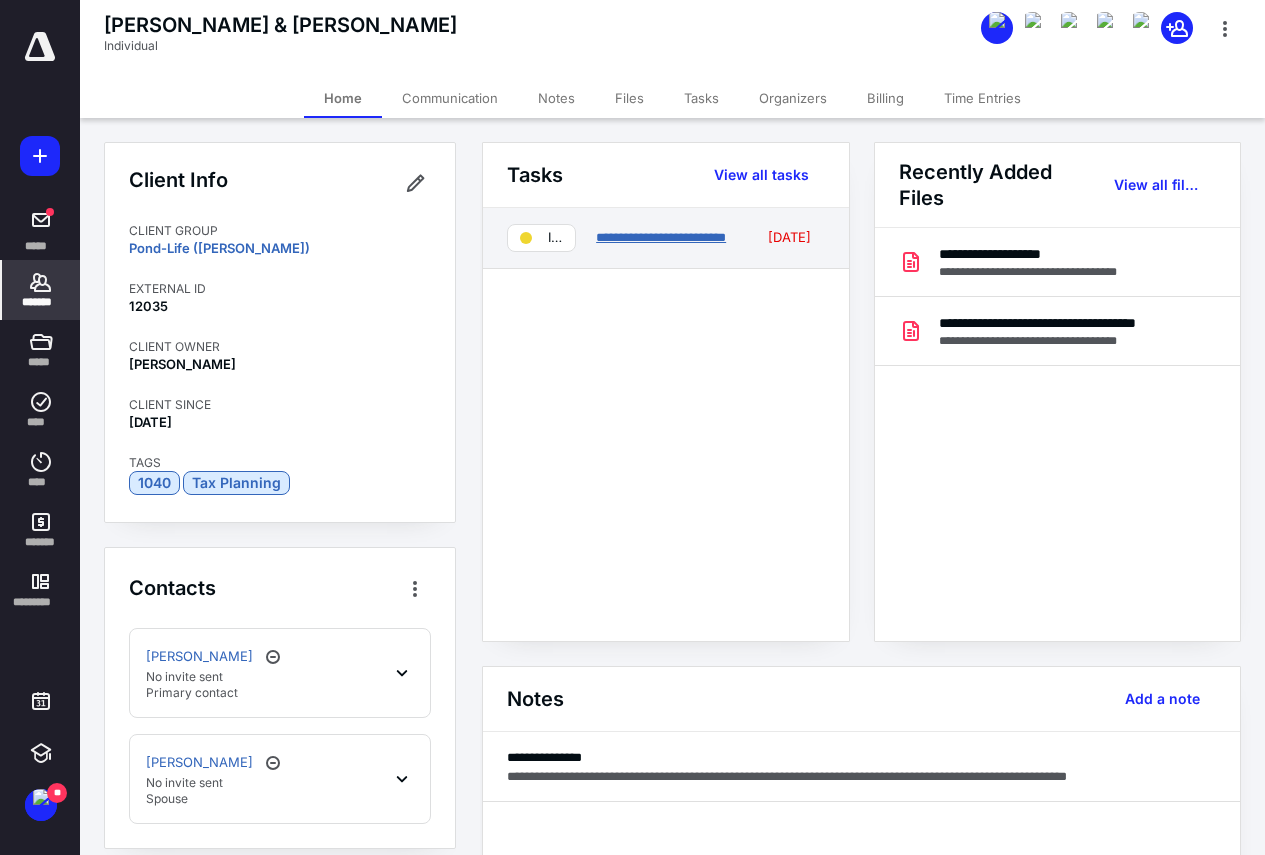 click on "**********" at bounding box center [661, 237] 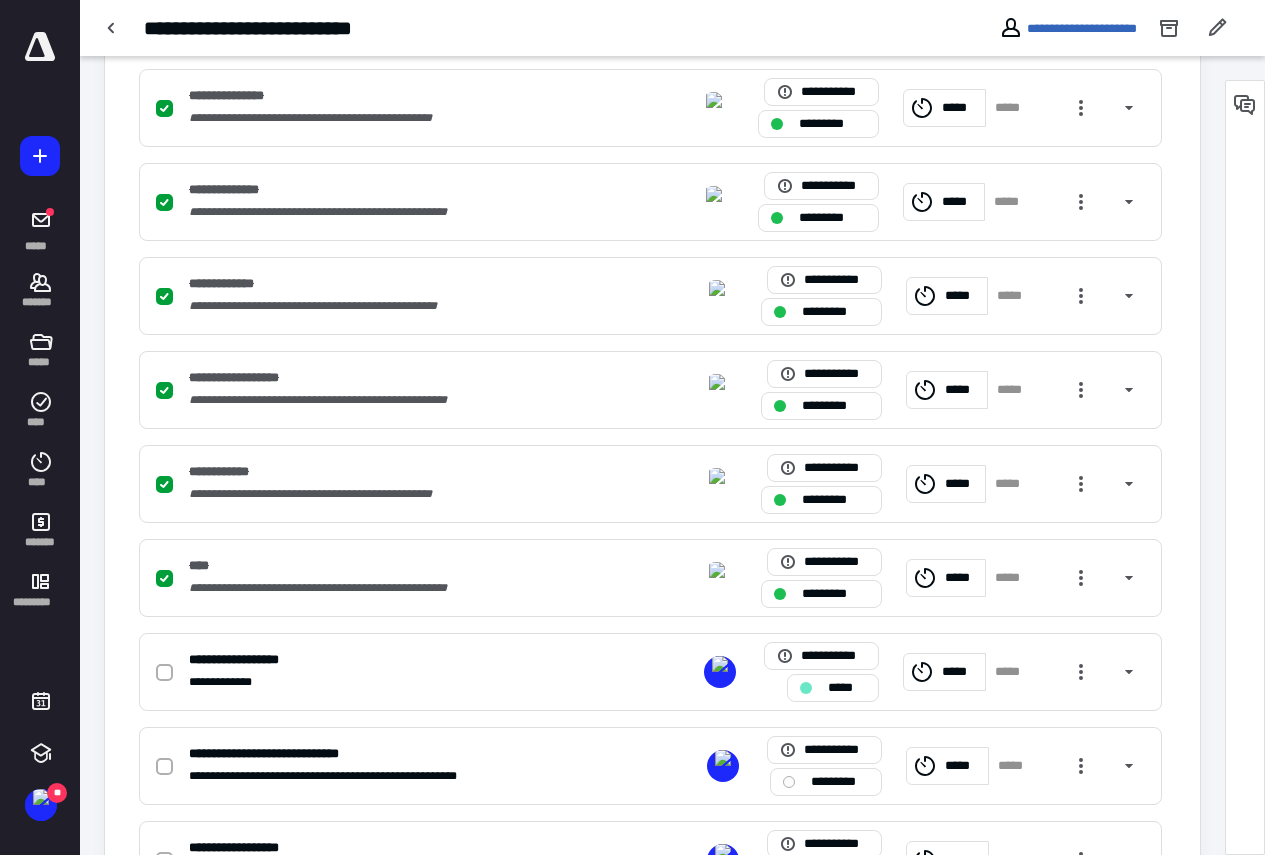 scroll, scrollTop: 800, scrollLeft: 0, axis: vertical 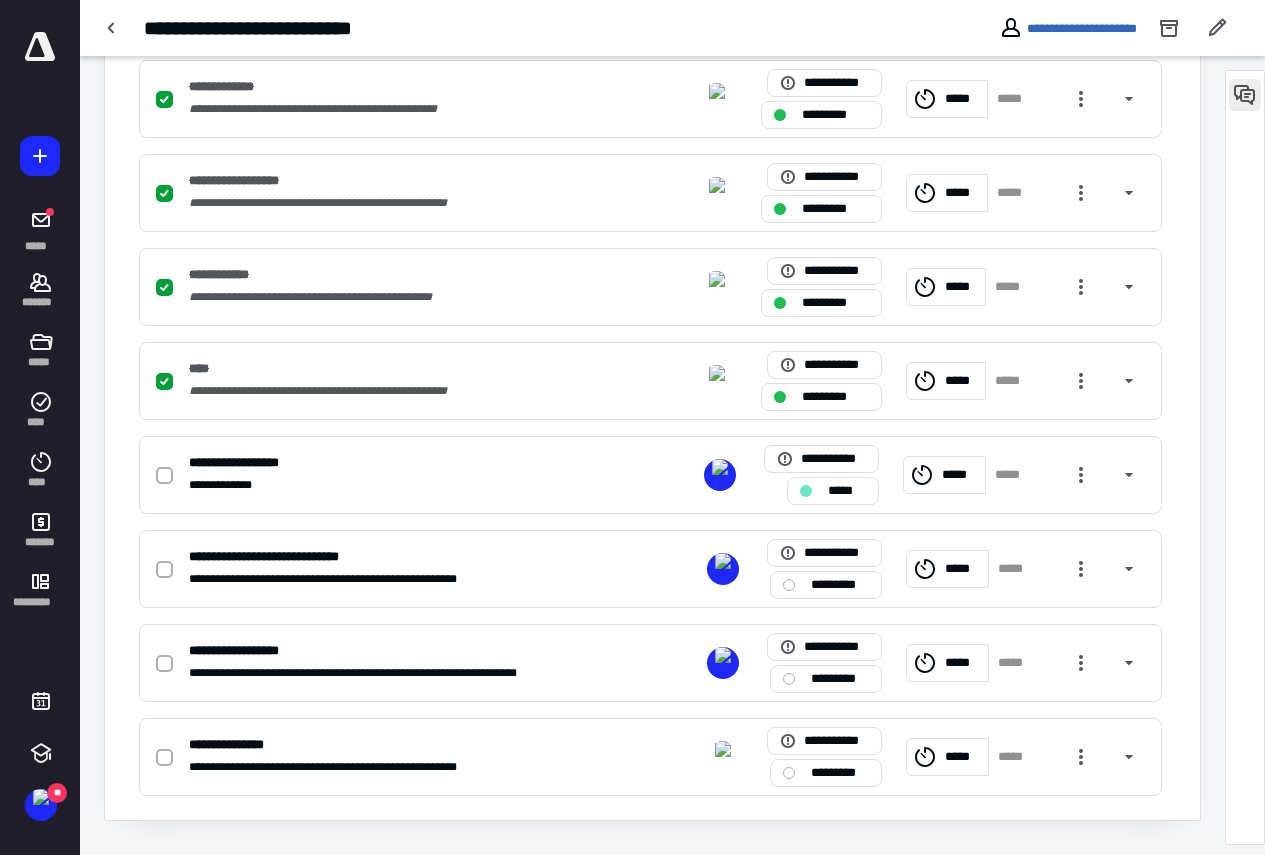 click at bounding box center (1245, 95) 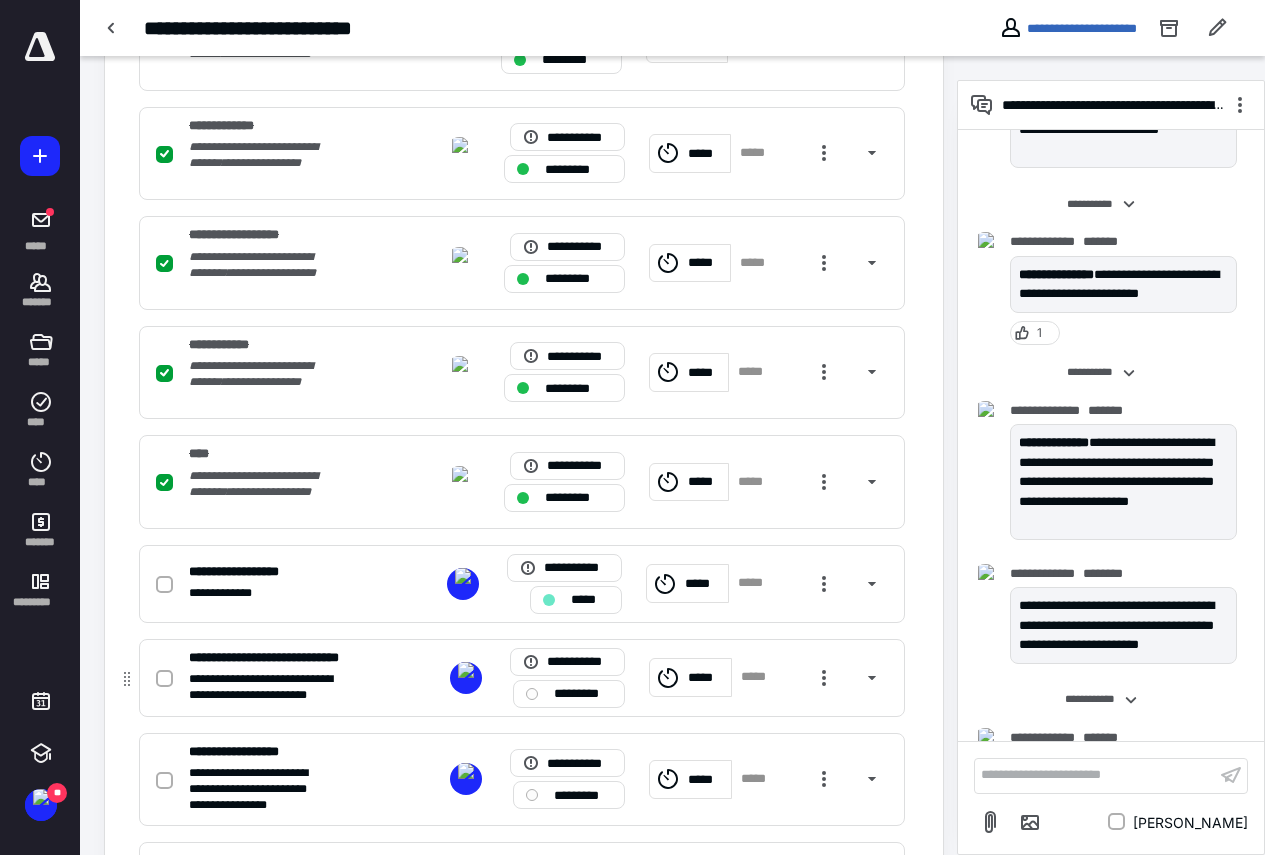 scroll, scrollTop: 900, scrollLeft: 0, axis: vertical 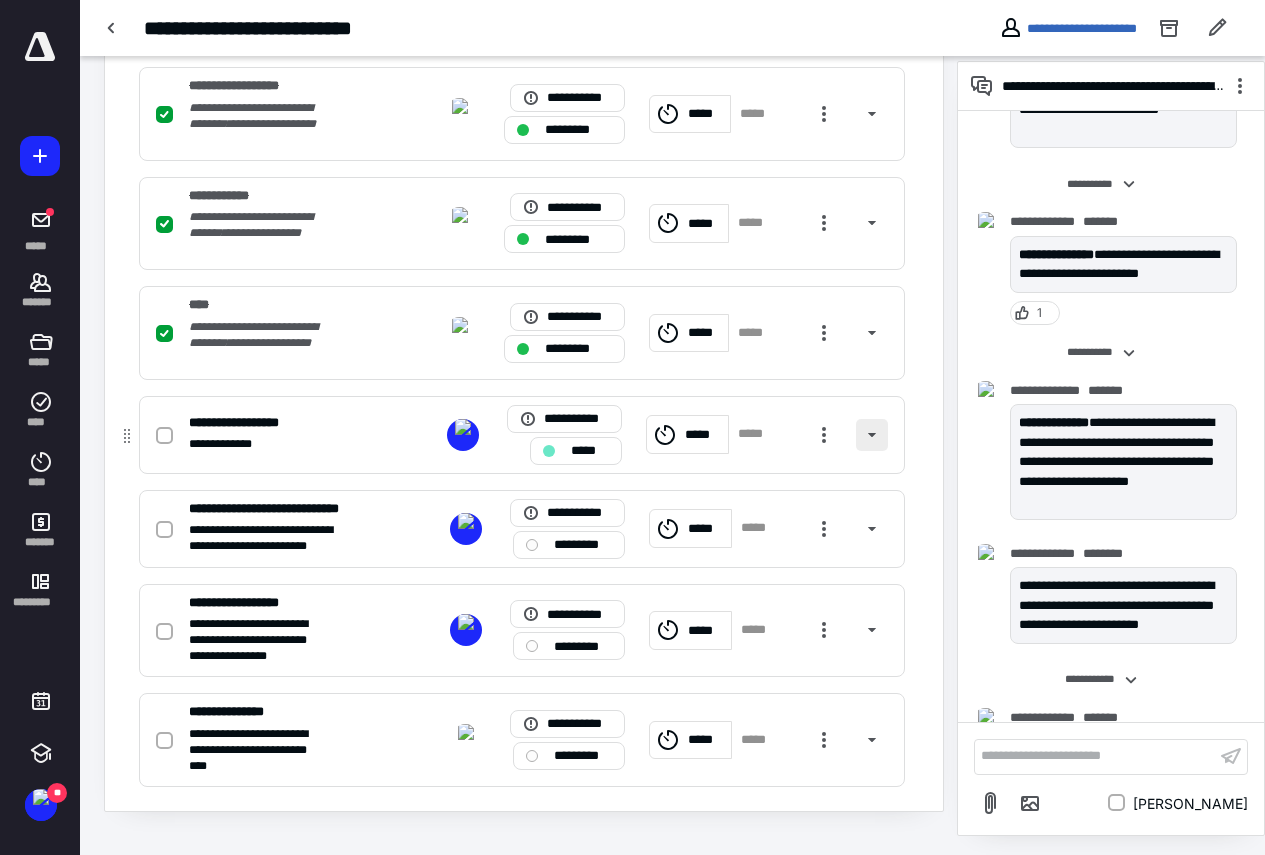 click at bounding box center [872, 435] 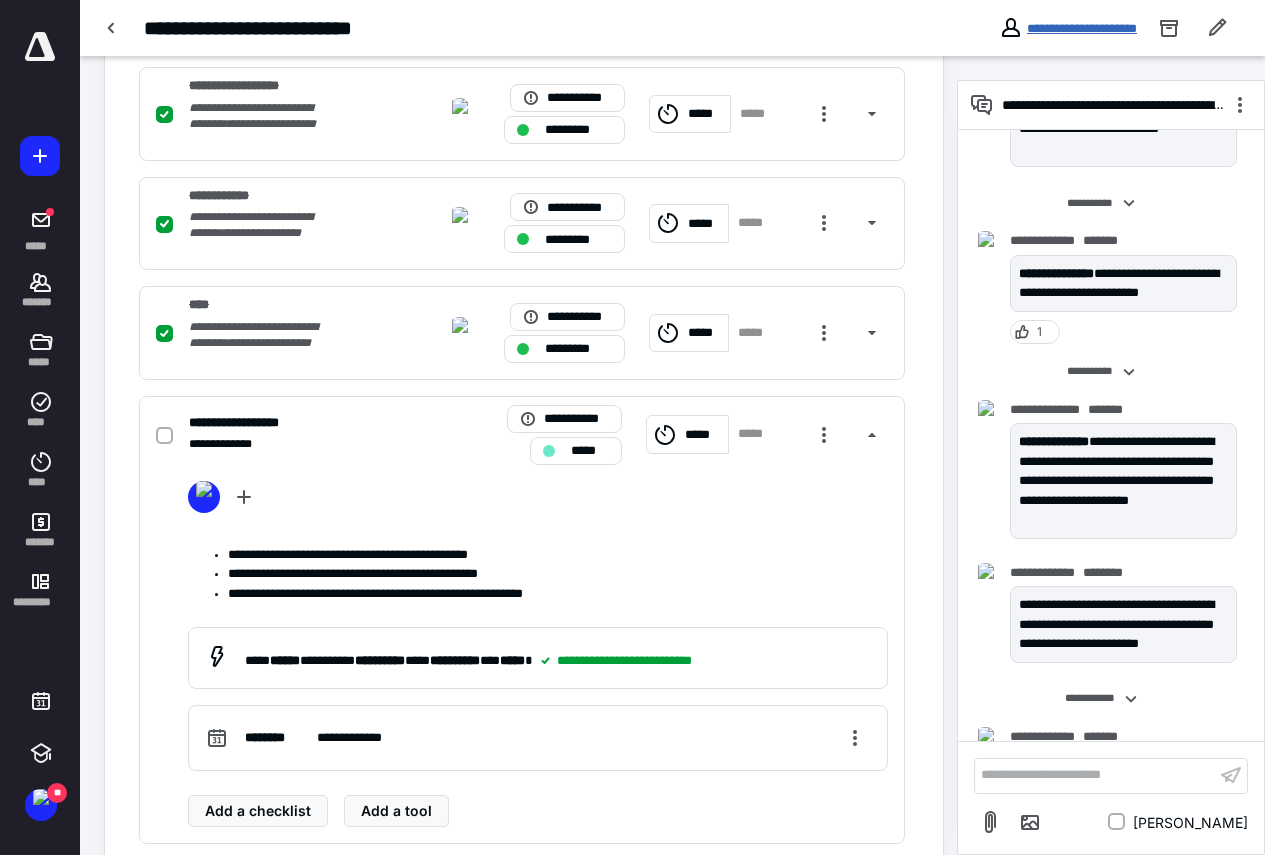click on "**********" at bounding box center [1082, 28] 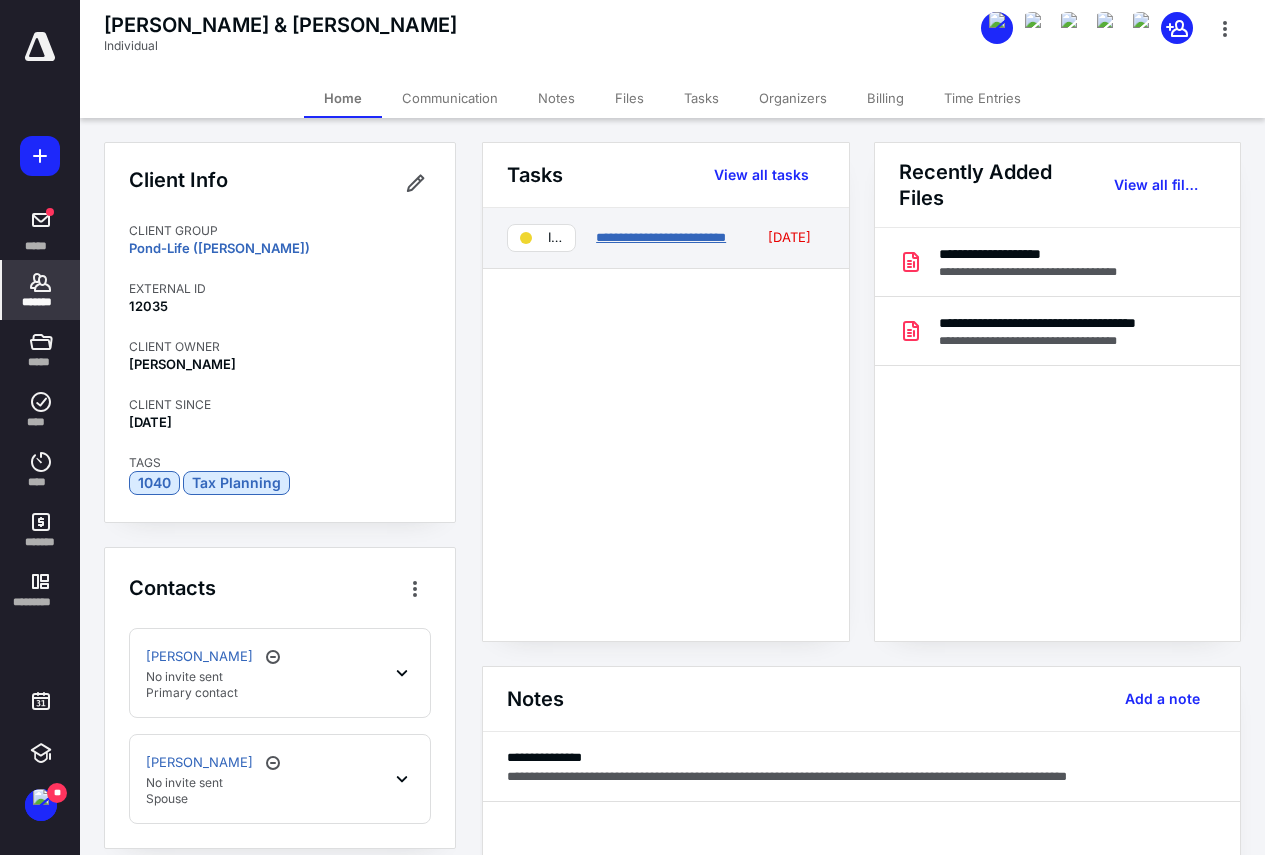 click on "**********" at bounding box center [661, 237] 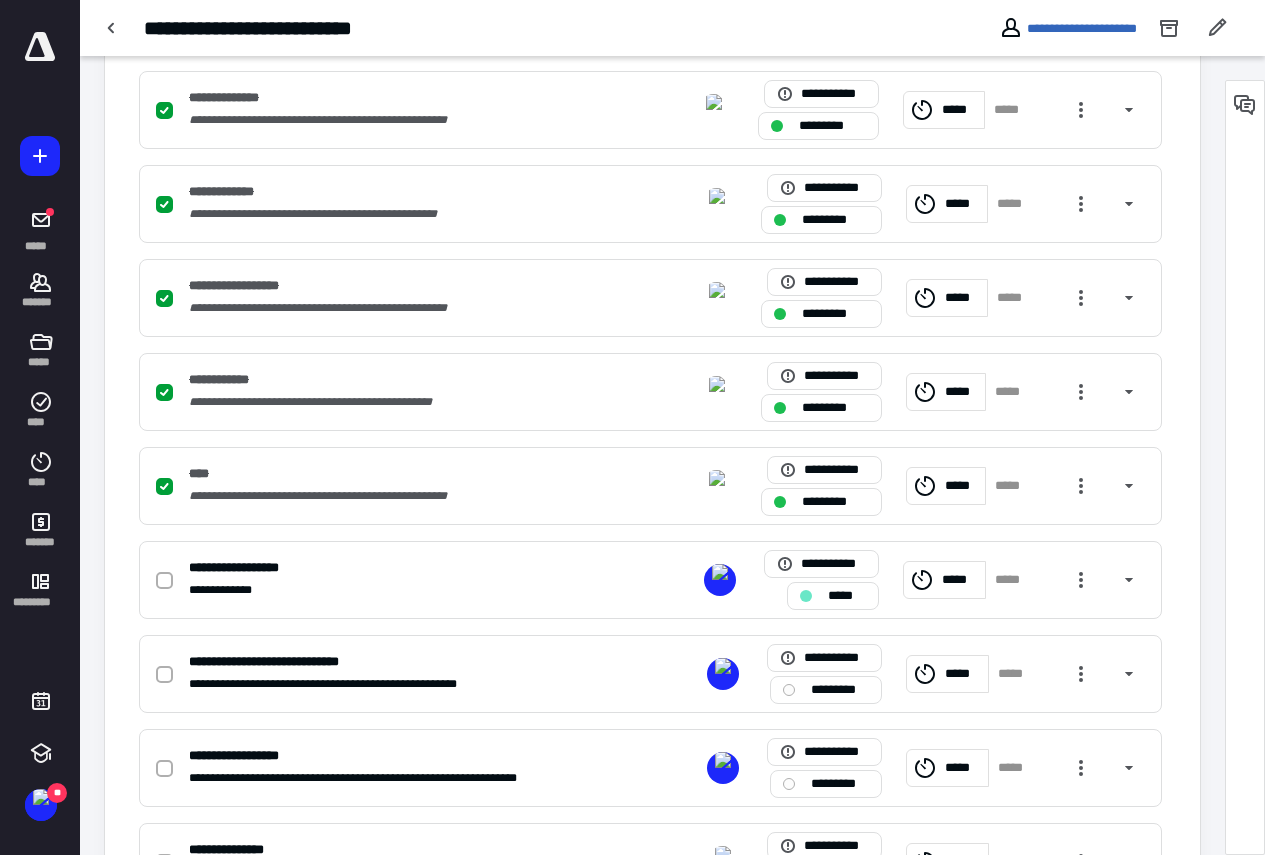 scroll, scrollTop: 700, scrollLeft: 0, axis: vertical 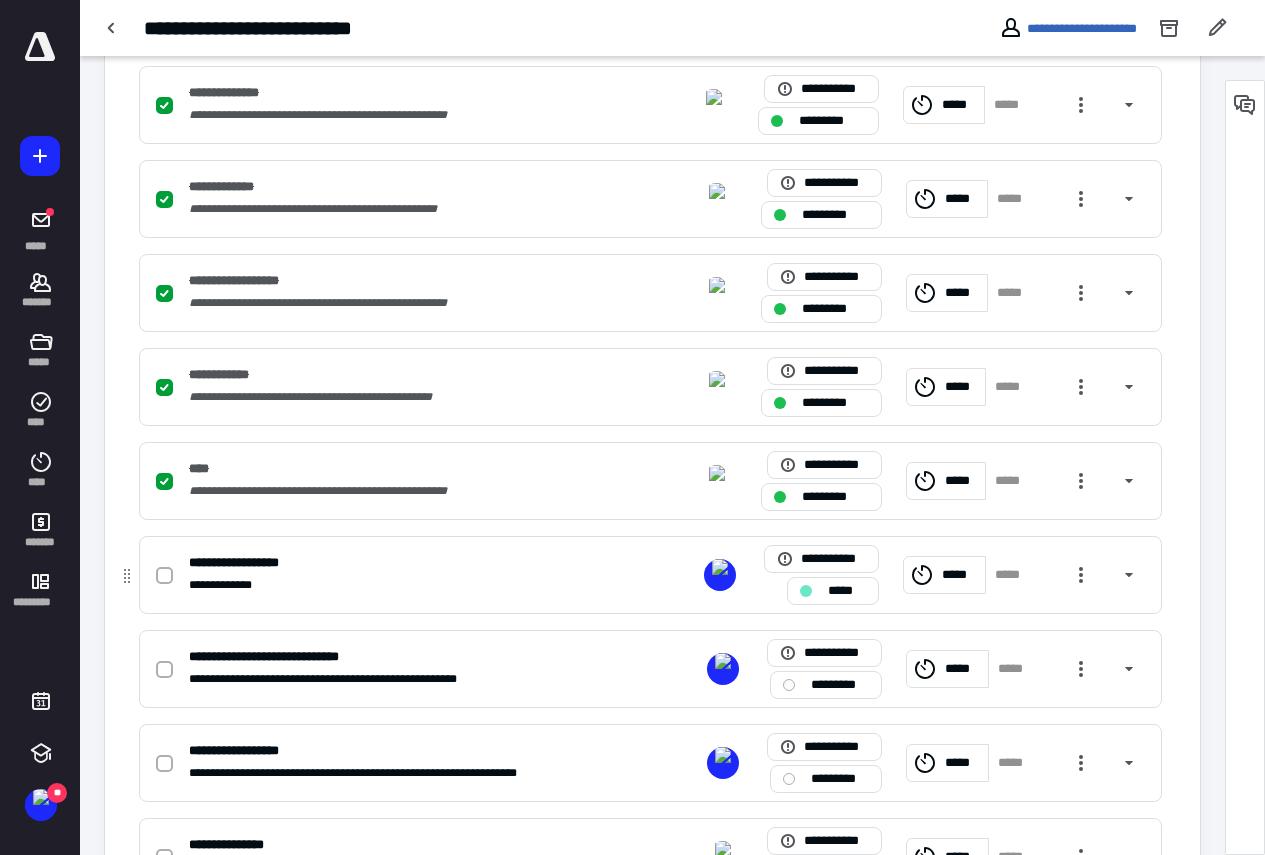 click 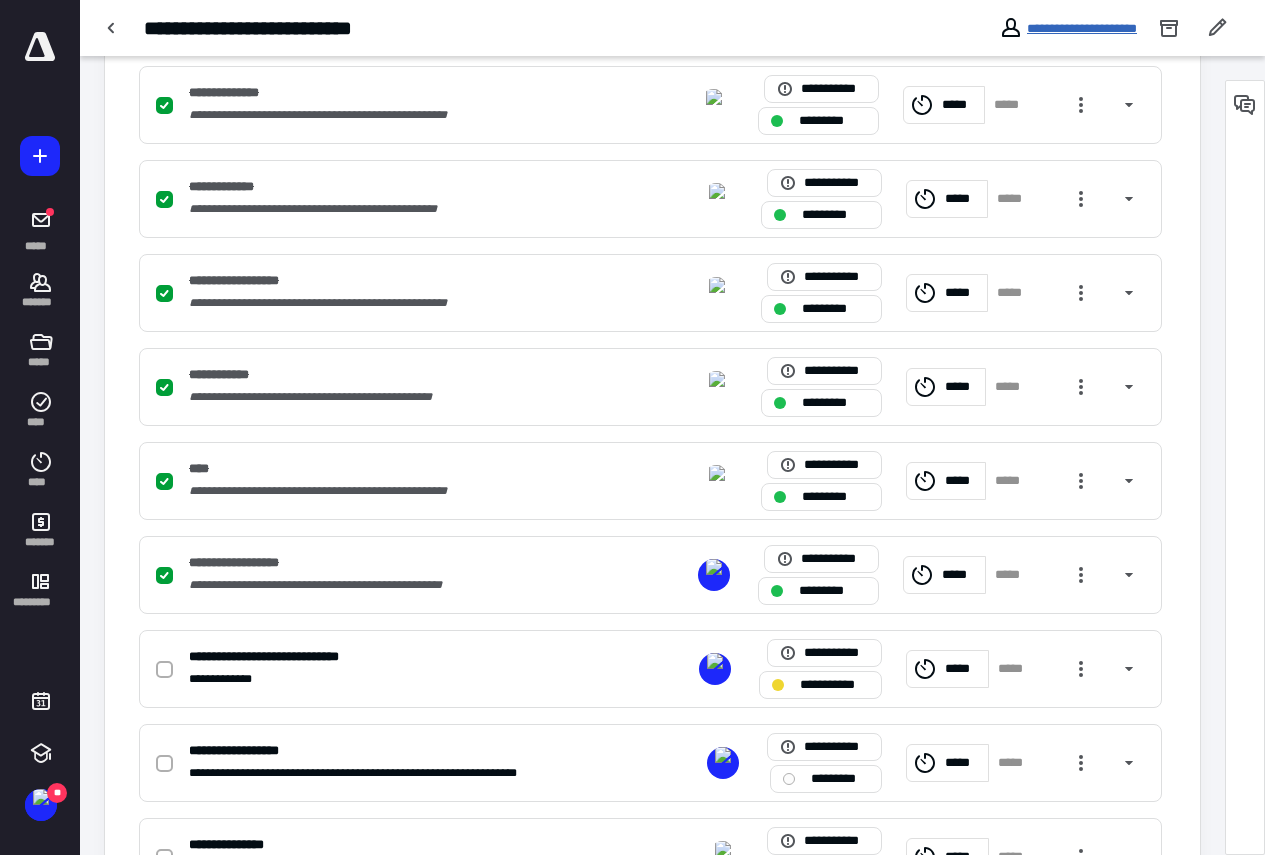 click on "**********" at bounding box center [1082, 28] 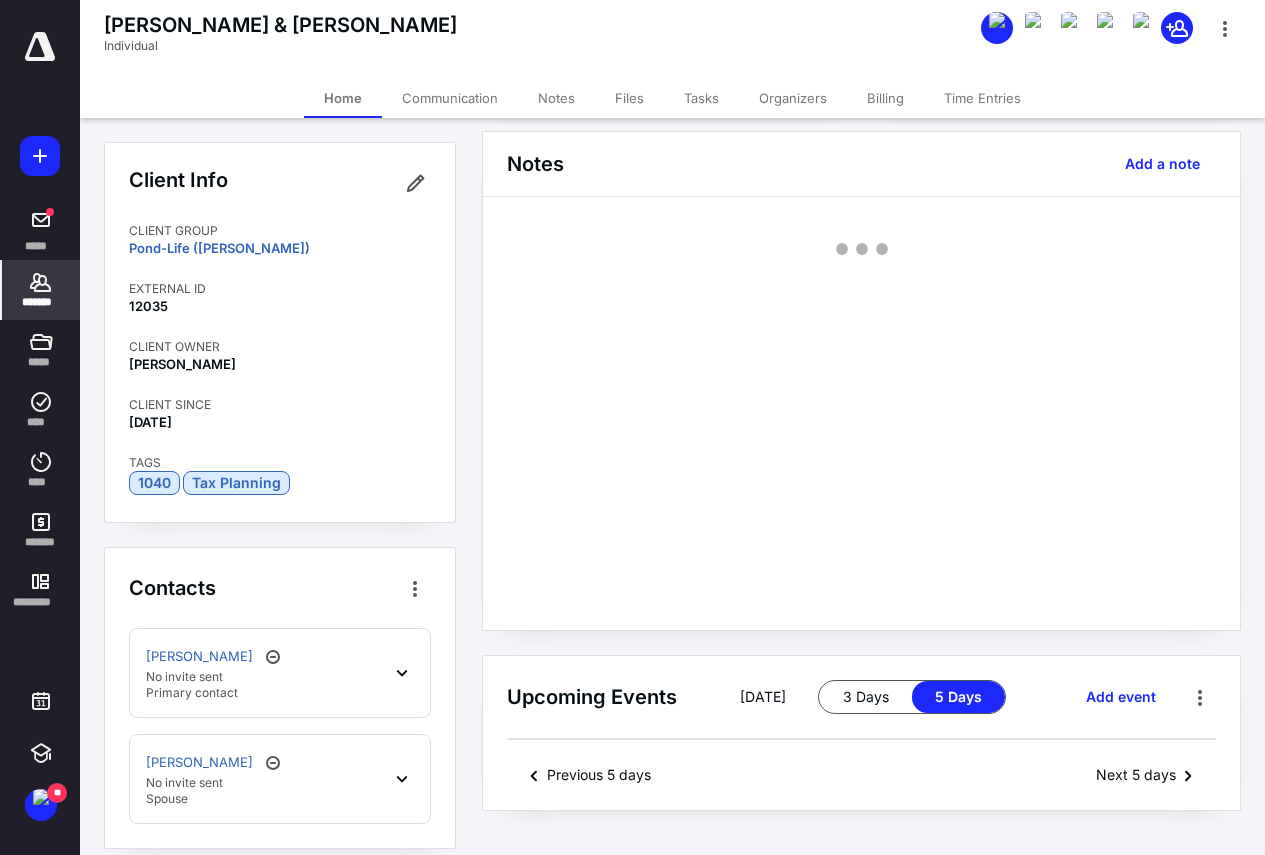 scroll, scrollTop: 0, scrollLeft: 0, axis: both 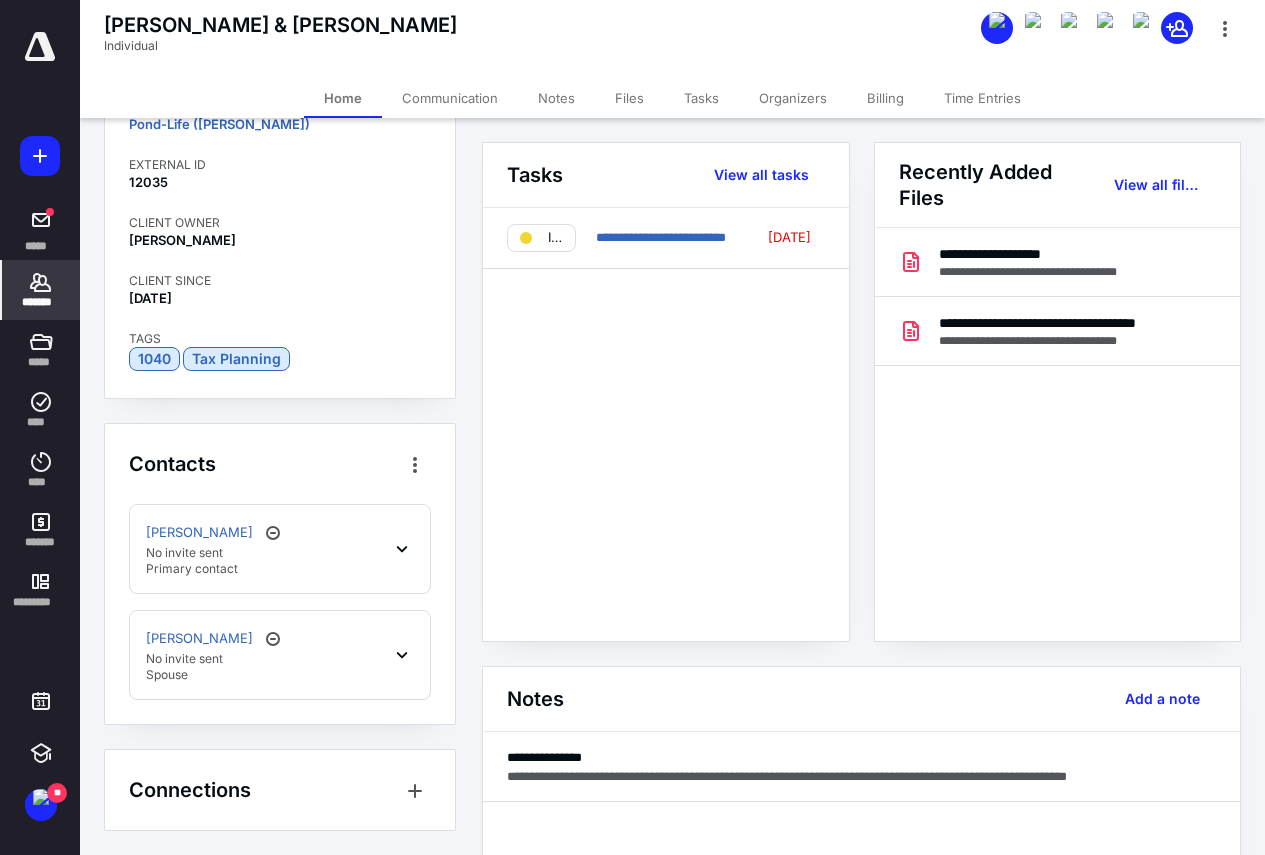click on "[PERSON_NAME] No invite sent Primary contact" at bounding box center (280, 549) 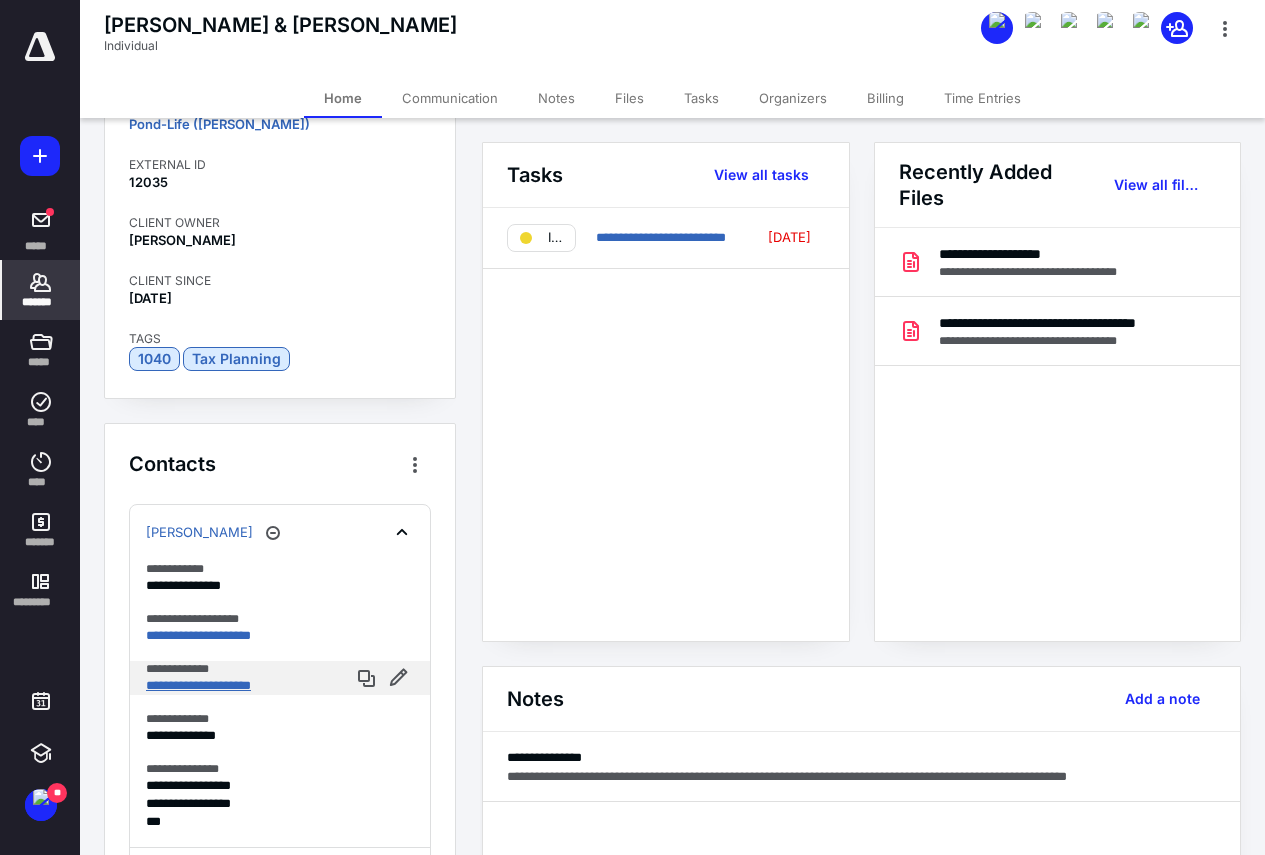 scroll, scrollTop: 224, scrollLeft: 0, axis: vertical 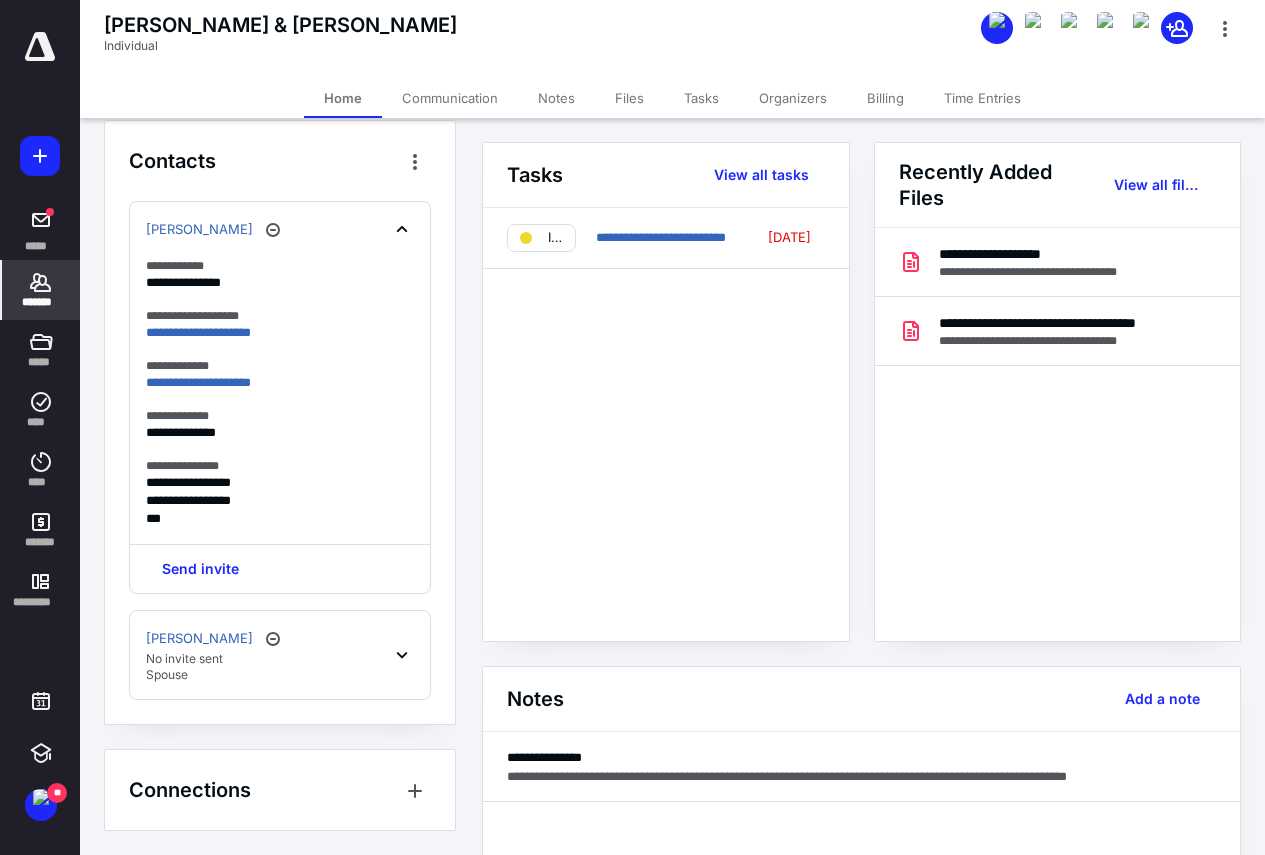 click on "[PERSON_NAME] No invite sent Spouse" at bounding box center (280, 655) 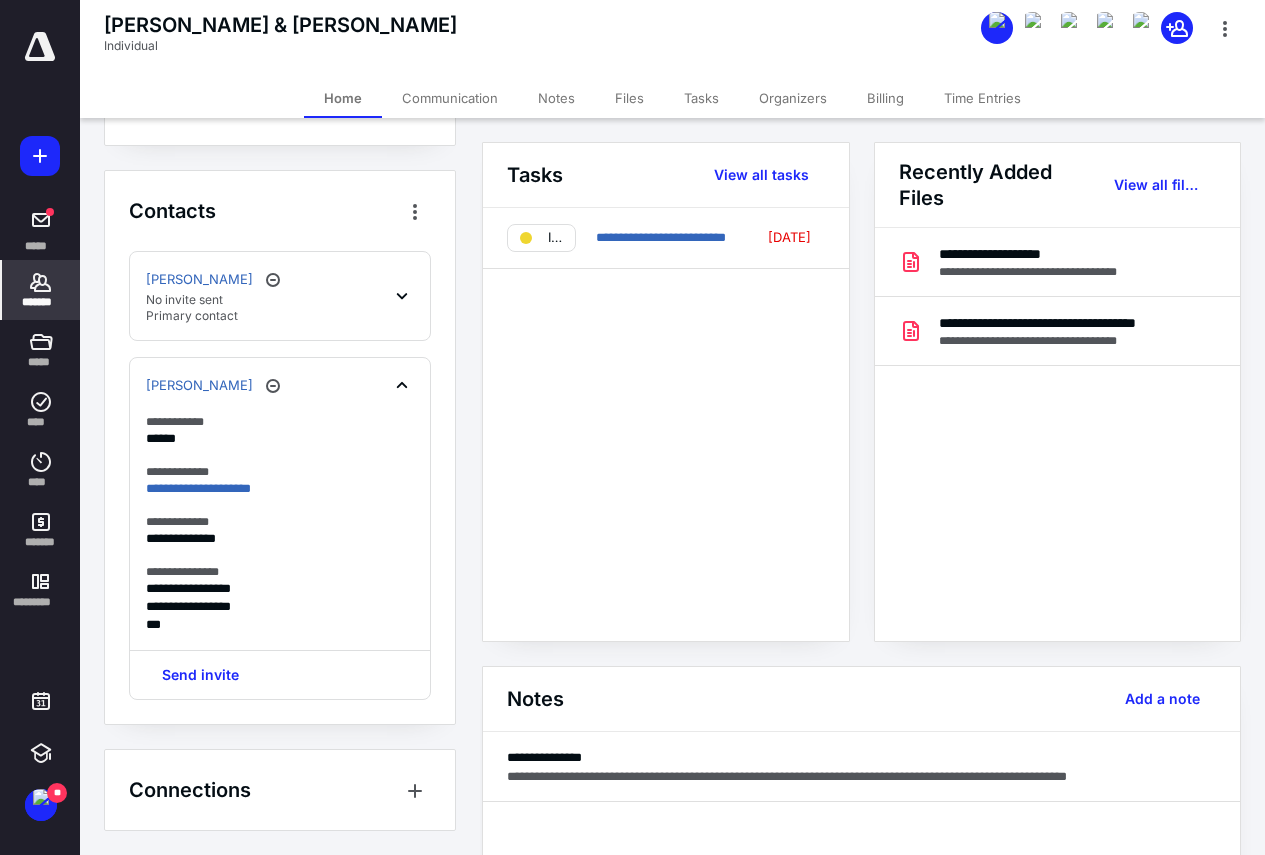 scroll, scrollTop: 377, scrollLeft: 0, axis: vertical 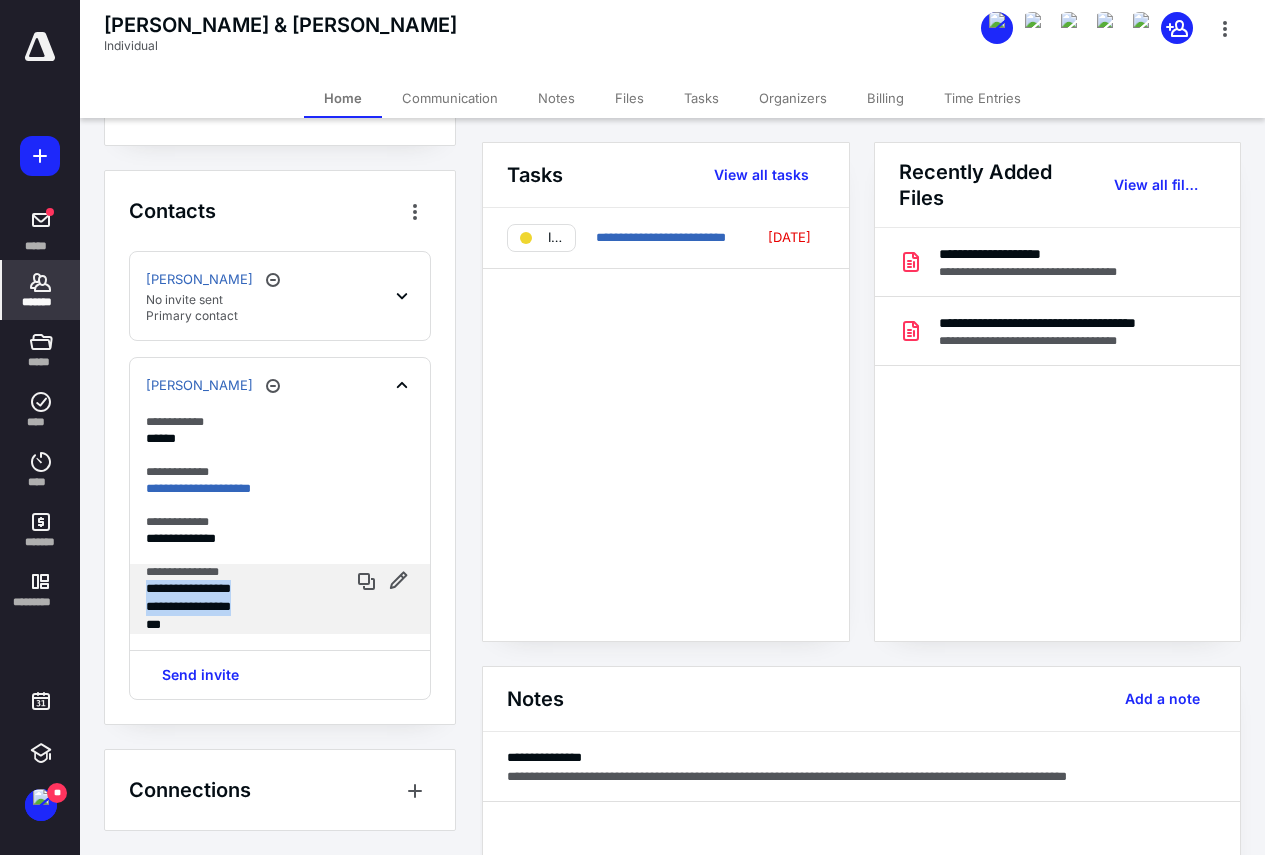 drag, startPoint x: 148, startPoint y: 591, endPoint x: 279, endPoint y: 601, distance: 131.38112 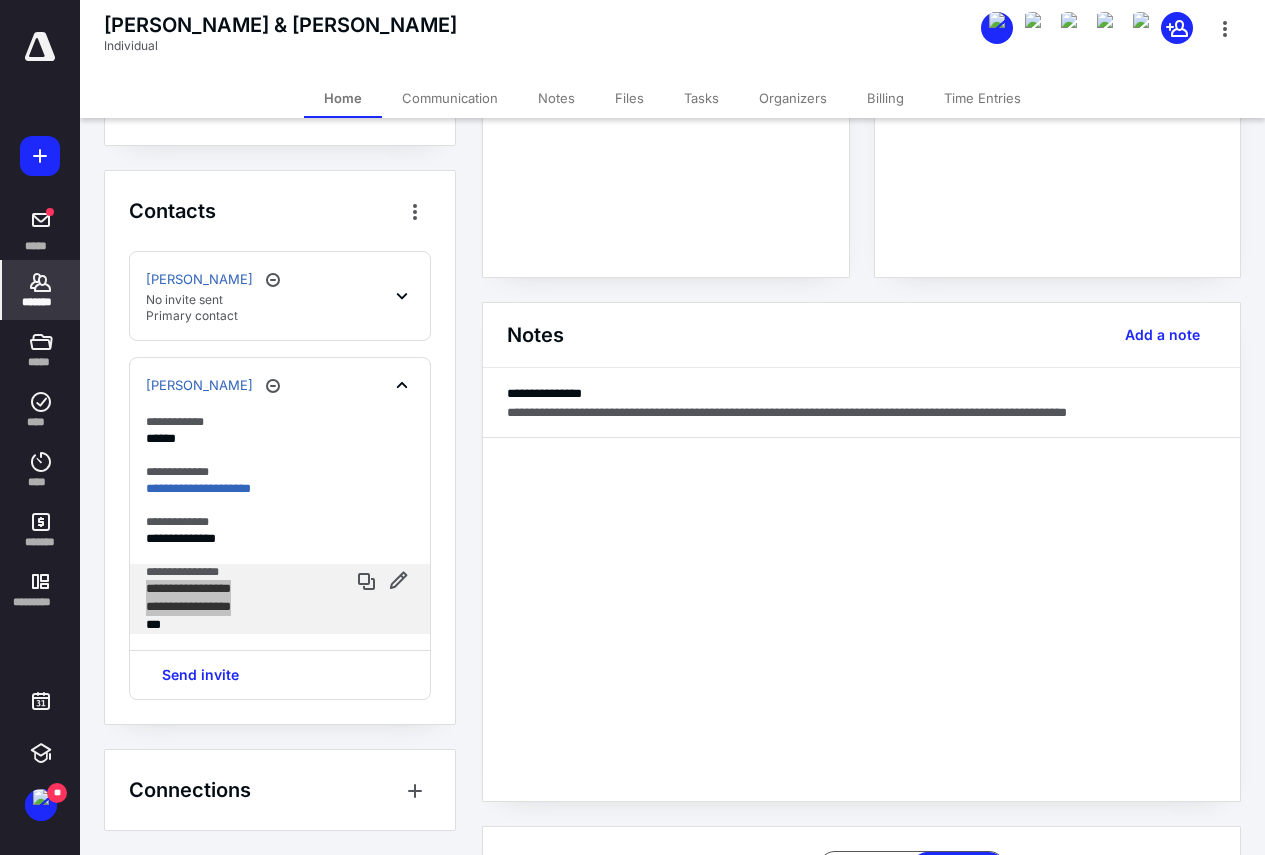 scroll, scrollTop: 400, scrollLeft: 0, axis: vertical 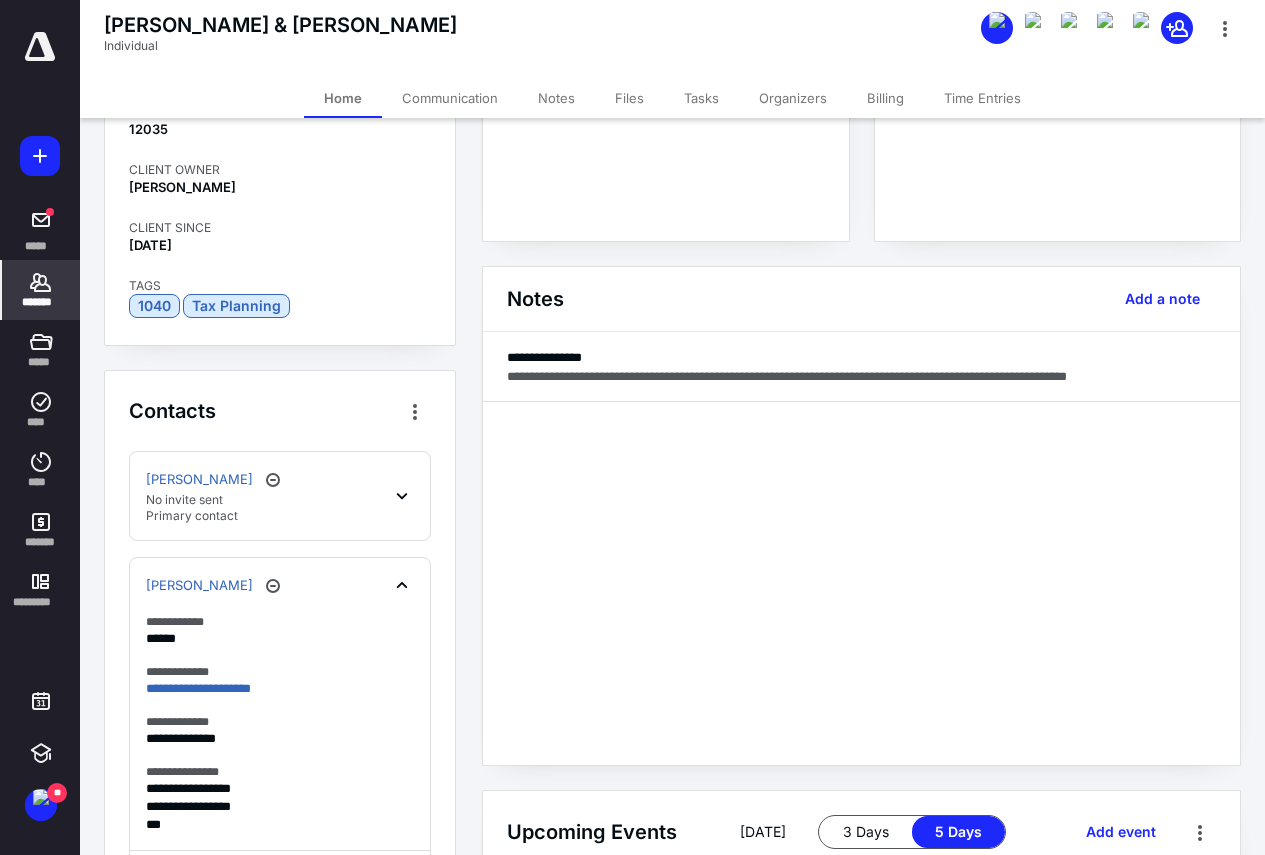 click on "[PERSON_NAME] No invite sent Primary contact" at bounding box center [280, 496] 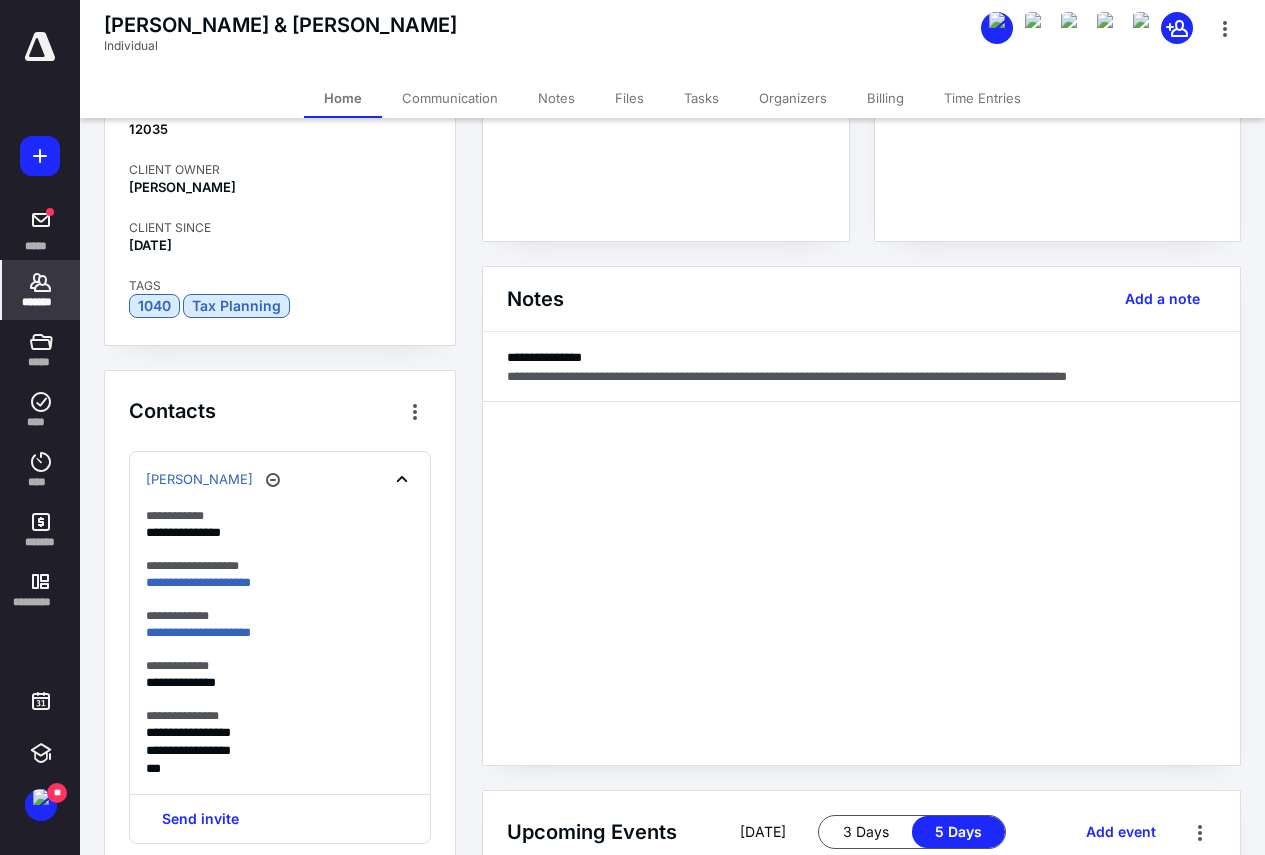 click 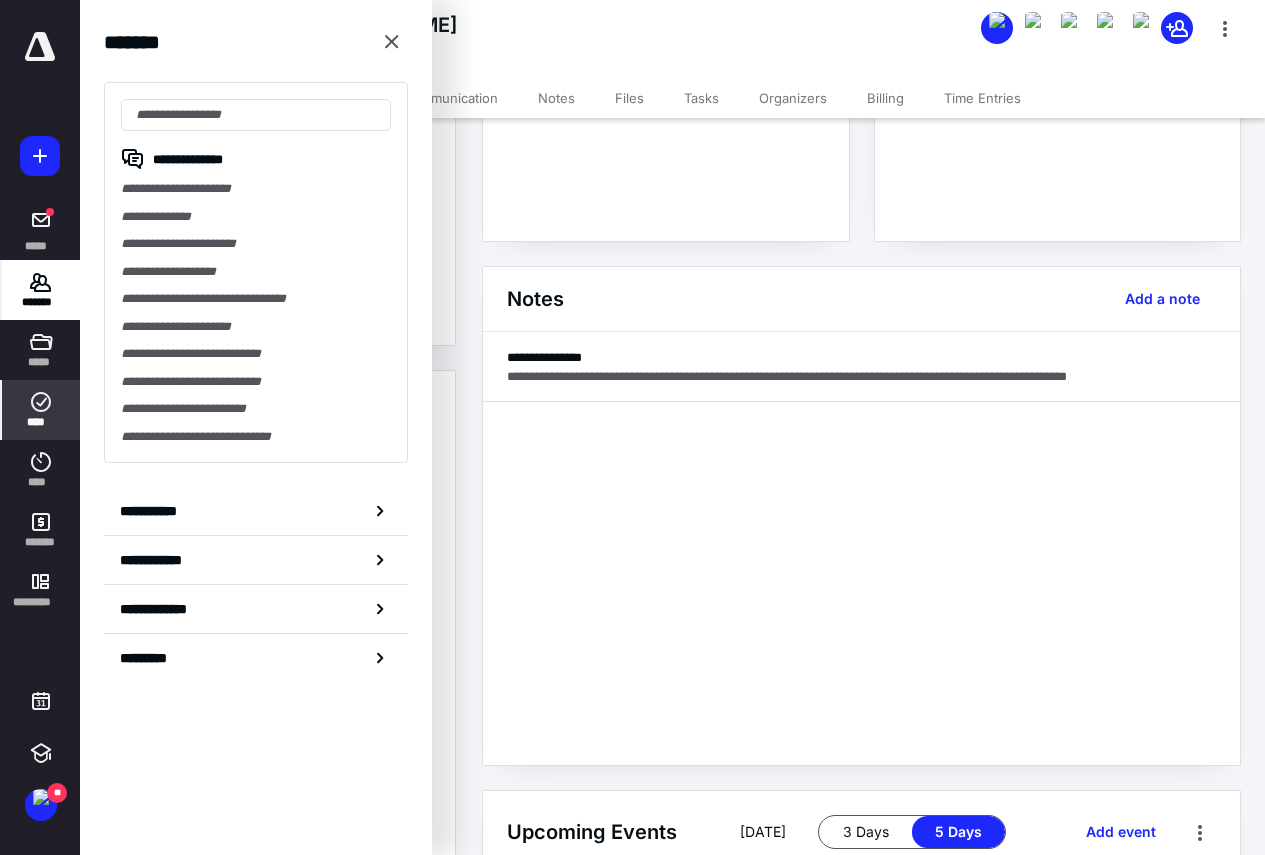 click 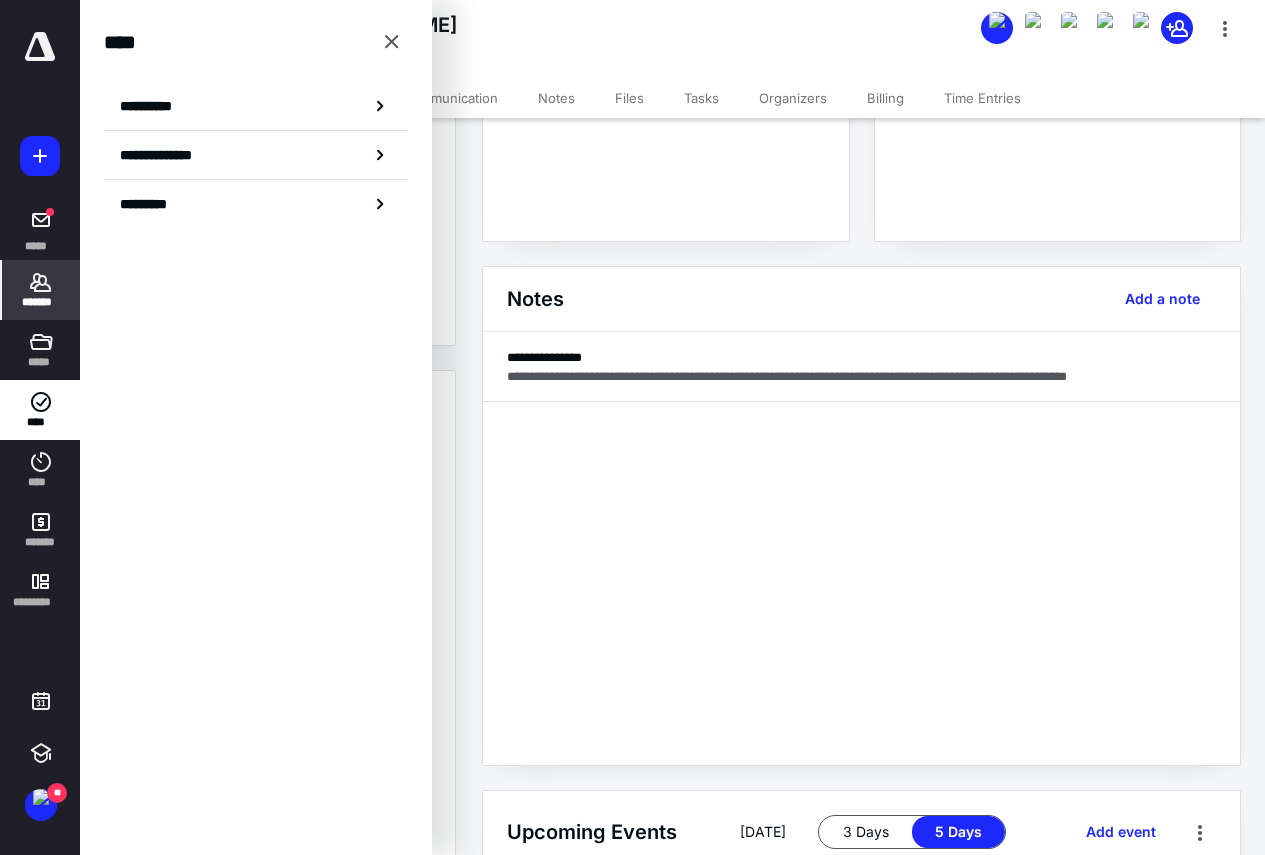 click on "*******" at bounding box center (41, 290) 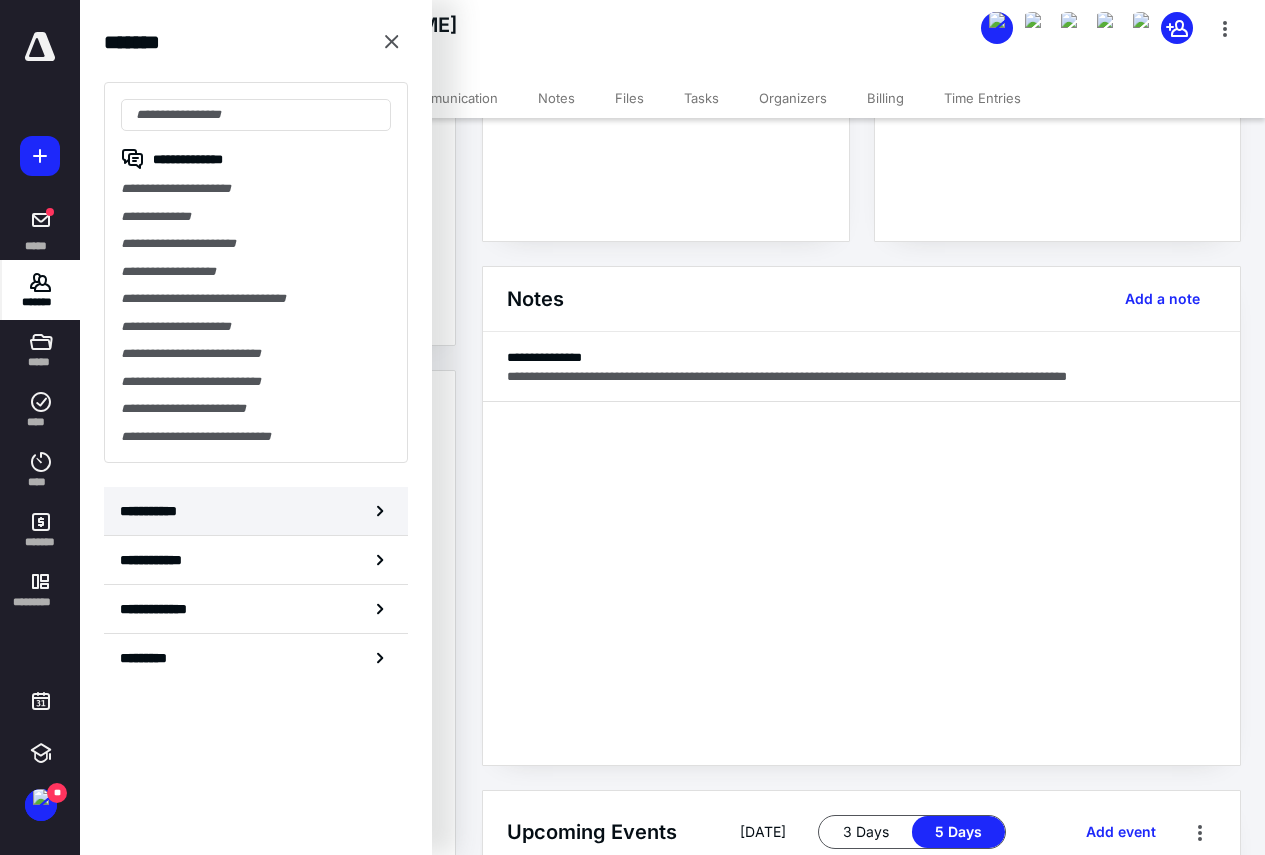 click on "**********" at bounding box center (153, 511) 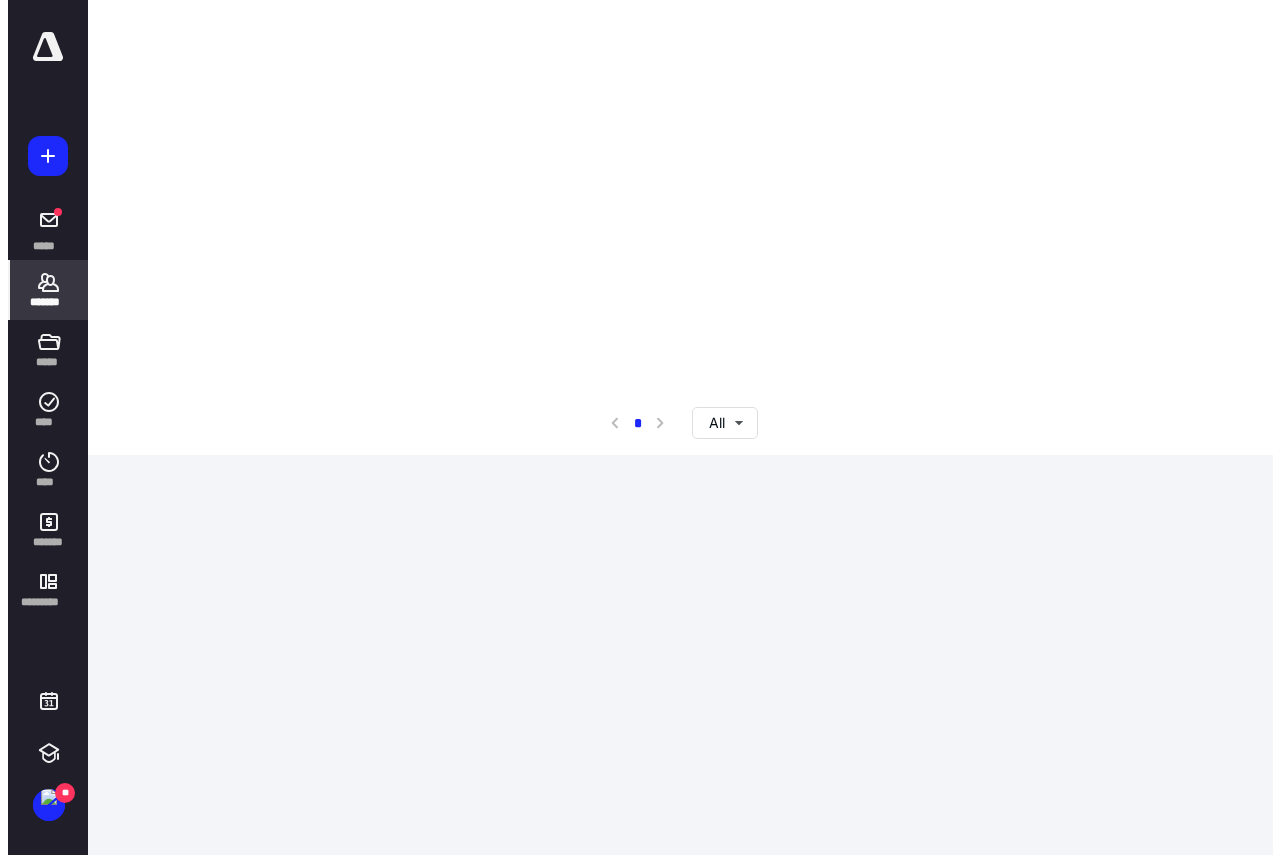 scroll, scrollTop: 20, scrollLeft: 0, axis: vertical 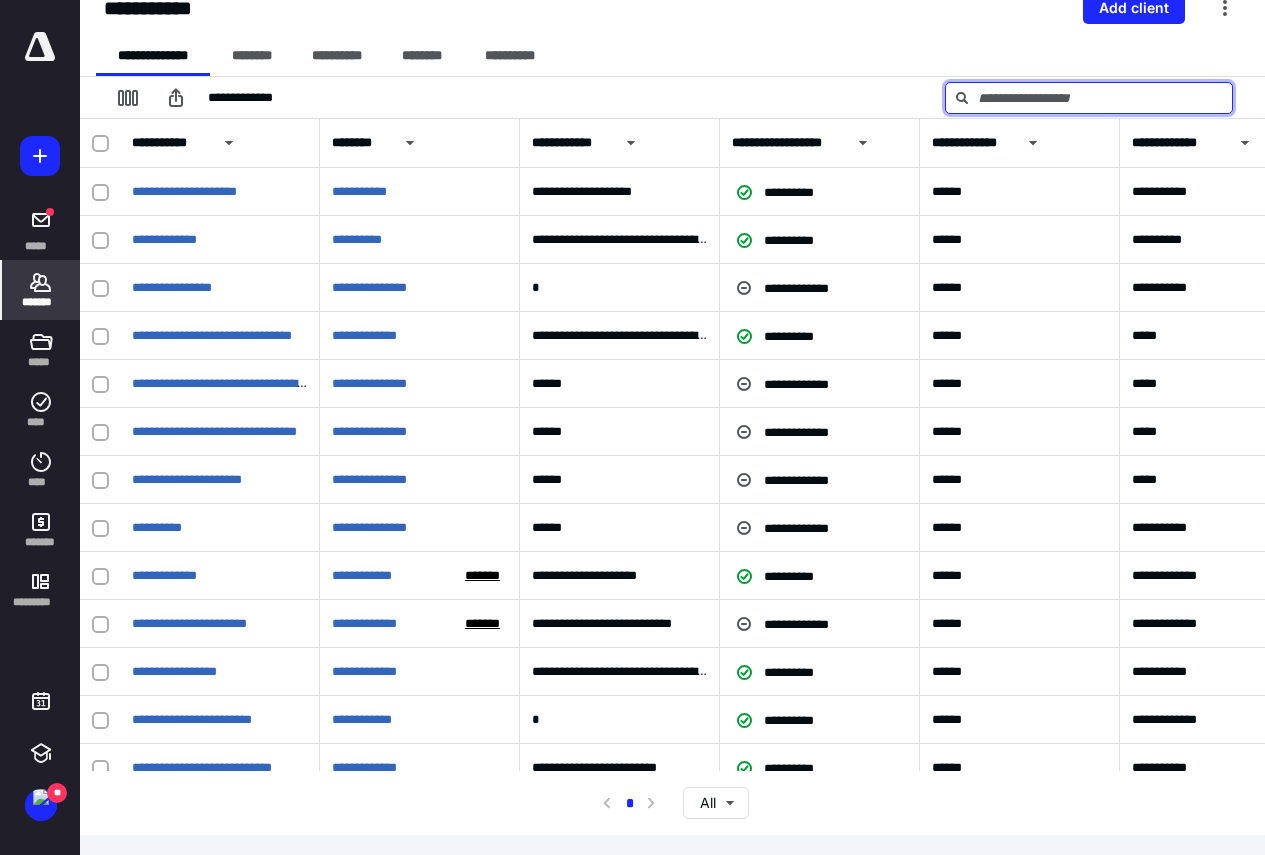 click at bounding box center (1089, 98) 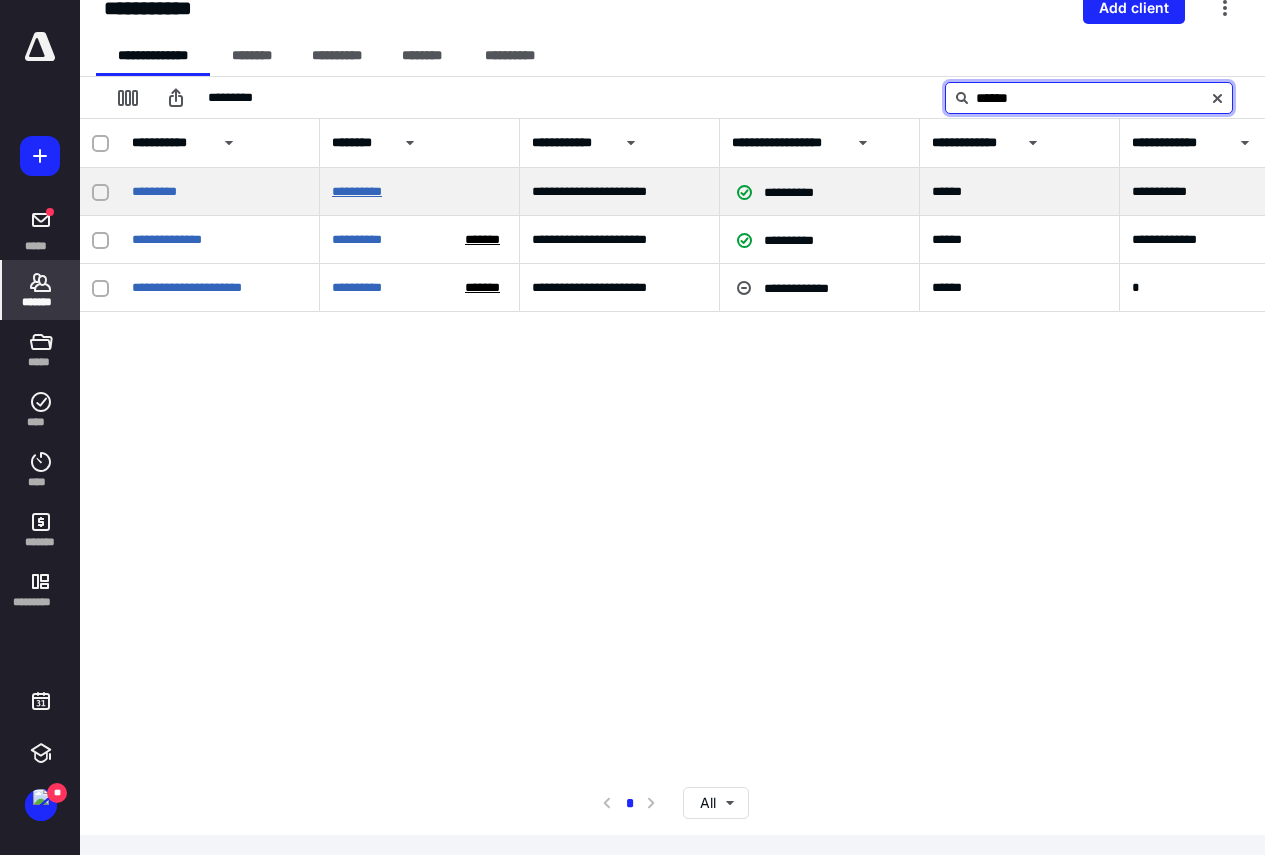 type on "******" 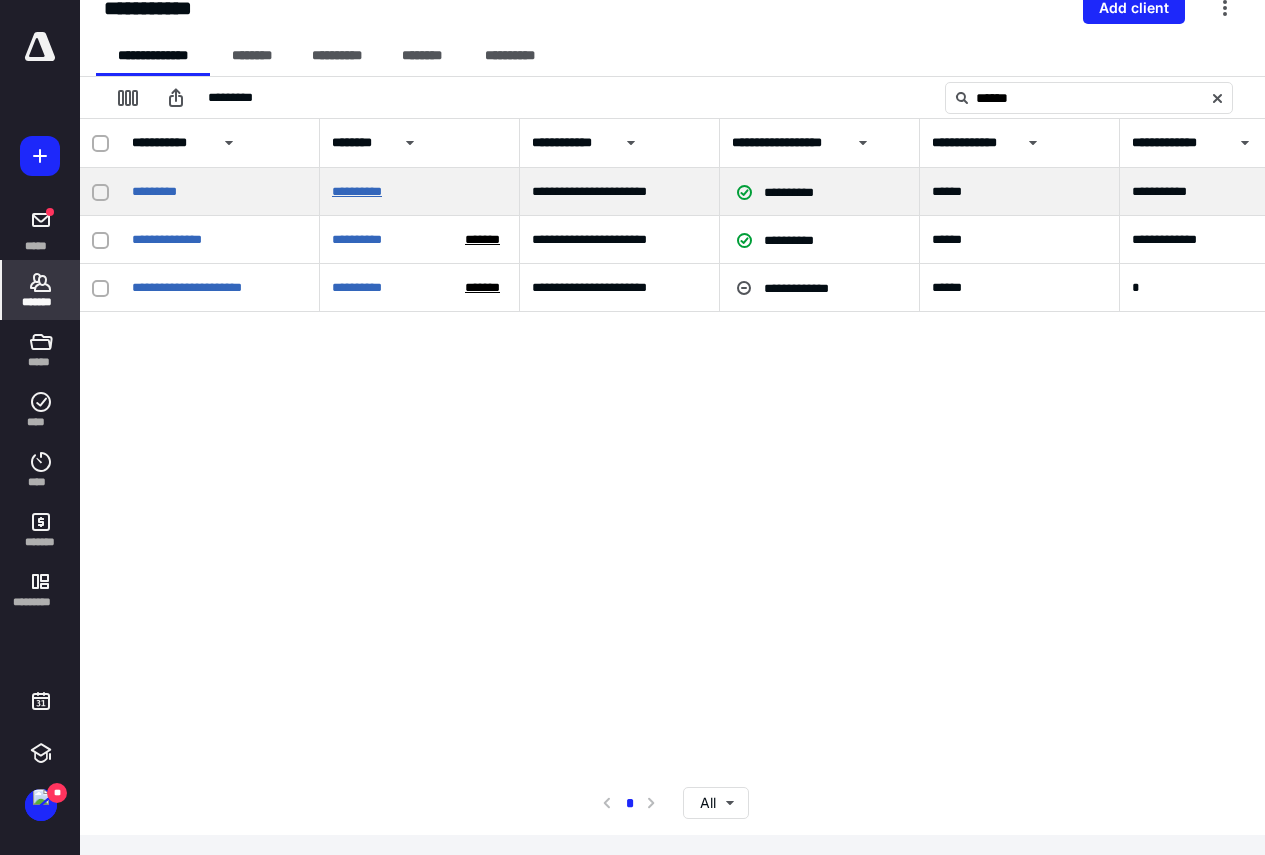 click on "**********" at bounding box center (357, 191) 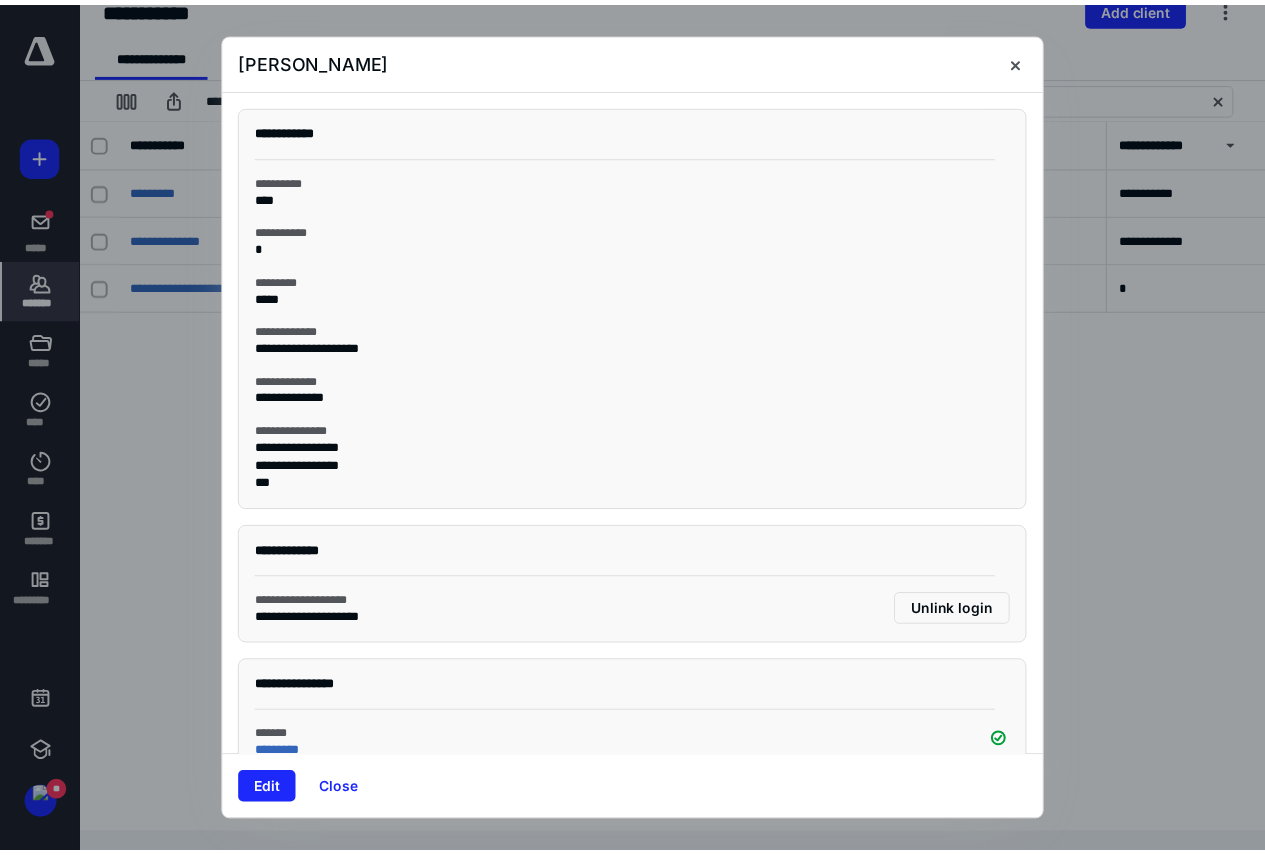 scroll, scrollTop: 189, scrollLeft: 0, axis: vertical 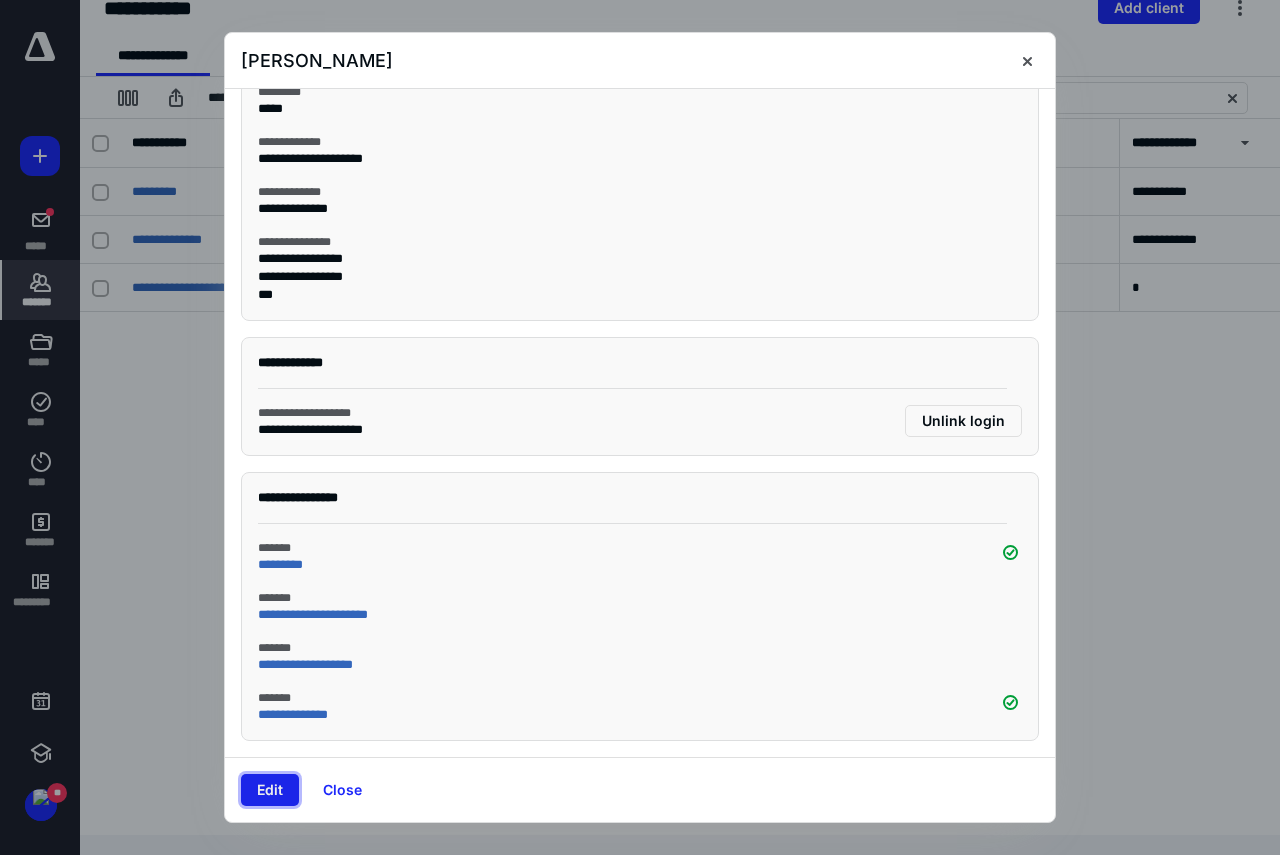 click on "Edit" at bounding box center (270, 790) 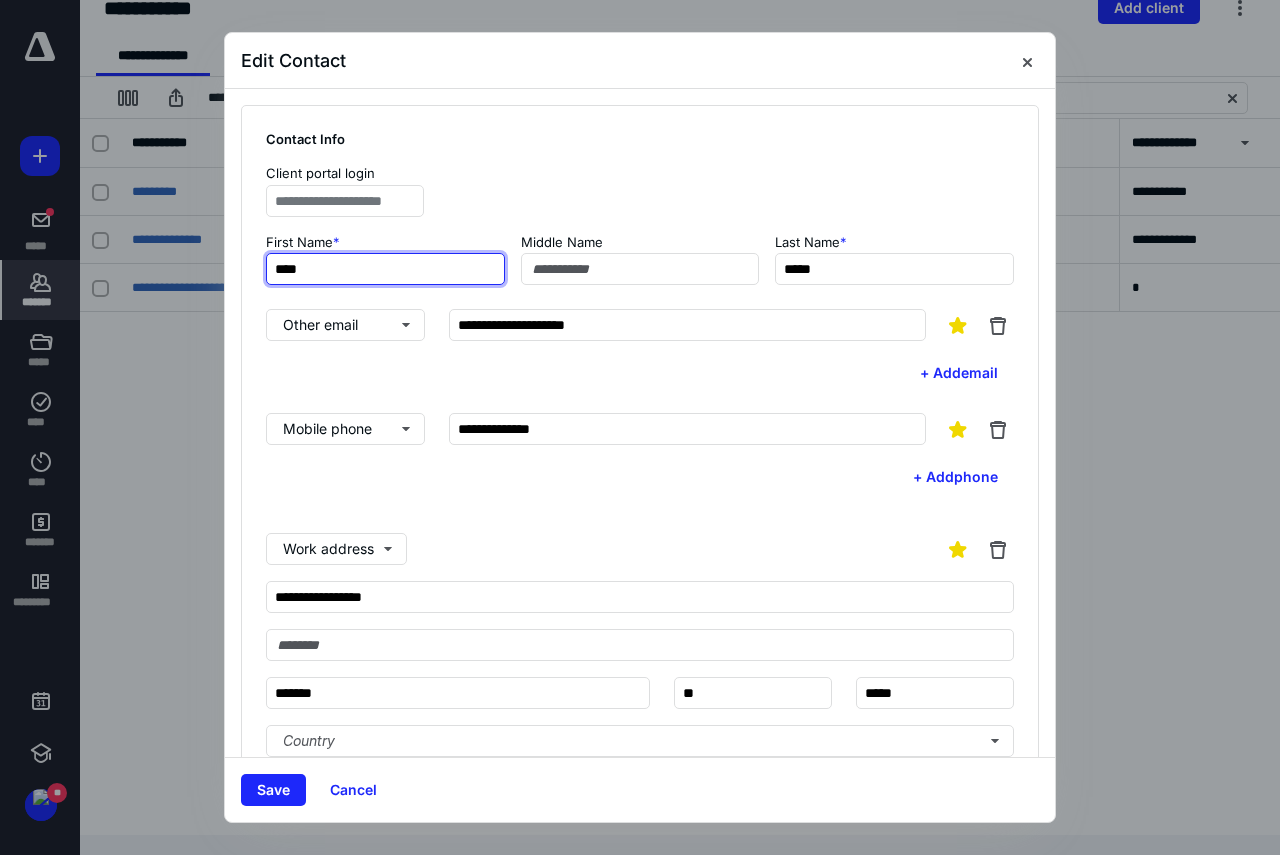 click on "****" at bounding box center (385, 269) 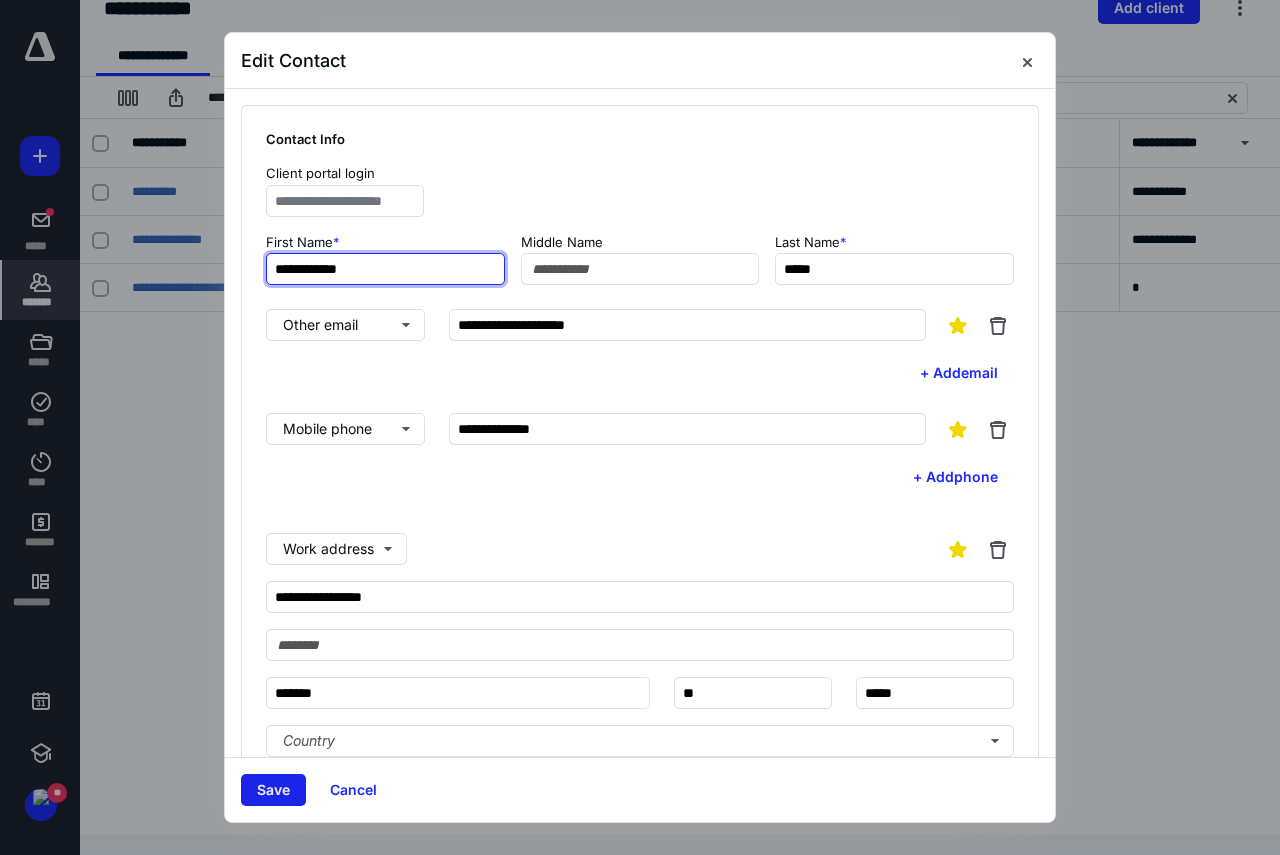 type on "**********" 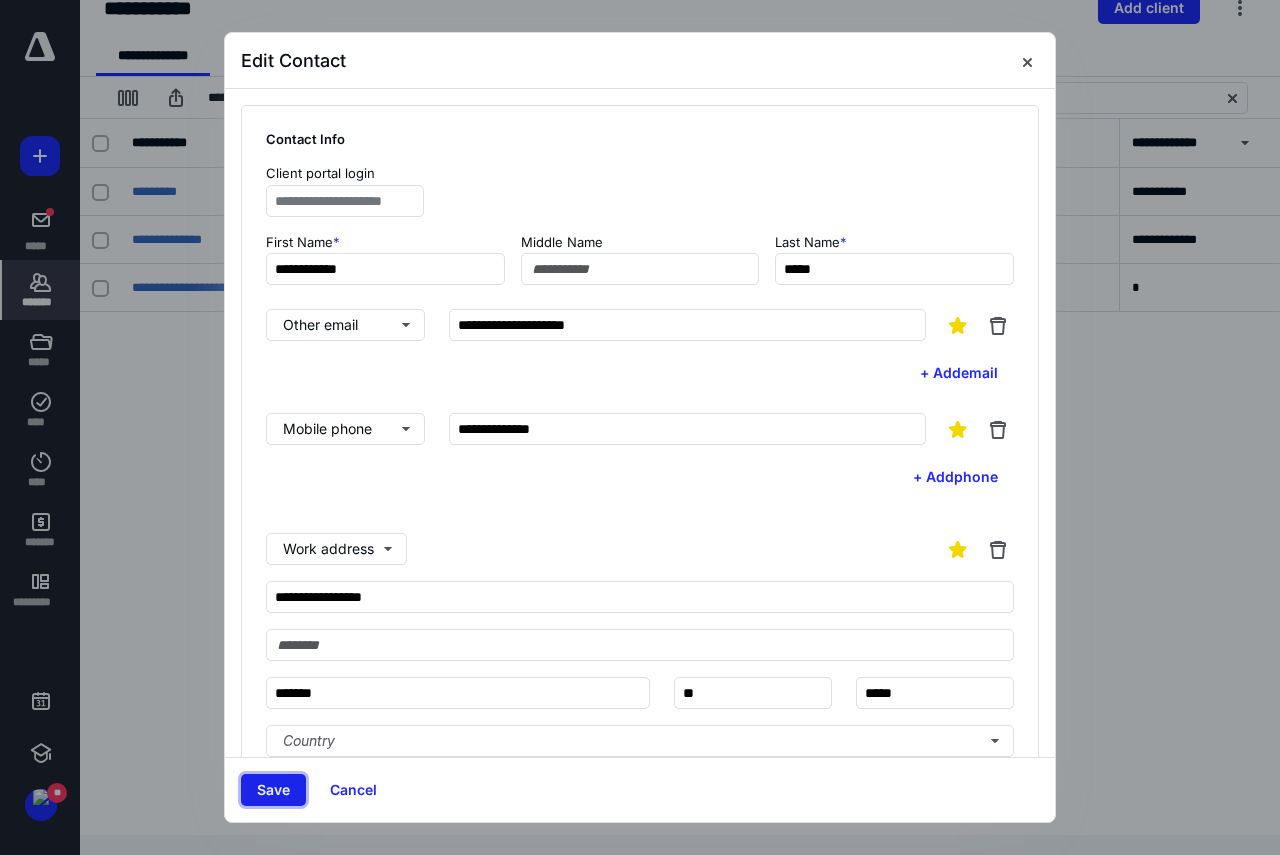 click on "Save" at bounding box center (273, 790) 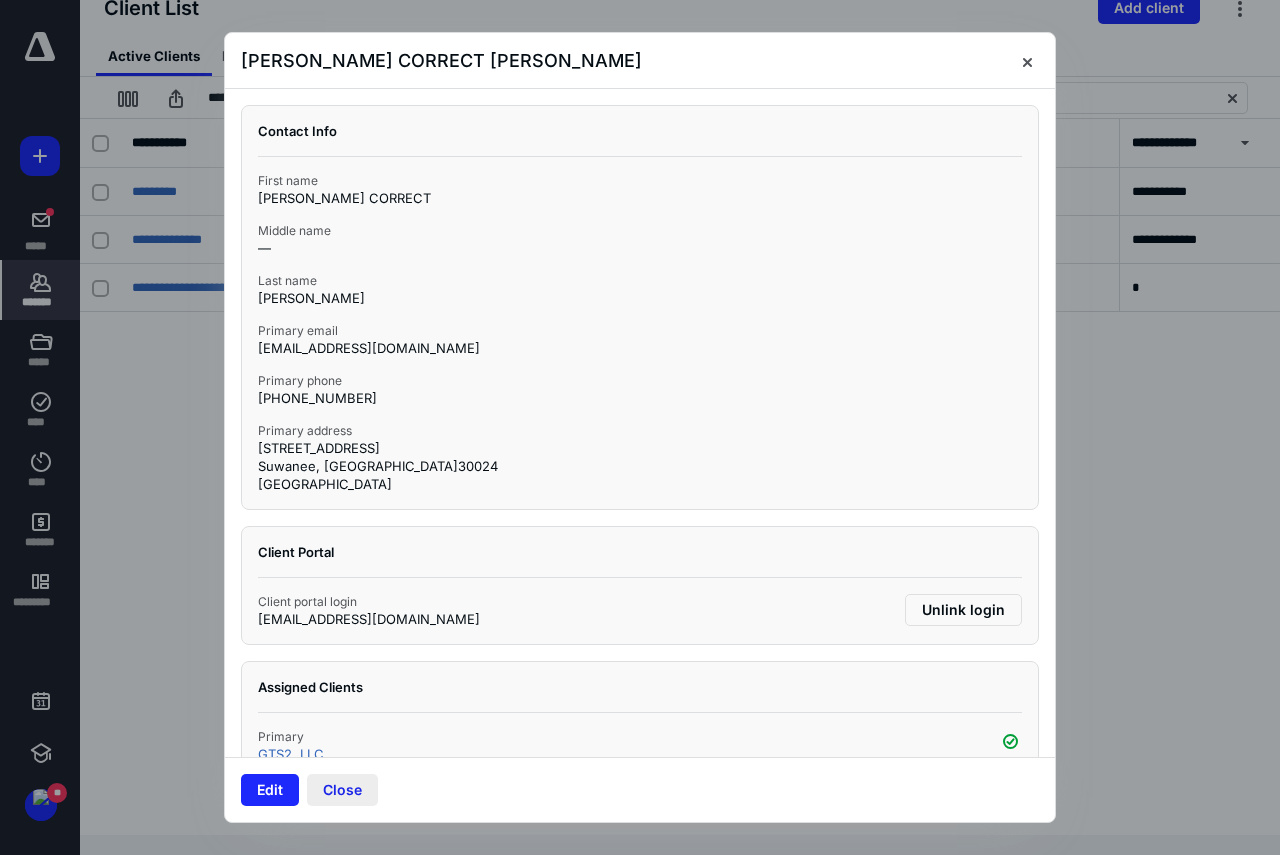 click on "Close" at bounding box center (342, 790) 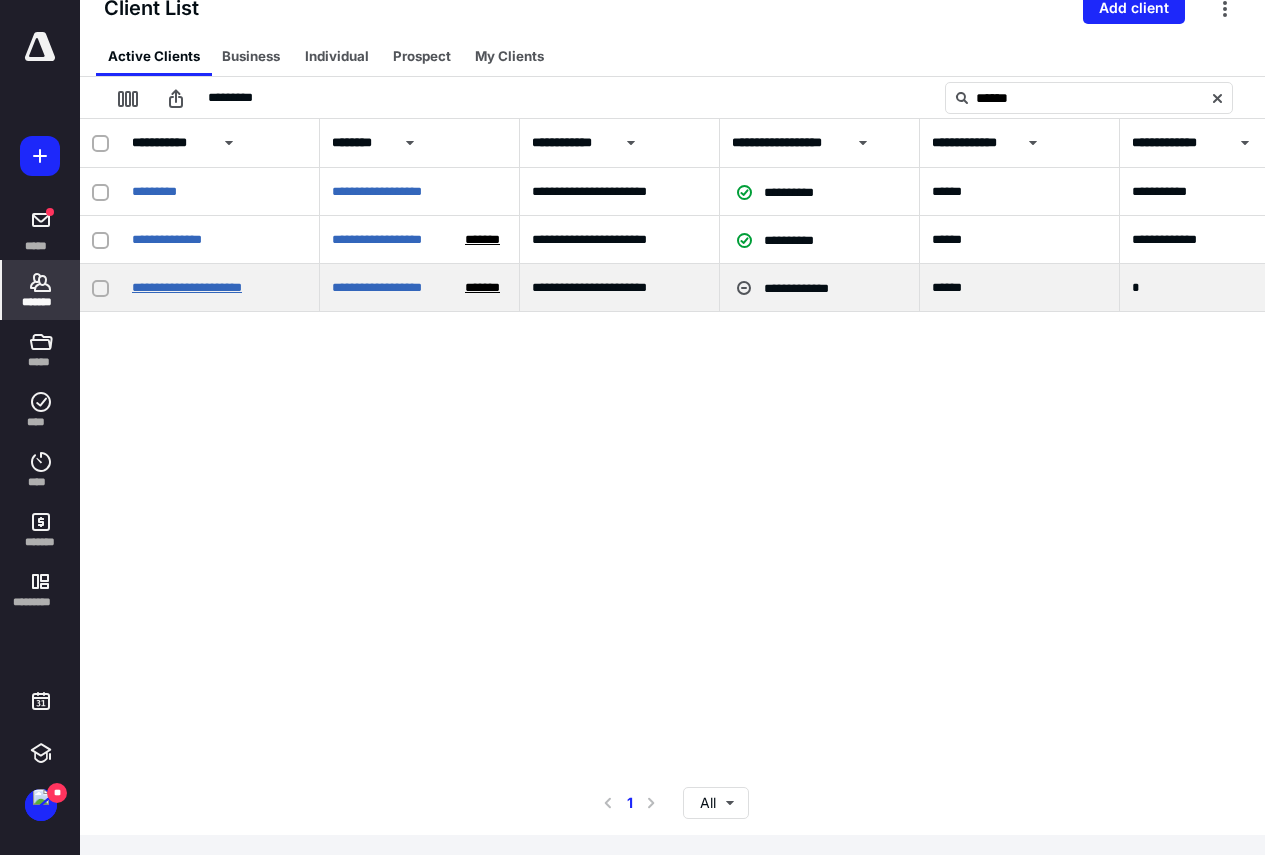 click on "**********" at bounding box center (187, 287) 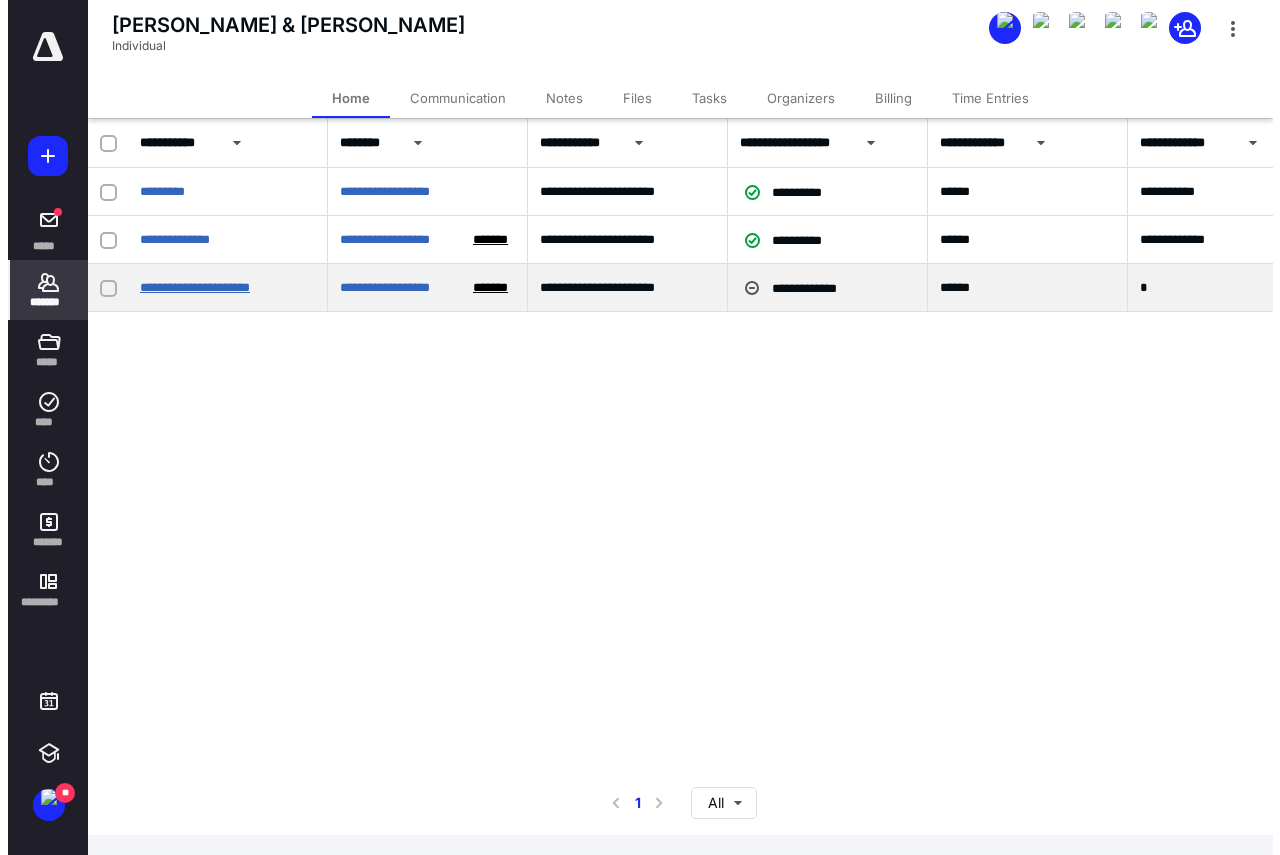 scroll, scrollTop: 138, scrollLeft: 0, axis: vertical 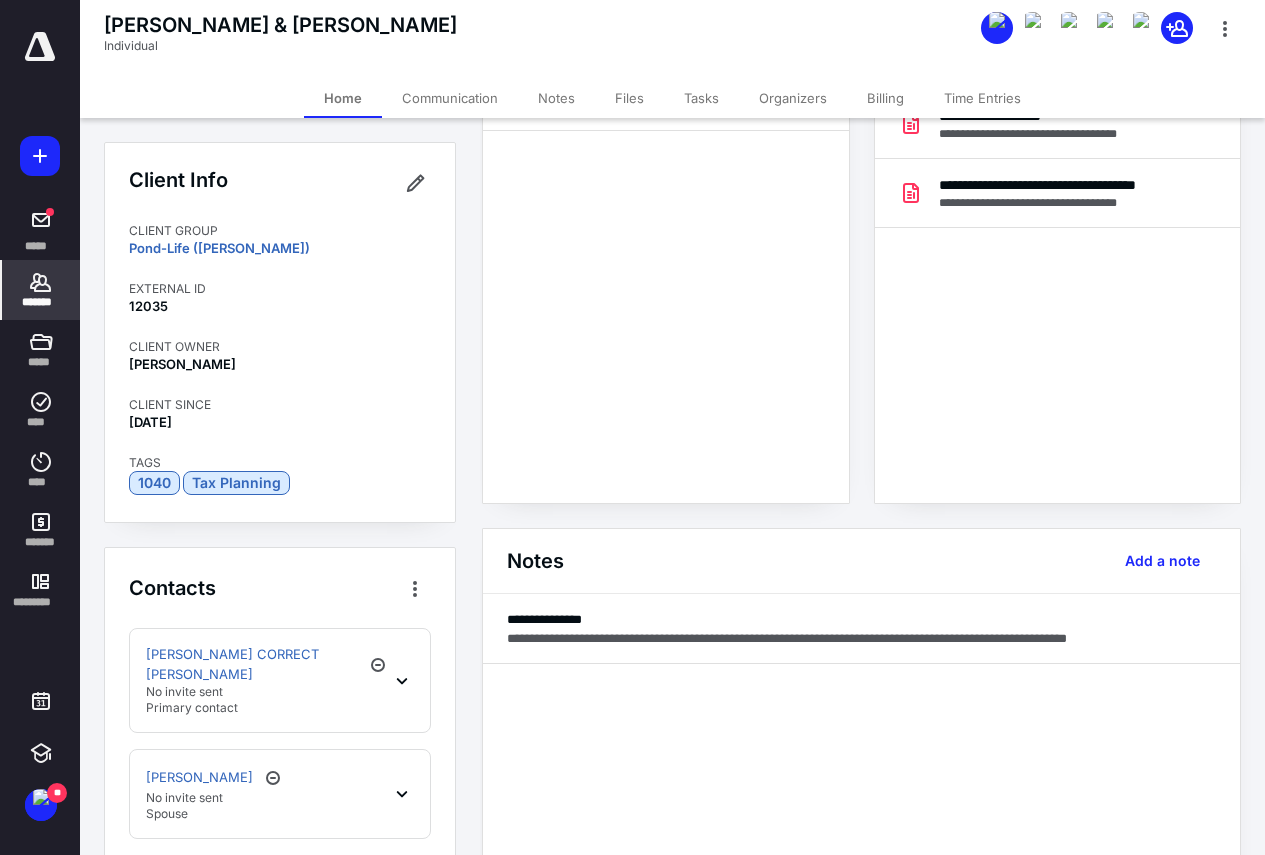 click on "[PERSON_NAME] CORRECT [PERSON_NAME] No invite sent Primary contact" at bounding box center [280, 680] 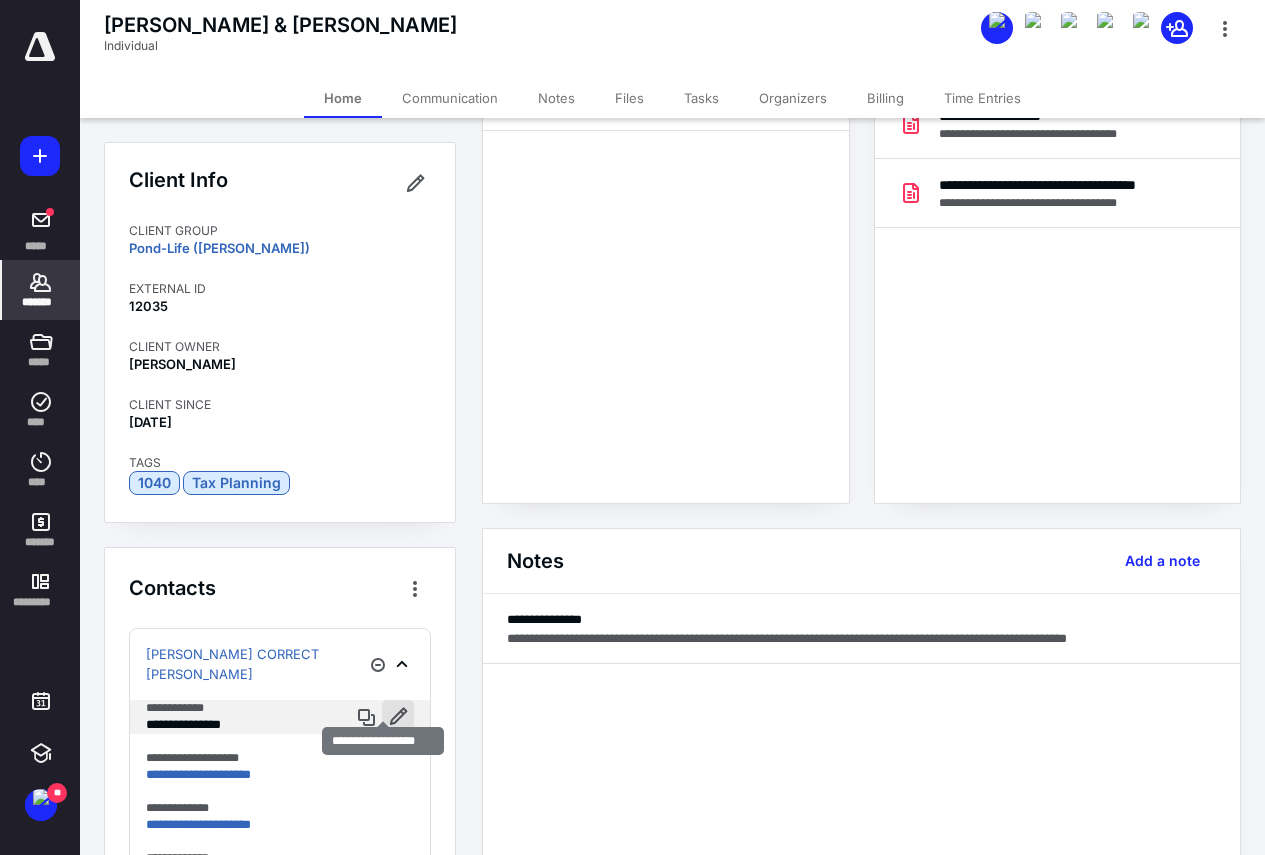 click at bounding box center [398, 716] 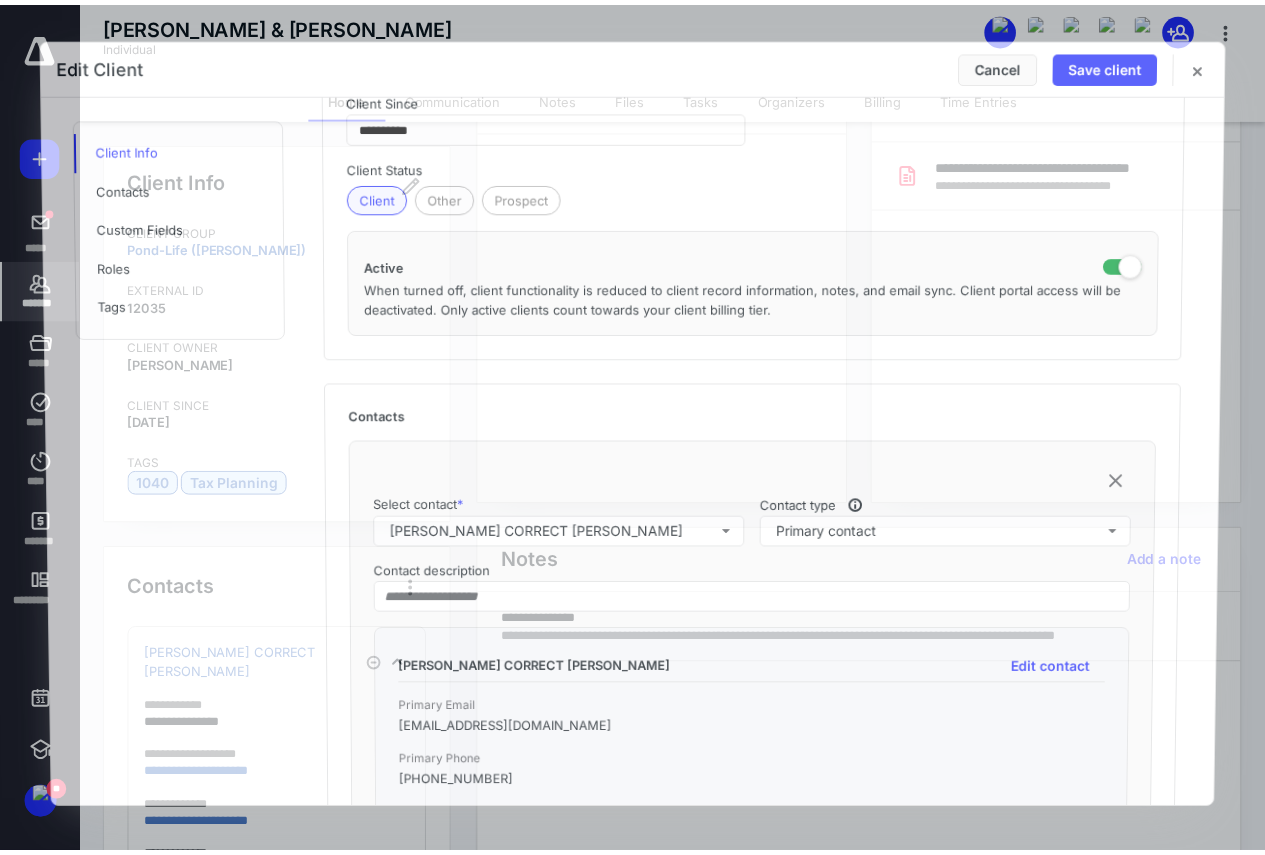 scroll, scrollTop: 740, scrollLeft: 0, axis: vertical 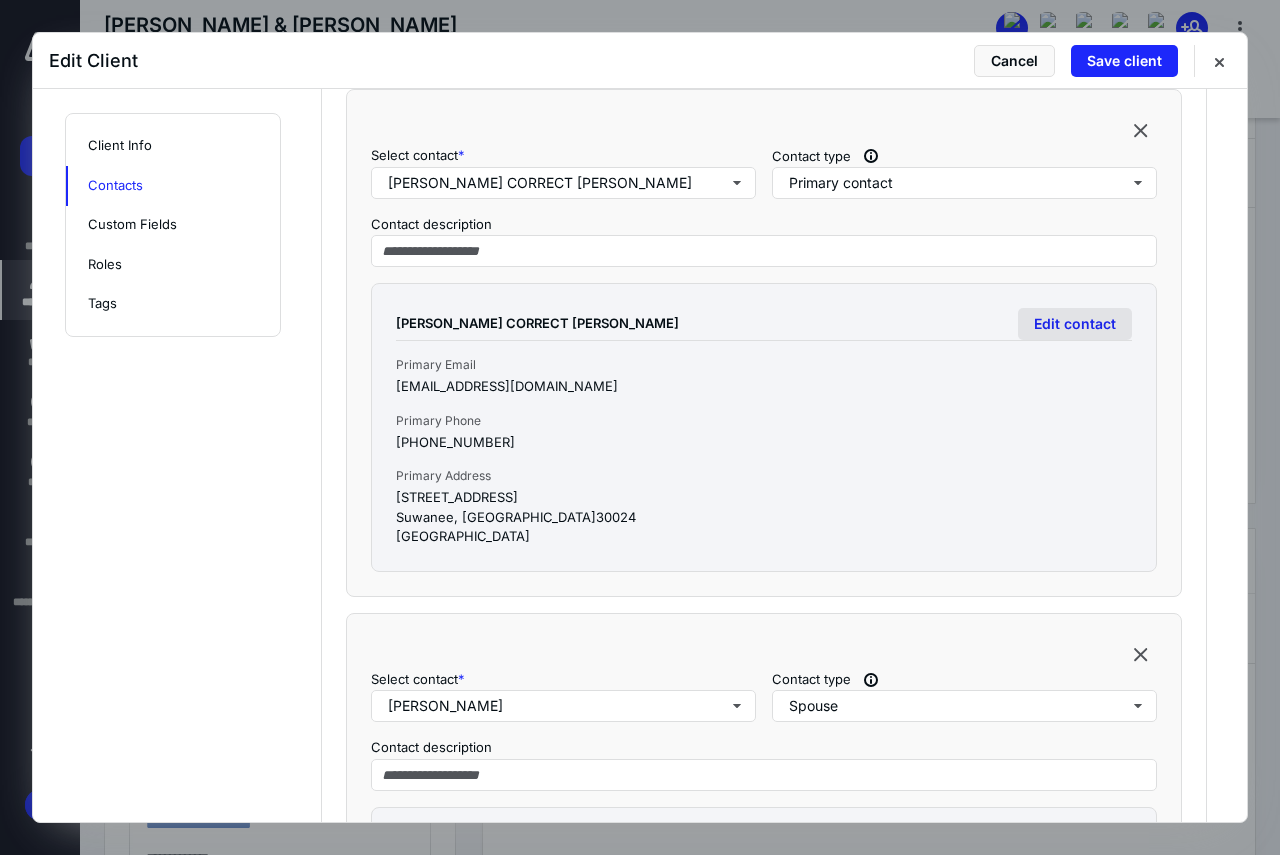click on "Edit contact" at bounding box center [1075, 324] 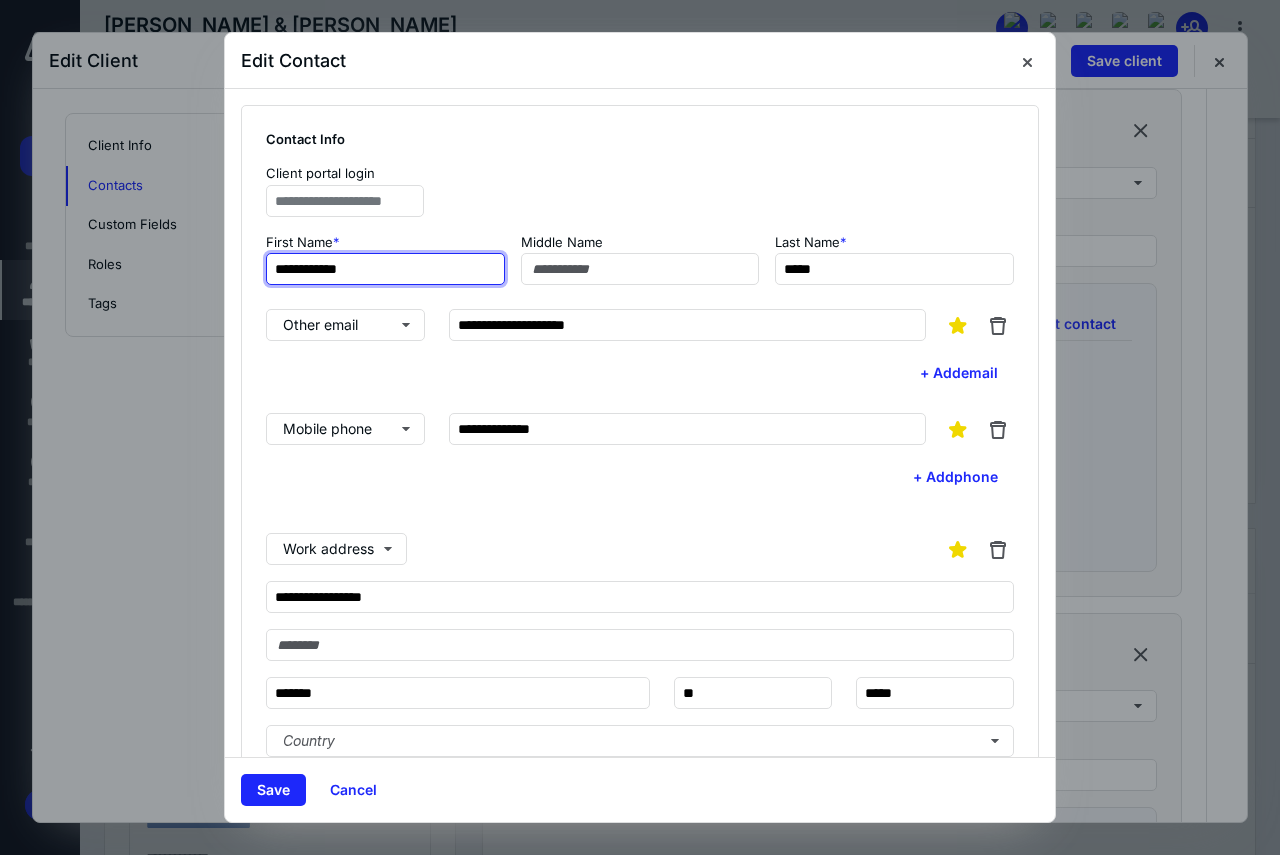 click on "**********" at bounding box center [385, 269] 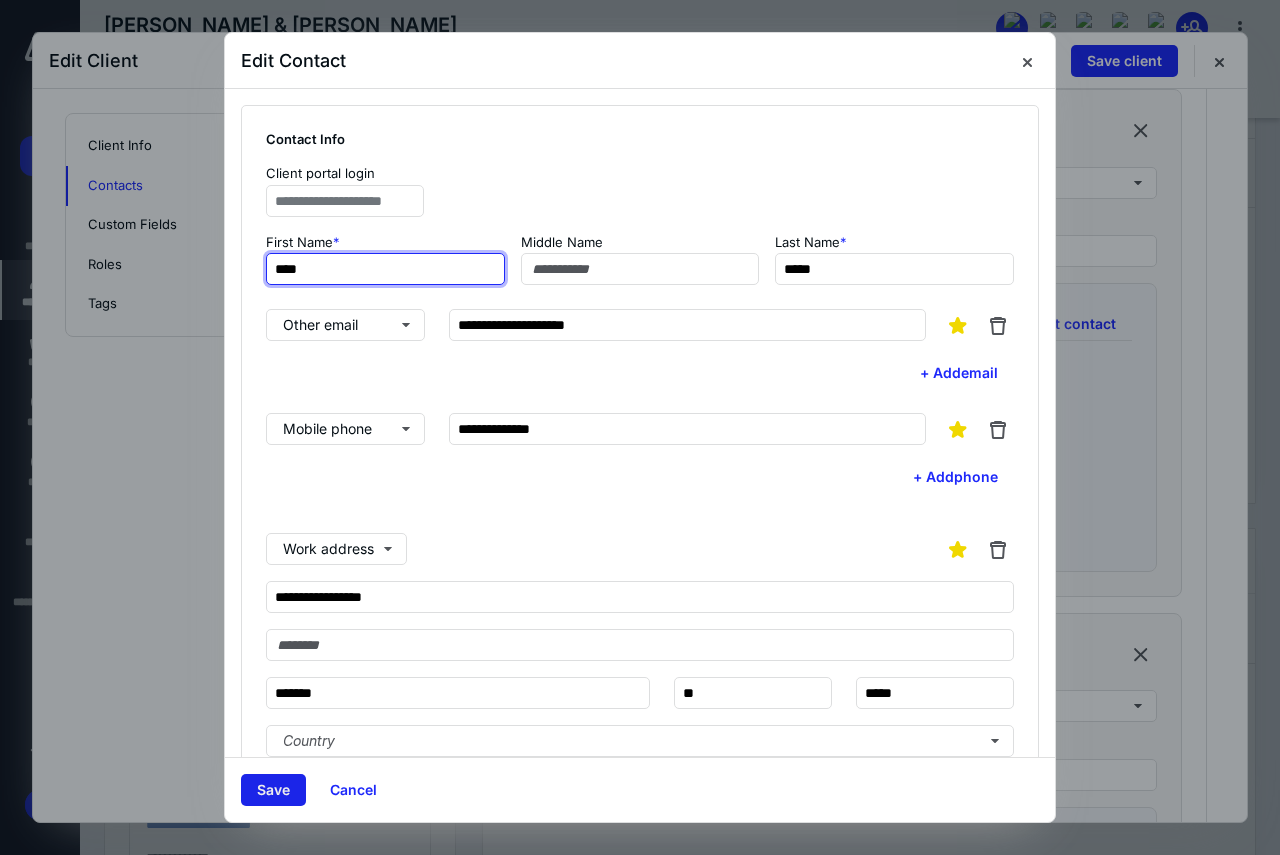 type on "****" 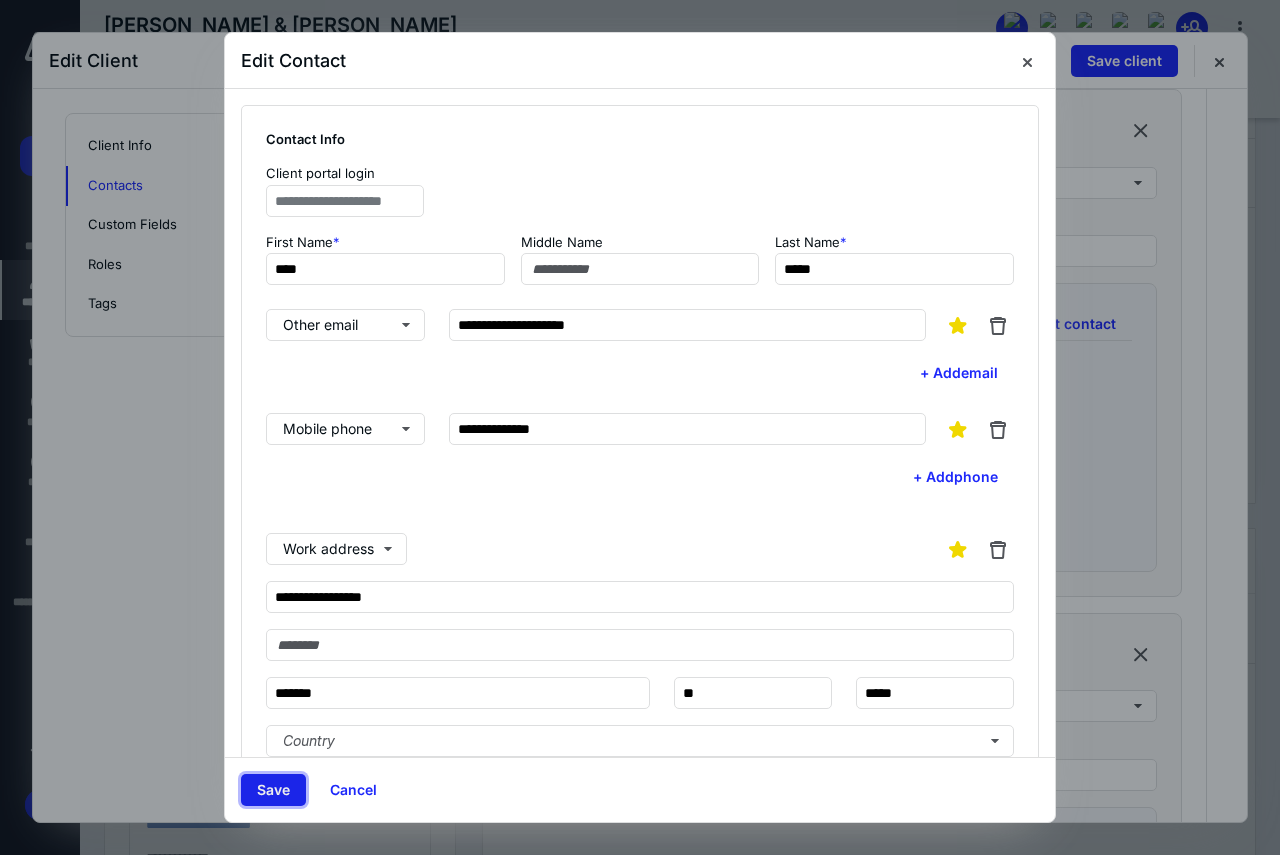 click on "Save" at bounding box center (273, 790) 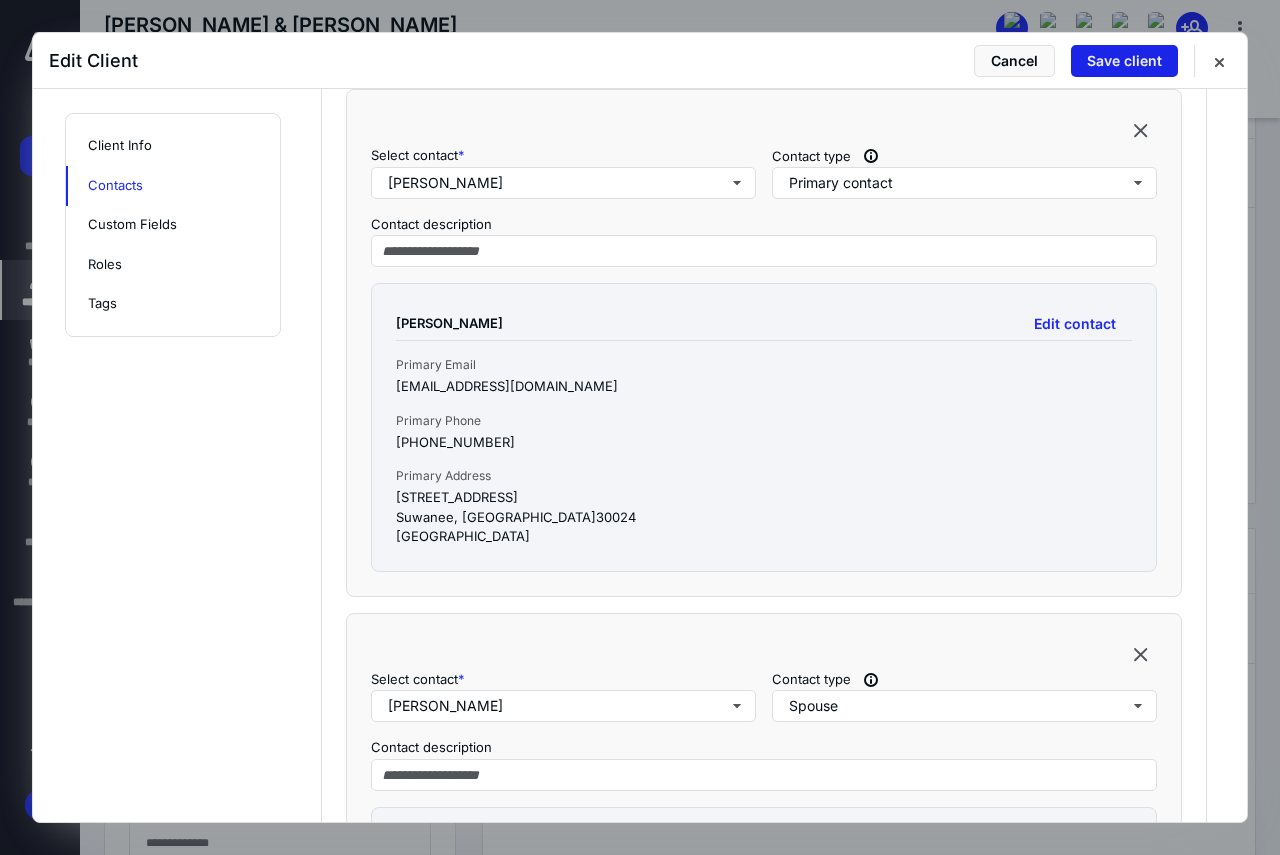 click on "Save client" at bounding box center [1124, 61] 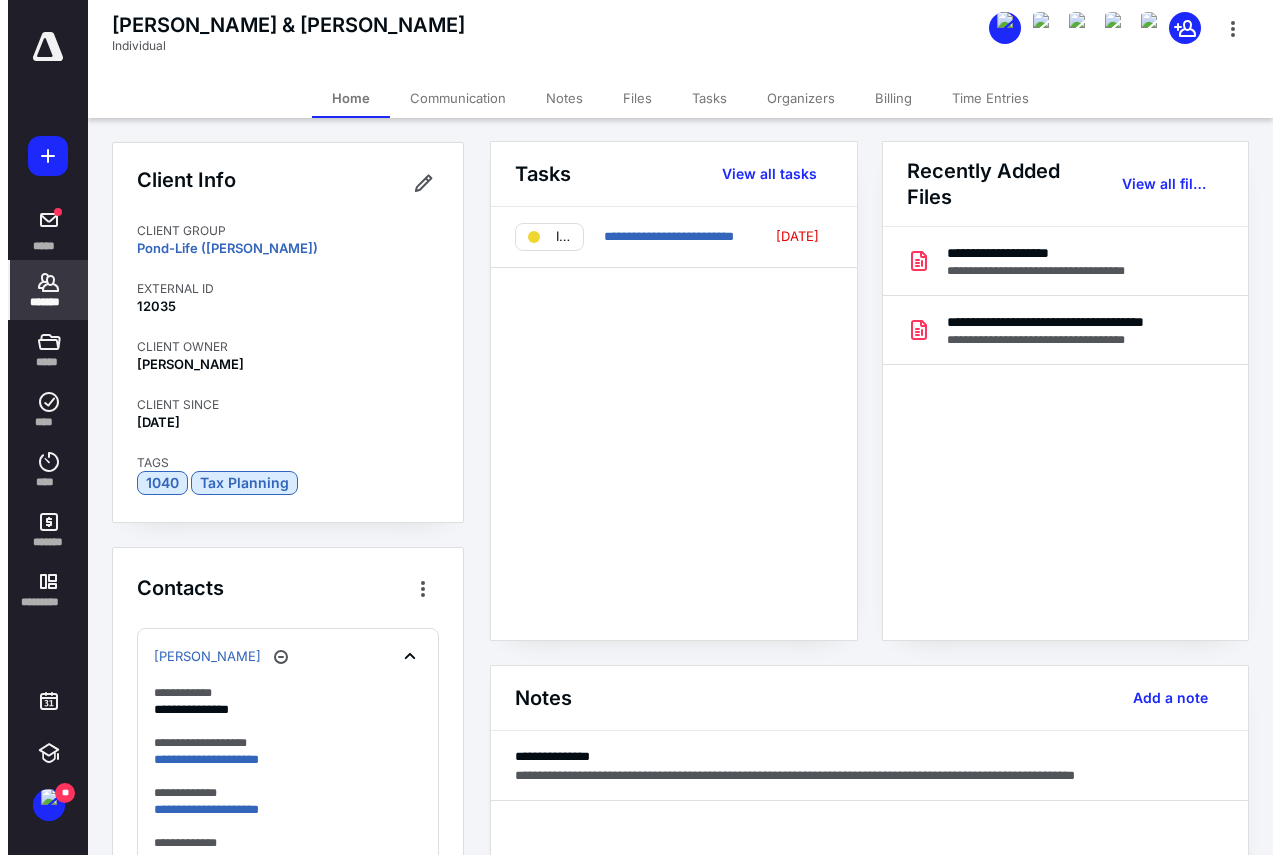 scroll, scrollTop: 0, scrollLeft: 0, axis: both 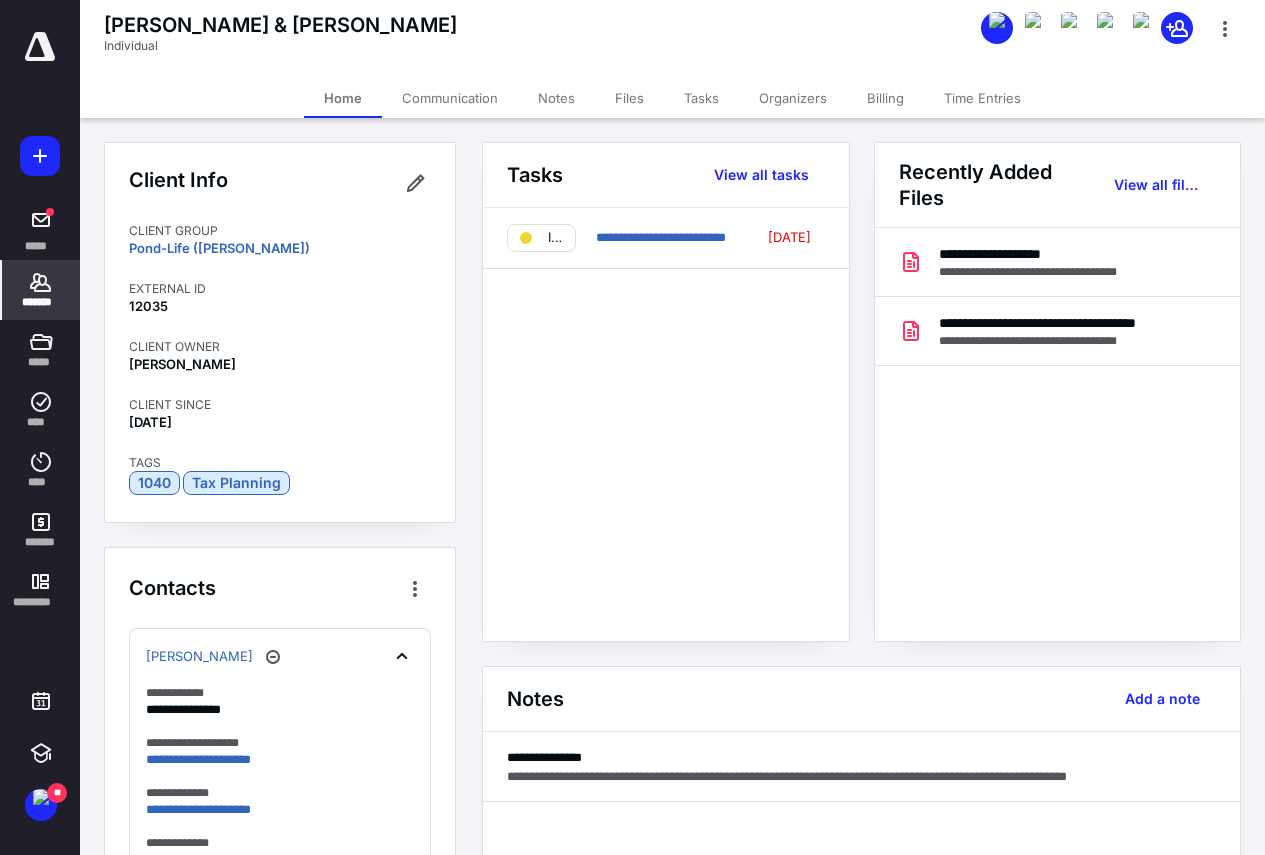 click on "Files" at bounding box center [629, 98] 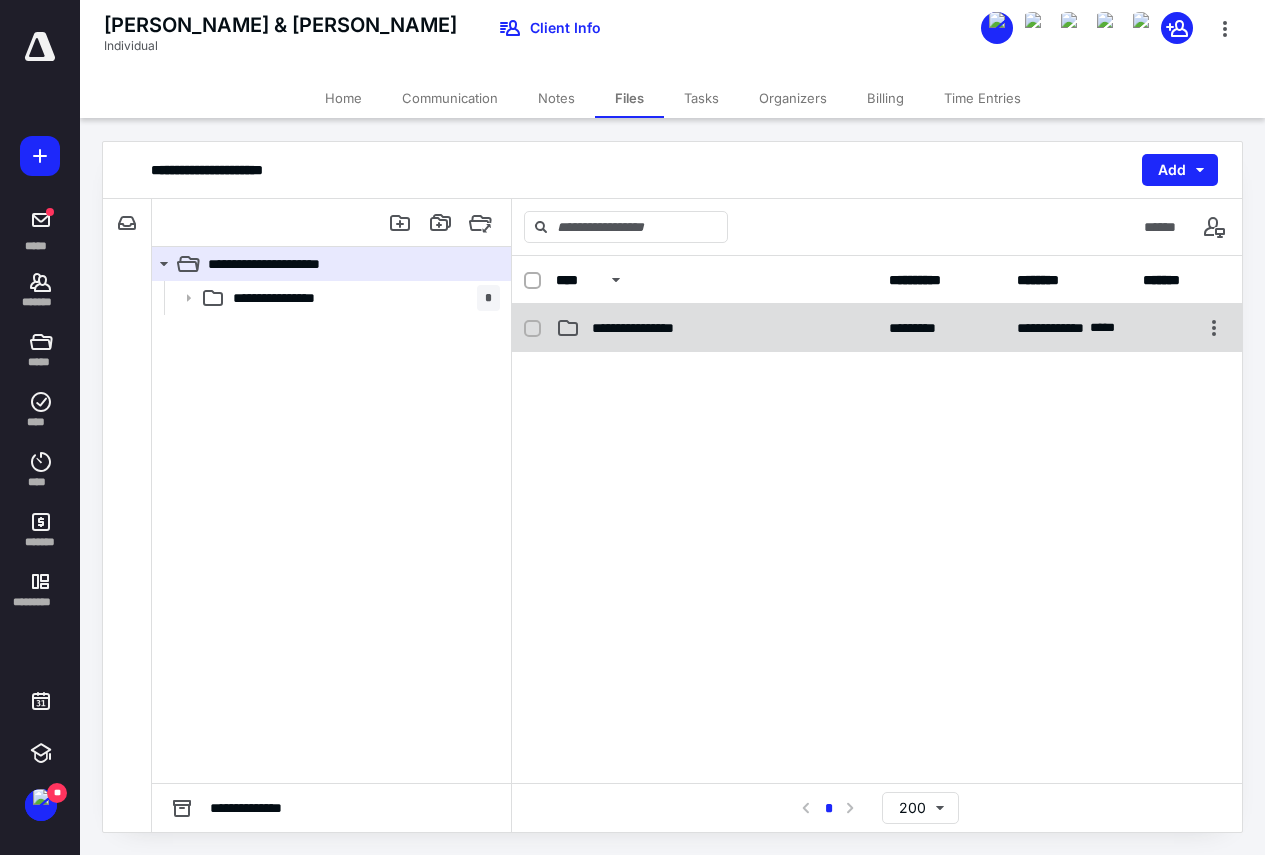click on "**********" at bounding box center [650, 328] 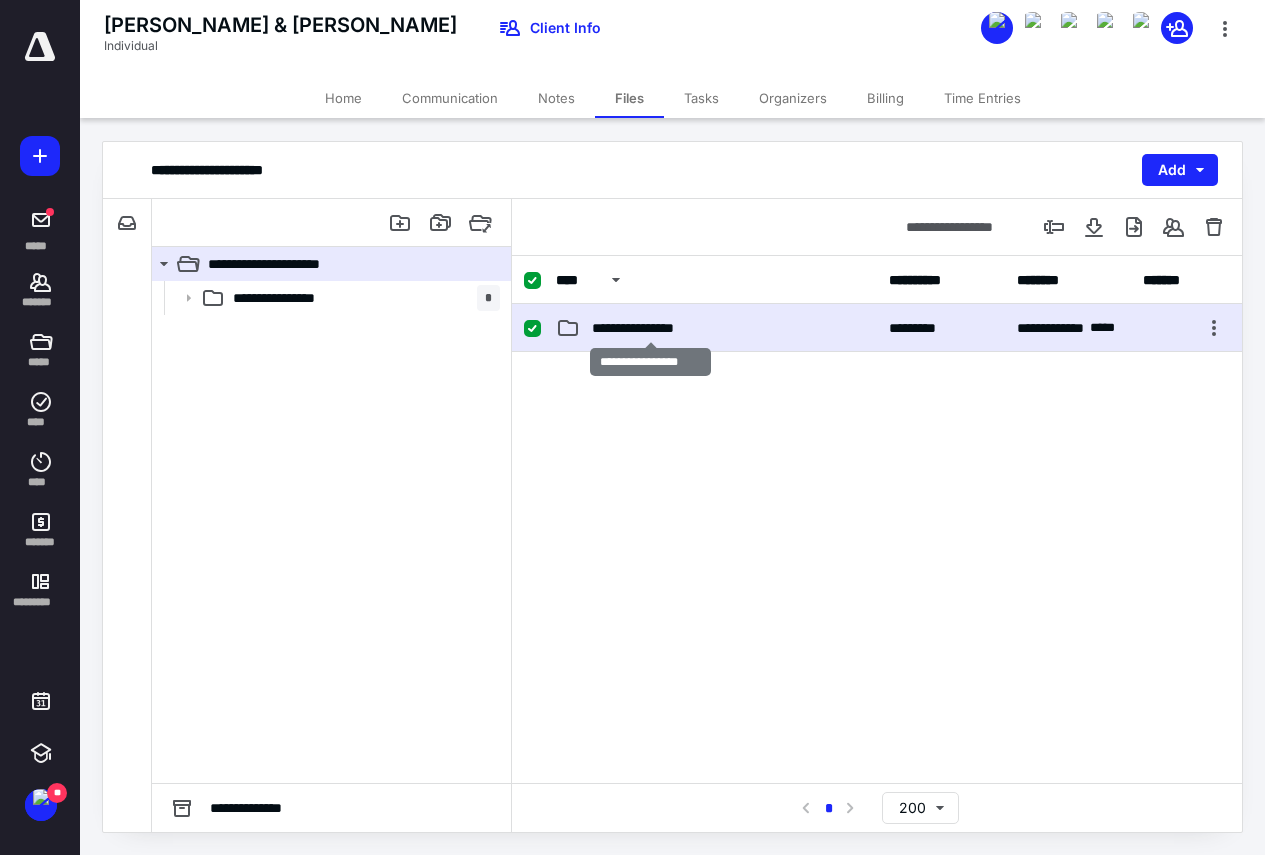 click on "**********" at bounding box center (650, 328) 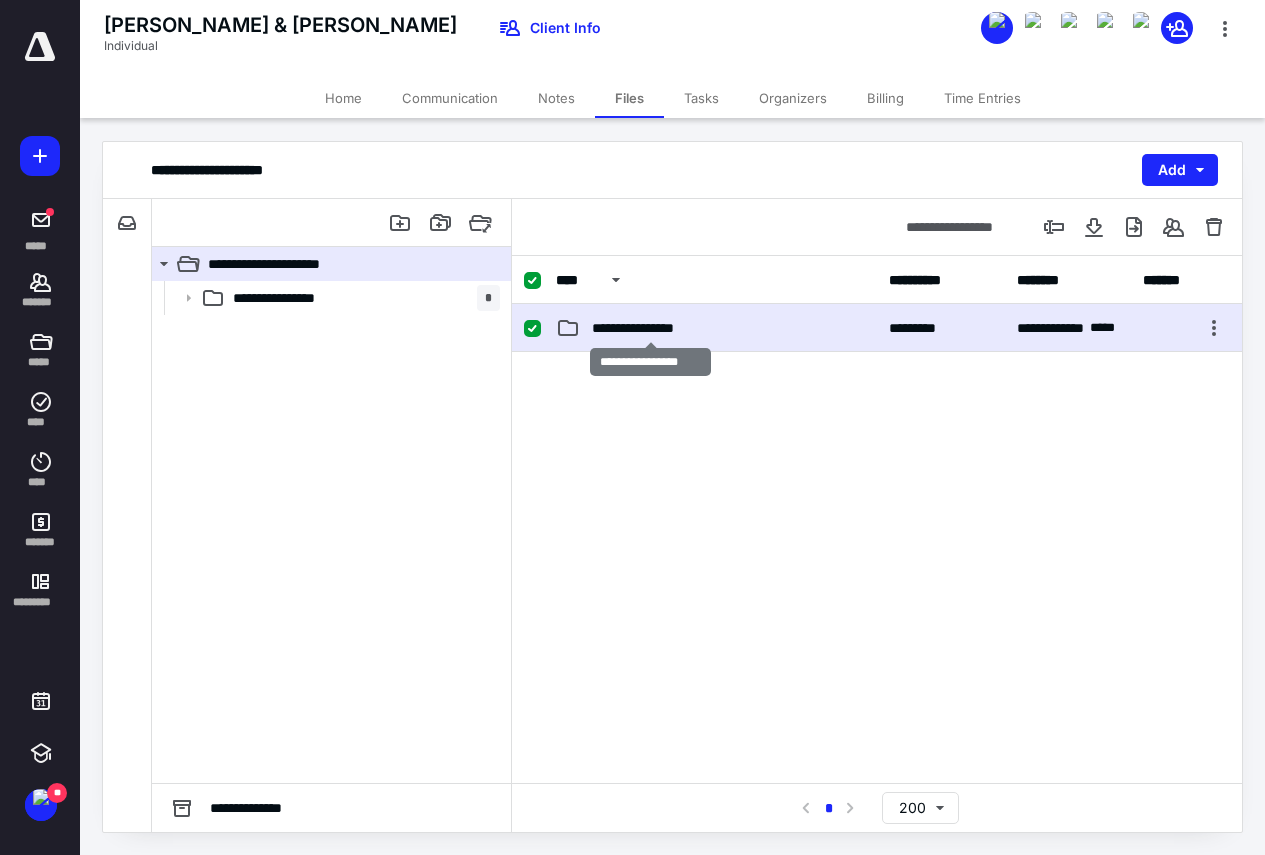 checkbox on "false" 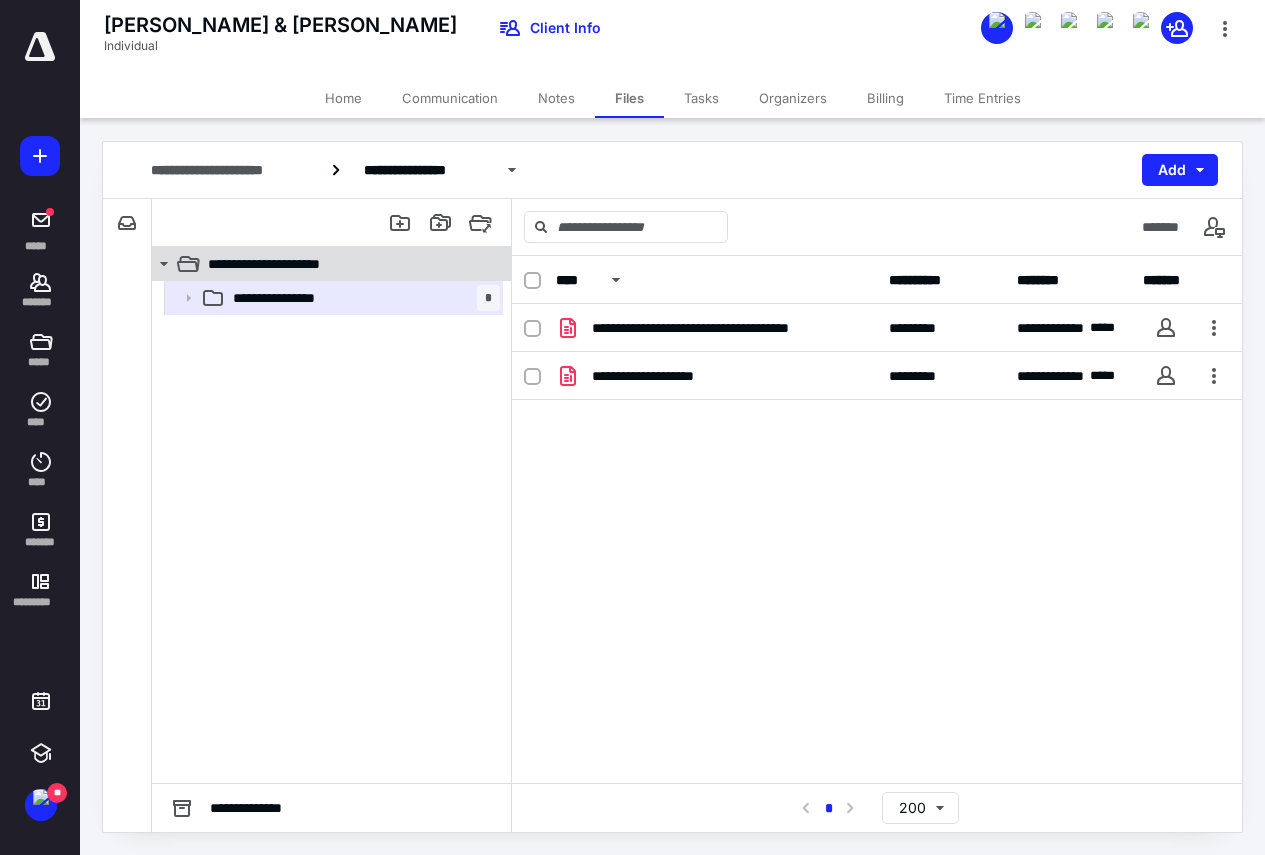 click on "**********" at bounding box center [285, 264] 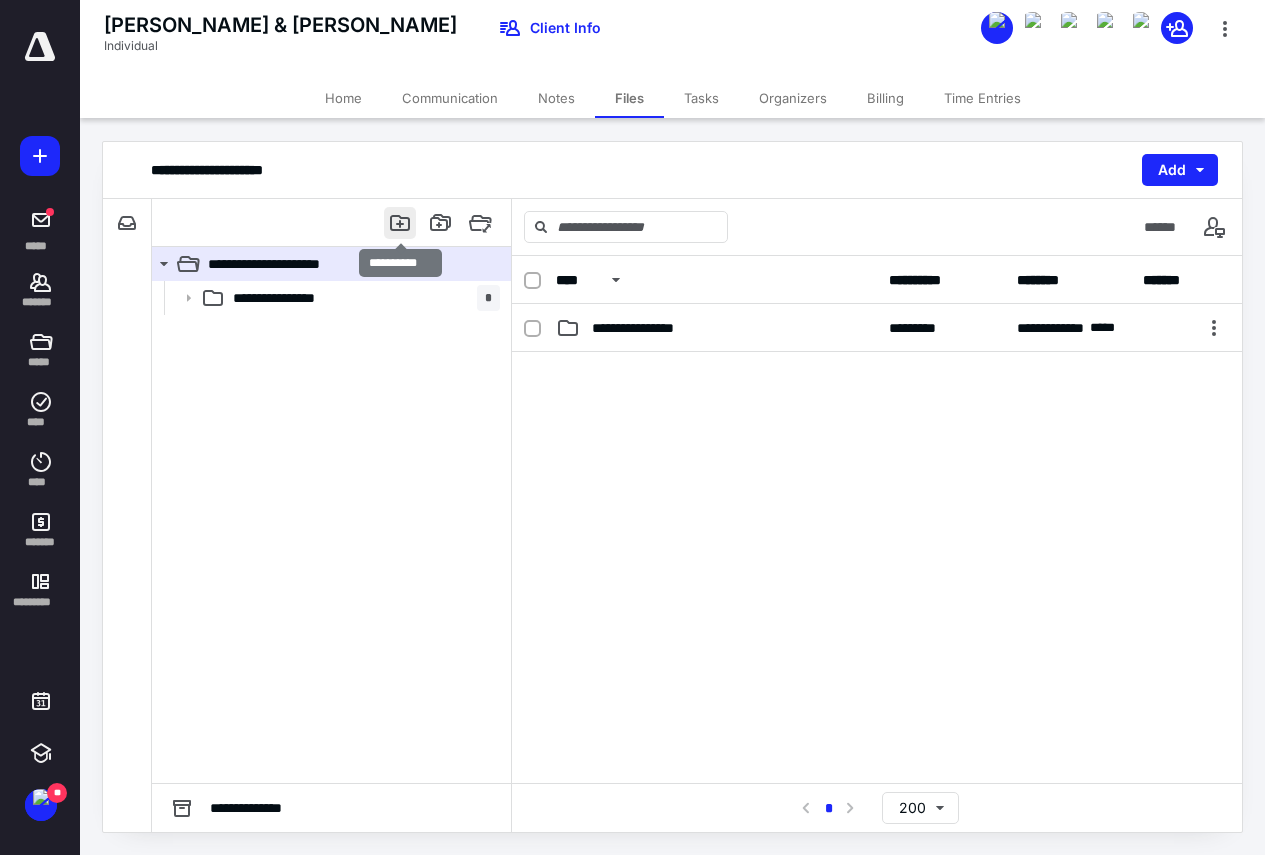 click at bounding box center [400, 223] 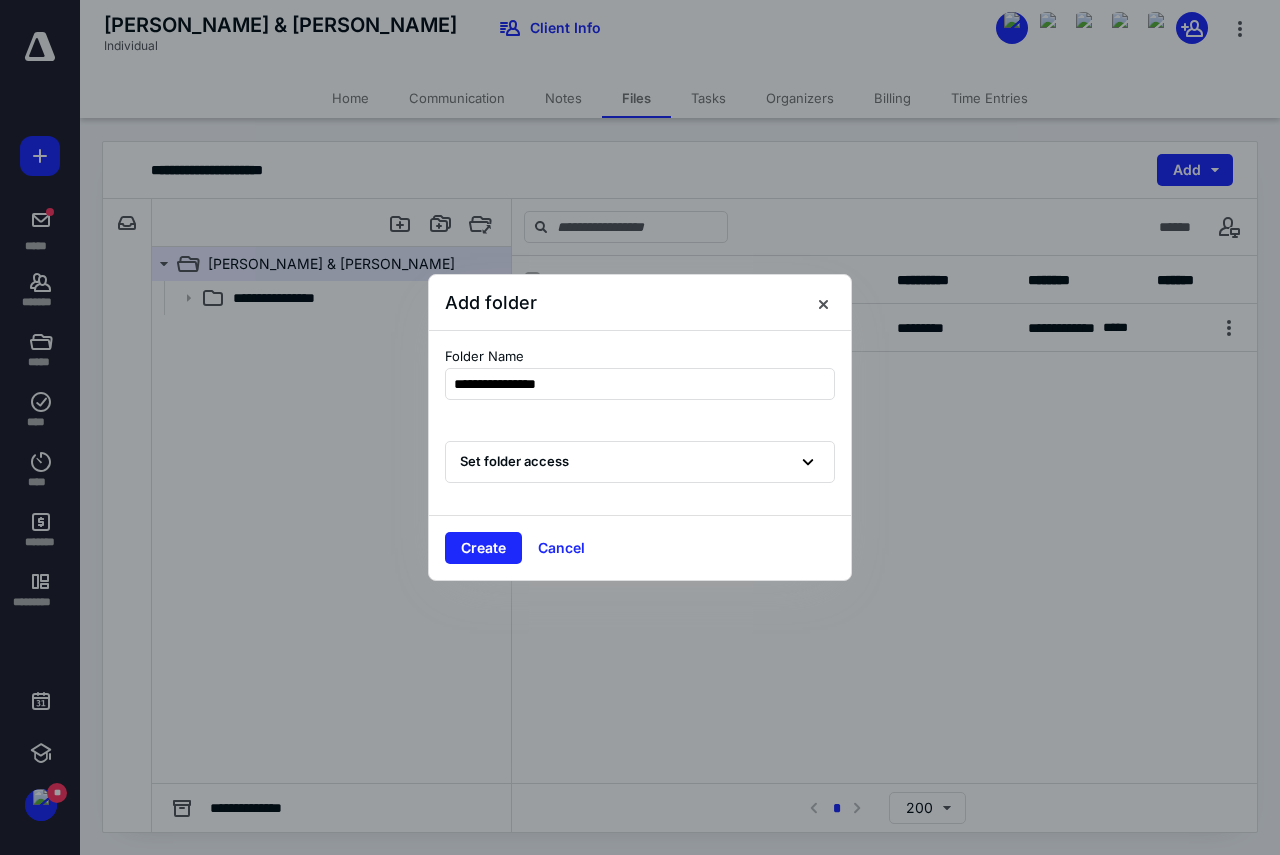 type on "**********" 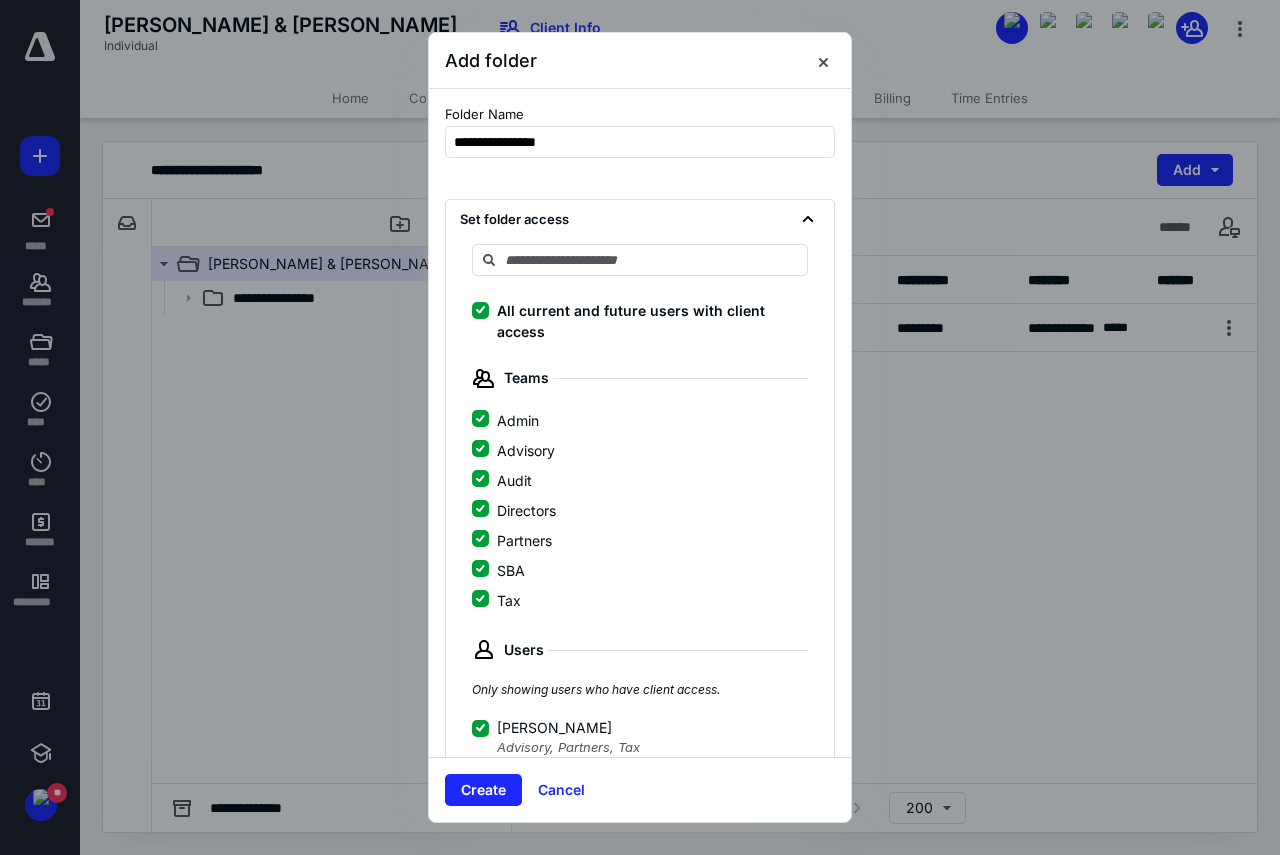 click 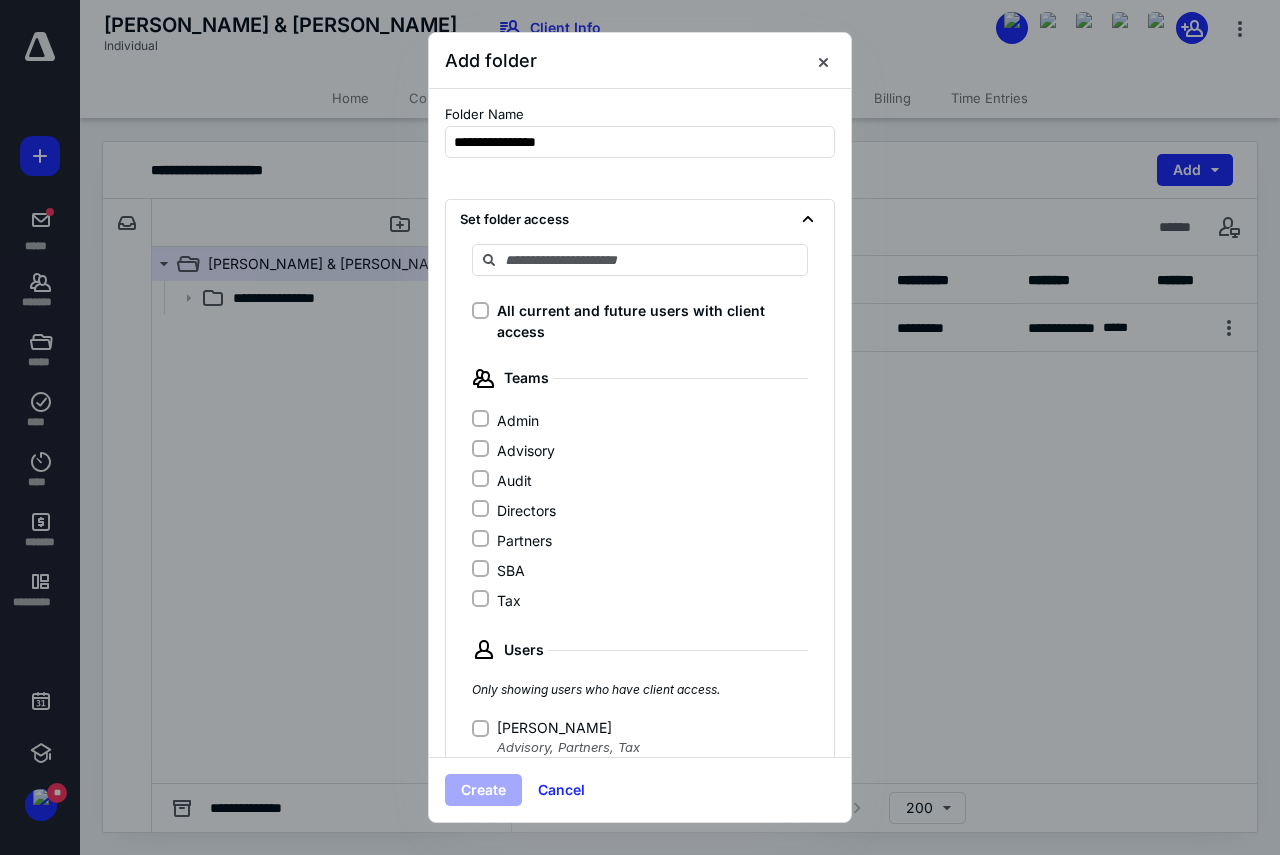 click 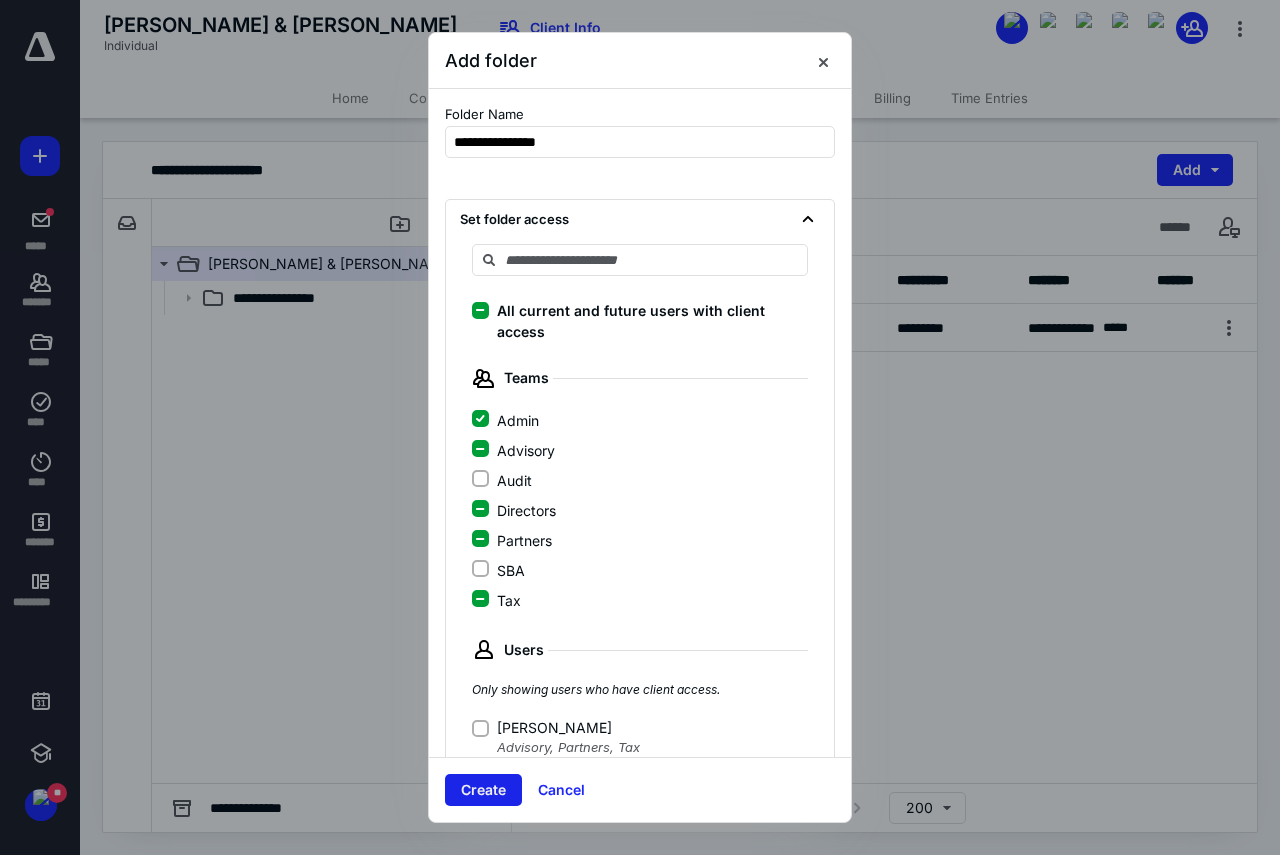 click on "Create" at bounding box center (483, 790) 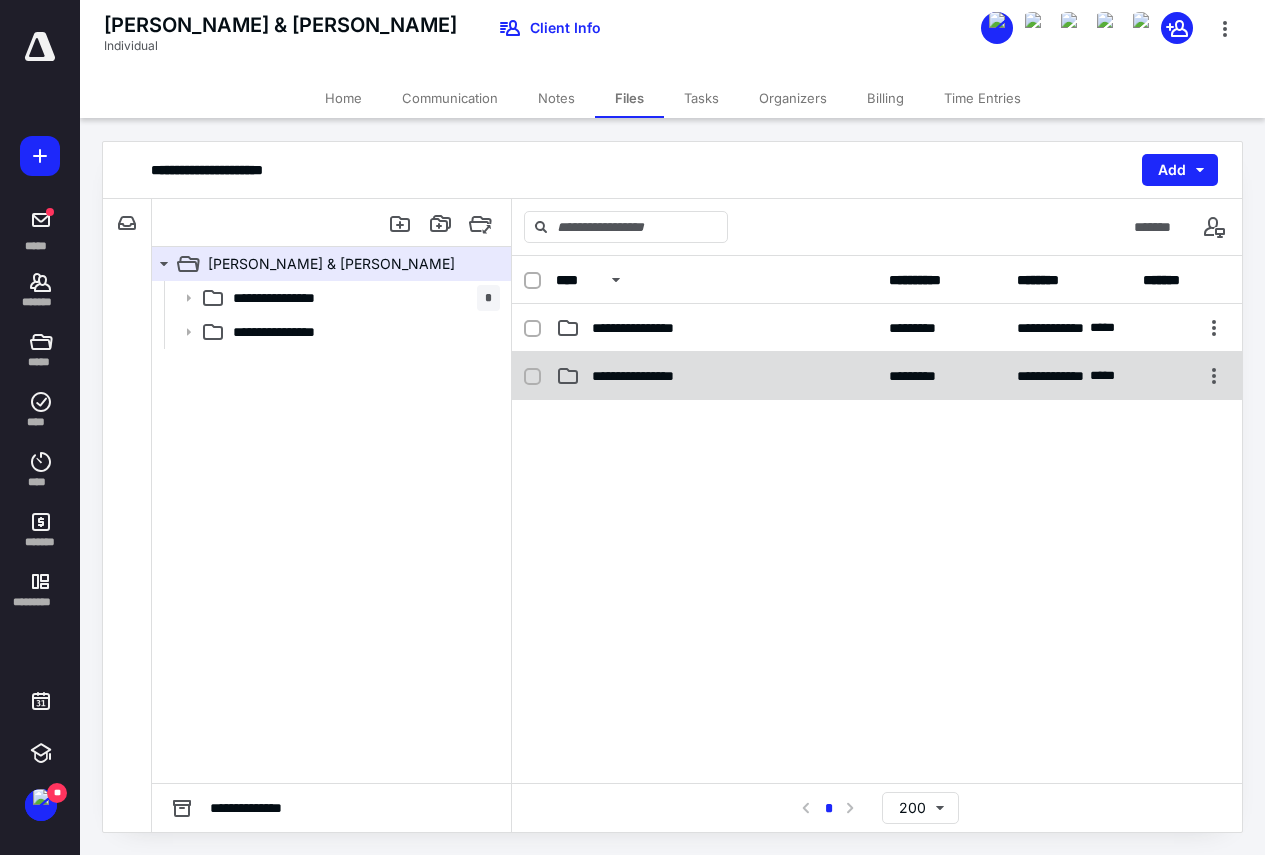 click on "**********" at bounding box center [716, 376] 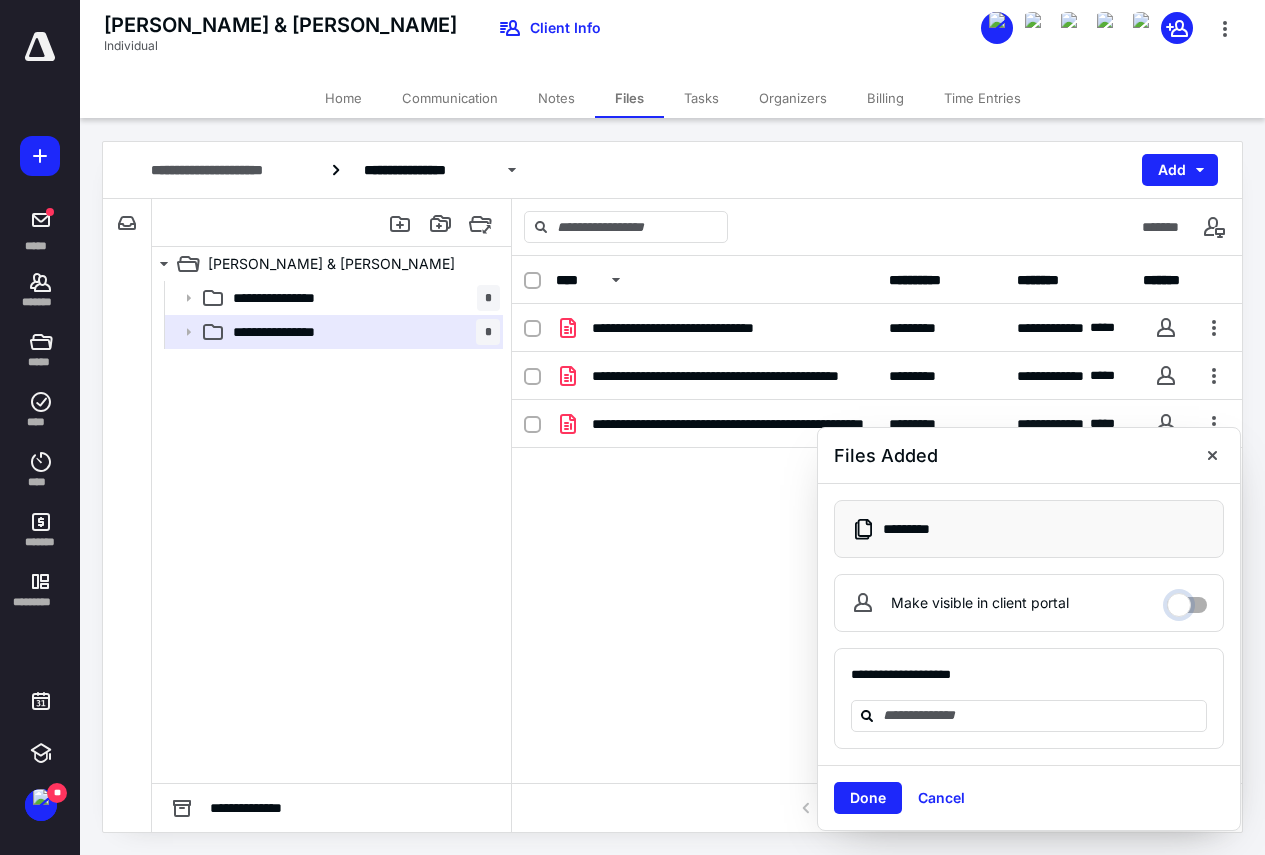 click on "Make visible in client portal" at bounding box center [1187, 600] 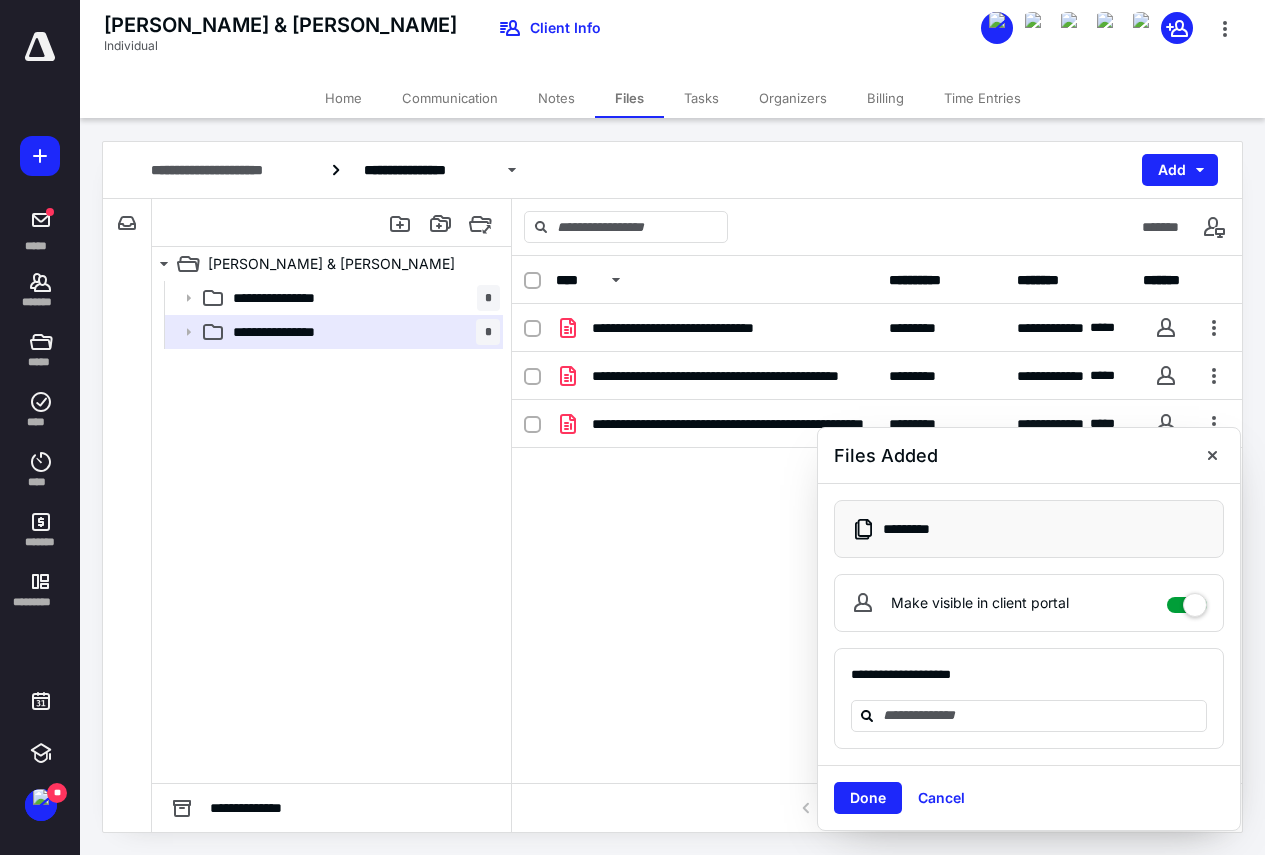 checkbox on "****" 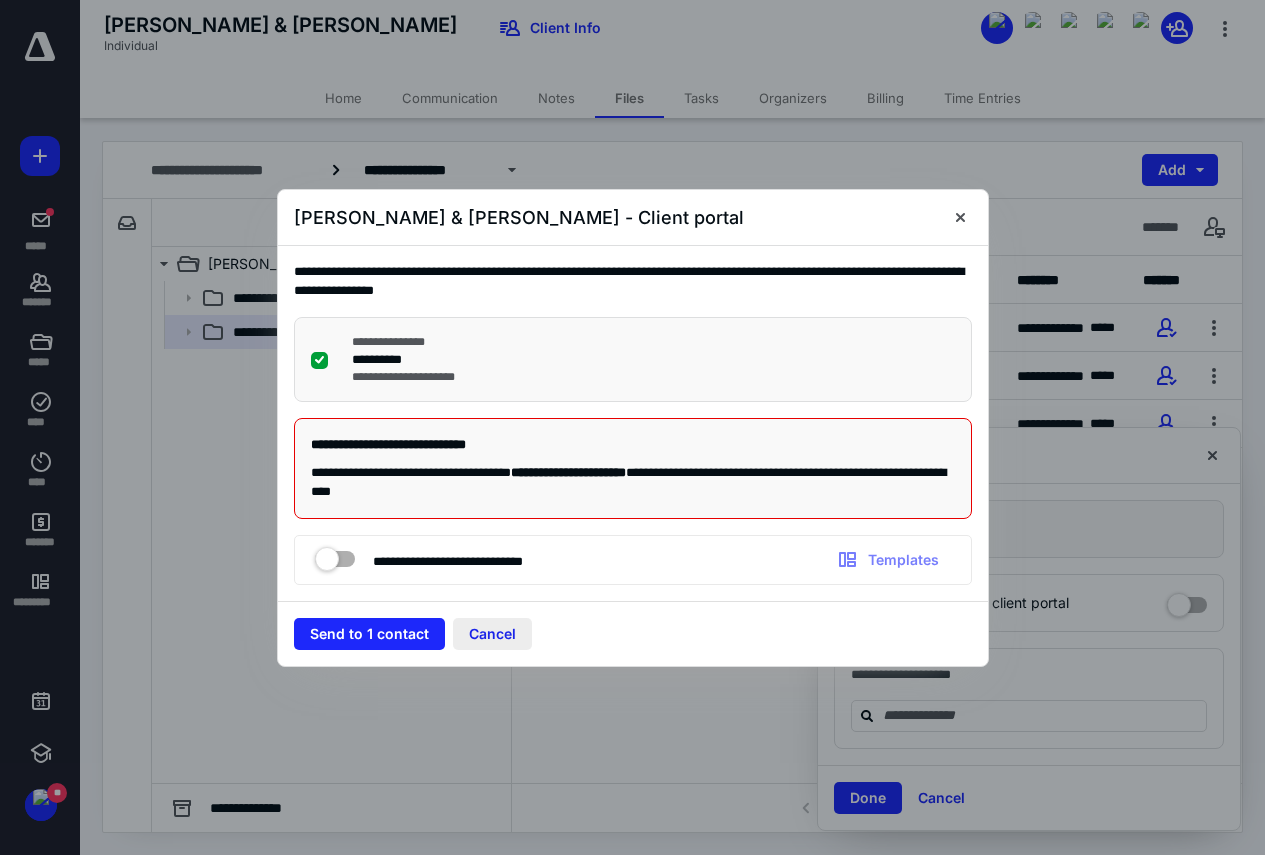 click on "Cancel" at bounding box center [492, 634] 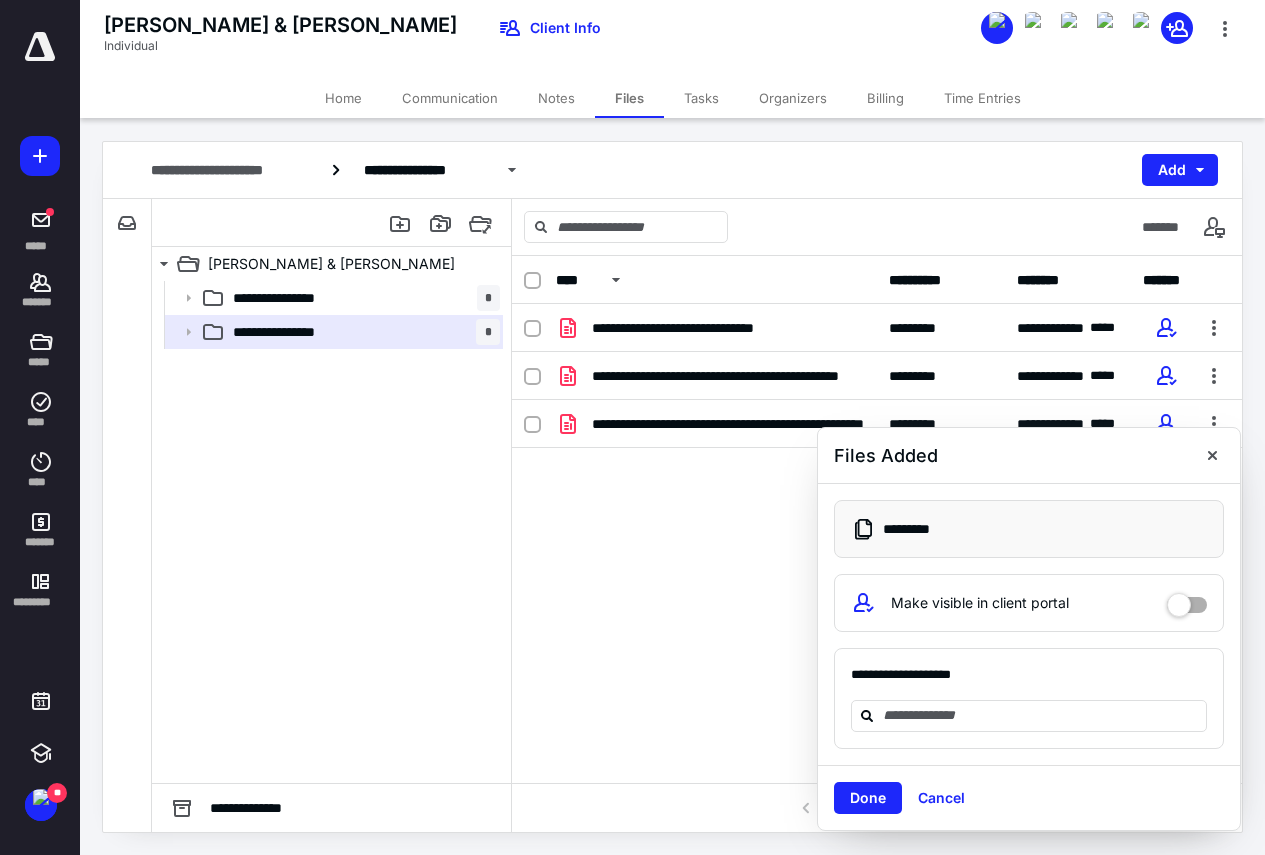 click on "Done Cancel" at bounding box center [1029, 797] 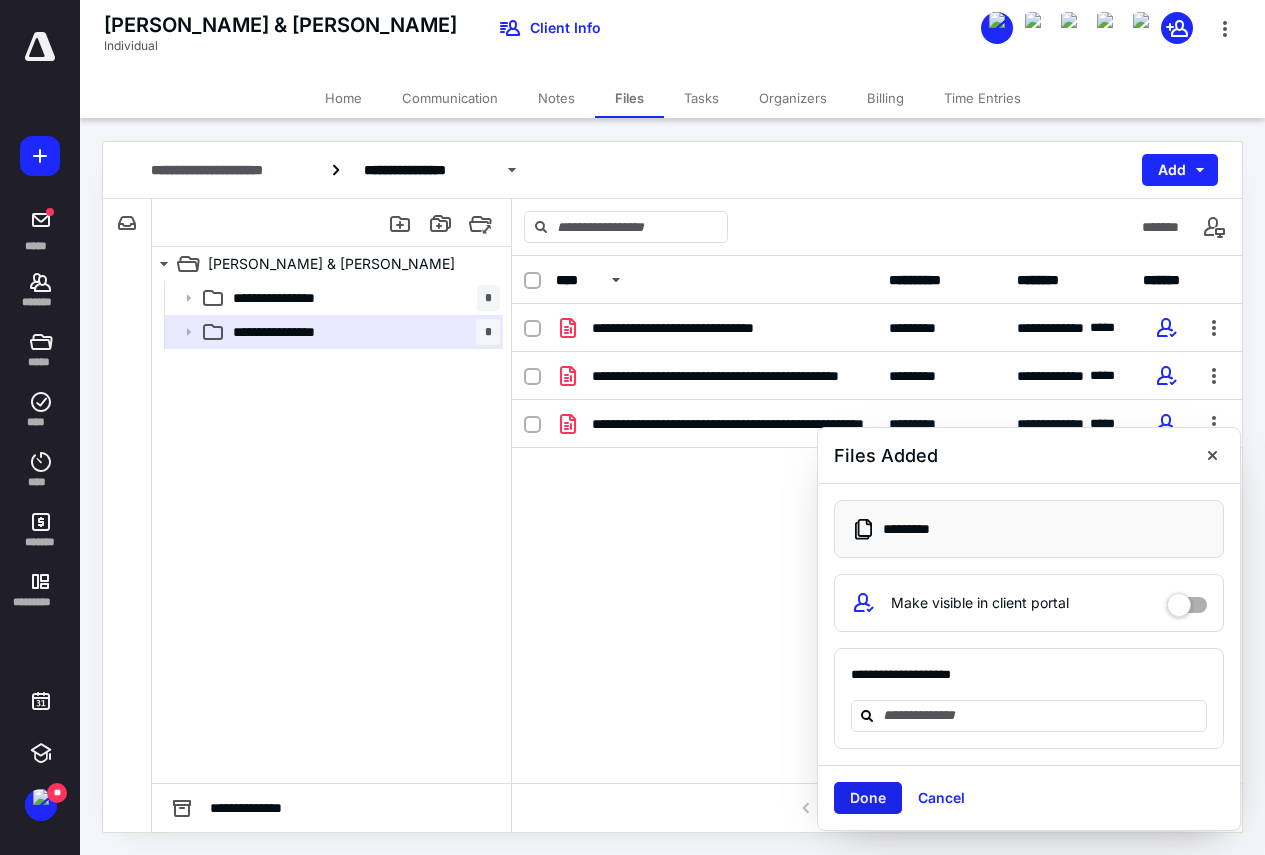 click on "Done" at bounding box center (868, 798) 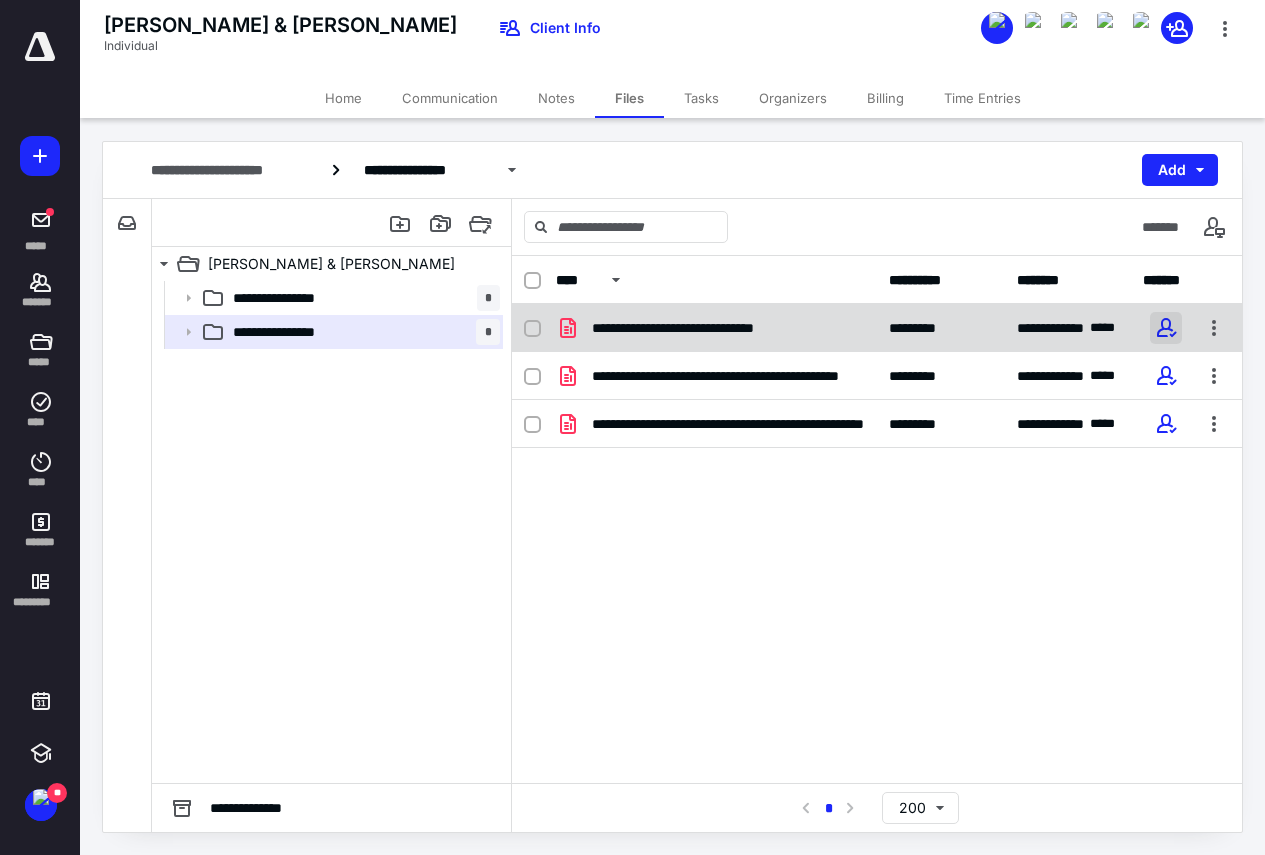 click at bounding box center (1166, 328) 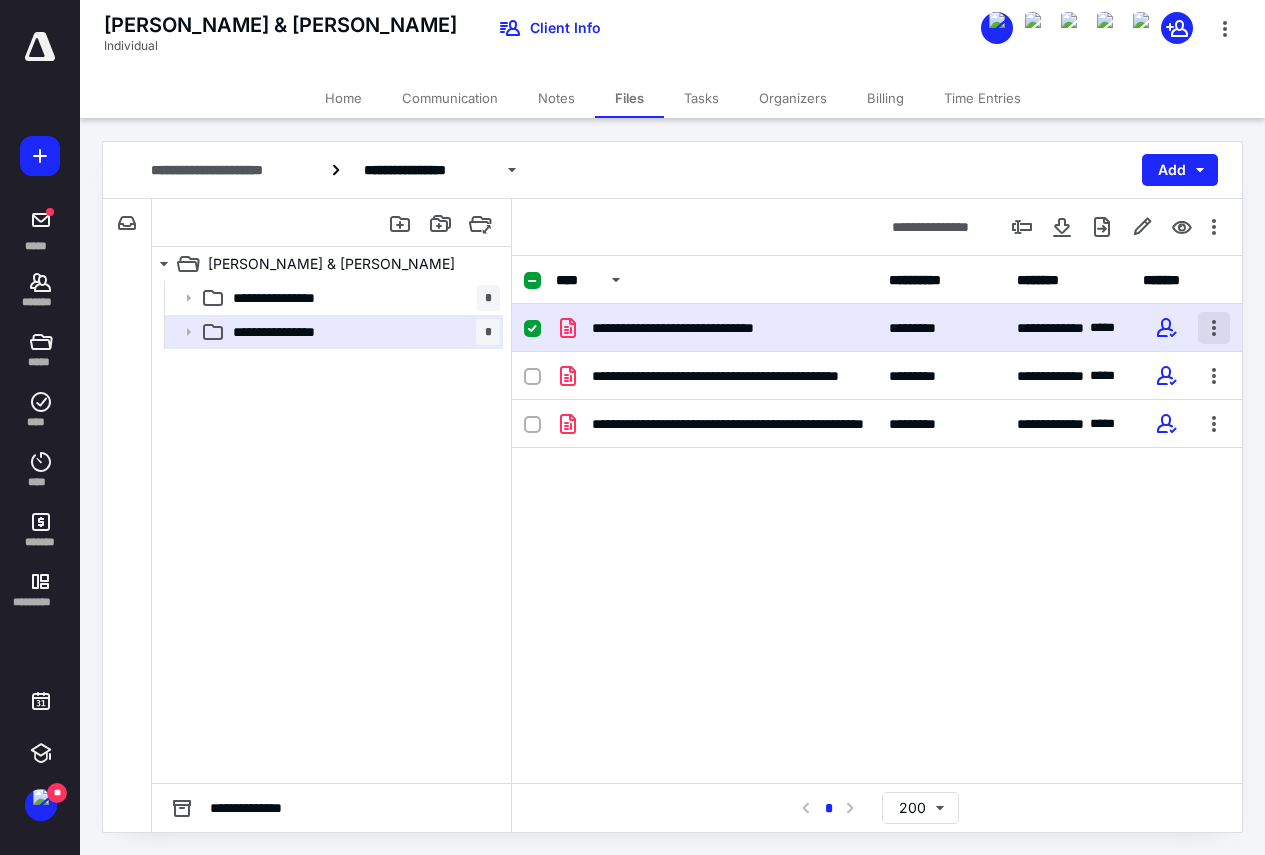 click at bounding box center (1214, 328) 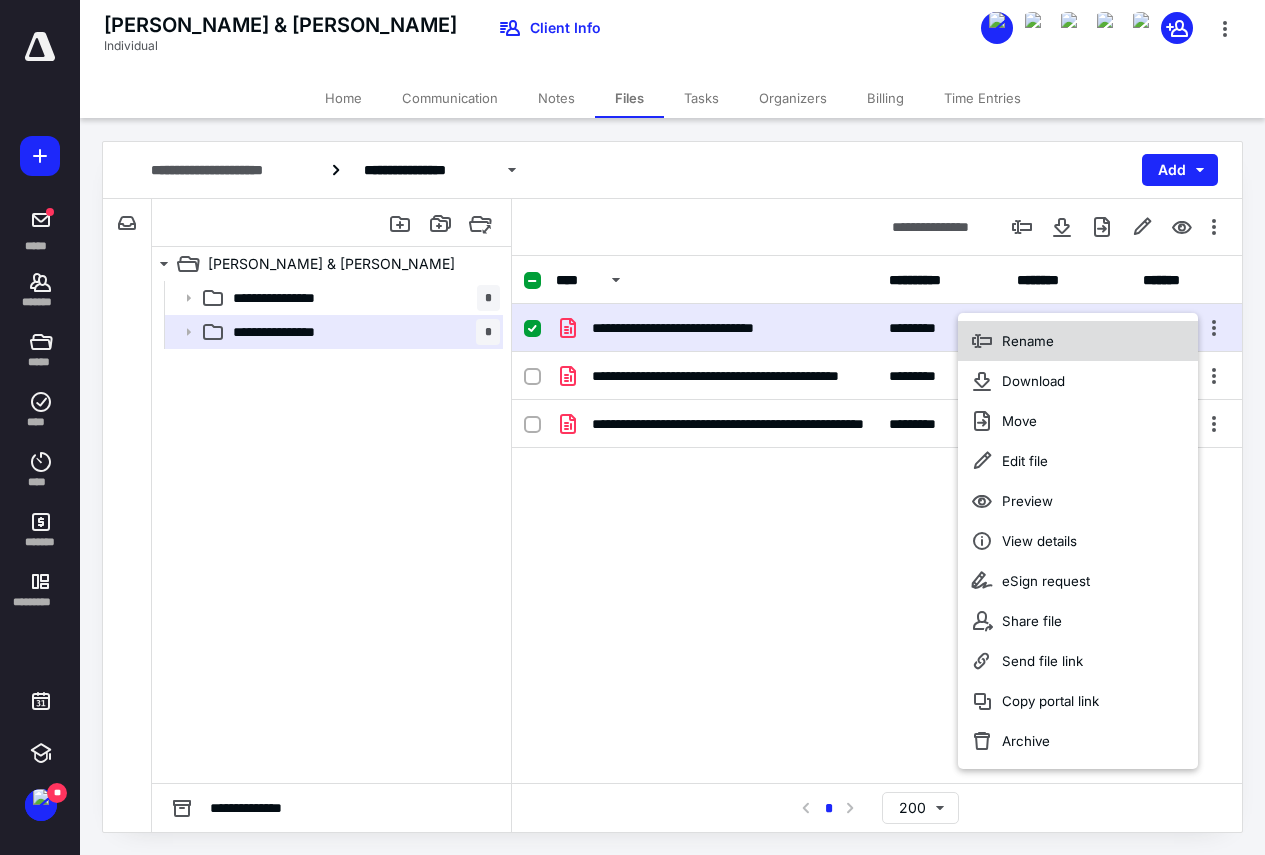click on "Rename" at bounding box center [1078, 341] 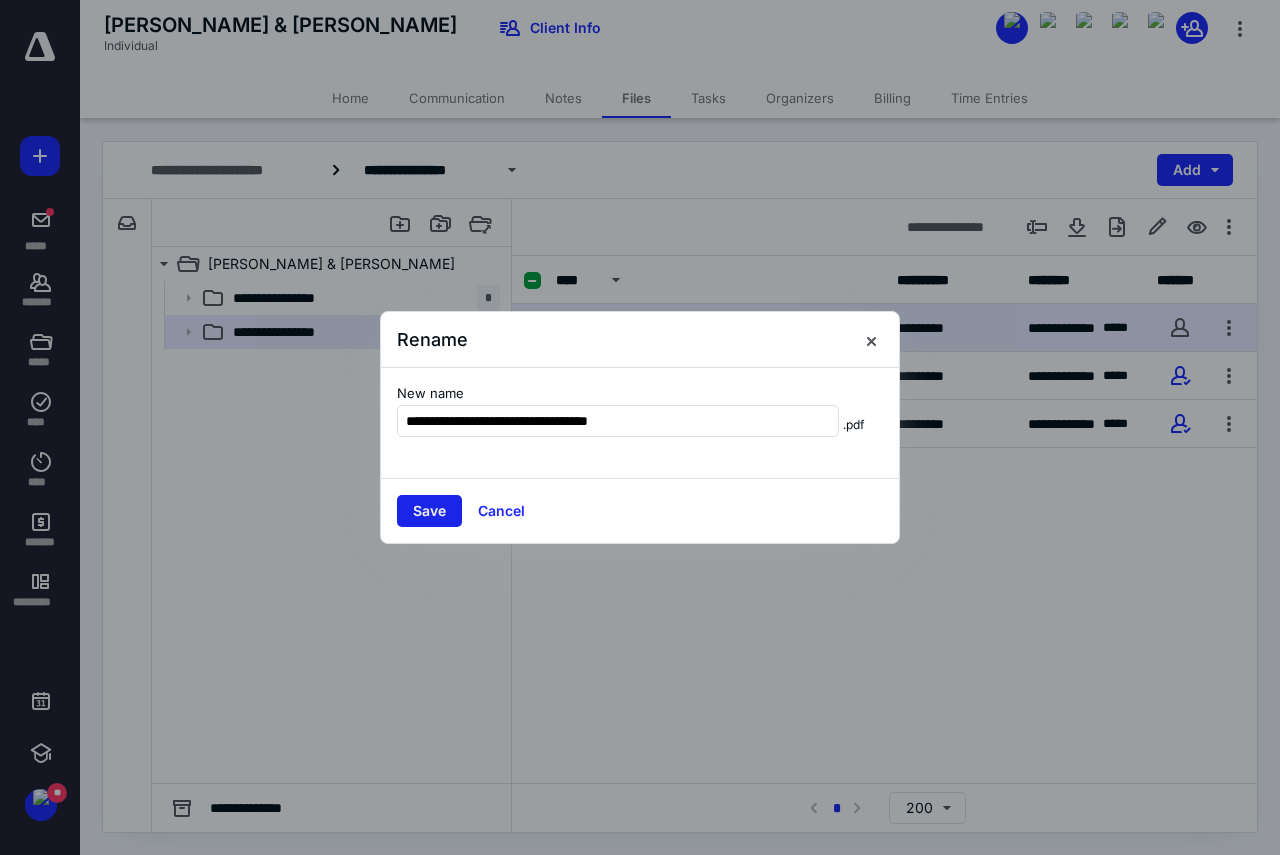 type on "**********" 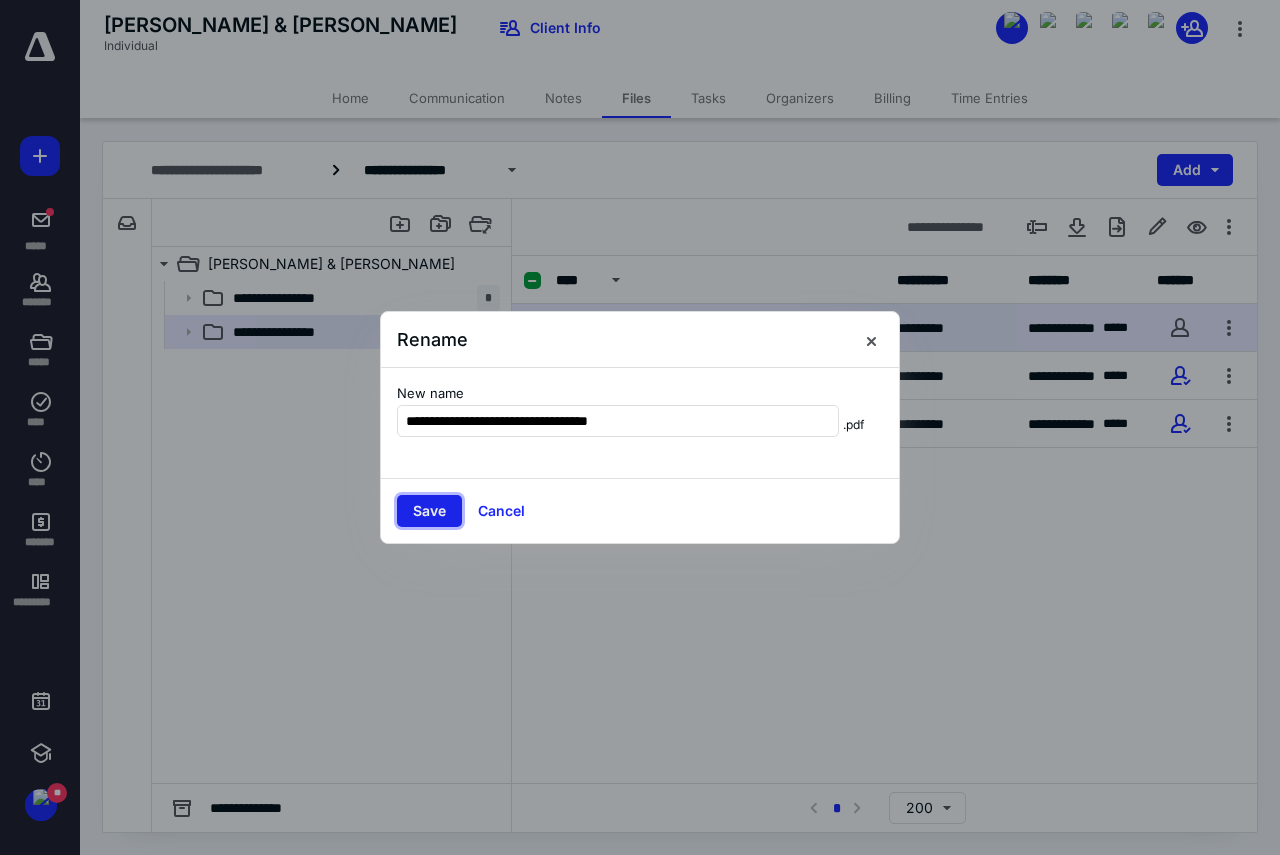 click on "Save" at bounding box center [429, 511] 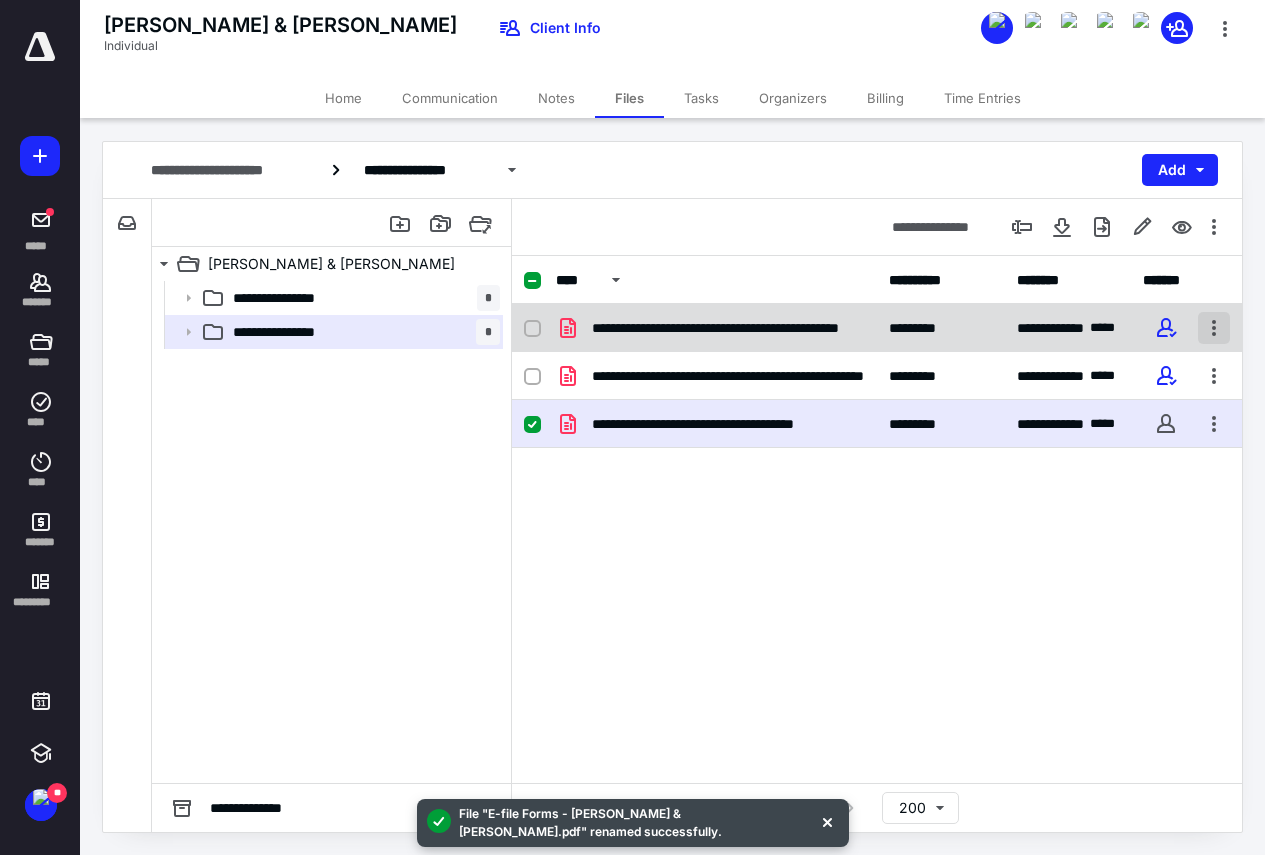 click at bounding box center [1214, 328] 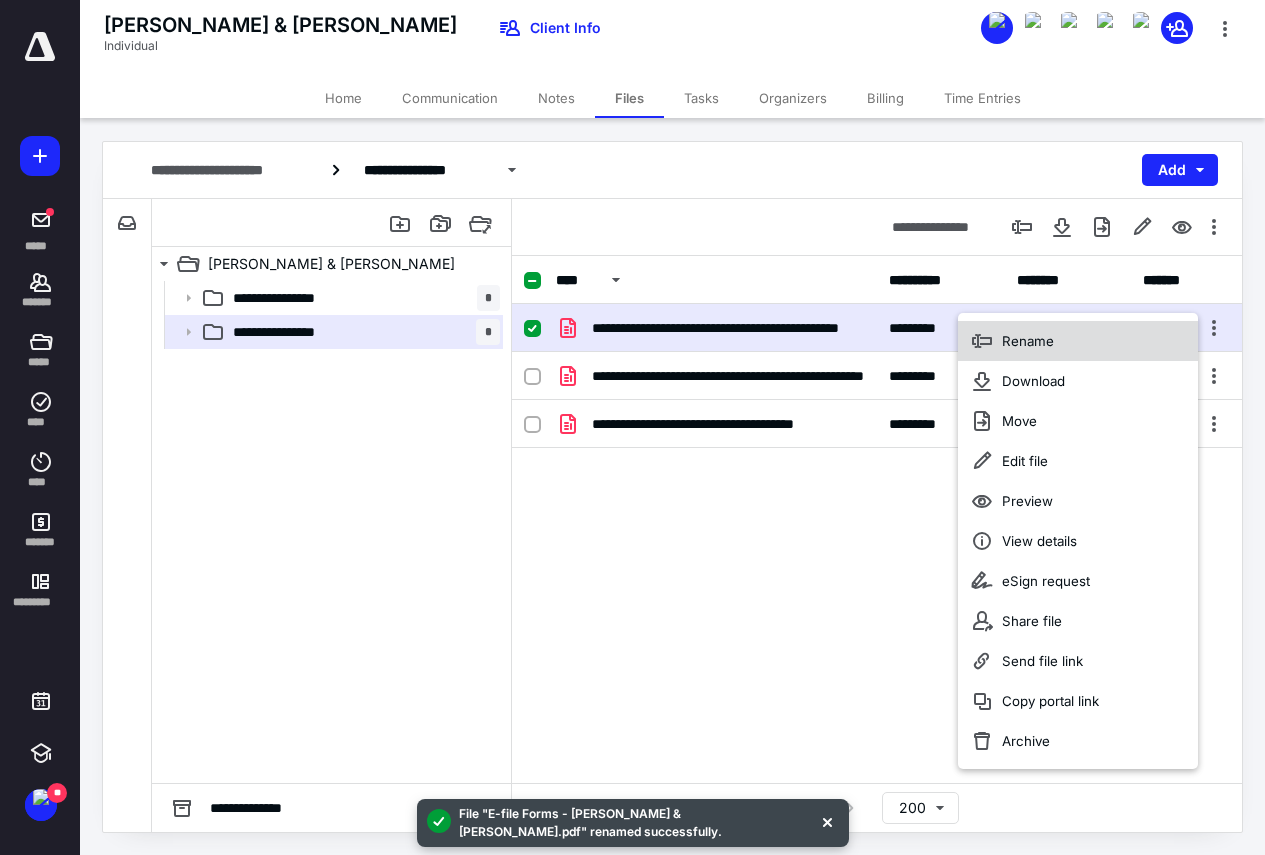 click on "Rename" at bounding box center (1078, 341) 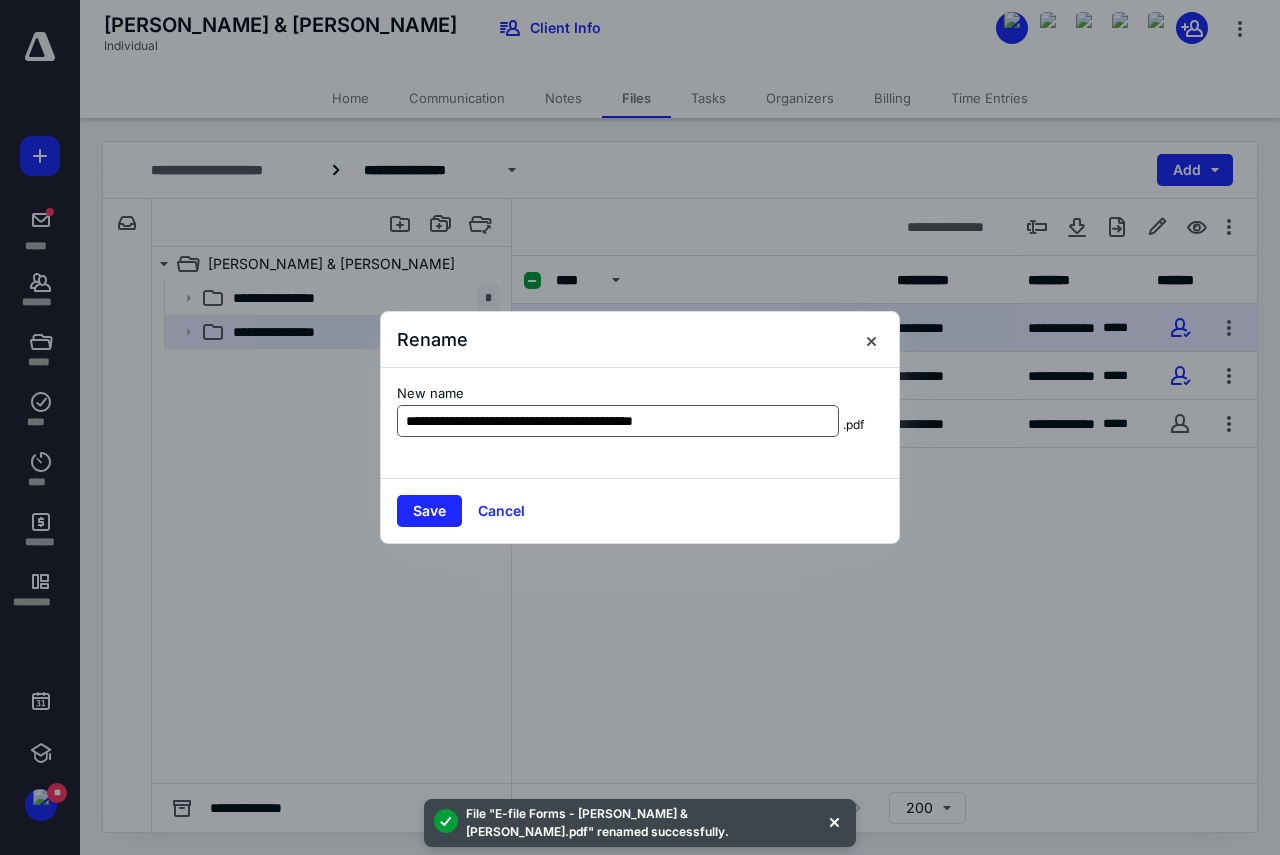 click on "**********" at bounding box center (618, 421) 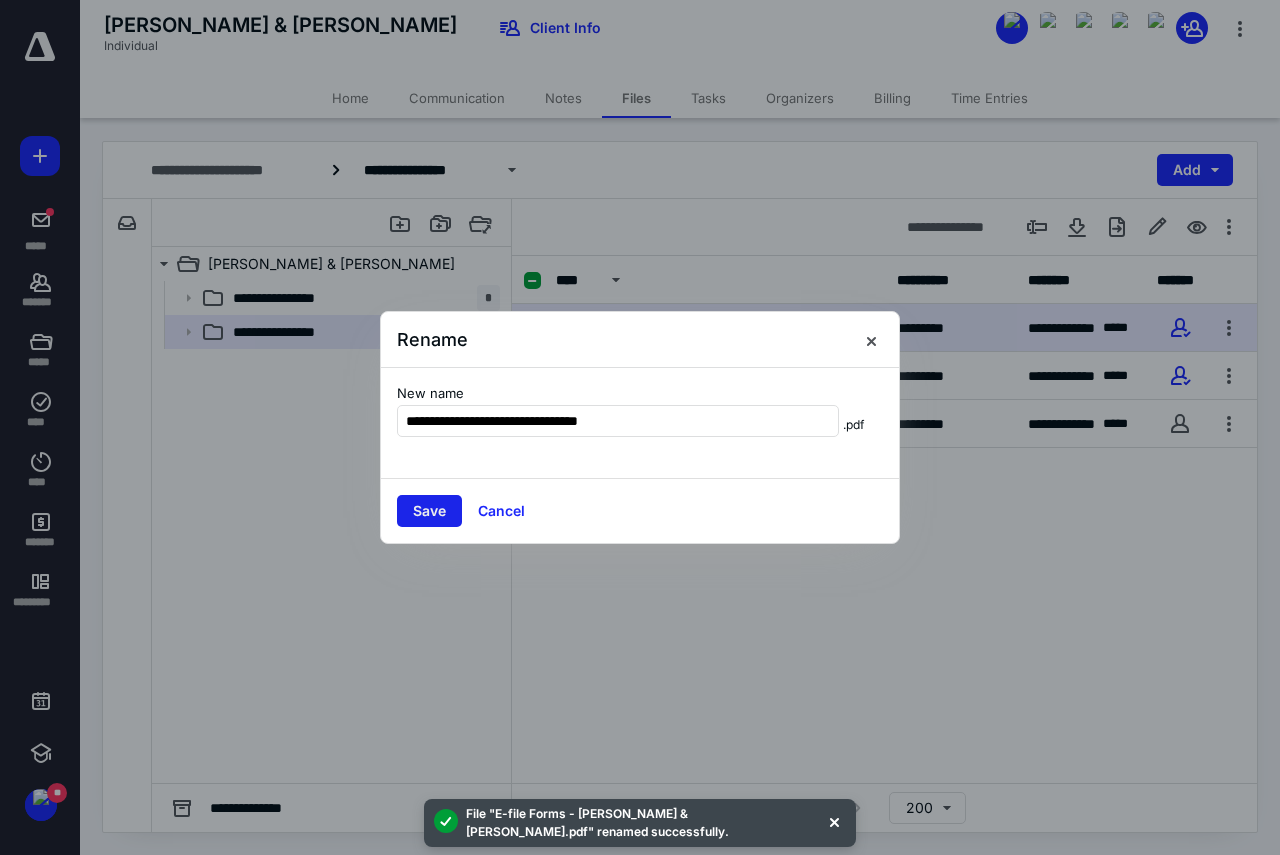 type on "**********" 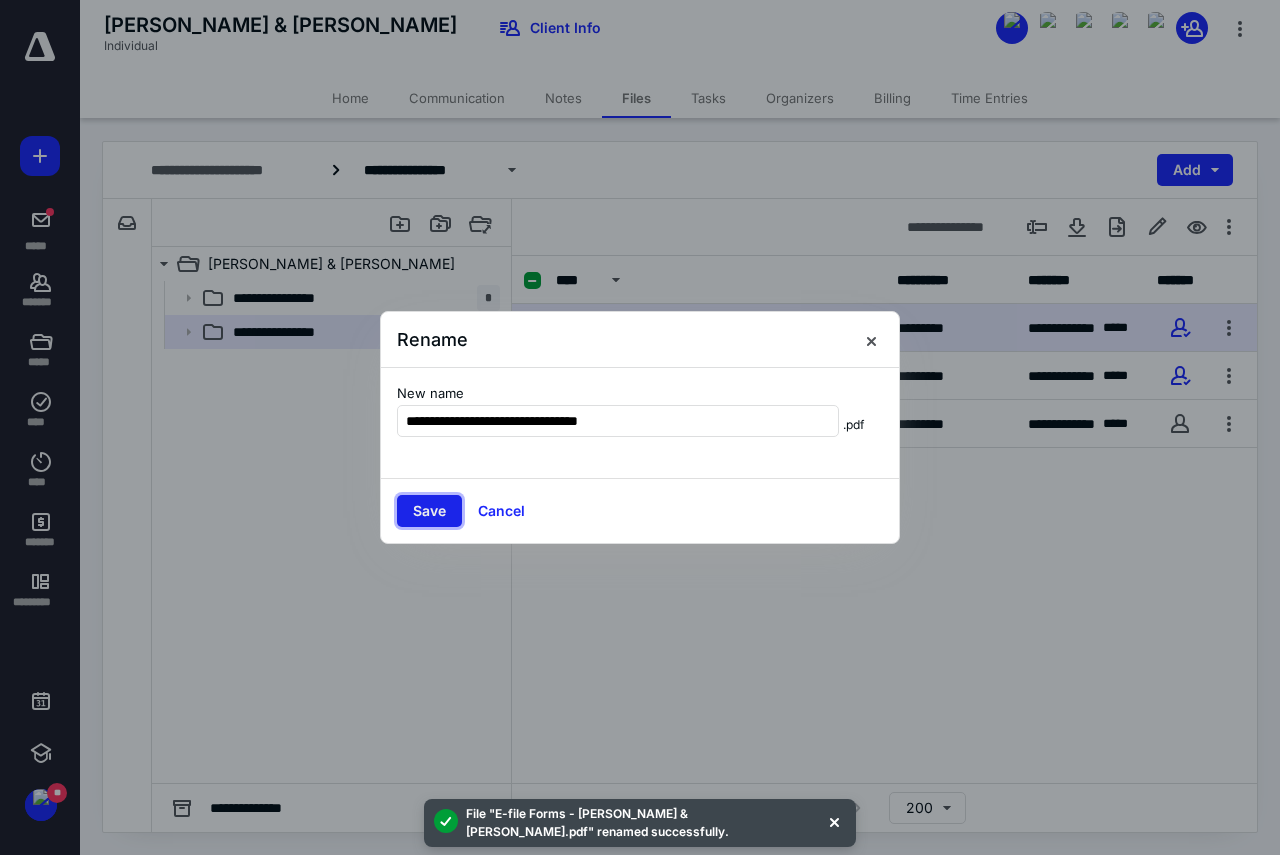 click on "Save" at bounding box center (429, 511) 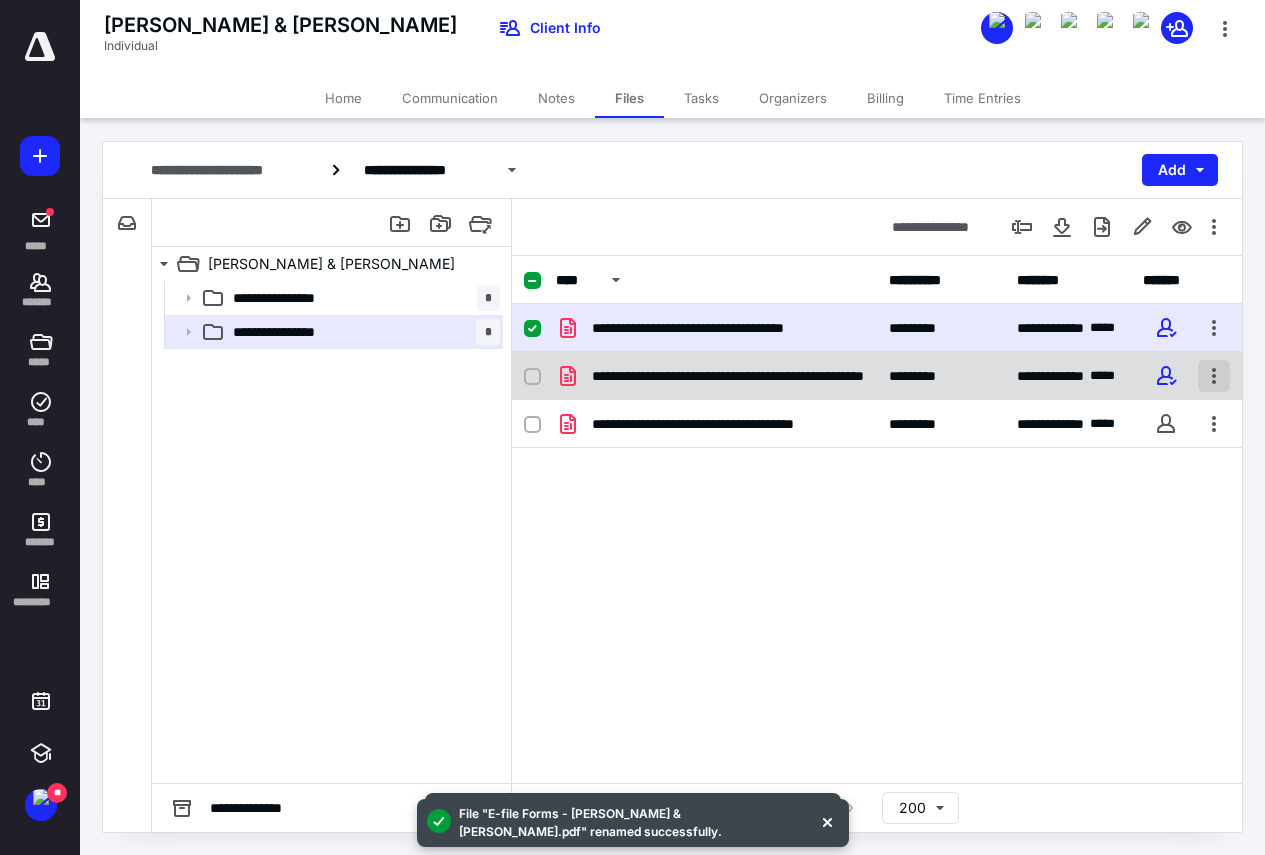 click at bounding box center (1214, 376) 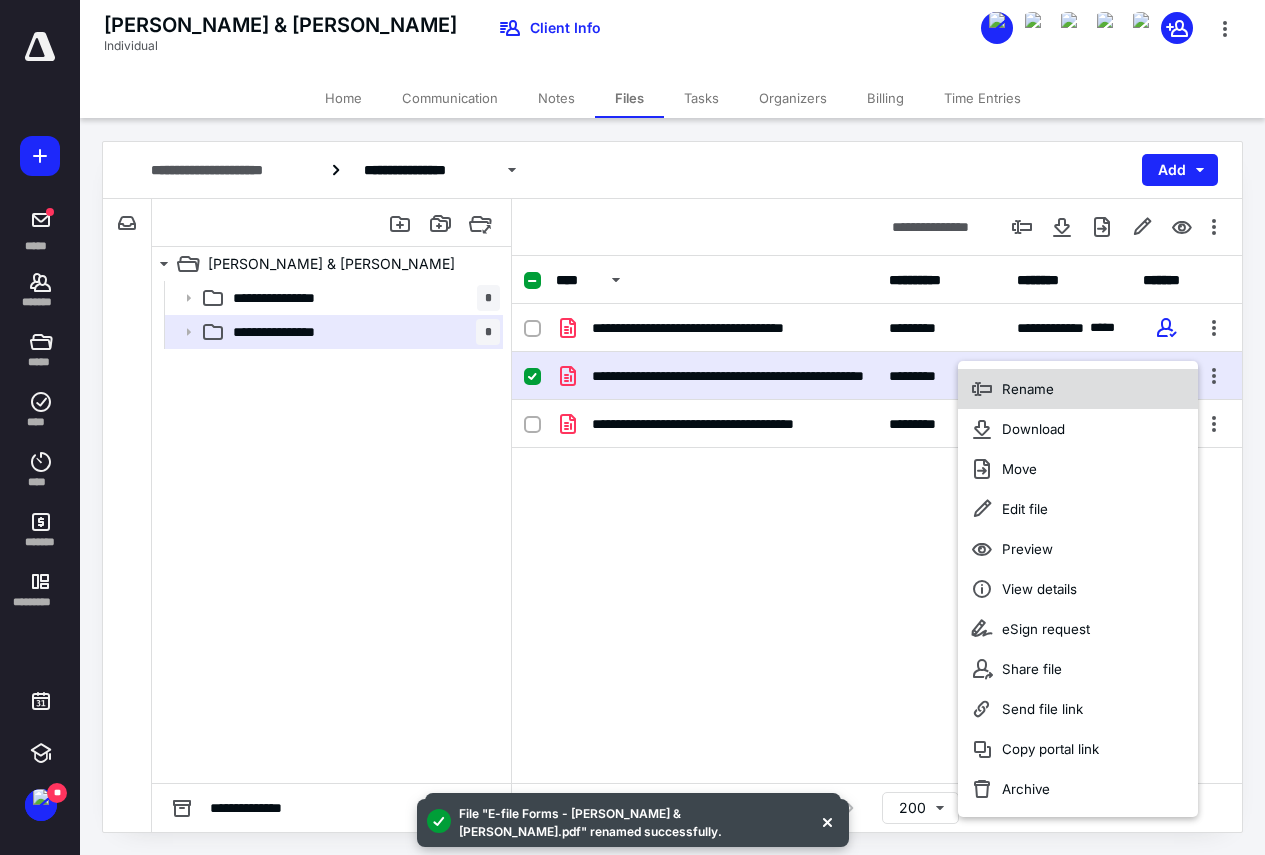 click on "Rename" at bounding box center [1078, 389] 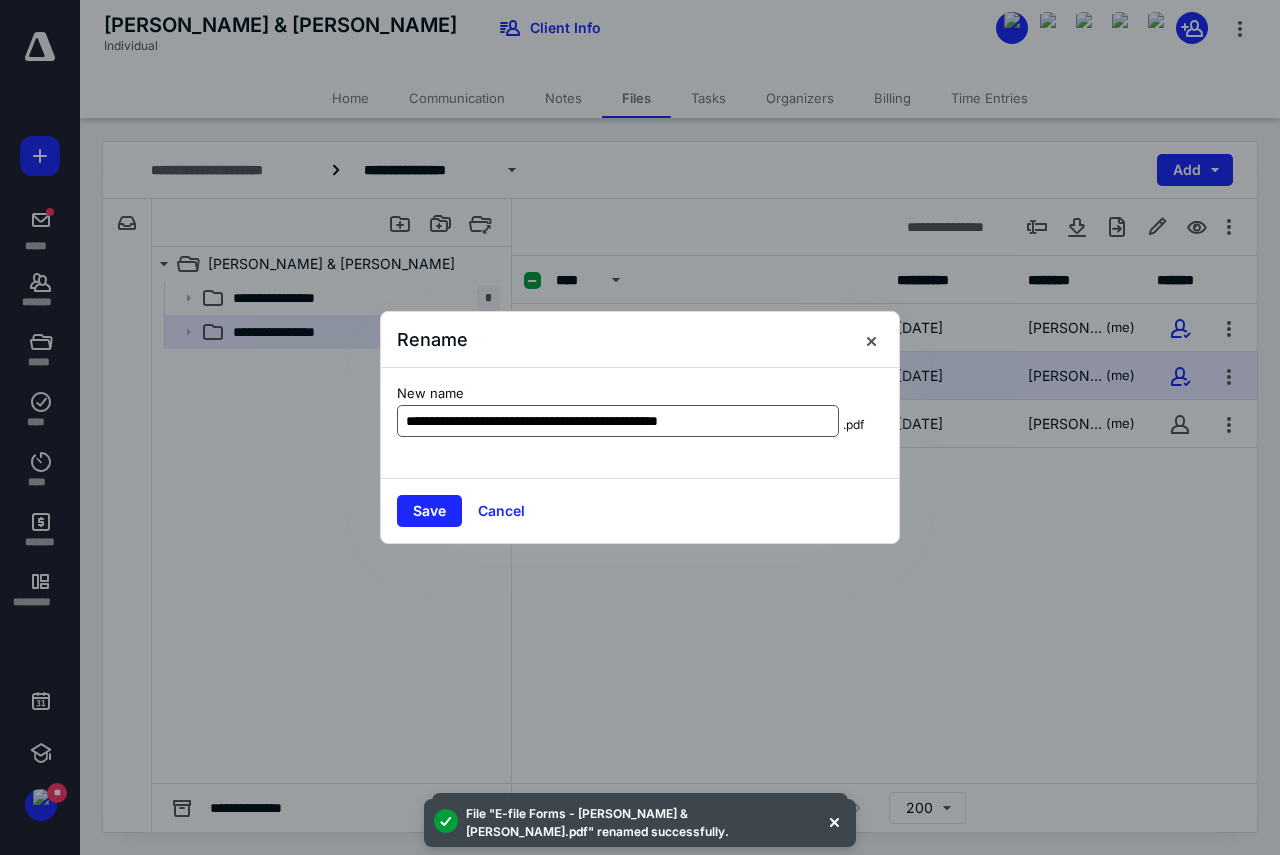 click on "**********" at bounding box center (618, 421) 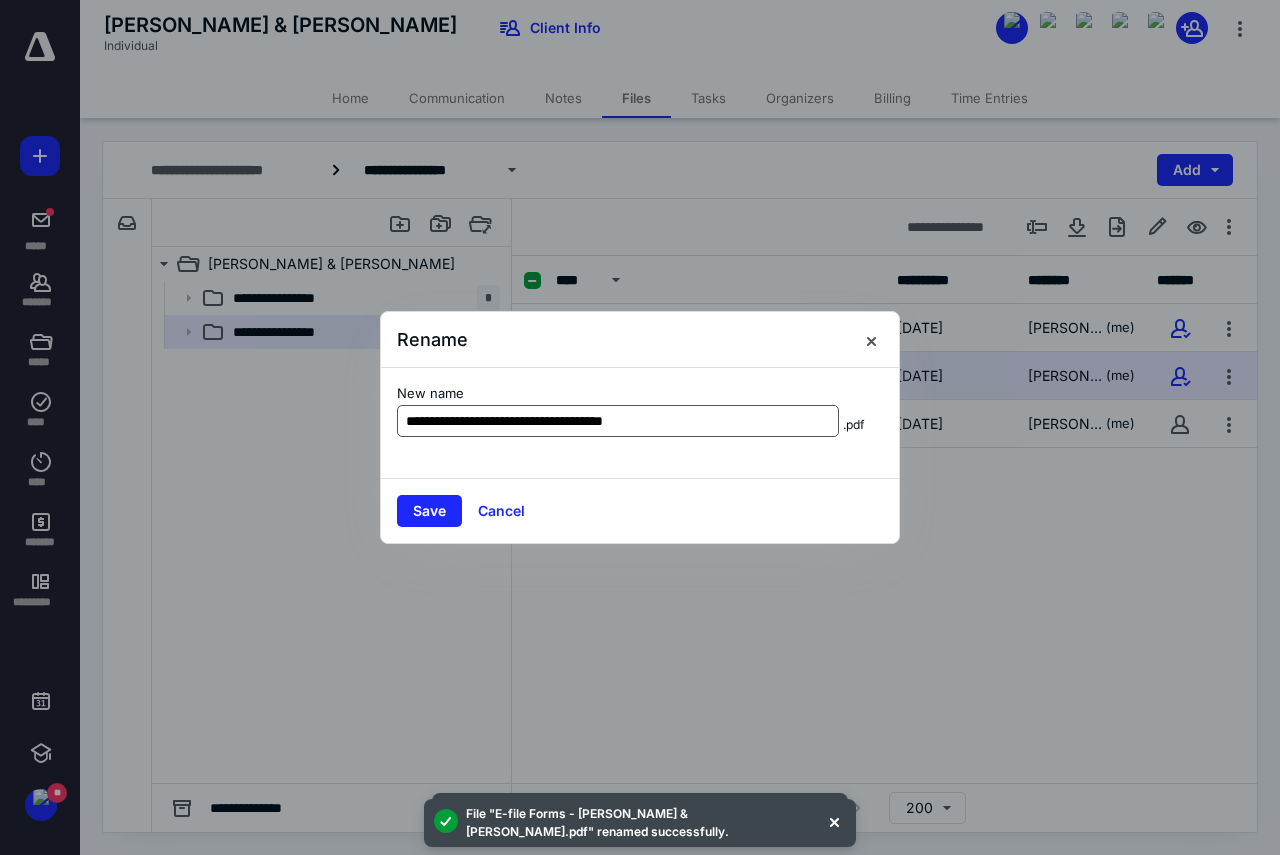 click on "**********" at bounding box center (618, 421) 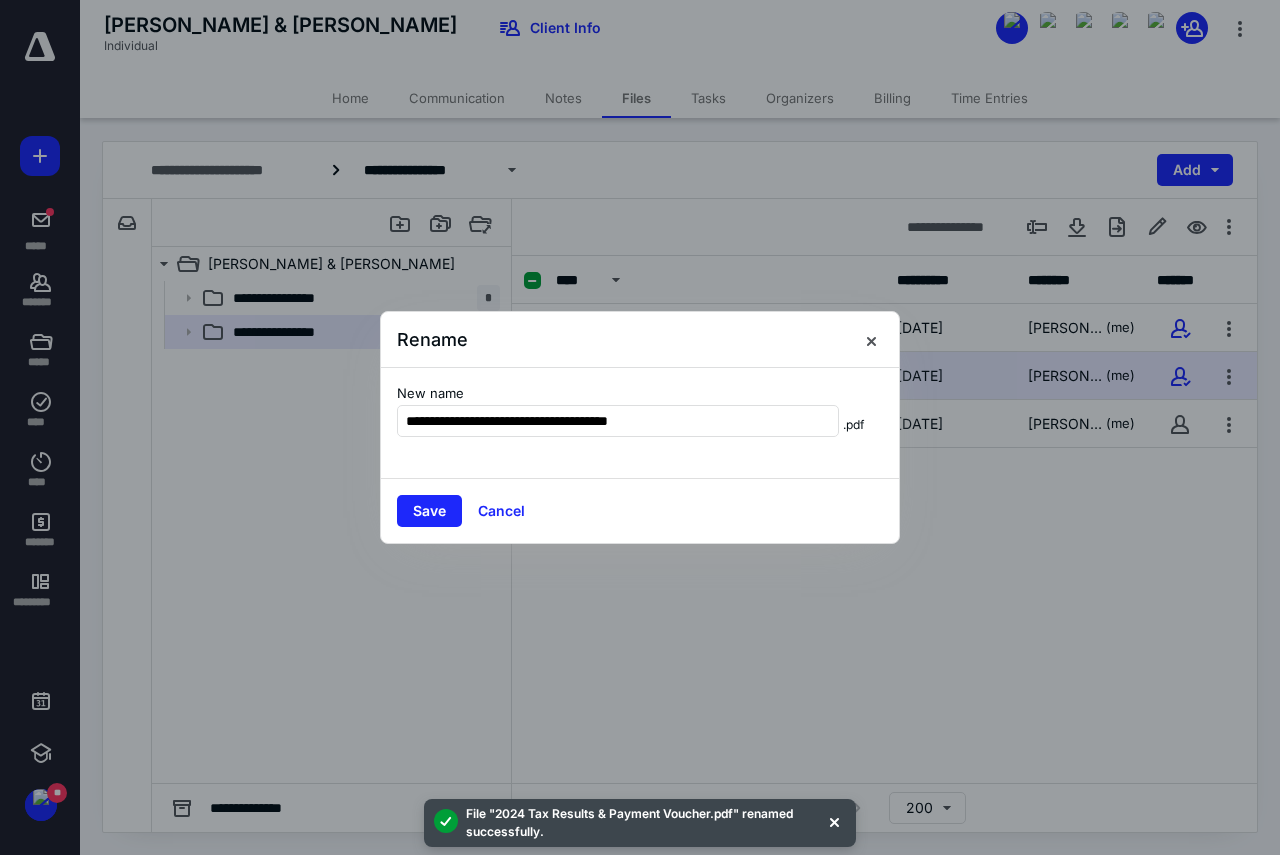 type on "**********" 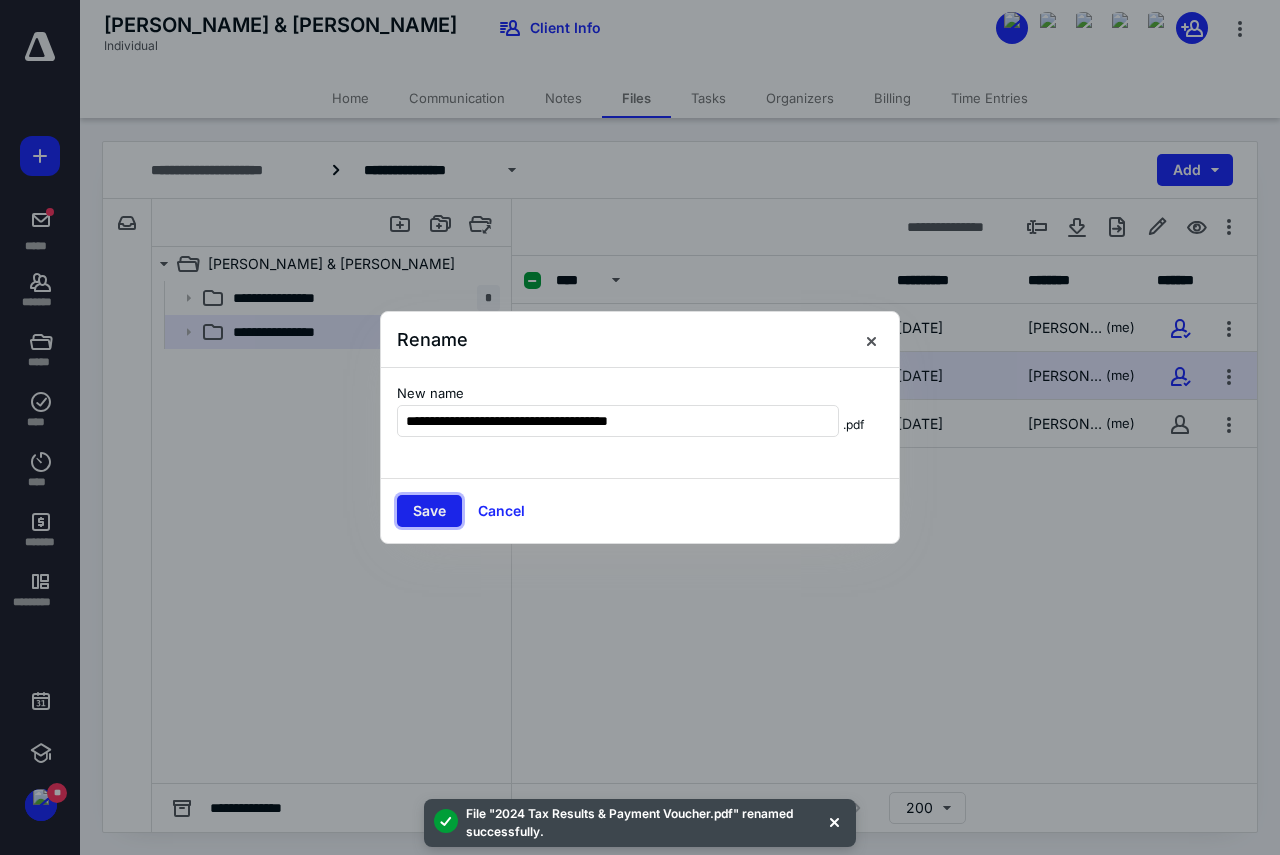 click on "Save" at bounding box center (429, 511) 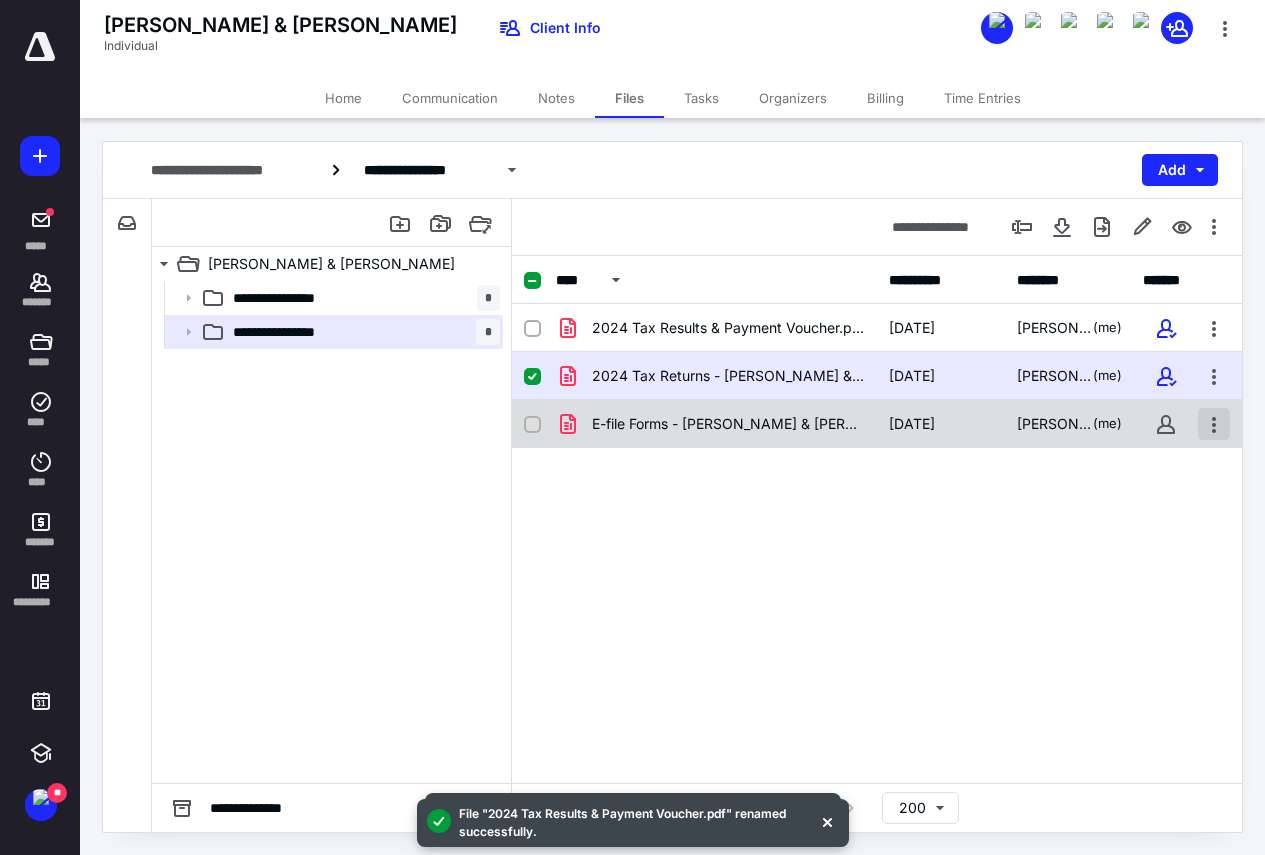 click at bounding box center (1214, 424) 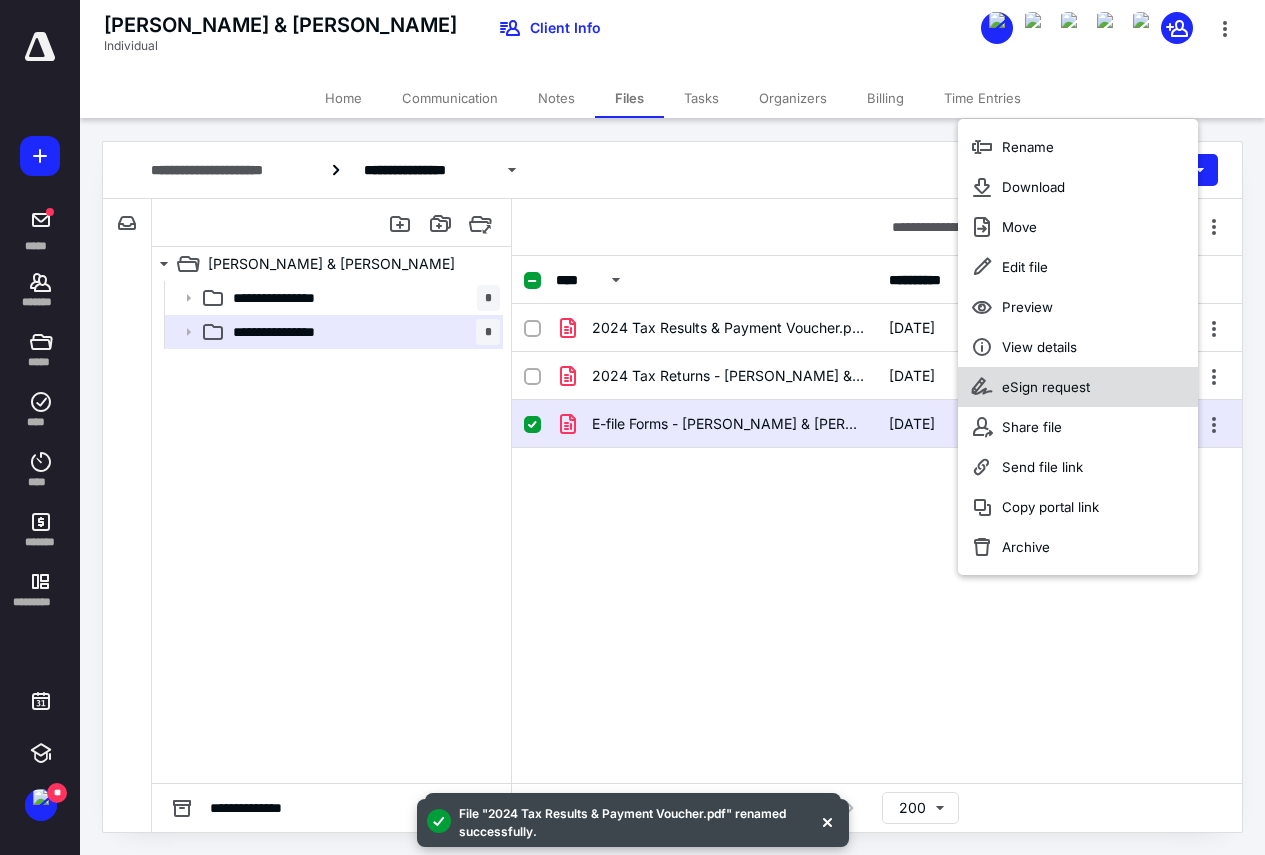 click on "eSign request" at bounding box center (1046, 387) 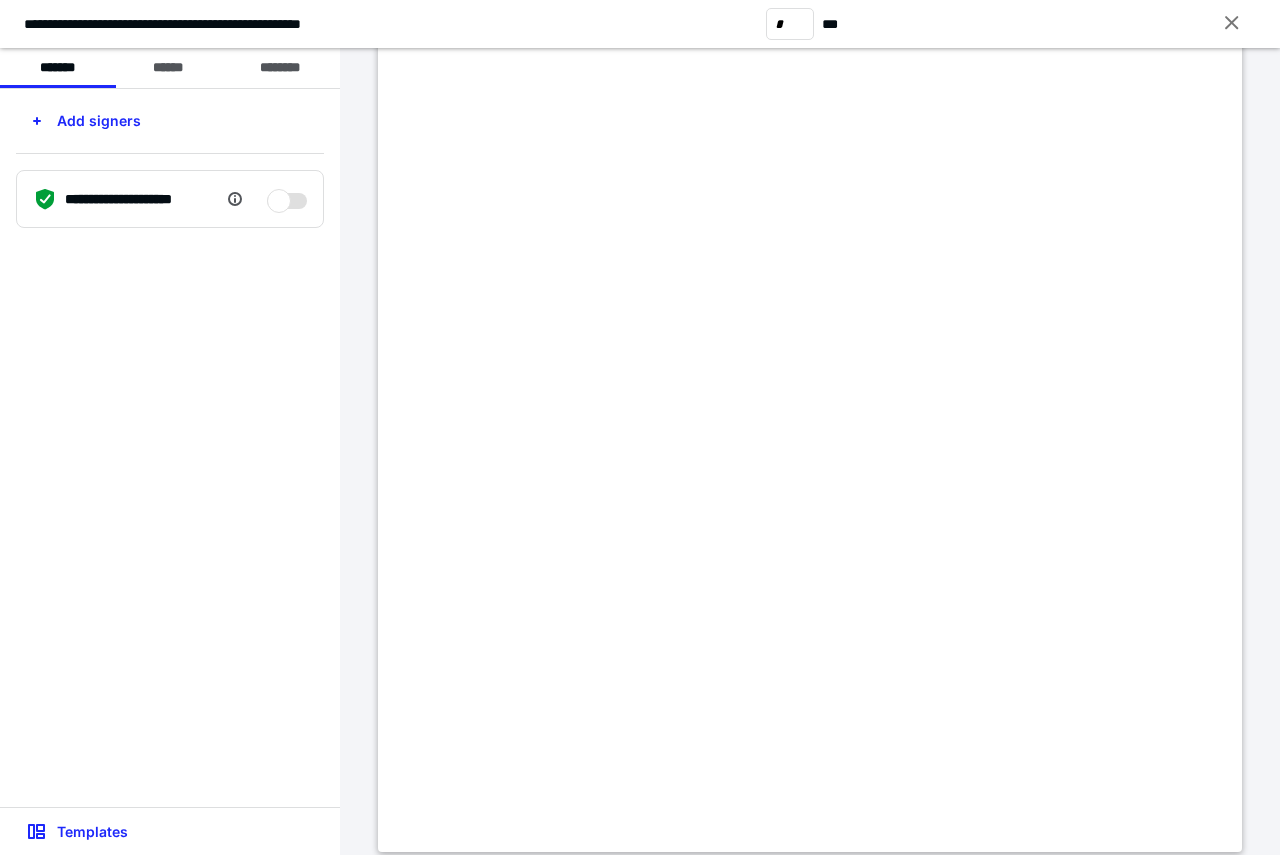 scroll, scrollTop: 0, scrollLeft: 0, axis: both 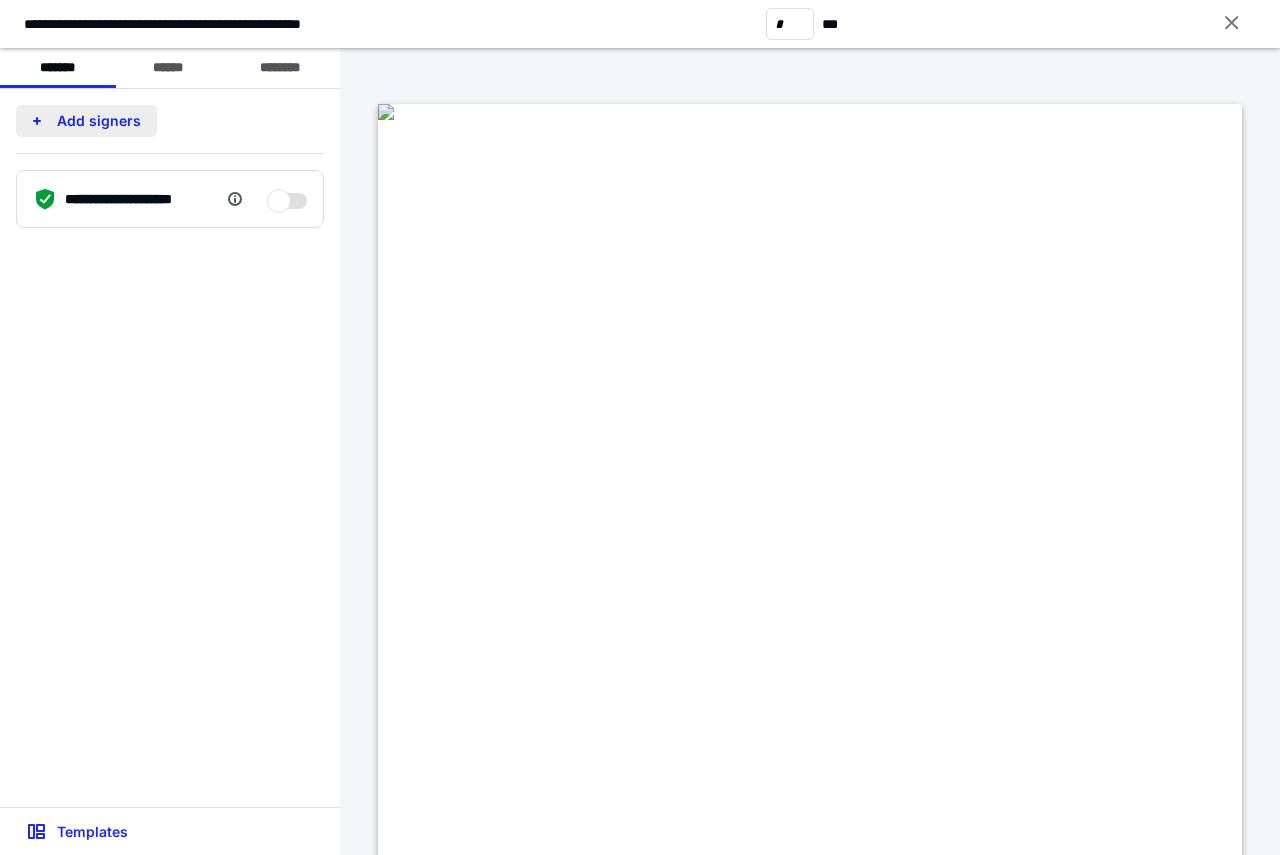click on "Add signers" at bounding box center (86, 121) 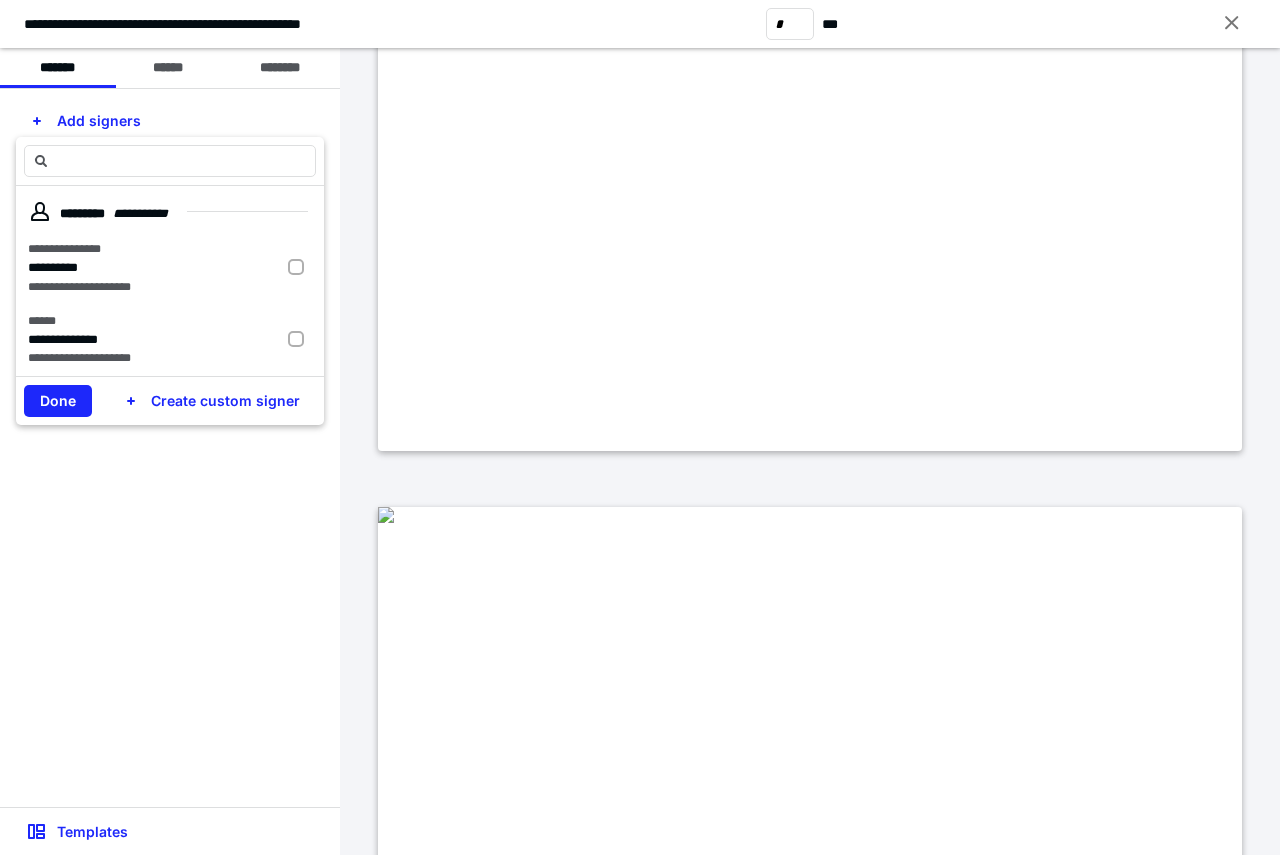 scroll, scrollTop: 5740, scrollLeft: 0, axis: vertical 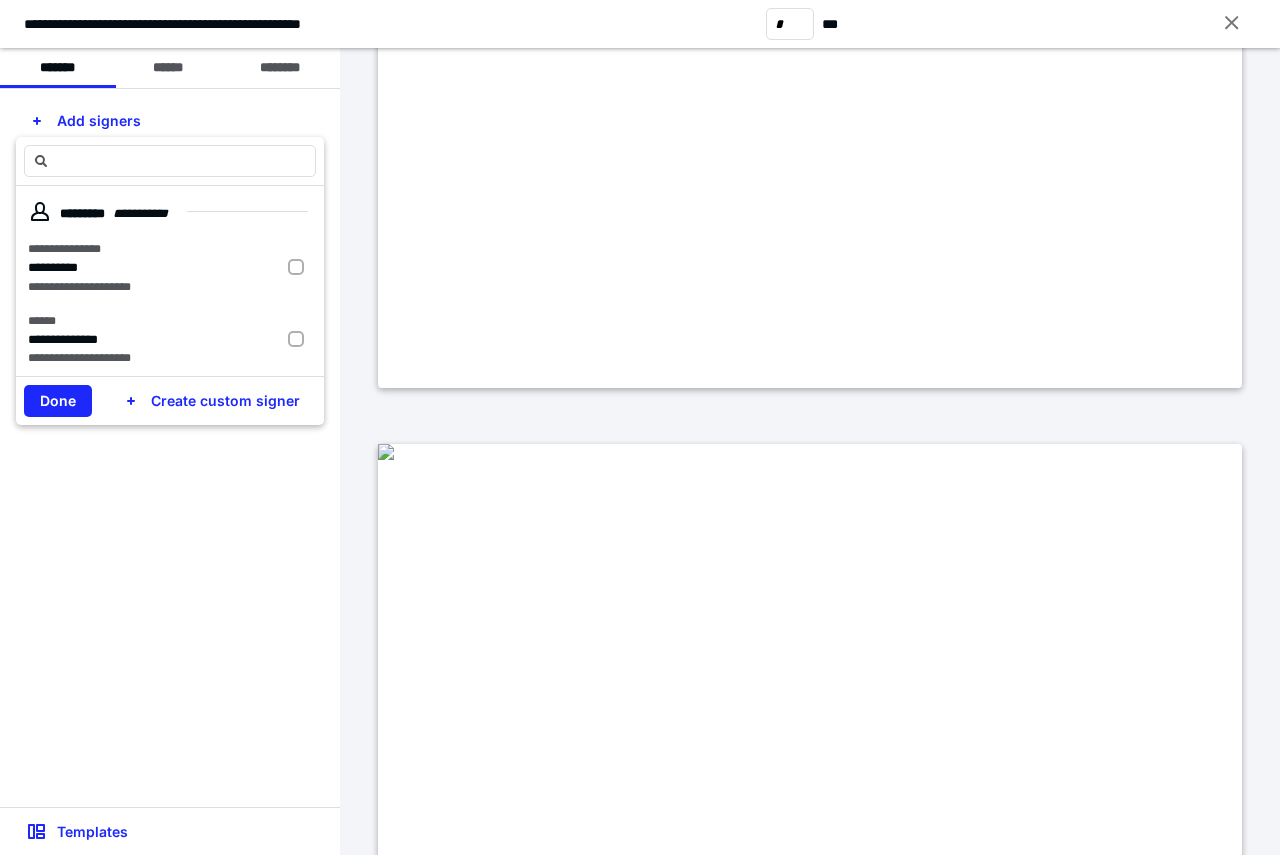 type 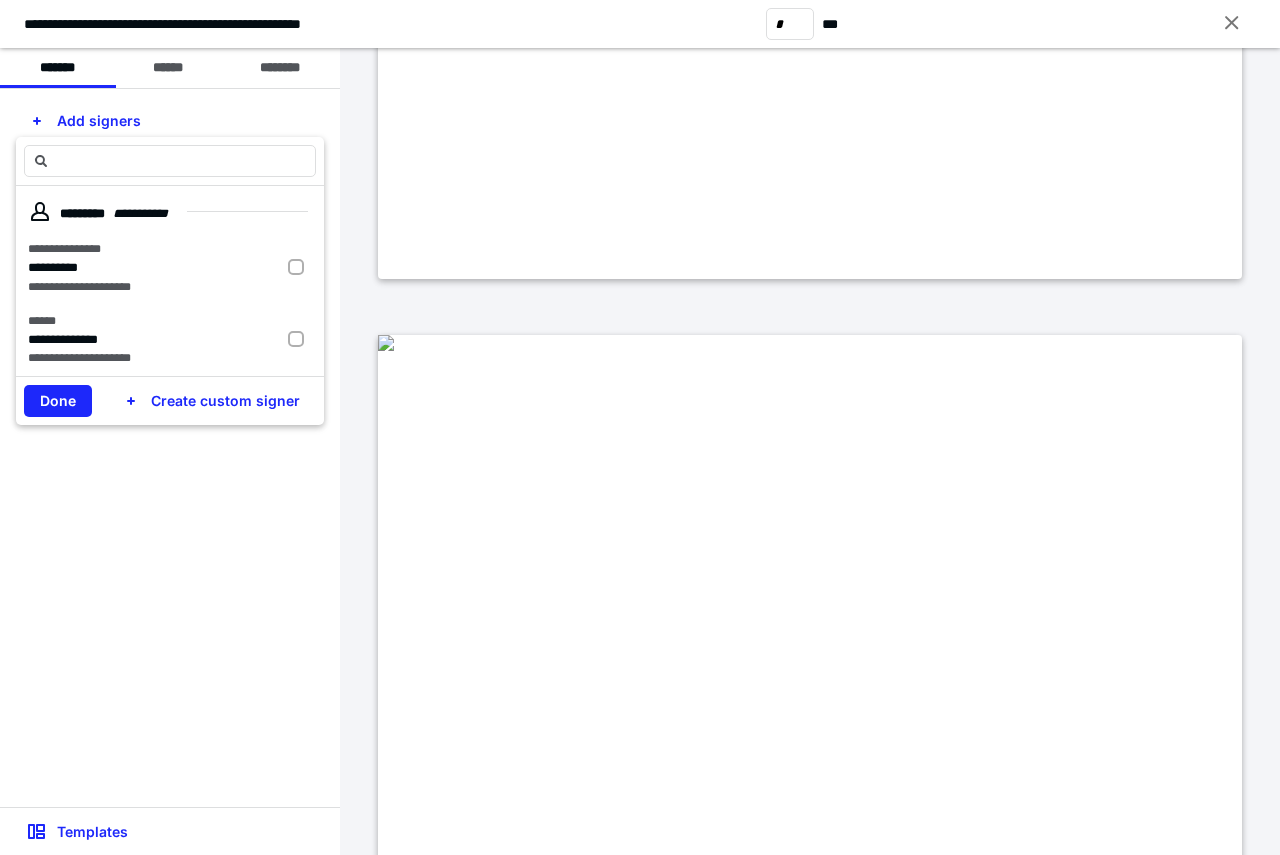 scroll, scrollTop: 4462, scrollLeft: 0, axis: vertical 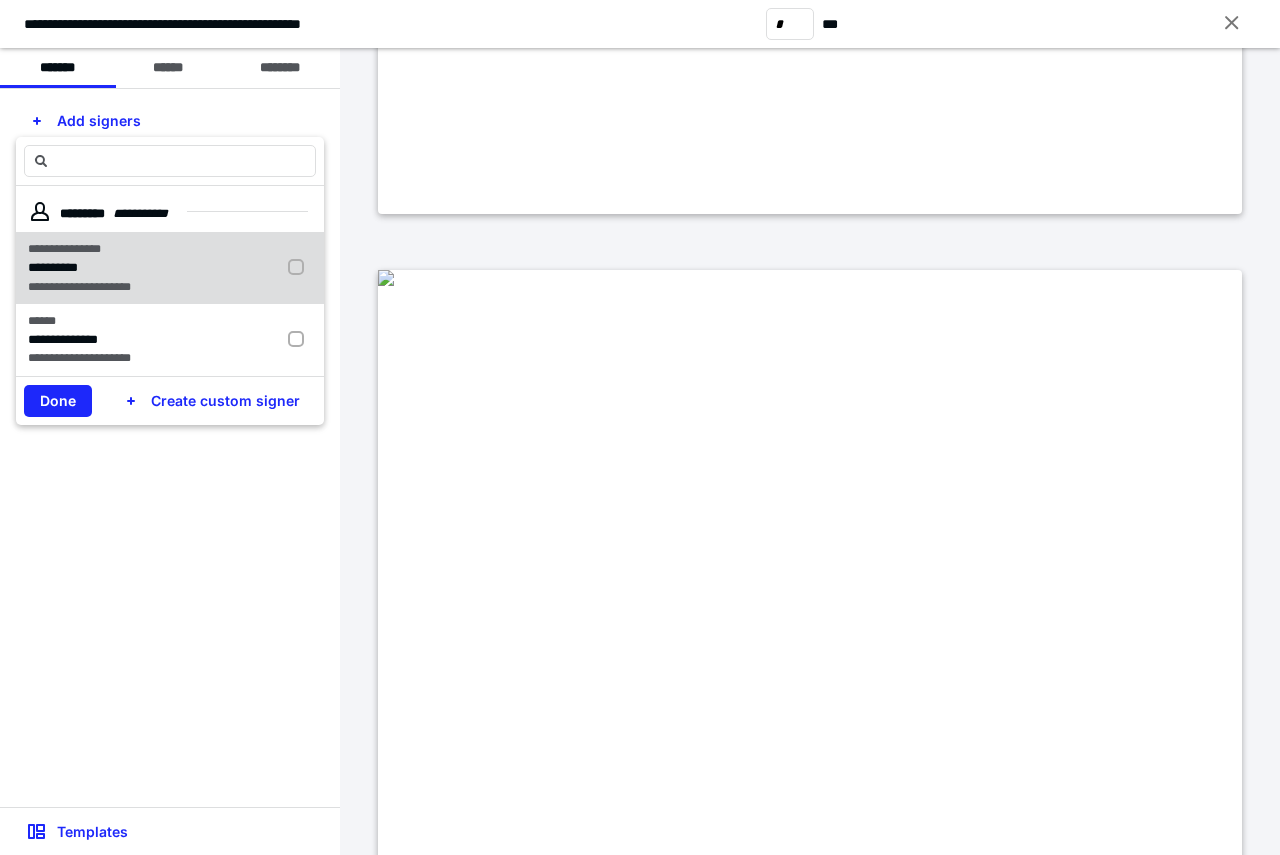 click on "**********" at bounding box center [170, 268] 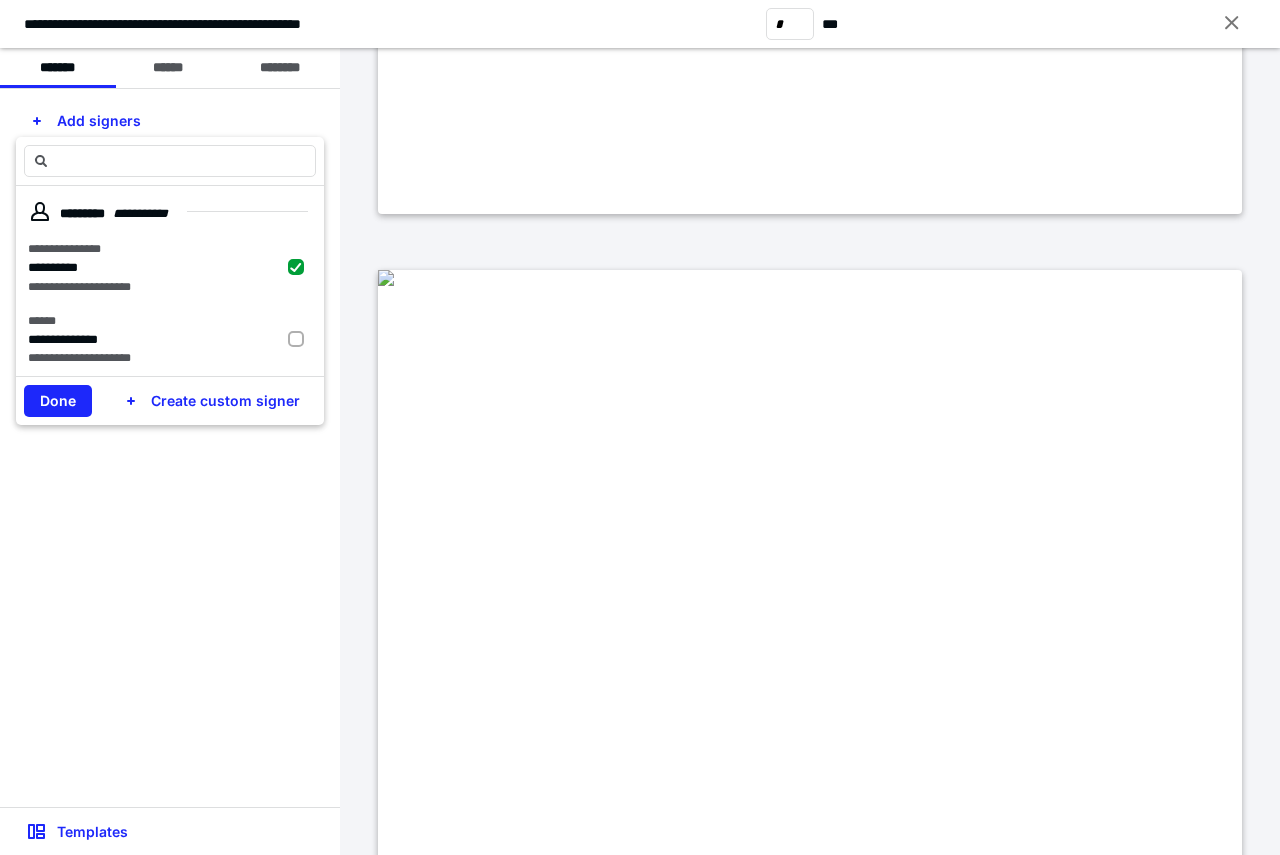 drag, startPoint x: 180, startPoint y: 346, endPoint x: 128, endPoint y: 378, distance: 61.05735 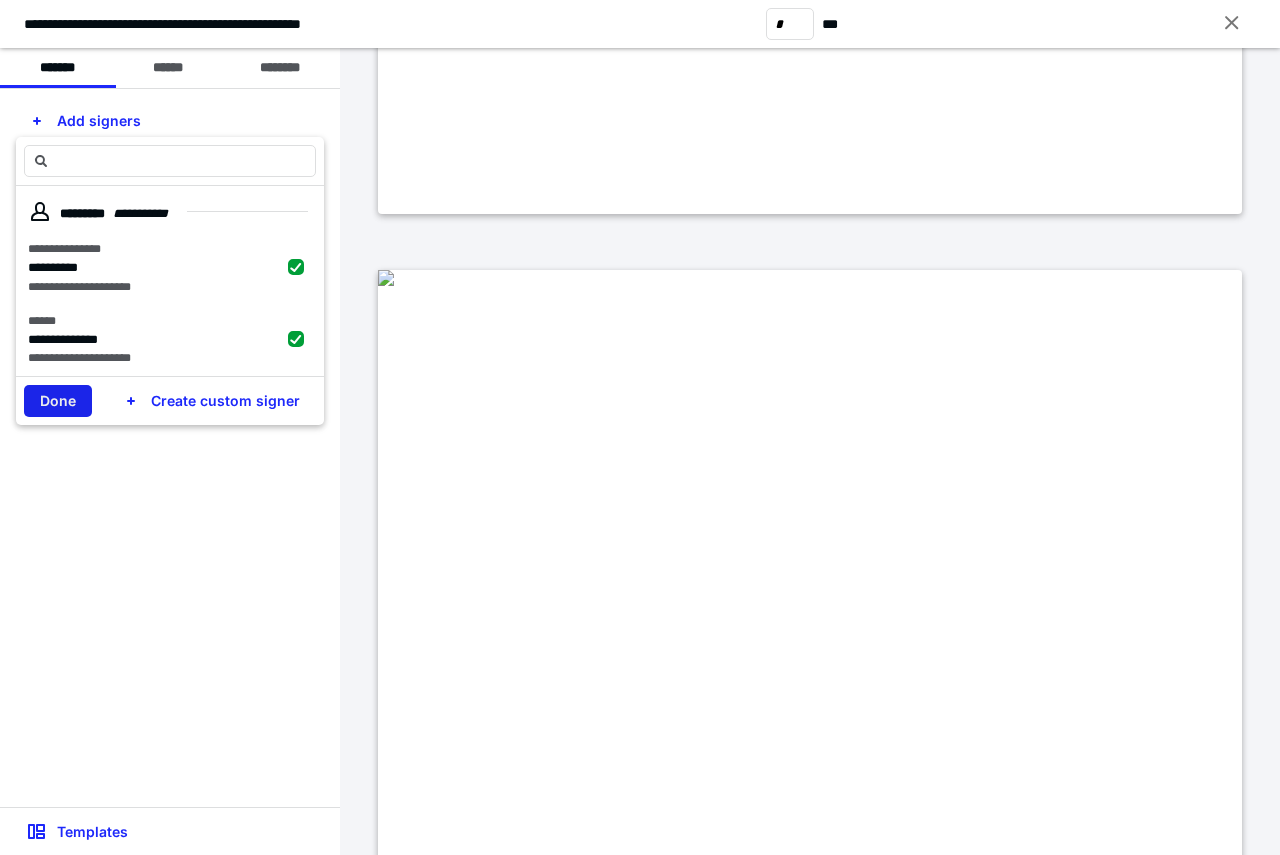 click on "Done" at bounding box center (58, 401) 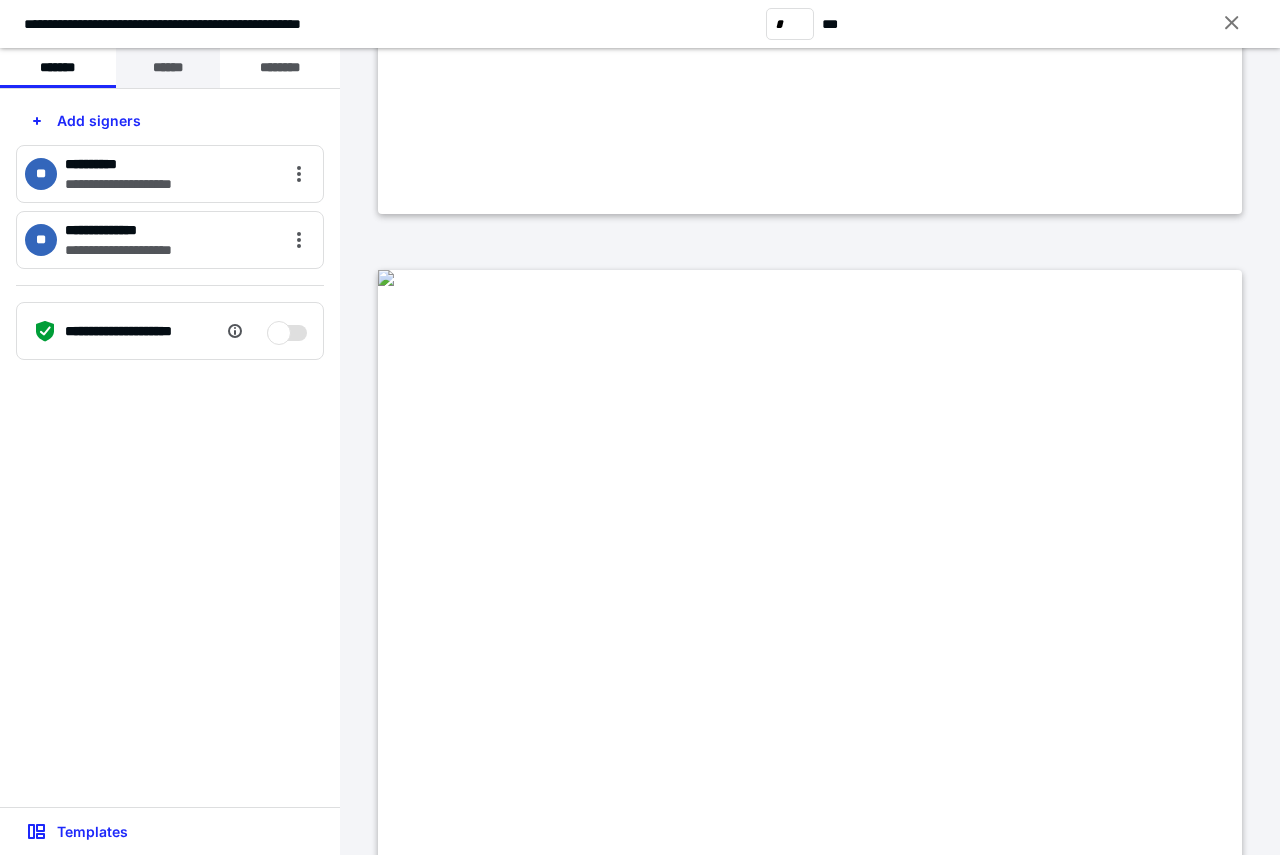 click on "******" at bounding box center [168, 68] 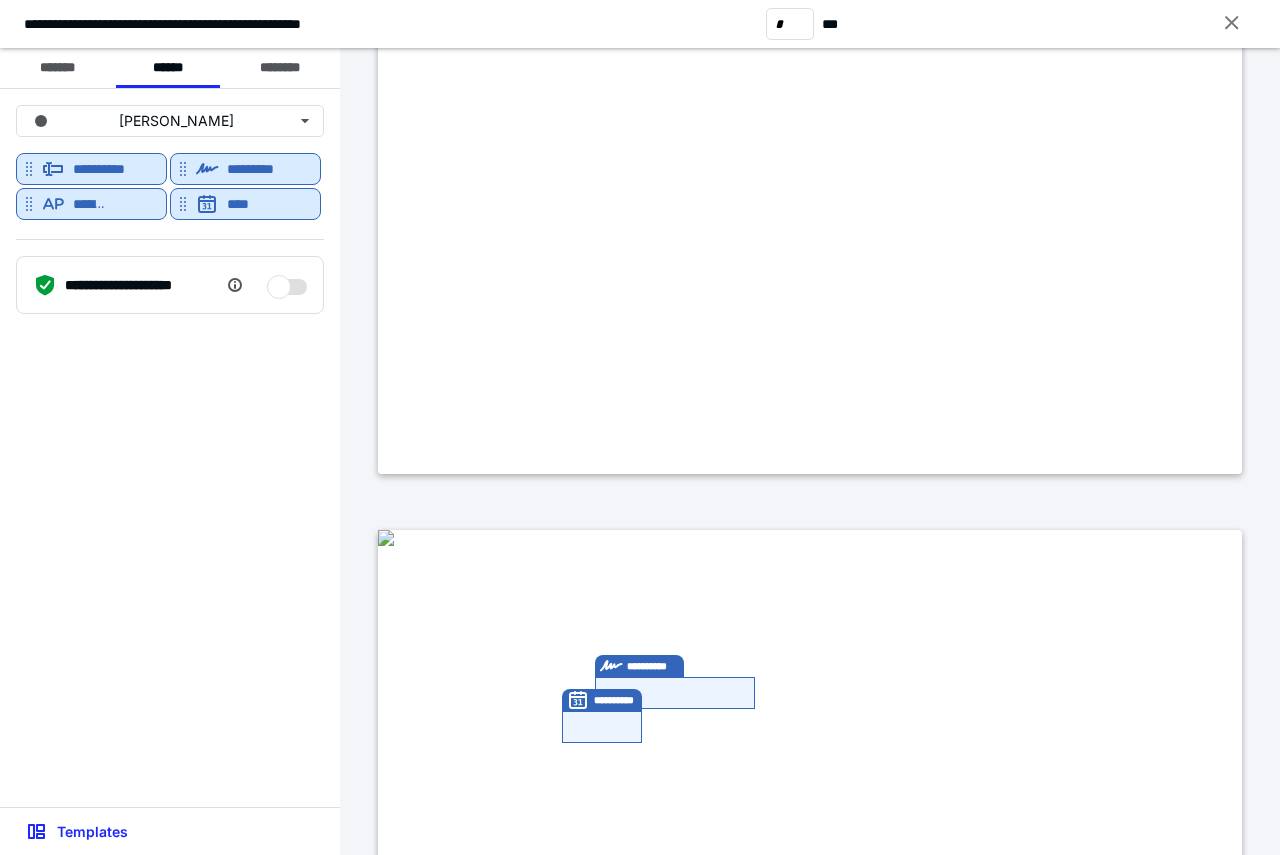 scroll, scrollTop: 4267, scrollLeft: 0, axis: vertical 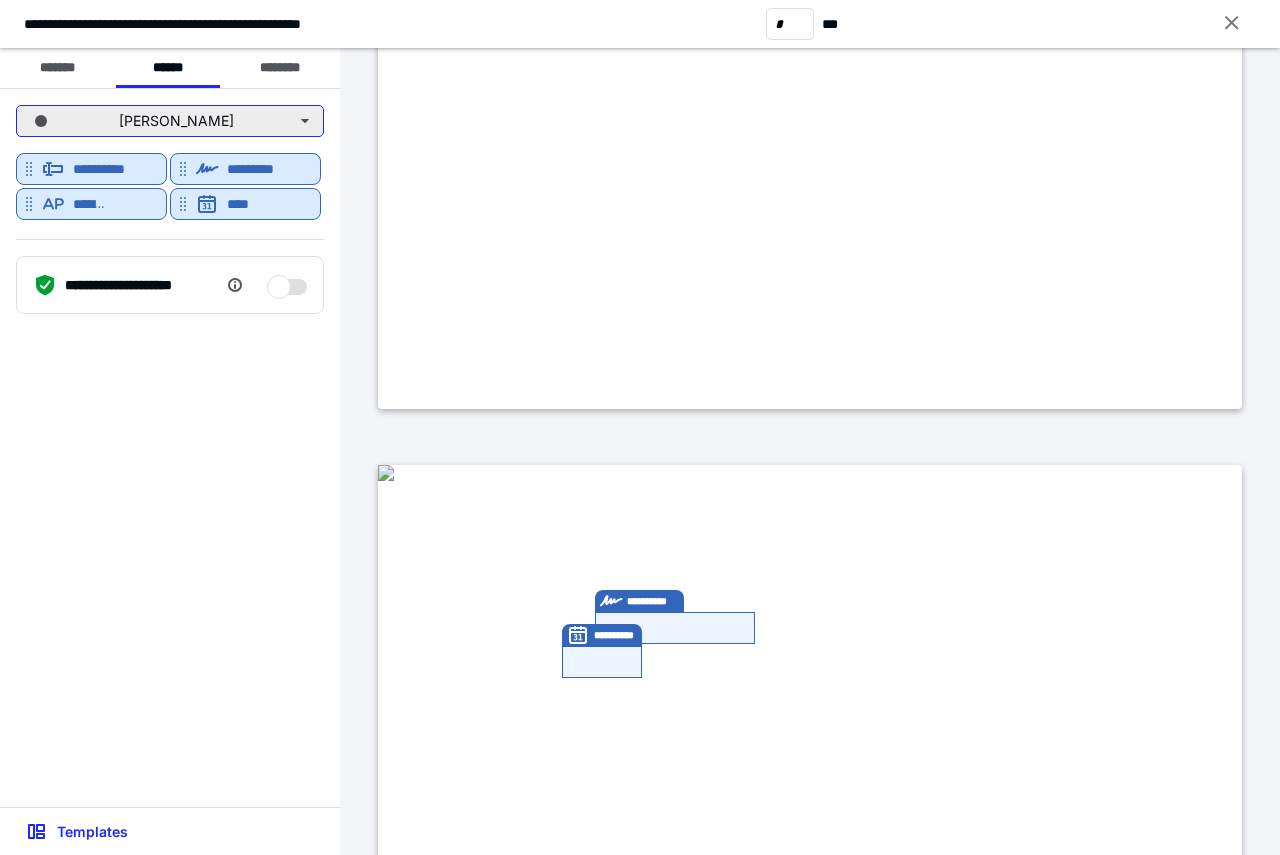 click on "[PERSON_NAME]" at bounding box center (170, 121) 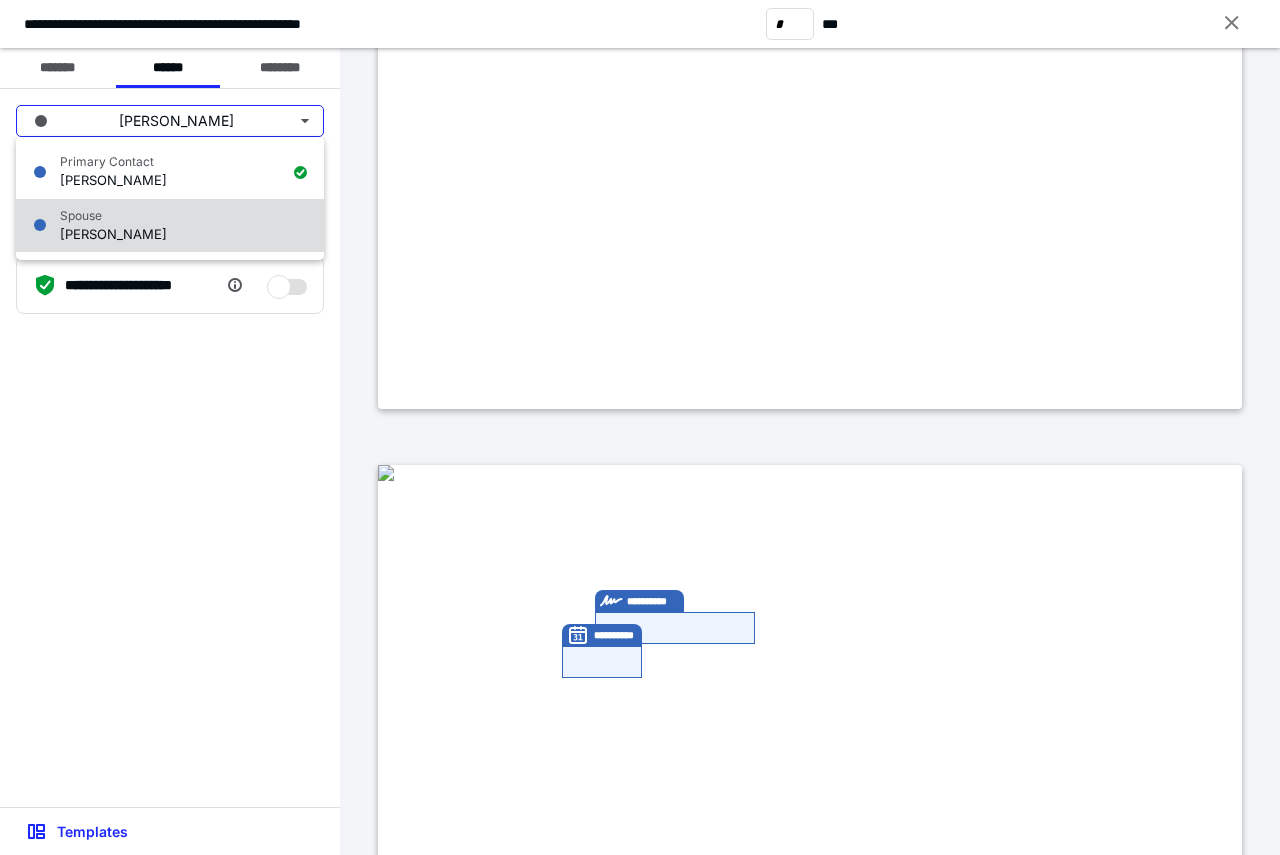 click on "Spouse [PERSON_NAME]" at bounding box center [170, 226] 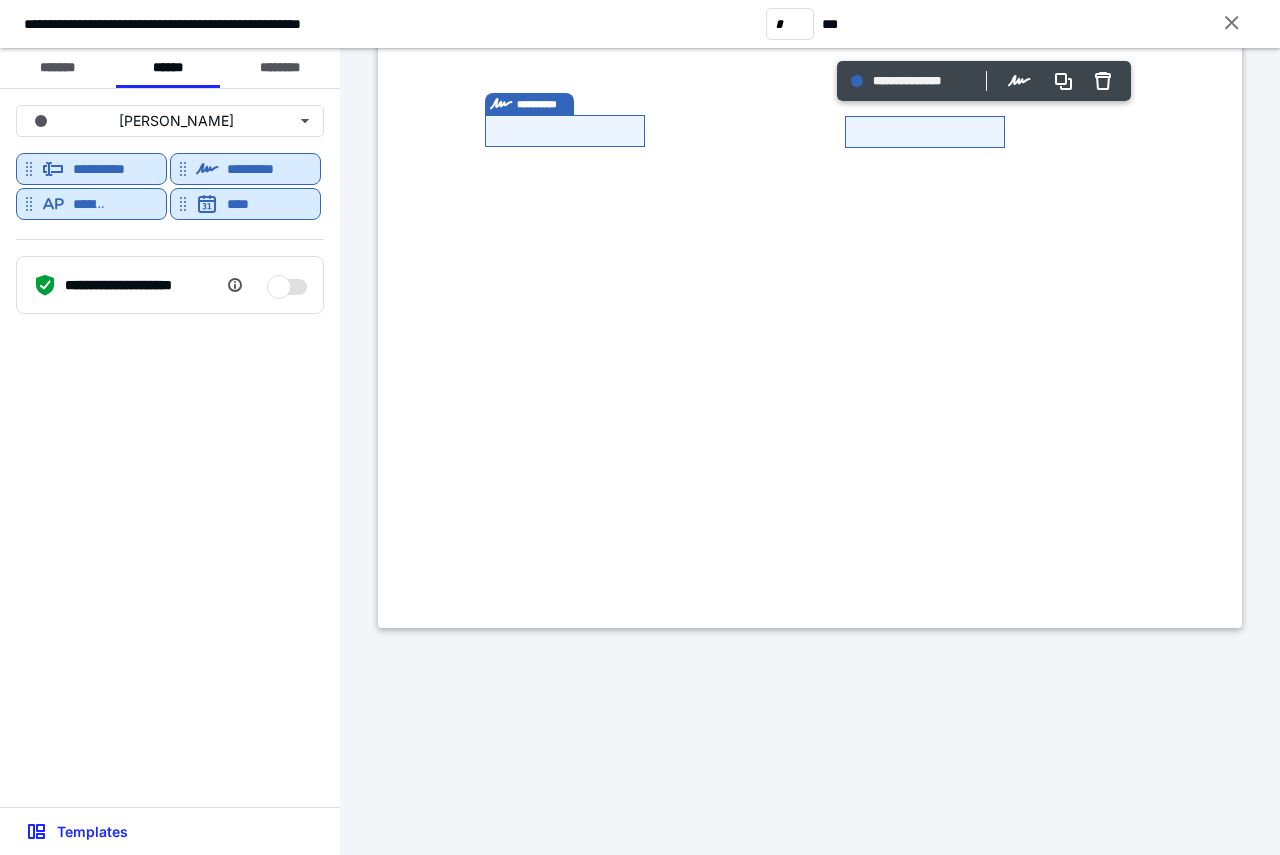 scroll, scrollTop: 7548, scrollLeft: 0, axis: vertical 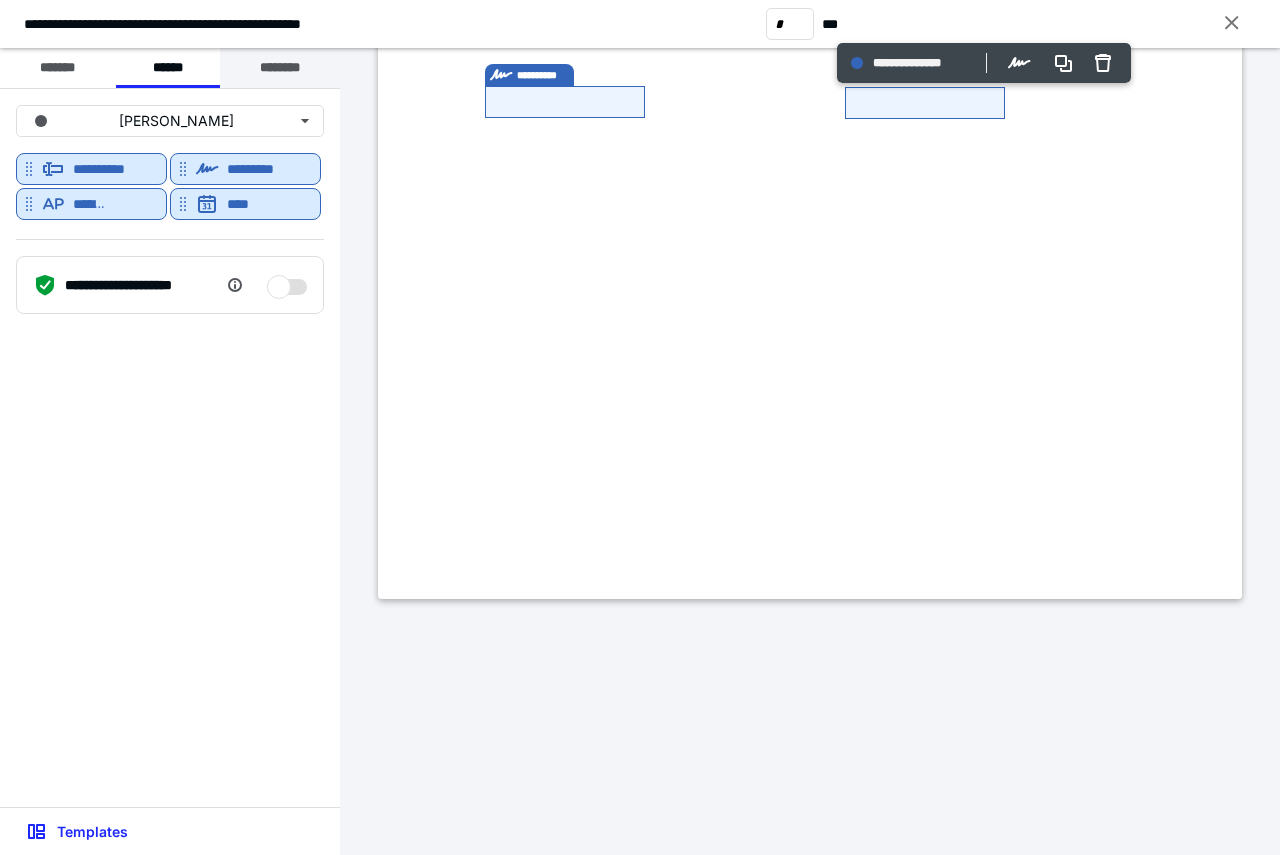 click on "********" at bounding box center [280, 68] 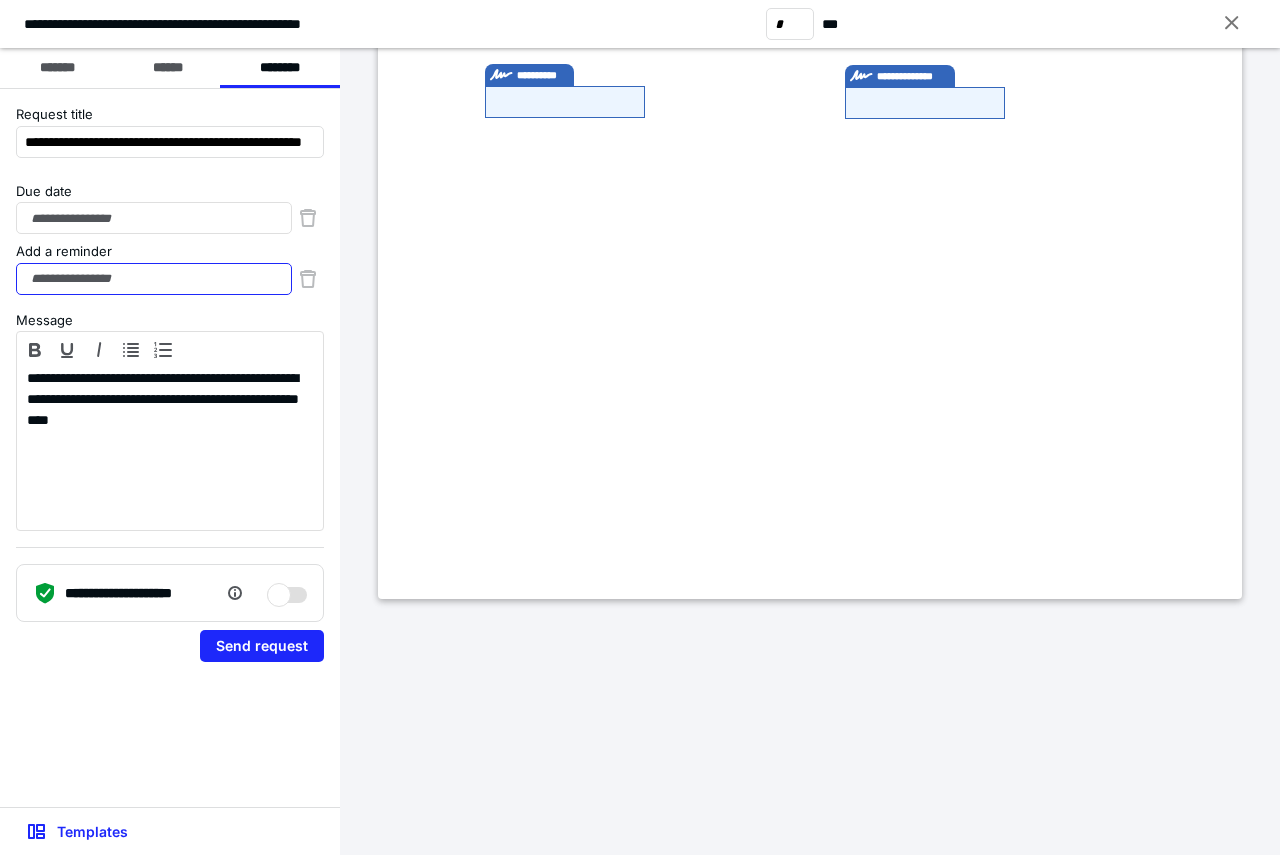 click on "Add a reminder" at bounding box center [154, 279] 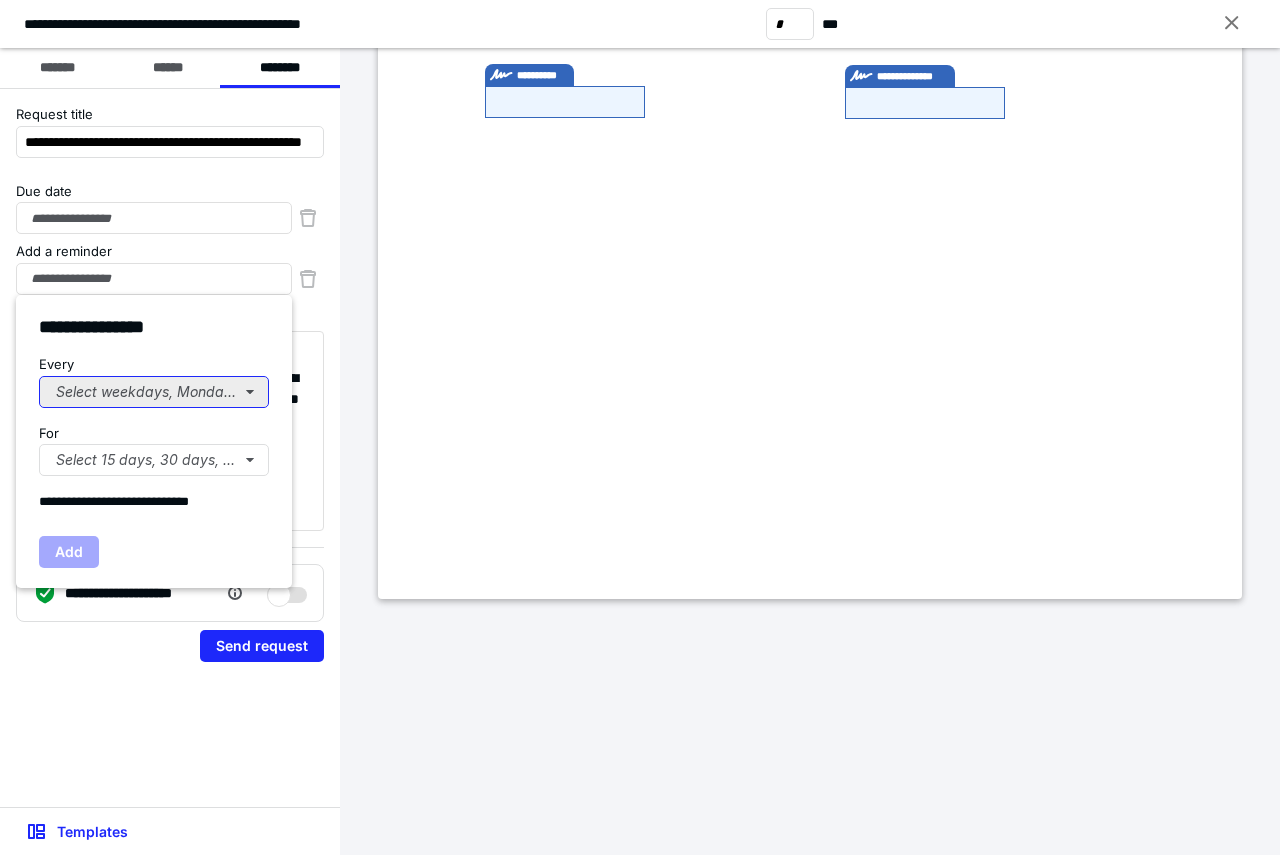 click on "Select weekdays, Mondays, or Tues..." at bounding box center [154, 392] 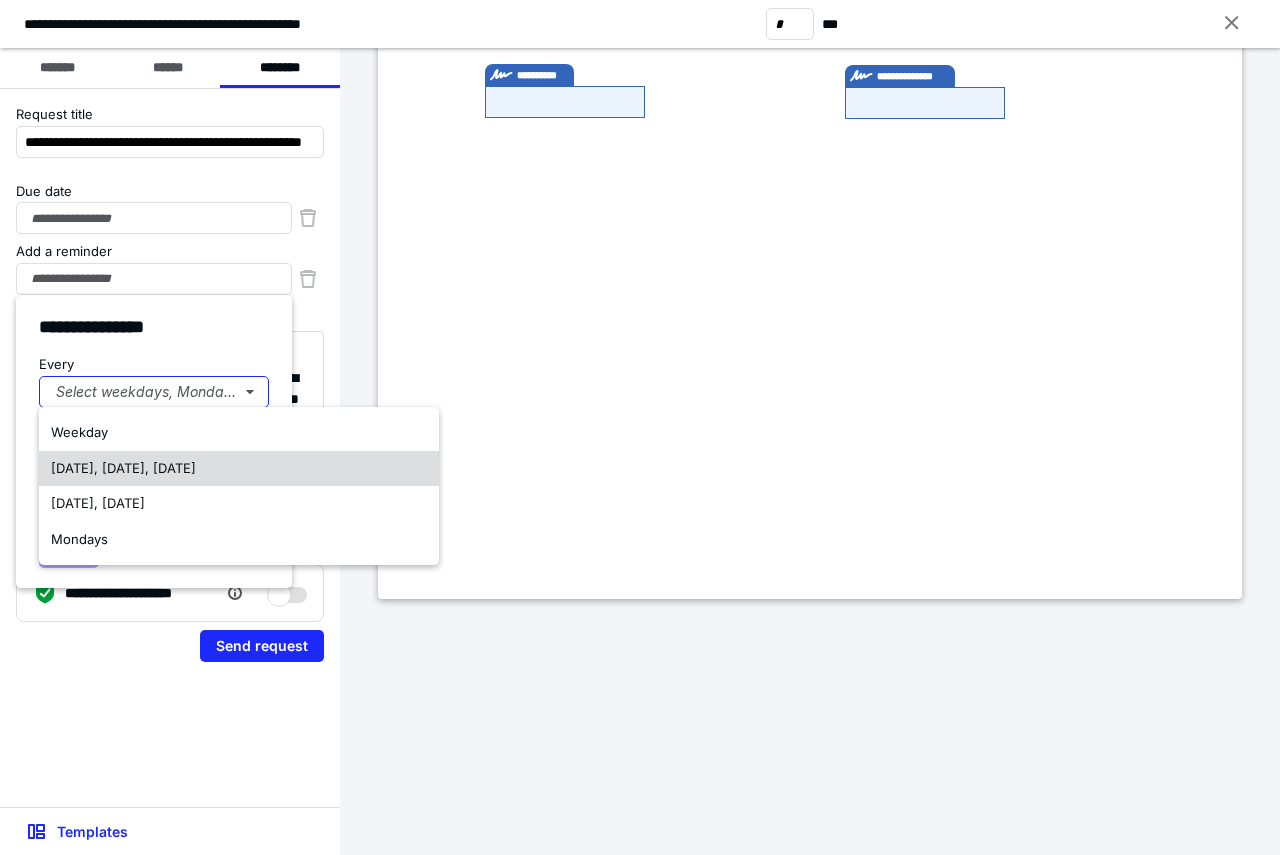 click on "[DATE], [DATE], [DATE]" at bounding box center (123, 468) 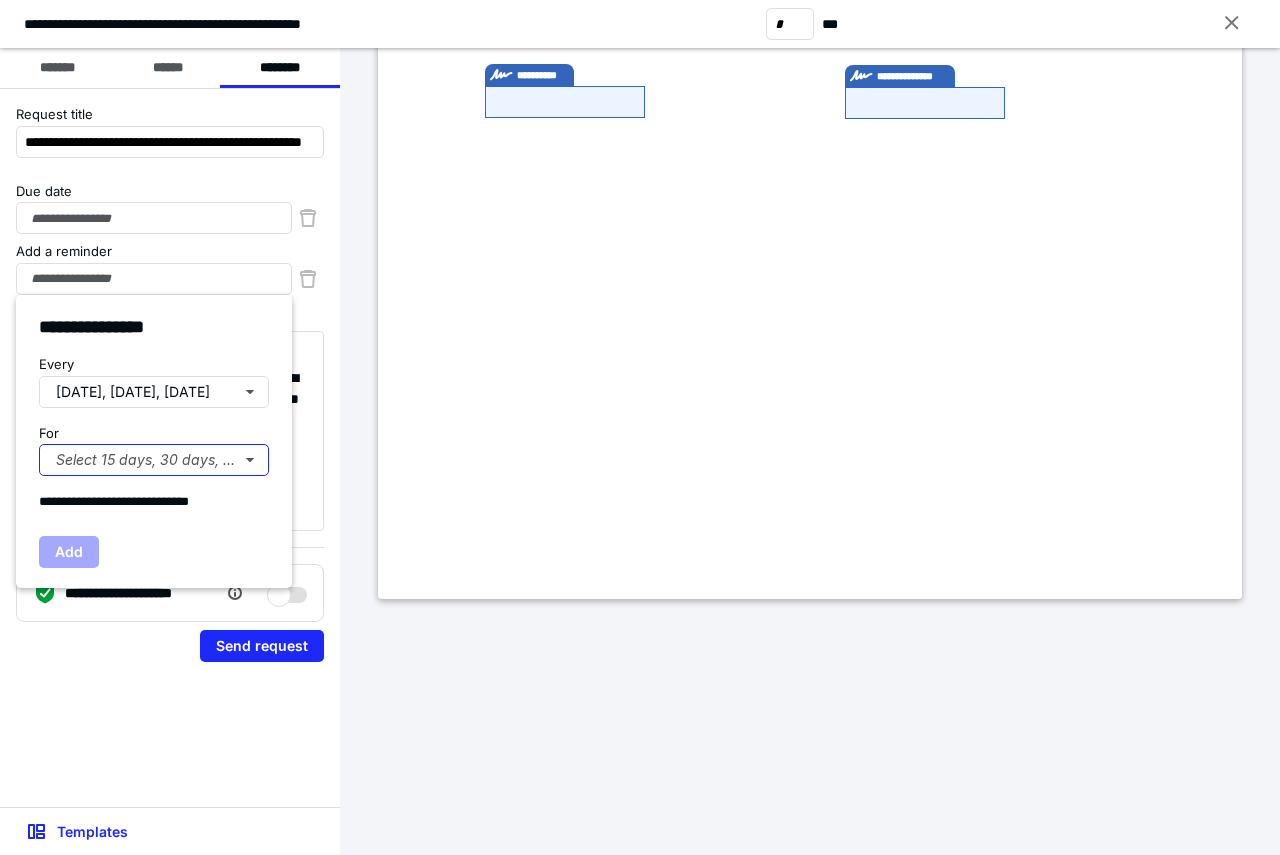 click on "Select 15 days, 30 days, or 45 days..." at bounding box center (154, 460) 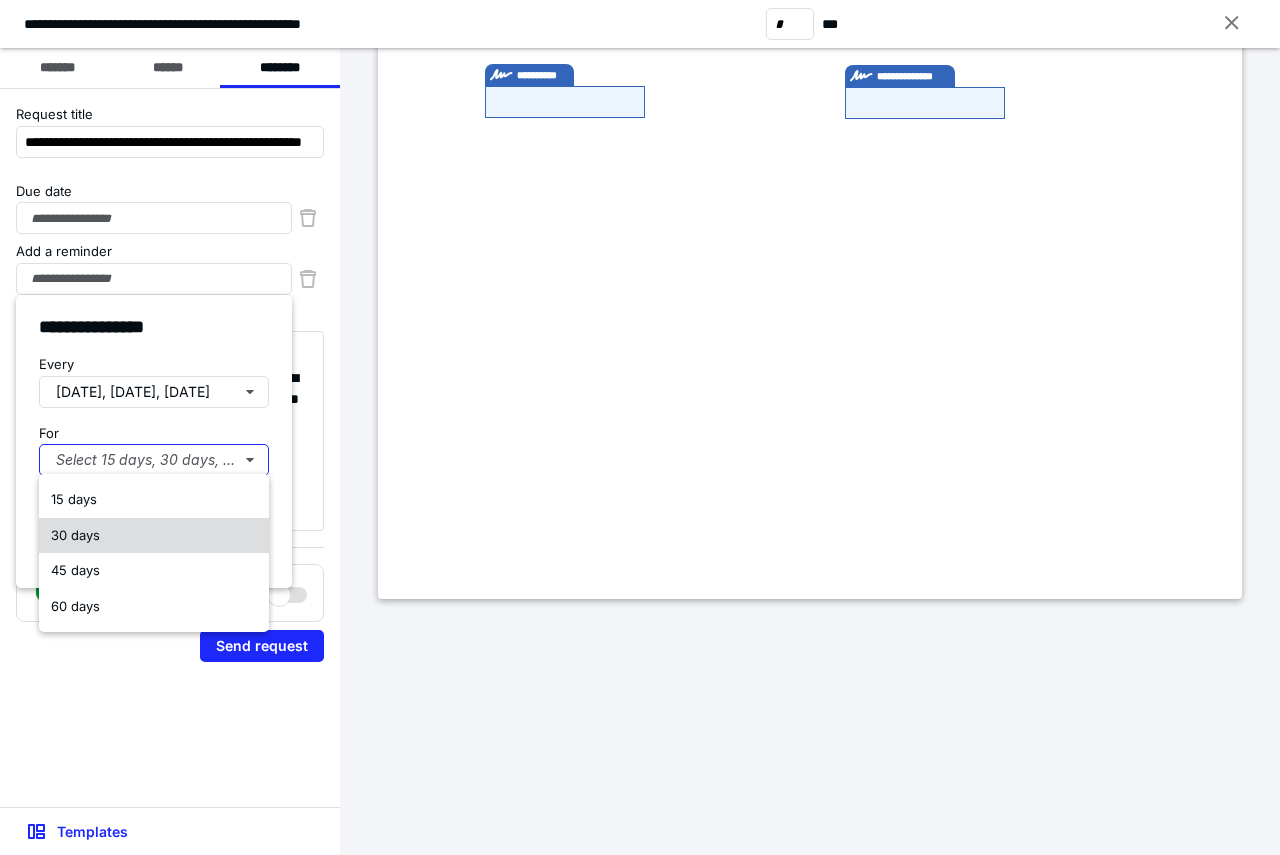 click on "30 days" at bounding box center (154, 536) 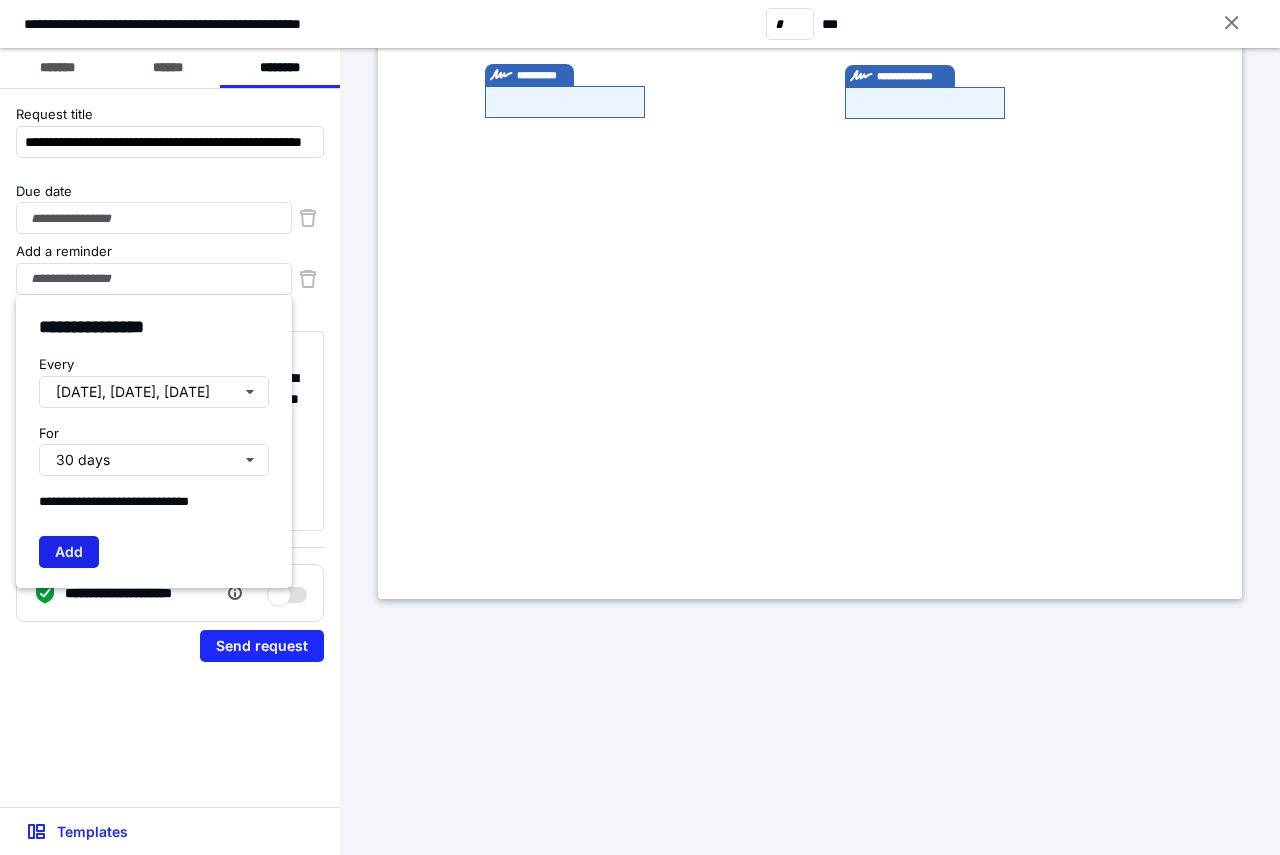 click on "Add" at bounding box center [69, 552] 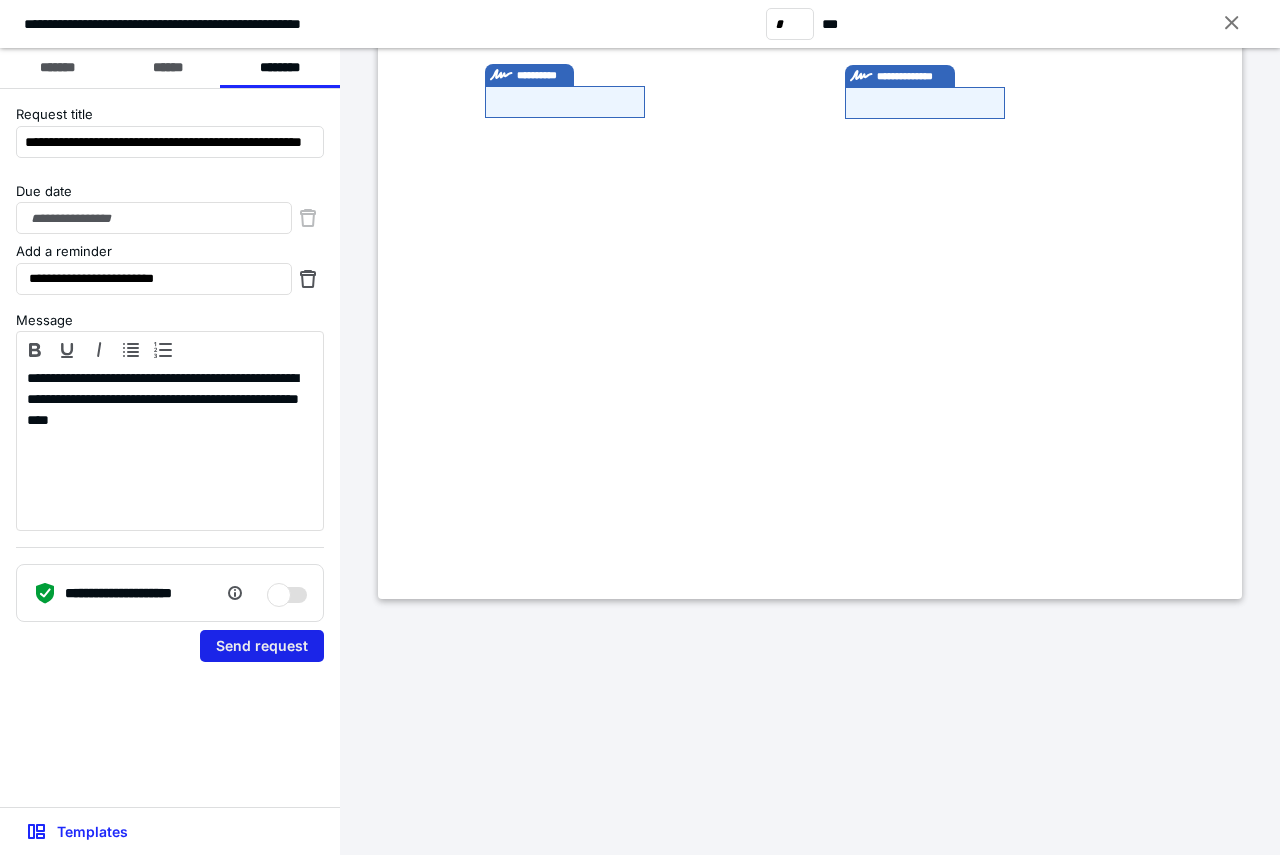 click on "Send request" at bounding box center (262, 646) 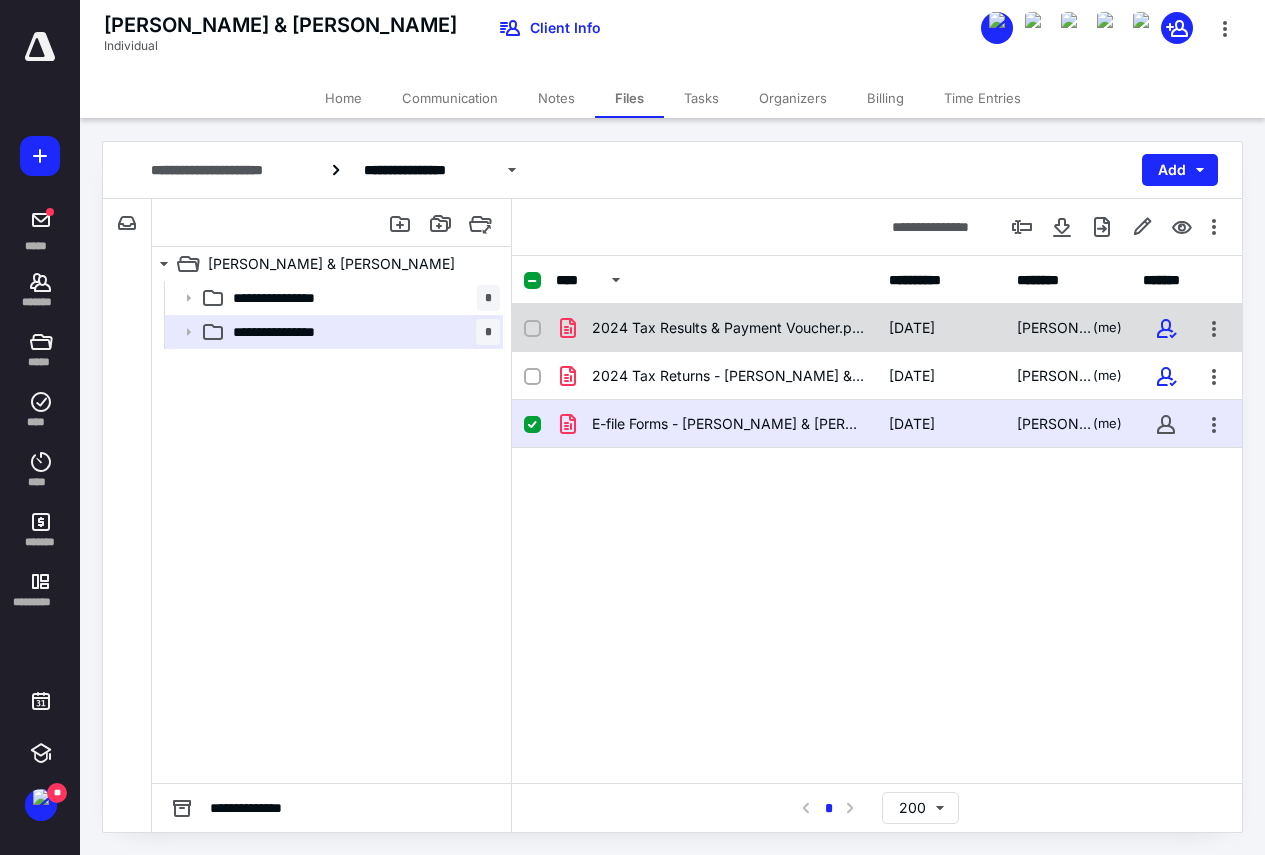 click on "2024 Tax Results & Payment Voucher.pdf" at bounding box center (728, 328) 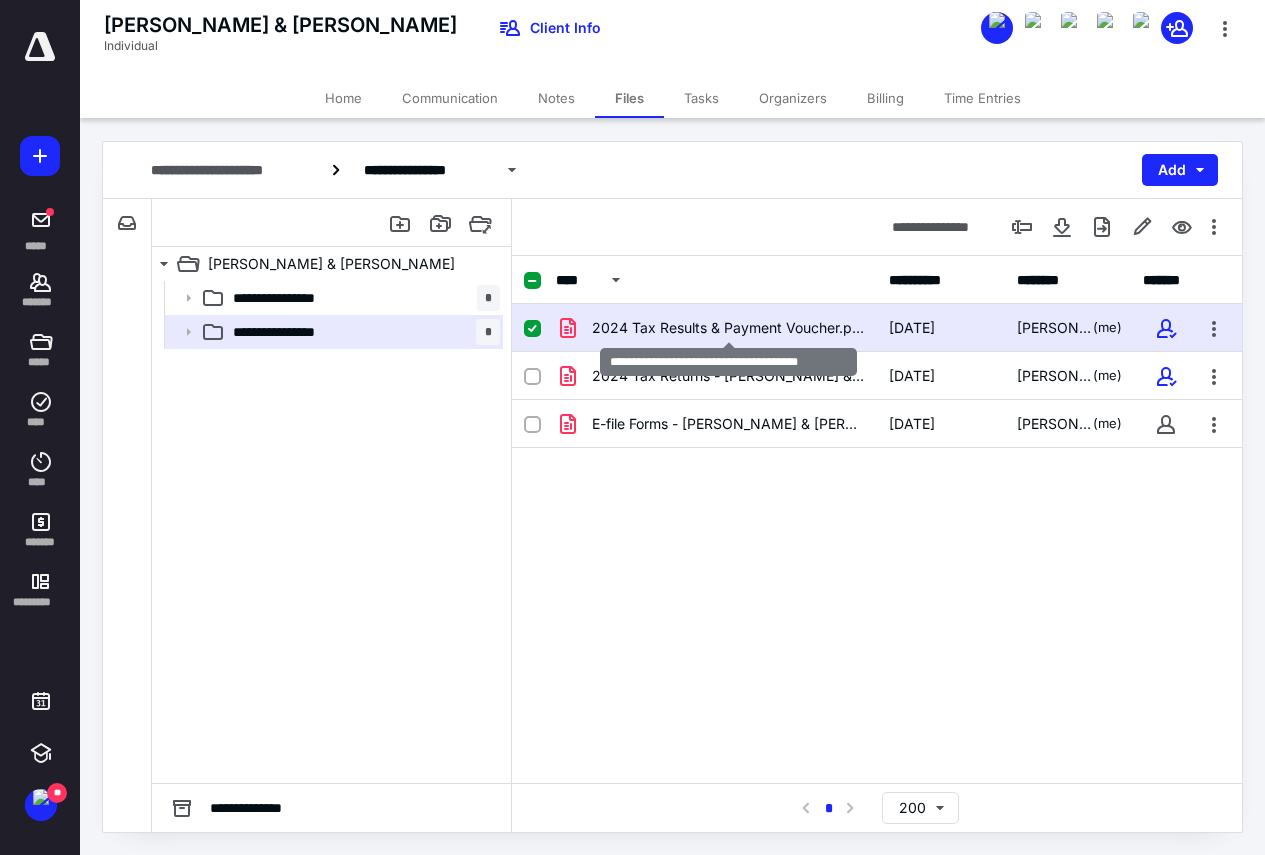 click on "2024 Tax Results & Payment Voucher.pdf" at bounding box center (728, 328) 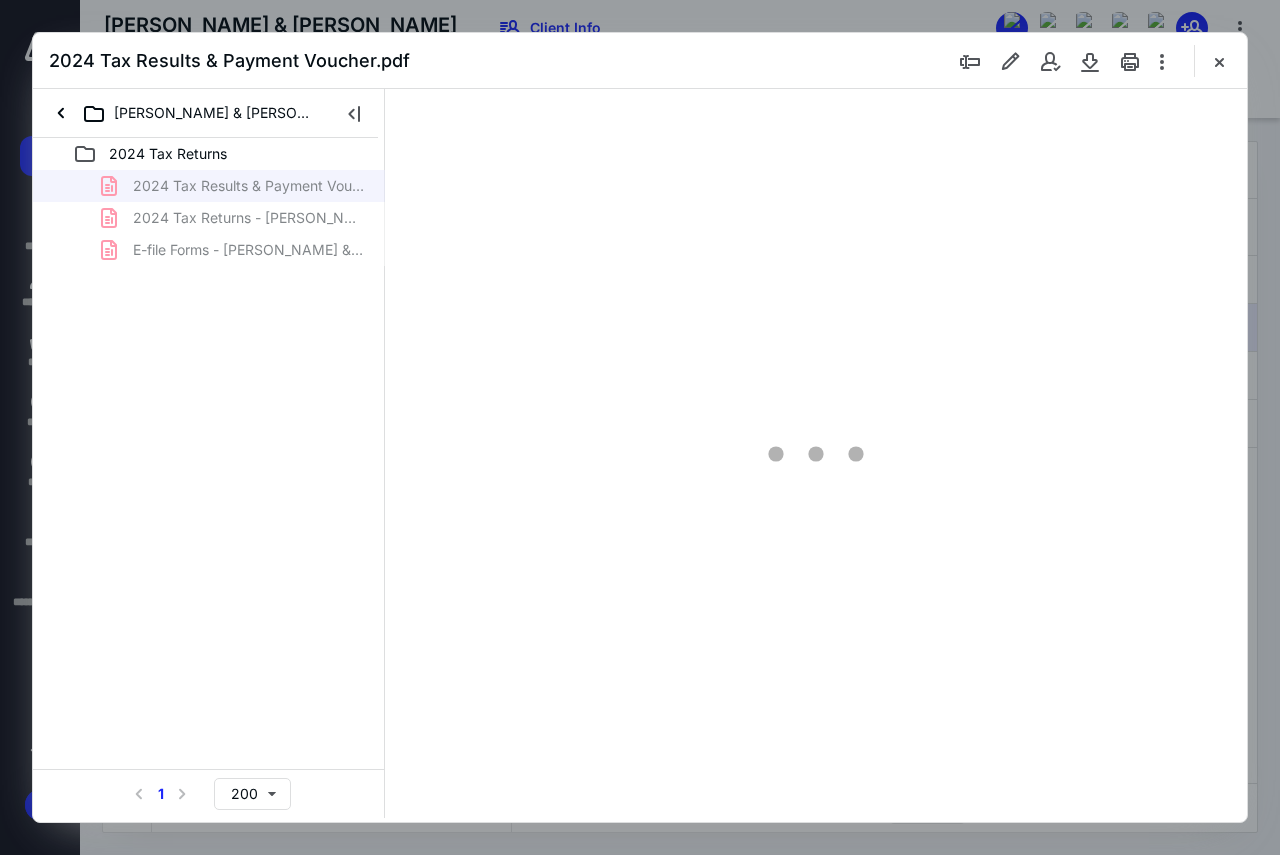 scroll, scrollTop: 0, scrollLeft: 0, axis: both 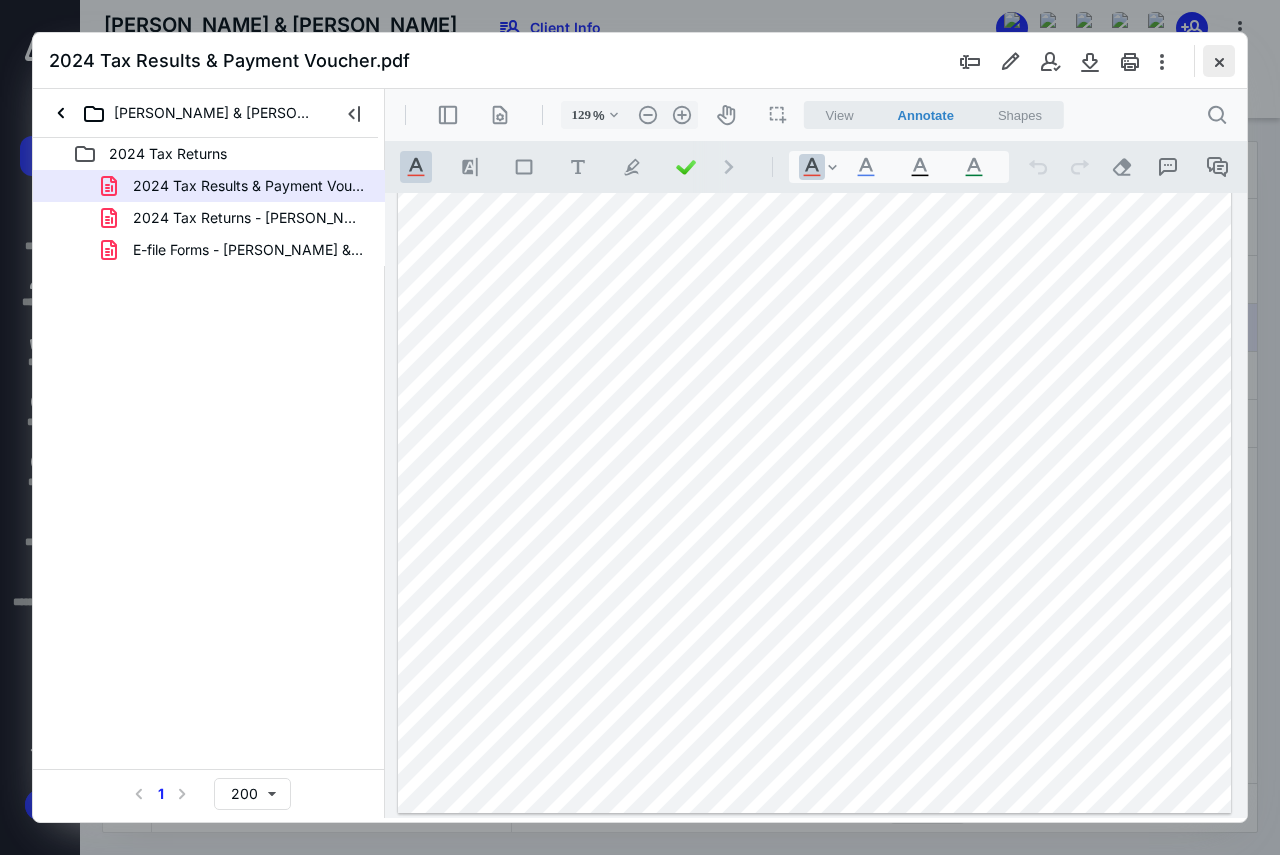 click at bounding box center [1219, 61] 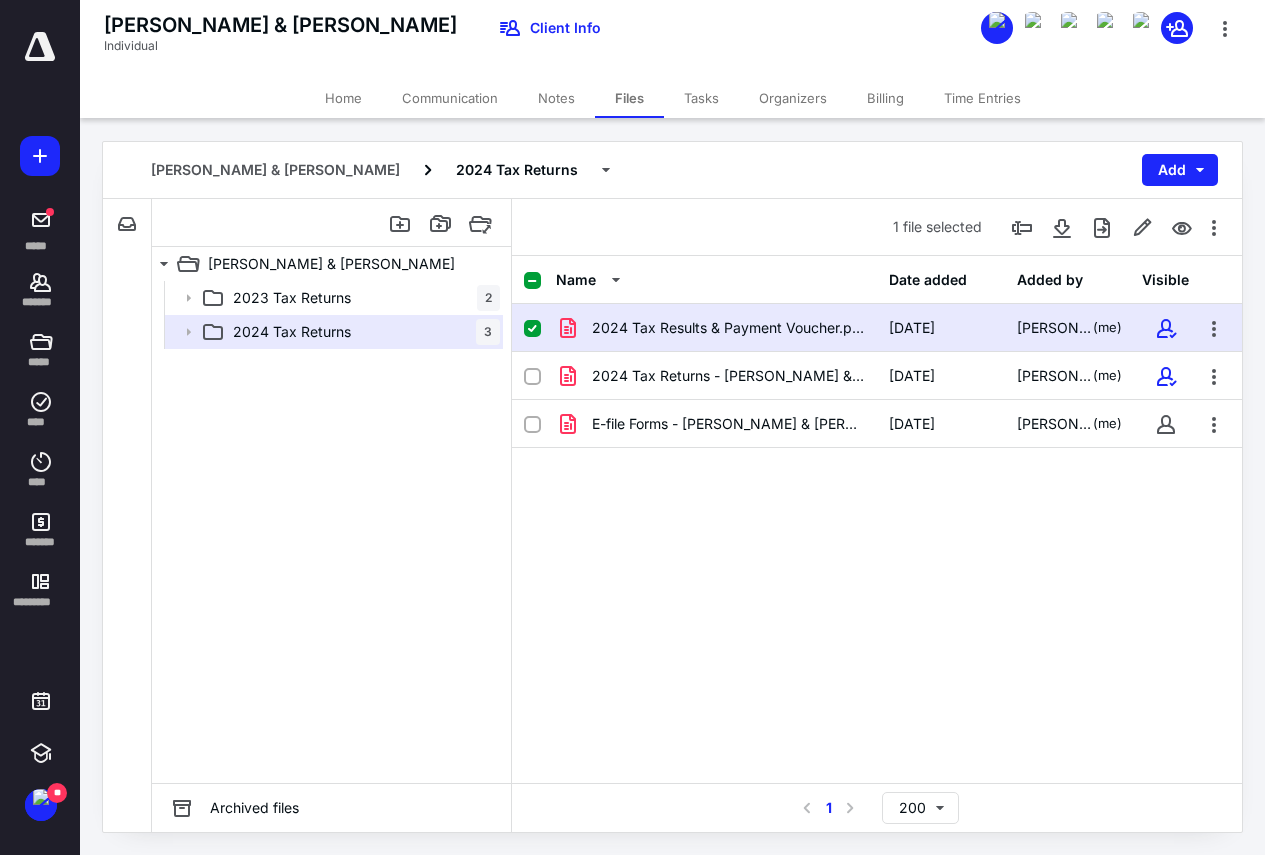 click on "Tasks" at bounding box center [701, 98] 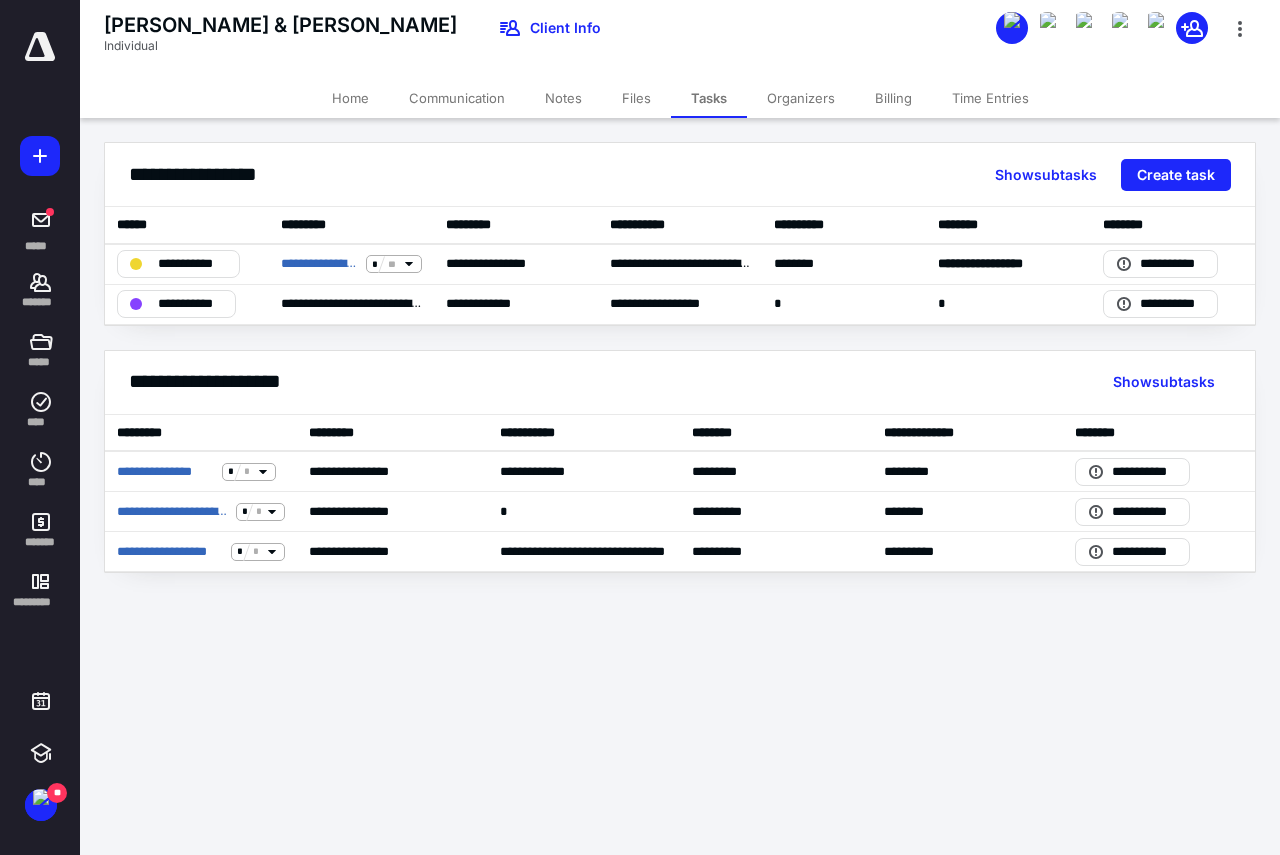 click on "Home" at bounding box center (350, 98) 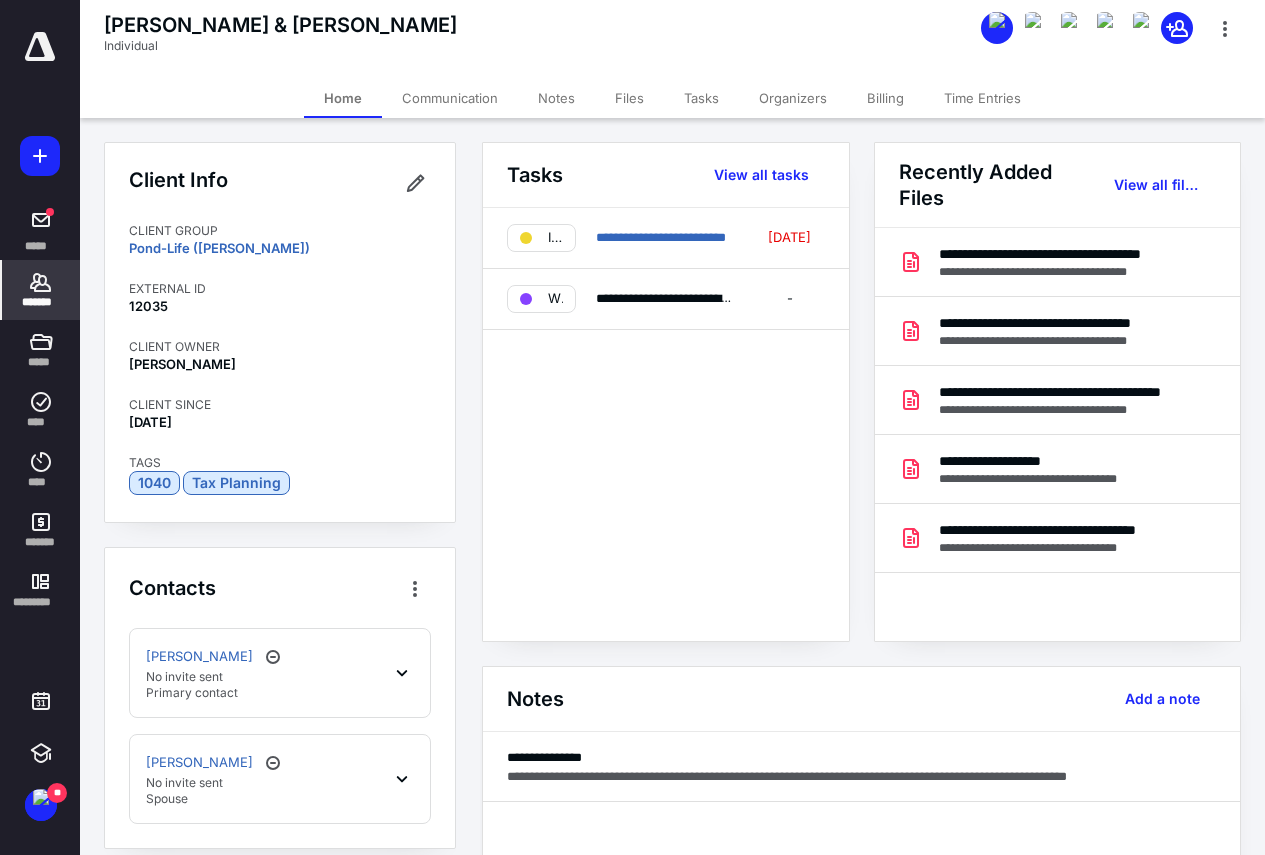 drag, startPoint x: 630, startPoint y: 226, endPoint x: 646, endPoint y: 231, distance: 16.763054 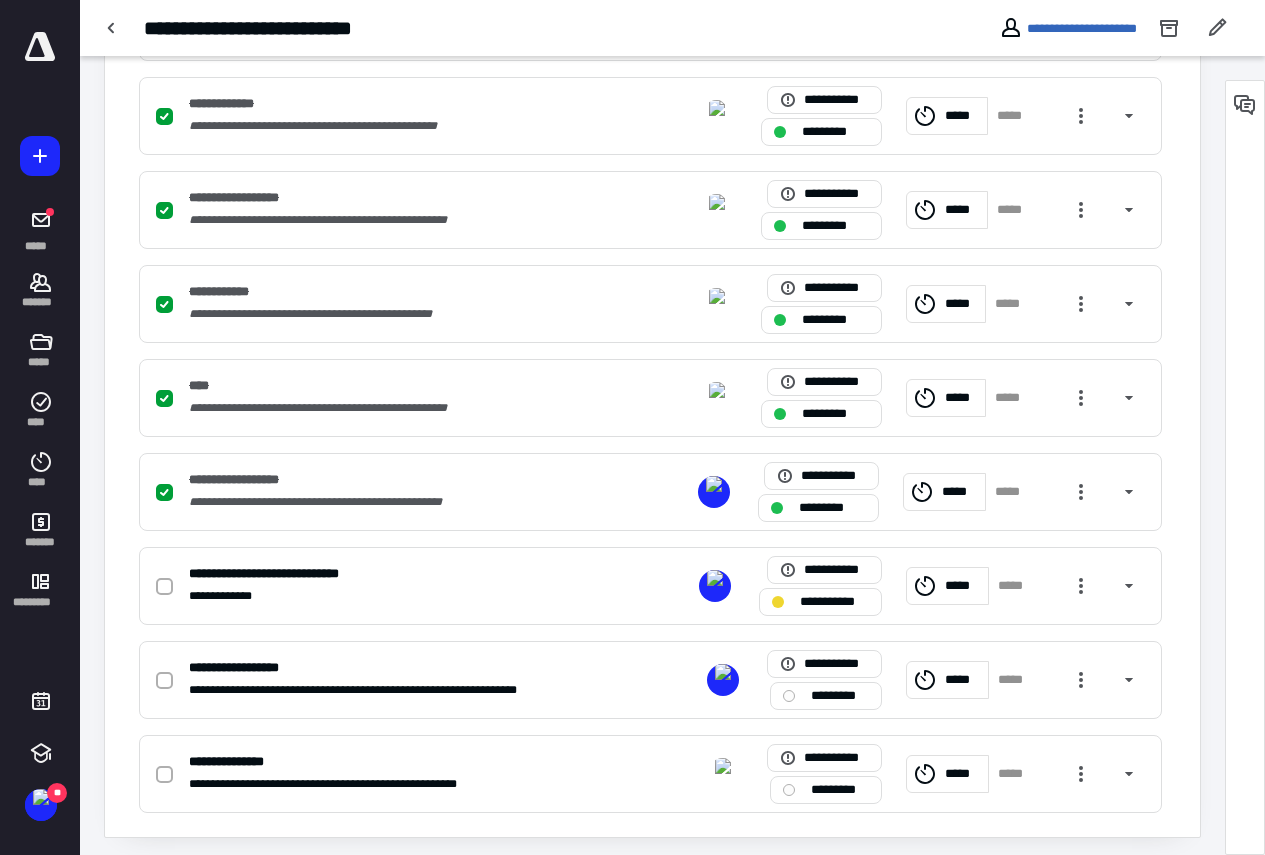 scroll, scrollTop: 800, scrollLeft: 0, axis: vertical 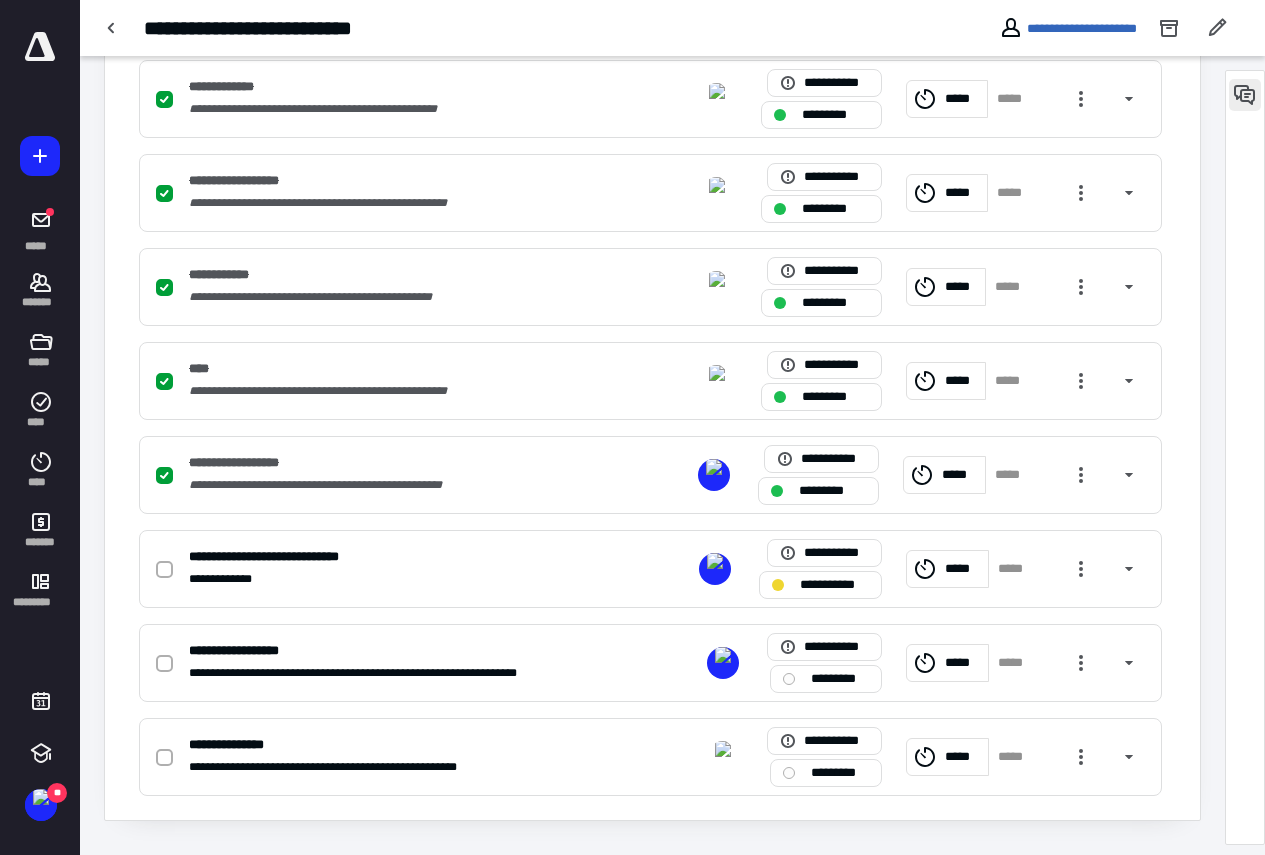 click at bounding box center [1245, 95] 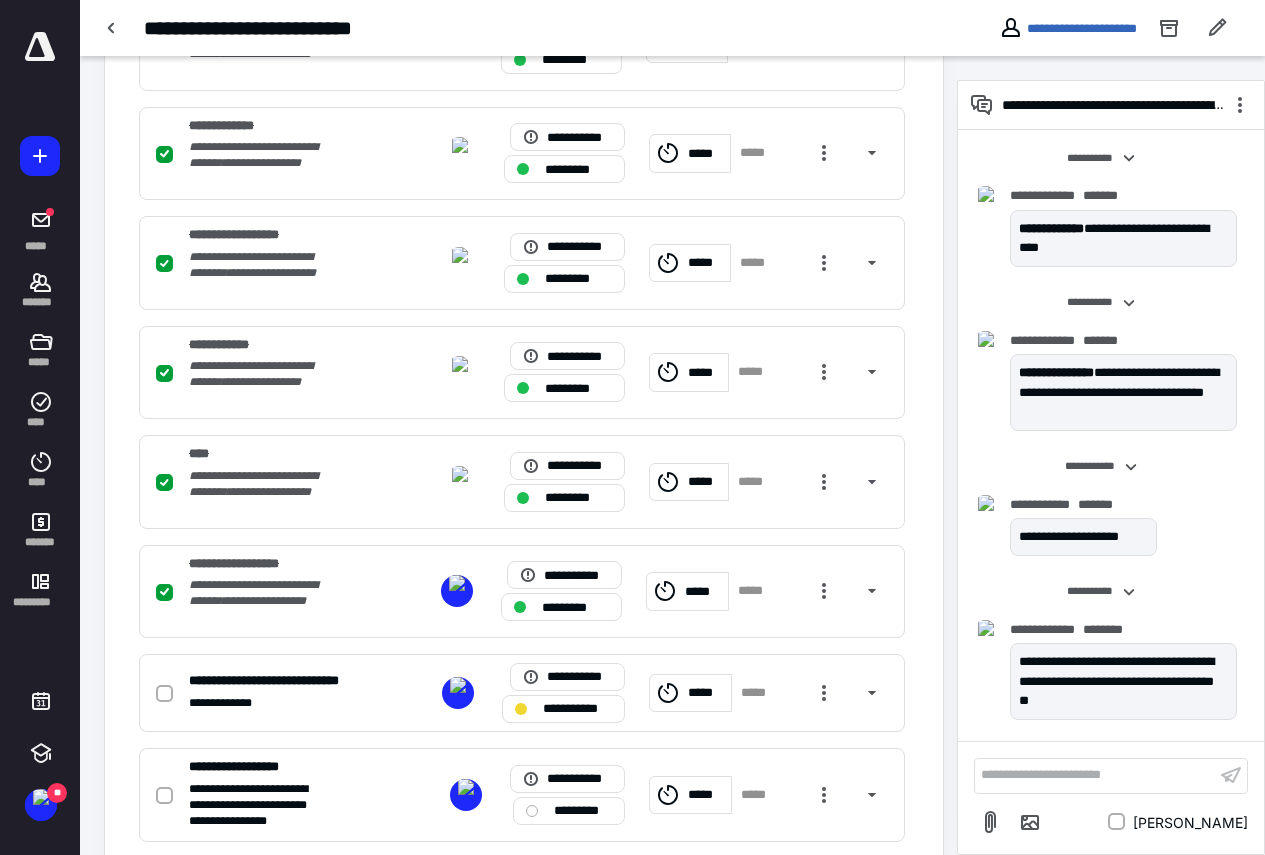 scroll, scrollTop: 1537, scrollLeft: 0, axis: vertical 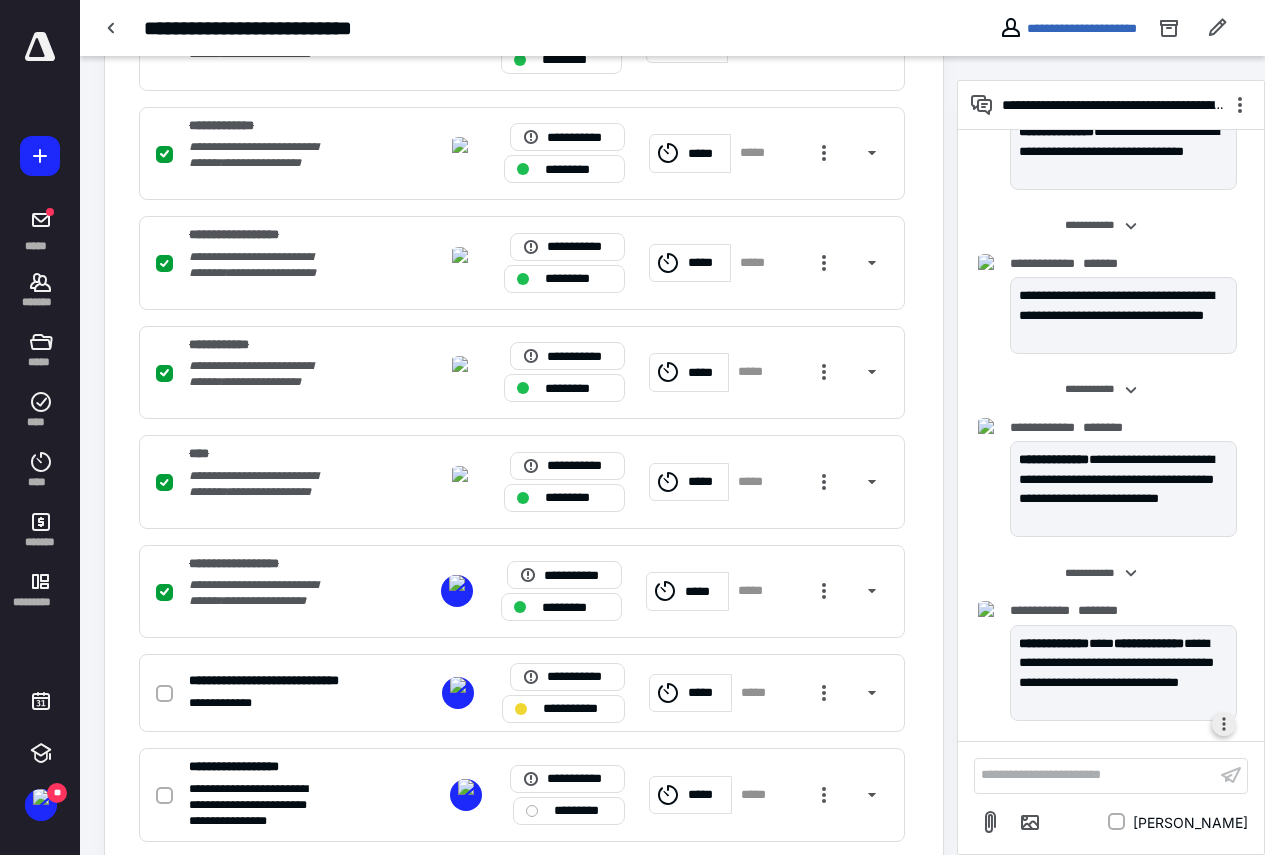click at bounding box center [1224, 724] 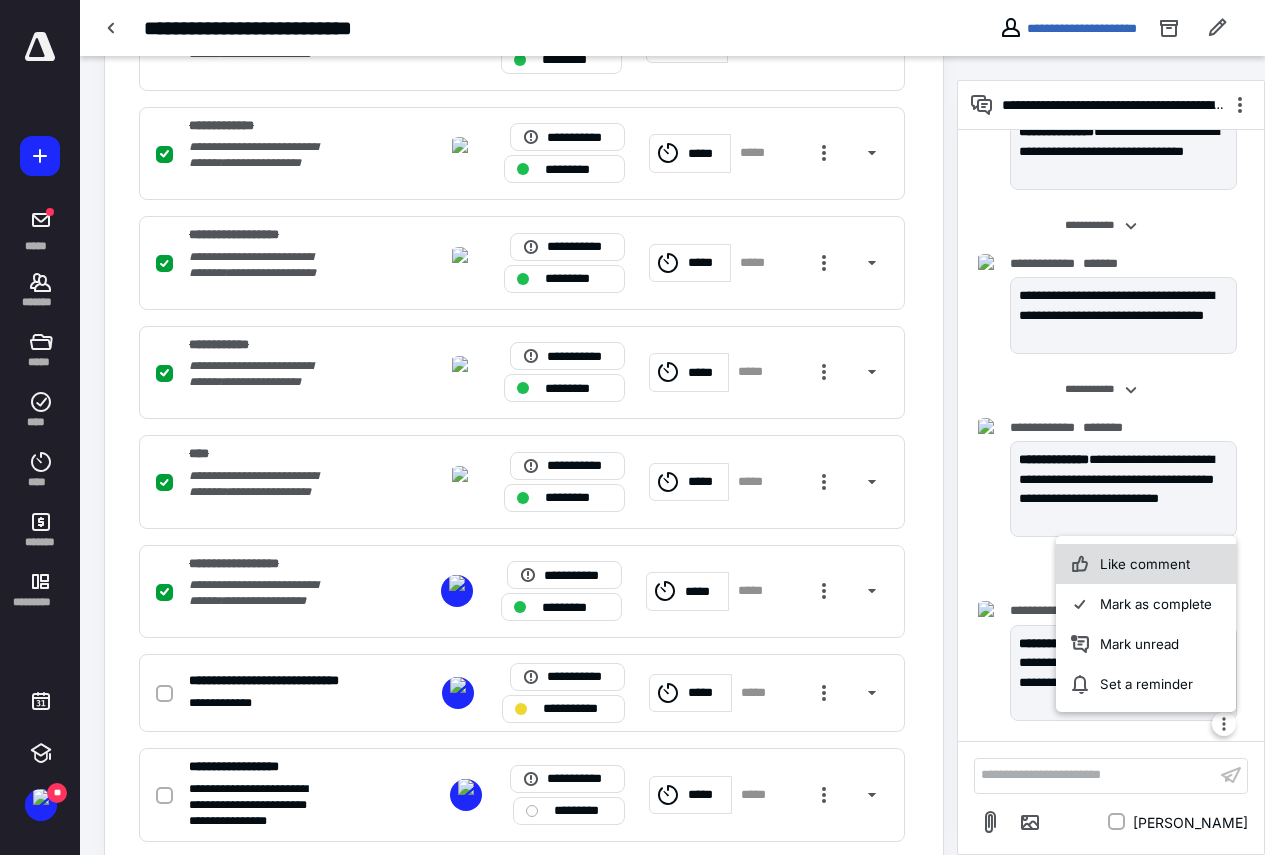click on "Like comment" at bounding box center [1146, 564] 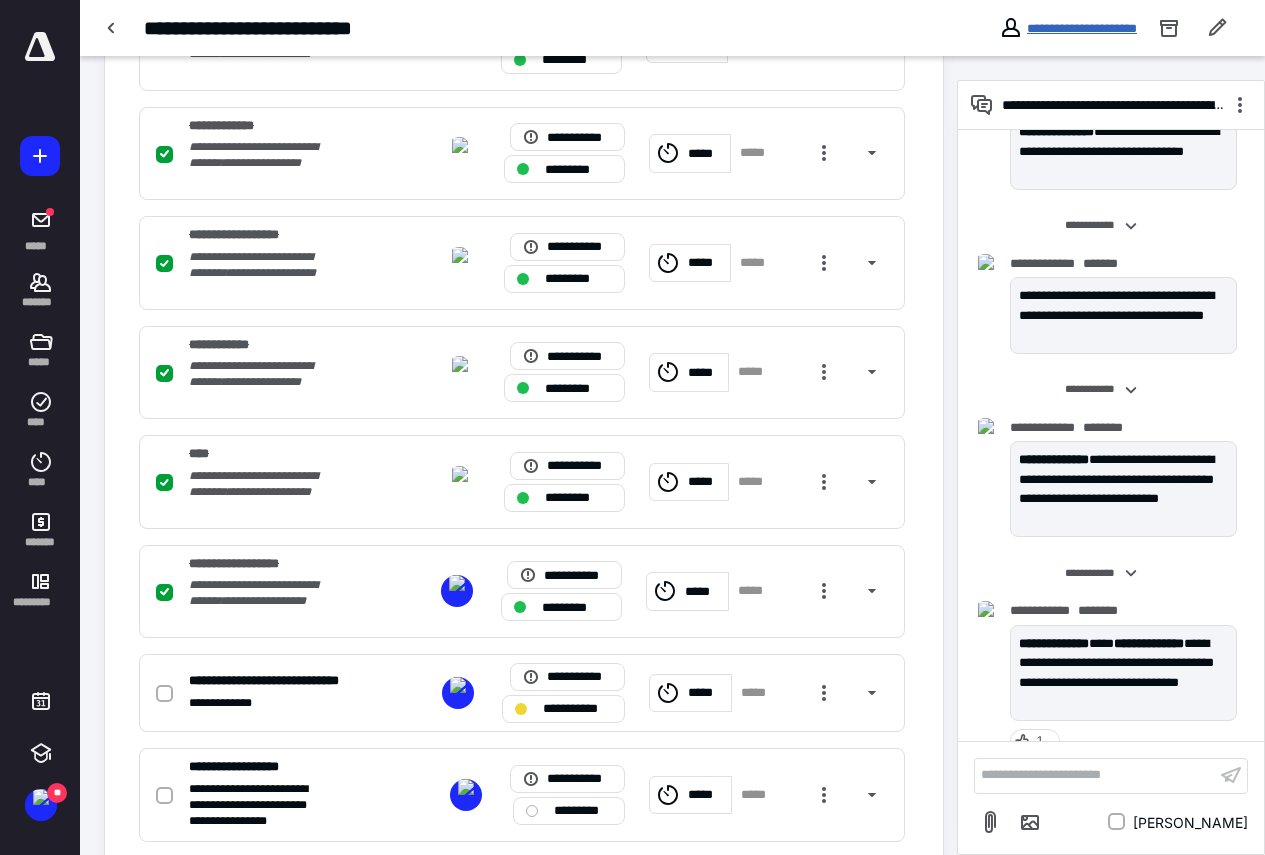 click on "**********" at bounding box center (1082, 28) 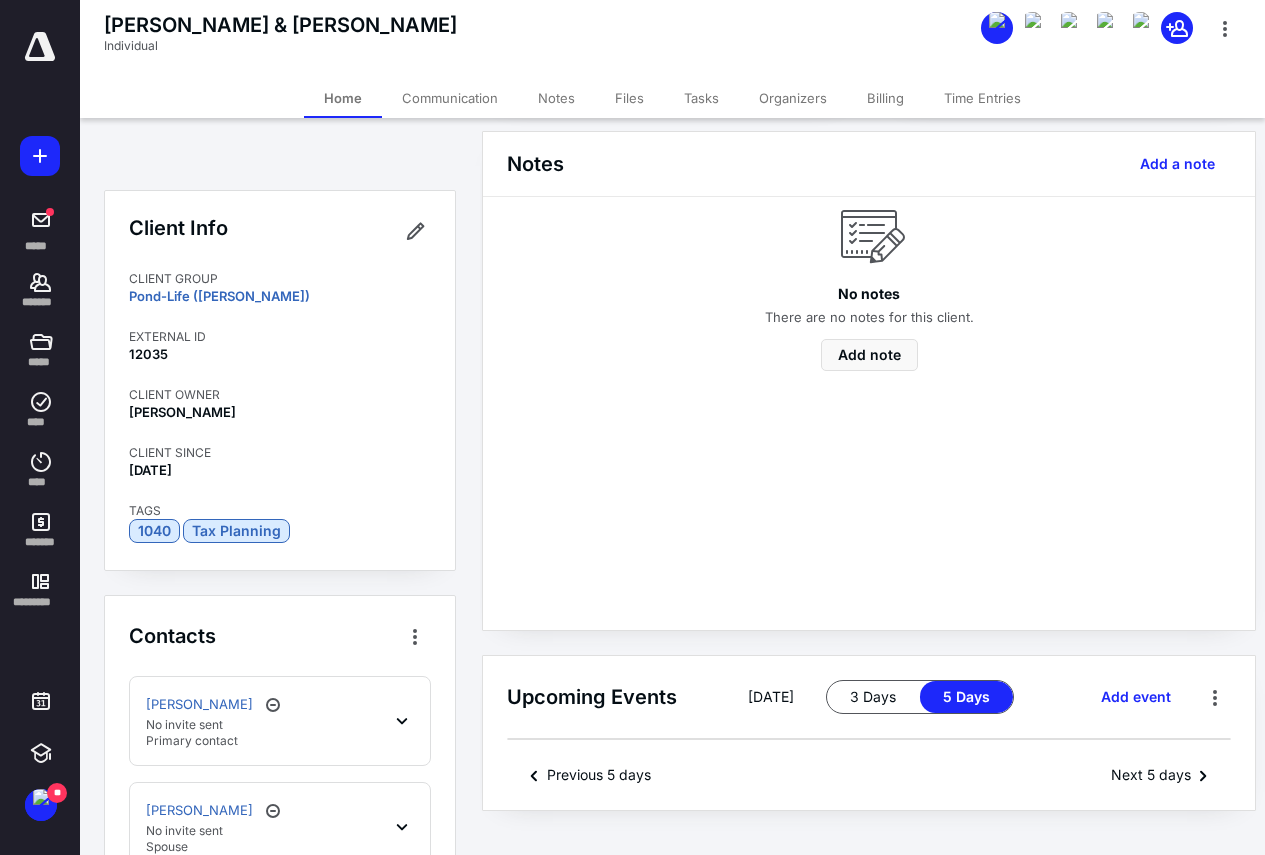 scroll, scrollTop: 0, scrollLeft: 0, axis: both 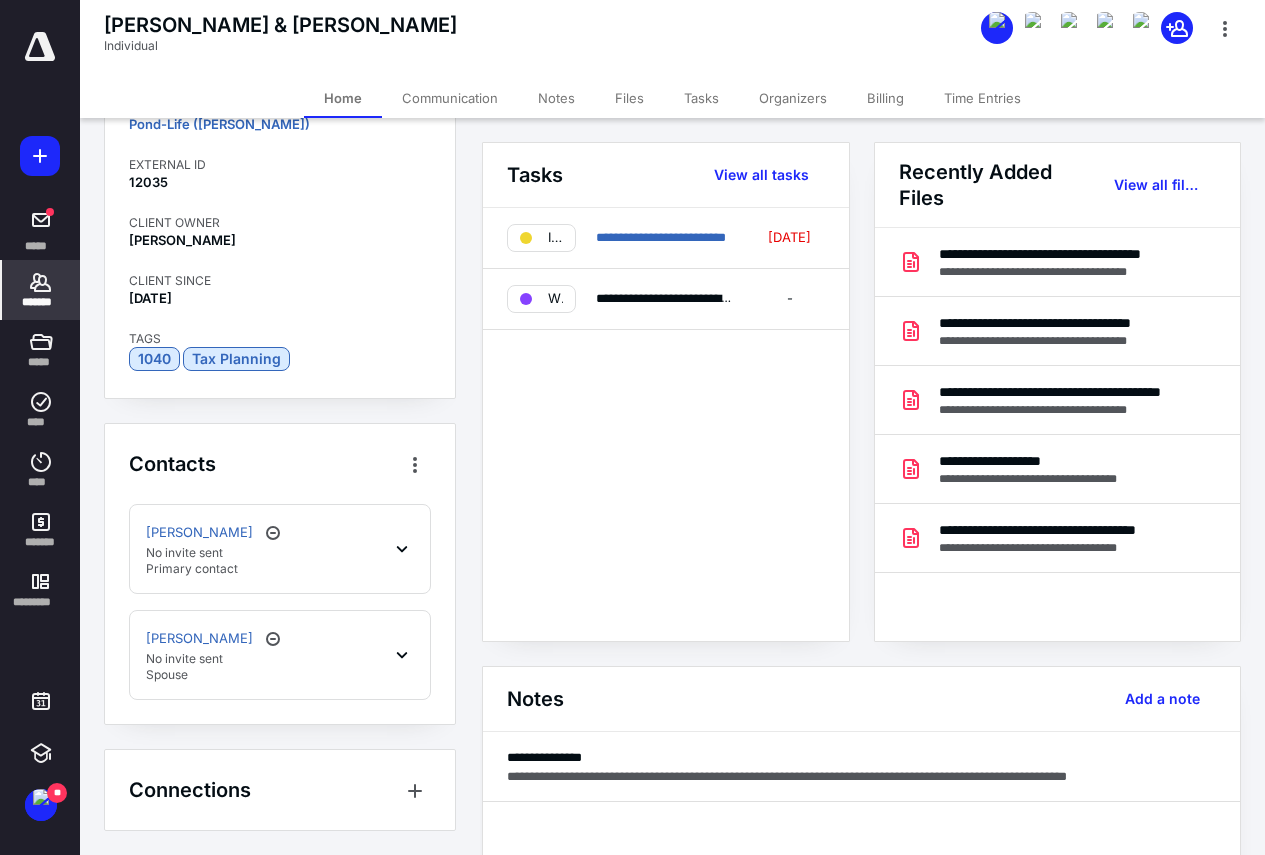 click on "[PERSON_NAME] No invite sent Primary contact" at bounding box center [280, 549] 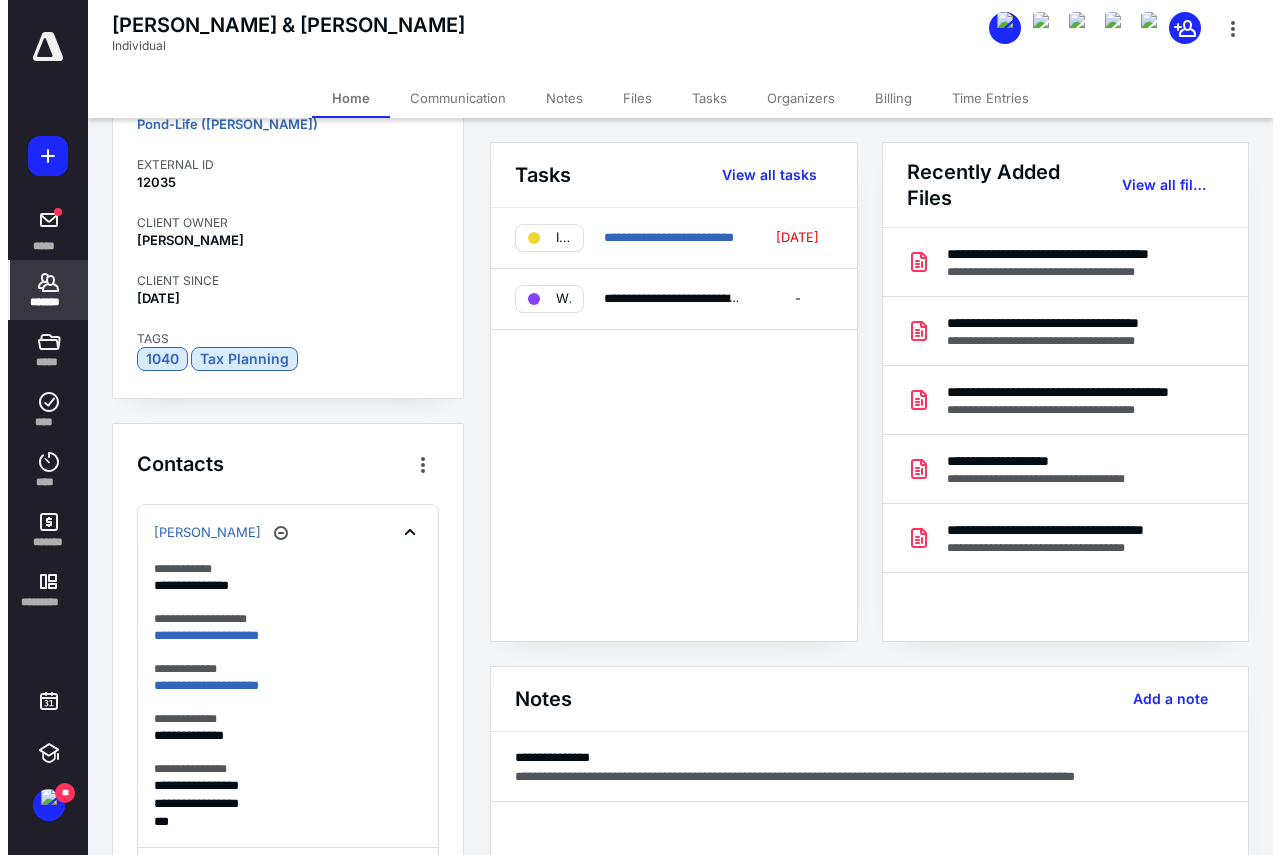 scroll, scrollTop: 324, scrollLeft: 0, axis: vertical 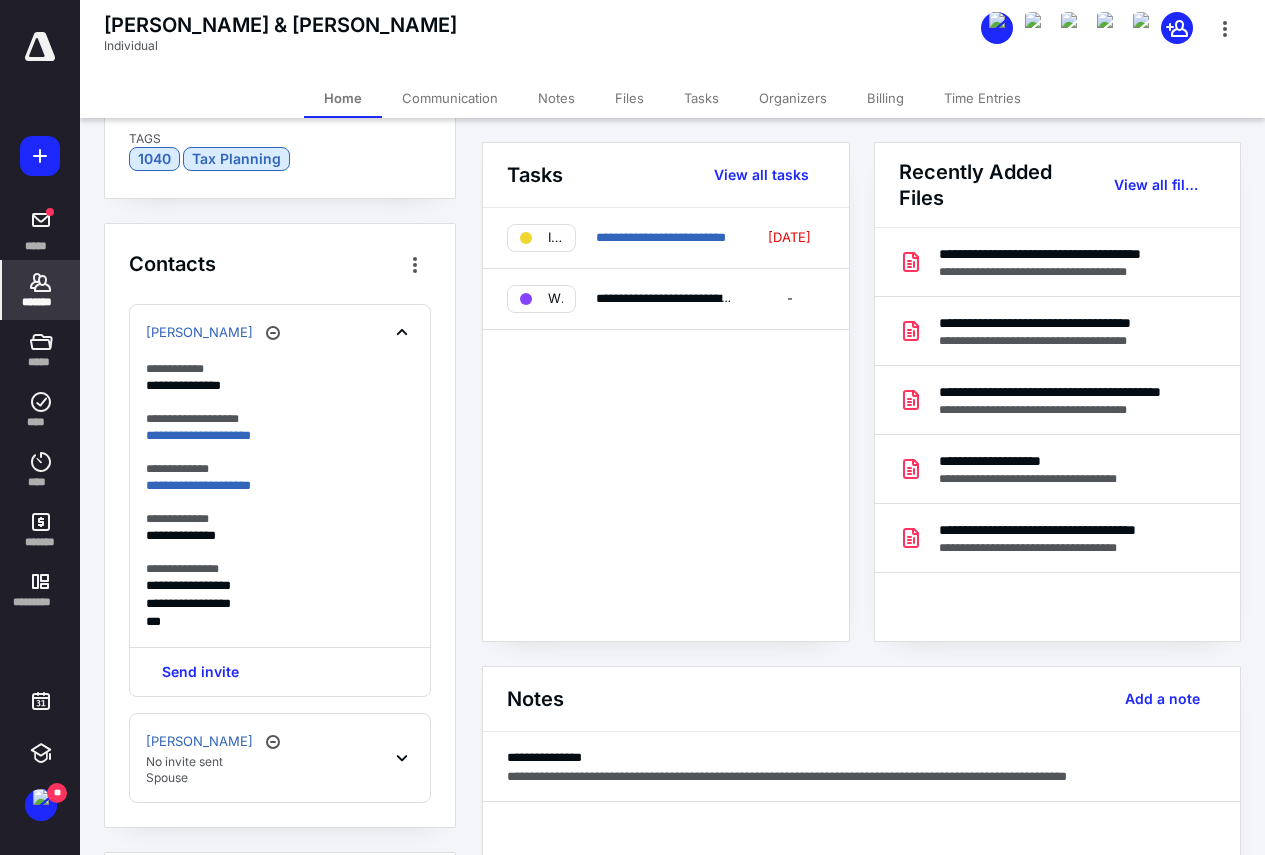 click on "Files" at bounding box center [629, 98] 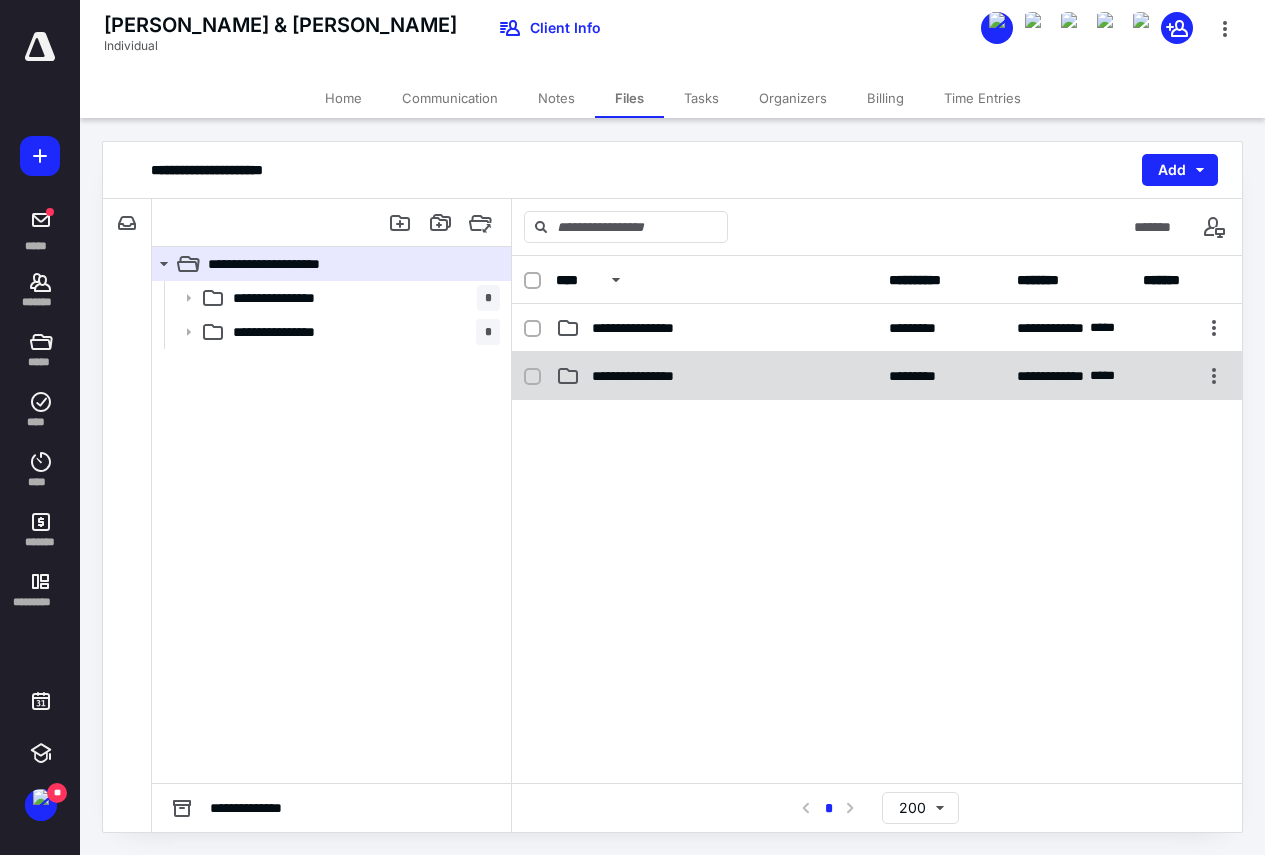click on "**********" at bounding box center [650, 376] 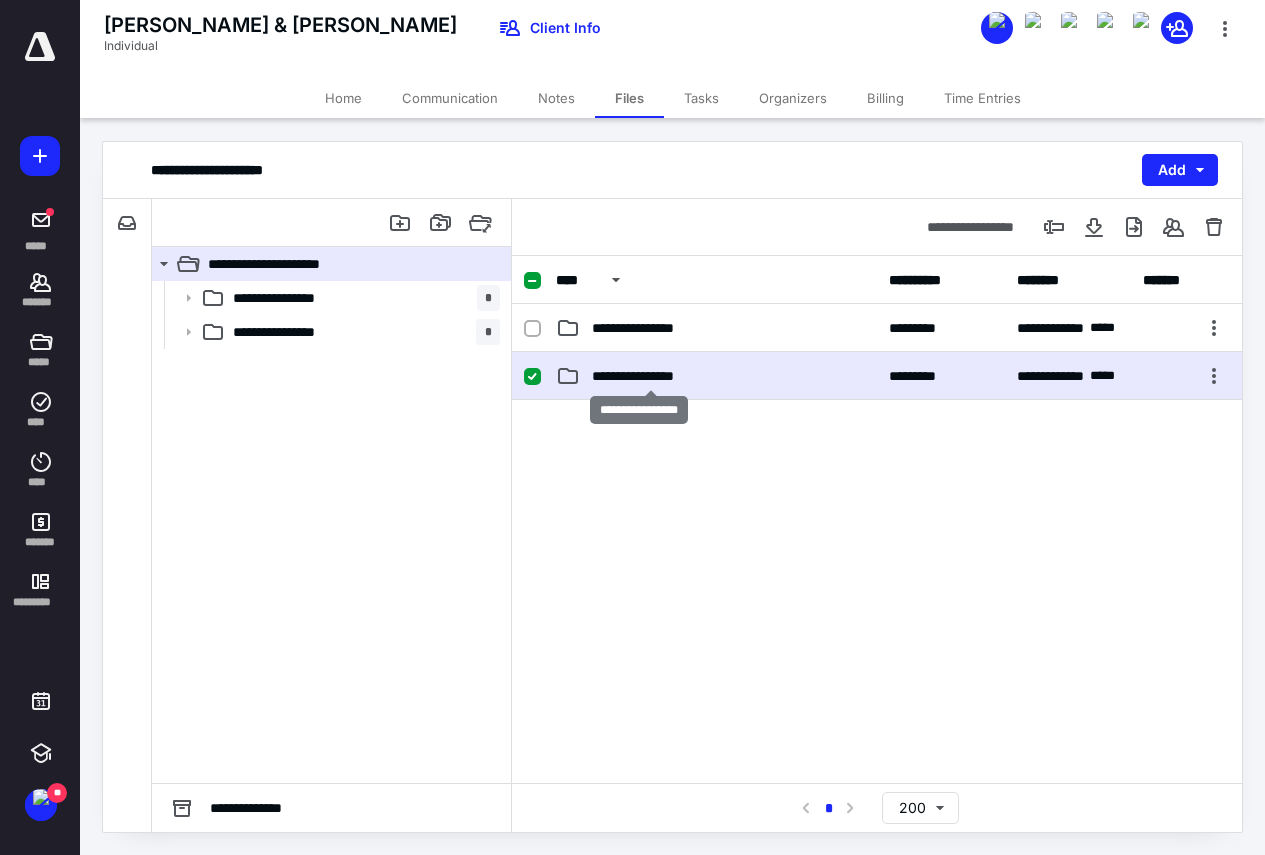 click on "**********" at bounding box center (650, 376) 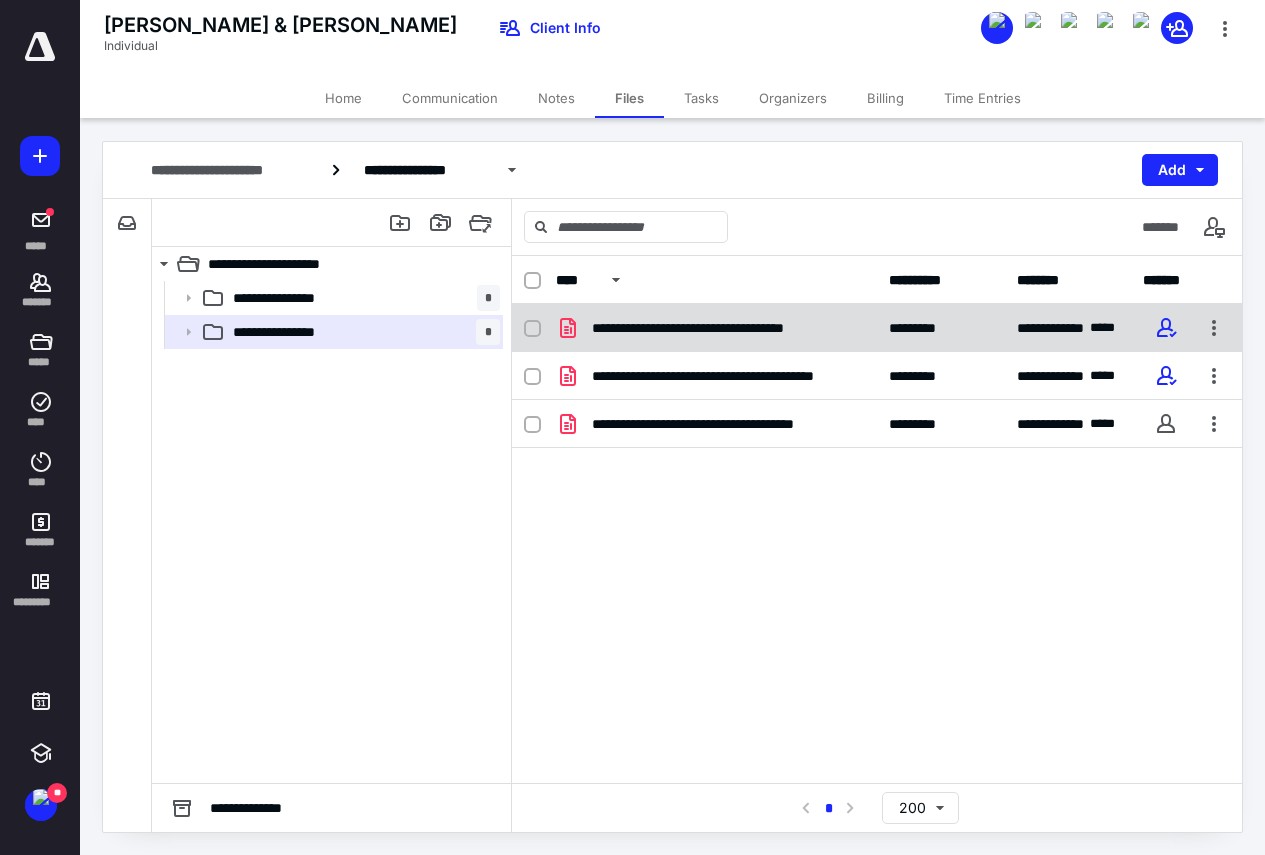click on "**********" at bounding box center [728, 328] 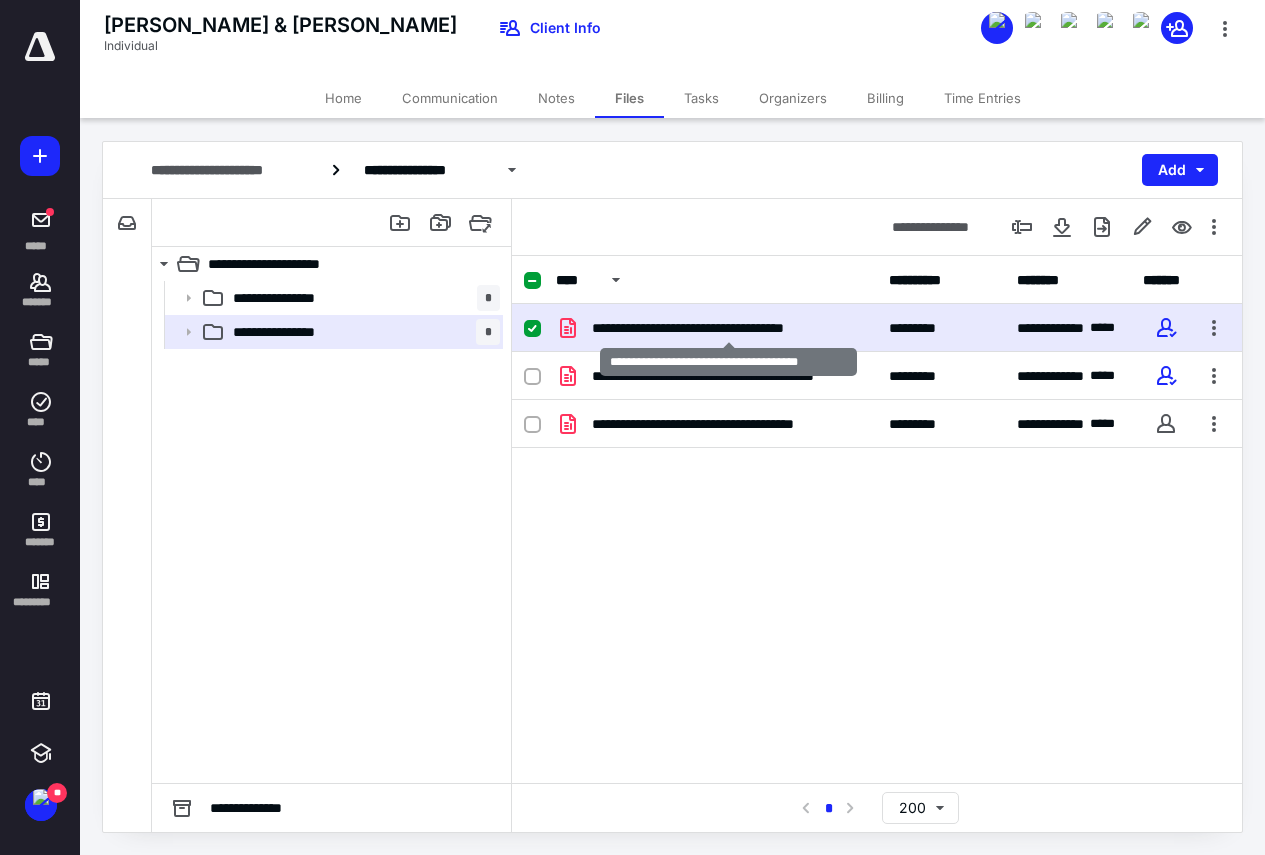 click on "**********" at bounding box center (728, 328) 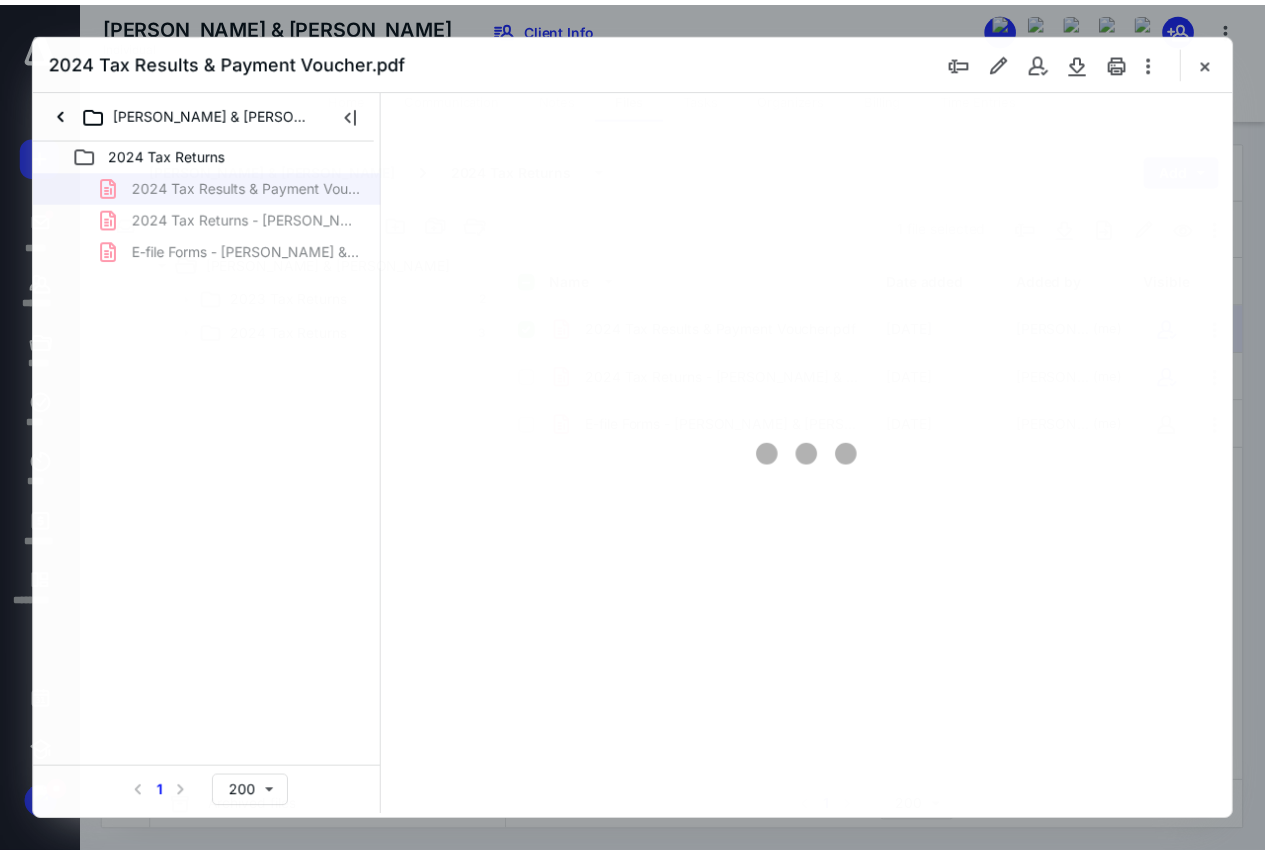 scroll, scrollTop: 0, scrollLeft: 0, axis: both 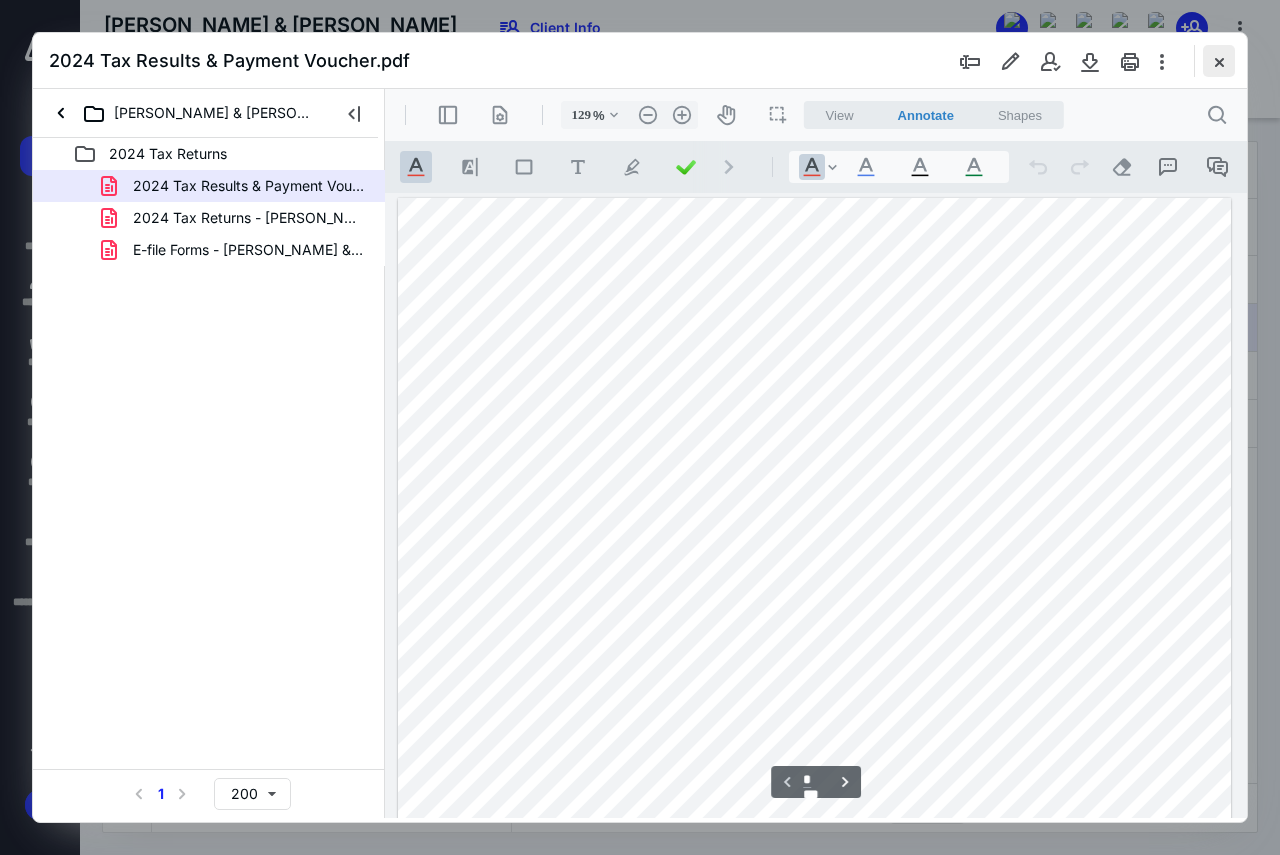 click at bounding box center (1219, 61) 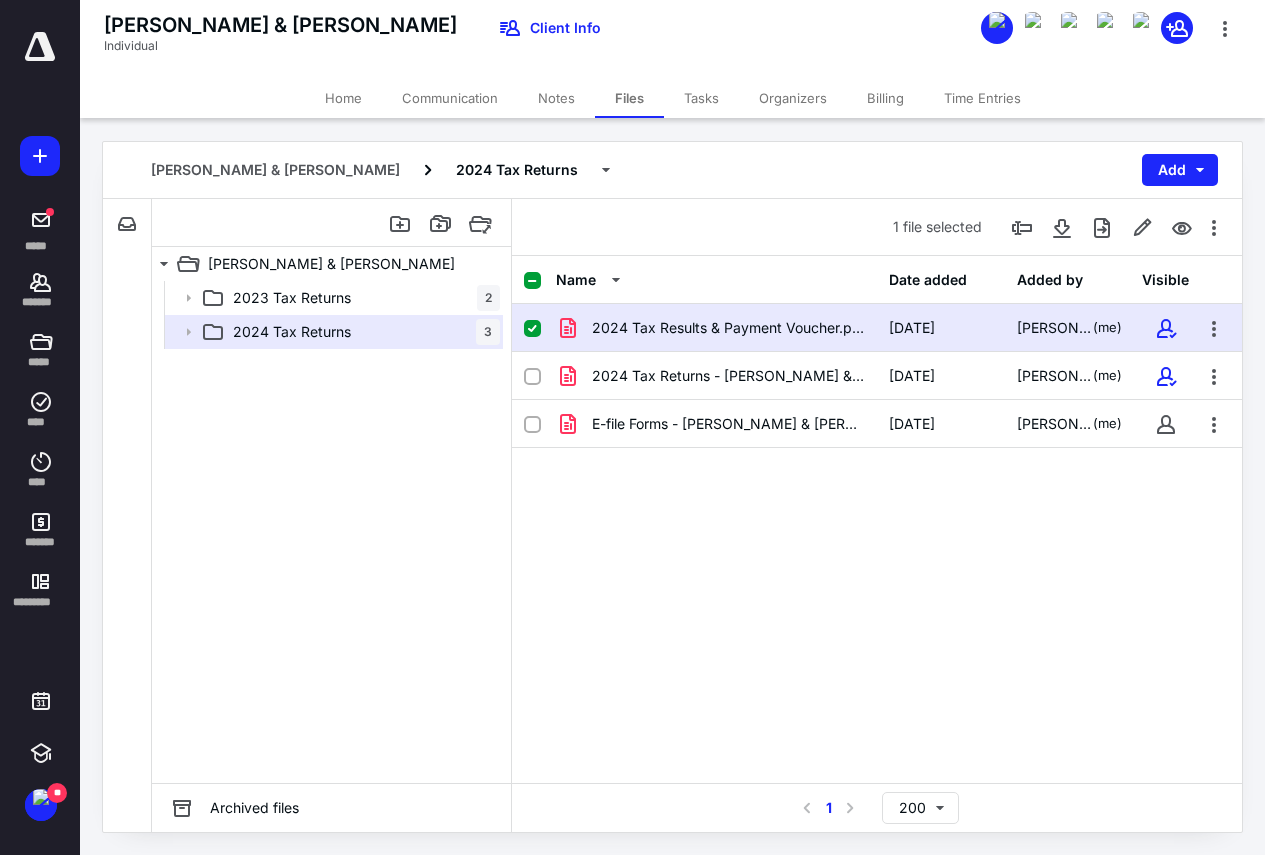 click on "Home" at bounding box center [343, 98] 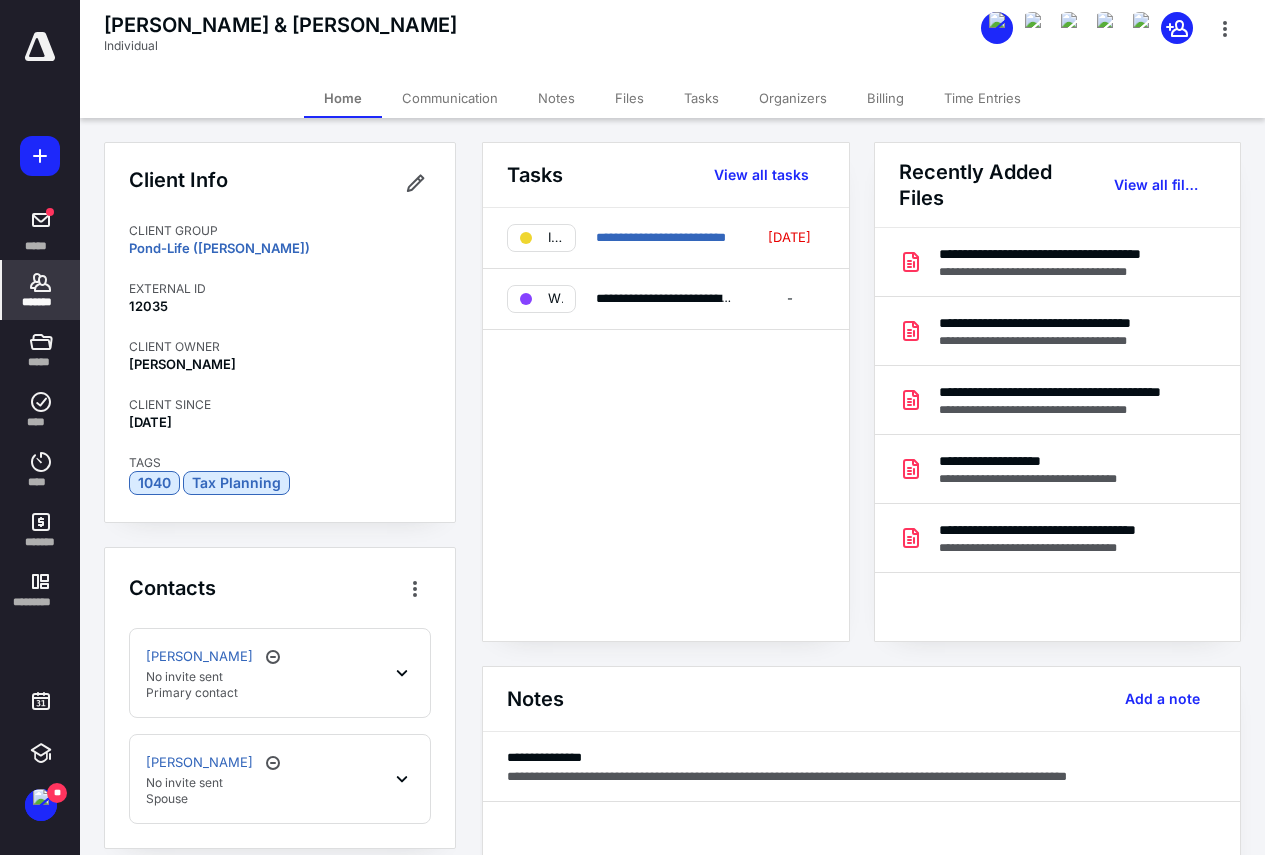 scroll, scrollTop: 124, scrollLeft: 0, axis: vertical 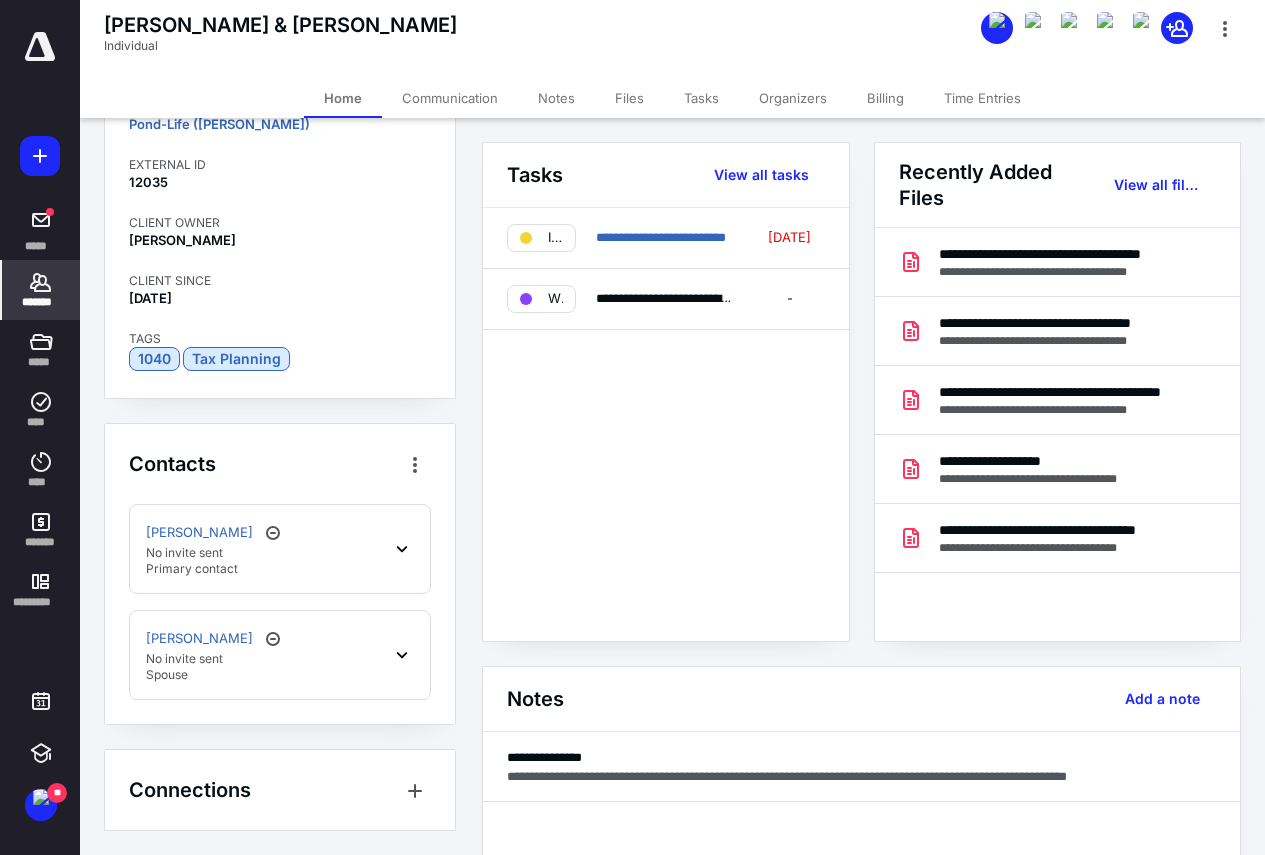 click on "[PERSON_NAME] No invite sent Primary contact" at bounding box center [280, 549] 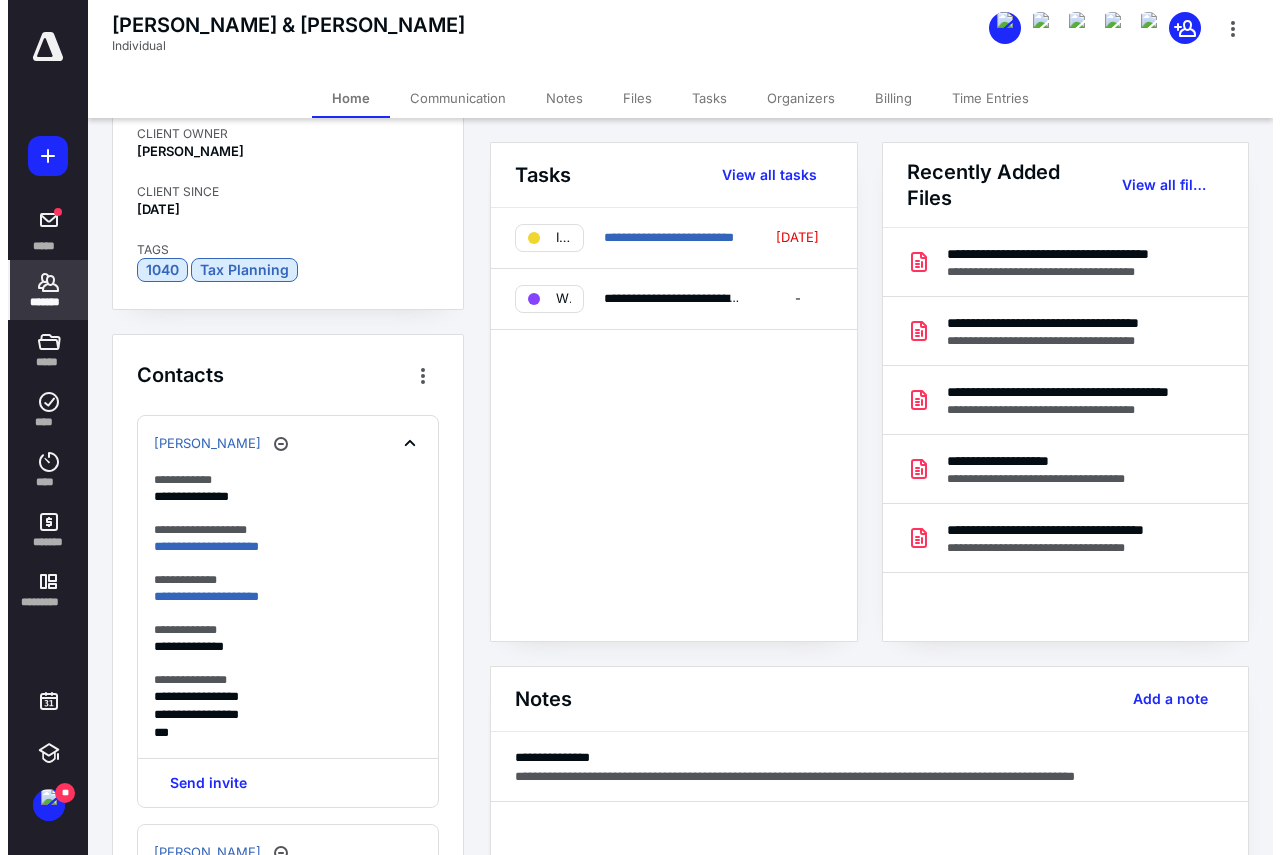 scroll, scrollTop: 324, scrollLeft: 0, axis: vertical 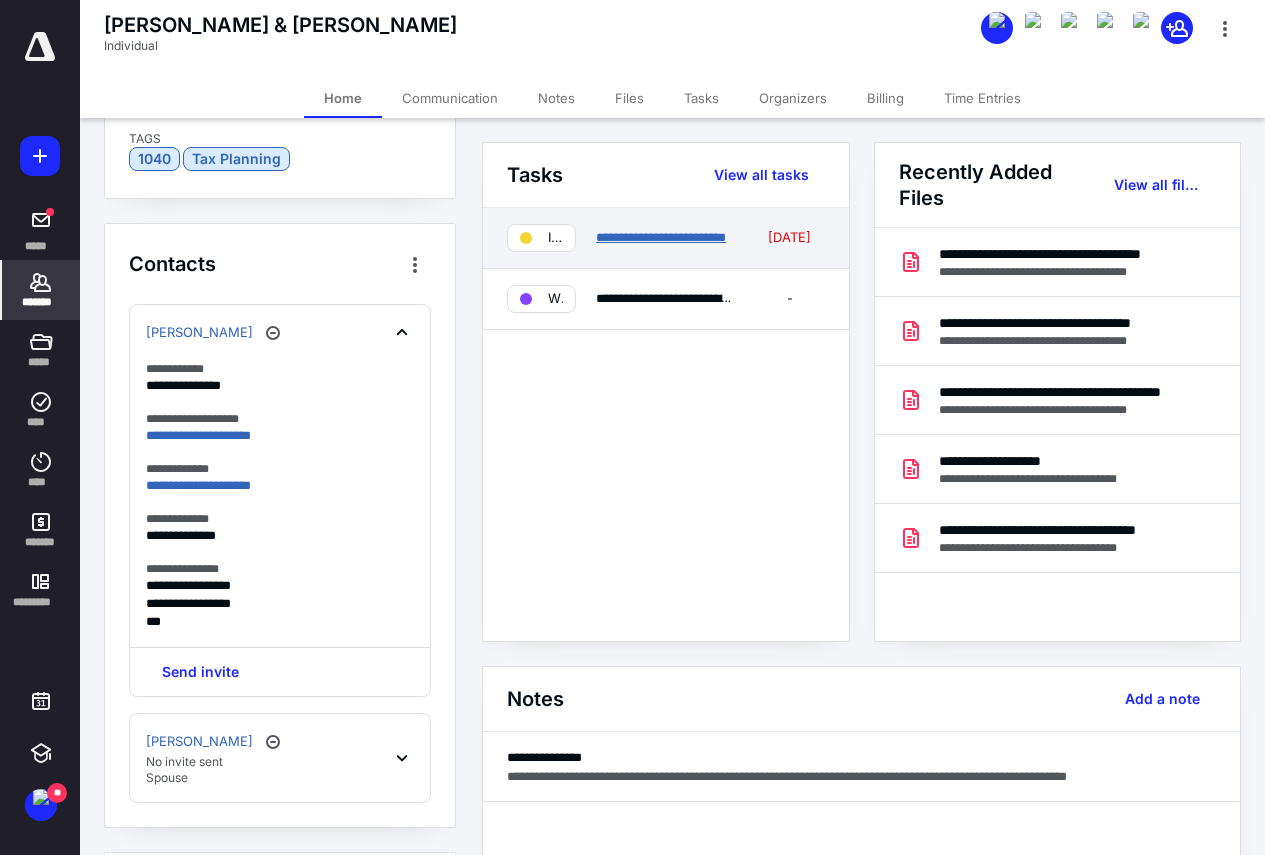 click on "**********" at bounding box center [661, 237] 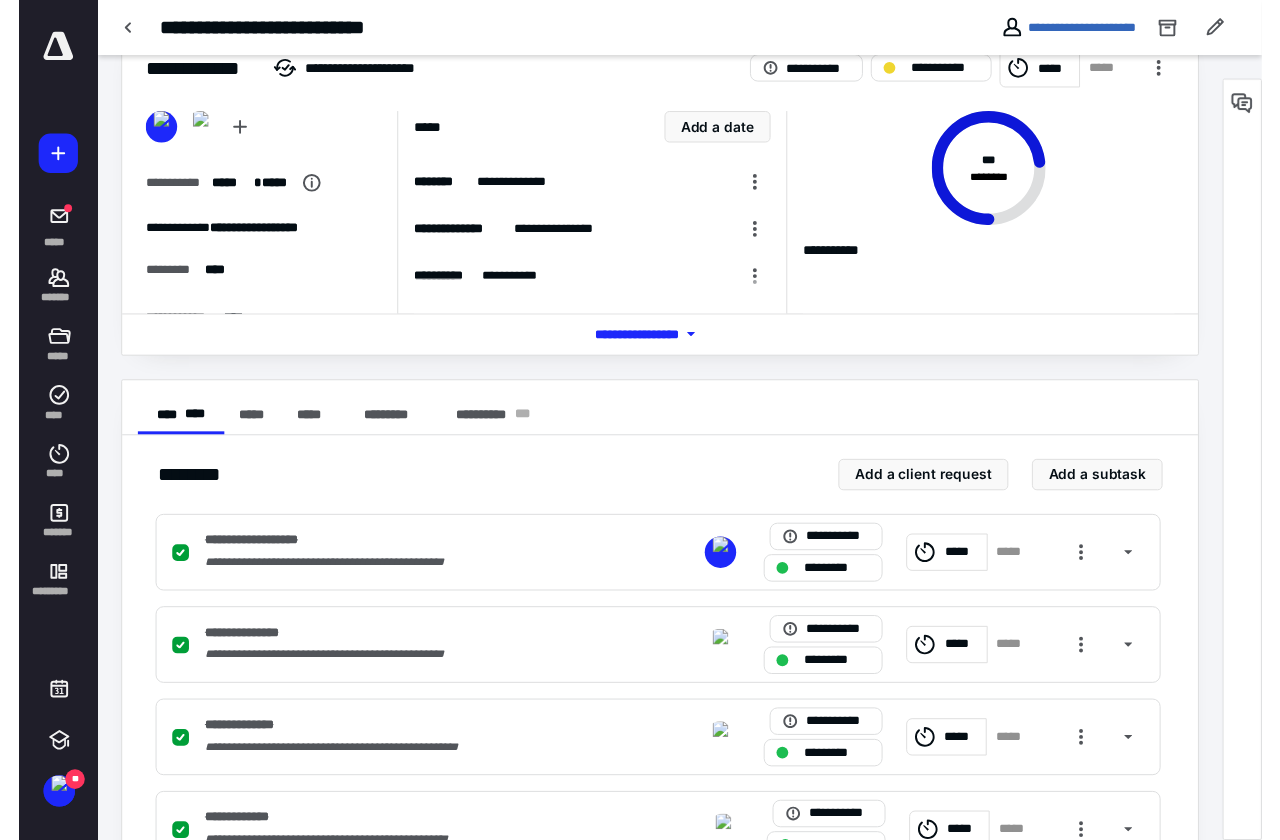 scroll, scrollTop: 0, scrollLeft: 0, axis: both 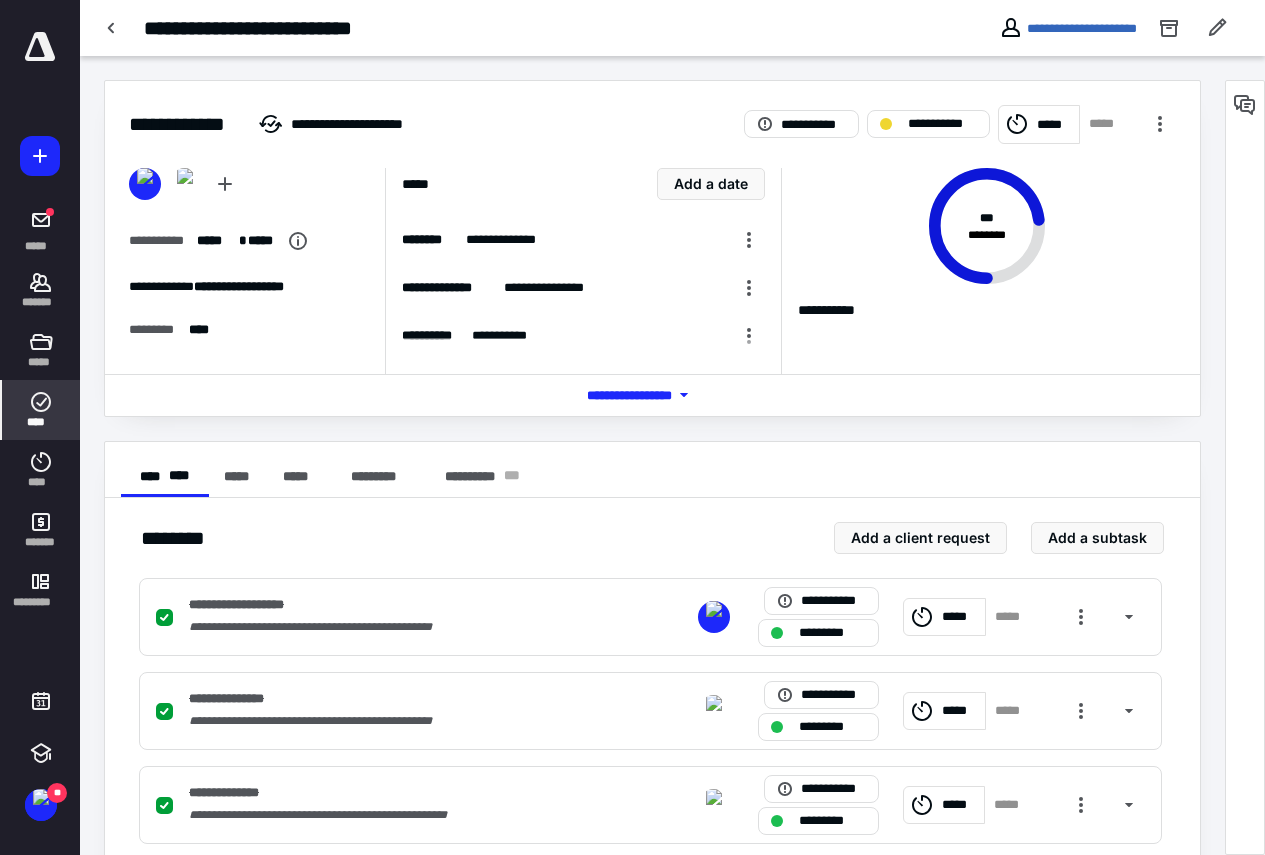 click on "****" at bounding box center (41, 410) 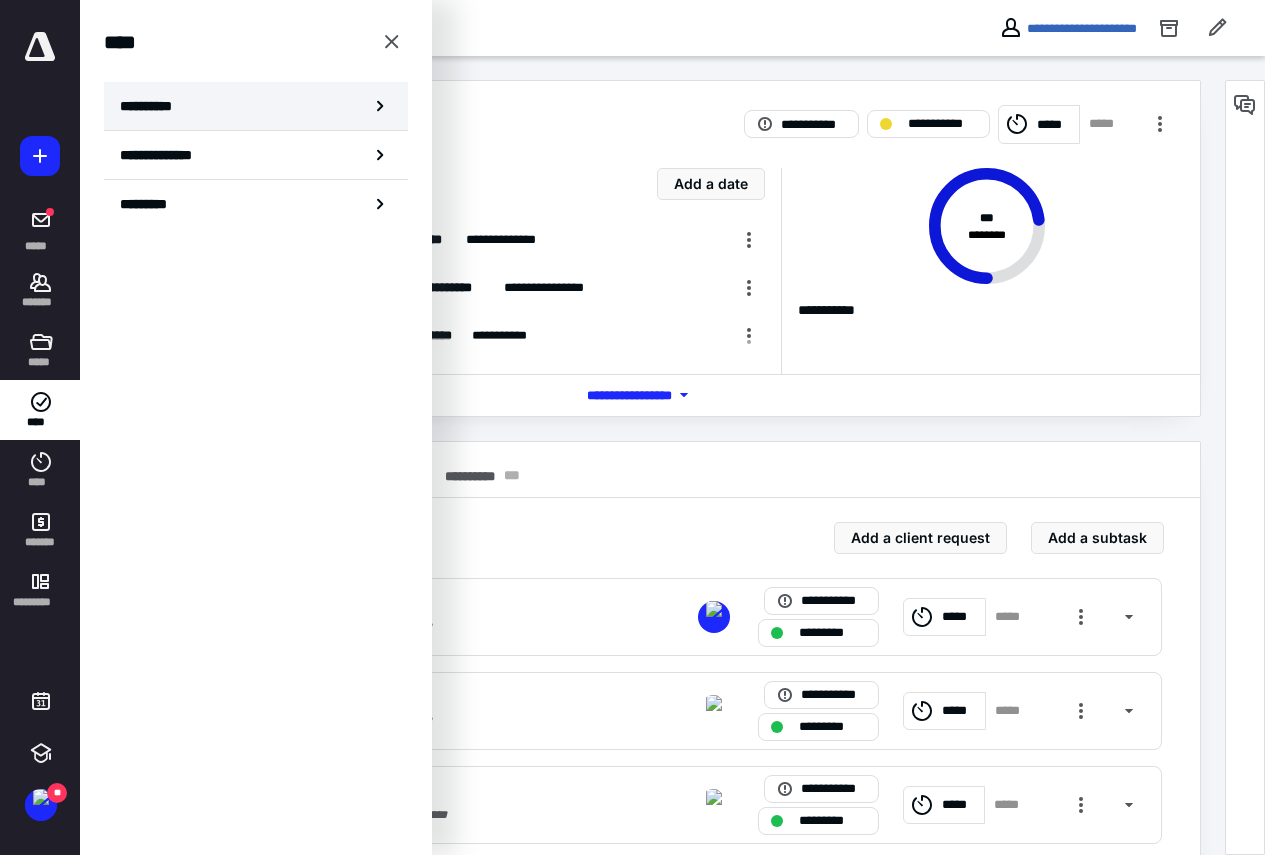 click on "**********" at bounding box center (153, 106) 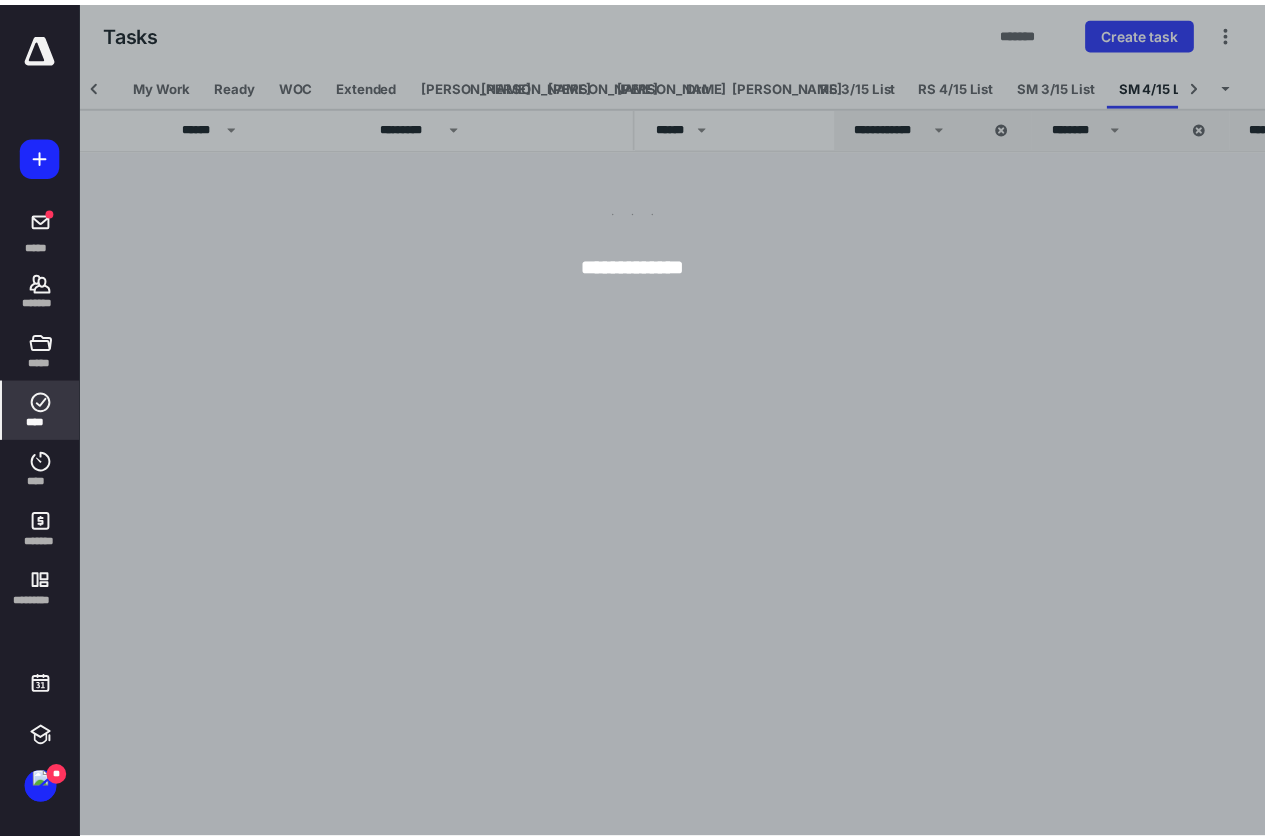 scroll, scrollTop: 0, scrollLeft: 722, axis: horizontal 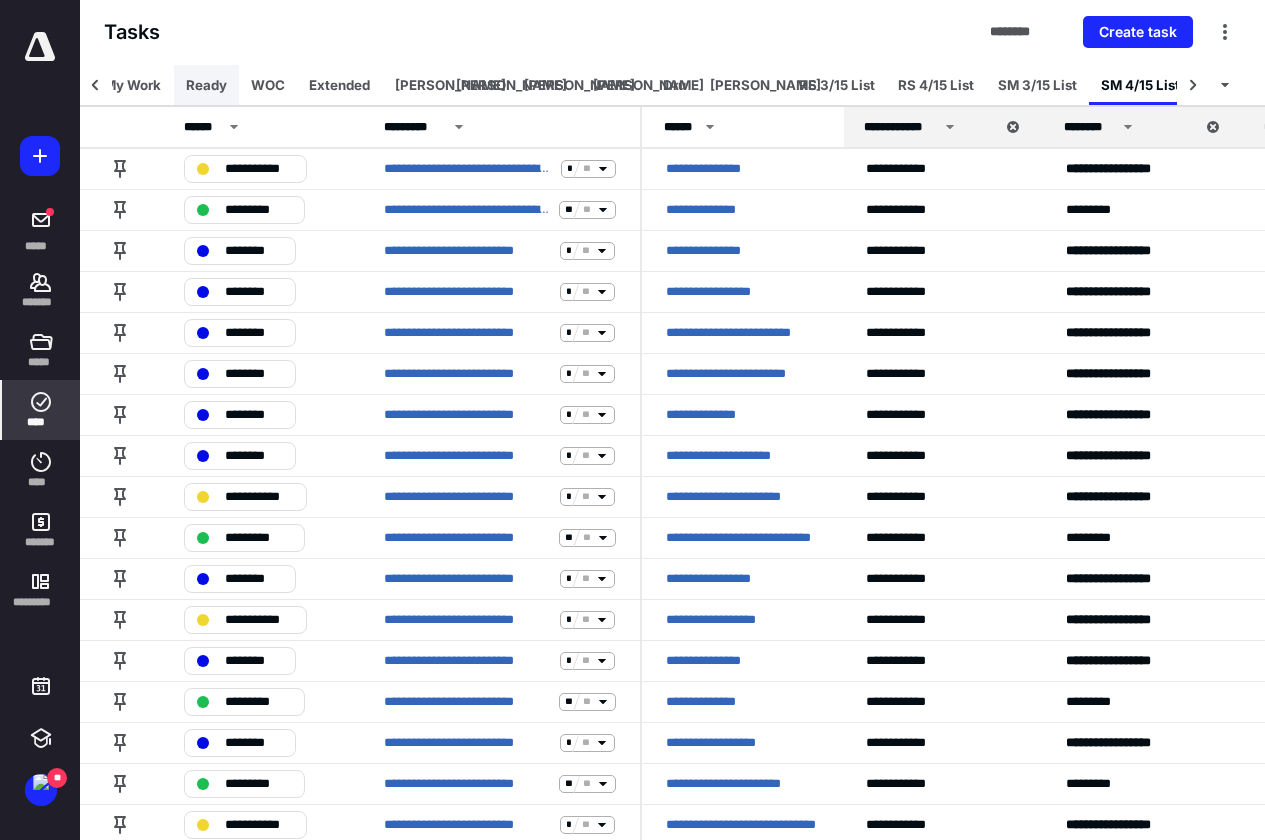 click on "Ready" at bounding box center [206, 85] 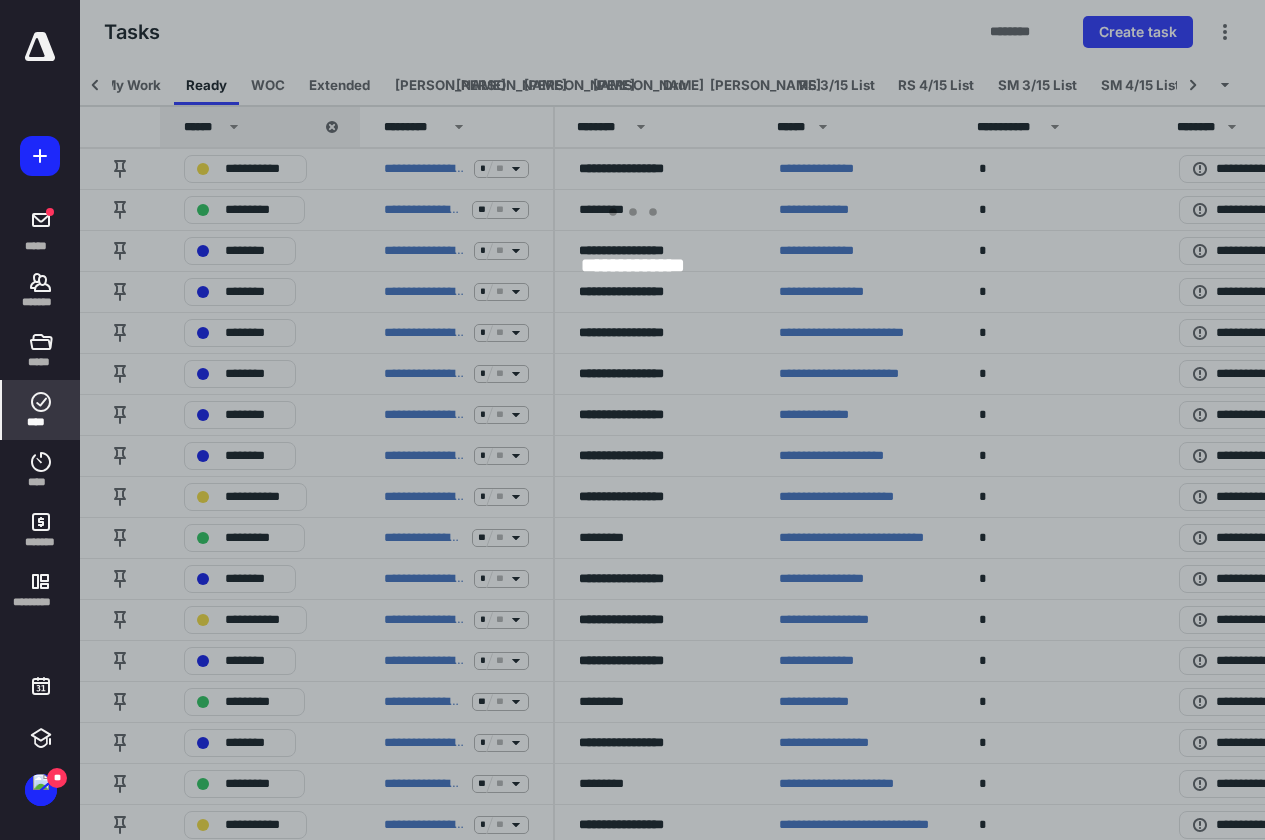 scroll, scrollTop: 0, scrollLeft: 737, axis: horizontal 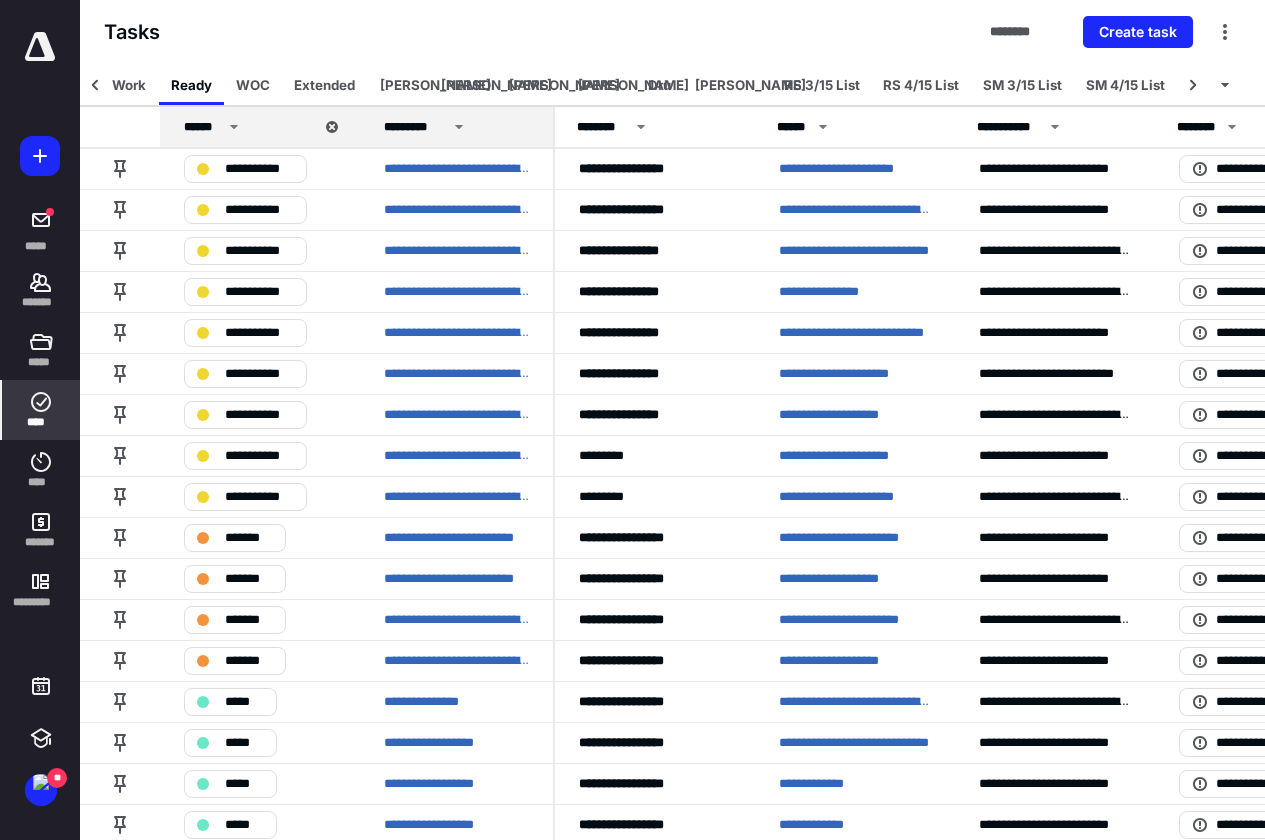 click 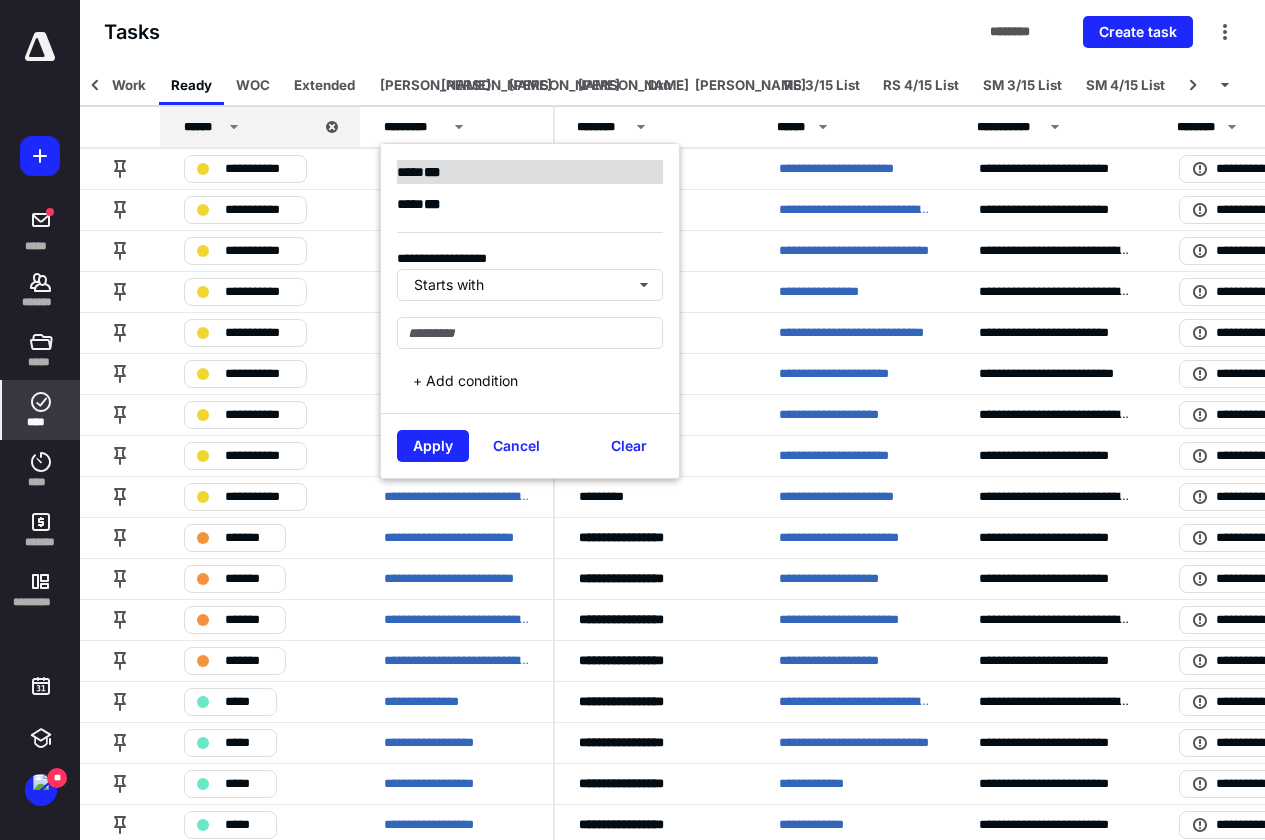 click on "****   * * *" at bounding box center (530, 172) 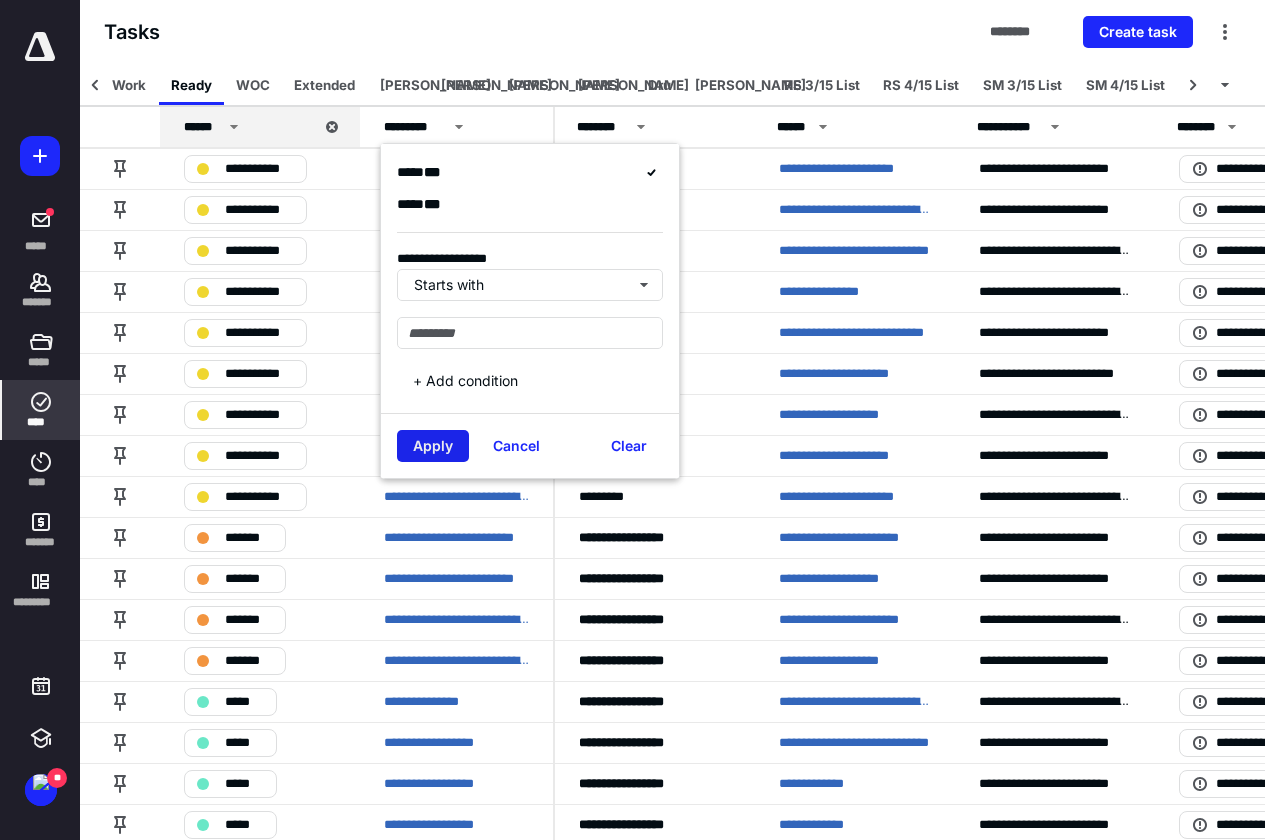 click on "Apply" at bounding box center (433, 446) 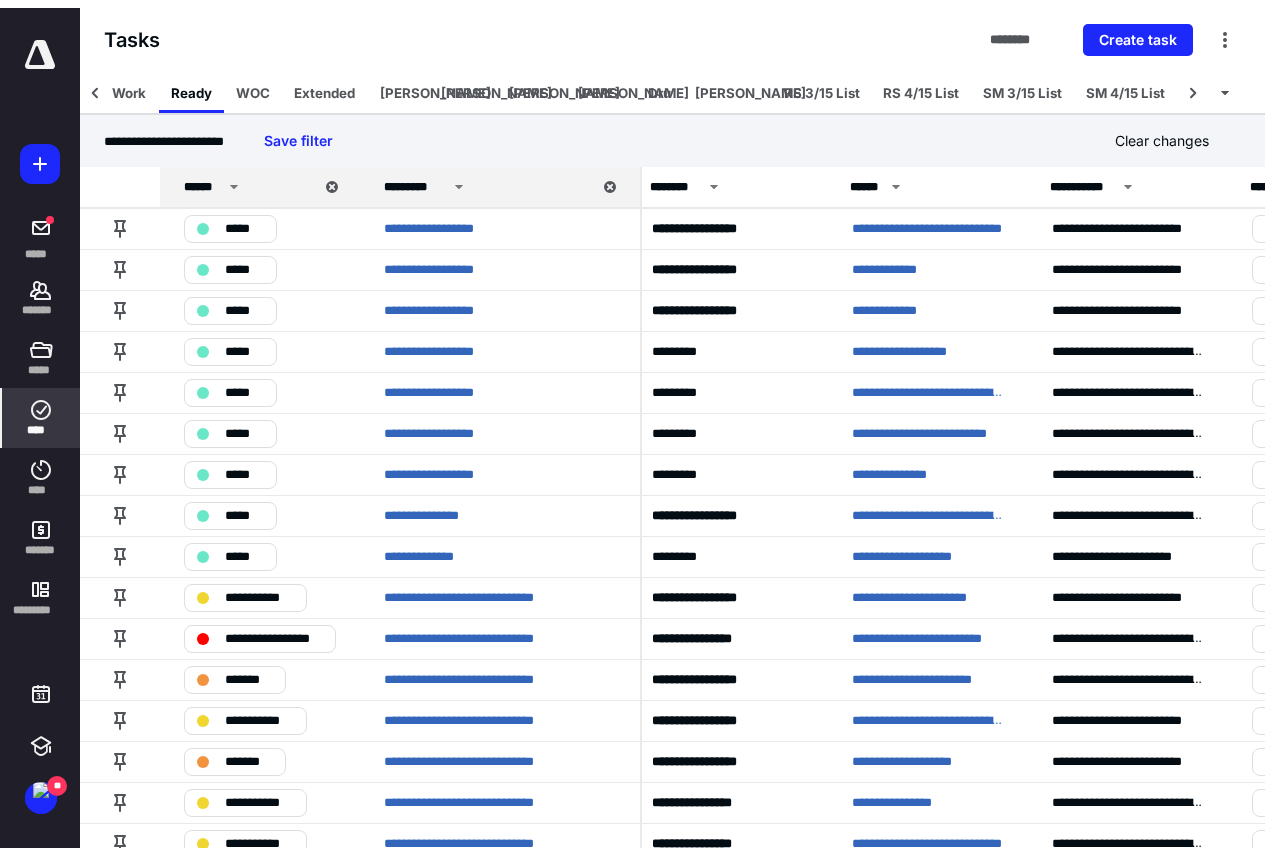 scroll, scrollTop: 0, scrollLeft: 0, axis: both 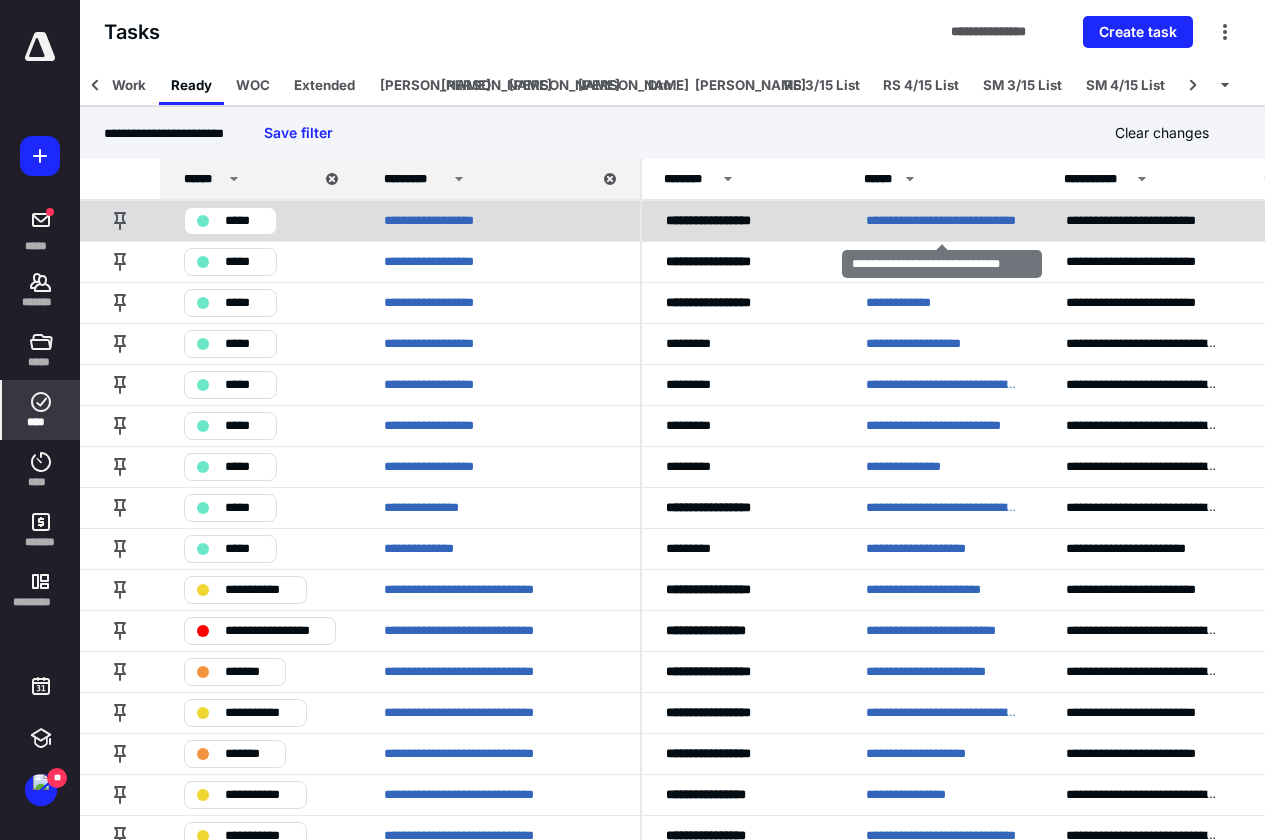 click on "**********" at bounding box center (942, 221) 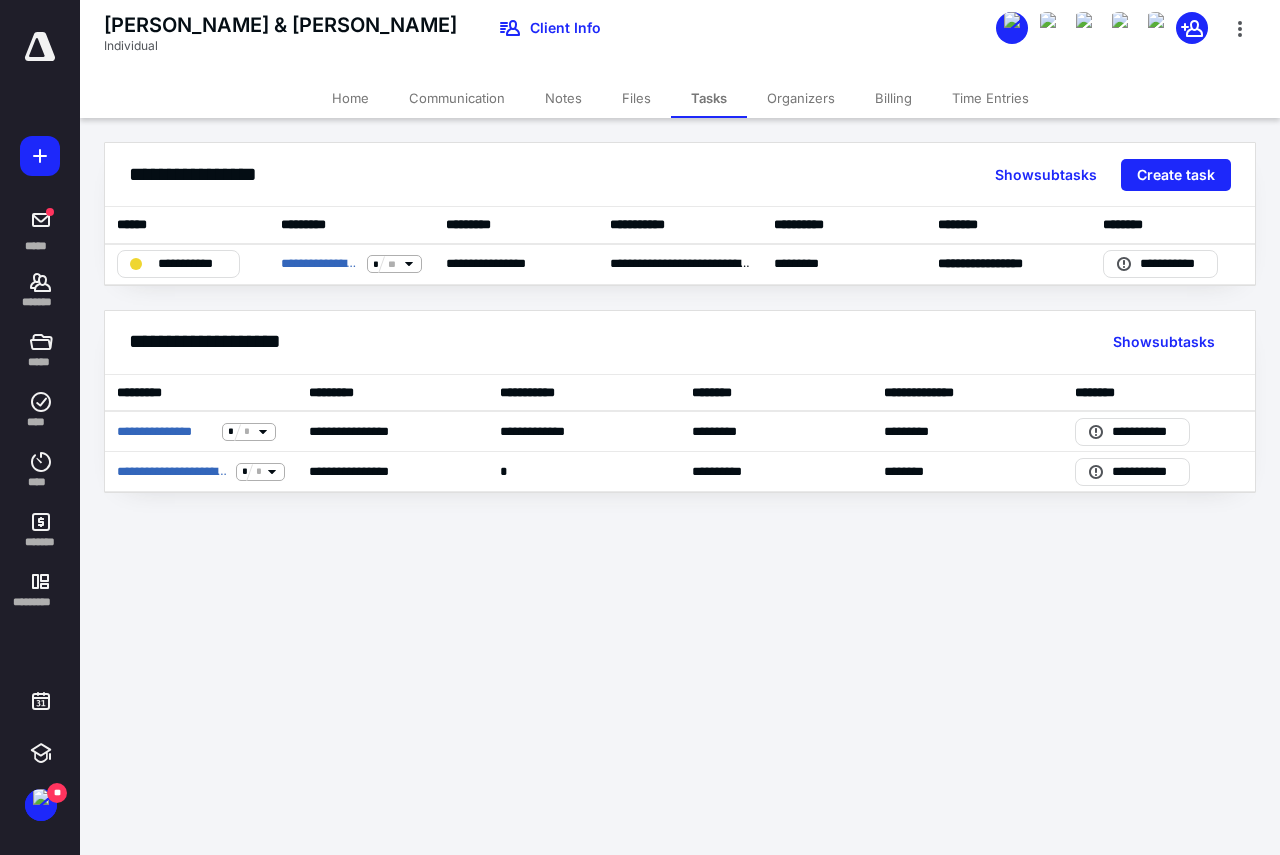 click on "Home" at bounding box center [350, 98] 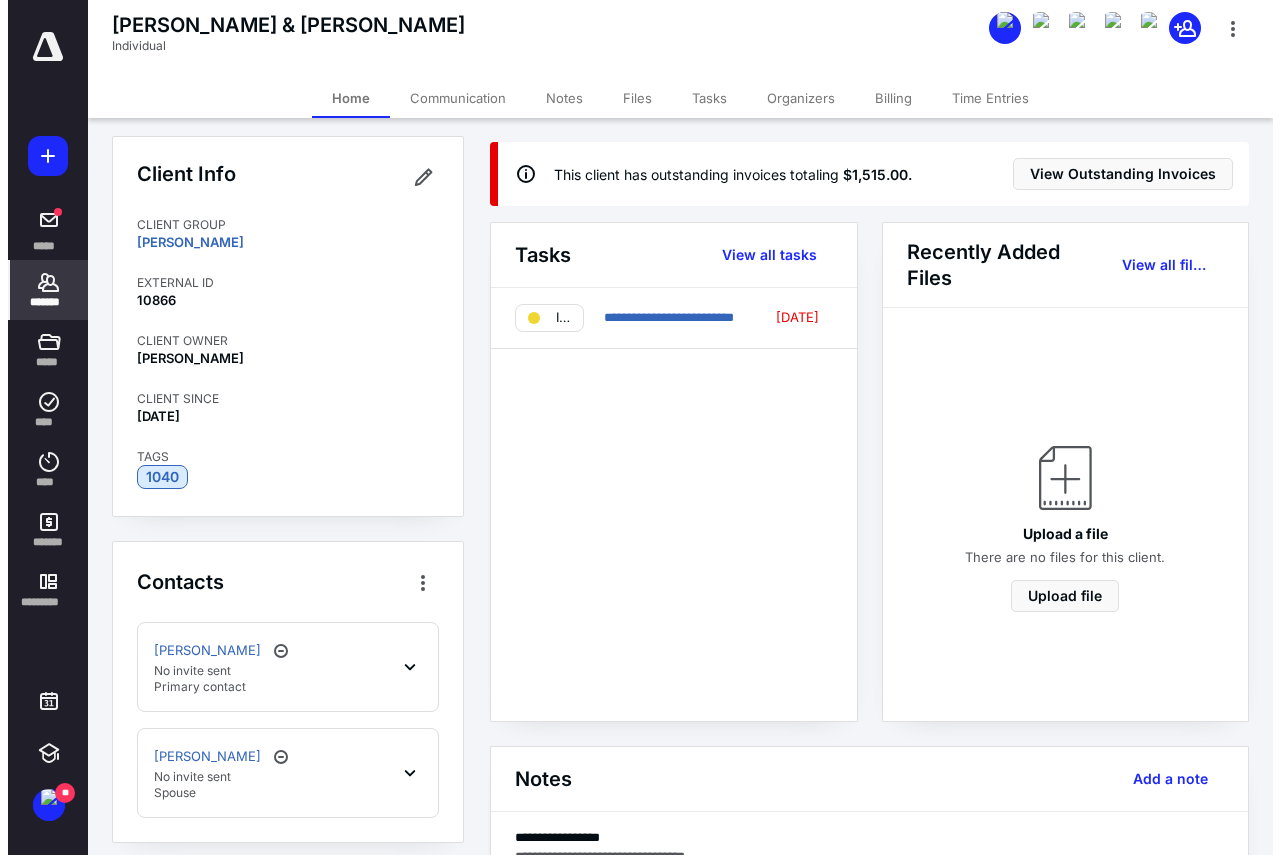 scroll, scrollTop: 0, scrollLeft: 0, axis: both 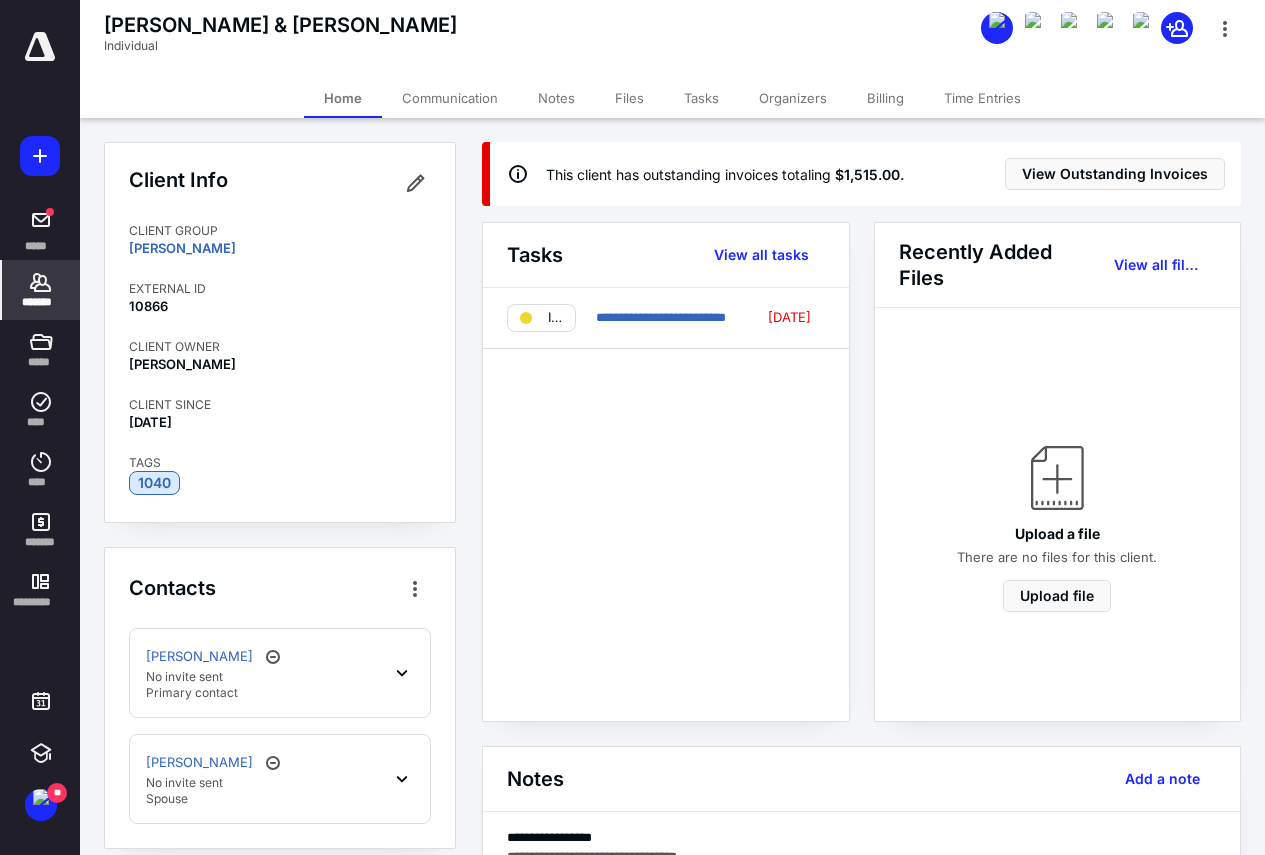click on "*******" at bounding box center [41, 302] 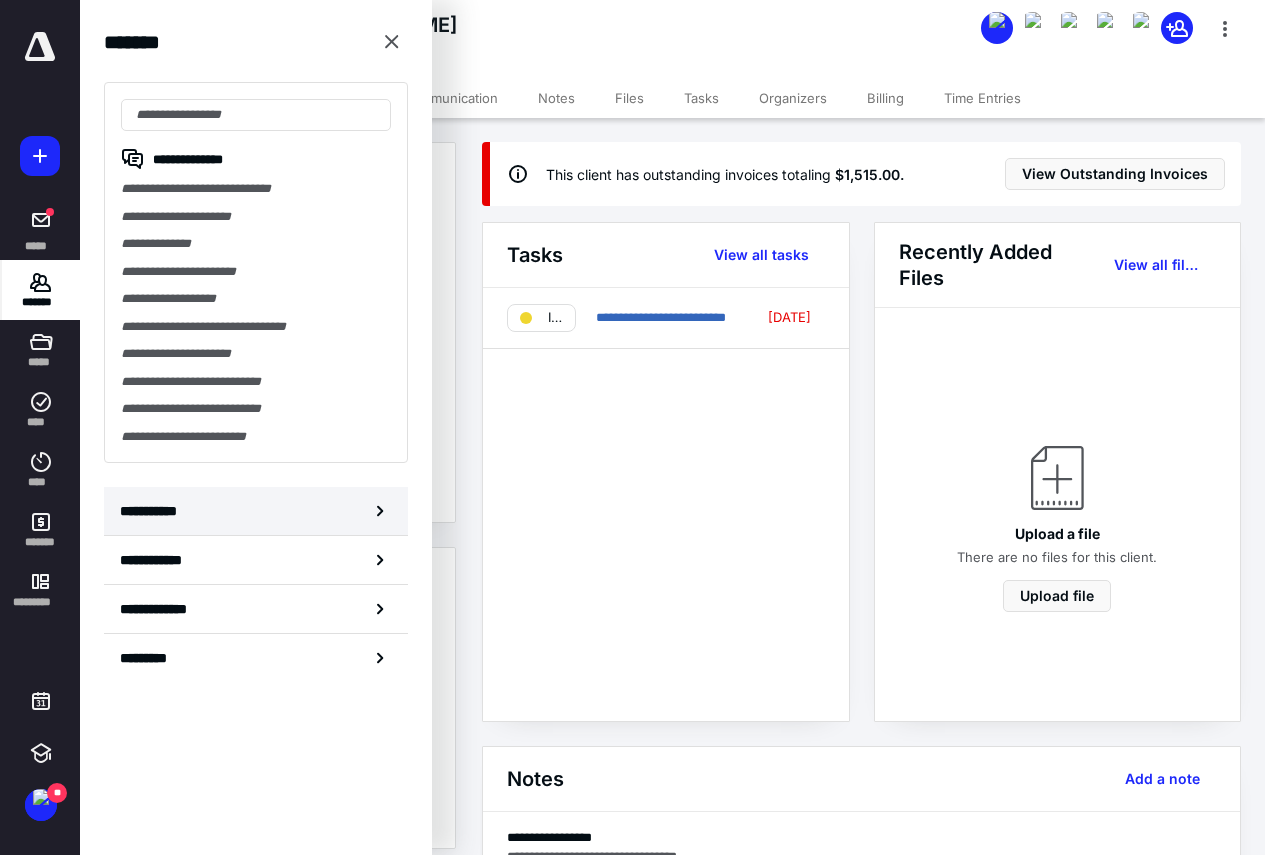 click on "**********" at bounding box center [256, 511] 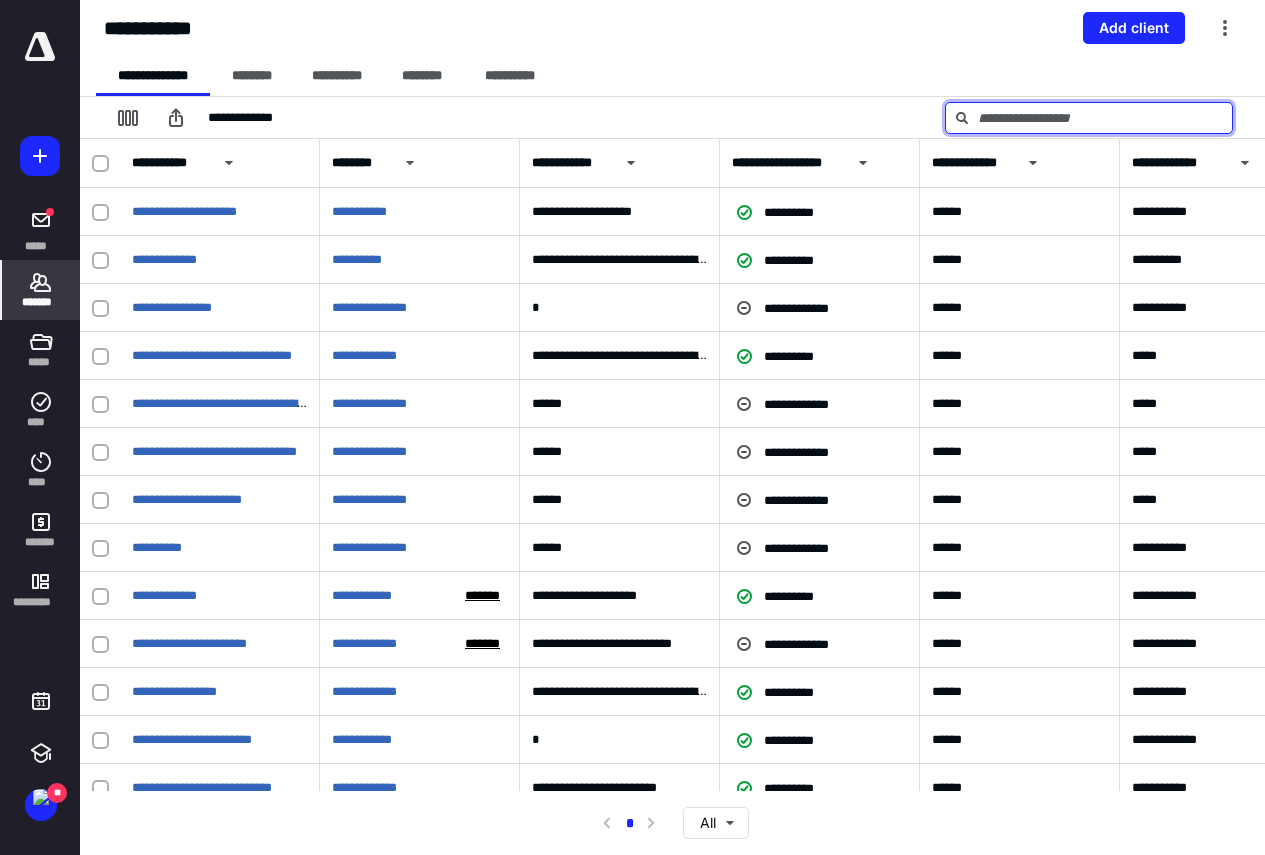 click at bounding box center (1089, 118) 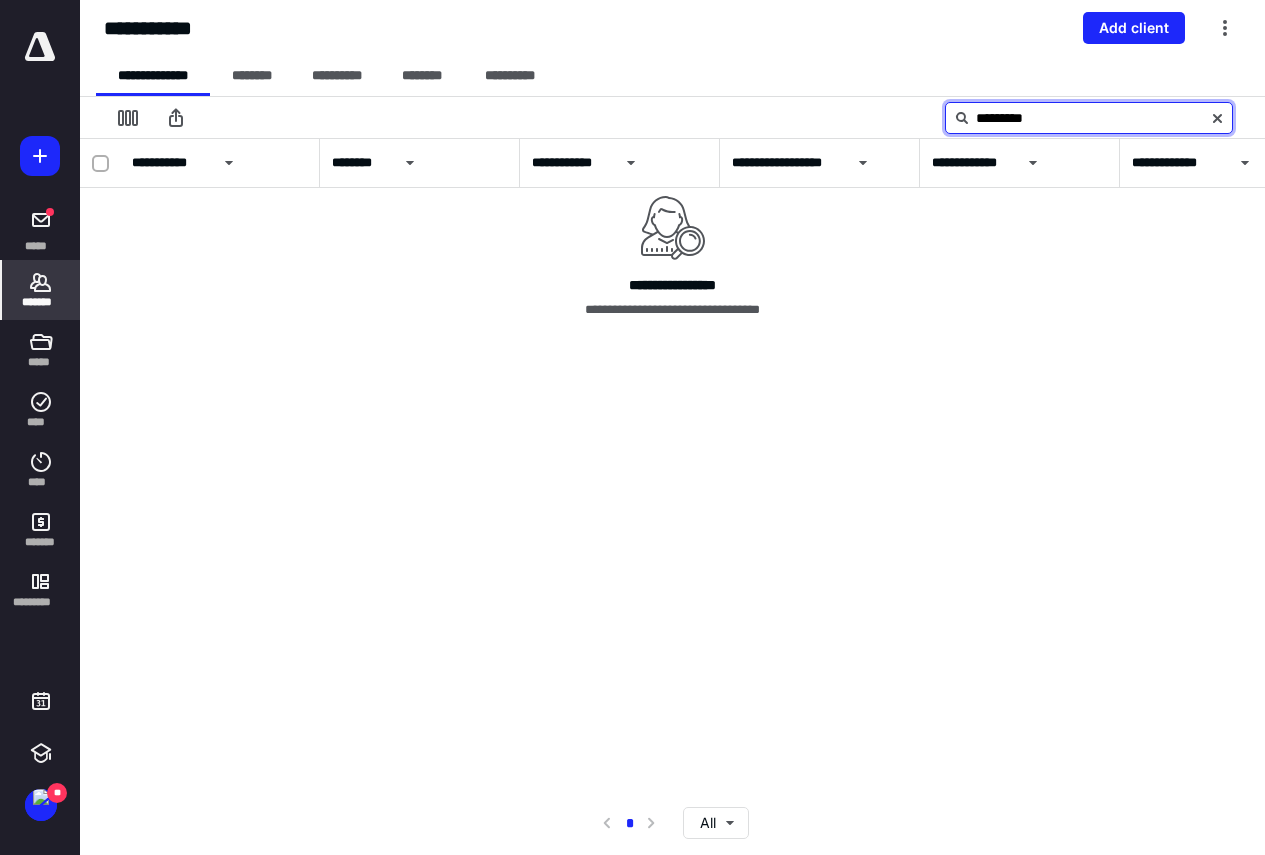 click on "*********" at bounding box center (1089, 118) 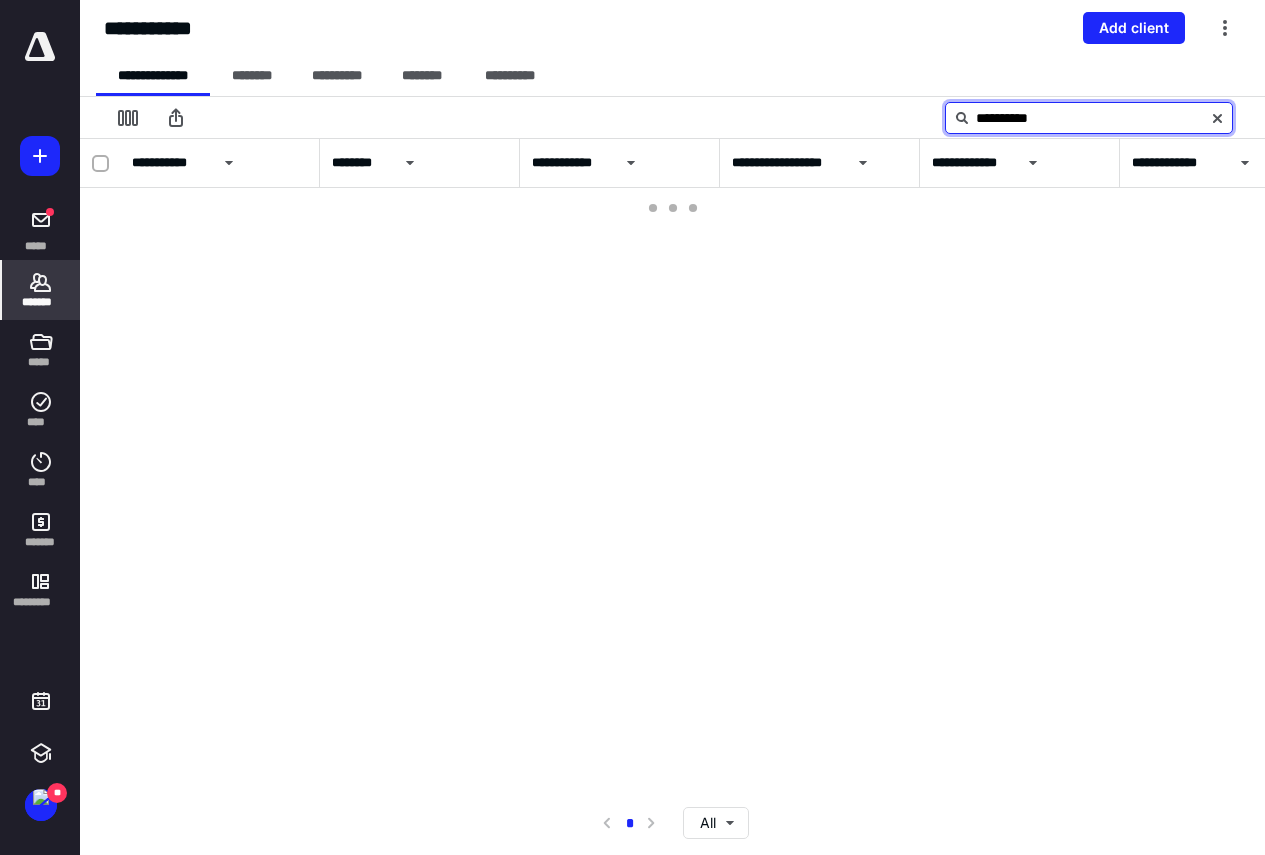 click on "**********" at bounding box center [1089, 118] 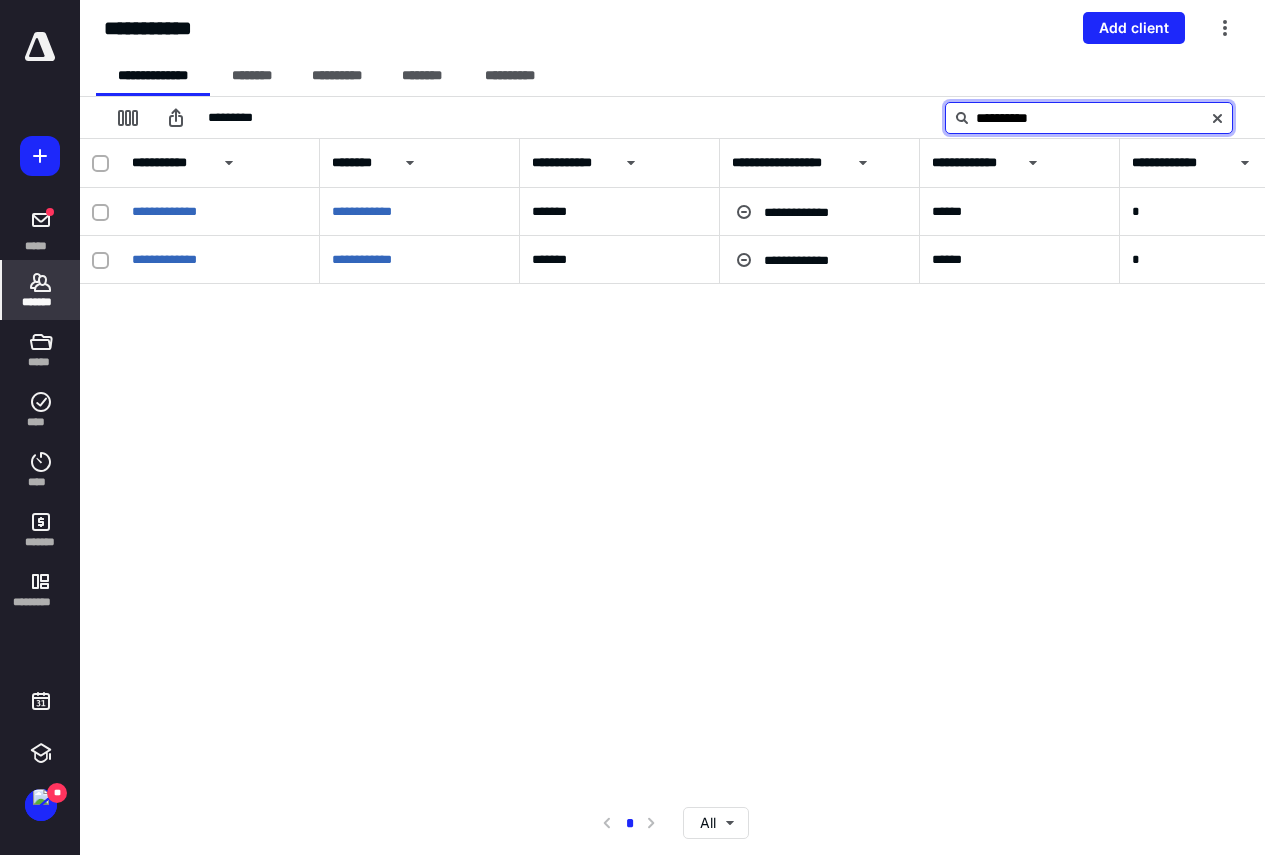 drag, startPoint x: 1127, startPoint y: 115, endPoint x: 945, endPoint y: 120, distance: 182.06866 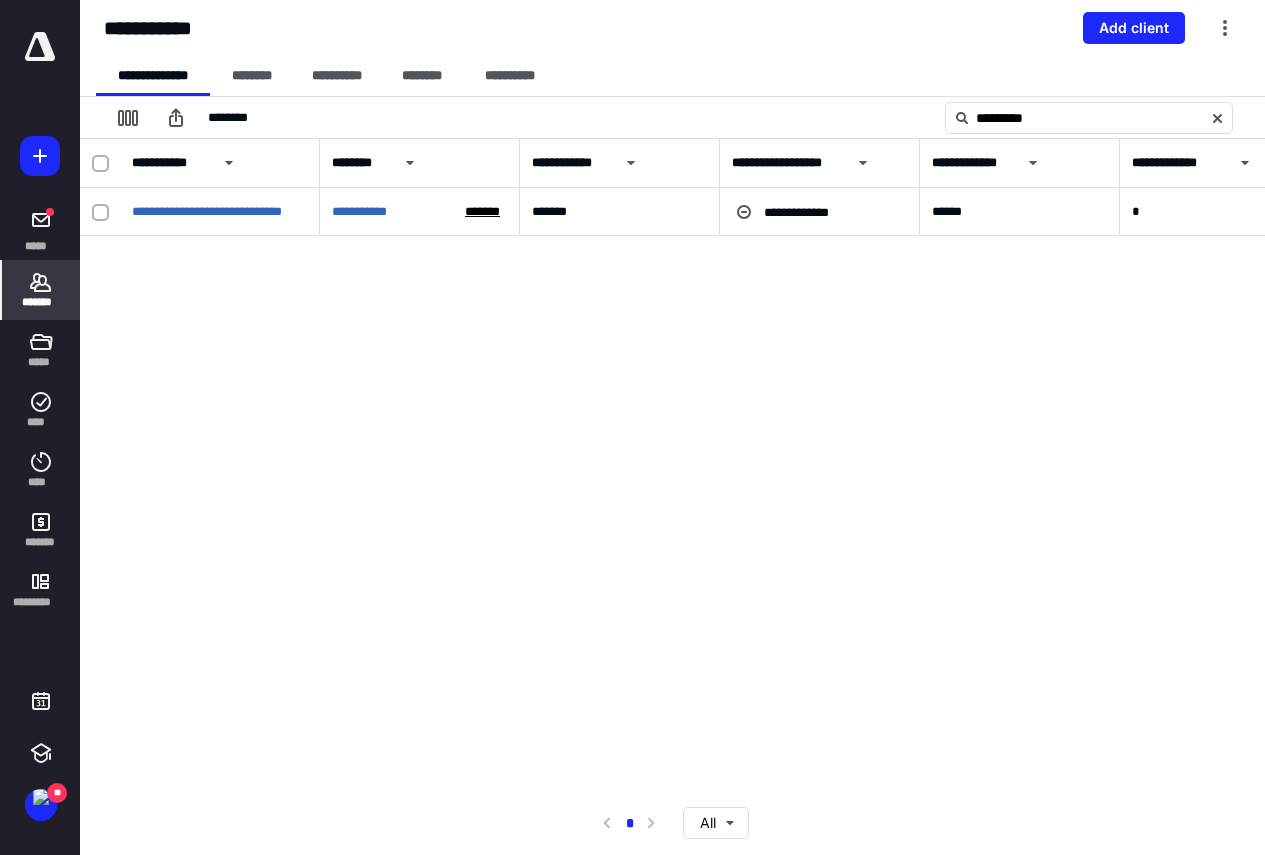 click 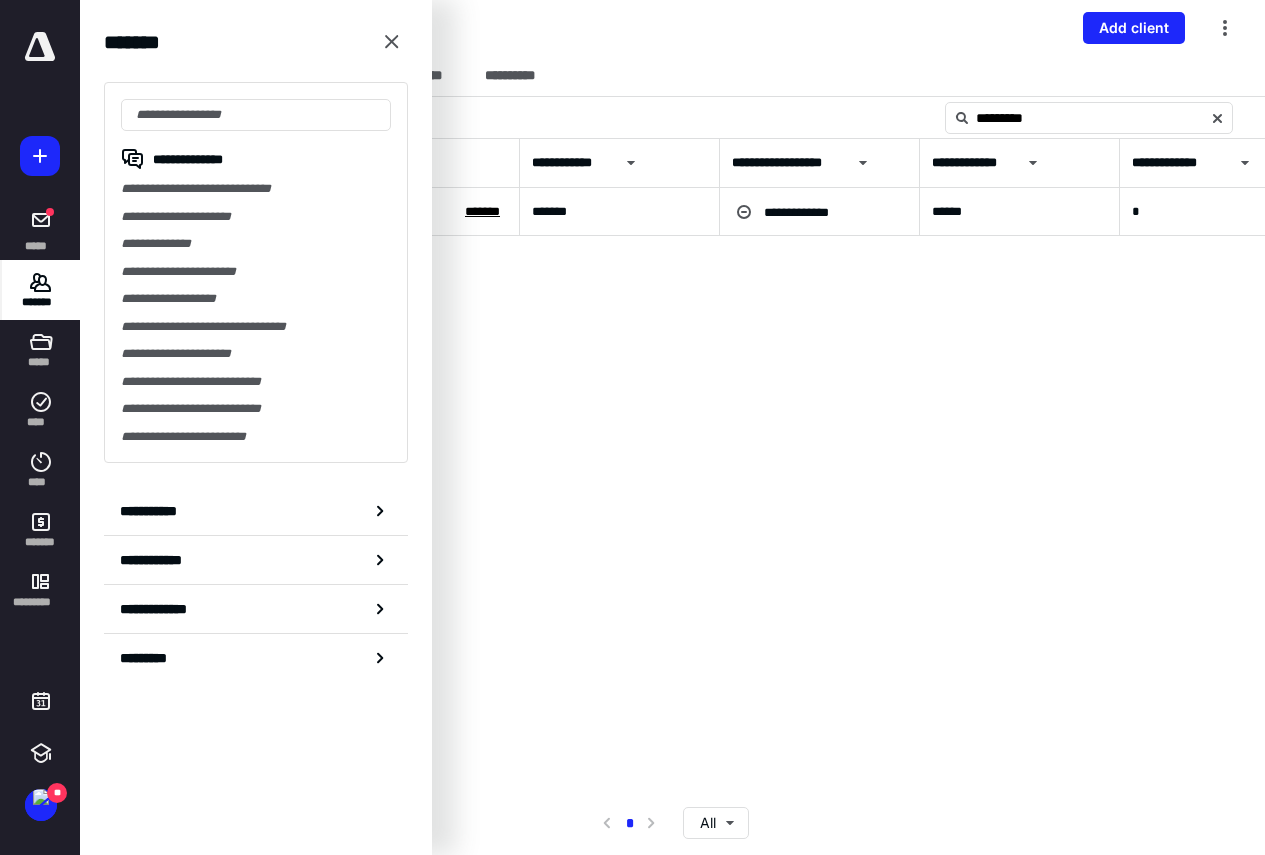 click on "**********" at bounding box center (256, 189) 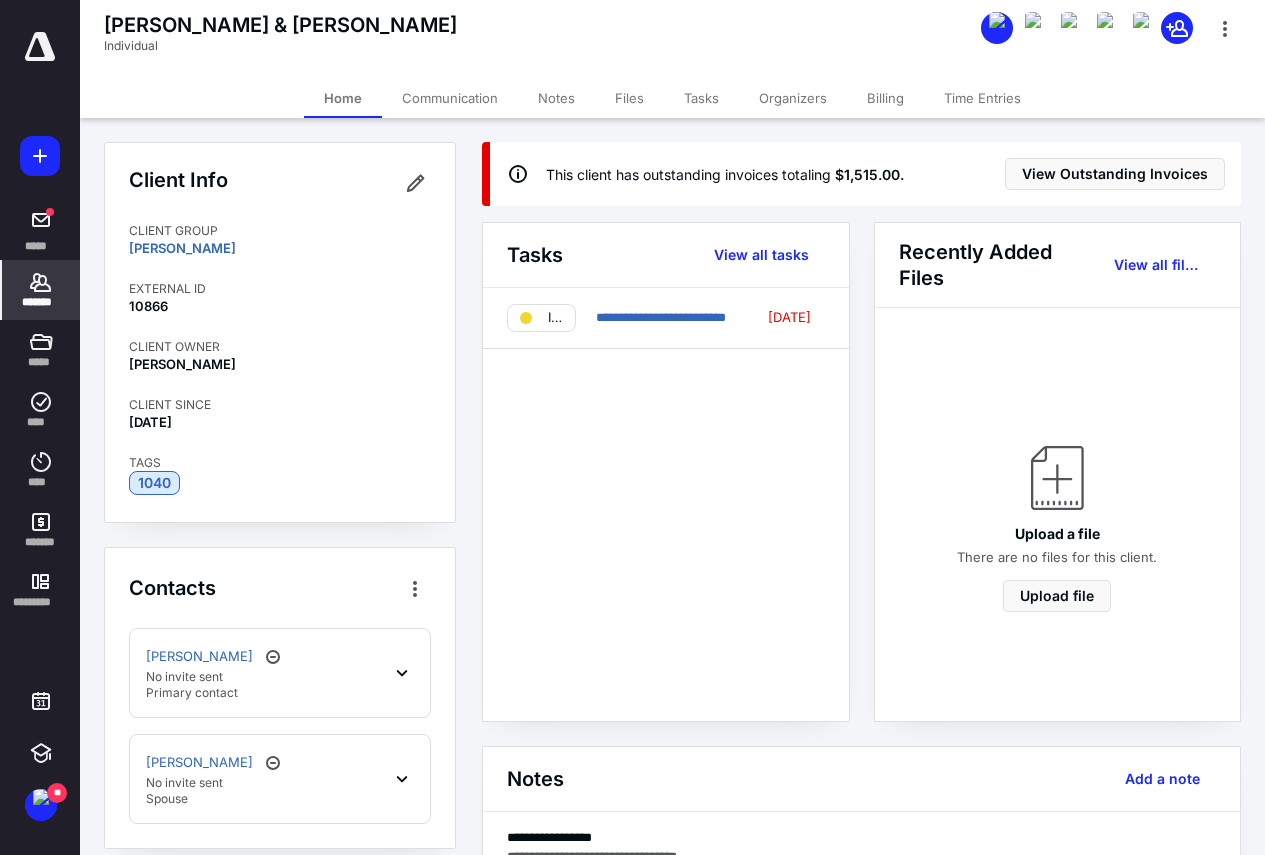 click on "Files" at bounding box center [629, 98] 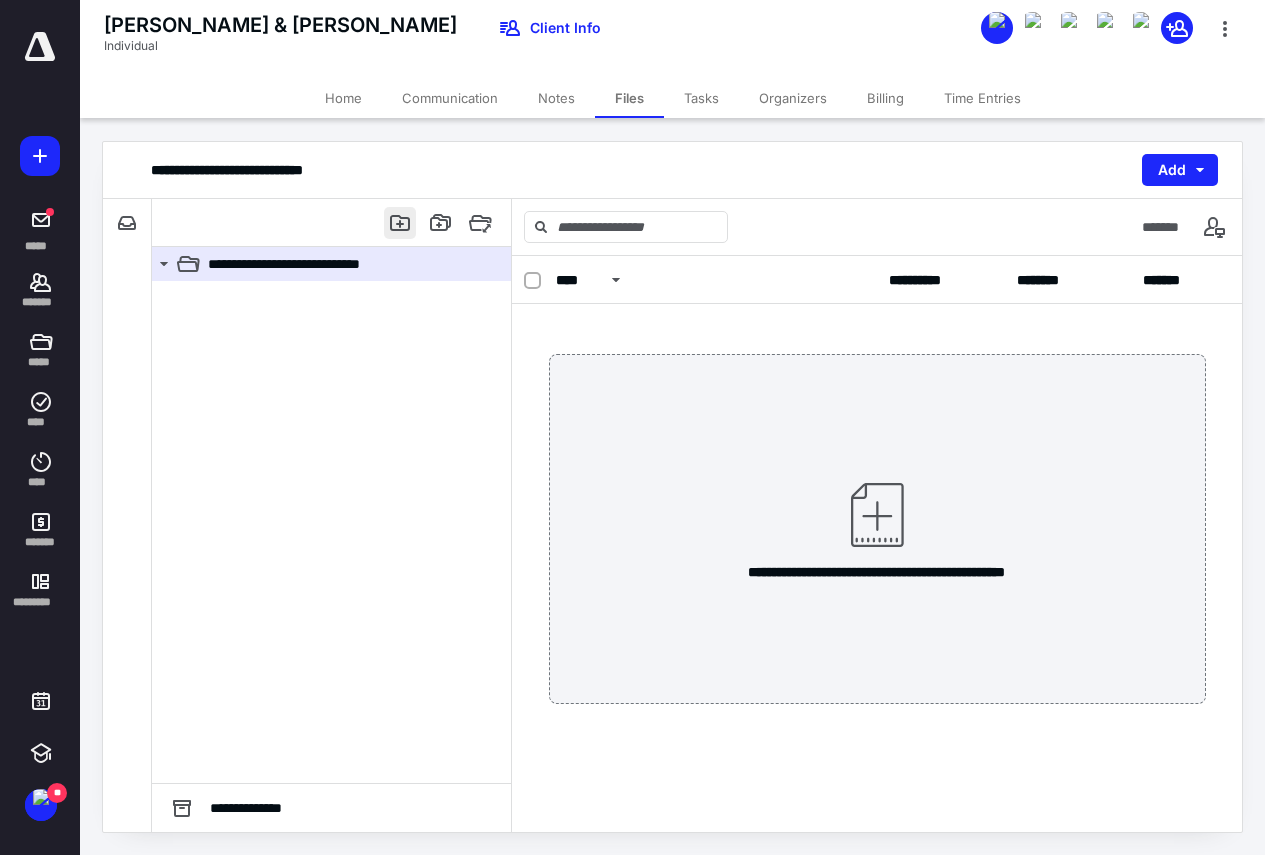 click at bounding box center [400, 223] 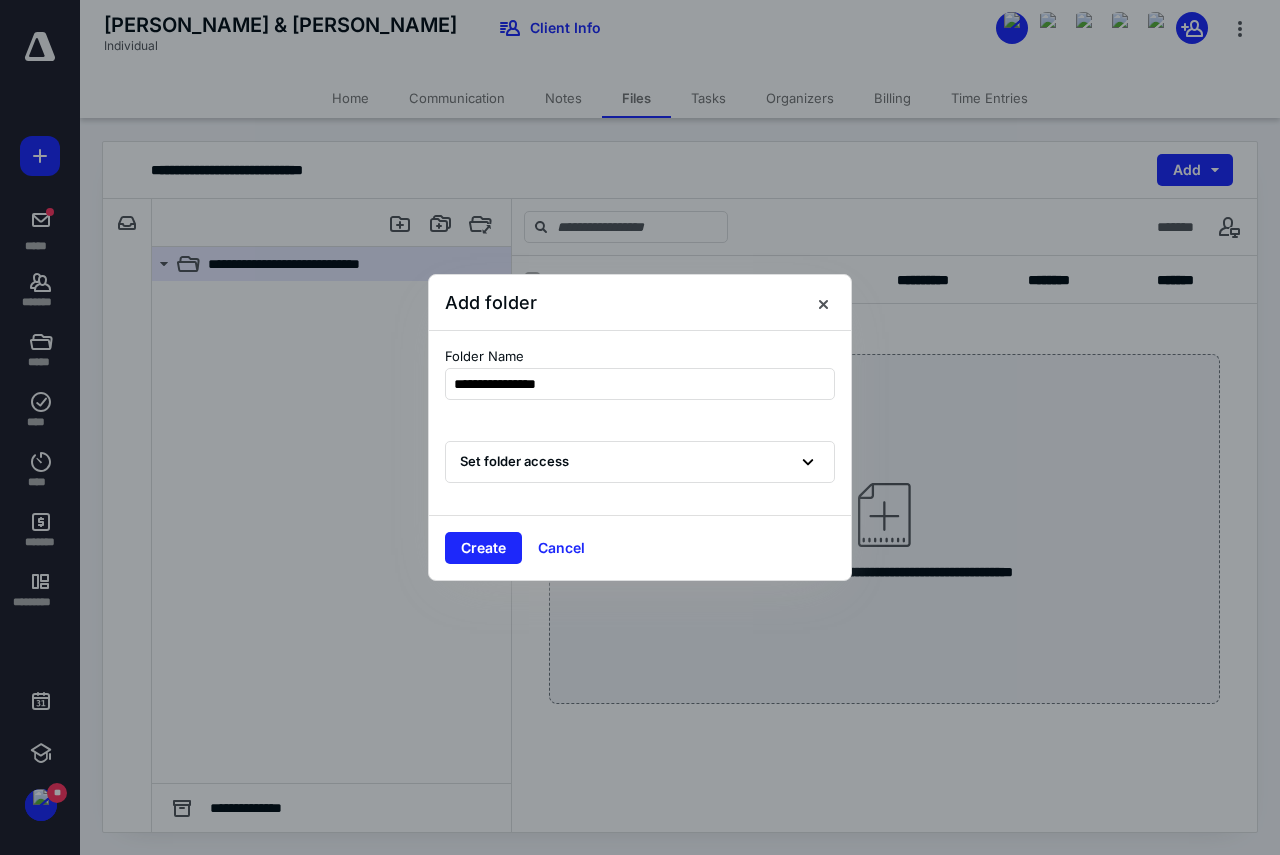 click on "Set folder access" at bounding box center (640, 462) 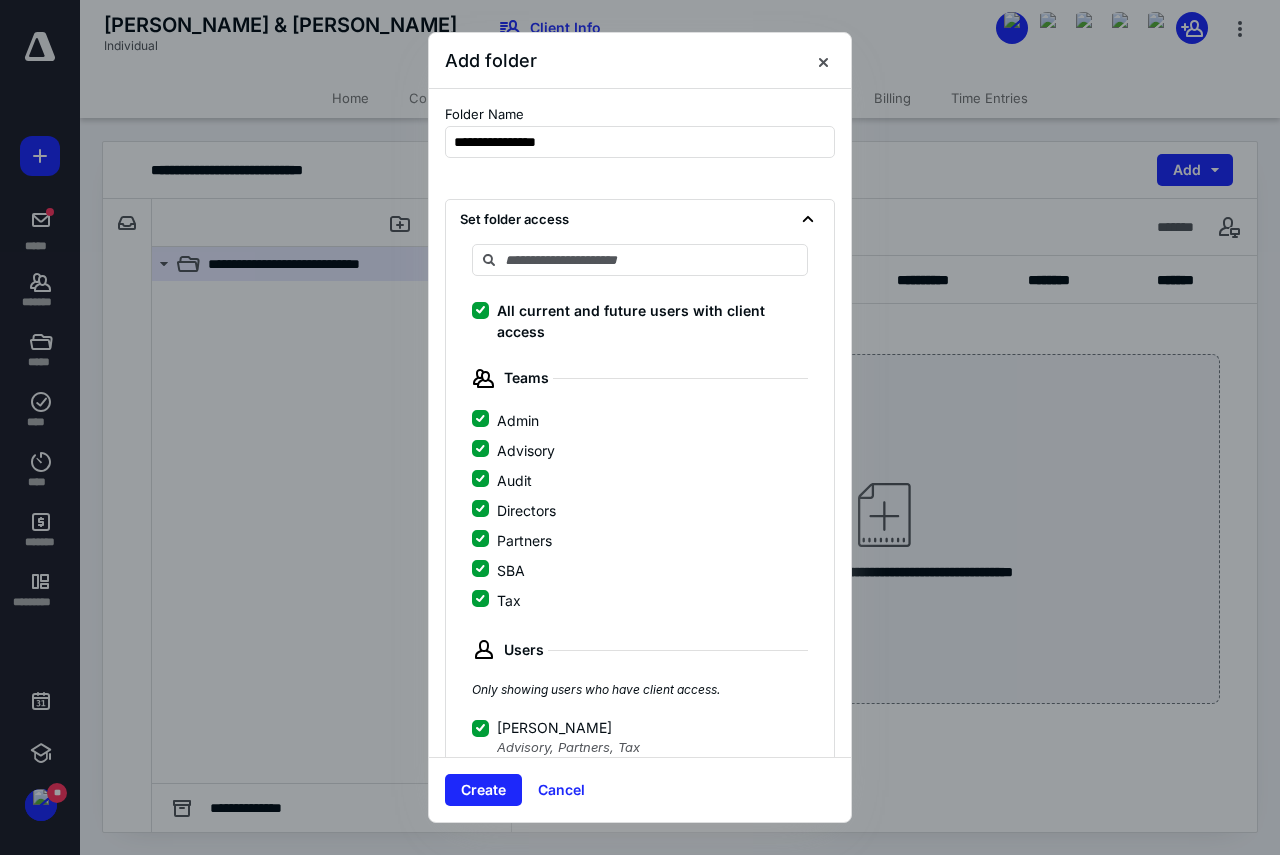 drag, startPoint x: 474, startPoint y: 312, endPoint x: 476, endPoint y: 415, distance: 103.01942 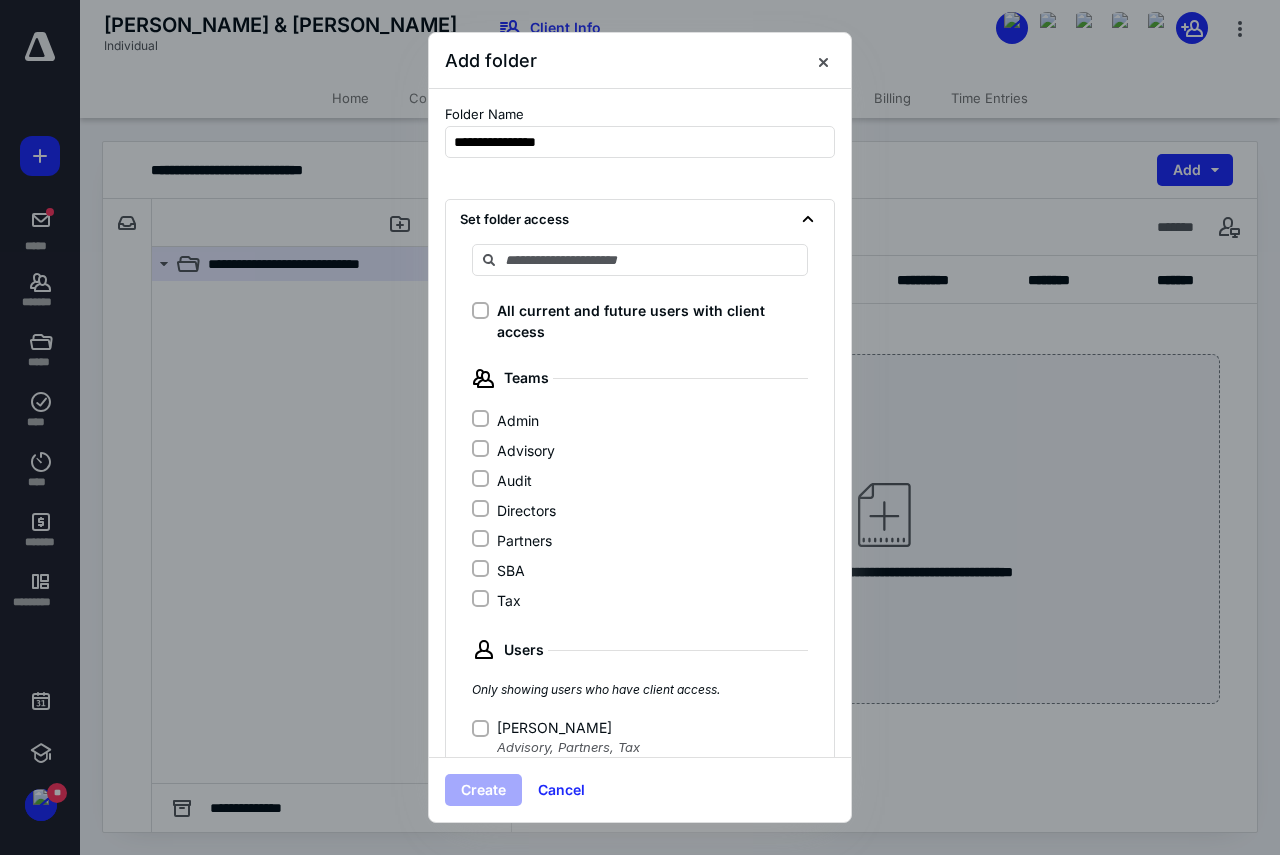 click 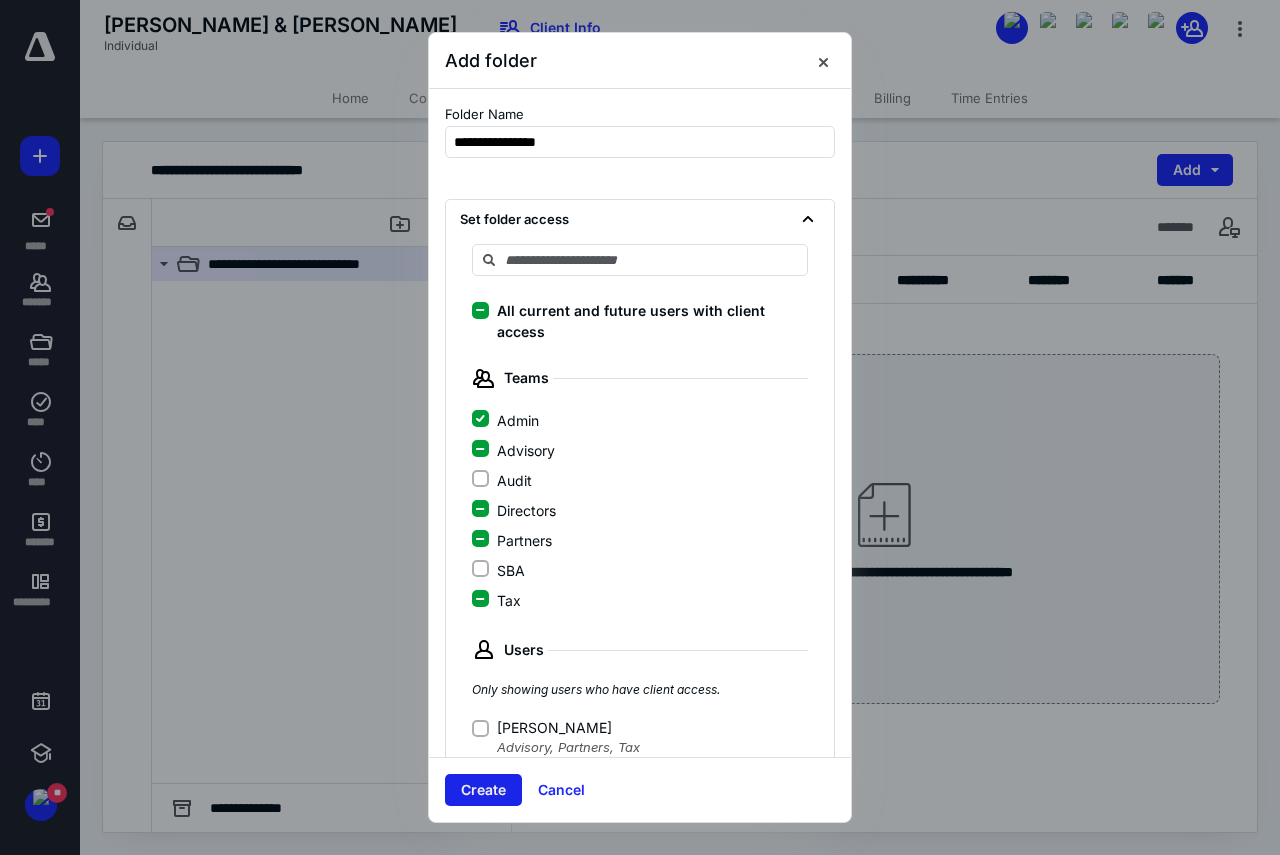 click on "Create" at bounding box center (483, 790) 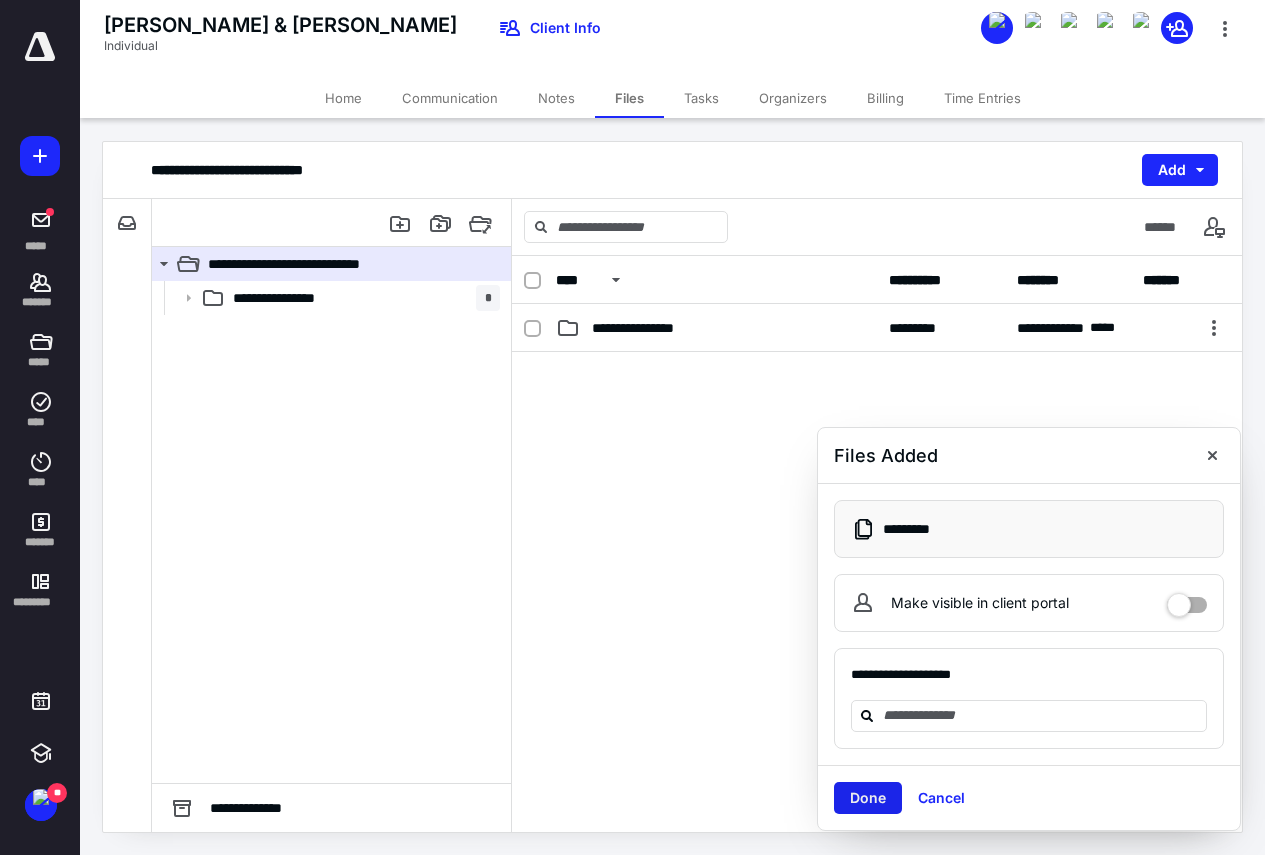 click on "Done" at bounding box center (868, 798) 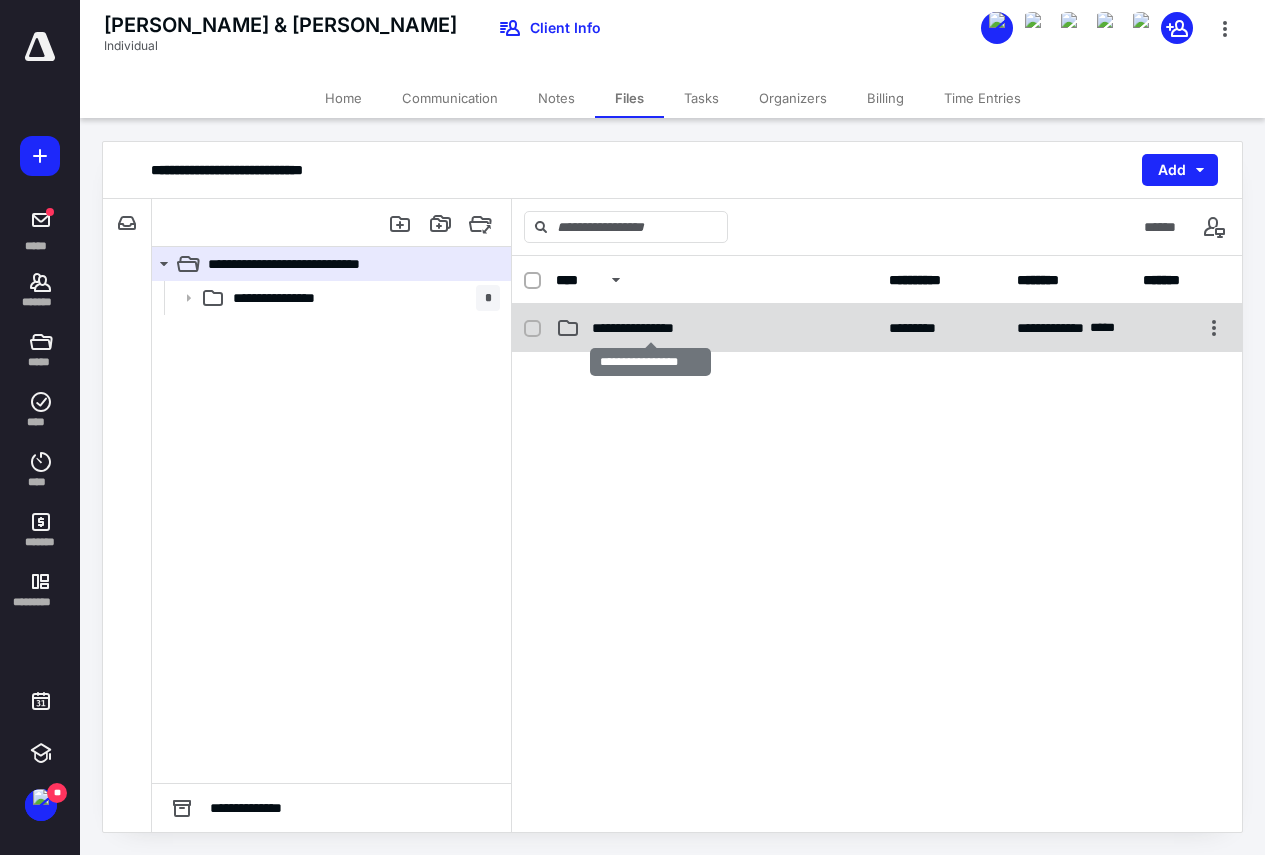 click on "**********" at bounding box center [650, 328] 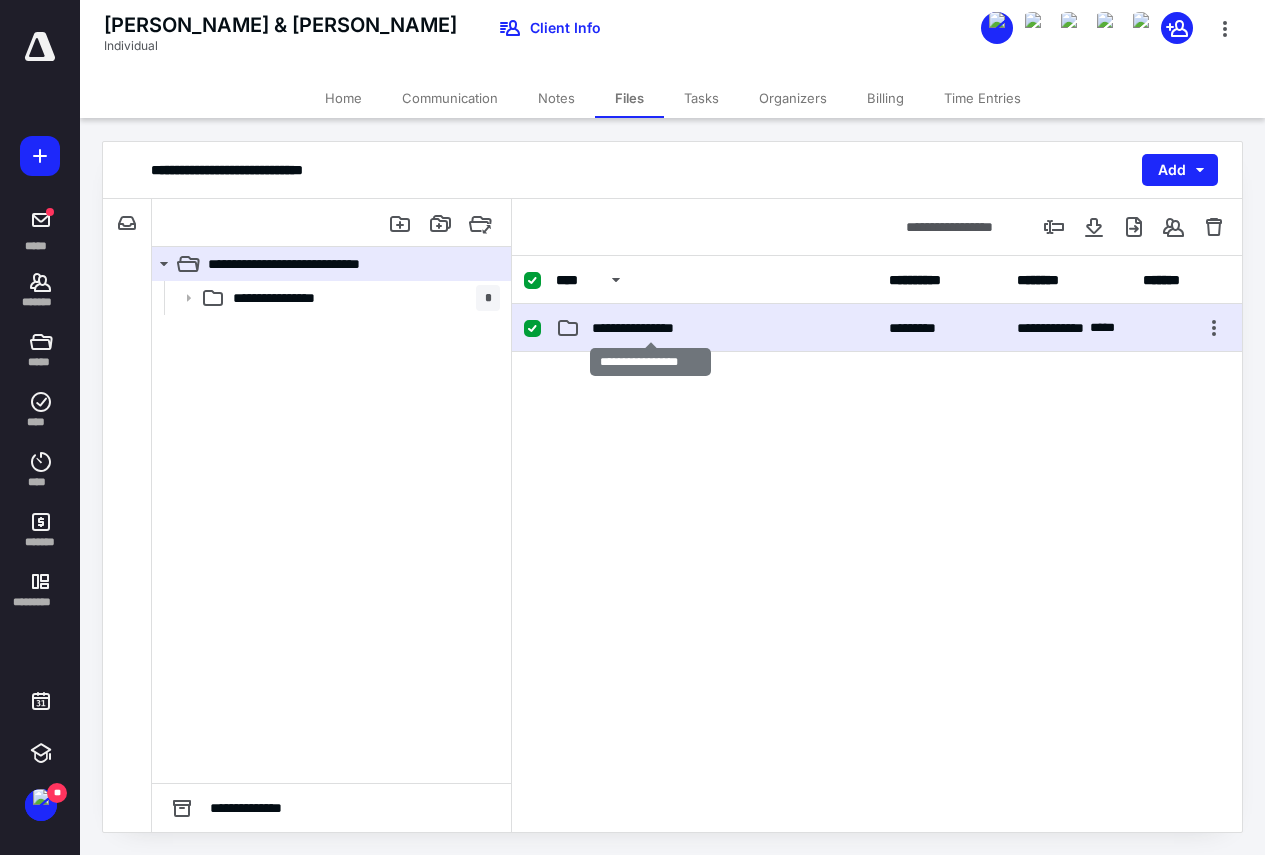 click on "**********" at bounding box center (650, 328) 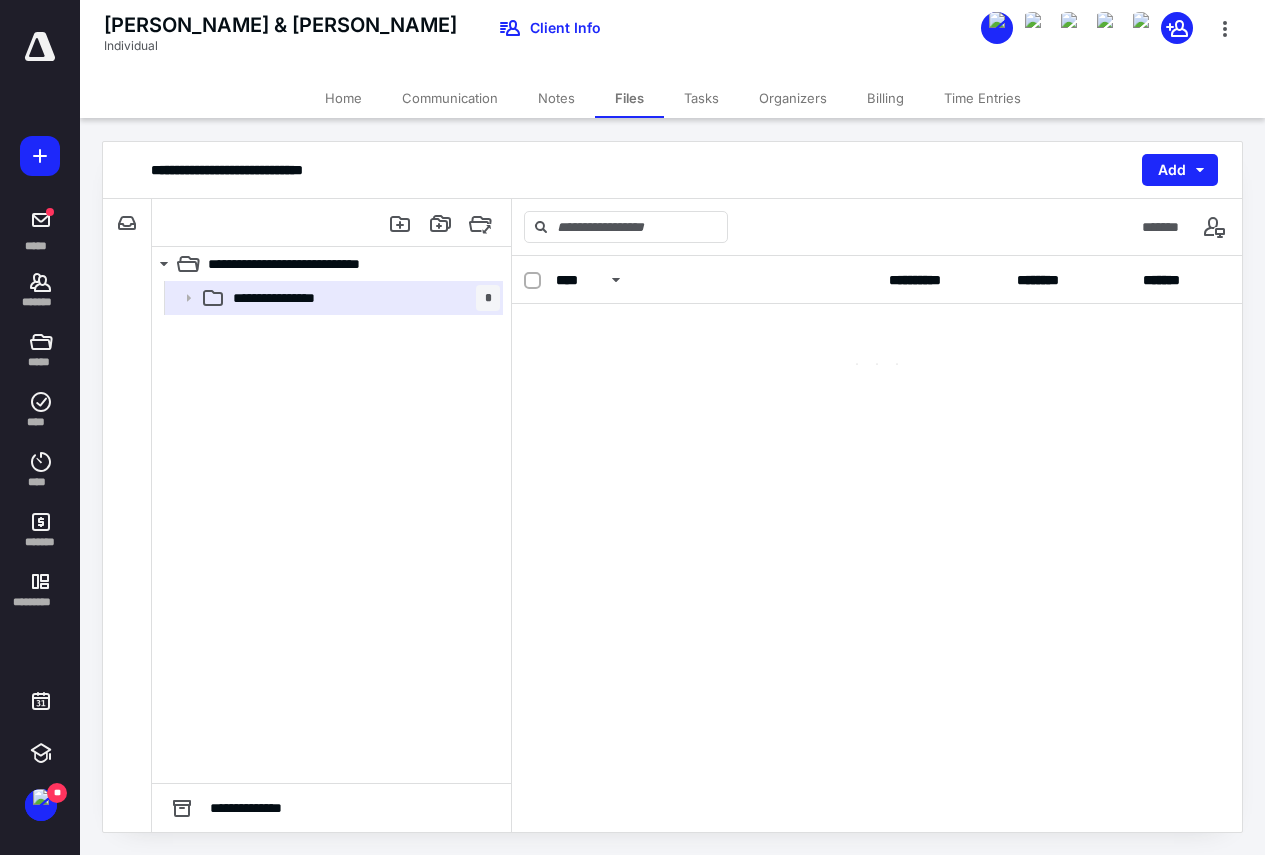 click at bounding box center (877, 344) 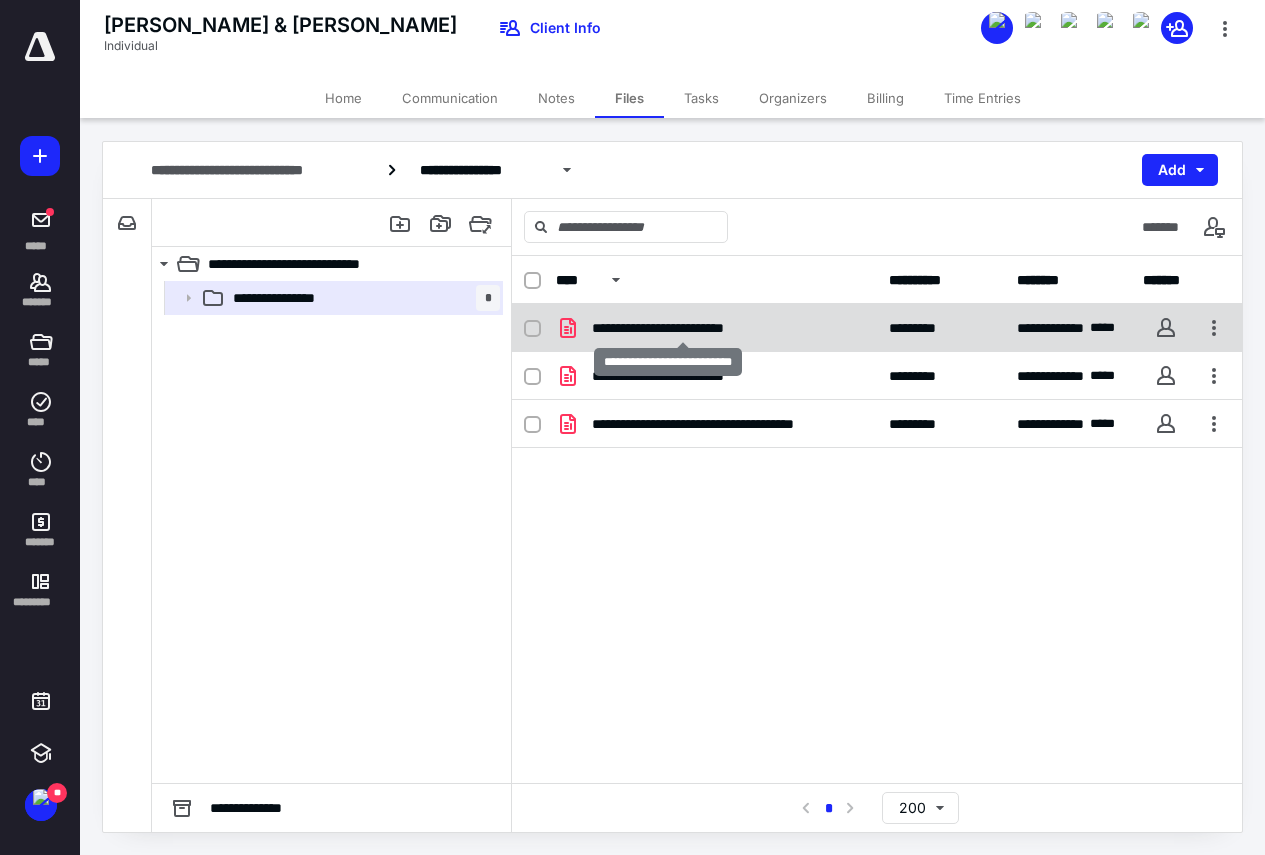 click on "**********" at bounding box center [683, 328] 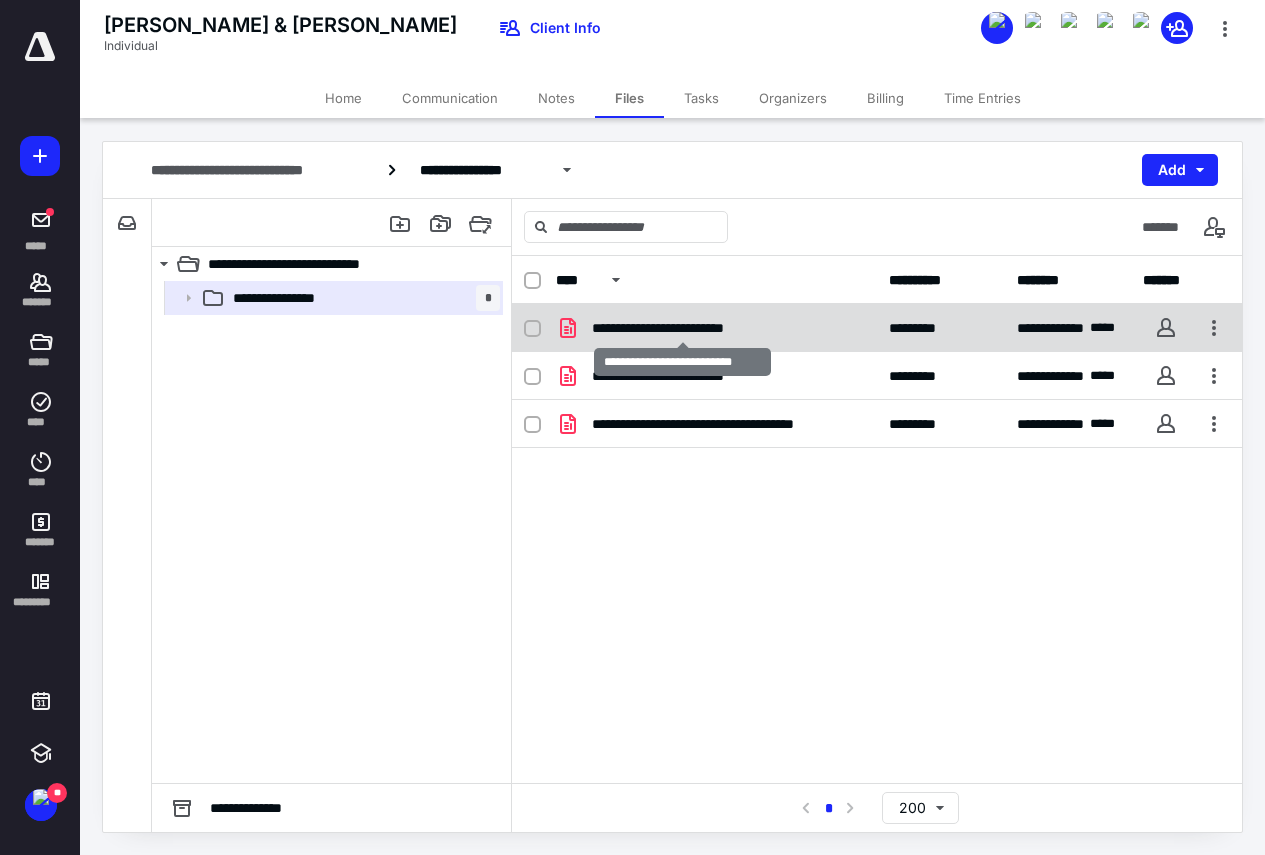 click on "**********" at bounding box center [683, 328] 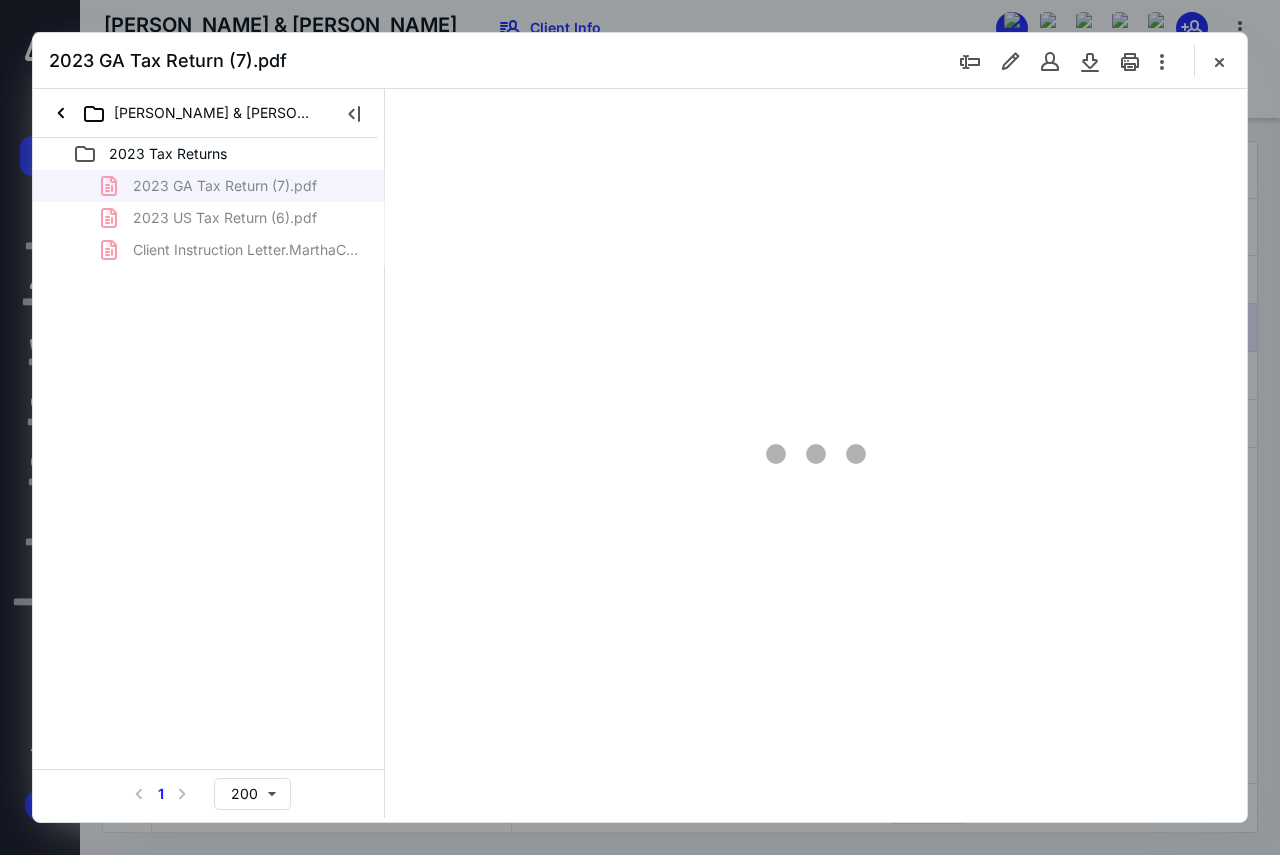 scroll, scrollTop: 0, scrollLeft: 0, axis: both 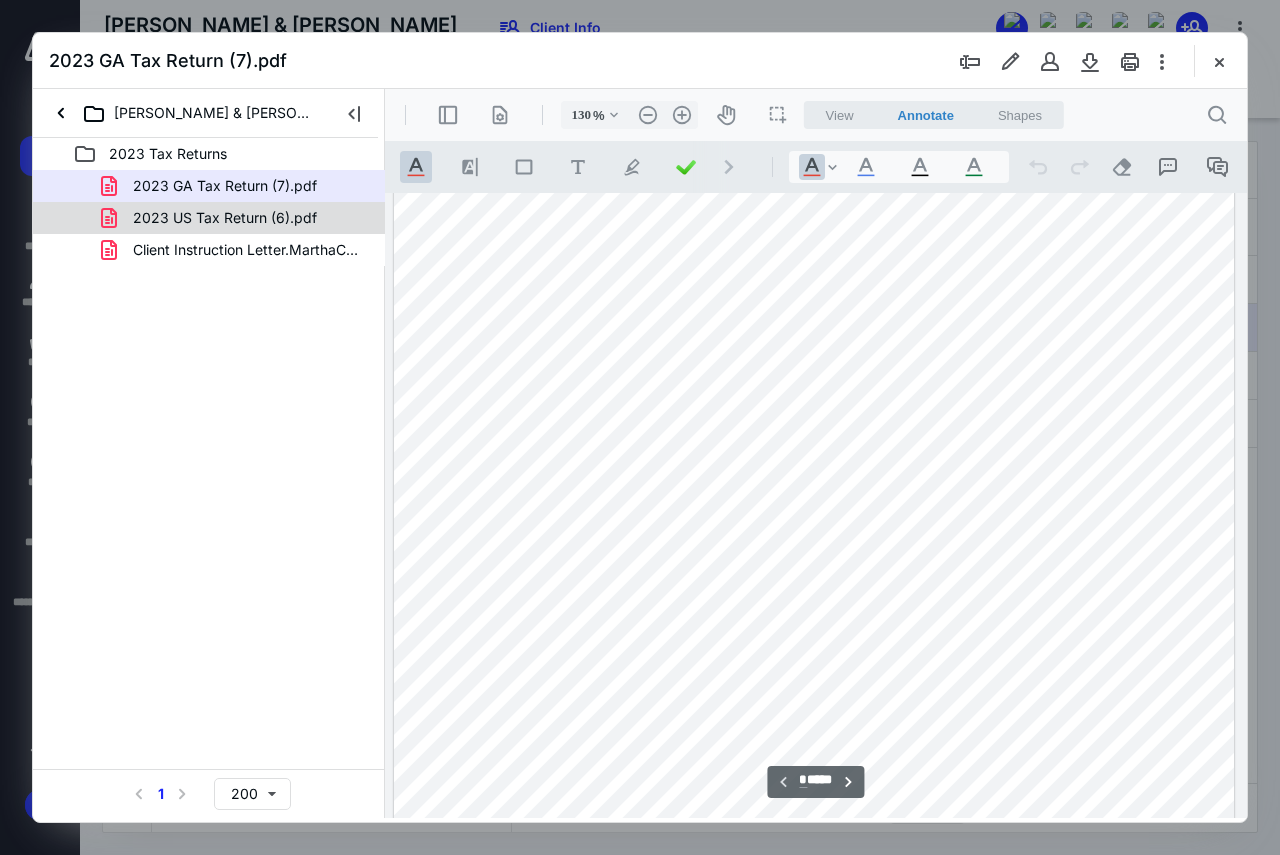 click on "2023 US Tax Return (6).pdf" at bounding box center [225, 218] 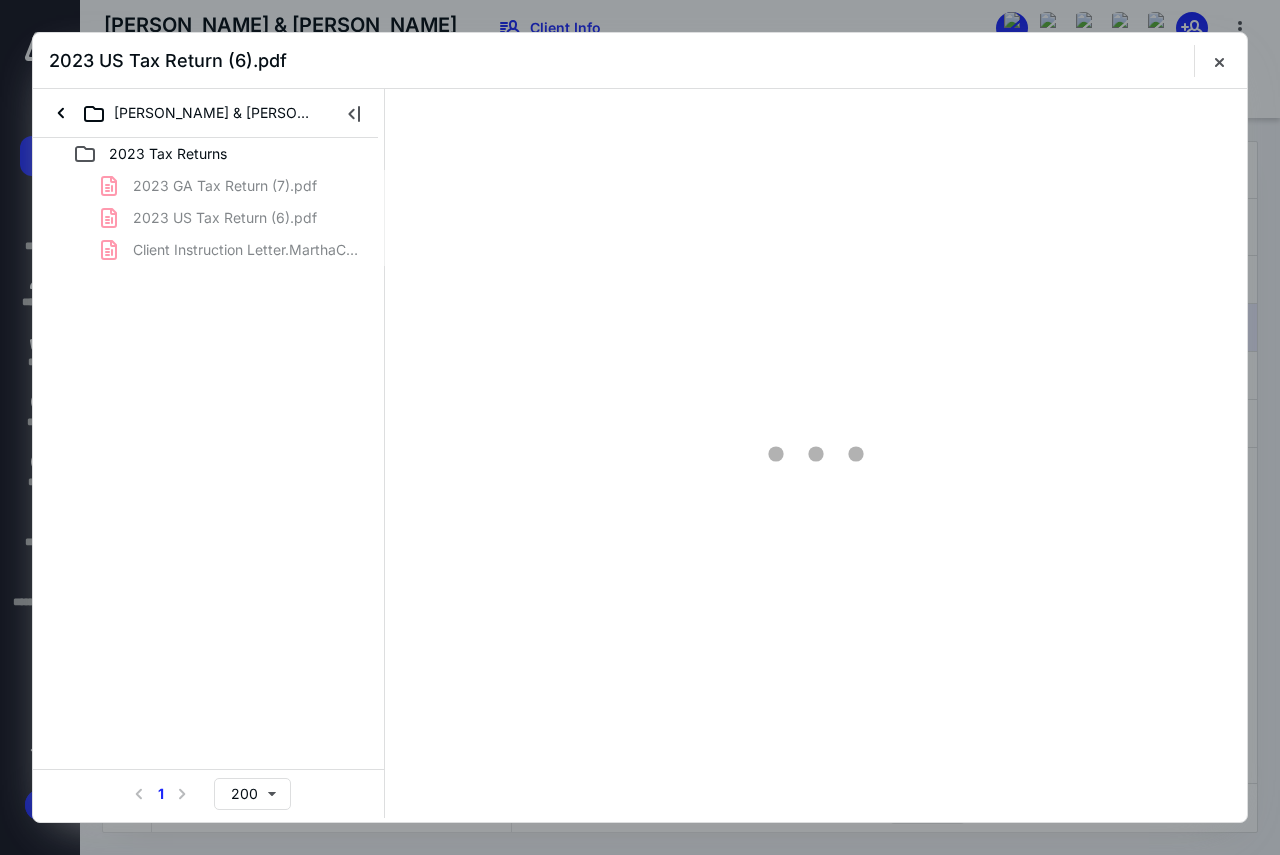 click on "2023 GA Tax Return (7).pdf 2023 US Tax Return (6).pdf Client Instruction Letter.MarthaCary.pdf" at bounding box center (209, 218) 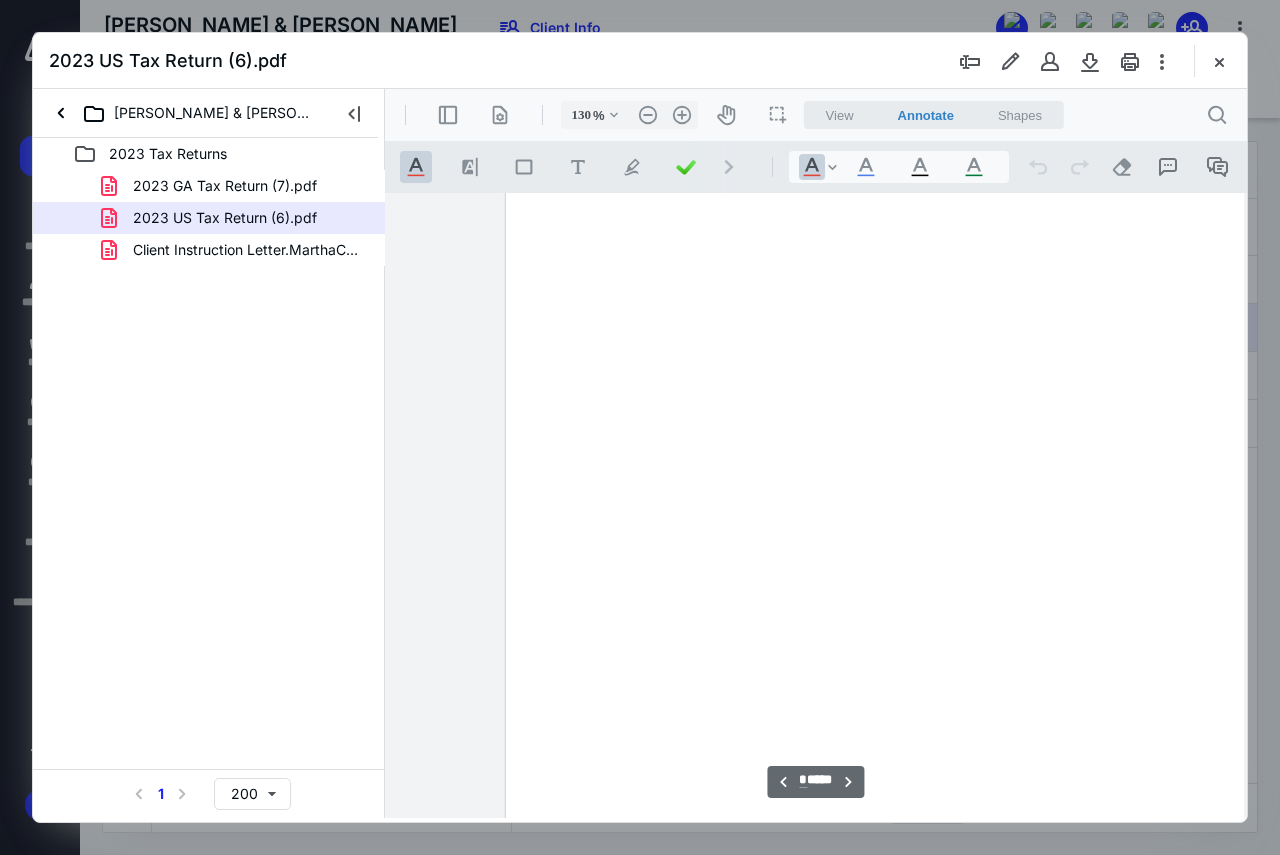 scroll, scrollTop: 2271, scrollLeft: 114, axis: both 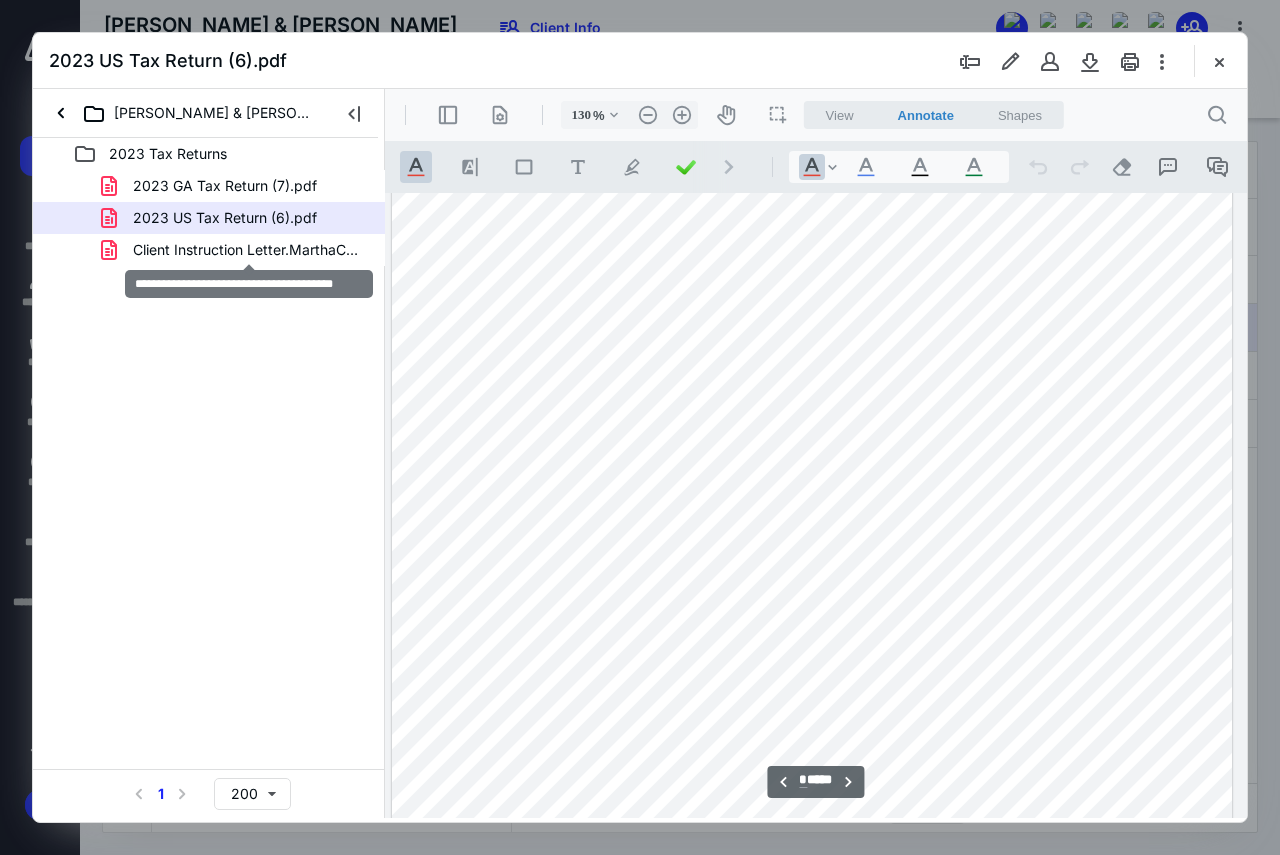 click on "Client Instruction Letter.MarthaCary.pdf" at bounding box center (249, 250) 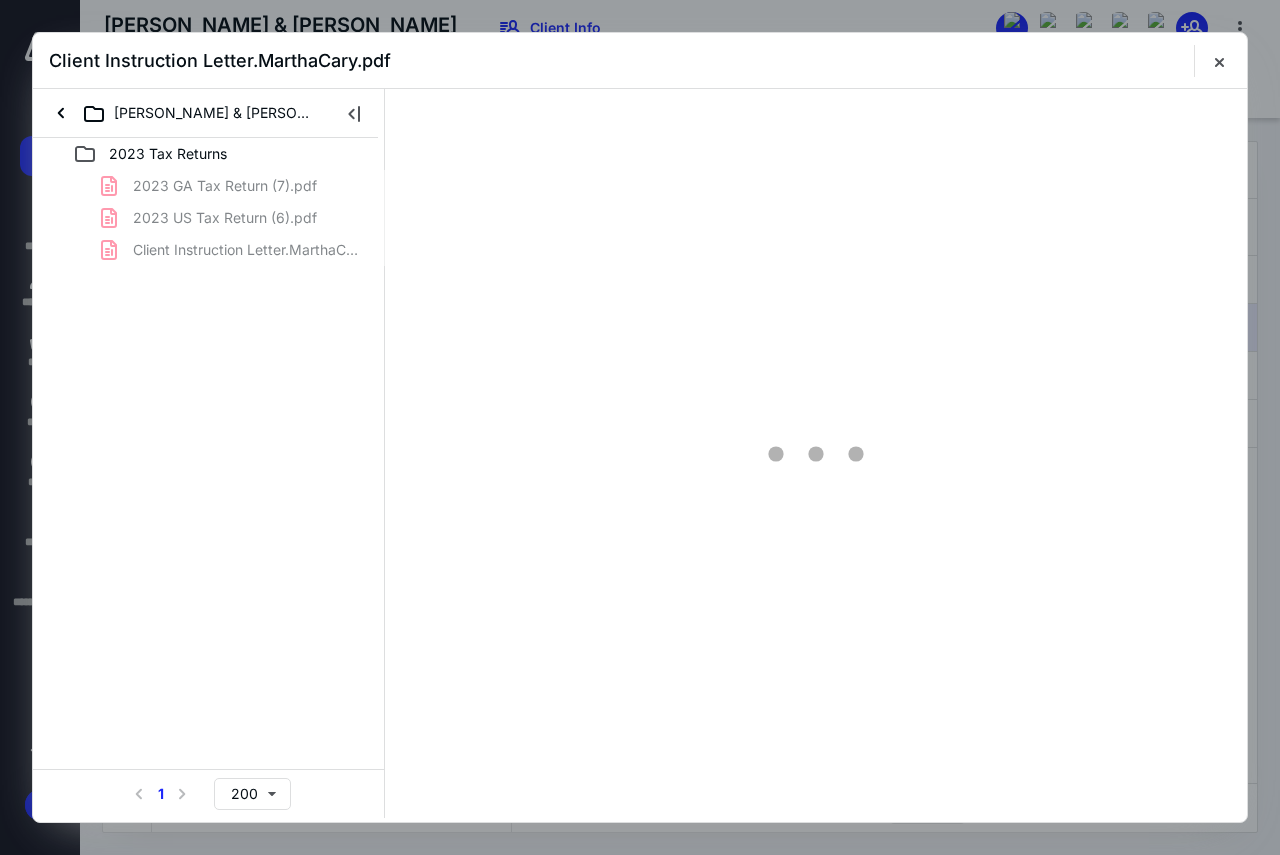 click on "2023 GA Tax Return (7).pdf 2023 US Tax Return (6).pdf Client Instruction Letter.MarthaCary.pdf" at bounding box center [209, 218] 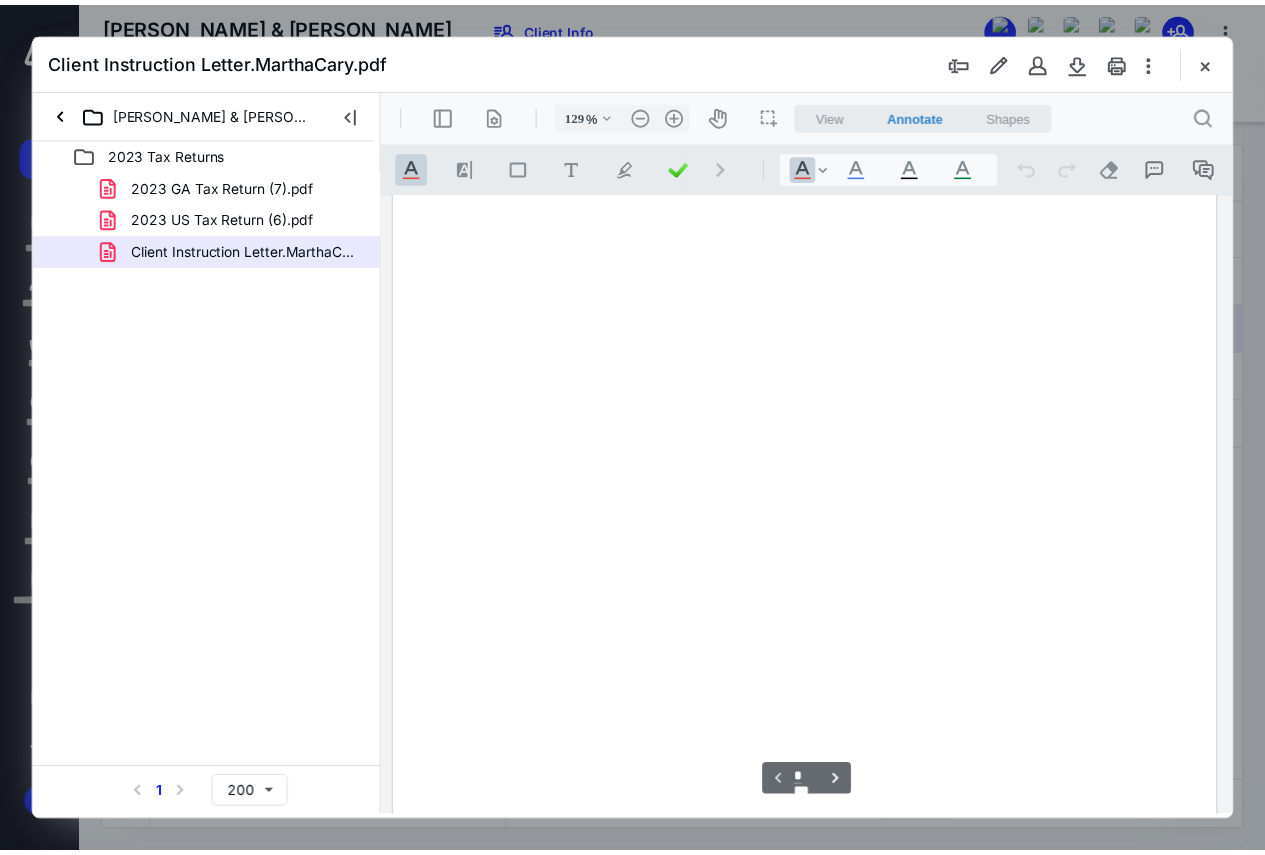 scroll, scrollTop: 0, scrollLeft: 0, axis: both 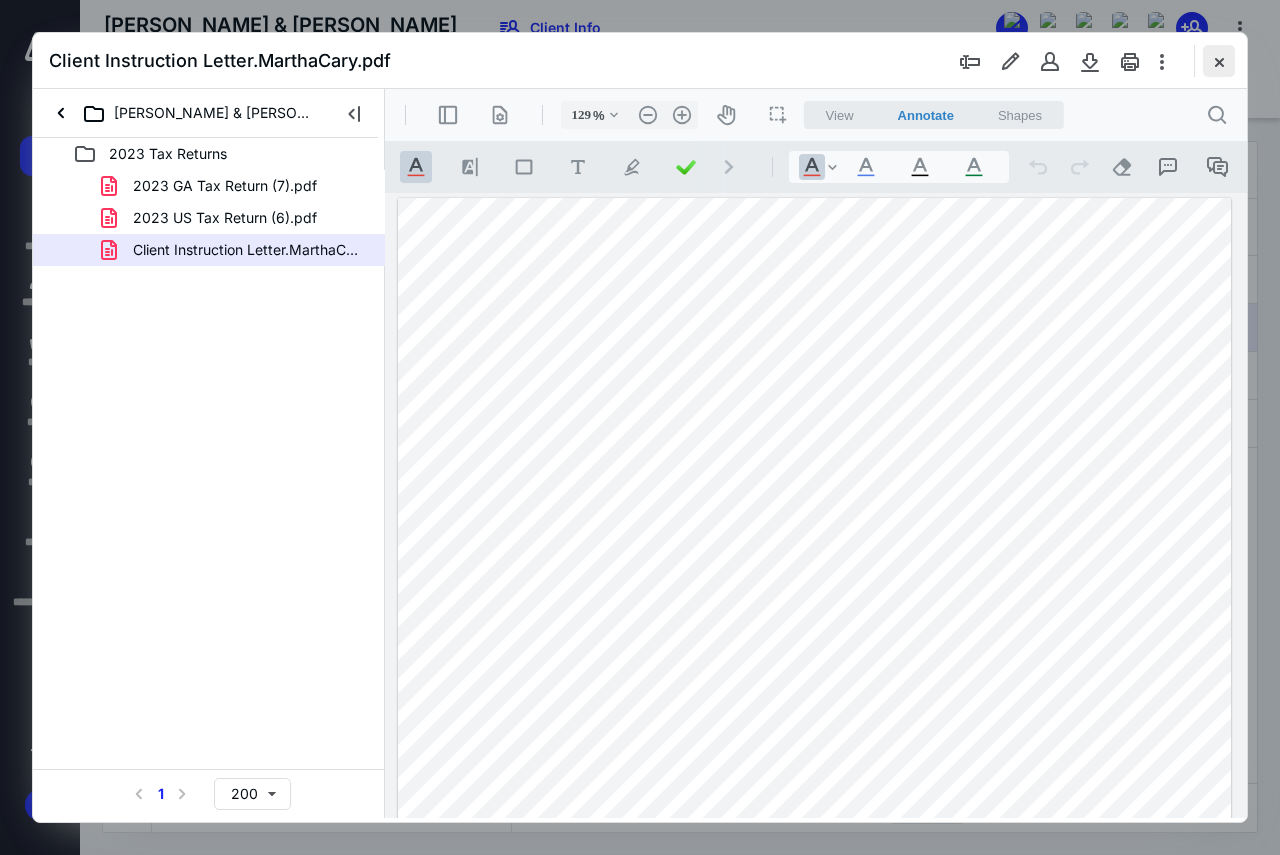 click at bounding box center [1219, 61] 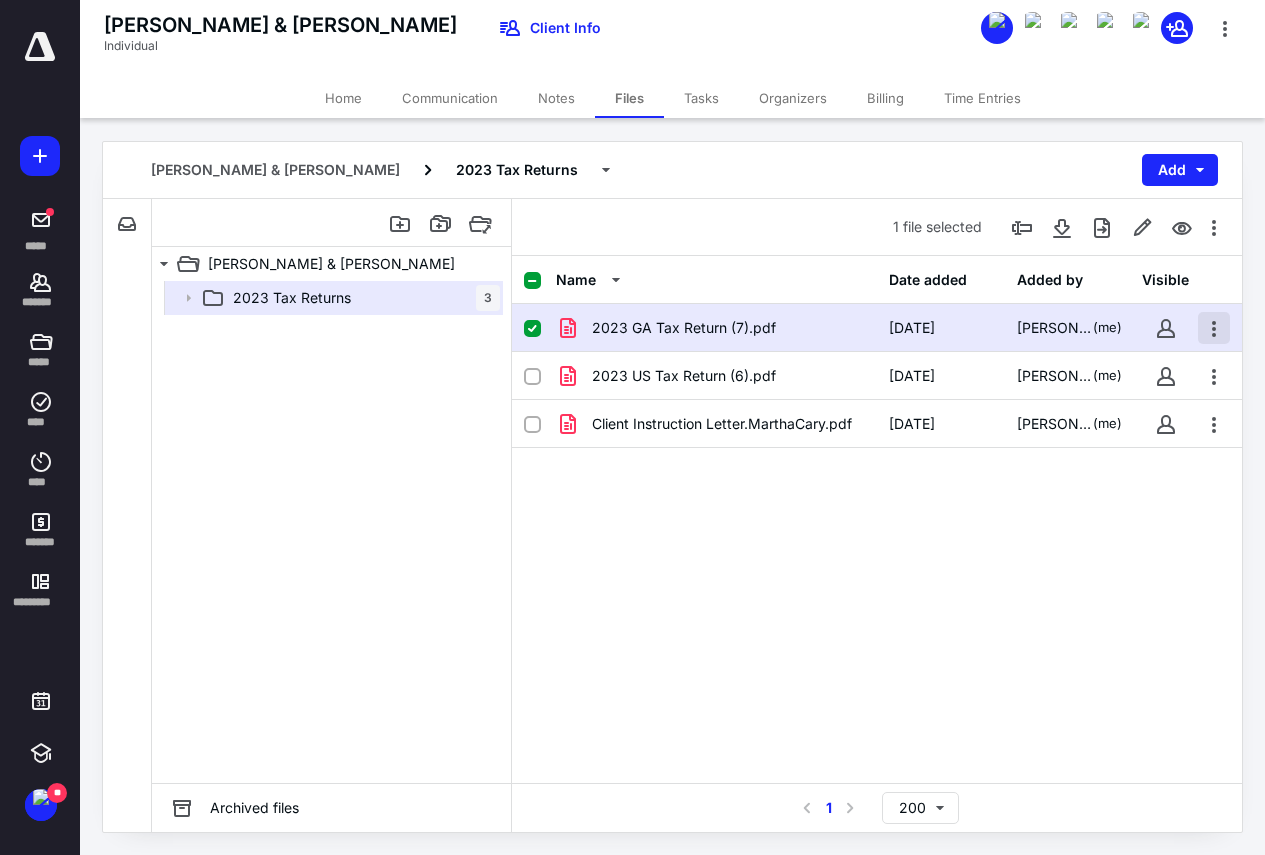 click at bounding box center [1214, 328] 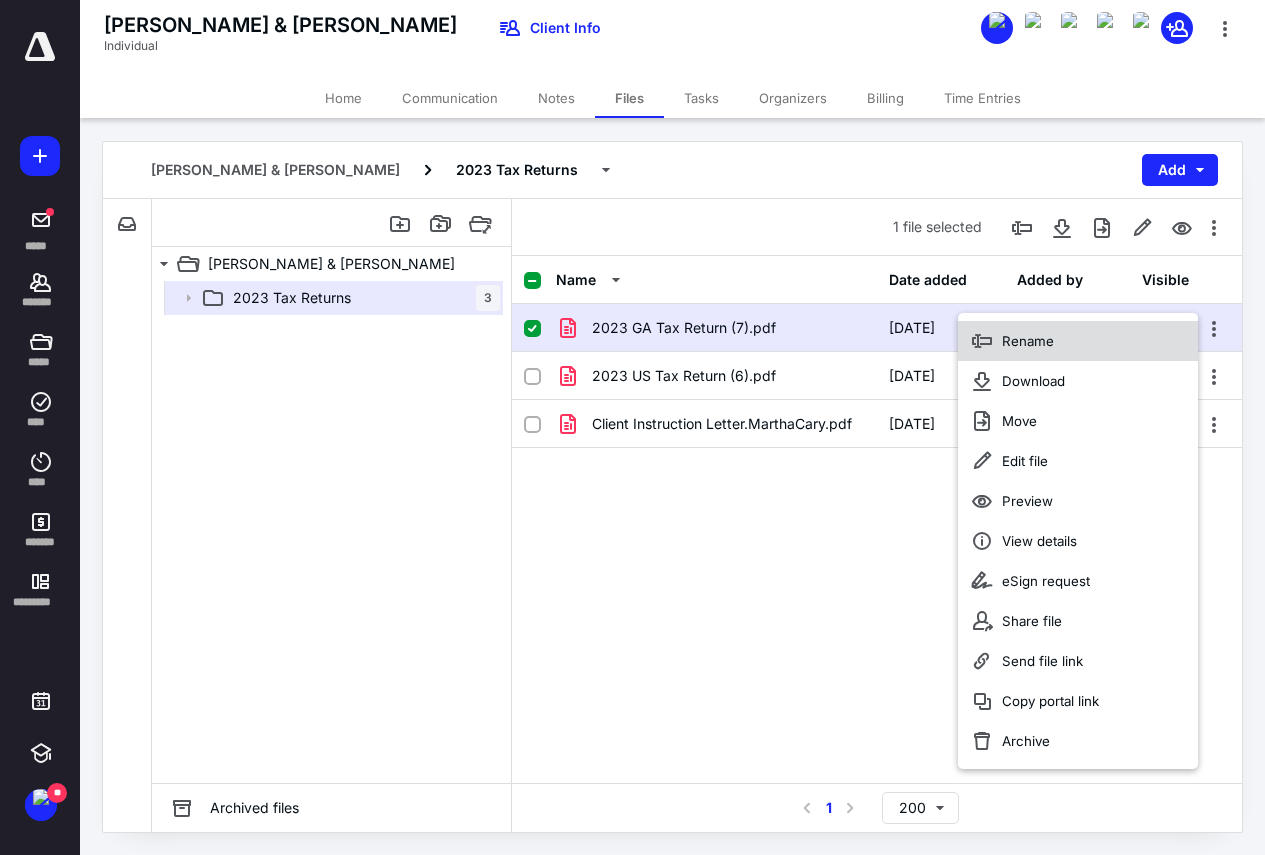 click on "Rename" at bounding box center [1078, 341] 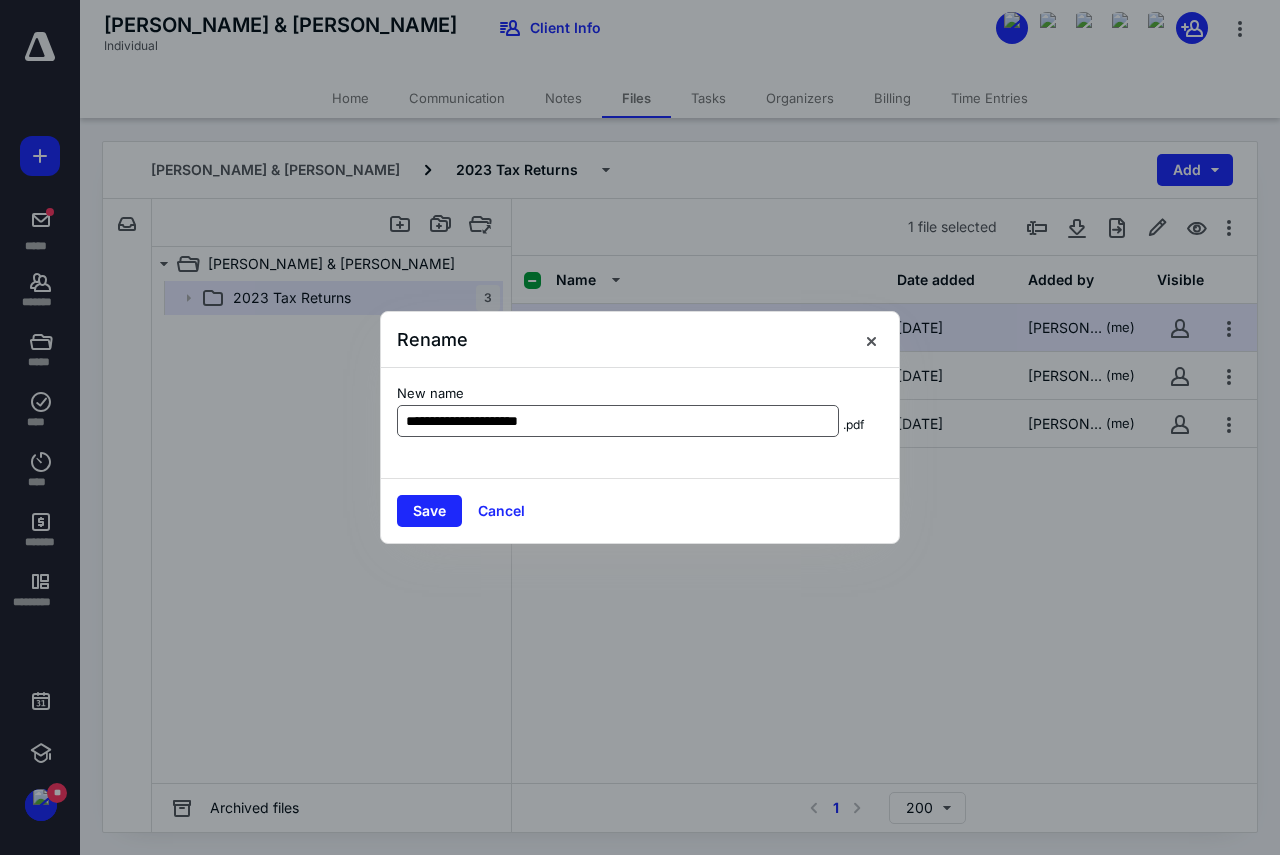 click on "**********" at bounding box center [618, 421] 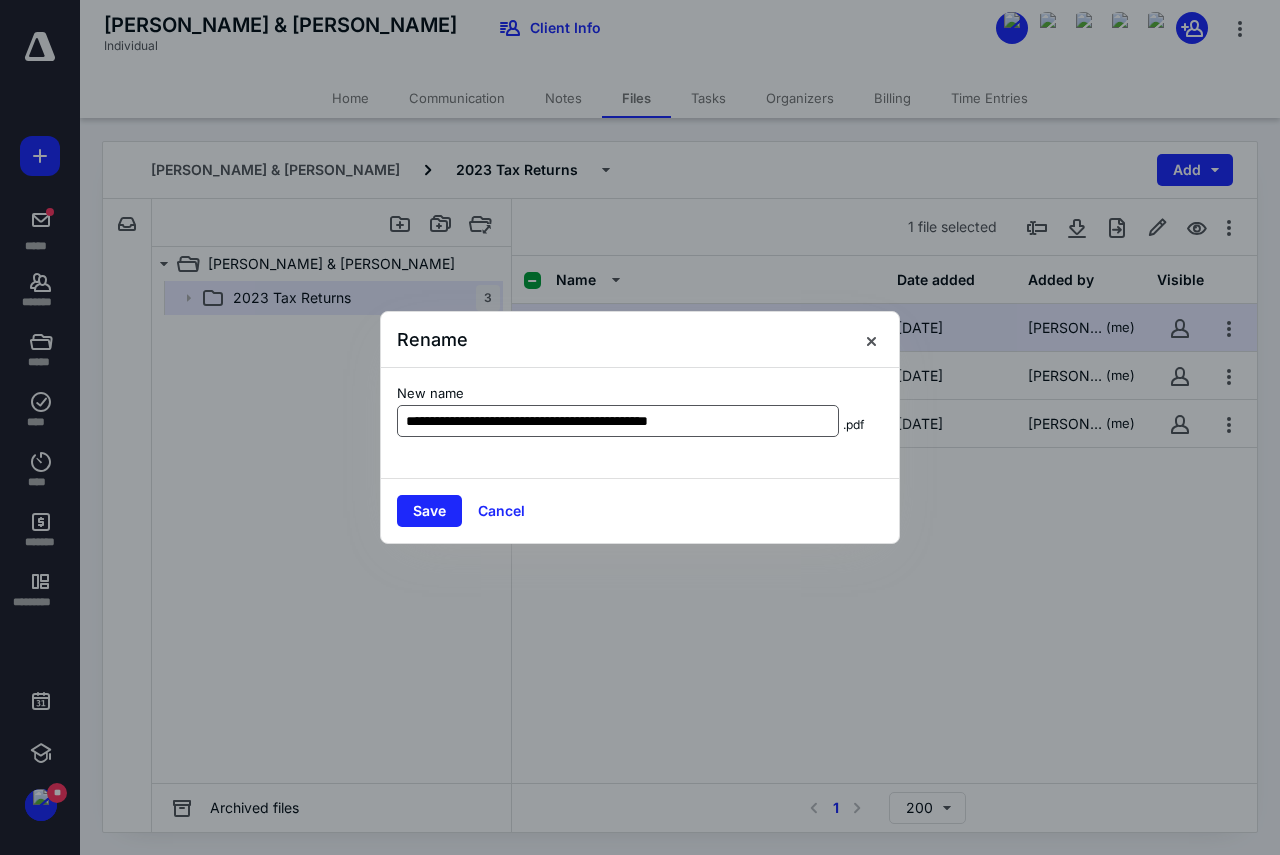 drag, startPoint x: 753, startPoint y: 421, endPoint x: 557, endPoint y: 428, distance: 196.12495 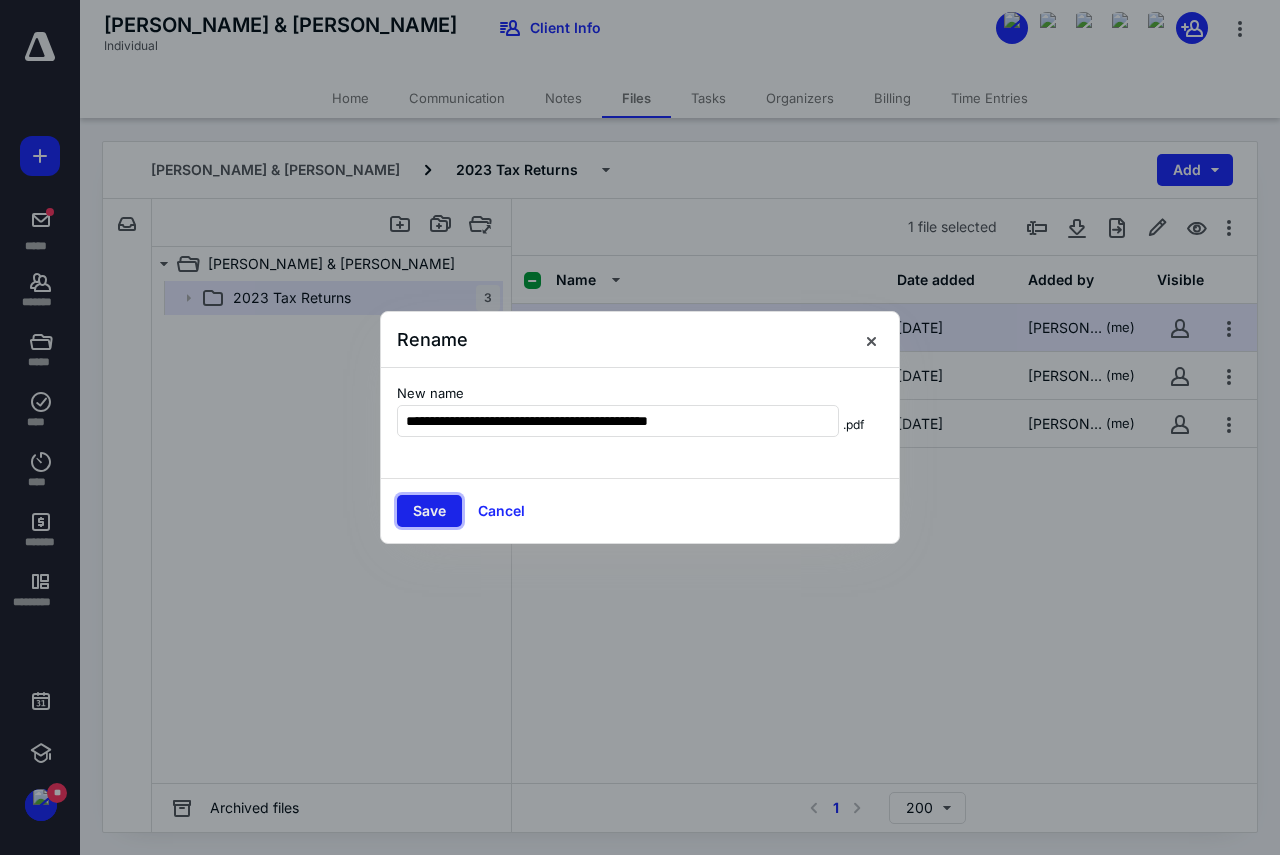 click on "Save" at bounding box center (429, 511) 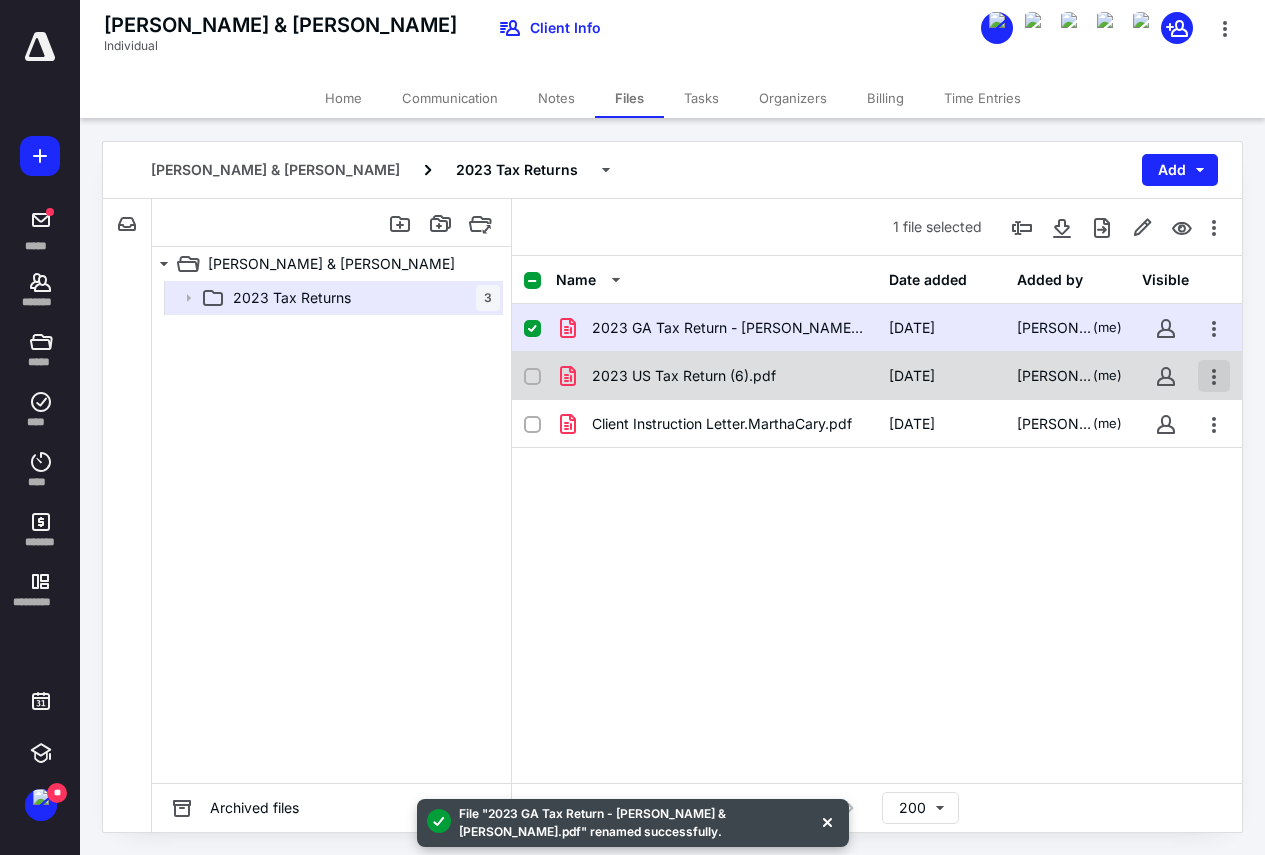 click at bounding box center [1214, 376] 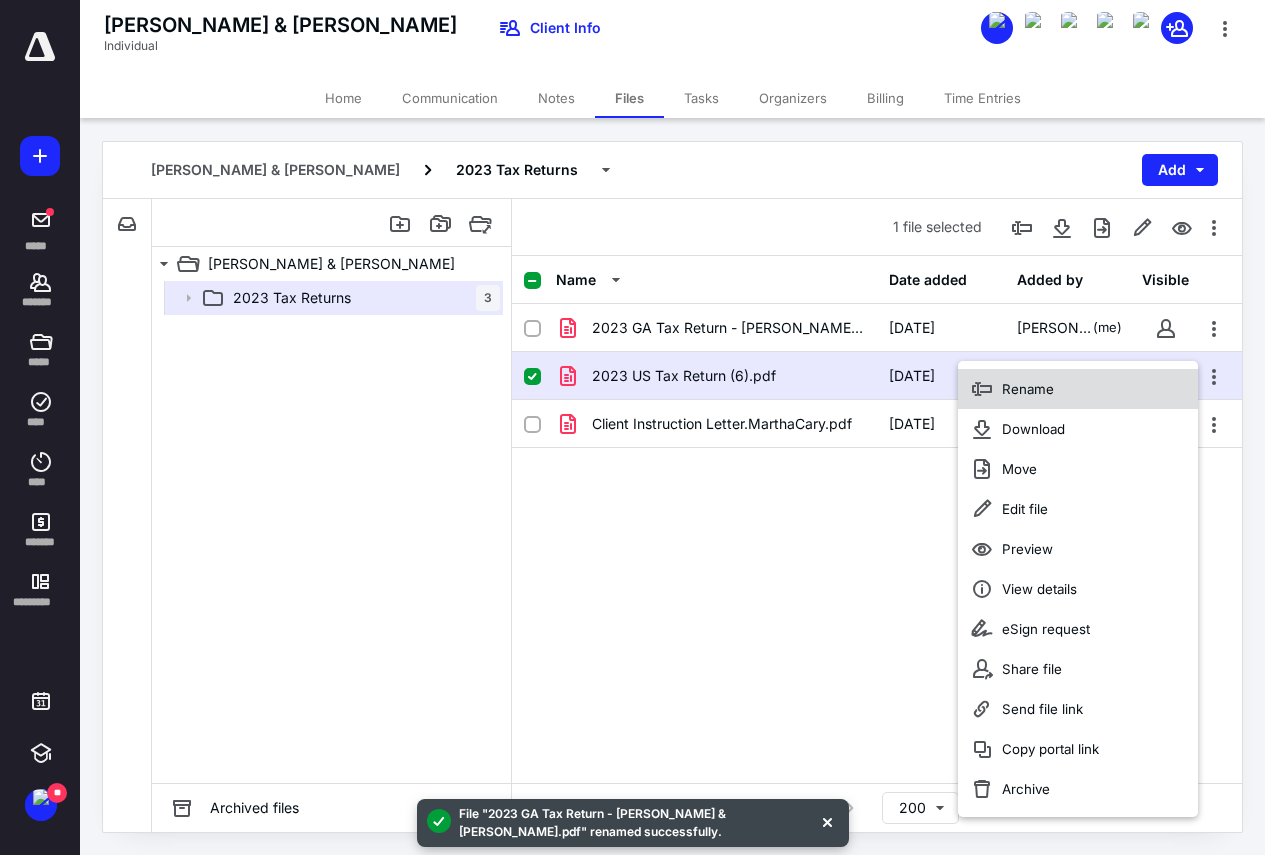 click on "Rename" at bounding box center [1078, 389] 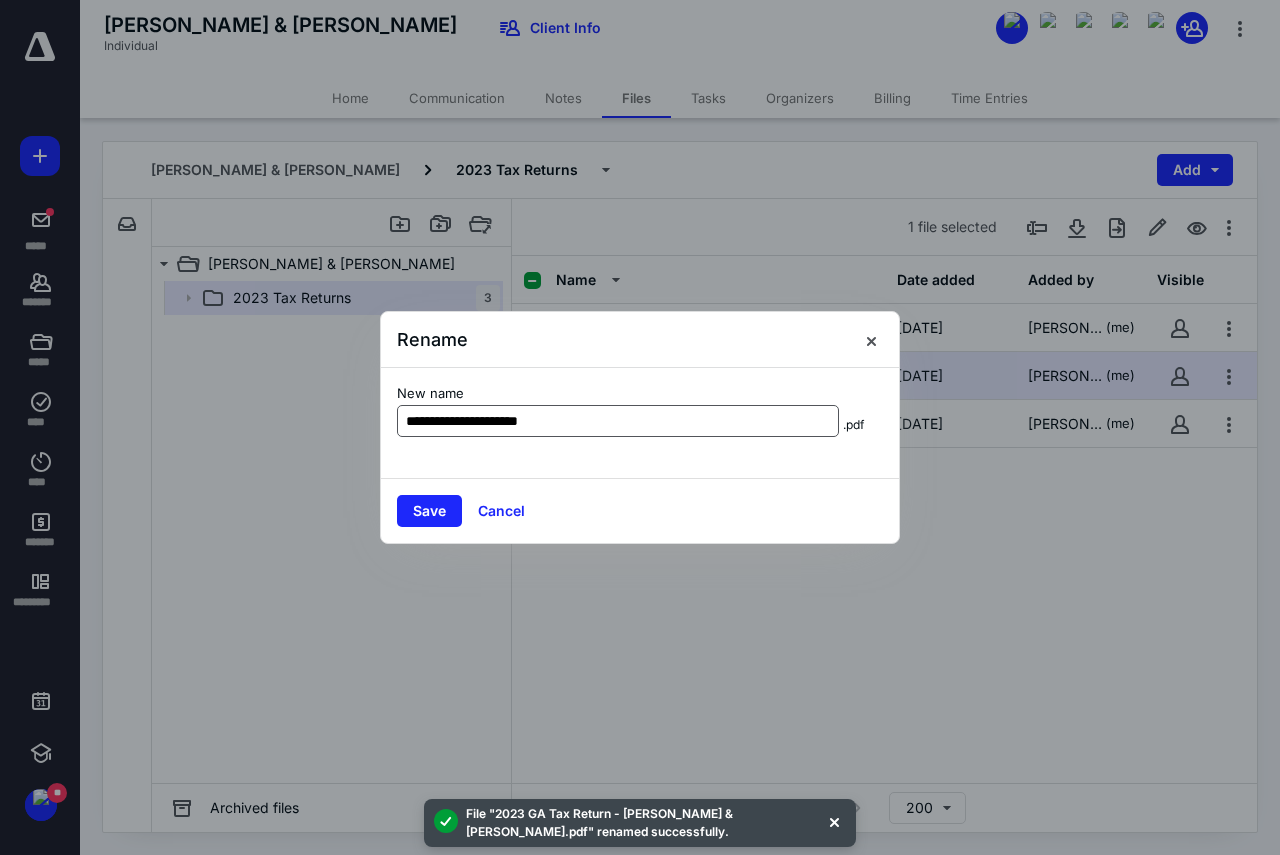 click on "**********" at bounding box center (618, 421) 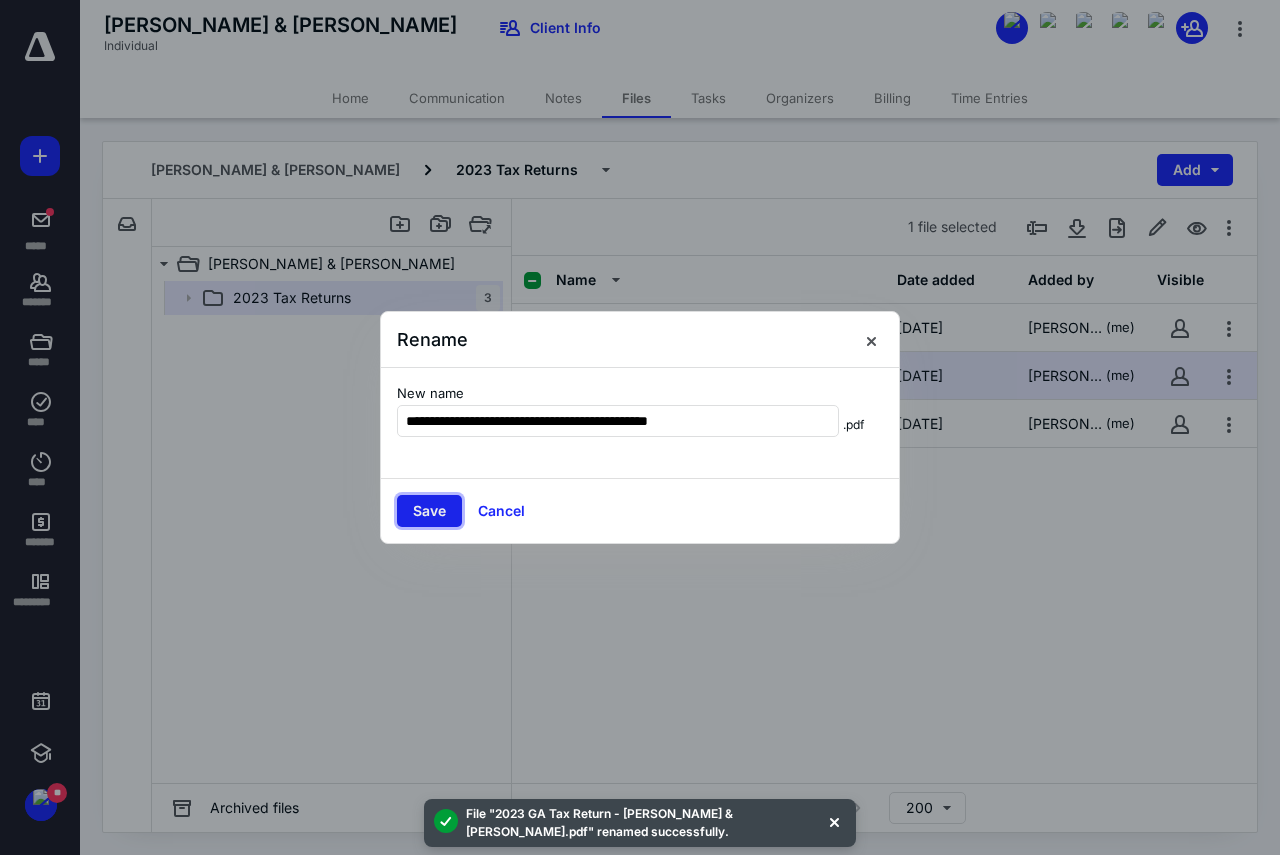 click on "Save" at bounding box center [429, 511] 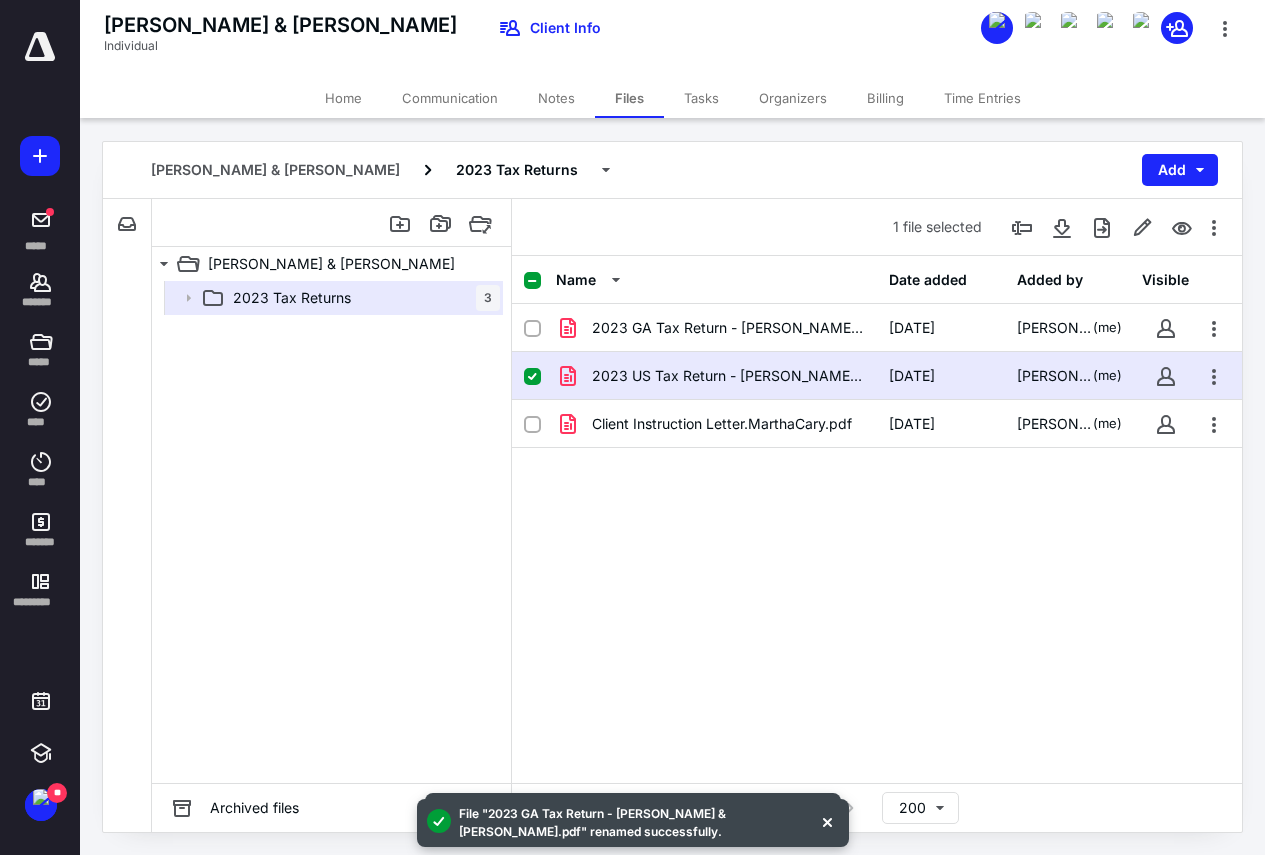 click at bounding box center (332, 223) 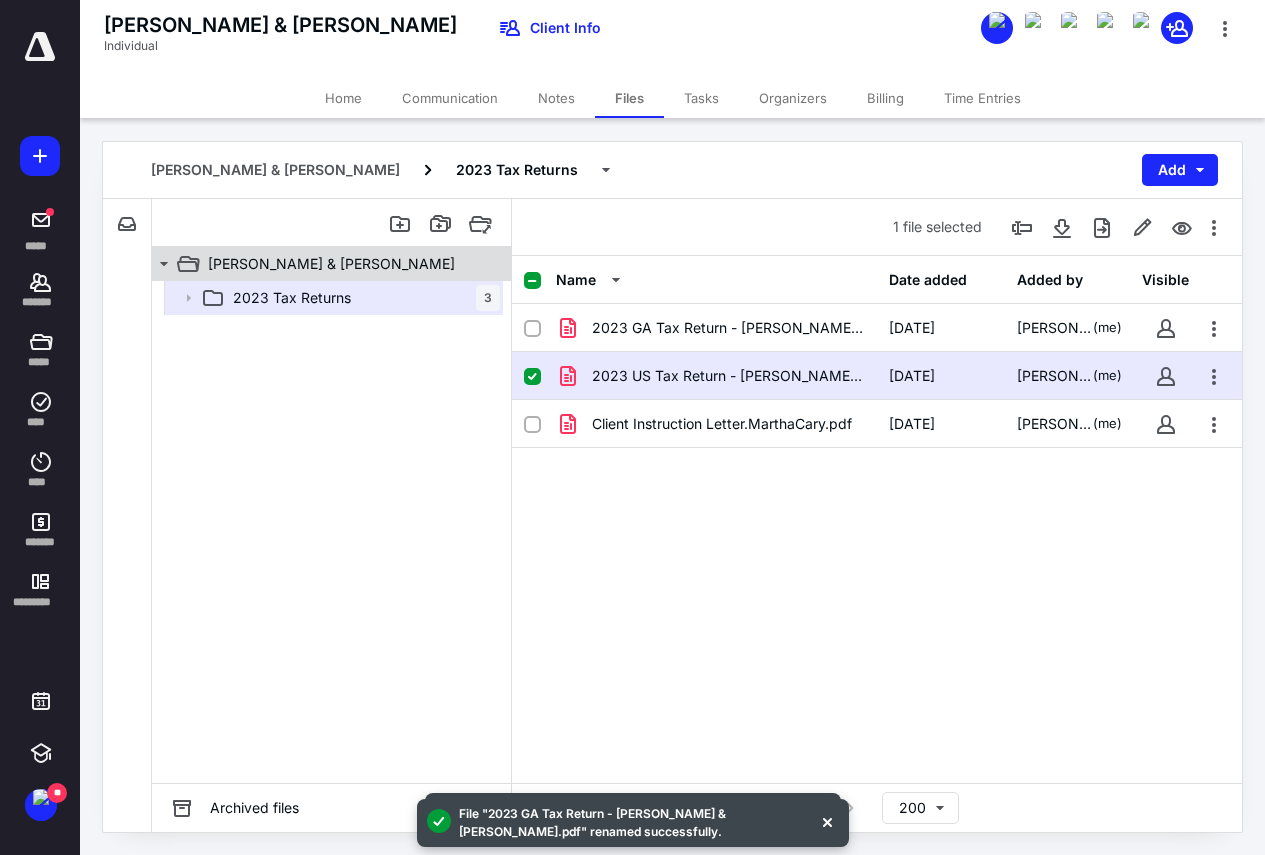click on "[PERSON_NAME] & [PERSON_NAME]" at bounding box center [331, 264] 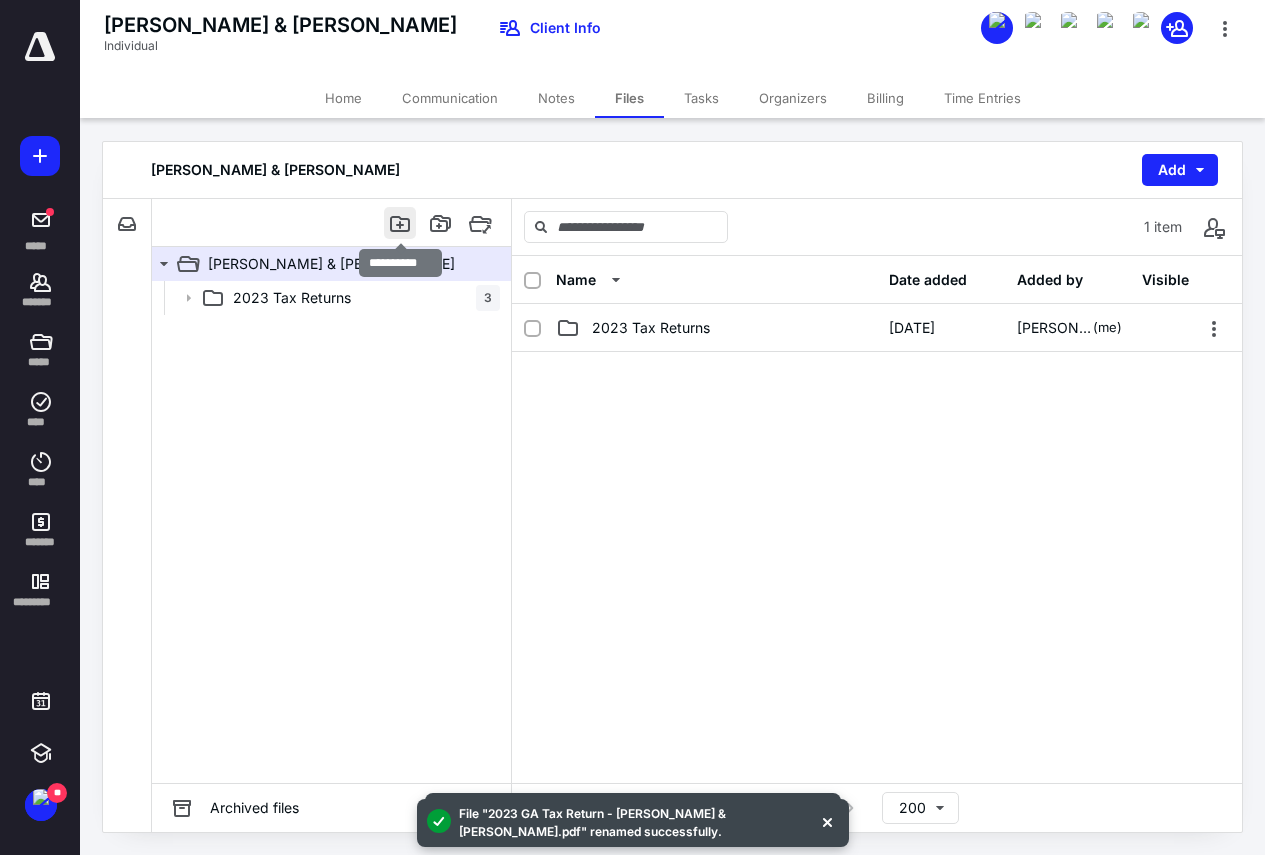 click at bounding box center (400, 223) 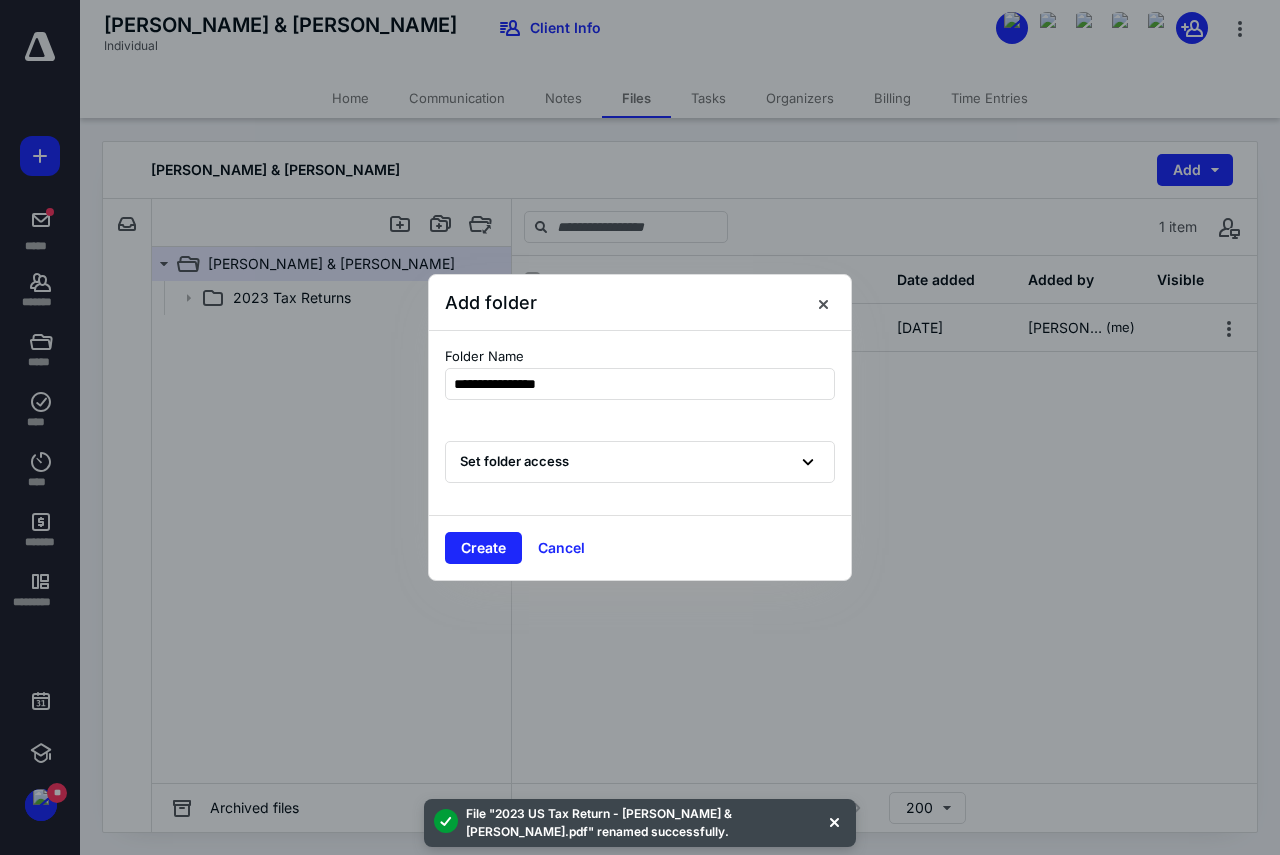 click on "Set folder access" at bounding box center [640, 462] 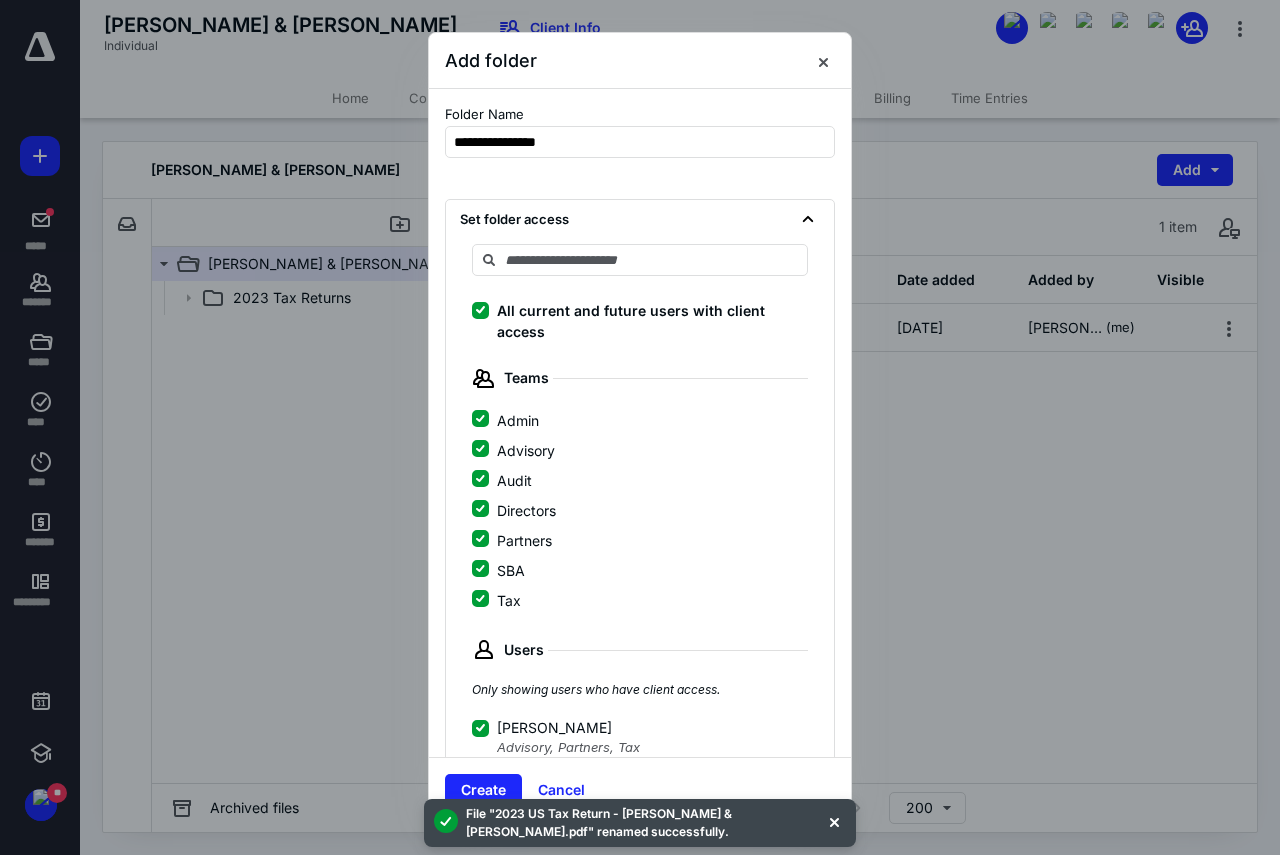 click on "All current and future users with client access Teams Admin Advisory Audit Directors Partners SBA Tax Users Only showing users who have client access. [PERSON_NAME] Advisory , Partners , Tax [PERSON_NAME] Audit , Directors , Partners [PERSON_NAME] Admin [PERSON_NAME] SBA , Tax [PERSON_NAME] Tax [PERSON_NAME] Tax [PERSON_NAME] Tax [PERSON_NAME] Tax [PERSON_NAME] Advisory , Audit [PERSON_NAME] Tax [PERSON_NAME] Tax [PERSON_NAME] SBA [PERSON_NAME] Tax [PERSON_NAME] Tax [PERSON_NAME] Admin , Advisory , Directors , Partners , Tax [PERSON_NAME] SBA [PERSON_NAME] Admin [PERSON_NAME] Admin , Directors [PERSON_NAME] Admin [PERSON_NAME] SBA [PERSON_NAME] SBA [PERSON_NAME] SBA [PERSON_NAME] SBA [PERSON_NAME] Admin , Directors , Partners , Tax [PERSON_NAME] Tax [PERSON_NAME] Tax [EMAIL_ADDRESS][DOMAIN_NAME] Tax" at bounding box center (640, 1098) 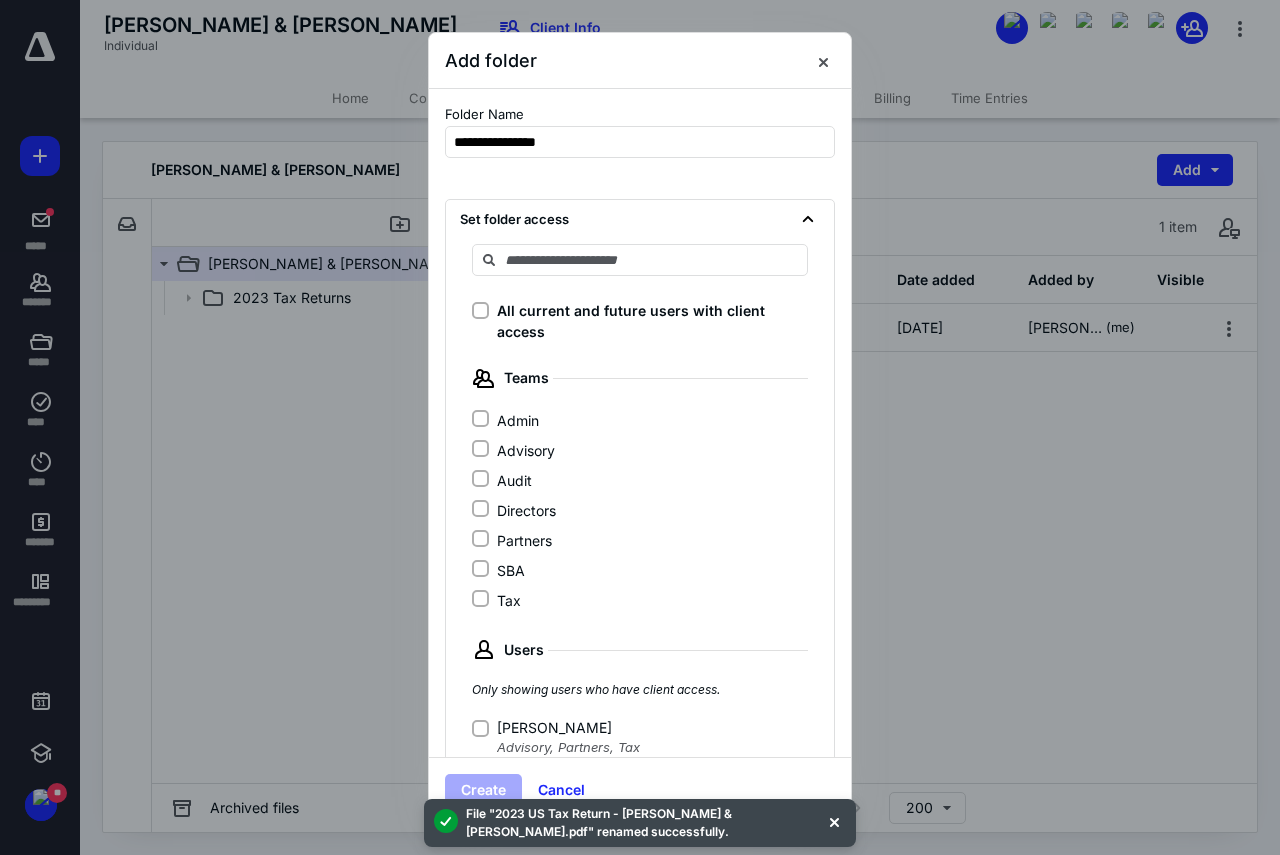 click on "Teams Admin Advisory Audit Directors Partners SBA Tax" at bounding box center (640, 488) 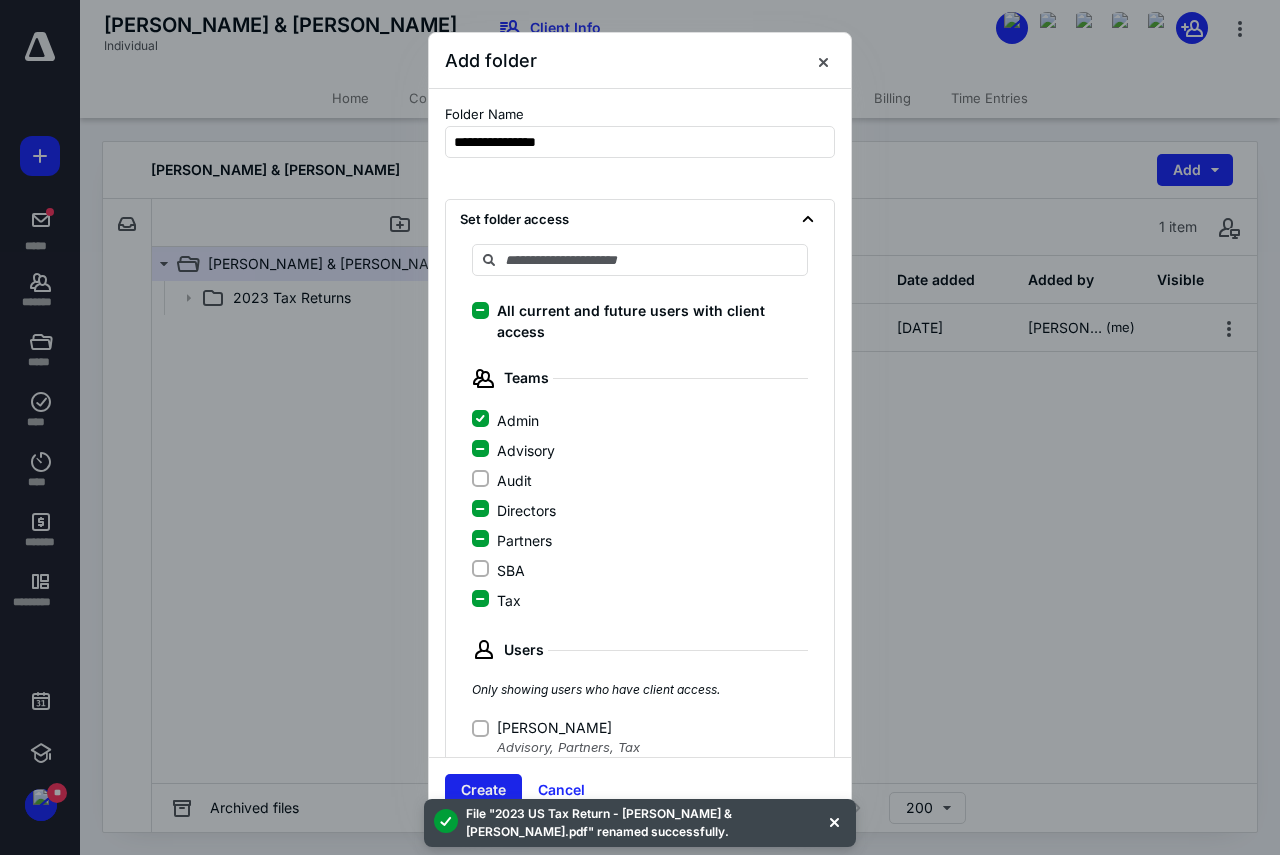 click on "Create" at bounding box center [483, 790] 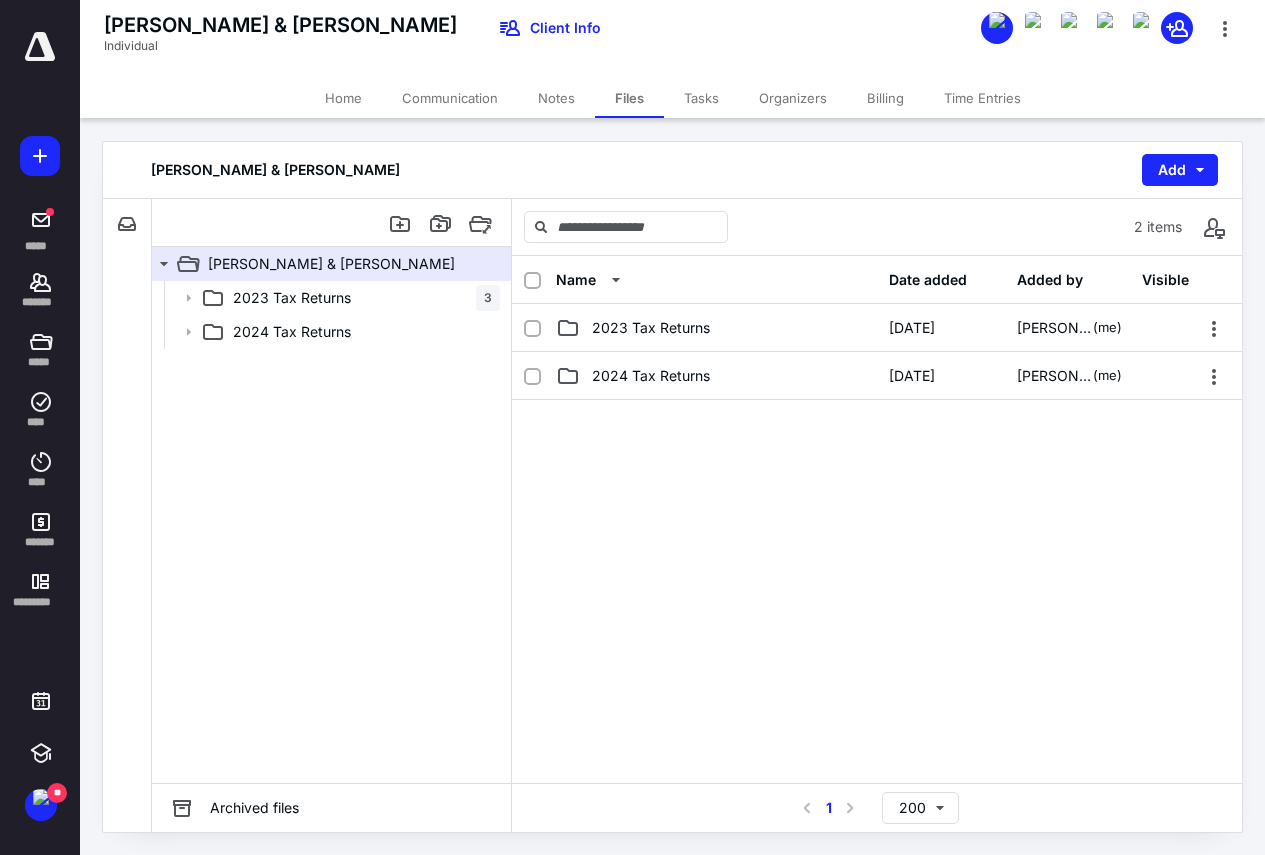 click on "Home" at bounding box center [343, 98] 